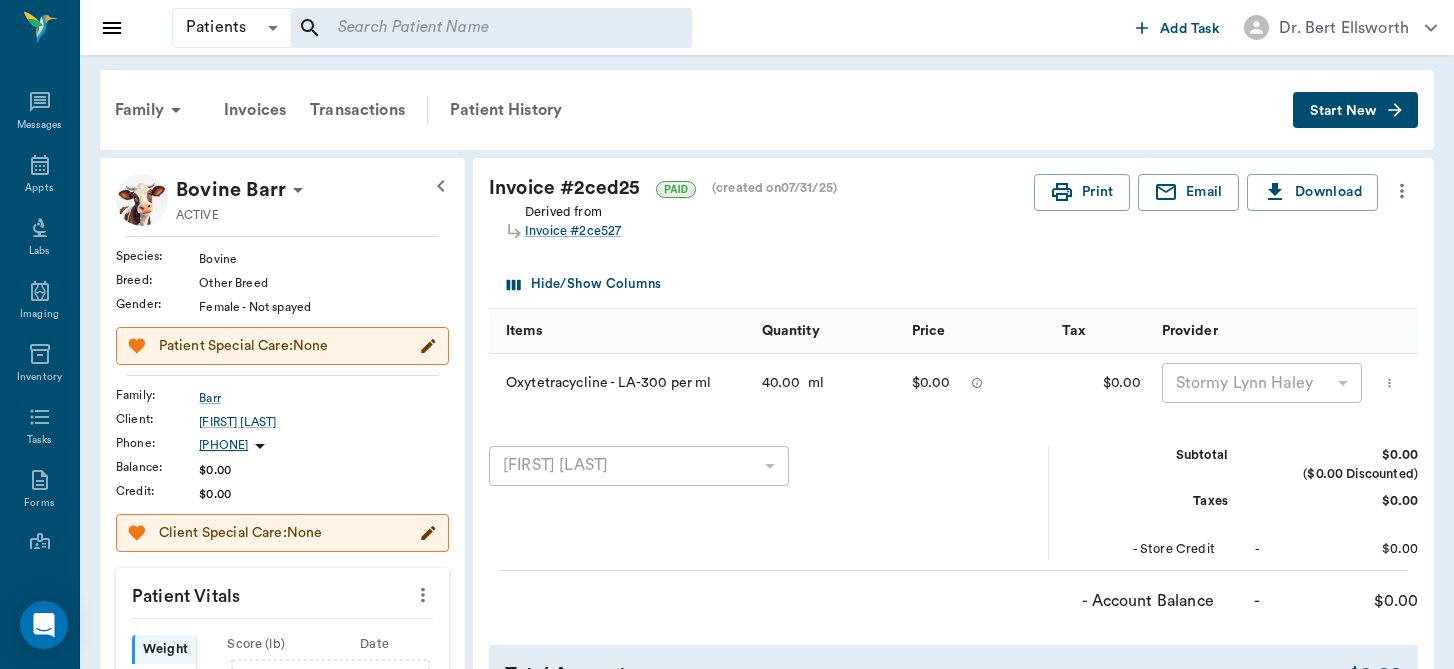 scroll, scrollTop: 386, scrollLeft: 0, axis: vertical 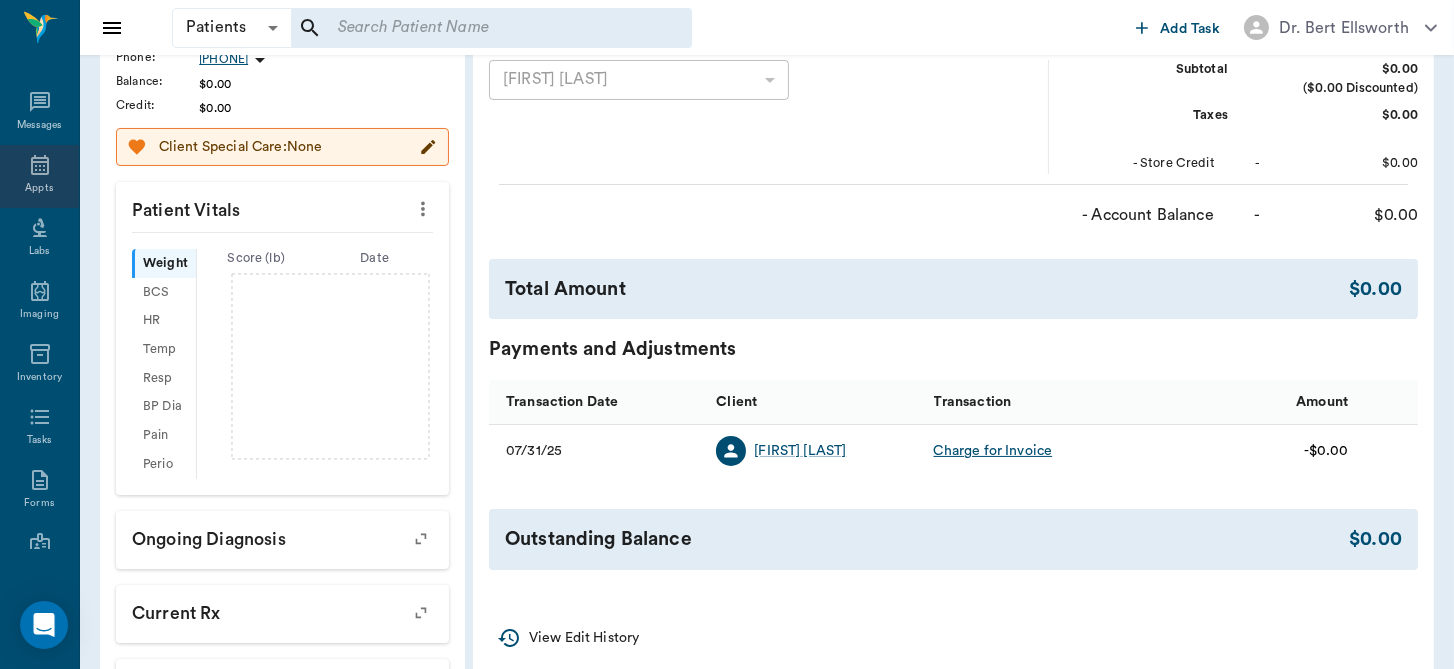 click 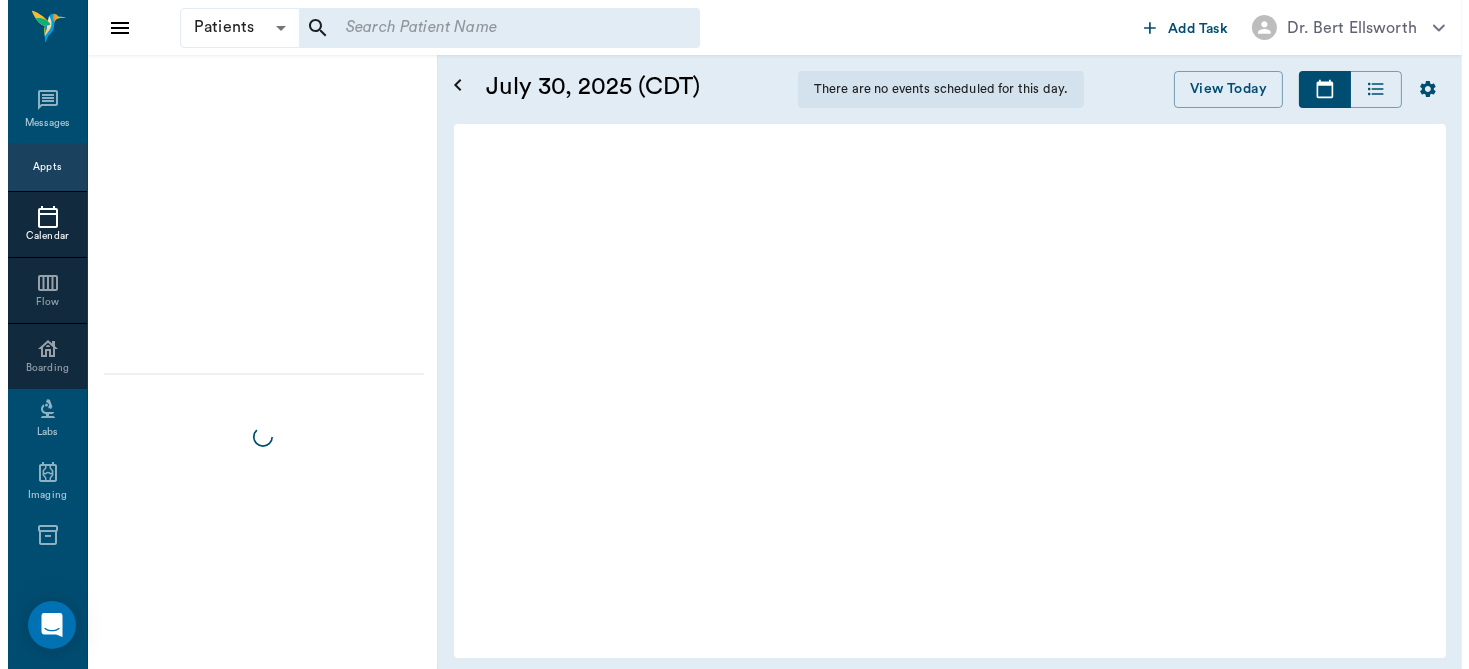 scroll, scrollTop: 0, scrollLeft: 0, axis: both 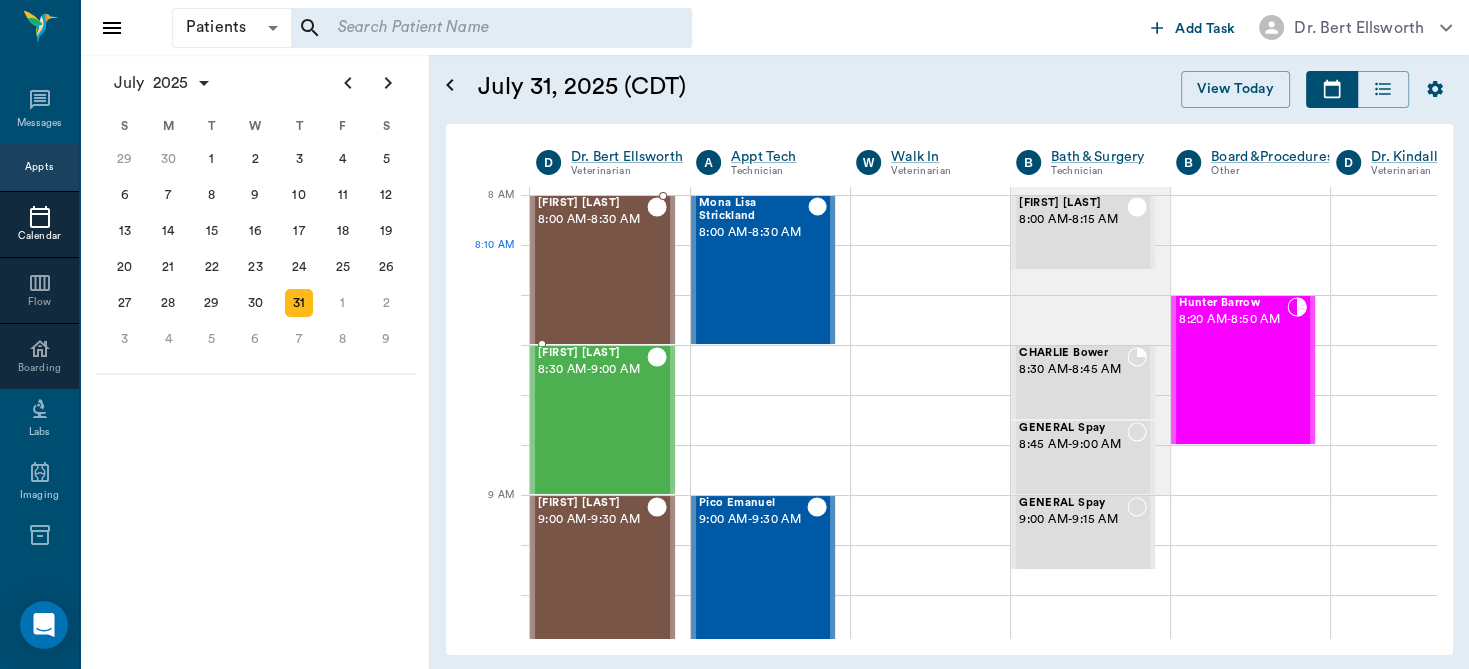 click on "Jack Smith 8:00 AM  -  8:30 AM" at bounding box center [592, 270] 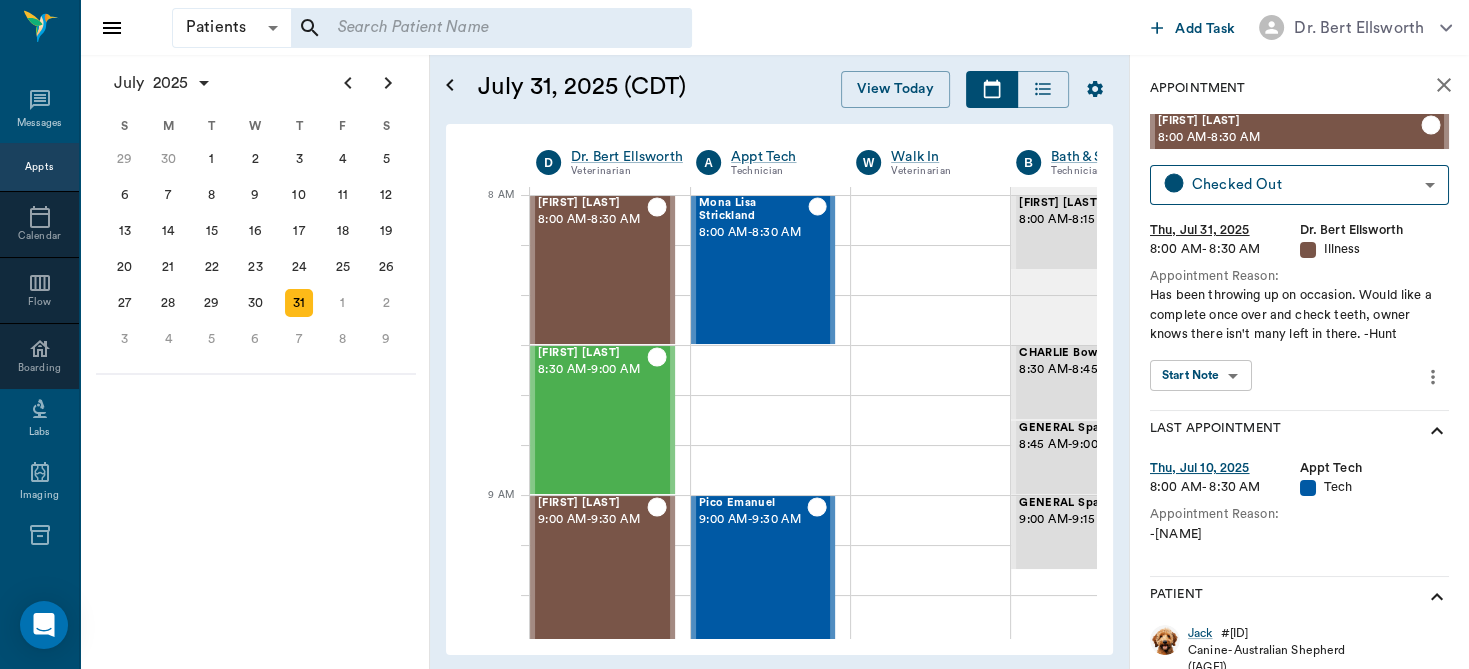 click on "Patients Patients ​ ​ Add Task Dr. Bert Ellsworth Nectar Messages Appts Calendar Flow Boarding Labs Imaging Inventory Tasks Forms Staff Reports Lookup Settings July 2025 S M T W T F S Jun 1 2 3 4 5 6 7 8 9 10 11 12 13 14 15 16 17 18 19 20 21 22 23 24 25 26 27 28 29 30 Jul 1 2 3 4 5 6 7 8 9 10 11 12 S M T W T F S 29 30 Jul 1 2 3 4 5 6 7 8 9 10 11 12 13 14 15 16 17 18 19 20 21 22 23 24 25 26 27 28 29 30 31 Aug 1 2 3 4 5 6 7 8 9 S M T W T F S 27 28 29 30 31 Aug 1 2 3 4 5 6 7 8 9 10 11 12 13 14 15 16 17 18 19 20 21 22 23 24 25 26 27 28 29 30 31 Sep 1 2 3 4 5 6 July 31, 2025 (CDT) View Today July 2025 Today 31 Thu Jul 2025 D Dr. Bert Ellsworth Veterinarian A Appt Tech Technician W Walk In Veterinarian B Bath & Surgery Technician B Board &Procedures Other D Dr. Kindall Jones Veterinarian 8 AM 9 AM 10 AM 11 AM 12 PM 1 PM 2 PM 3 PM 4 PM 5 PM 6 PM 7 PM 8 PM 8:35 PM 8:20 AM Jack Smith 8:00 AM  -  8:30 AM Pearl Roberts 8:30 AM  -  9:00 AM Molly Wilson 9:00 AM  -  9:30 AM Hades Gulstrom 9:30 AM  -  10:00 AM 10:00 AM" at bounding box center (734, 334) 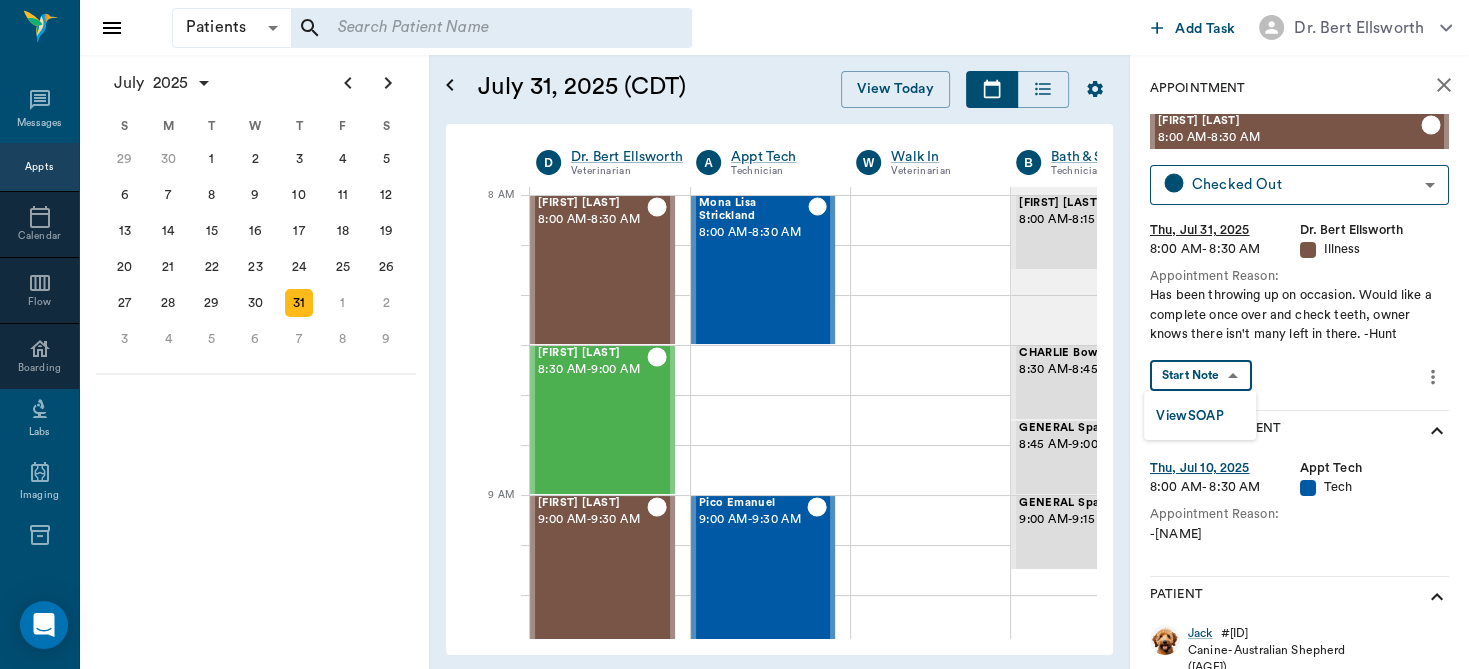 click on "View  SOAP" at bounding box center (1190, 416) 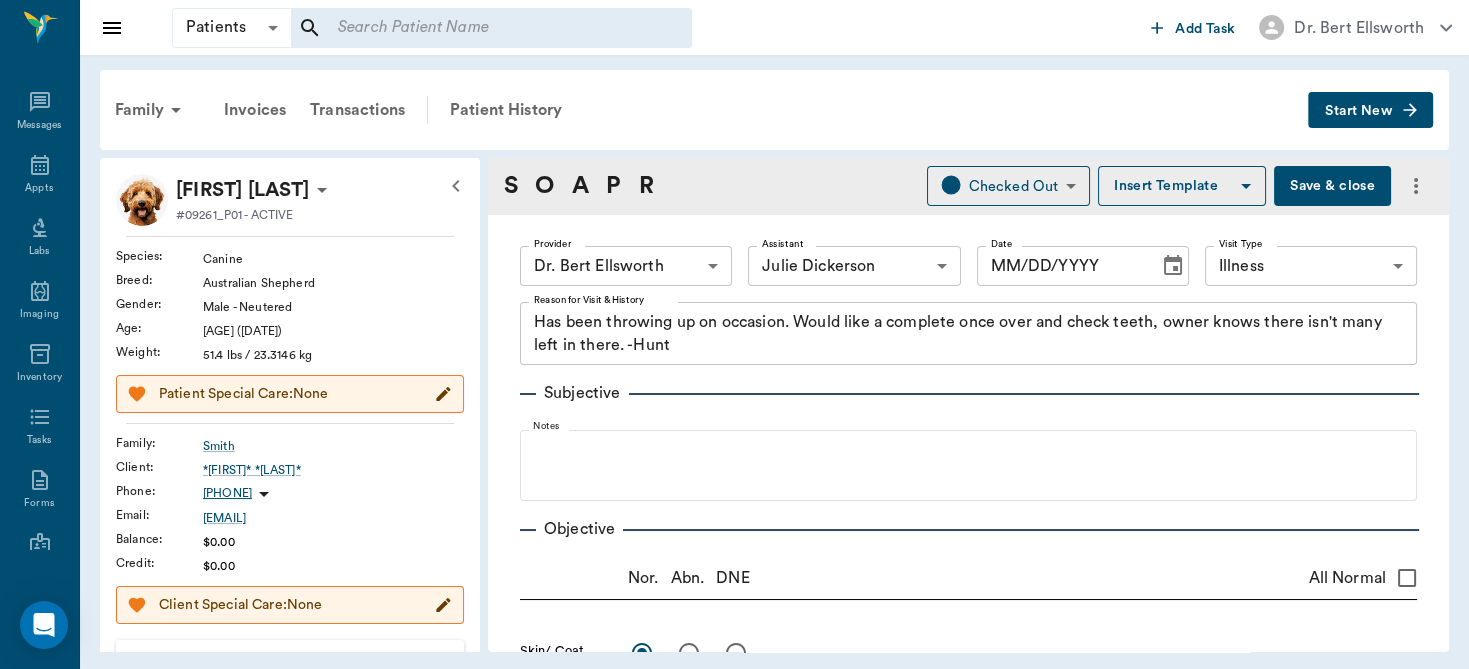 type on "63ec2f075fda476ae8351a4d" 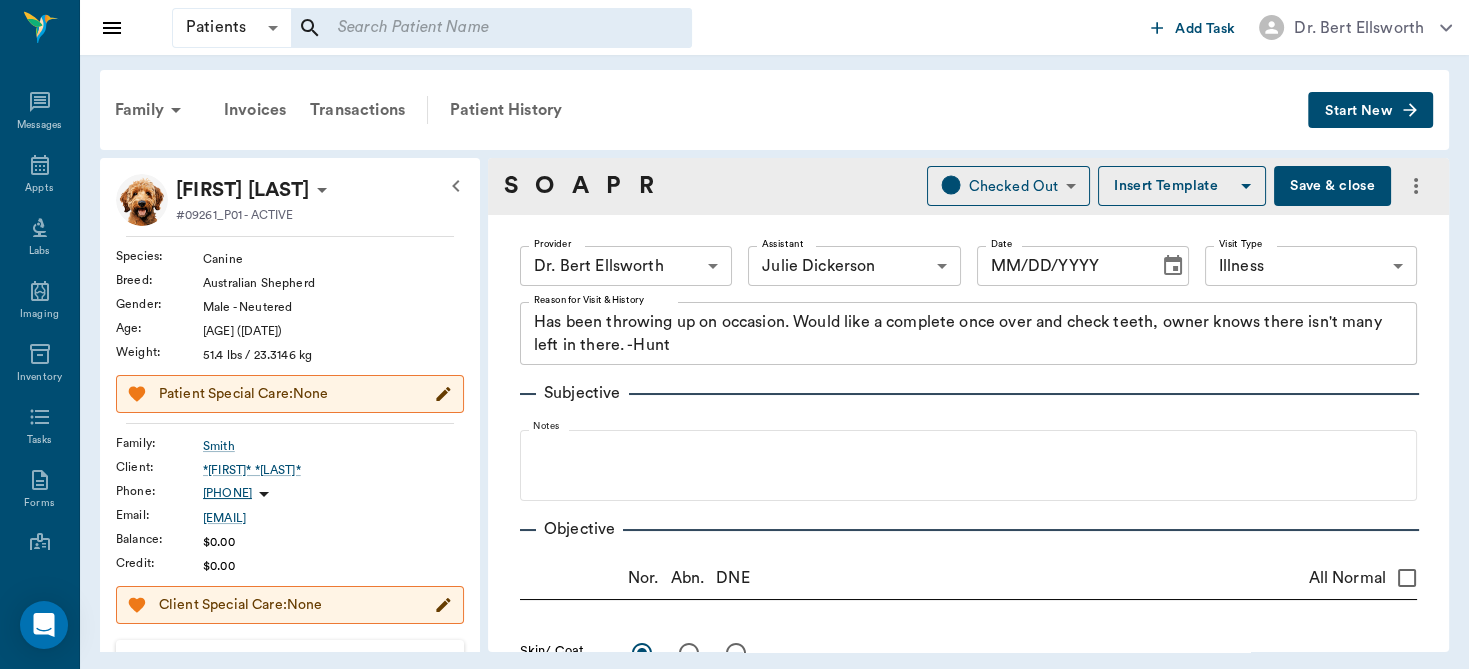 type on "63ec2e7e52e12b0ba117b124" 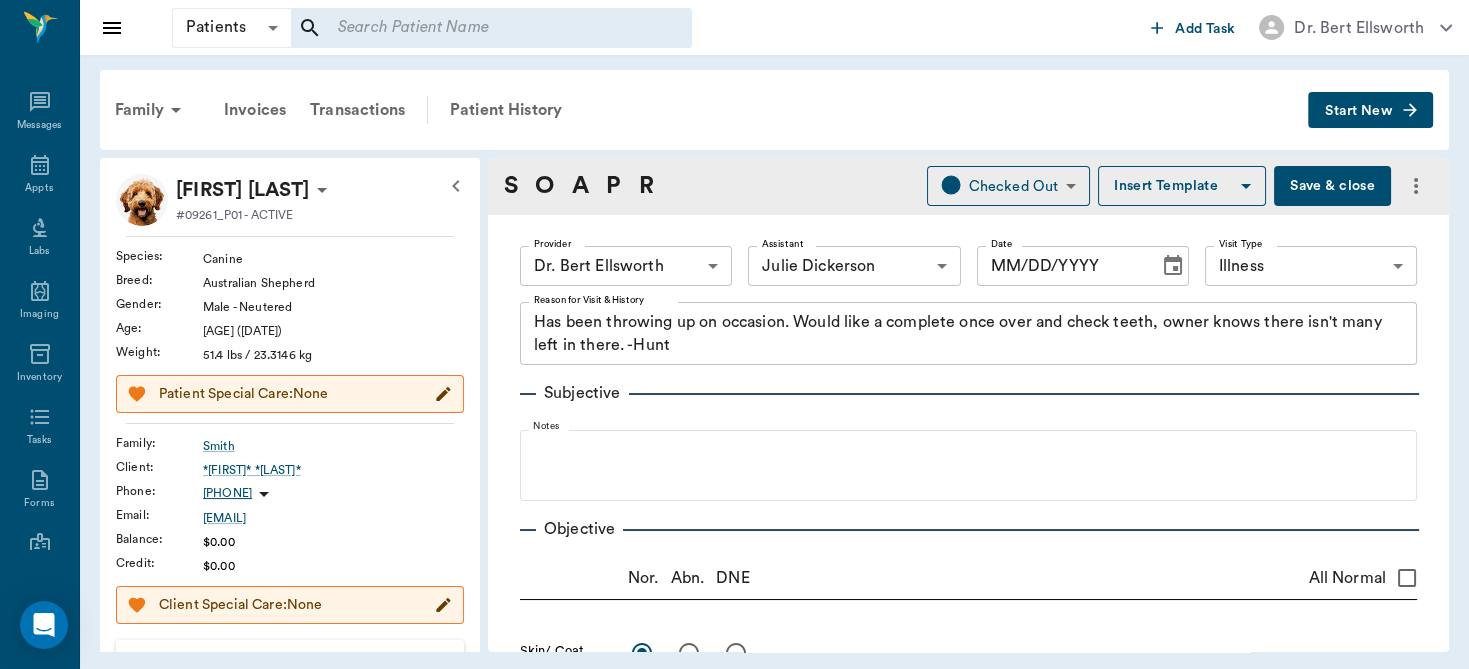 radio on "true" 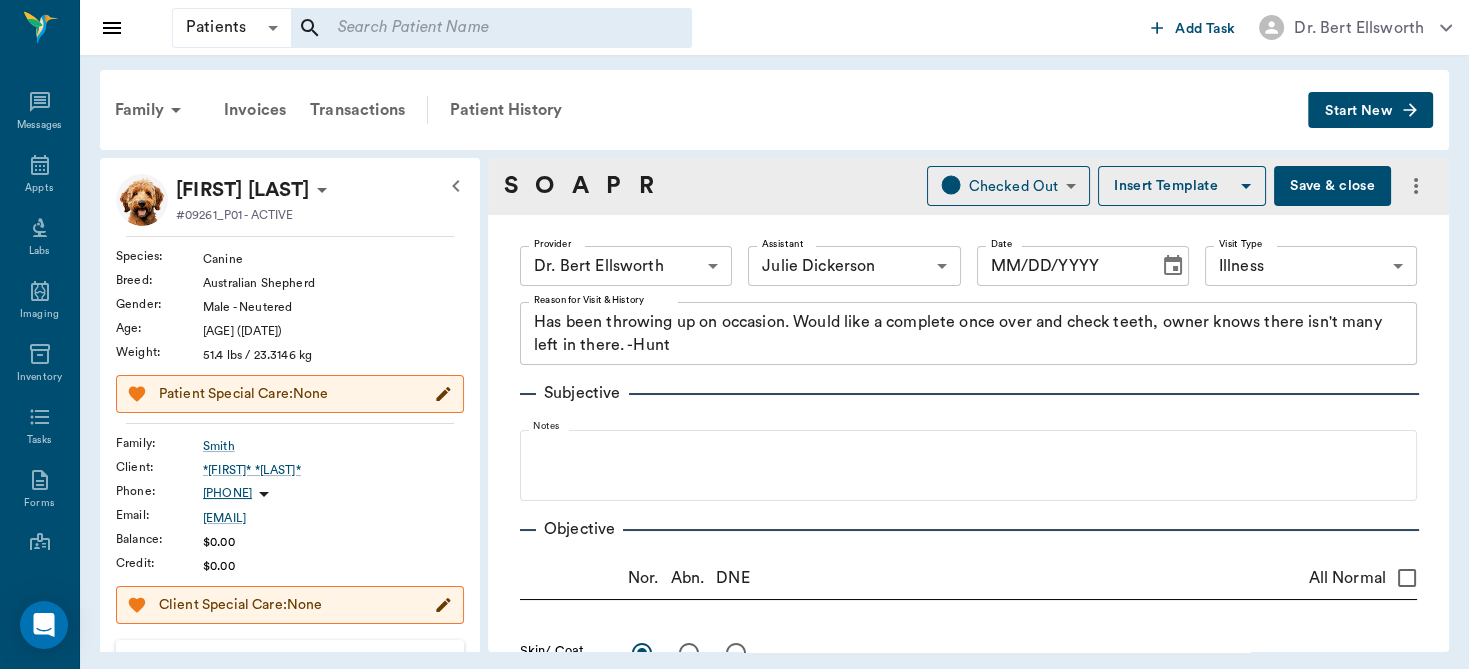 radio on "true" 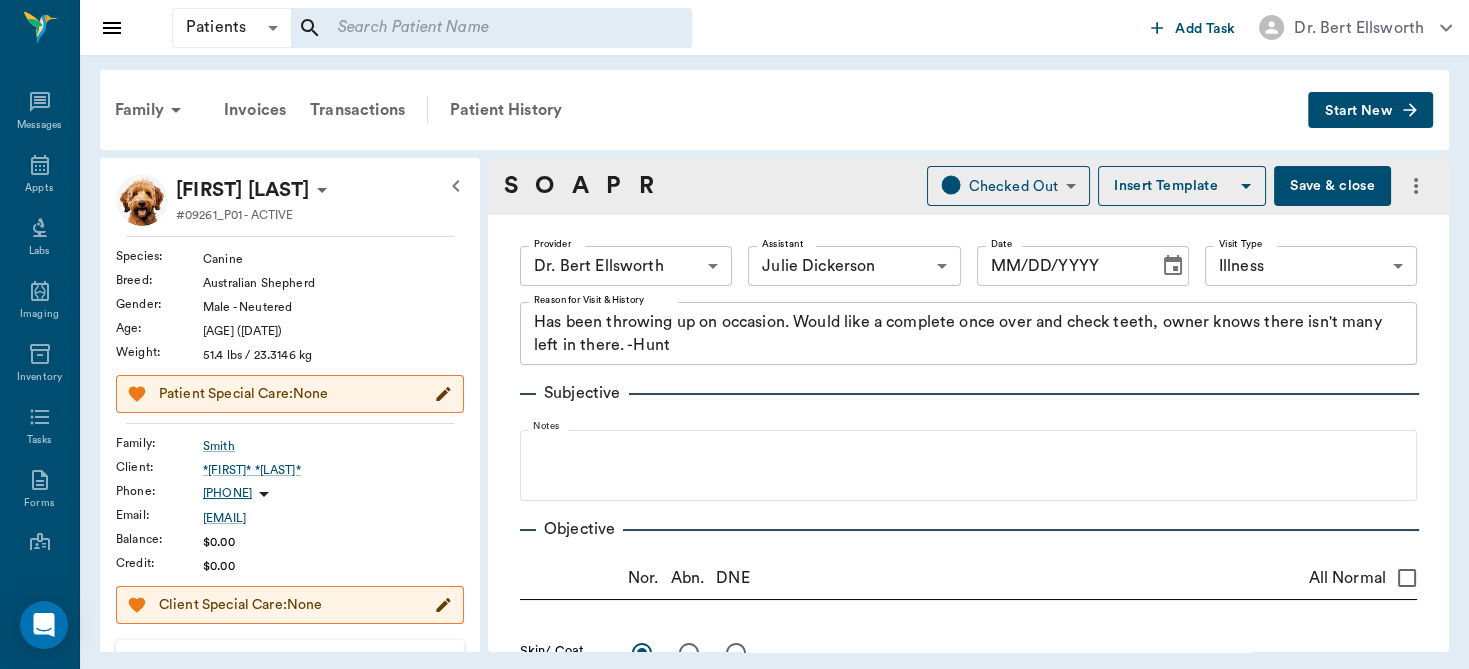 radio on "true" 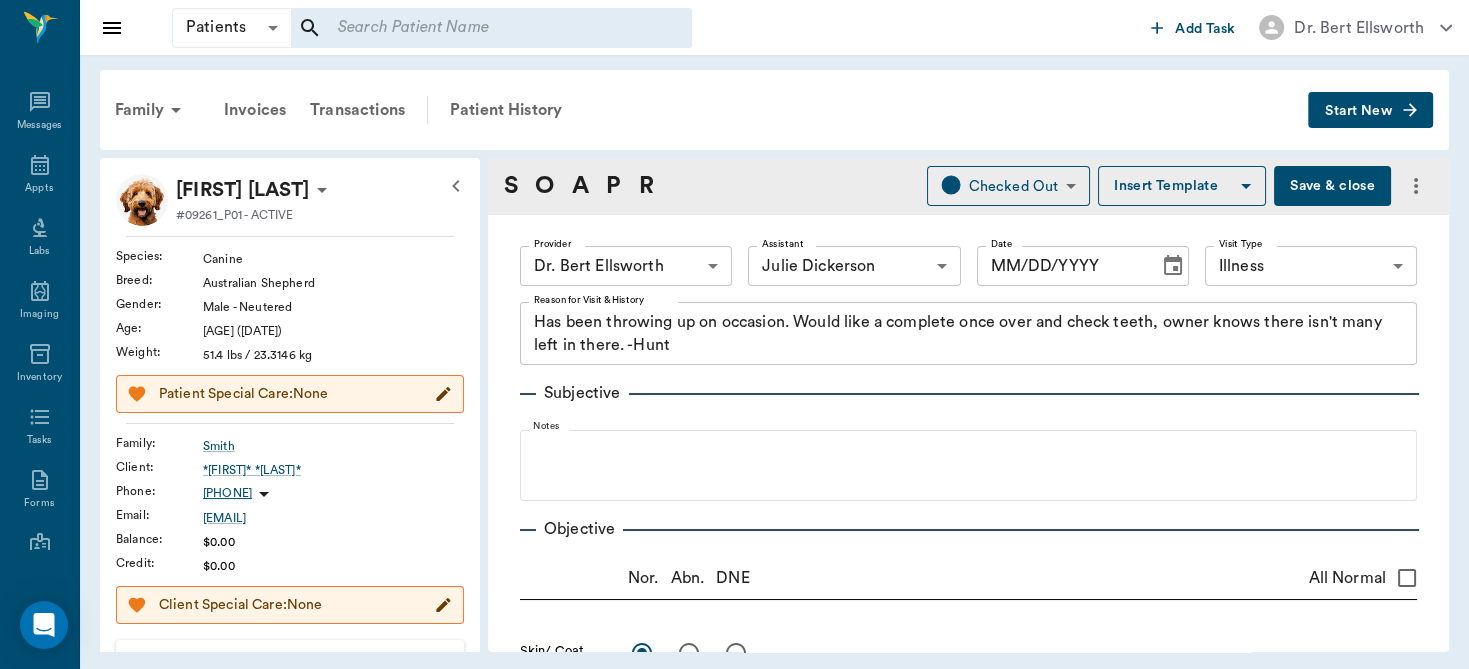 radio on "true" 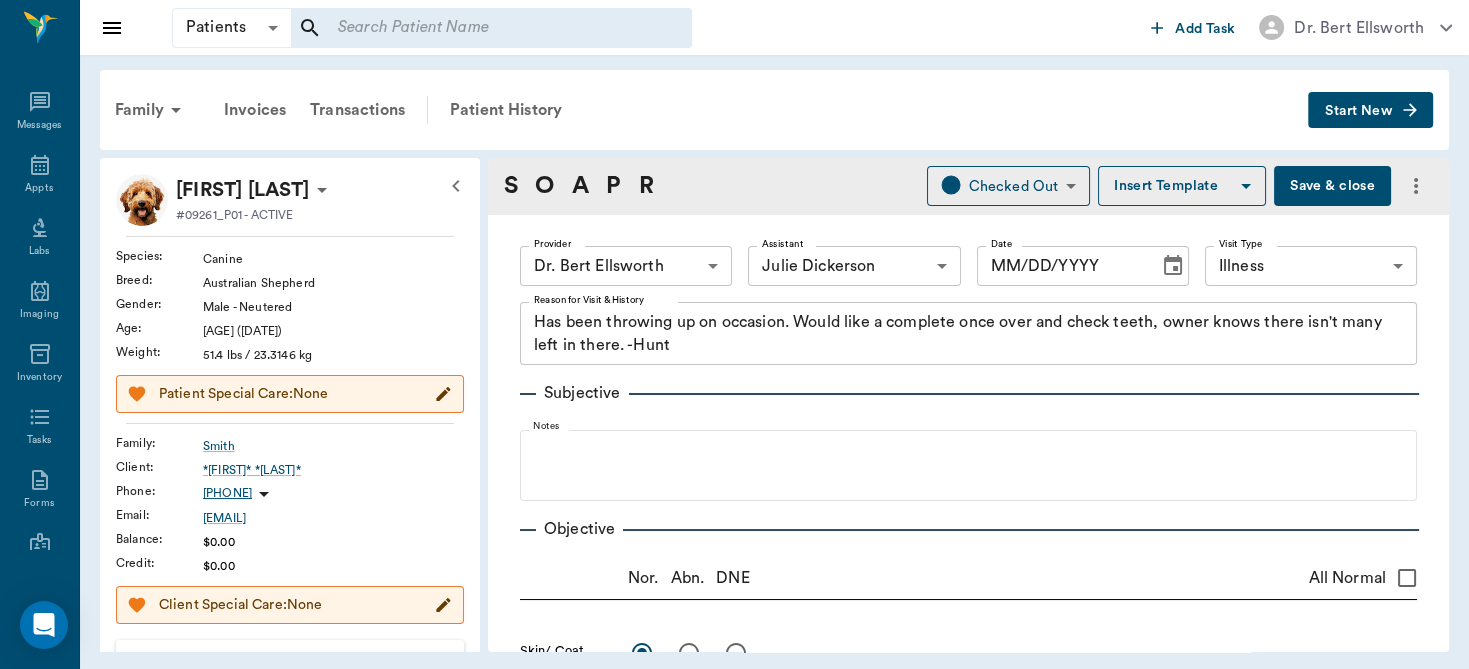 radio on "true" 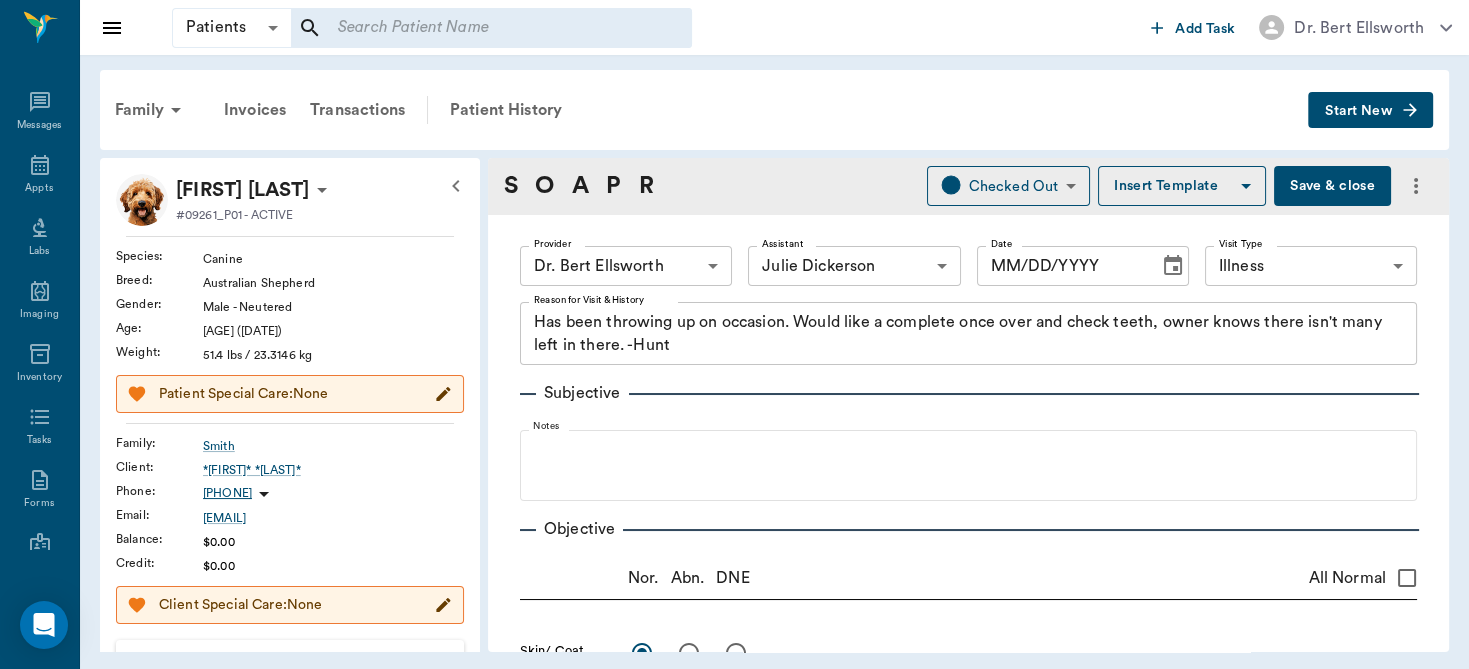 radio on "true" 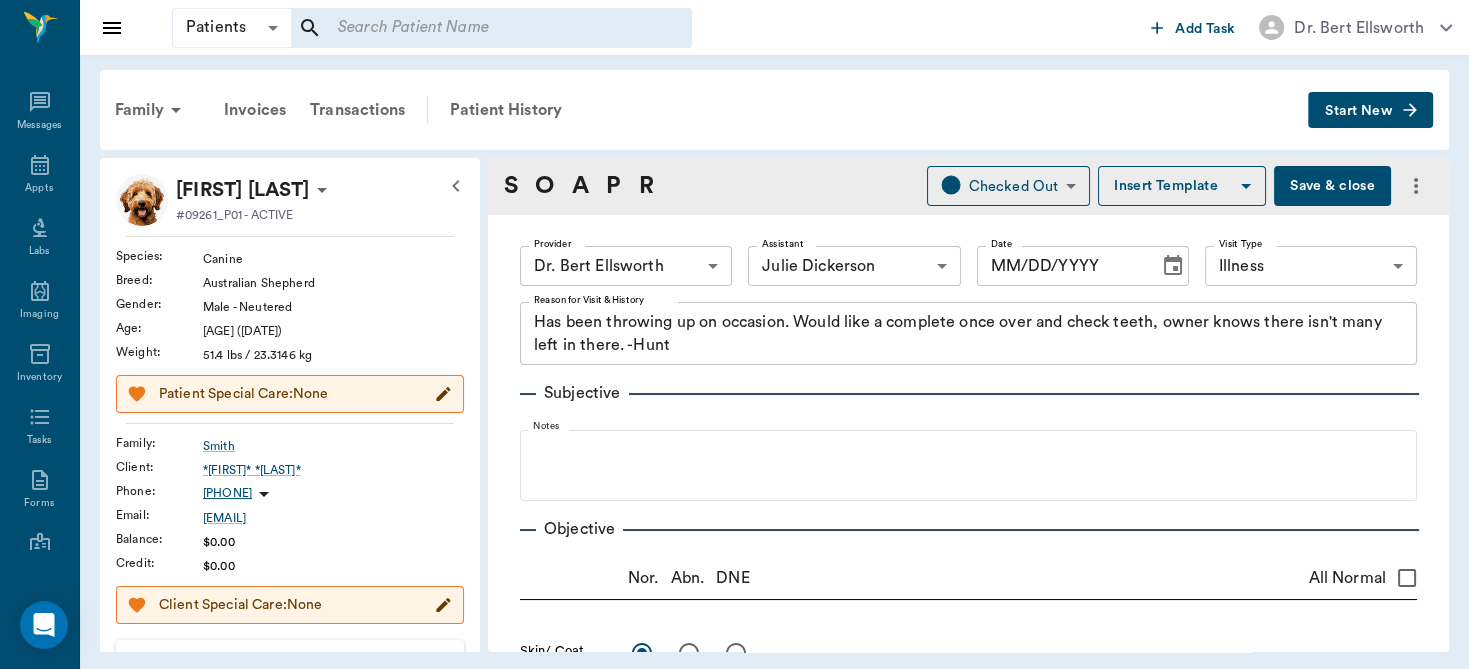 type on "07/31/2025" 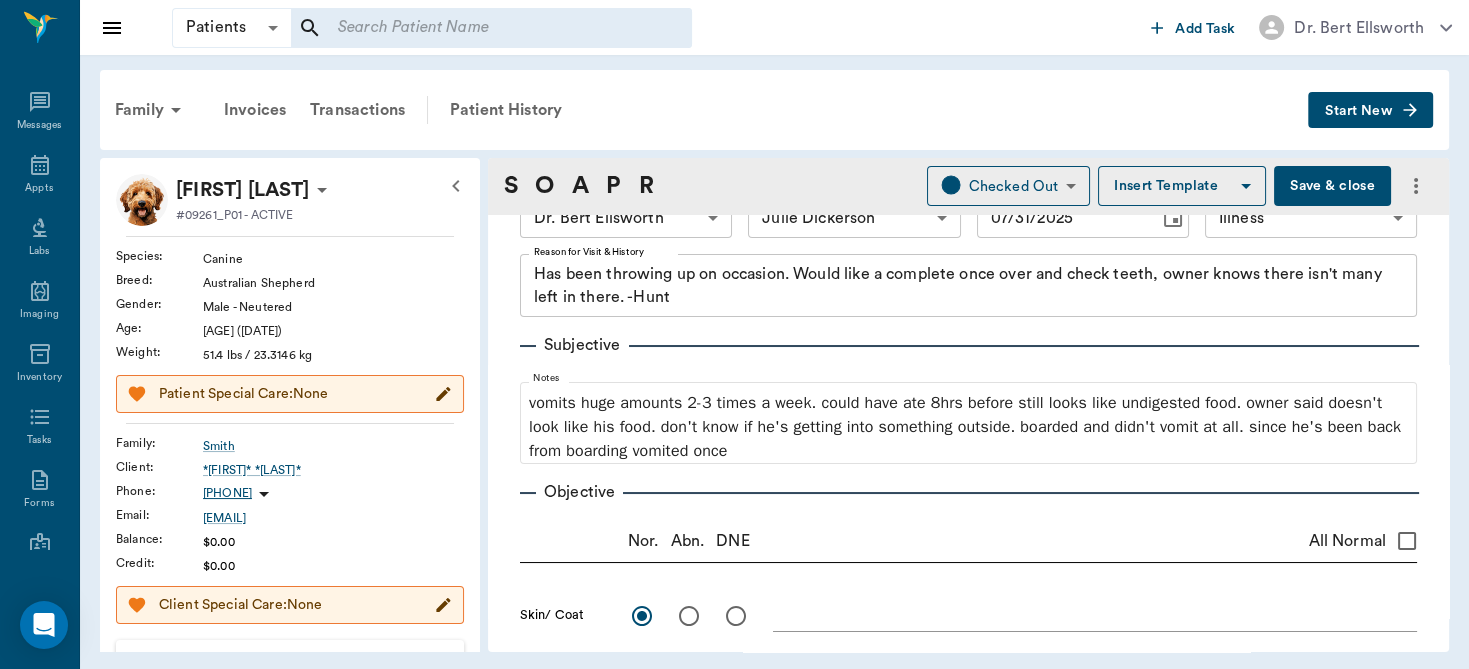 scroll, scrollTop: 0, scrollLeft: 0, axis: both 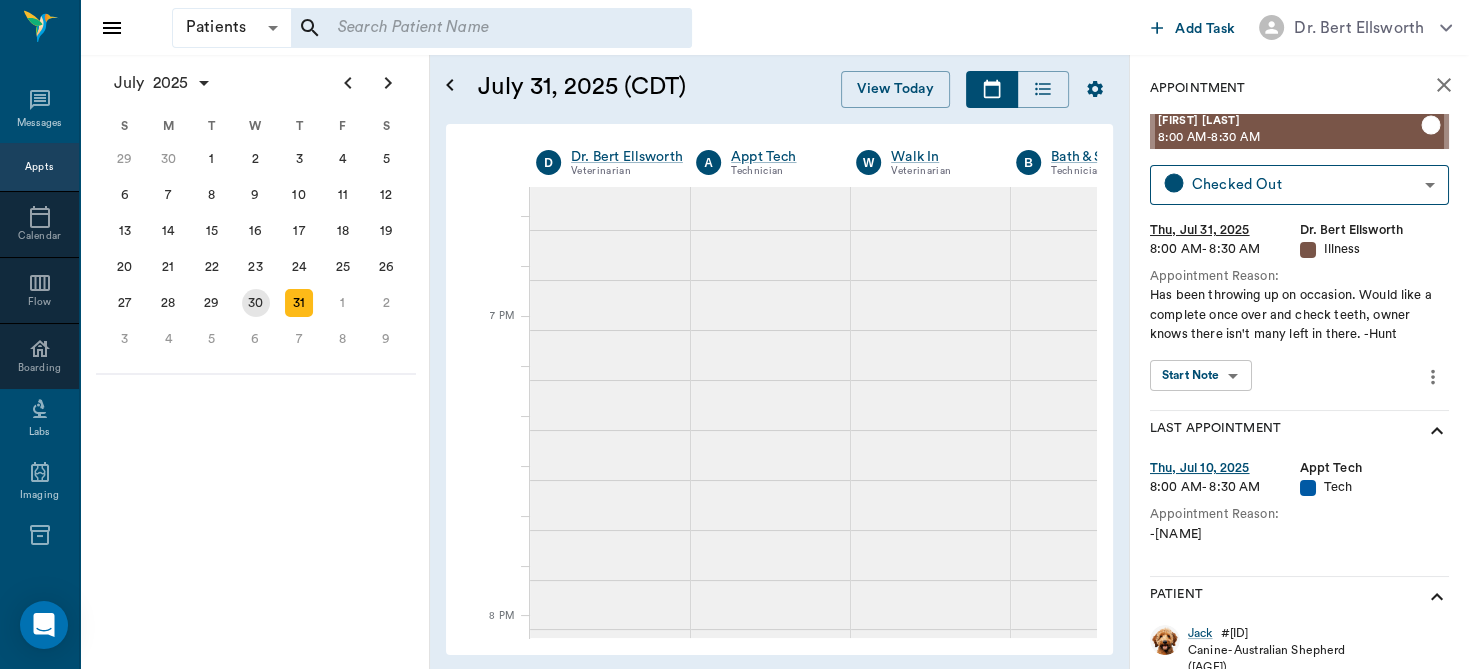 click on "30" at bounding box center [256, 303] 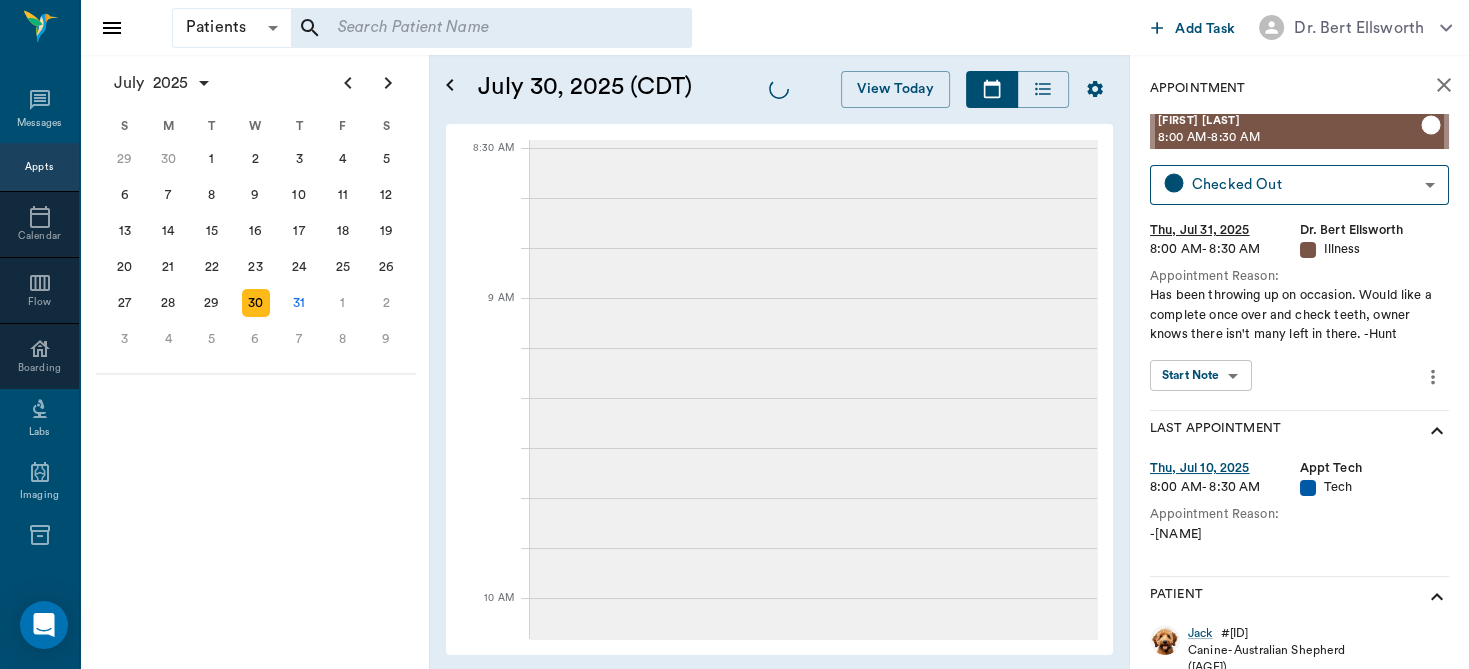 scroll, scrollTop: 0, scrollLeft: 0, axis: both 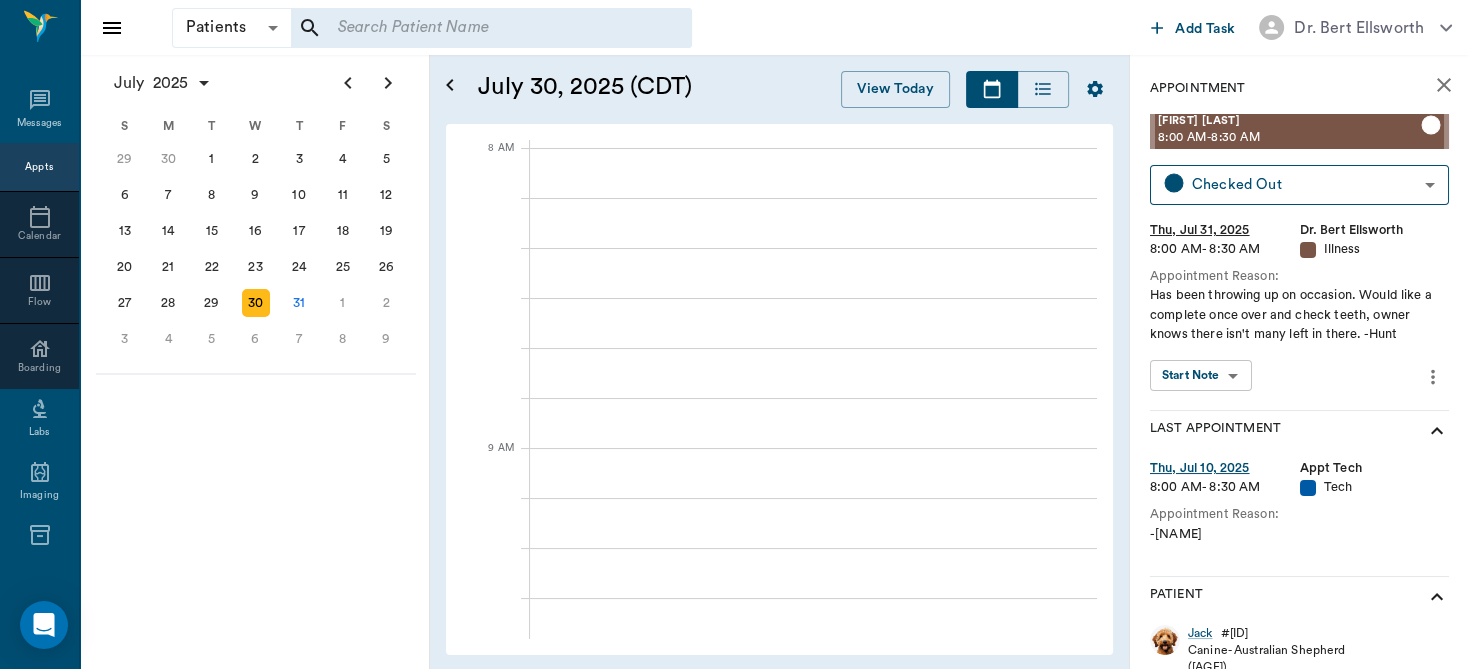 drag, startPoint x: 257, startPoint y: 297, endPoint x: 287, endPoint y: 296, distance: 30.016663 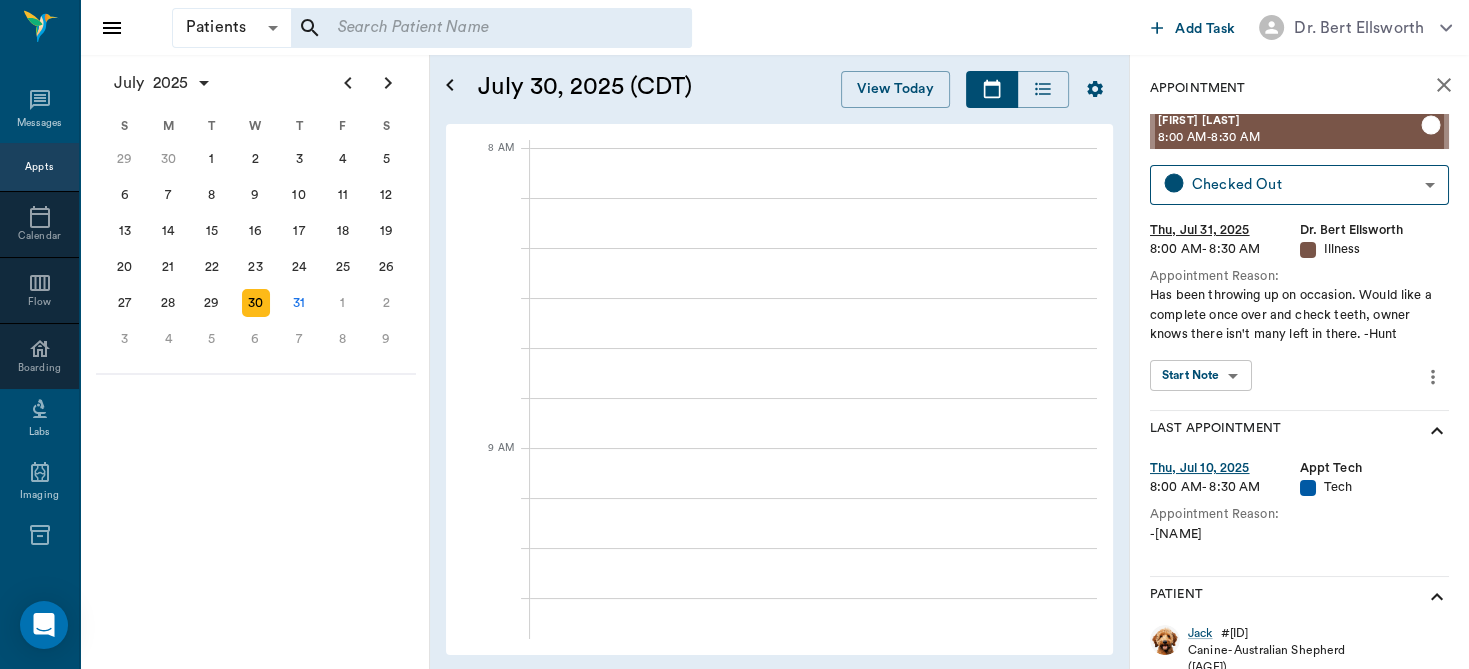 click on "30" at bounding box center [256, 303] 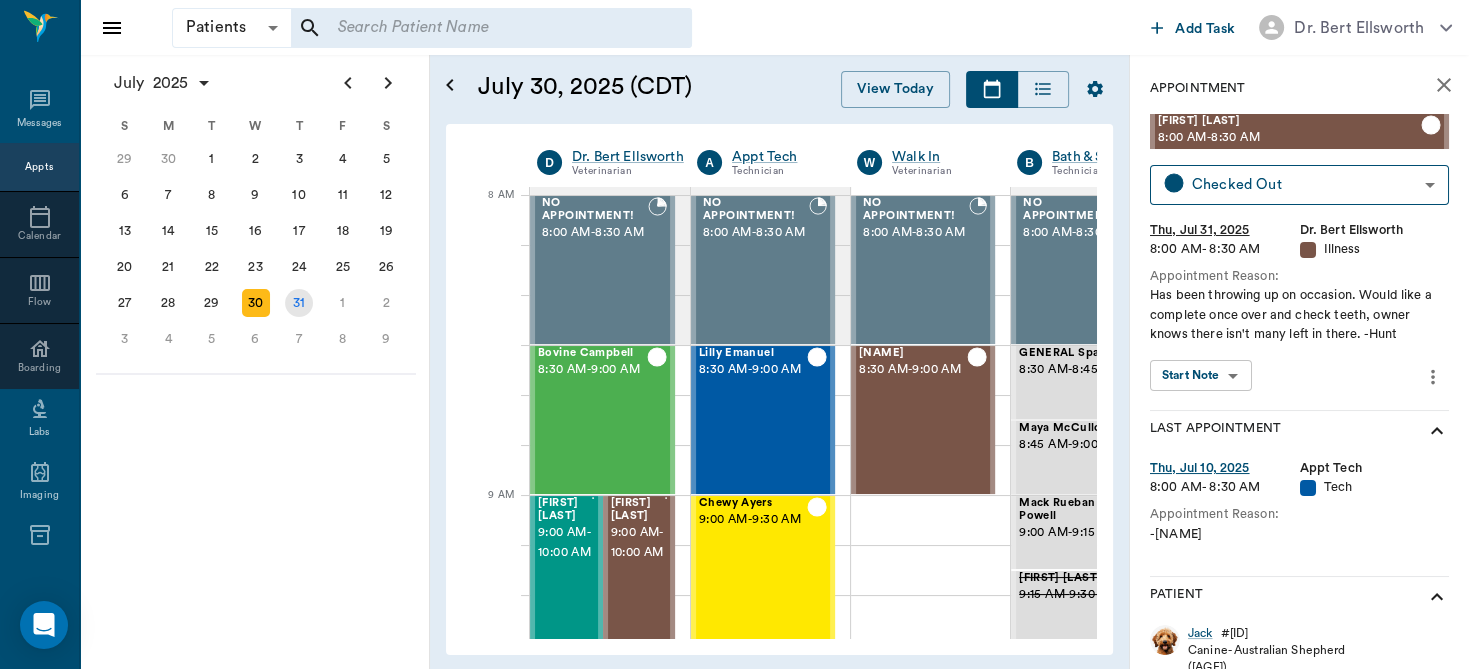 scroll, scrollTop: 0, scrollLeft: 0, axis: both 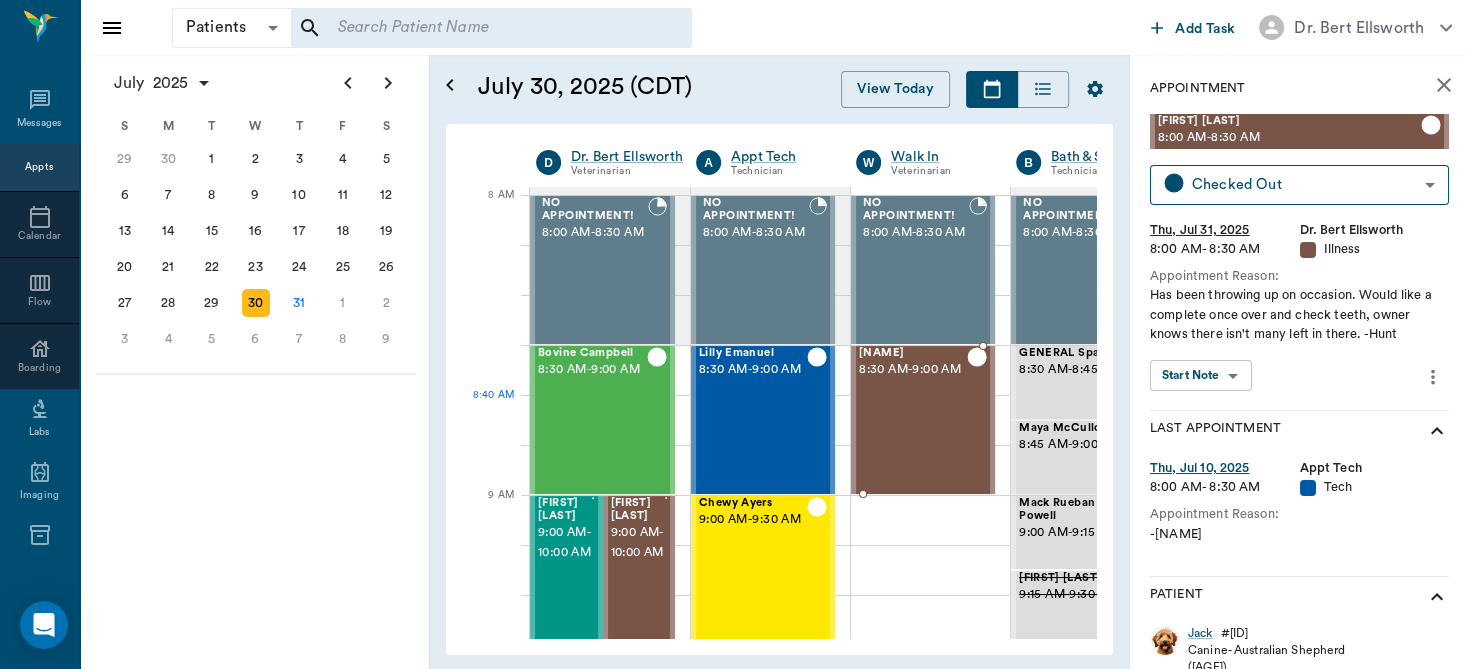 click on "CHUCKY Walker 8:30 AM  -  9:00 AM" at bounding box center (913, 420) 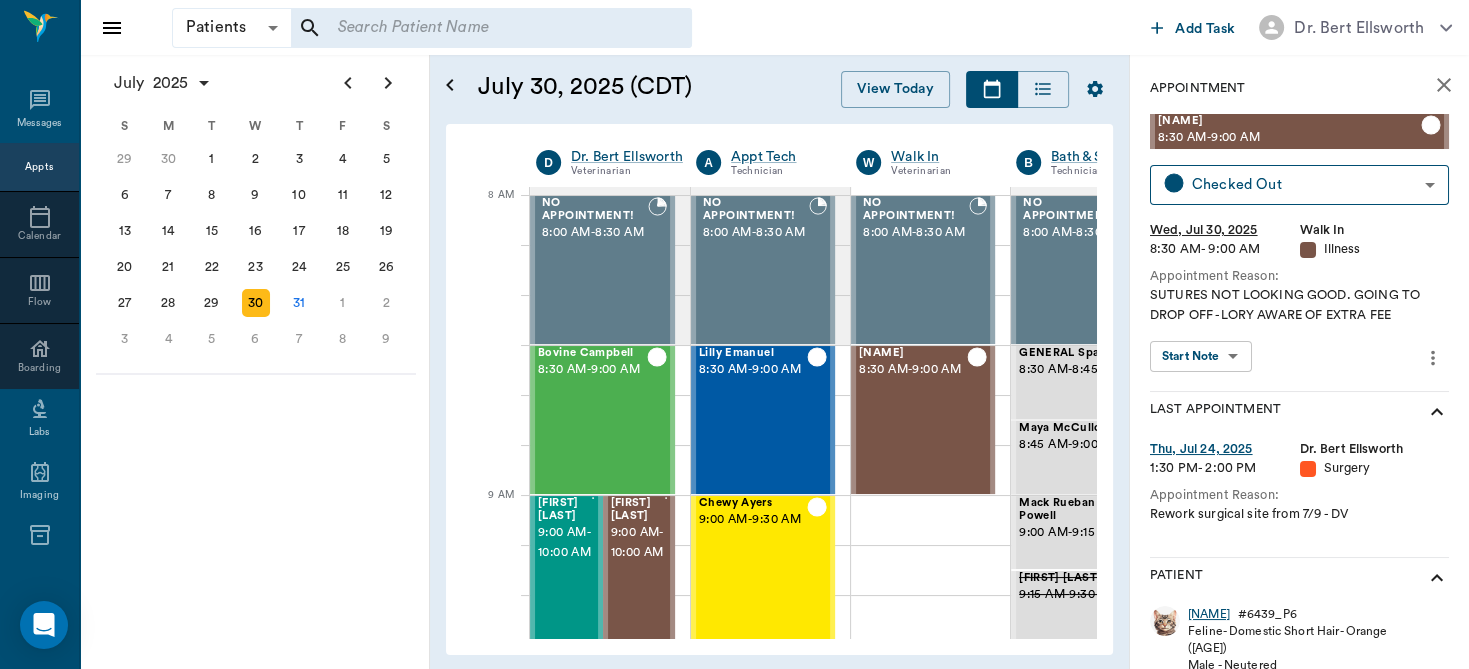 click on "CHUCKY" at bounding box center (1209, 614) 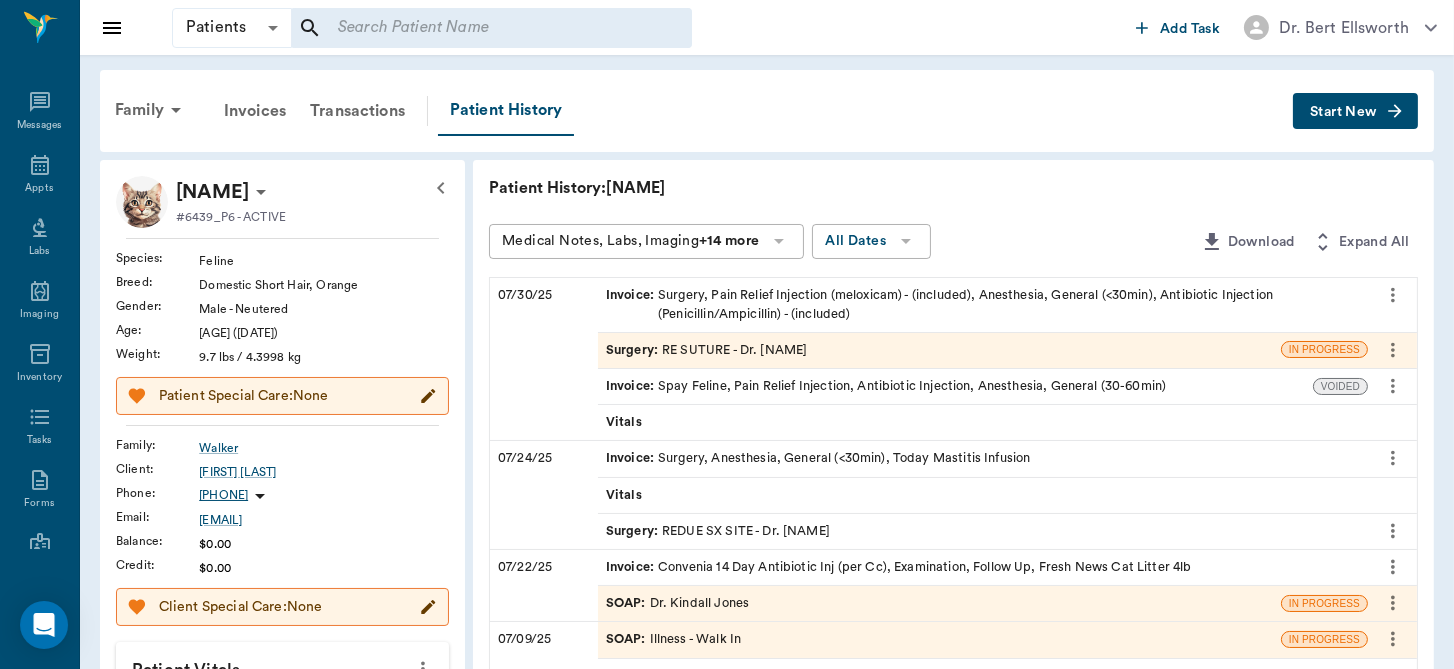 click on "SOAP : Dr. Kindall Jones" at bounding box center (939, 603) 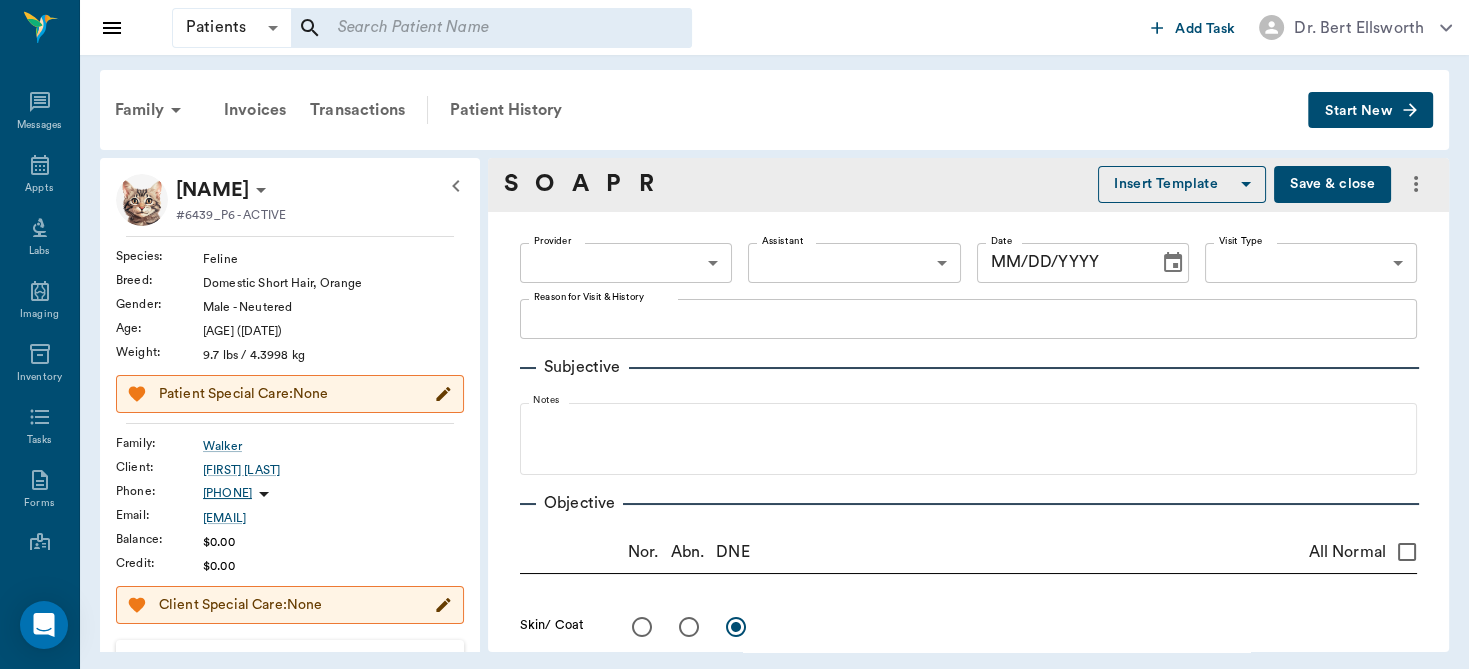 type on "670e8b52b987dc0b25a864ee" 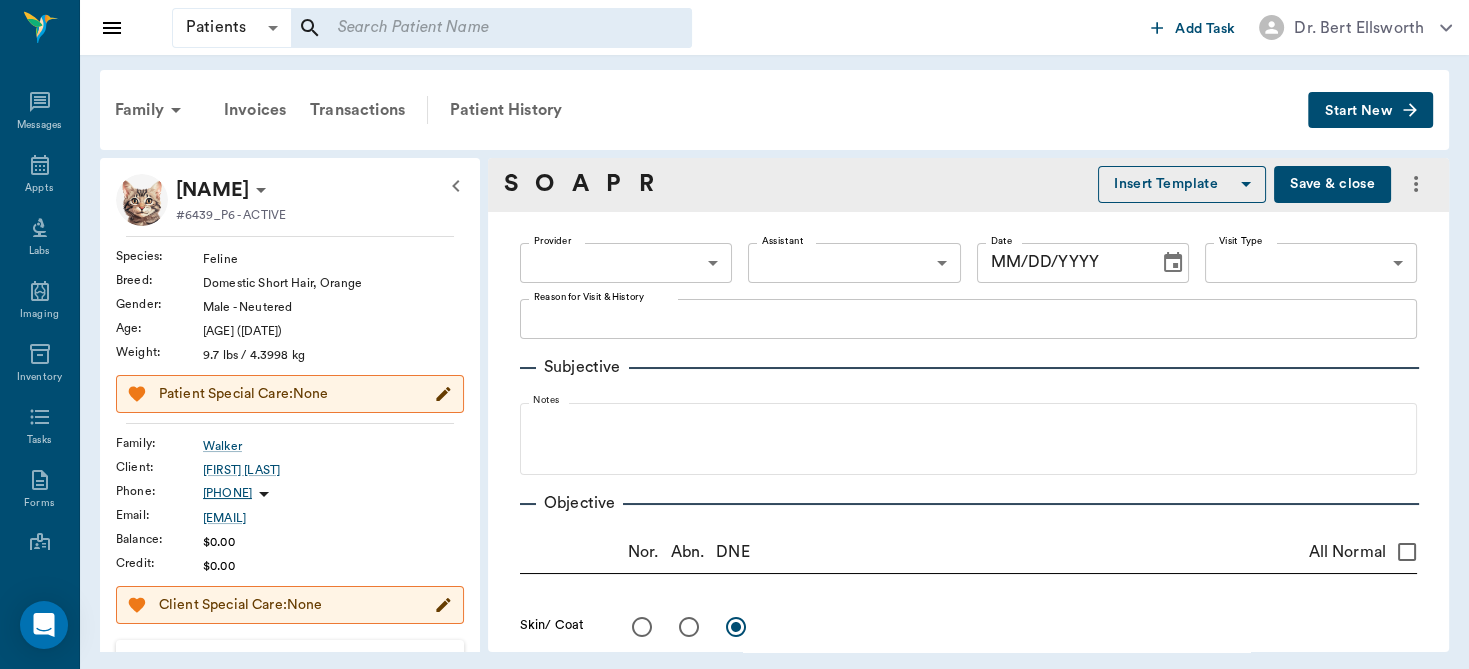 type on "Radiograph taken to confirm no internal organs in the swollen area - none present.  Is urinating and defecating." 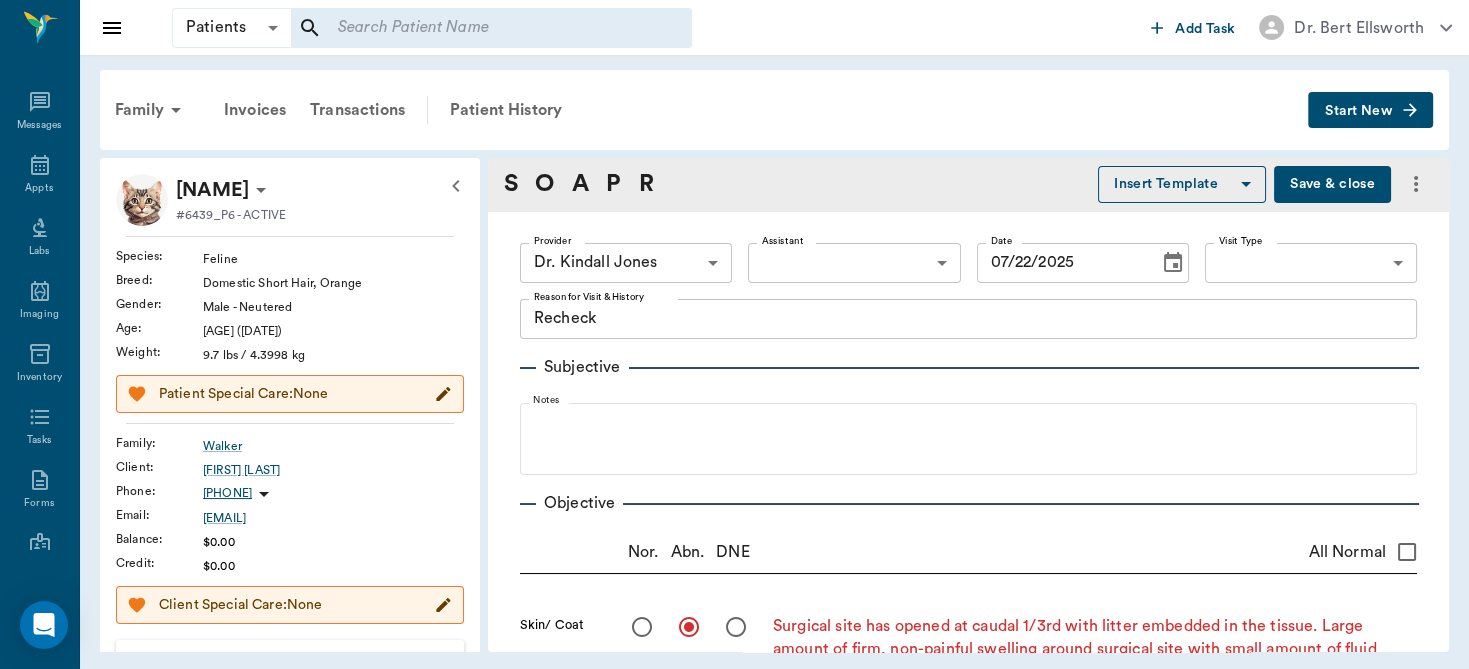 type on "07/22/2025" 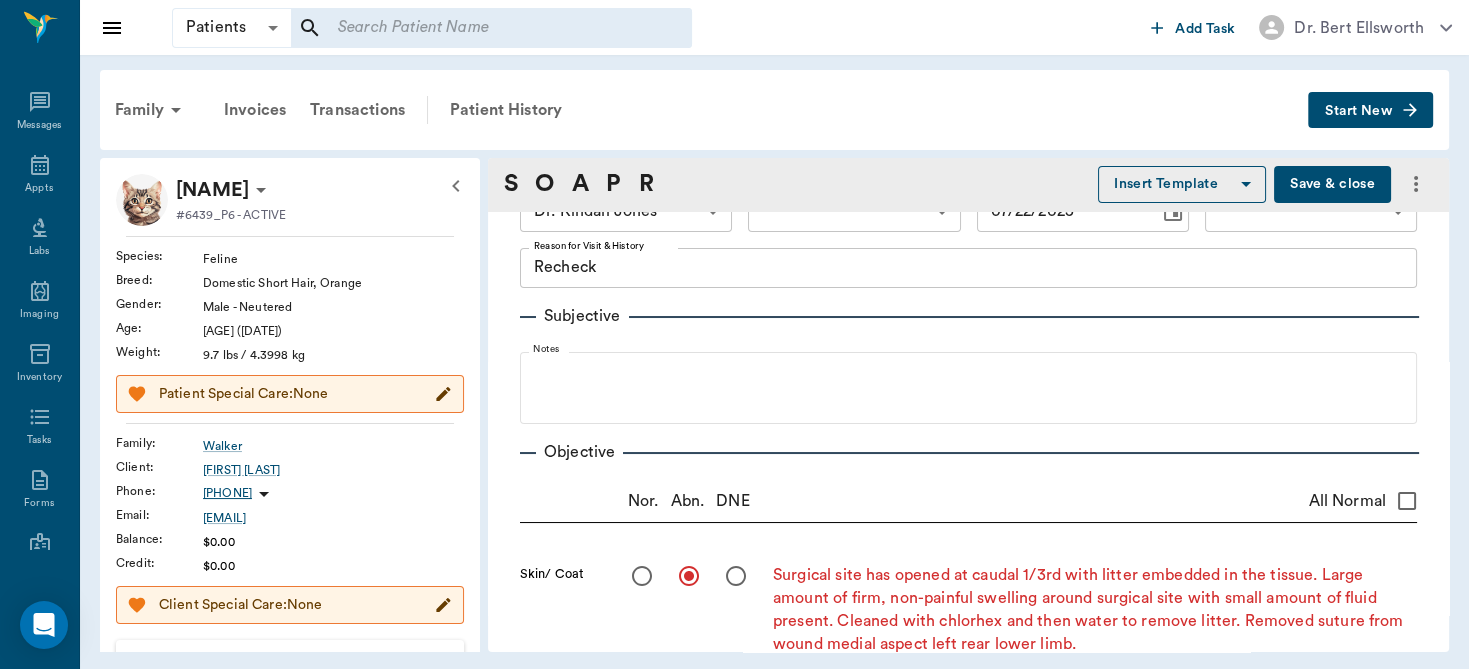 scroll, scrollTop: 0, scrollLeft: 0, axis: both 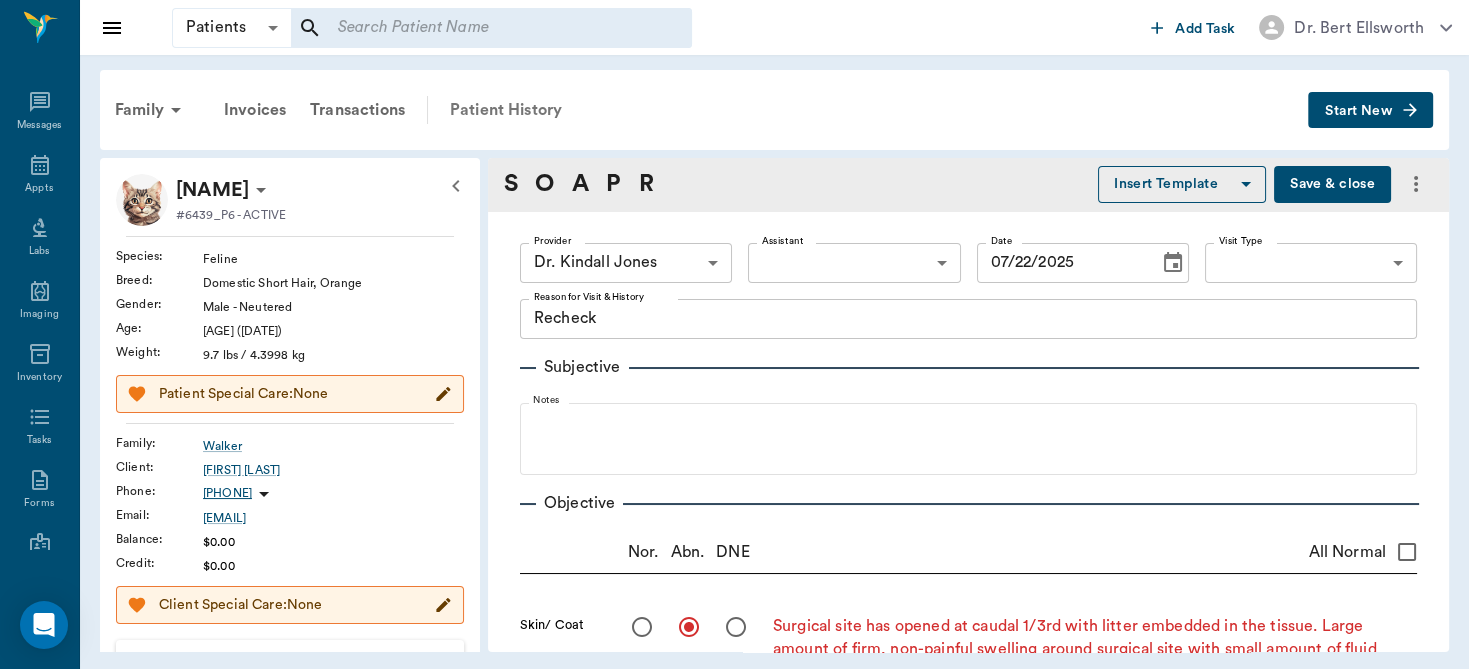 click on "Patient History" at bounding box center (506, 110) 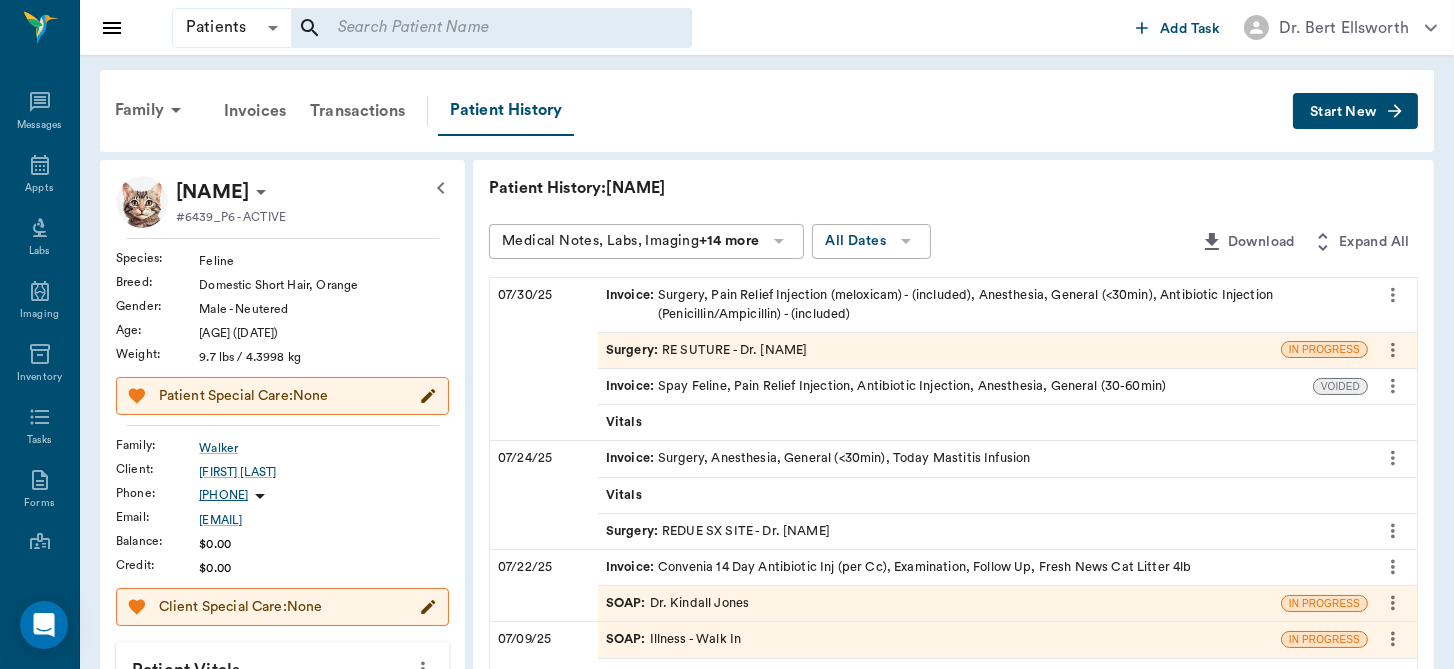 click on "Surgery : RE SUTURE - Dr. Bert Ellsworth" at bounding box center (707, 350) 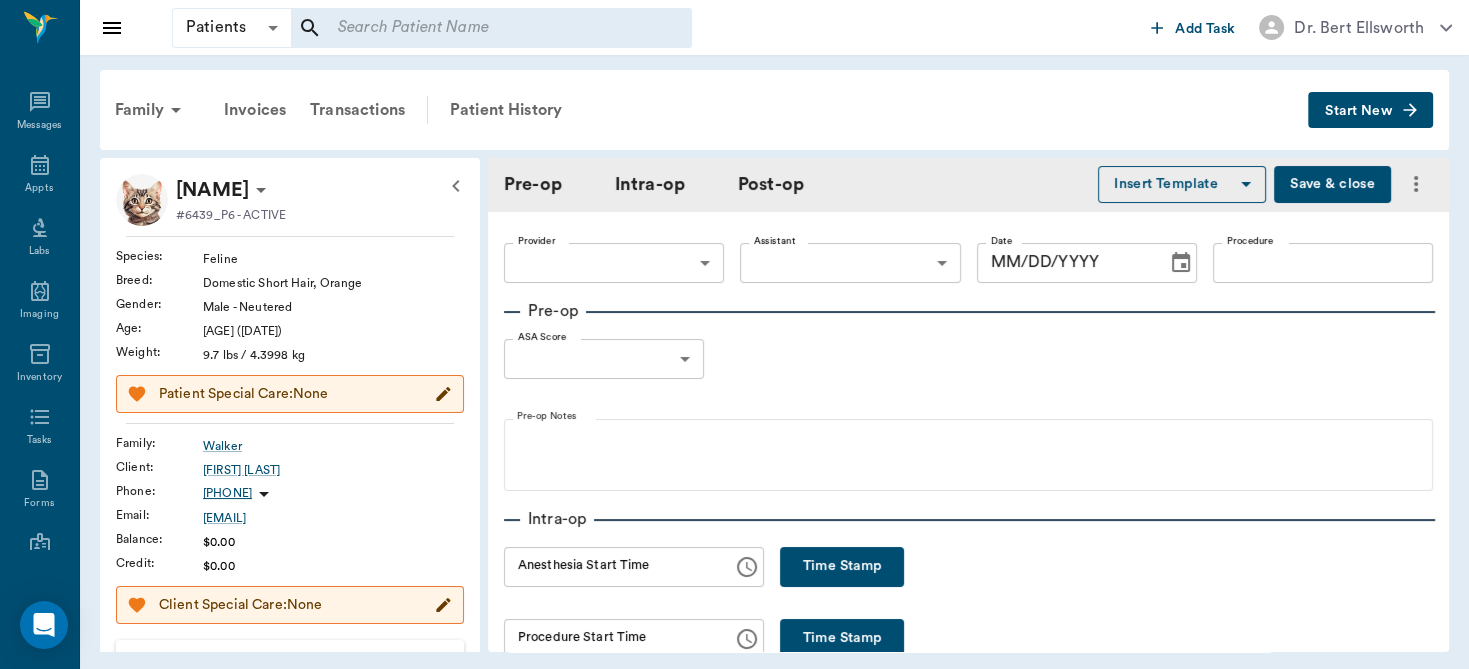 type on "63ec2f075fda476ae8351a4d" 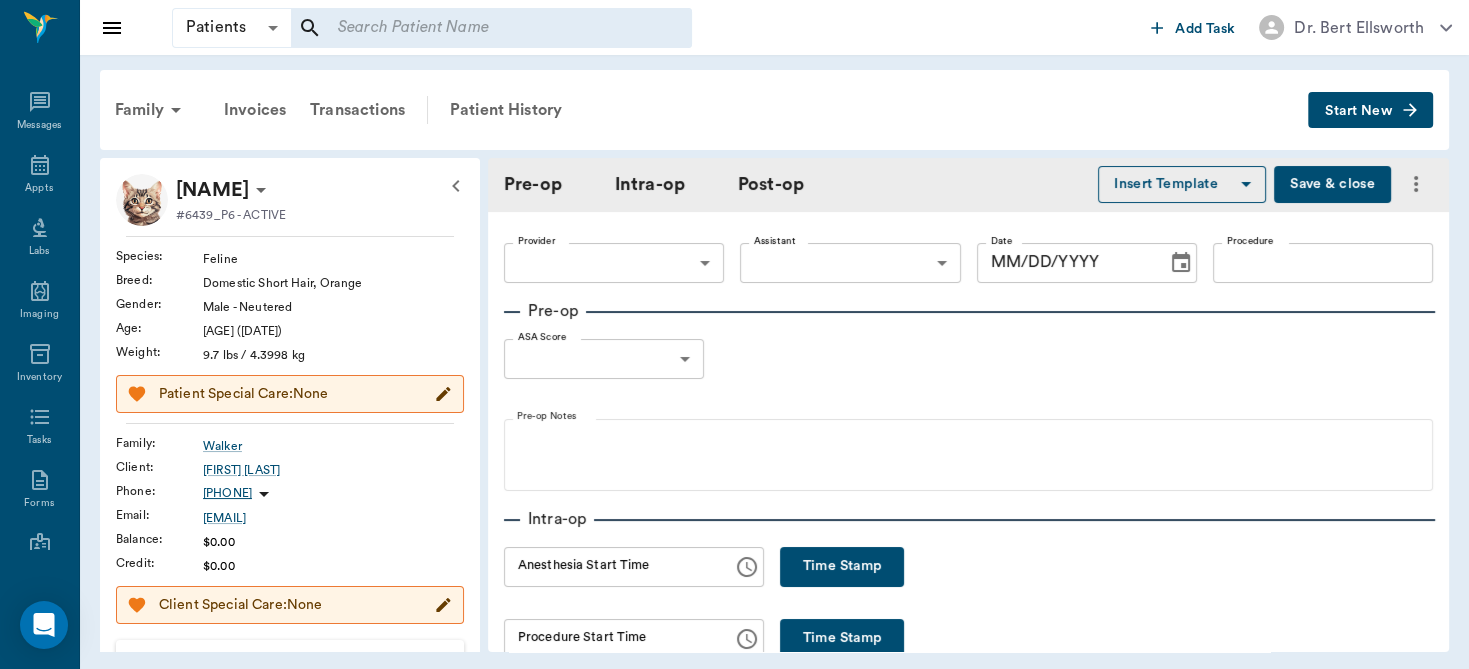 type on "63ec2e7e52e12b0ba117b124" 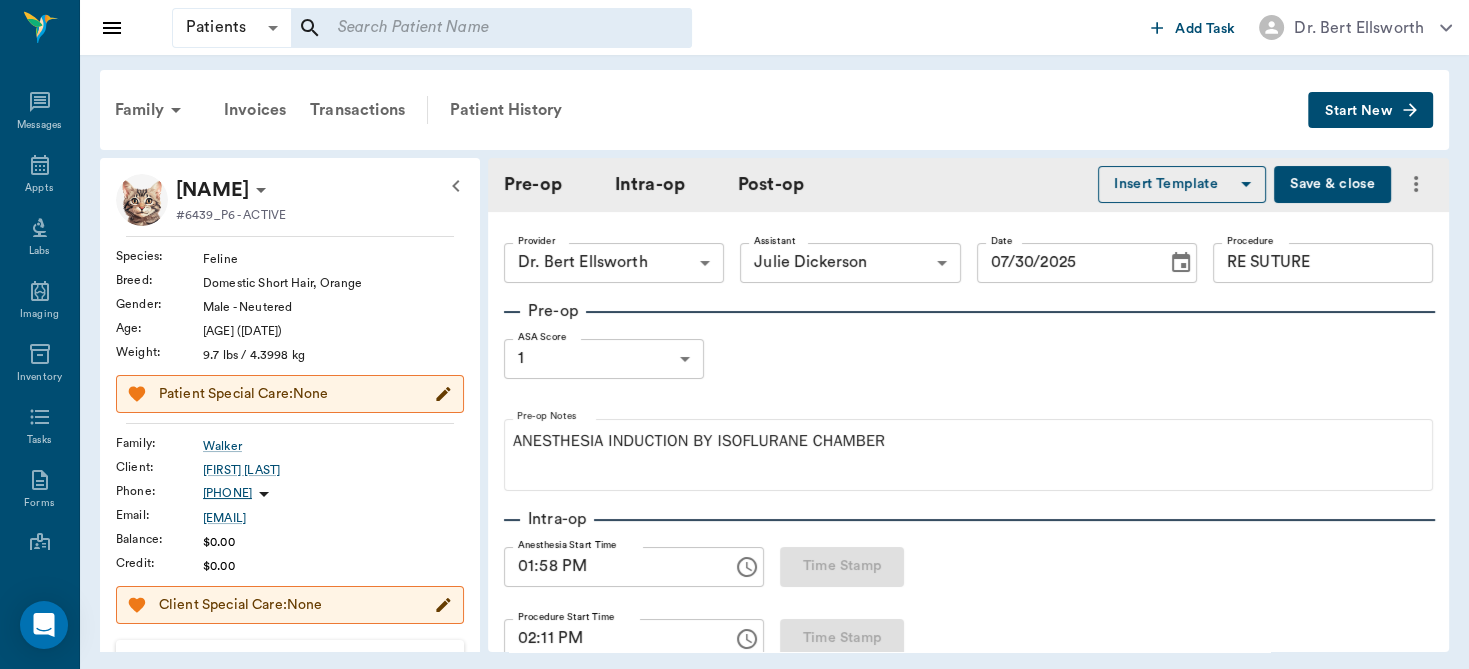 type on "07/30/2025" 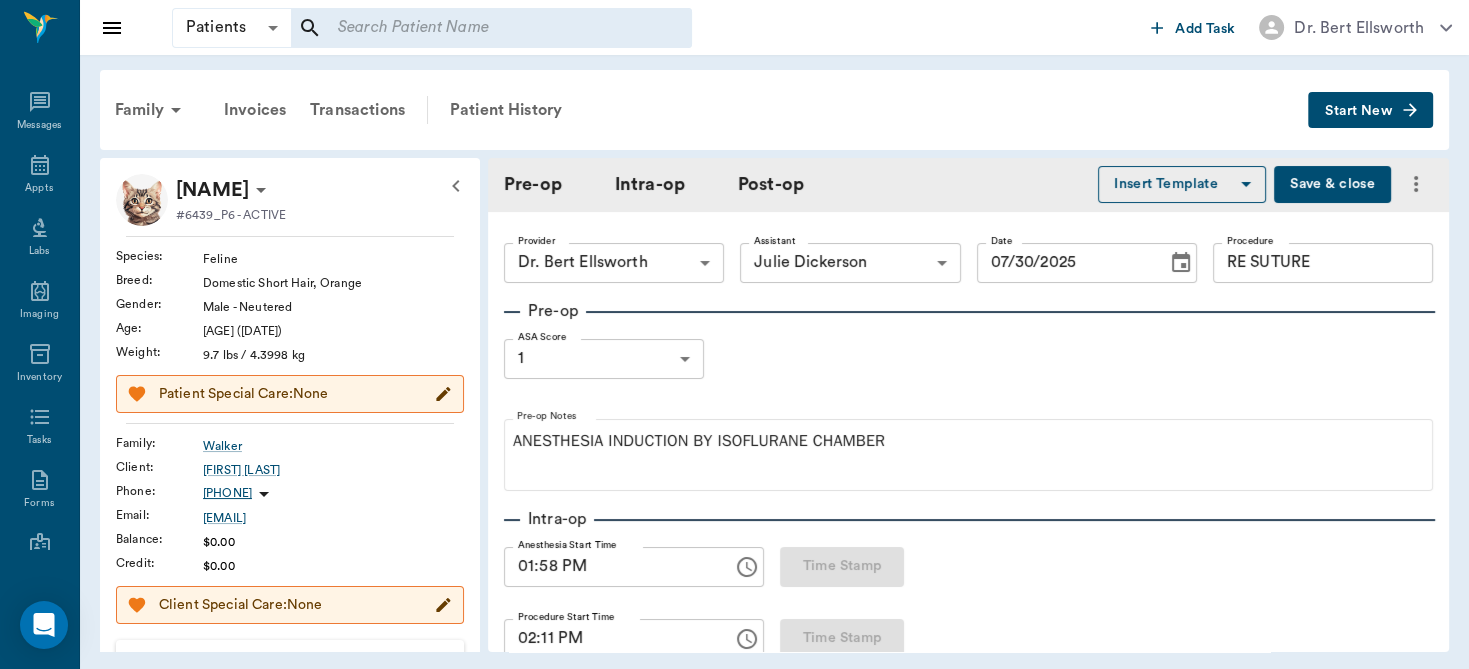 type on "02:11 PM" 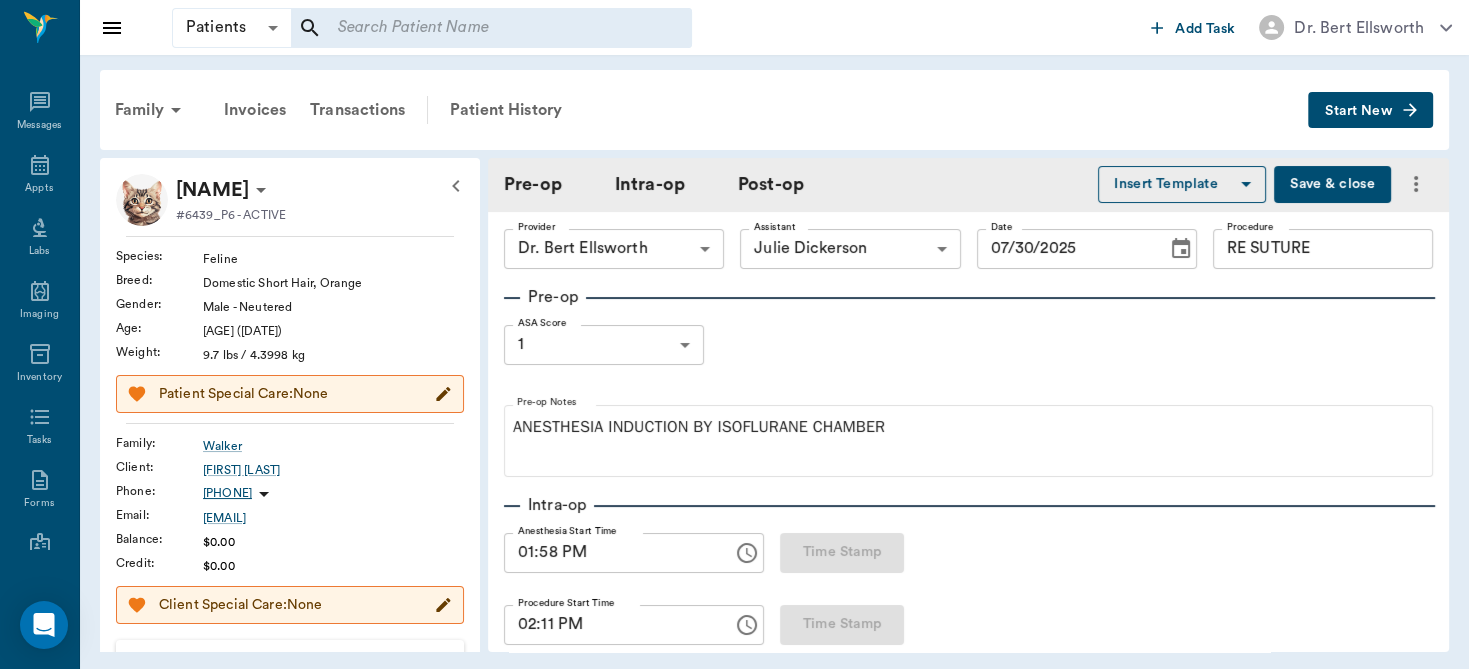 scroll, scrollTop: 25, scrollLeft: 0, axis: vertical 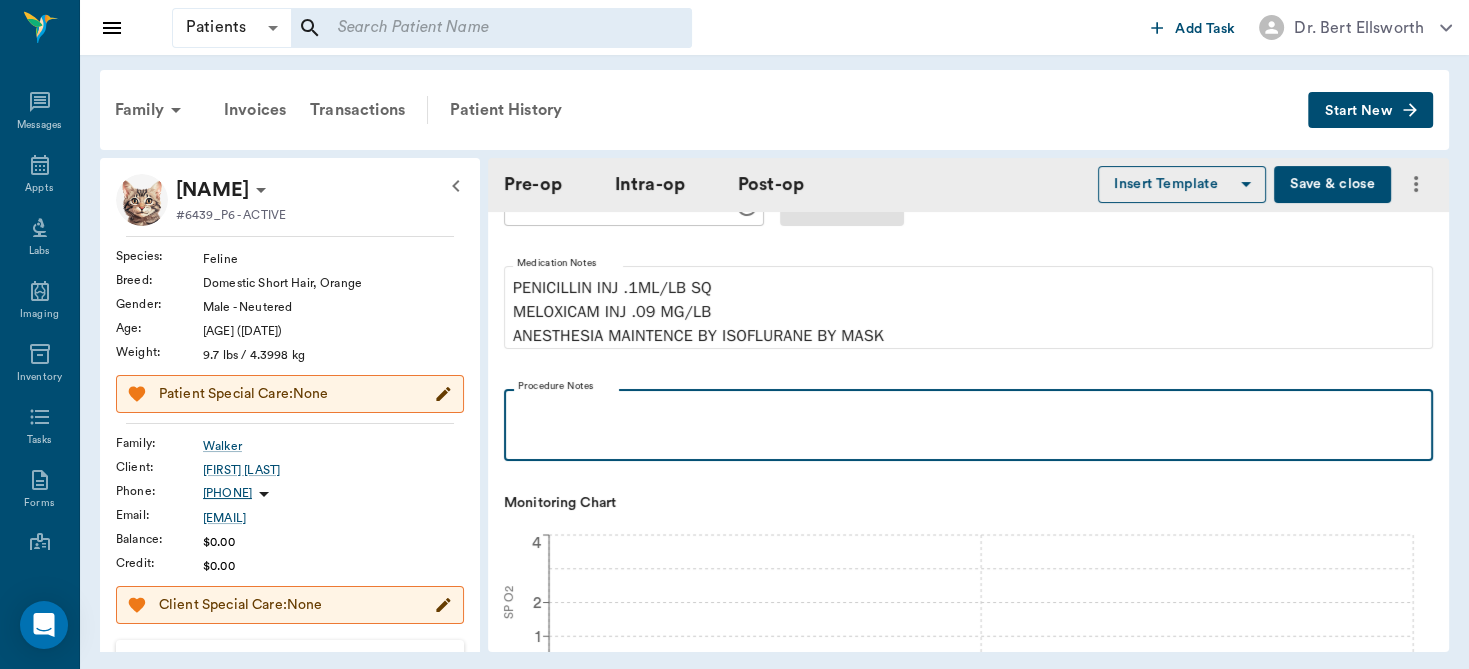 click at bounding box center [968, 411] 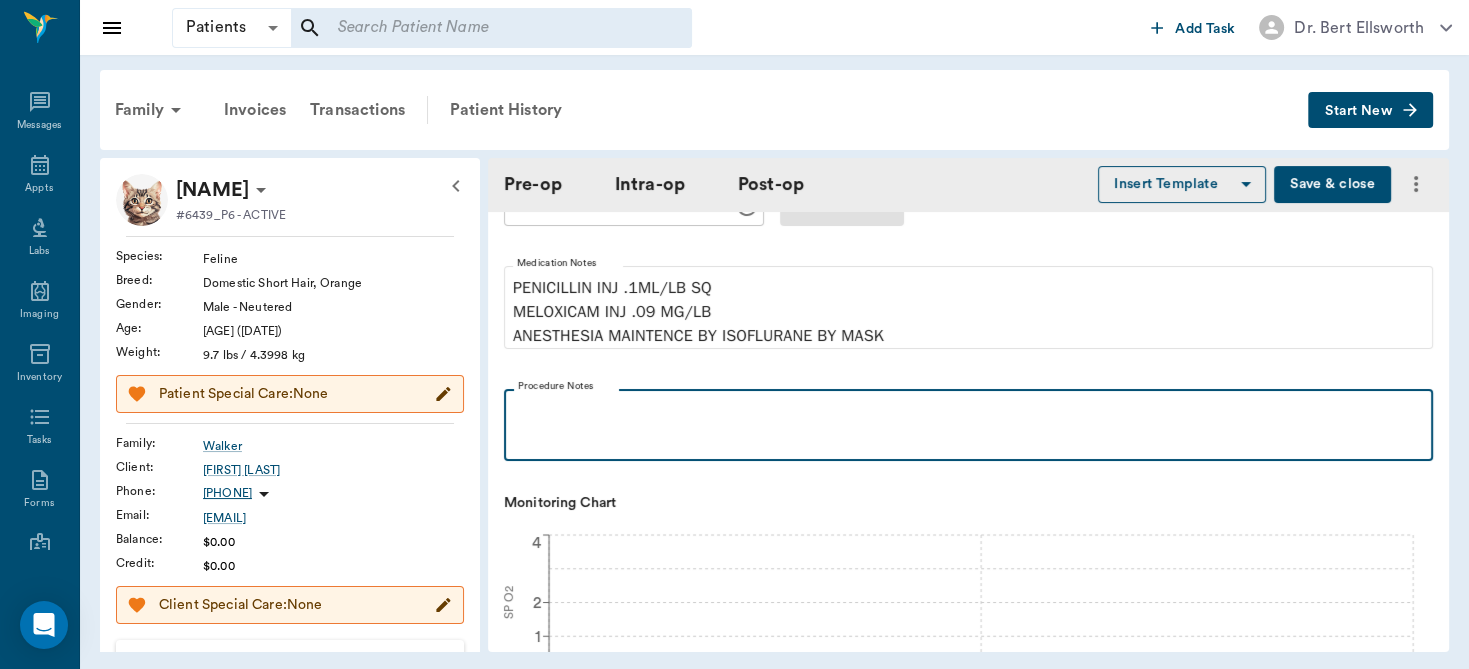 type 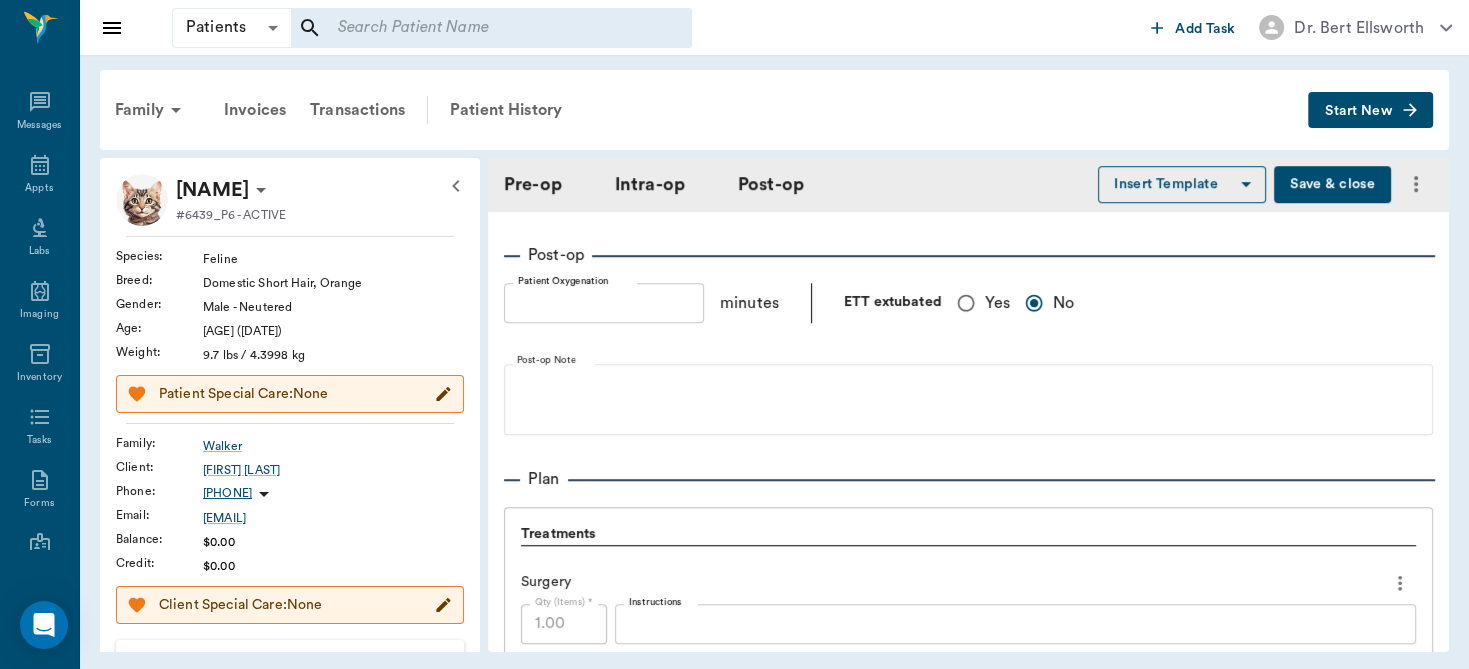 scroll, scrollTop: 488, scrollLeft: 0, axis: vertical 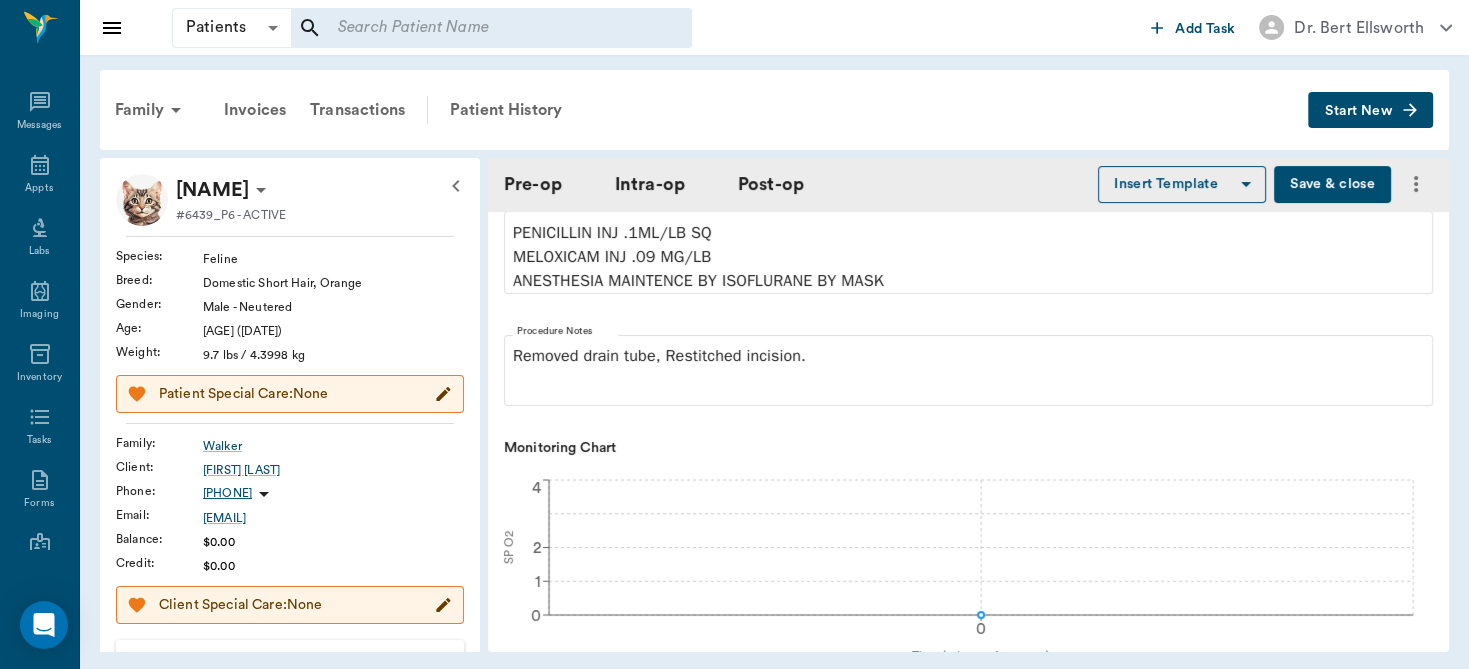 click on "Save & close" at bounding box center [1332, 184] 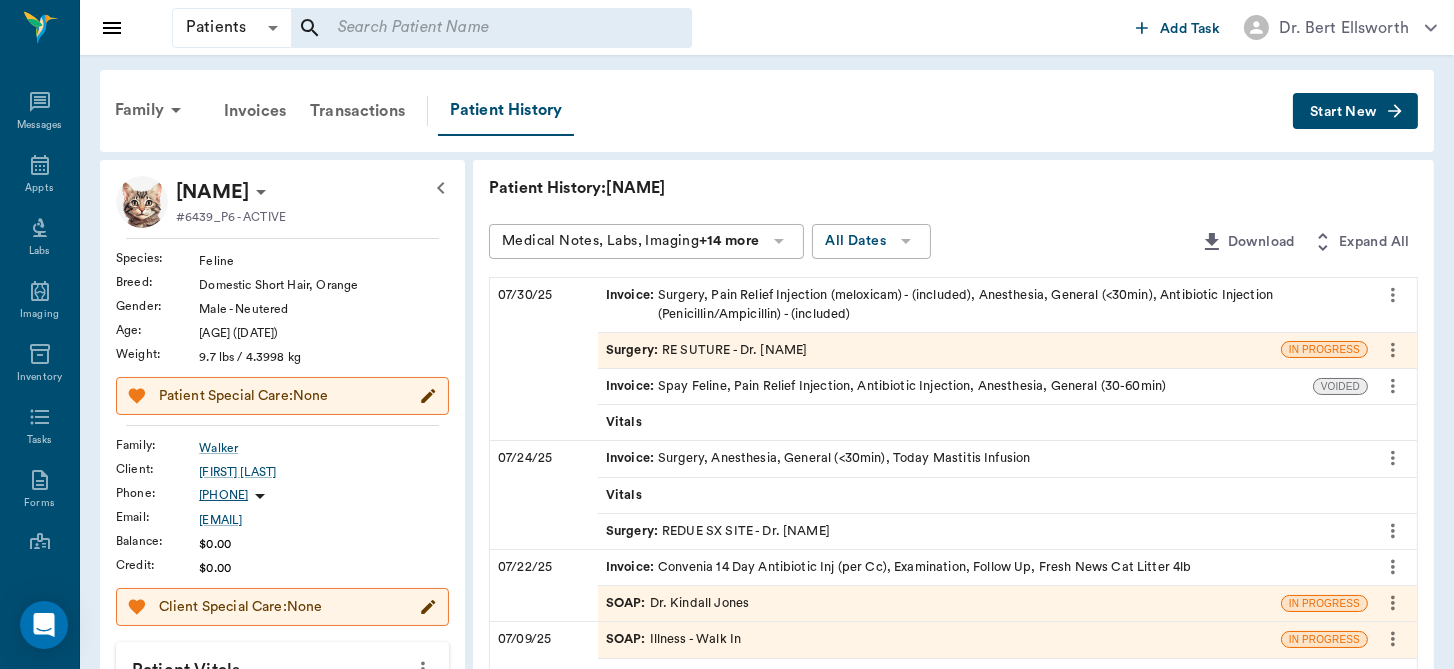 click on "Patient History:  CHUCKY" at bounding box center (953, 188) 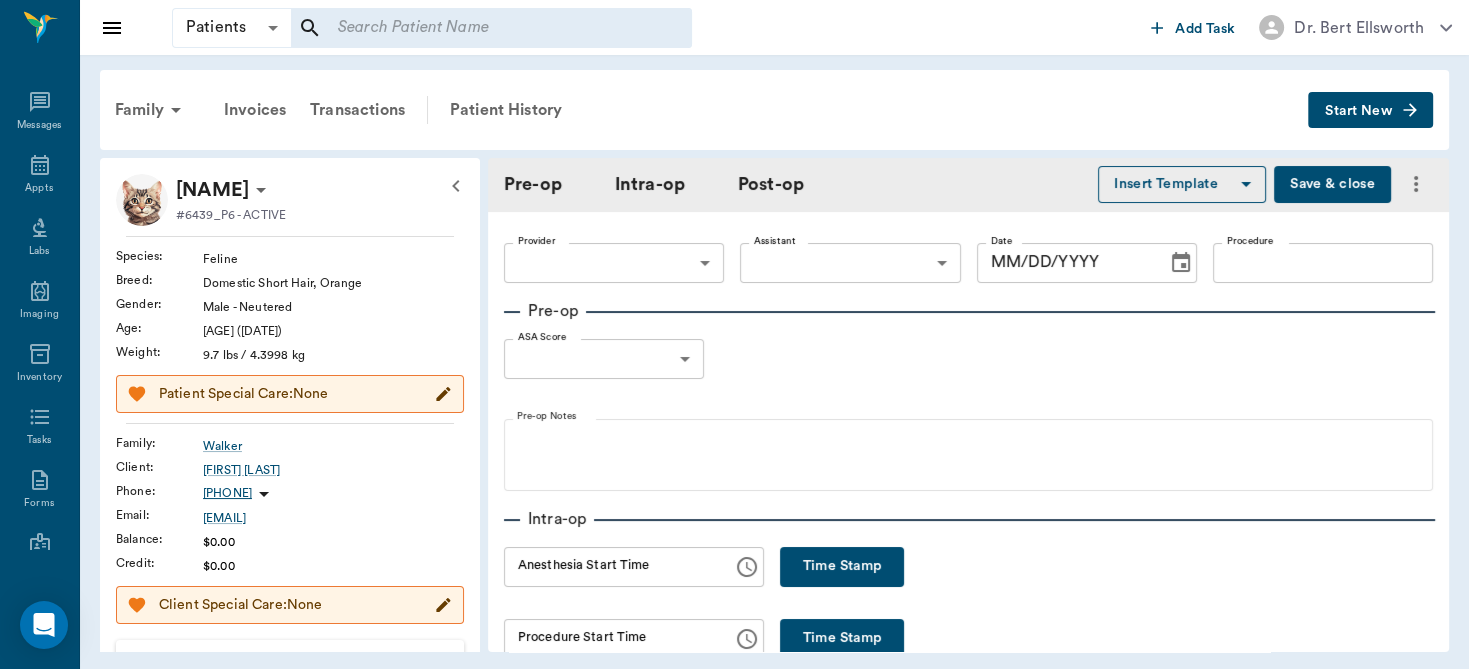 type on "63ec2f075fda476ae8351a4d" 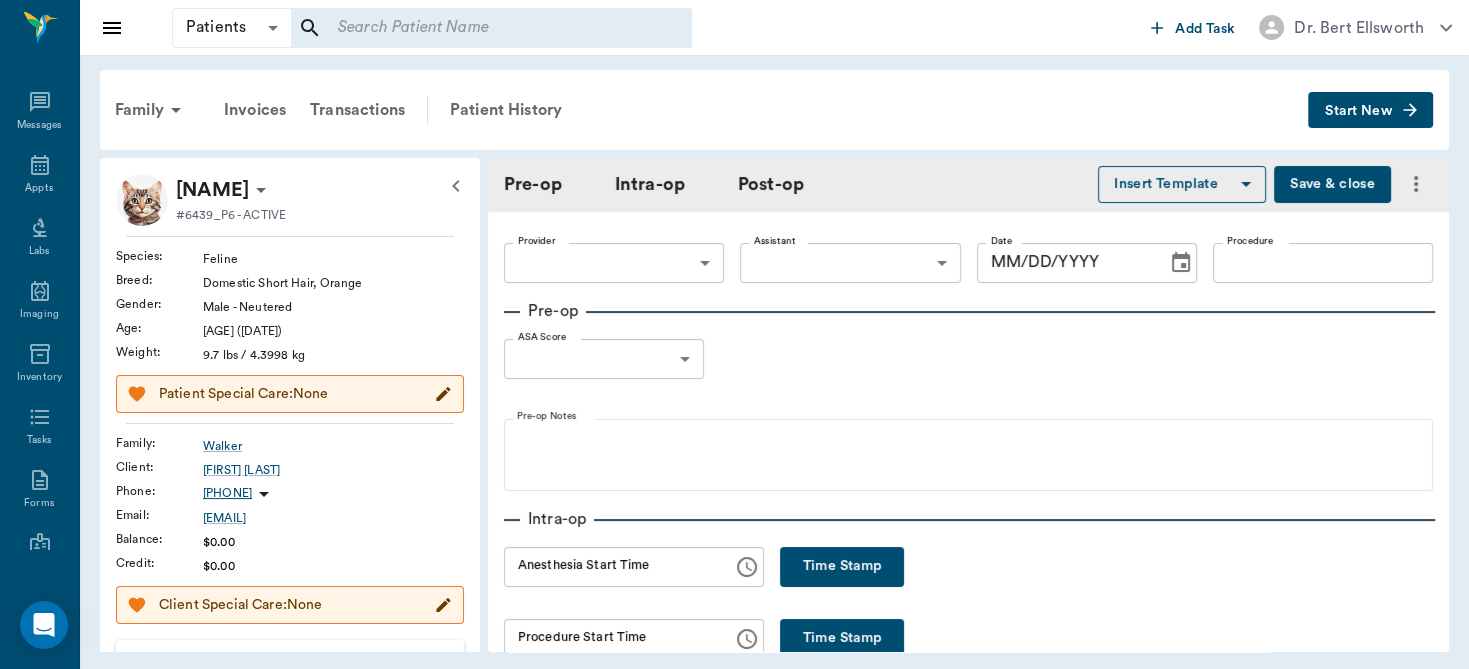 type on "63ec2e7e52e12b0ba117b124" 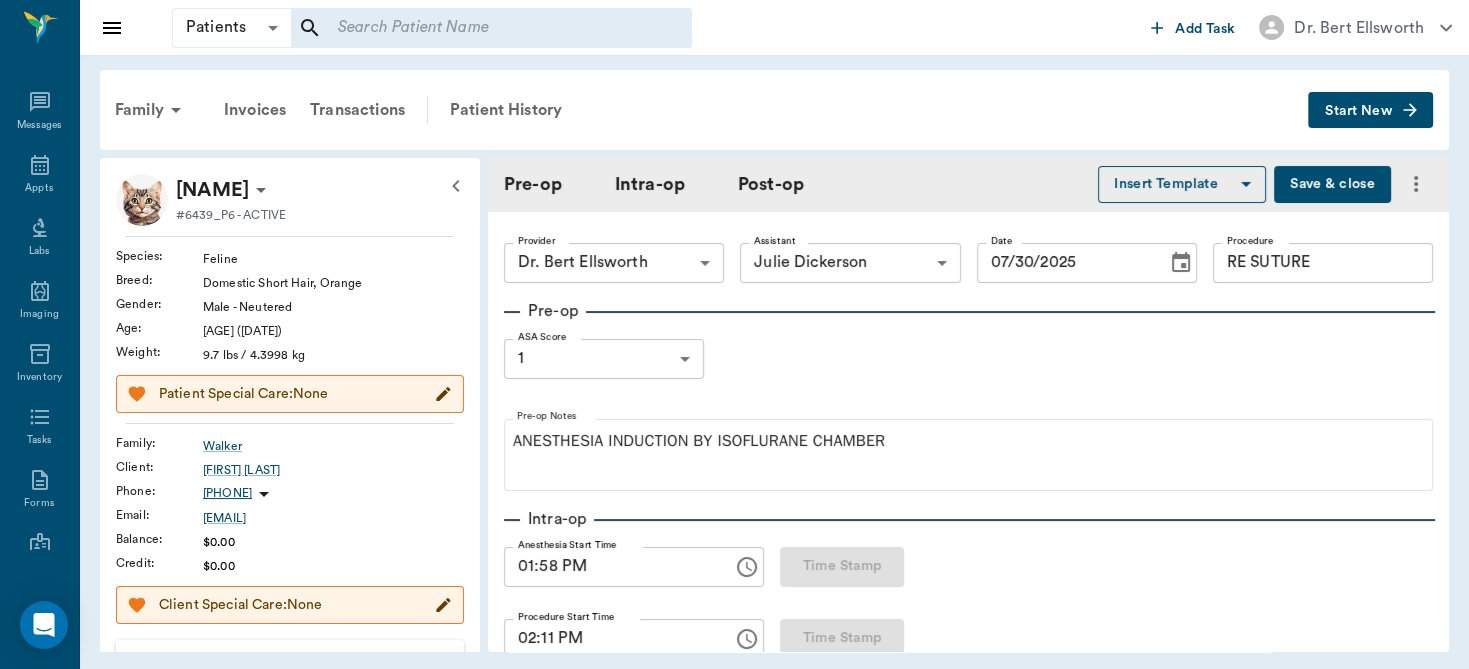 type on "07/30/2025" 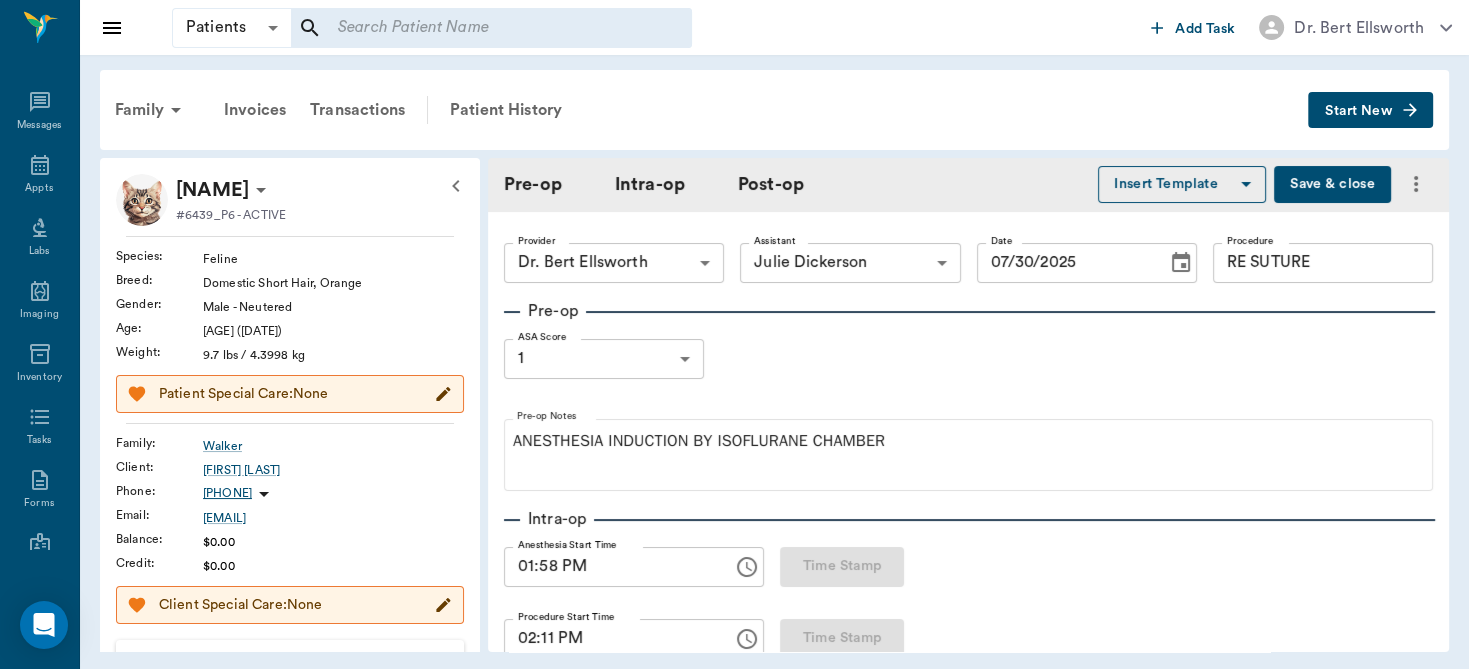 type on "01:58 PM" 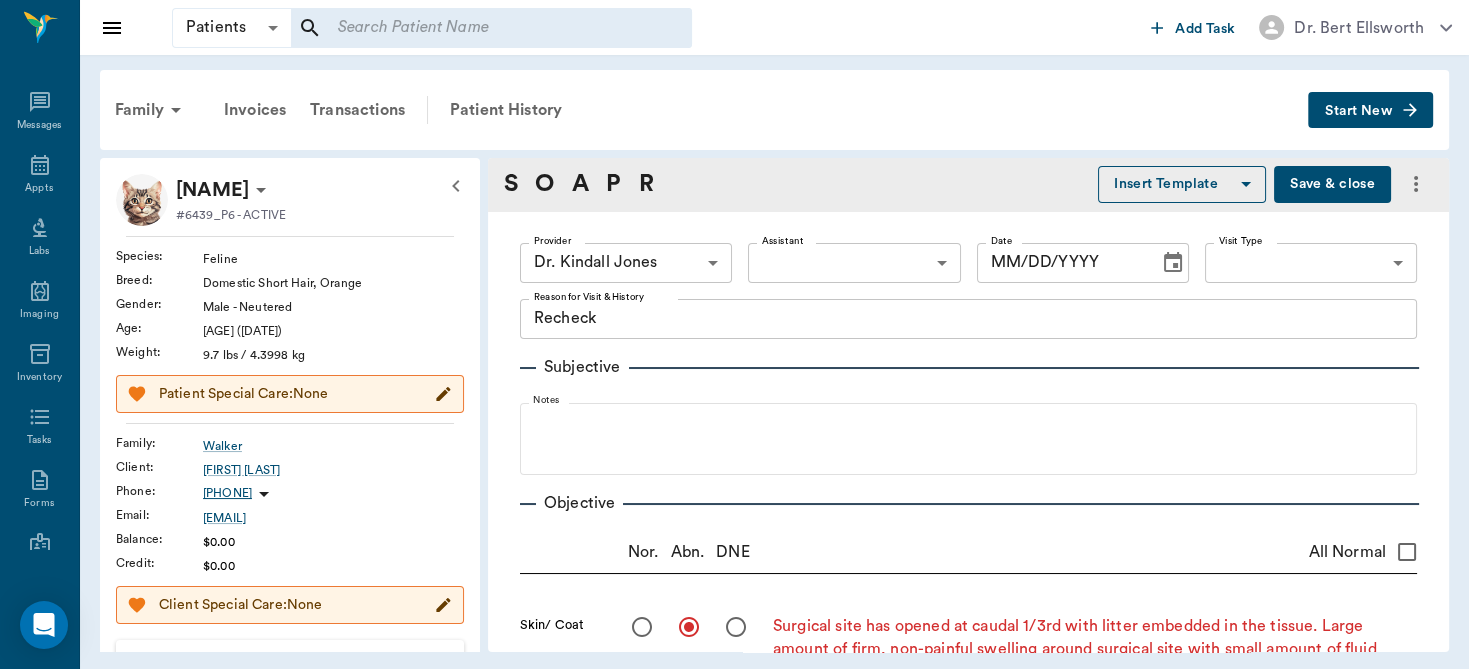 type on "670e8b52b987dc0b25a864ee" 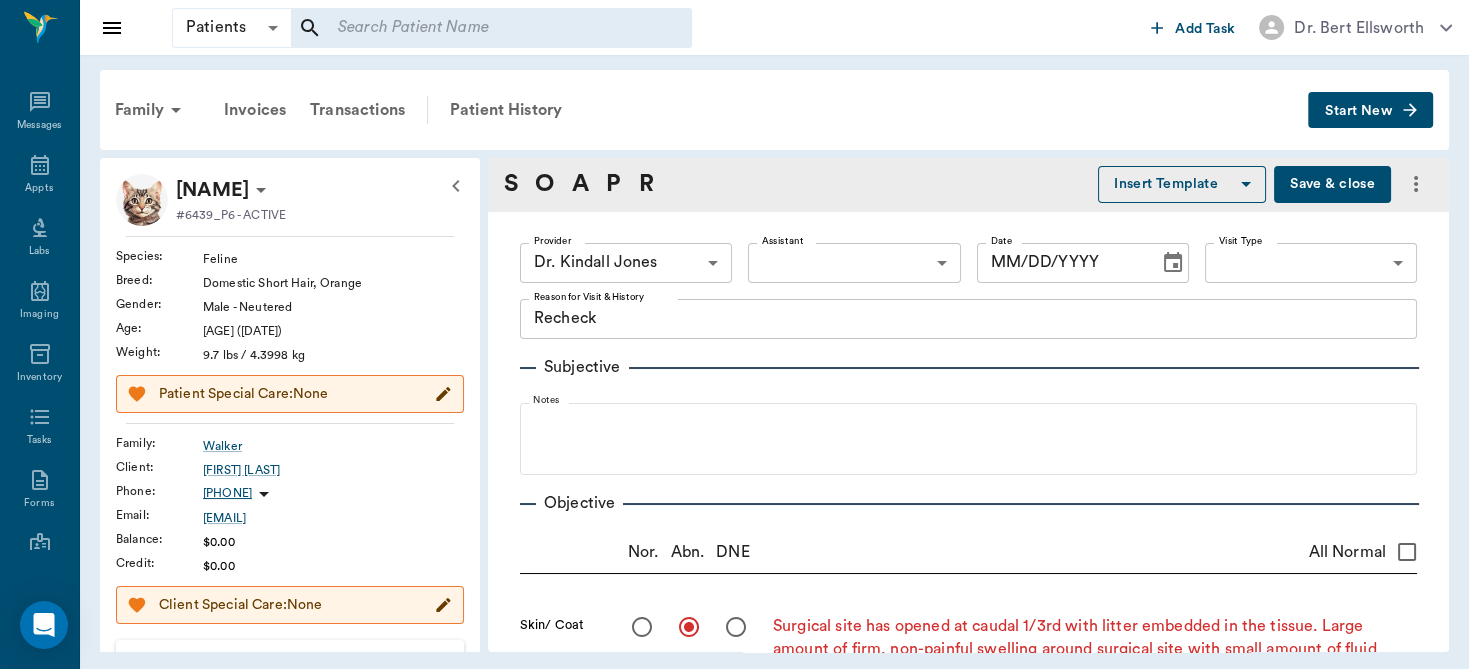type on "Recheck" 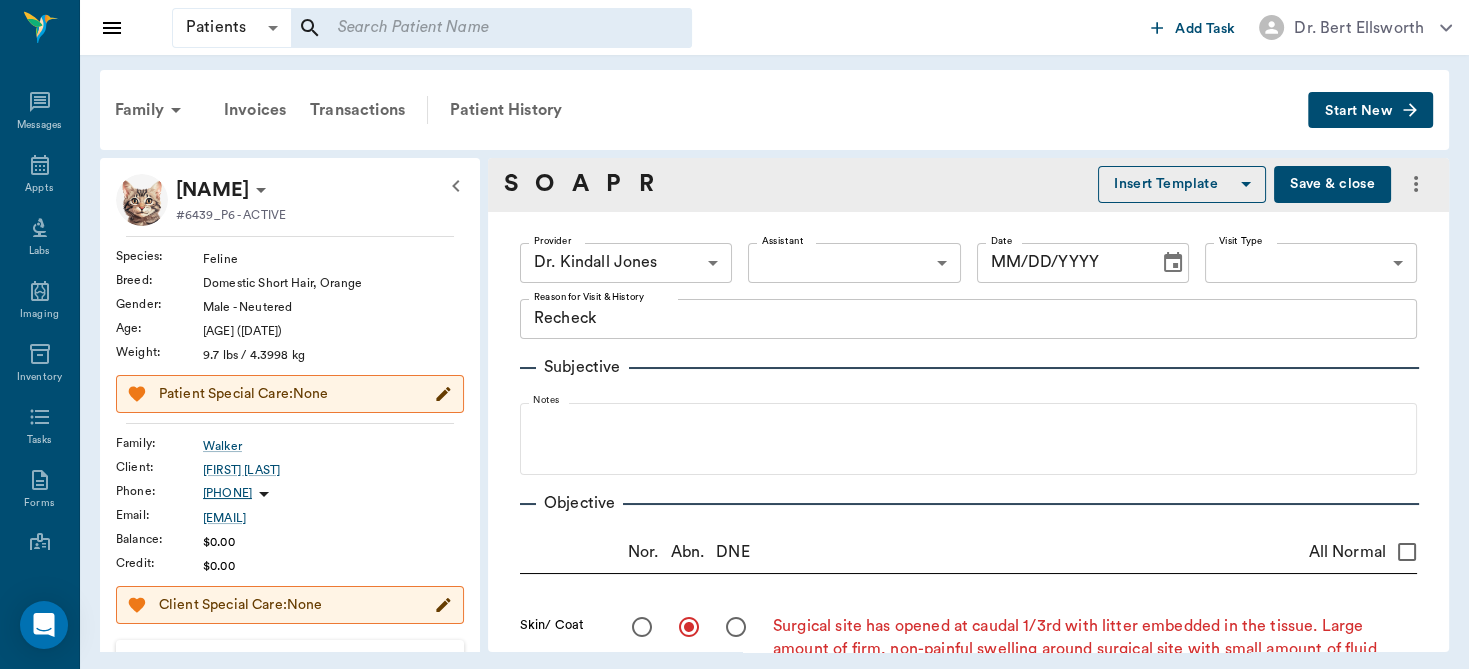 radio on "true" 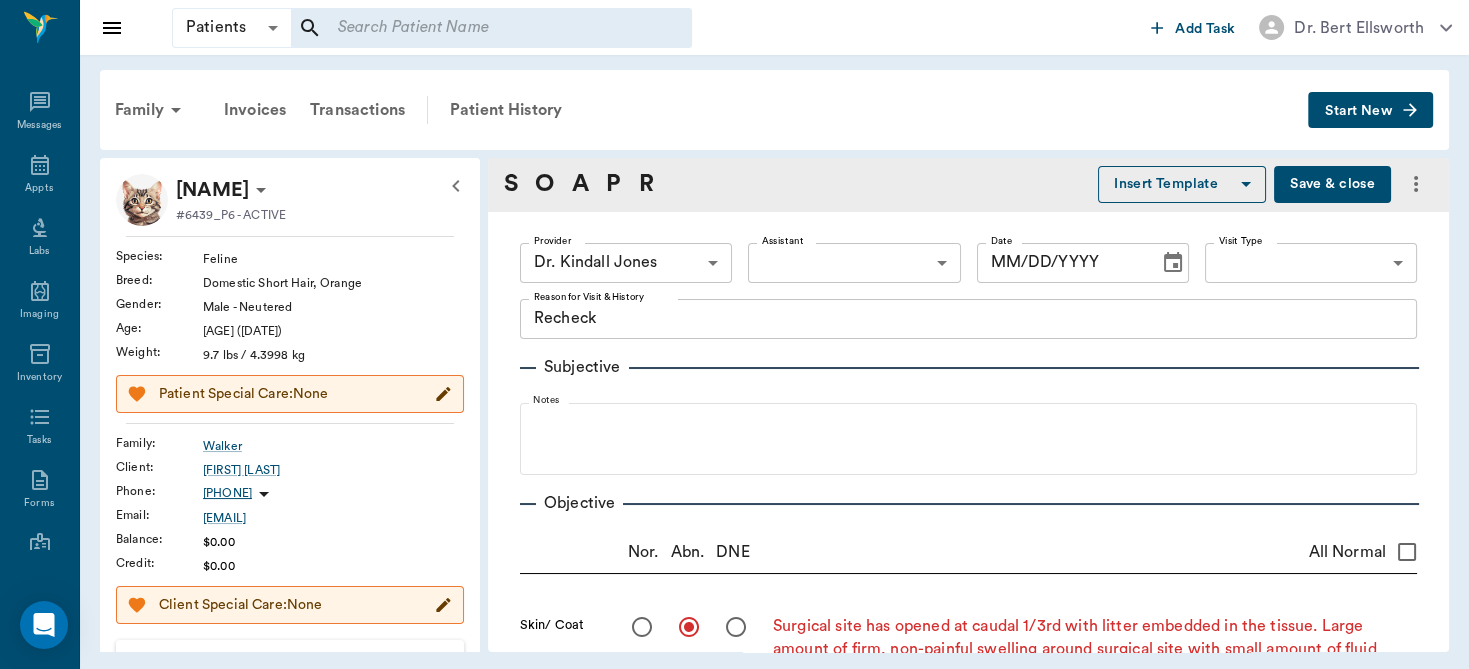 type on "Surgical site has opened at caudal 1/3rd with litter embedded in the tissue.  Large amount of firm, non-painful swelling around surgical site with small amount of fluid present.  Cleaned with chlorhex and then water to remove litter.  Removed suture from wound medial aspect left rear lower limb." 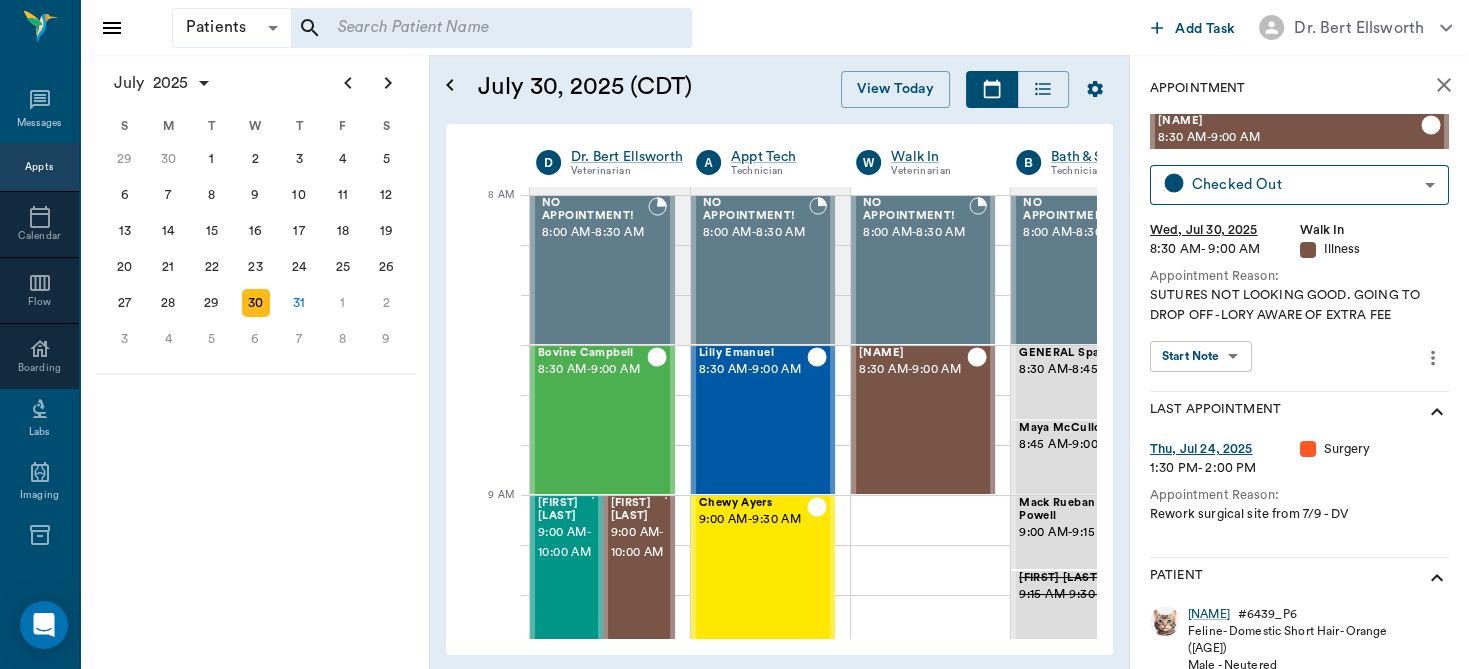 scroll, scrollTop: 0, scrollLeft: 0, axis: both 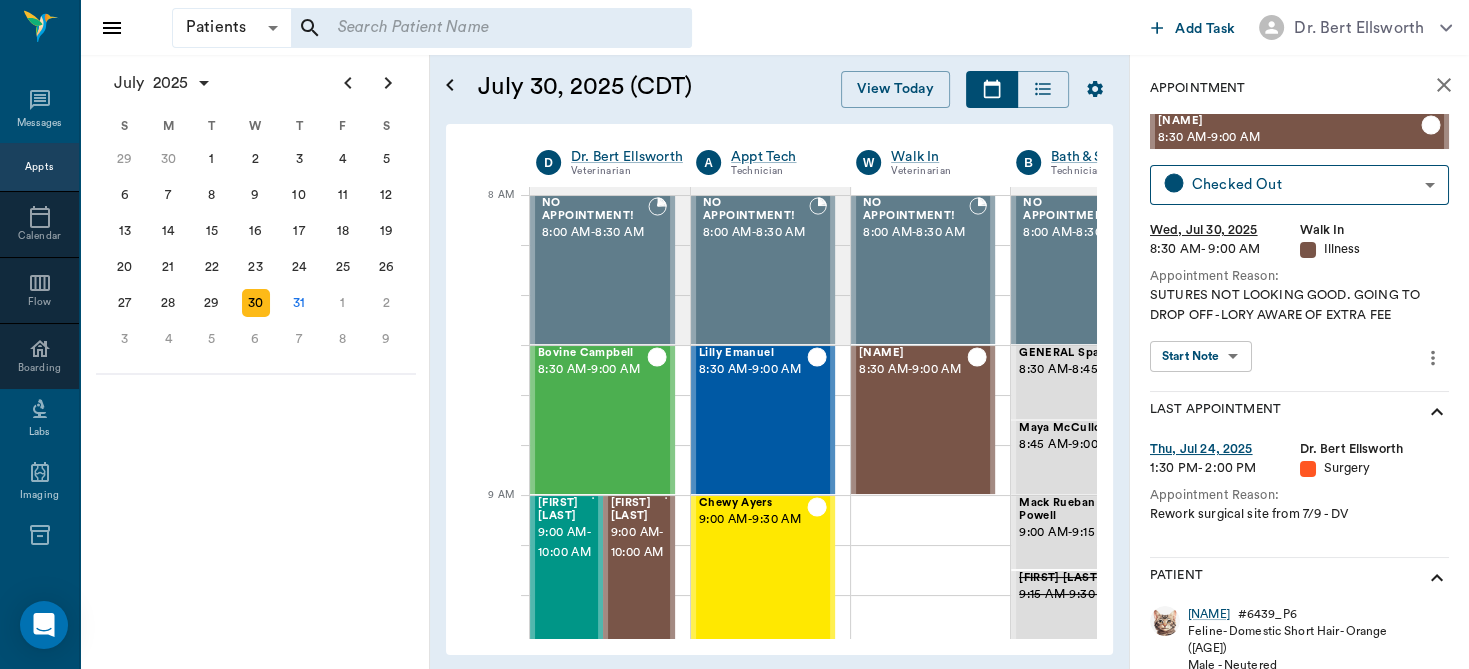click on "July 2025" at bounding box center (256, 83) 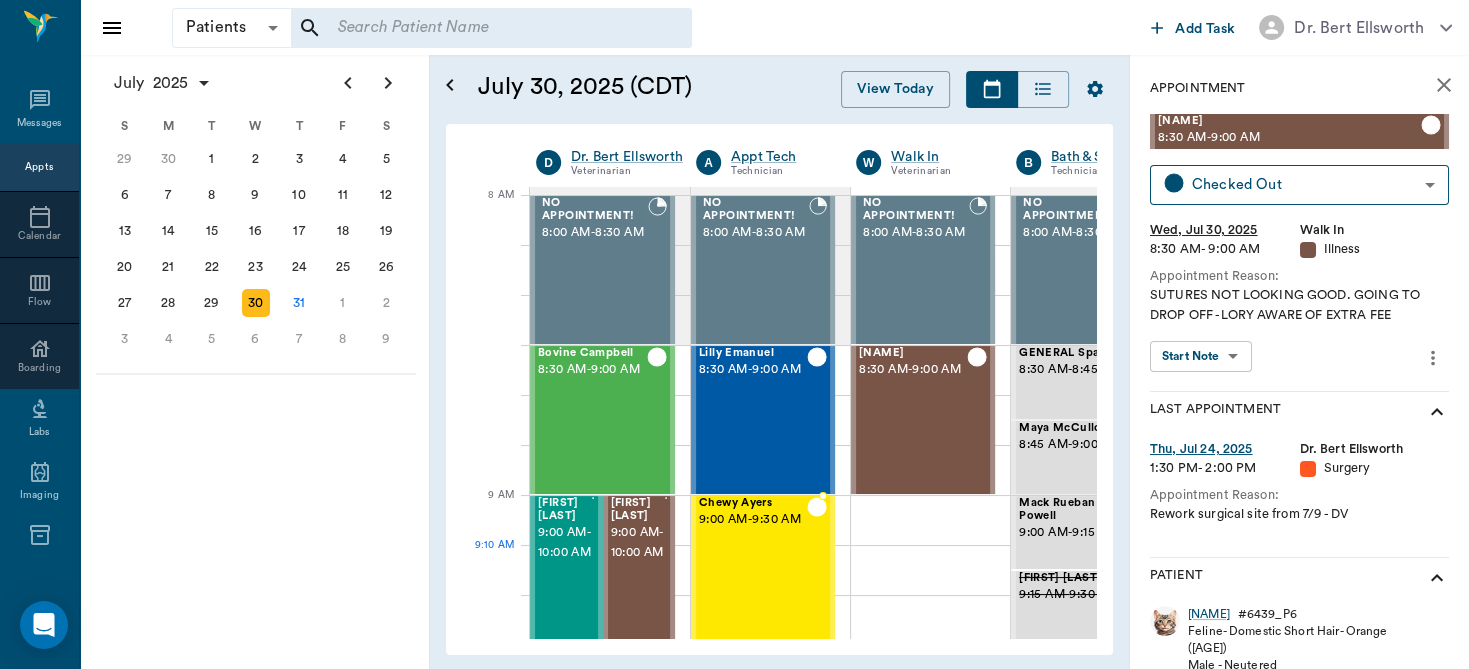 click on "Chewy Ayers 9:00 AM  -  9:30 AM" at bounding box center (753, 570) 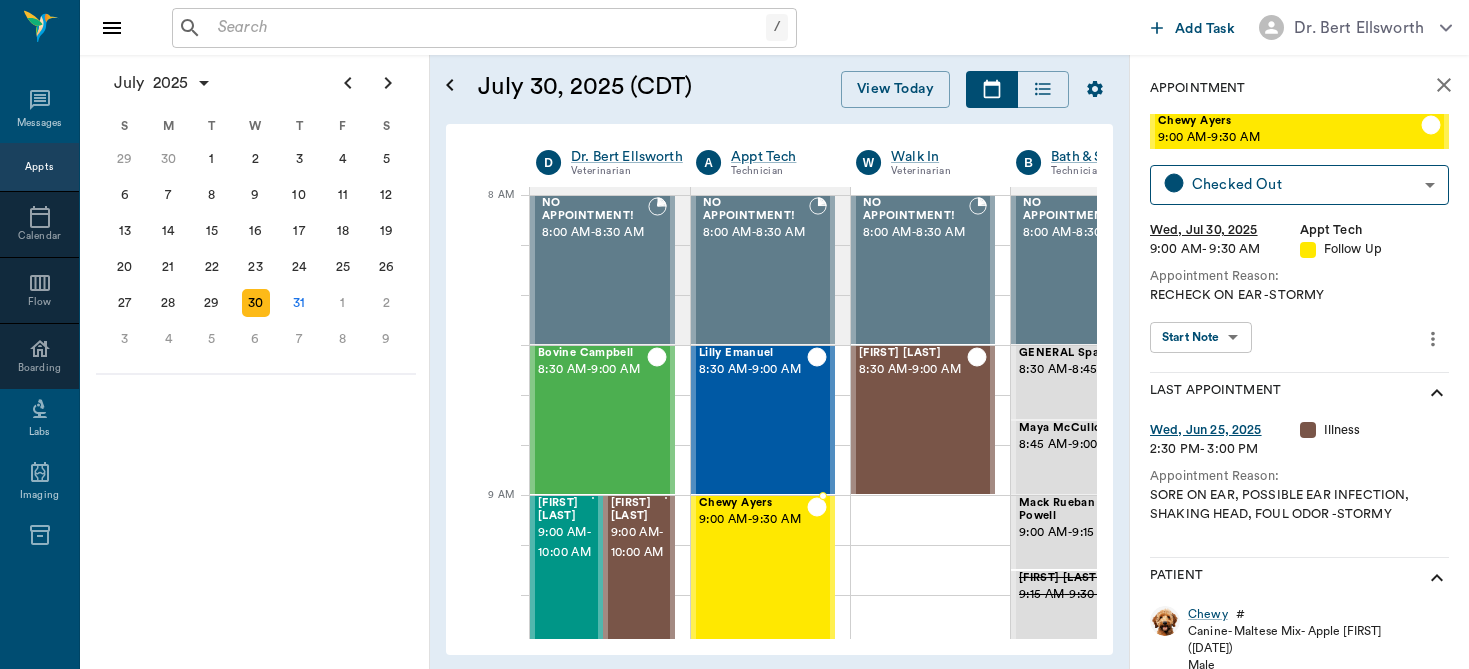 scroll, scrollTop: 0, scrollLeft: 0, axis: both 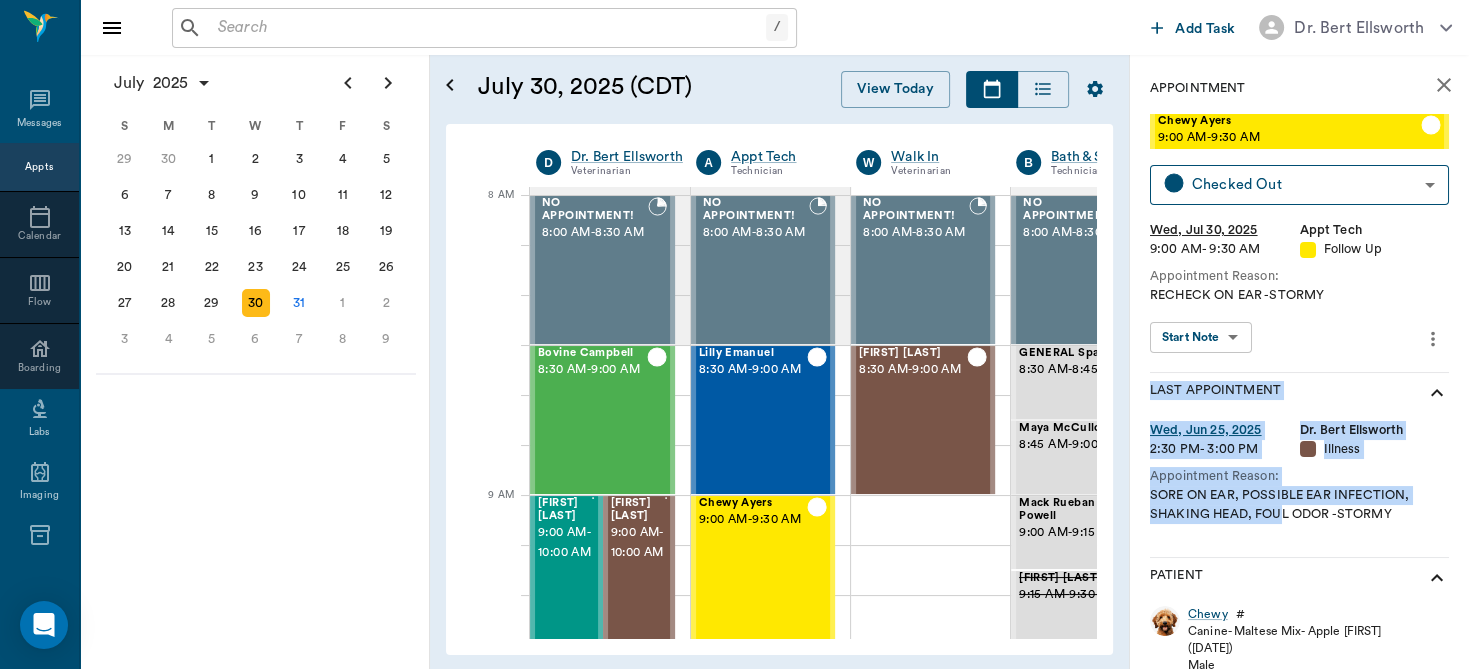 drag, startPoint x: 1280, startPoint y: 532, endPoint x: 1244, endPoint y: 365, distance: 170.83618 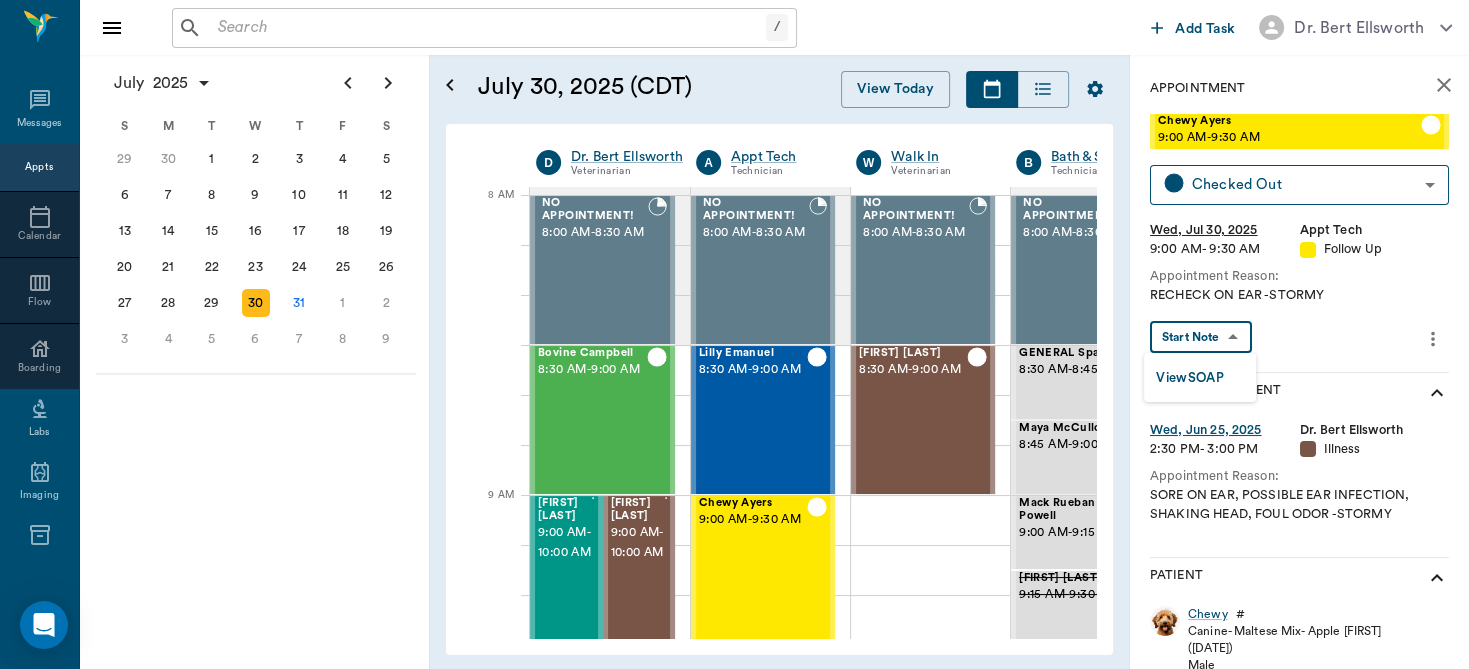 click at bounding box center (734, 334) 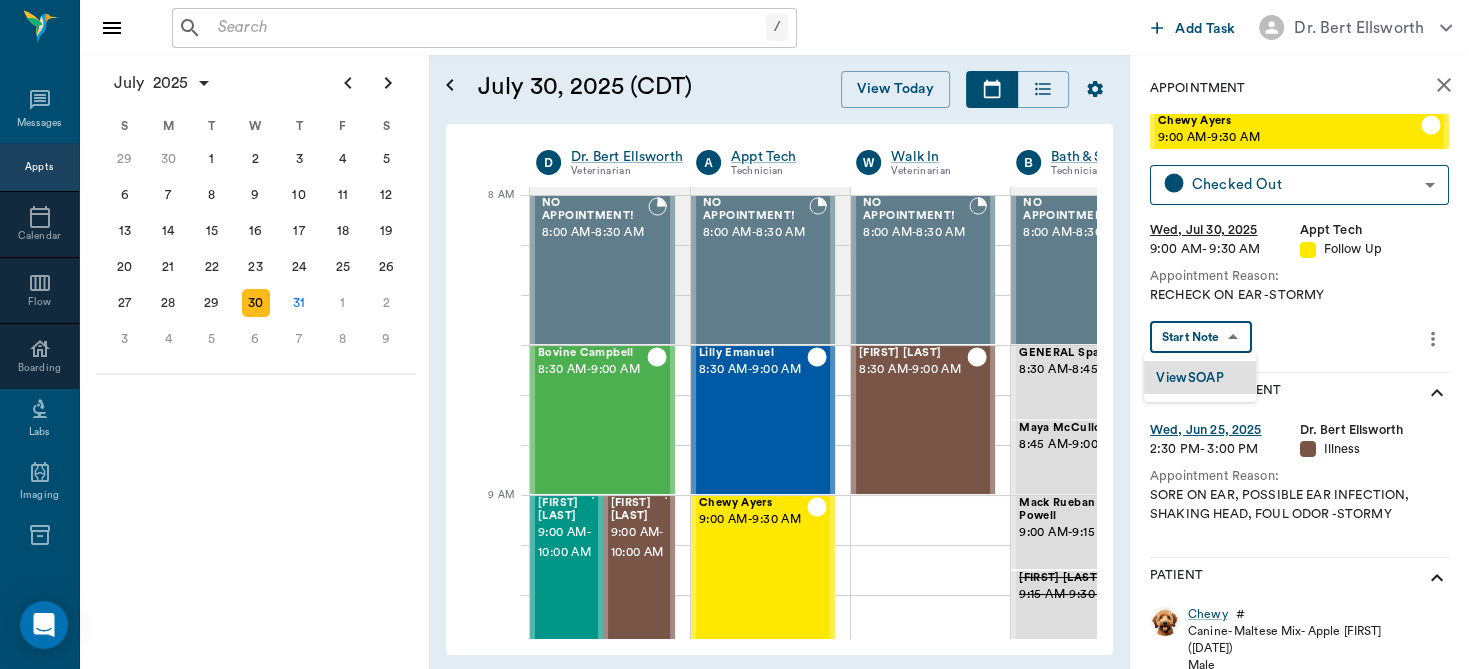click on "/ ​ Add Task Dr. [FIRST] [LAST] Nectar Messages Appts Calendar Flow Boarding Labs Imaging Inventory Tasks Forms Staff Reports Lookup Settings July 2025 S M T W T F S Jun 1 2 3 4 5 6 7 8 9 10 11 12 13 14 15 16 17 18 19 20 21 22 23 24 25 26 27 28 29 30 Jul 1 2 3 4 5 6 7 8 9 10 11 12 S M T W T F S 29 30 Jul 1 2 3 4 5 6 7 8 9 10 11 12 13 14 15 16 17 18 19 20 21 22 23 24 25 26 27 28 29 30 31 Aug 1 2 3 4 5 6 7 8 9 S M T W T F S 27 28 29 30 31 Aug 1 2 3 4 5 6 7 8 9 10 11 12 13 14 15 16 17 18 19 20 21 22 23 24 25 26 27 28 29 30 31 Sep 1 2 3 4 5 6 July 30, 2025 (CDT) View Today July 2025 Today 30 Wed Jul 2025 D Dr. [FIRST] [LAST] Veterinarian A Appt Tech Technician W Walk In Veterinarian B Bath & Surgery Technician B Board &Procedures Other D Dr. [FIRST] [LAST] Veterinarian 8 AM 9 AM 10 AM 11 AM 12 PM 1 PM 2 PM 3 PM 4 PM 5 PM 6 PM 7 PM 8 PM 9:00 AM NO APPOINTMENT! 8:00 AM - 8:30 AM Bovine Campbell 8:30 AM - 9:00 AM Sophisticatedshowbiz [LAST] 9:00 AM - 10:00 AM Zoey [LAST] 9:00 AM - 10:00 AM Nelson [LAST] - -" at bounding box center (734, 334) 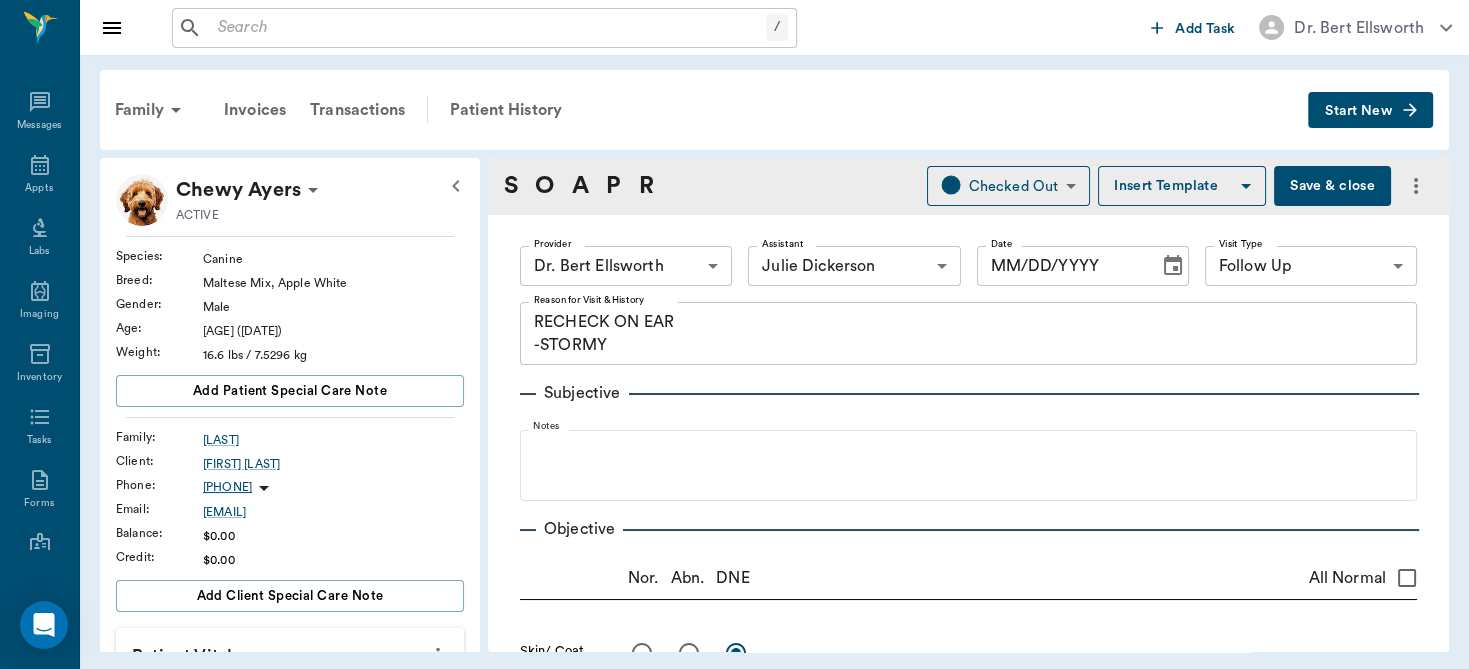 type on "63ec2f075fda476ae8351a4d" 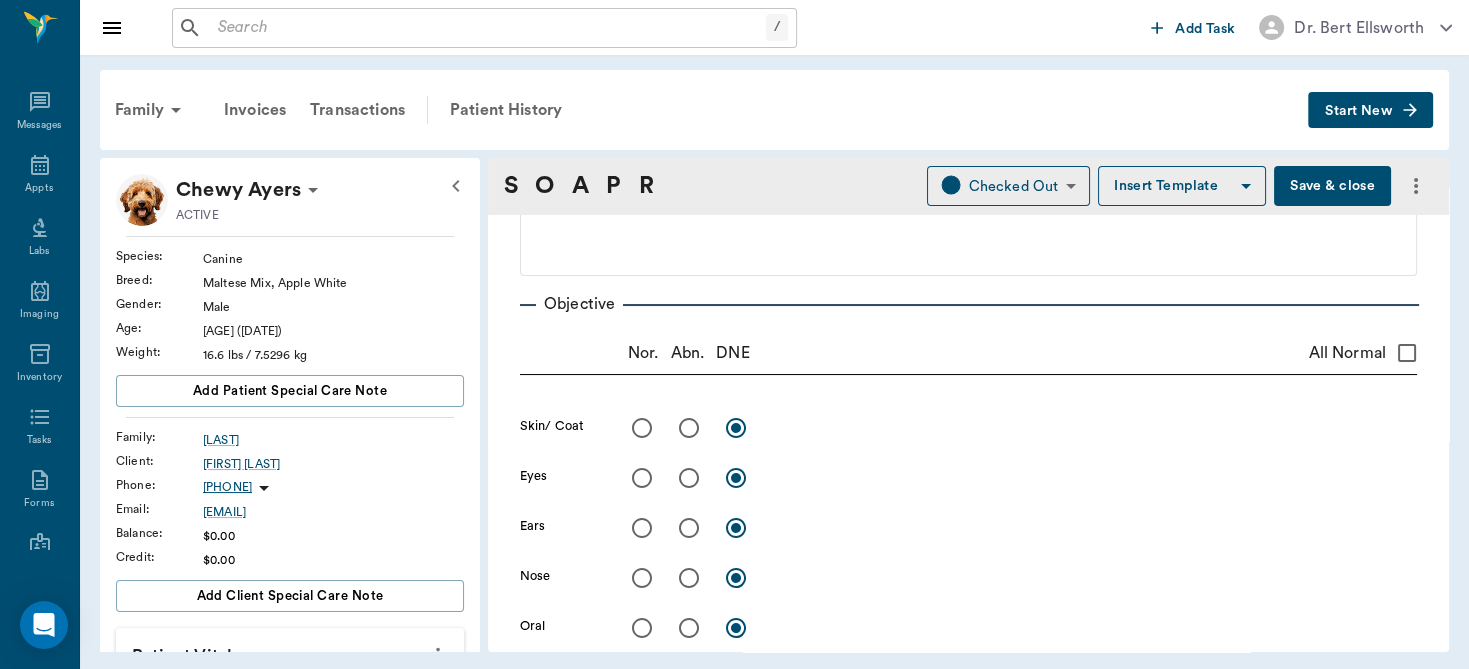 scroll, scrollTop: 341, scrollLeft: 0, axis: vertical 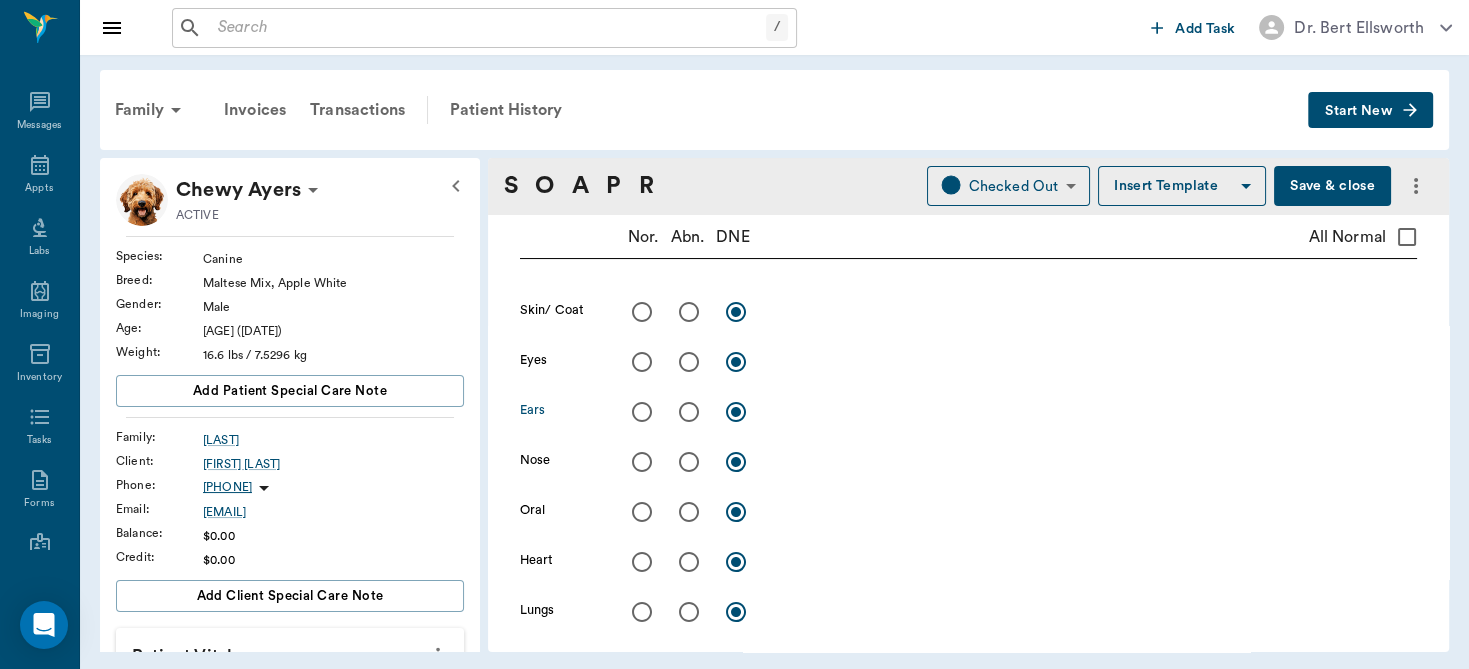 click at bounding box center (689, 412) 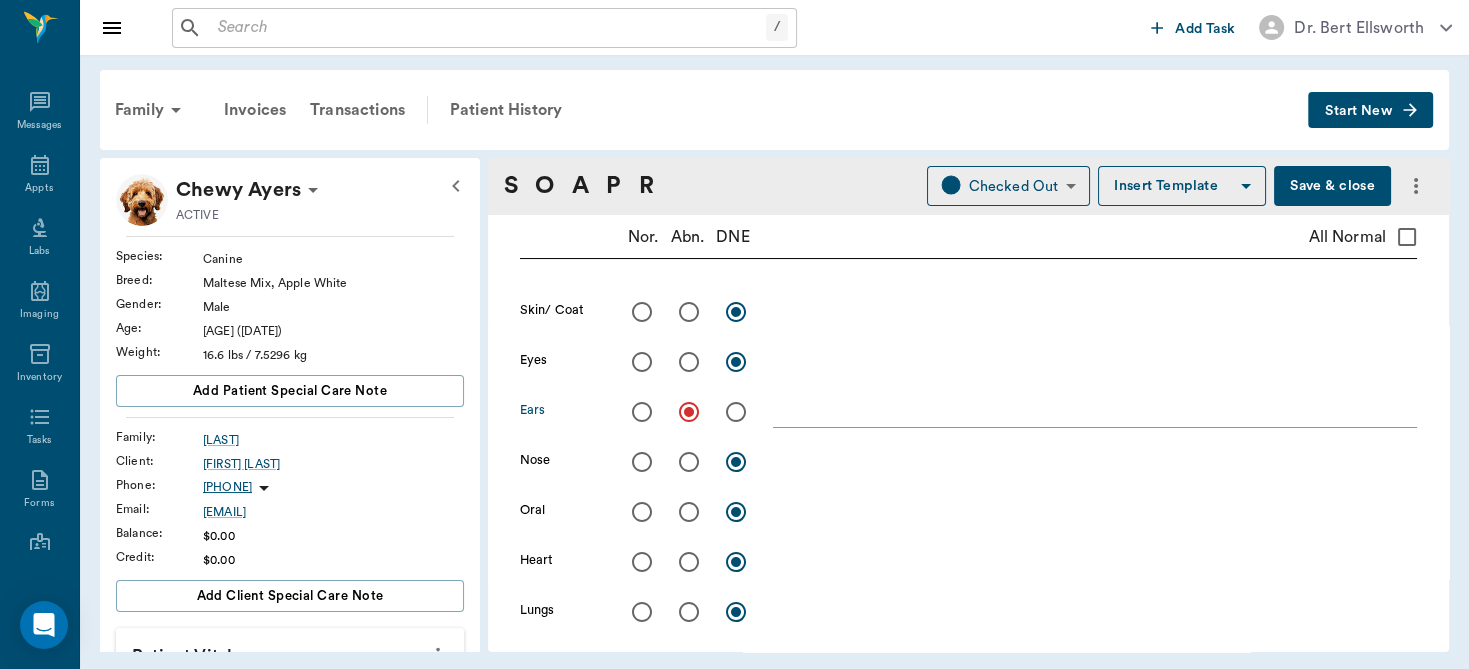 click at bounding box center [1095, 411] 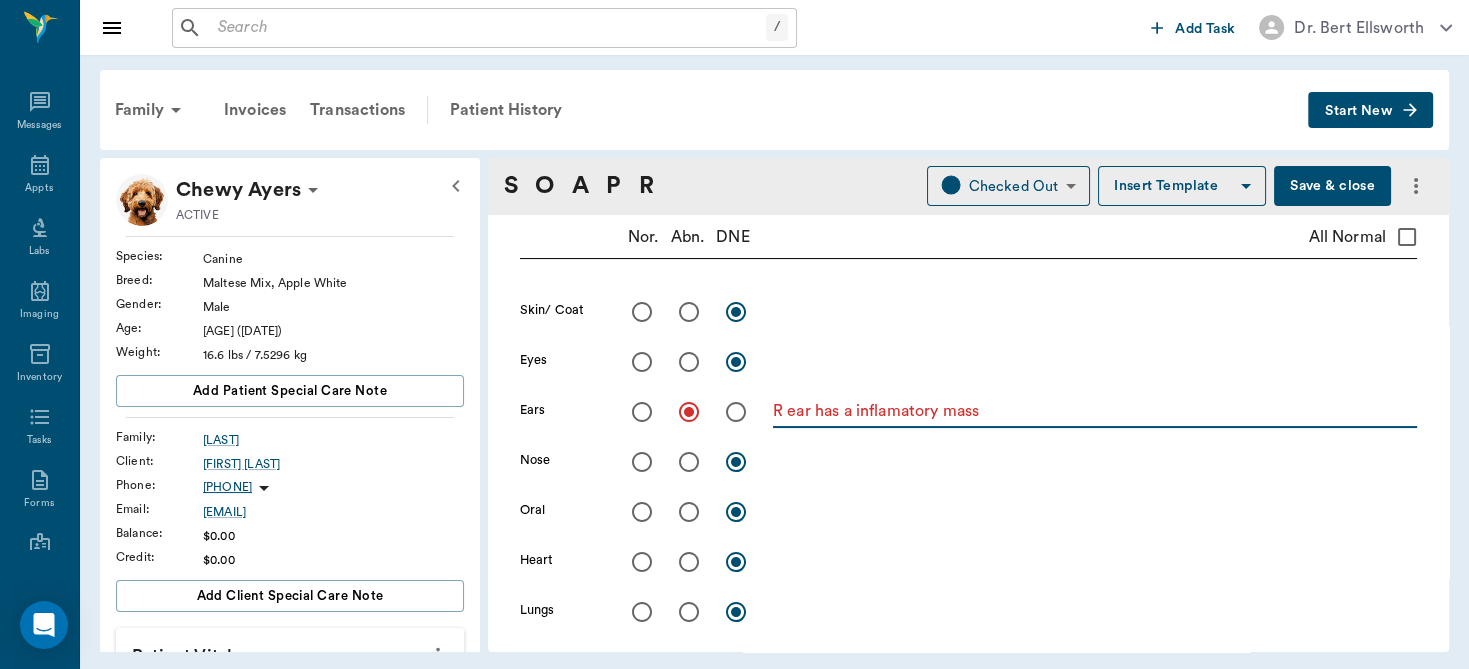click on "R ear has a inflamatory mass" at bounding box center [1095, 411] 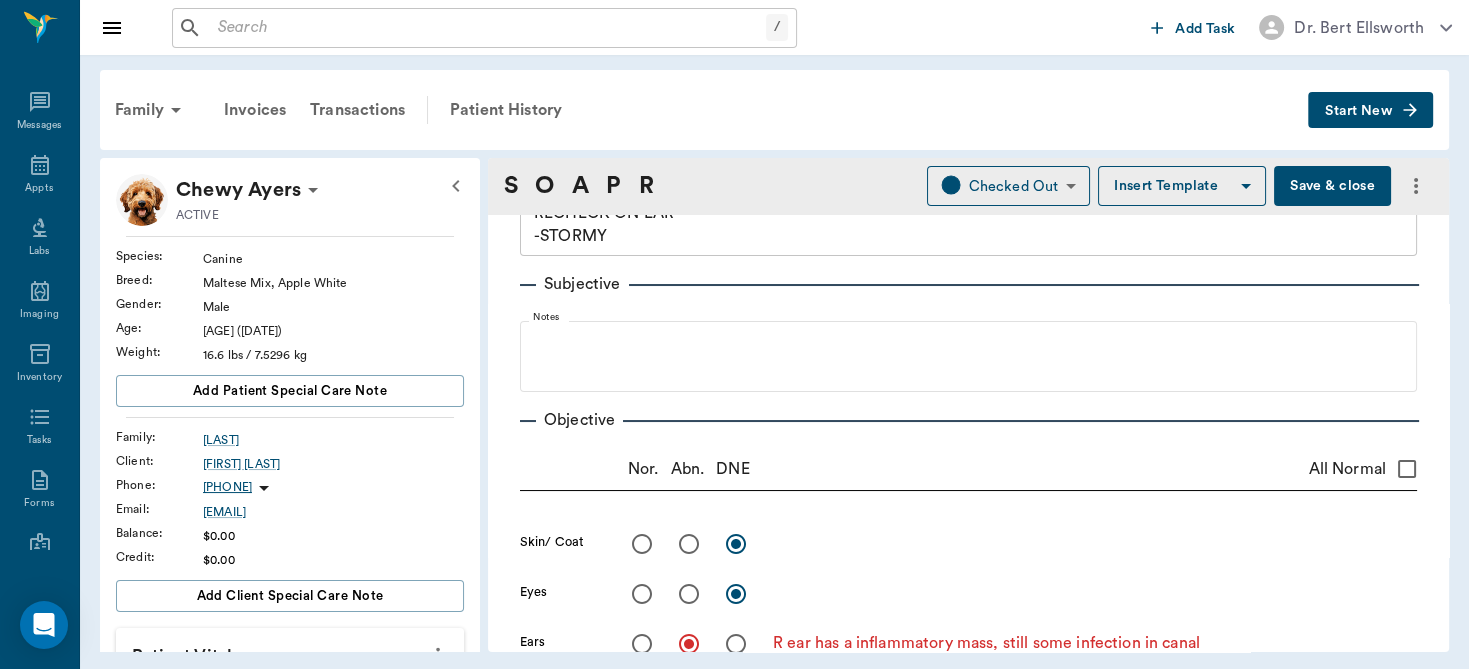 scroll, scrollTop: 0, scrollLeft: 0, axis: both 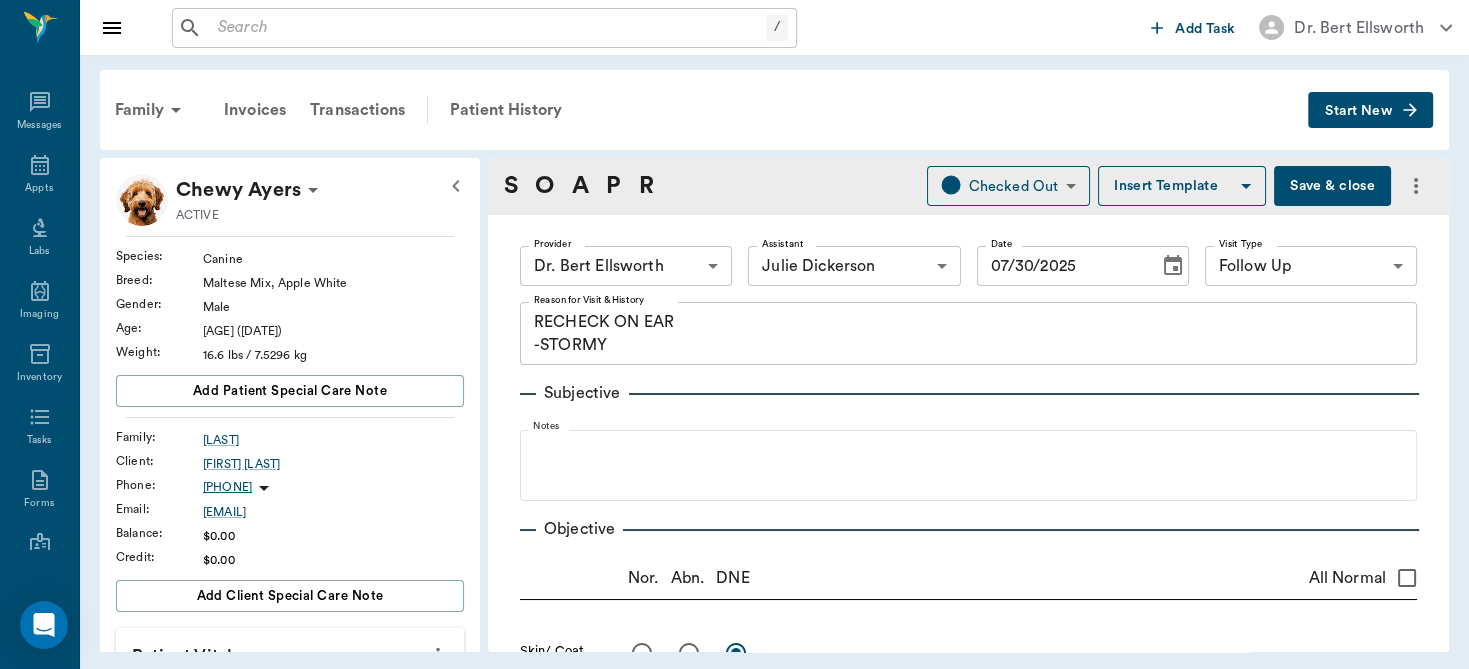 type on "R ear has a inflammatory mass, still some infection in canal" 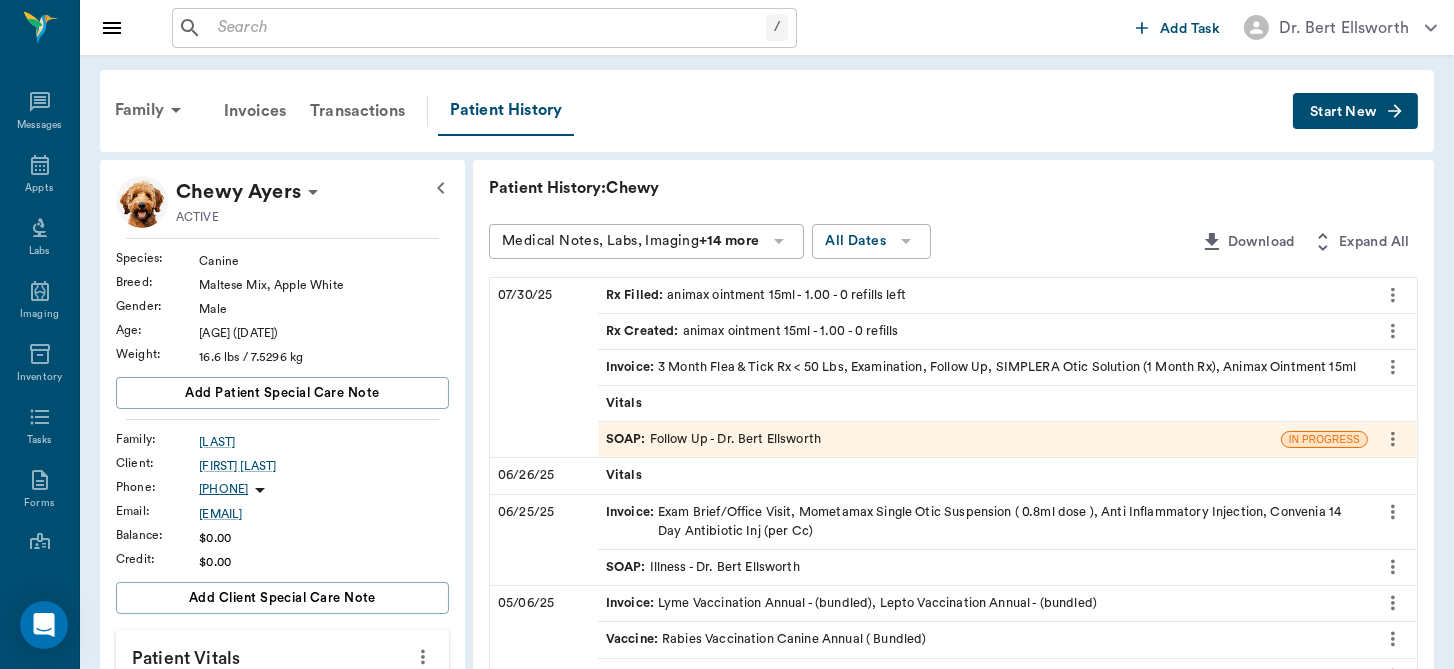 click on "SOAP : Follow Up - Dr. Bert Ellsworth" at bounding box center (713, 439) 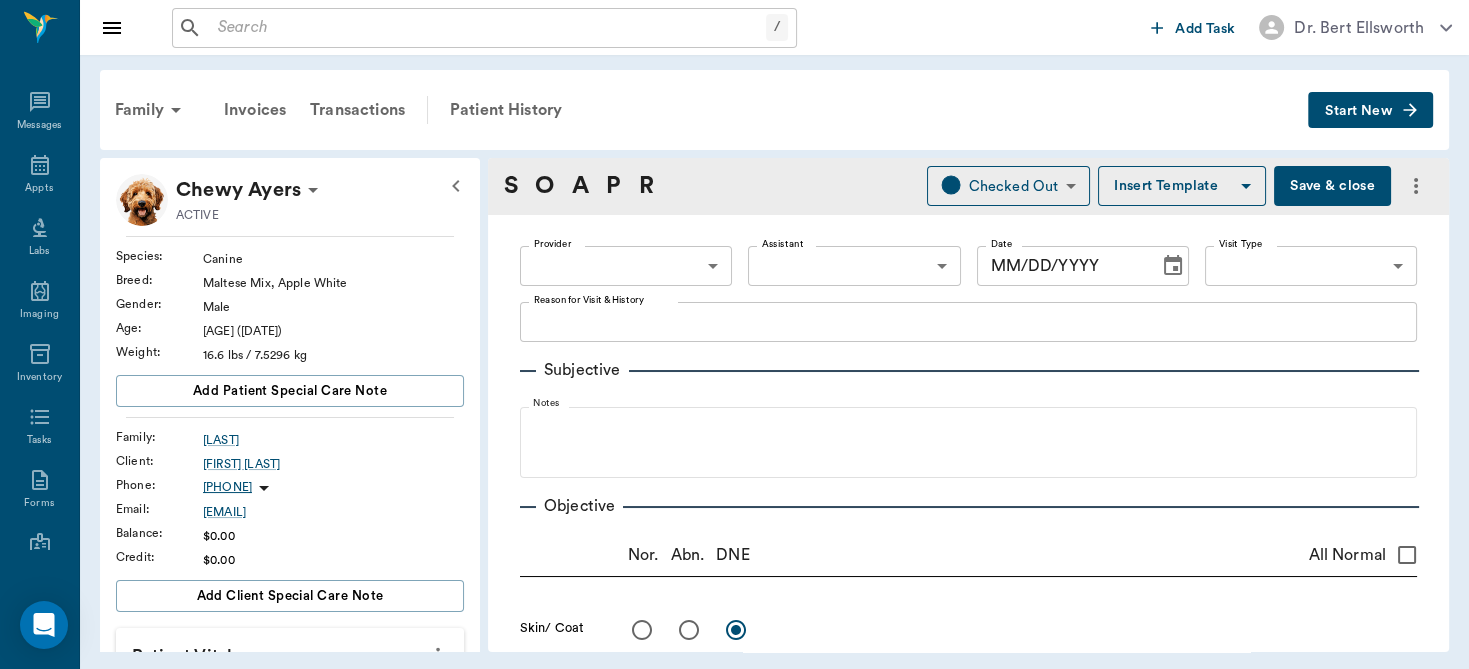 type on "63ec2f075fda476ae8351a4d" 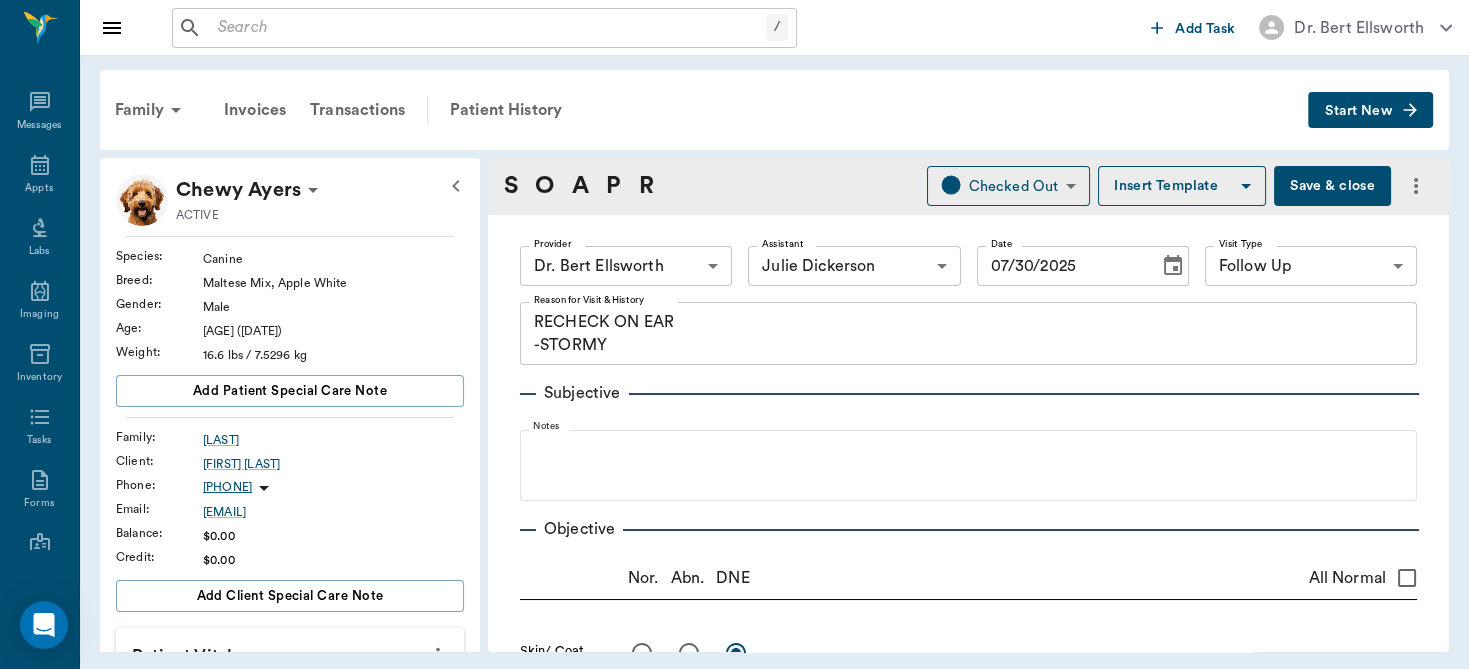 type on "07/30/2025" 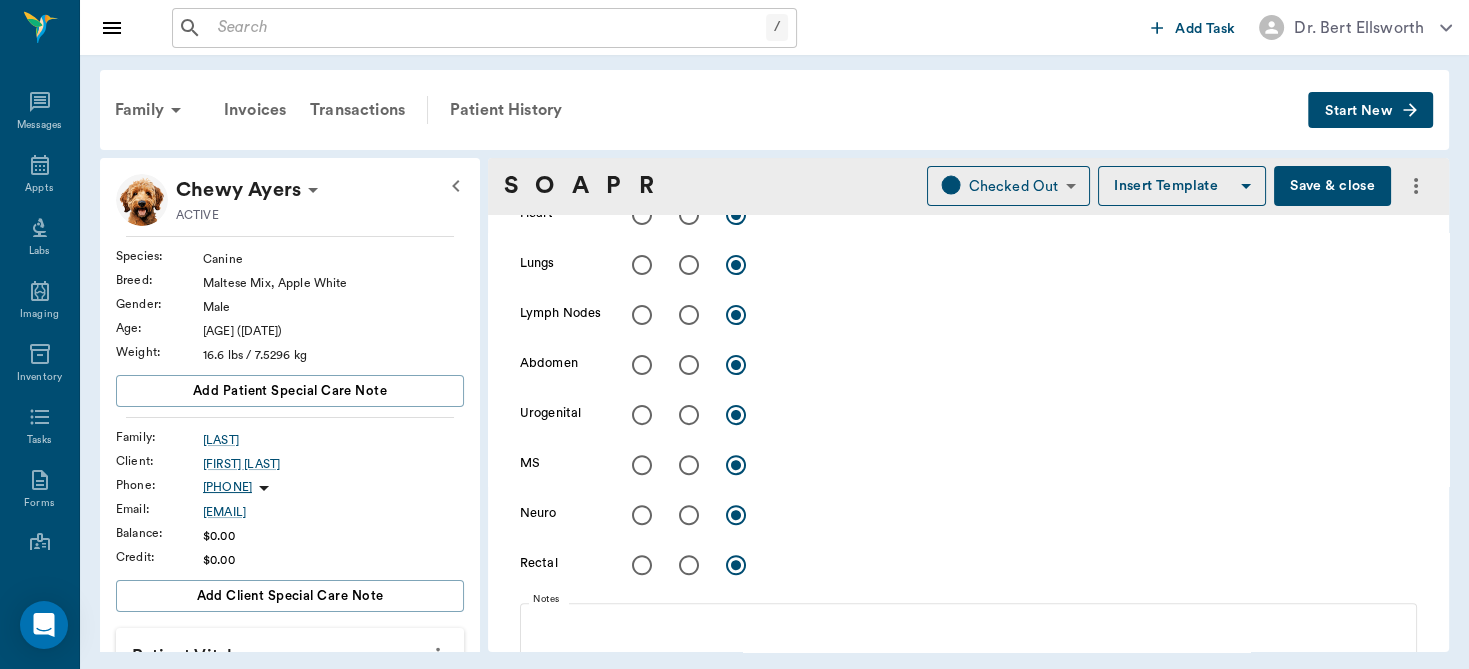 scroll, scrollTop: 1101, scrollLeft: 0, axis: vertical 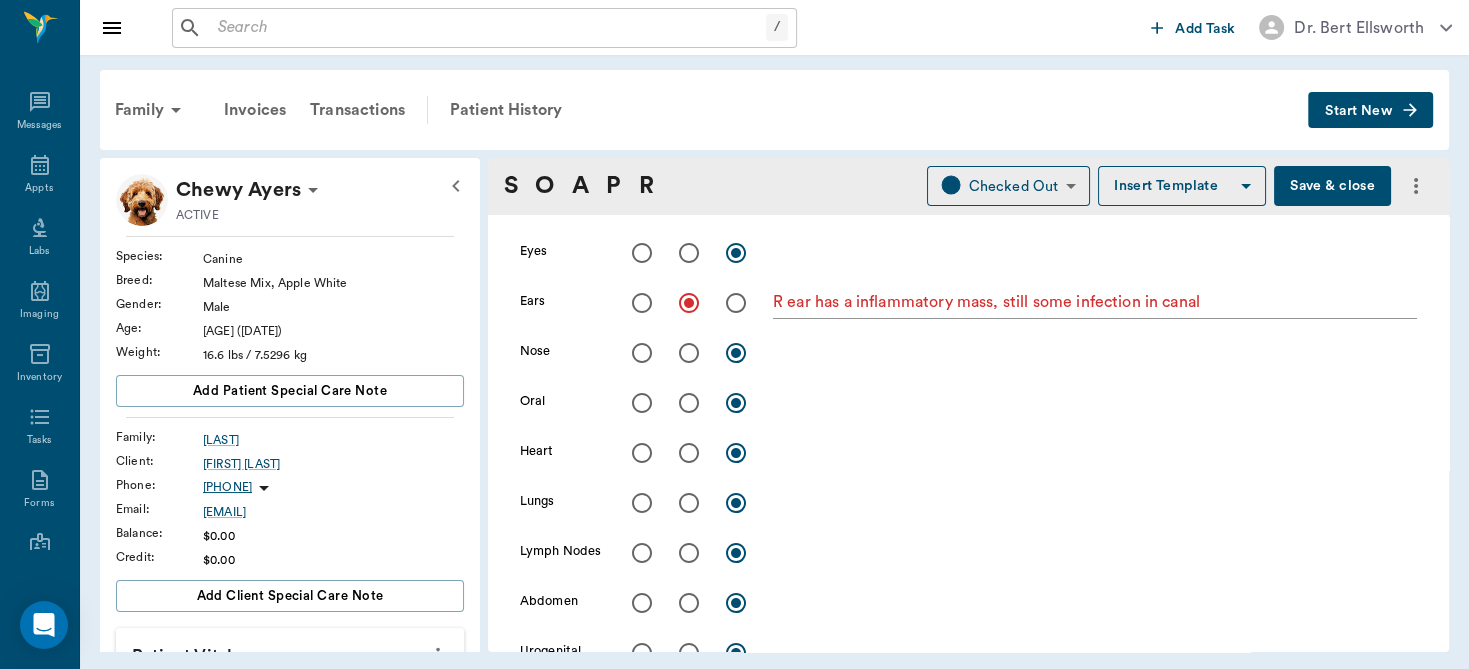click on "R ear has a inflammatory mass, still some infection in canal x" at bounding box center (1095, 304) 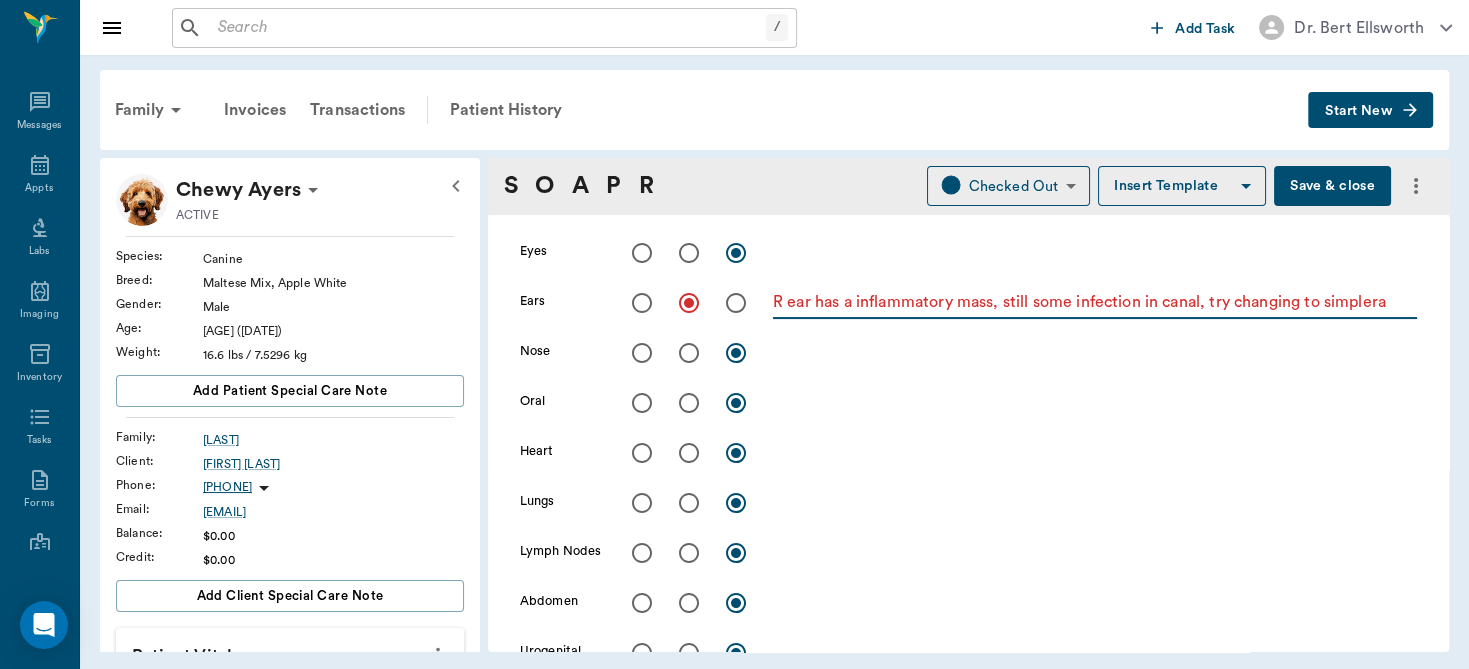 type on "R ear has a inflammatory mass, still some infection in canal, try changing to simplera" 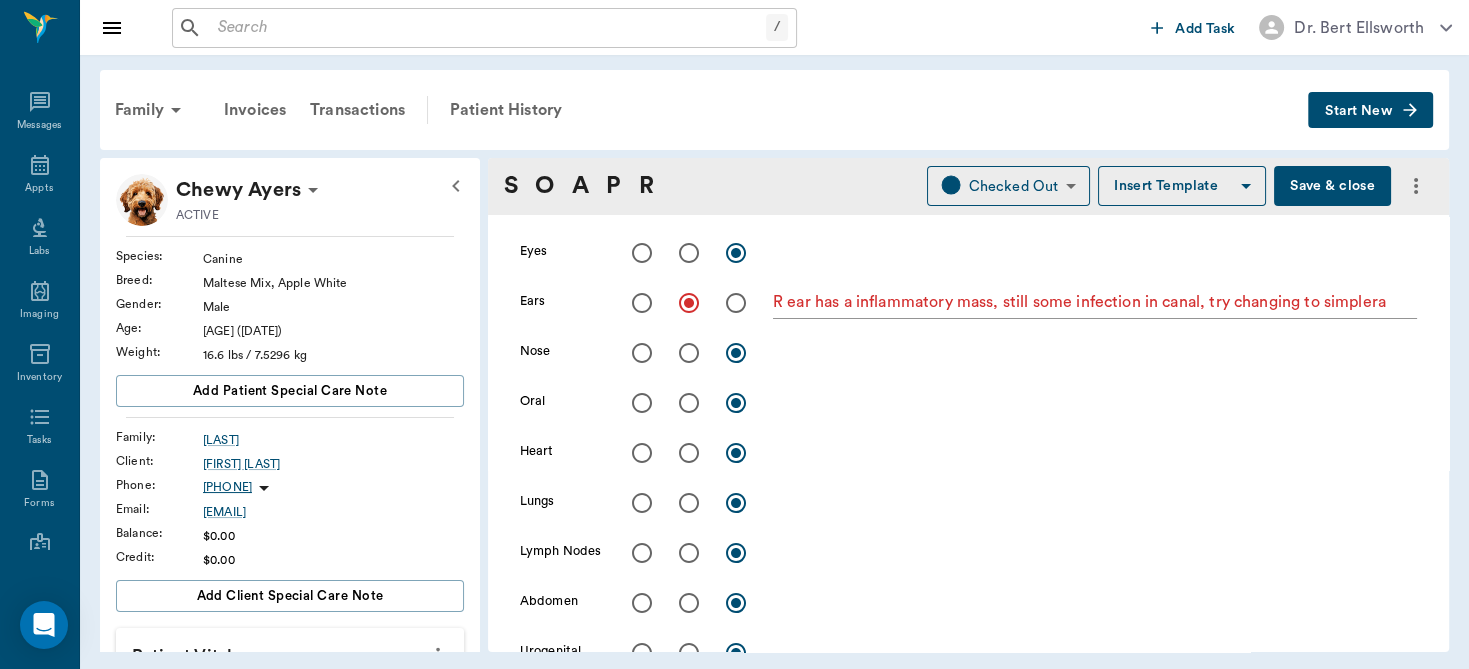 click on "Save & close" at bounding box center [1332, 186] 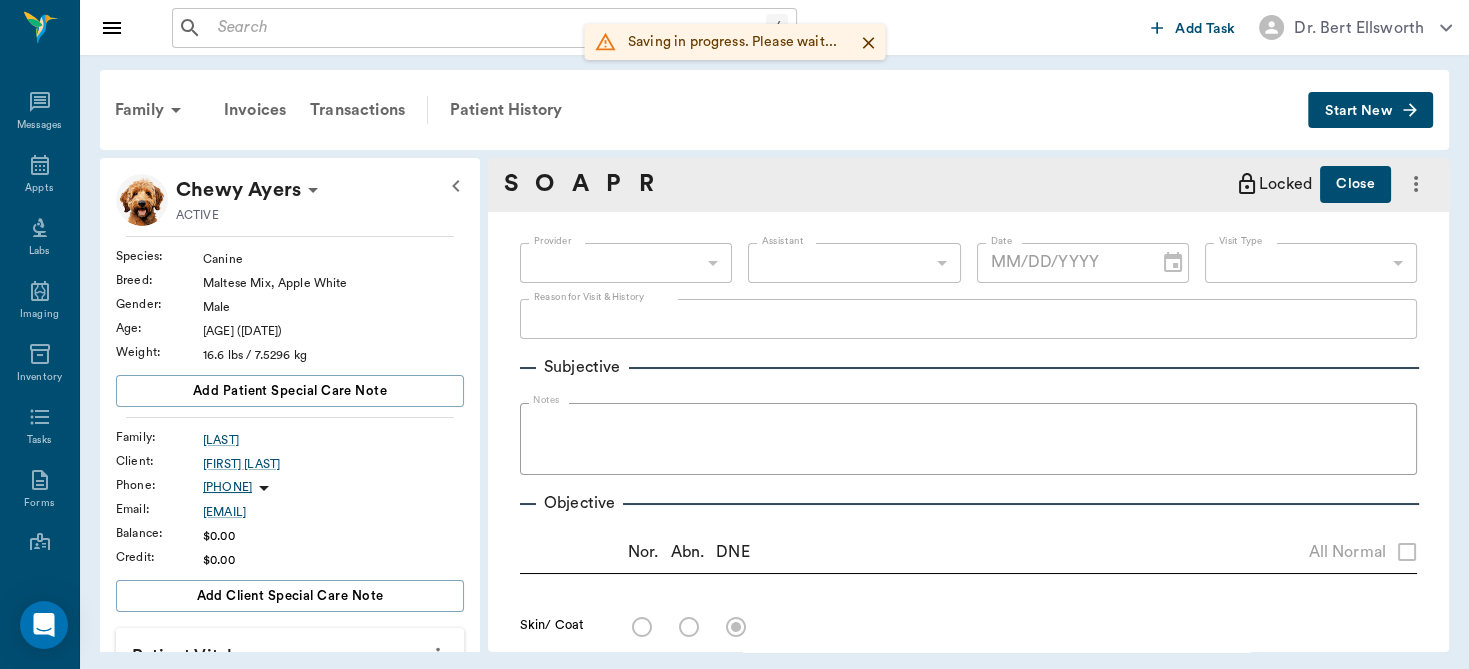 type on "63ec2f075fda476ae8351a4d" 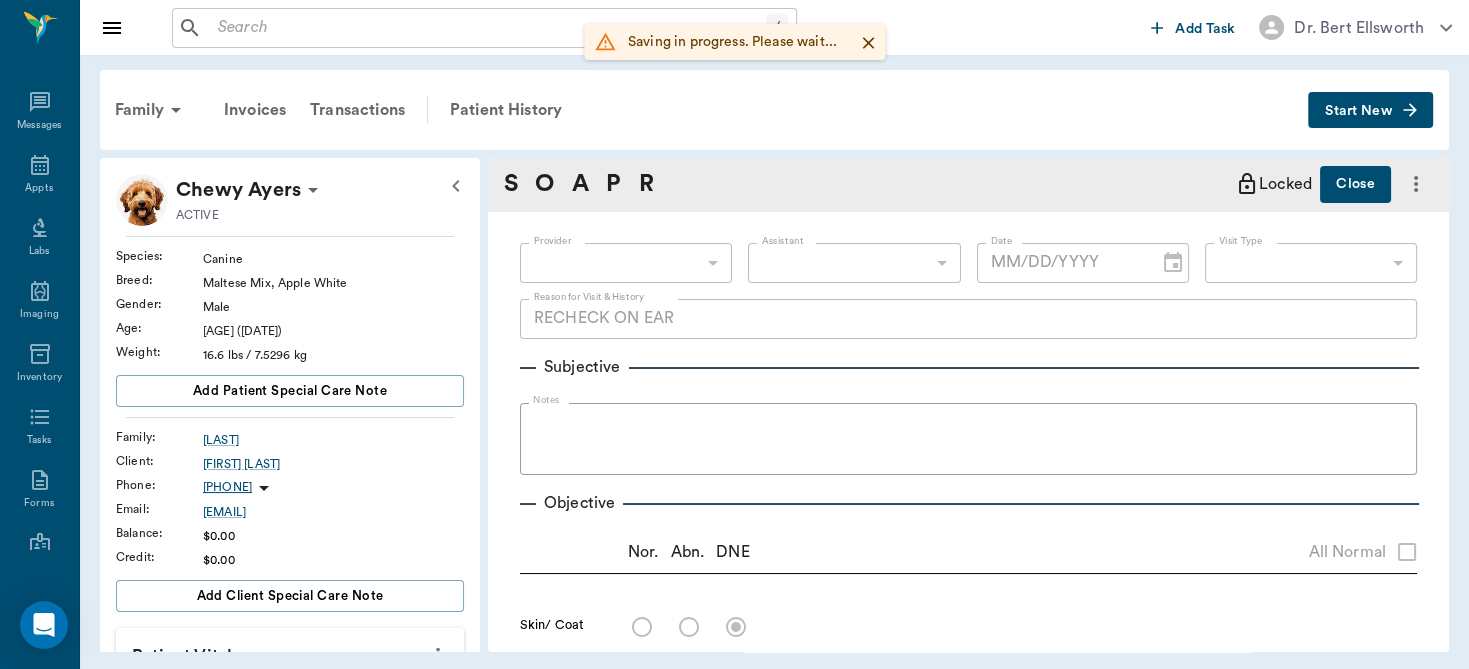 radio on "true" 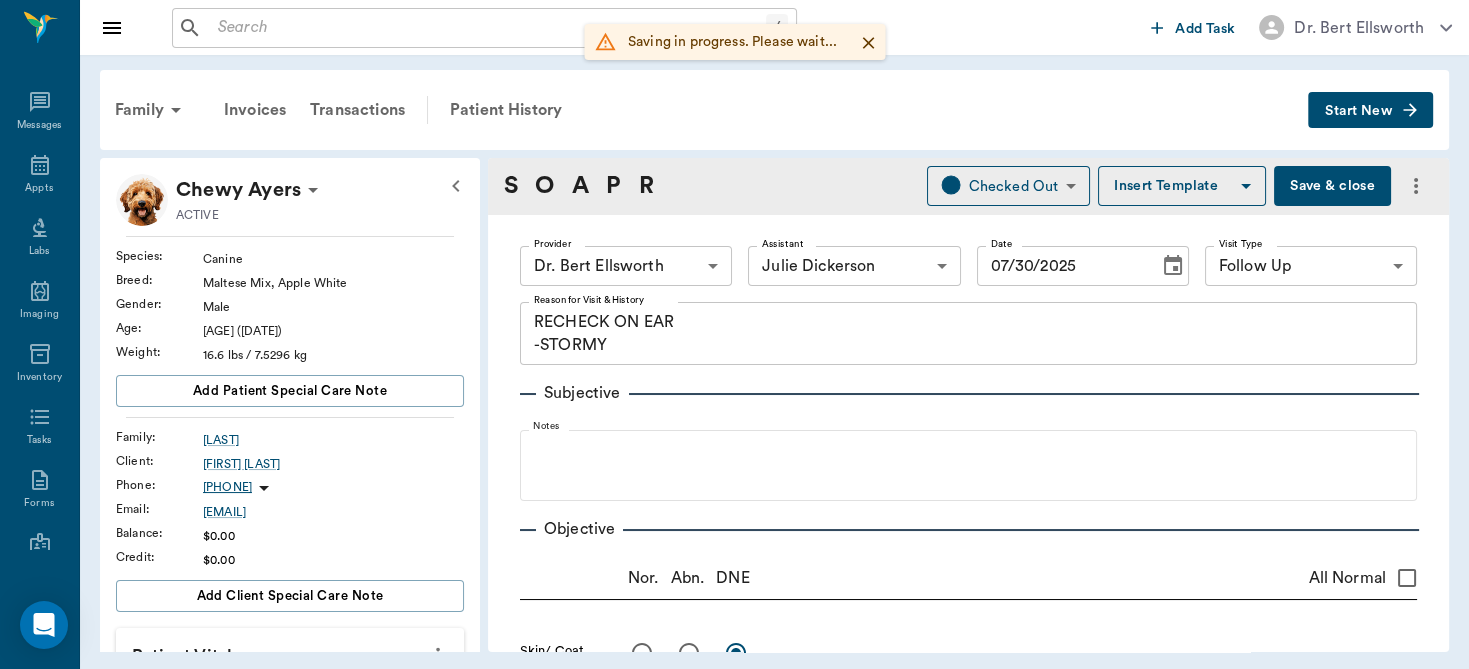 type on "07/30/2025" 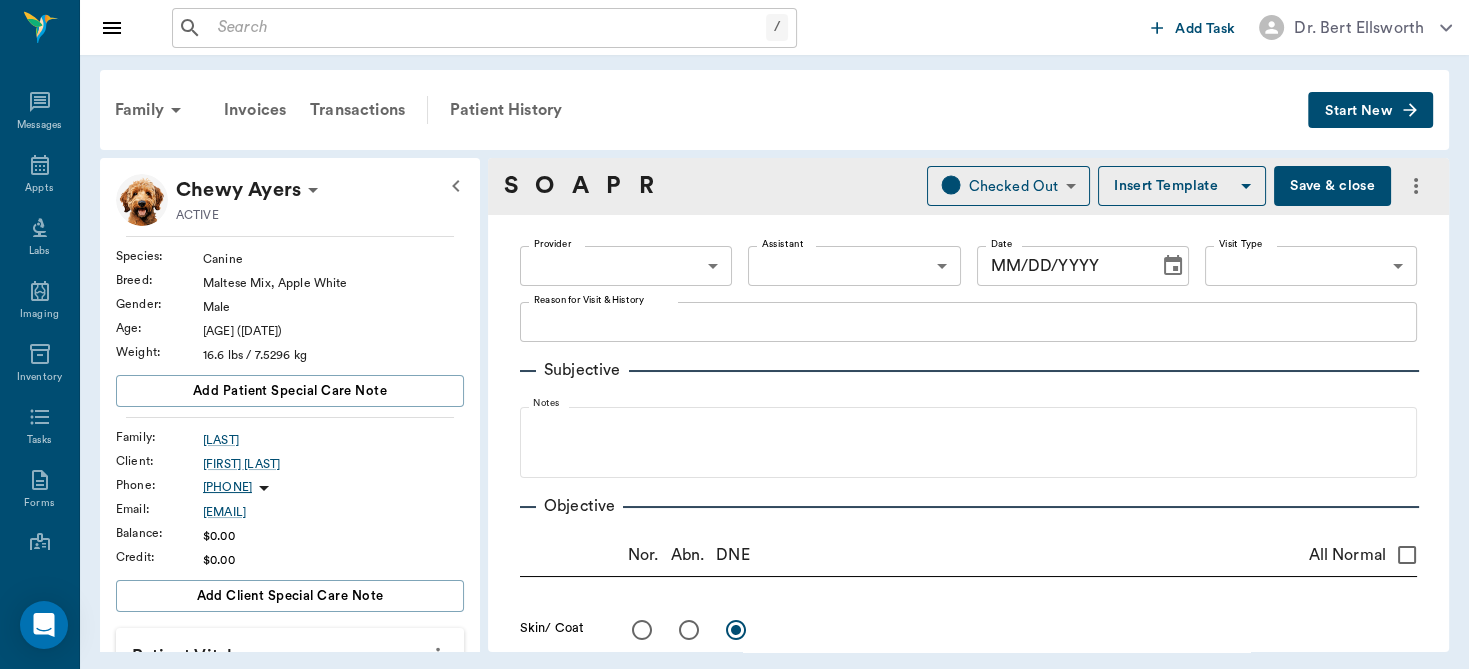 type on "63ec2f075fda476ae8351a4d" 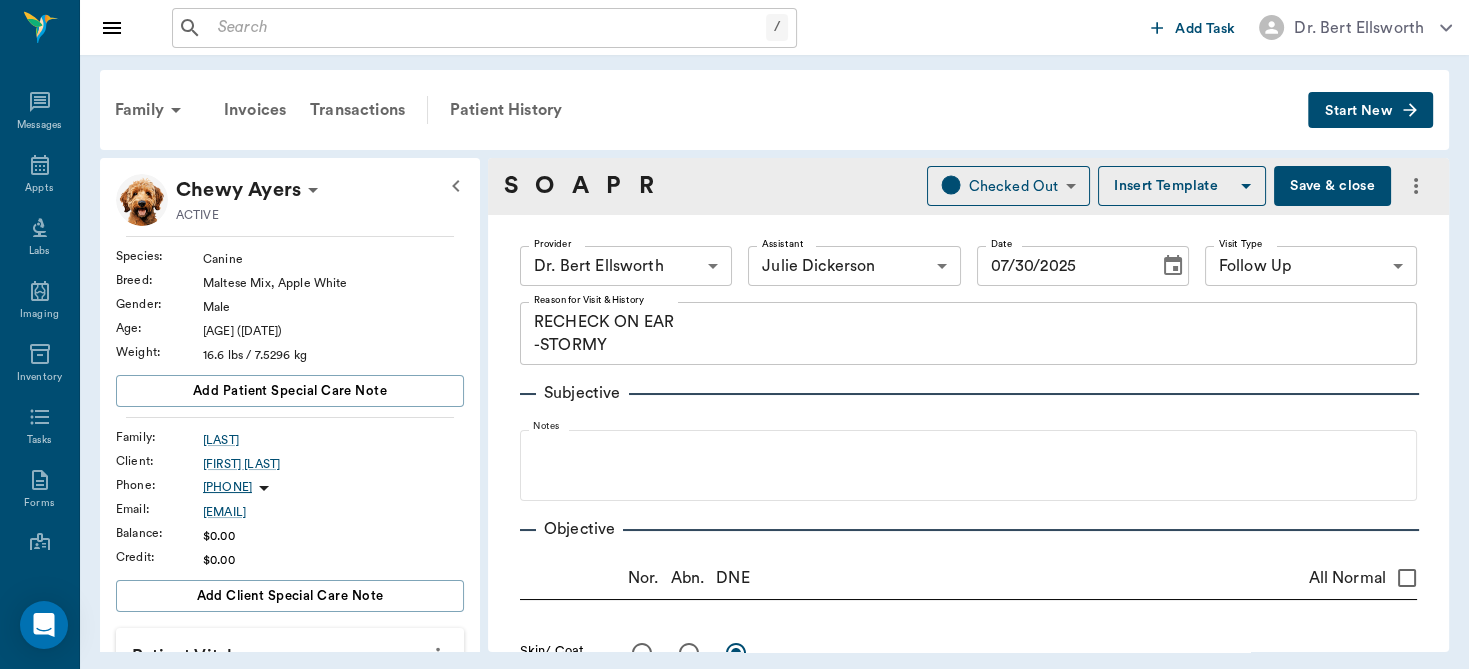type on "07/30/2025" 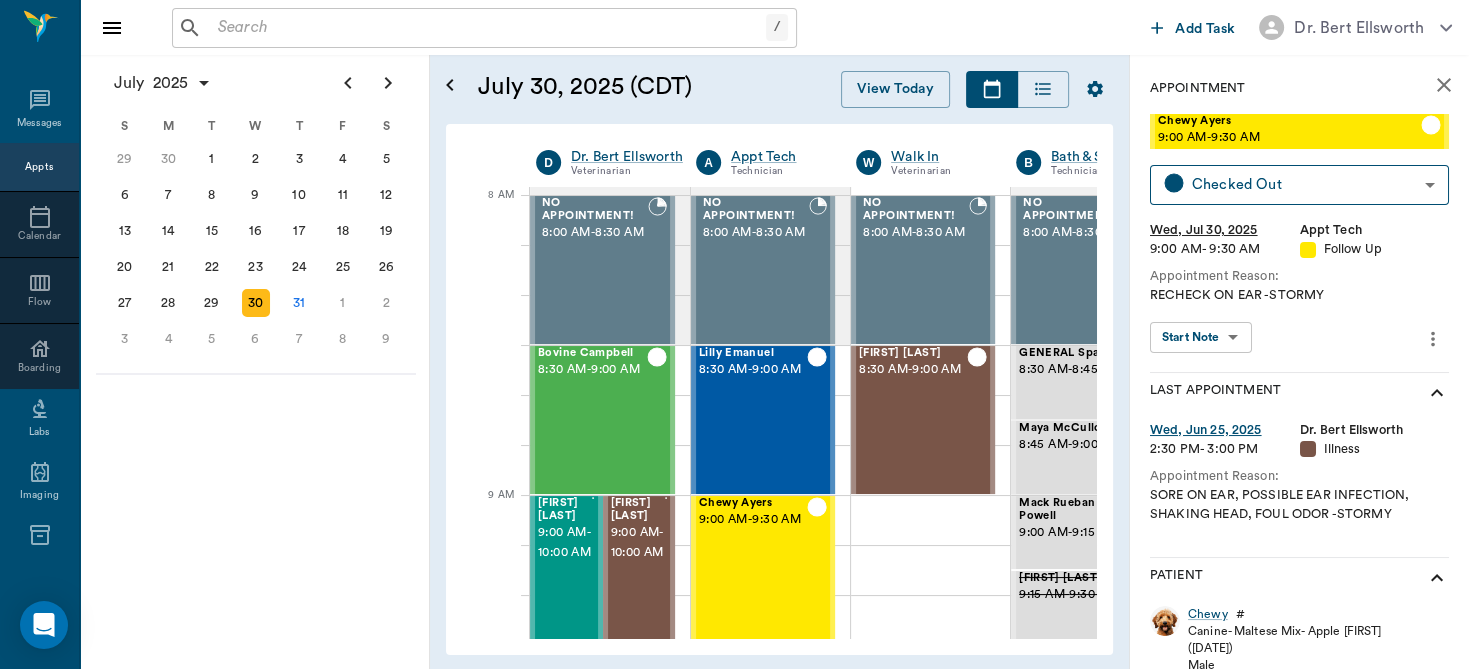 scroll, scrollTop: 0, scrollLeft: 0, axis: both 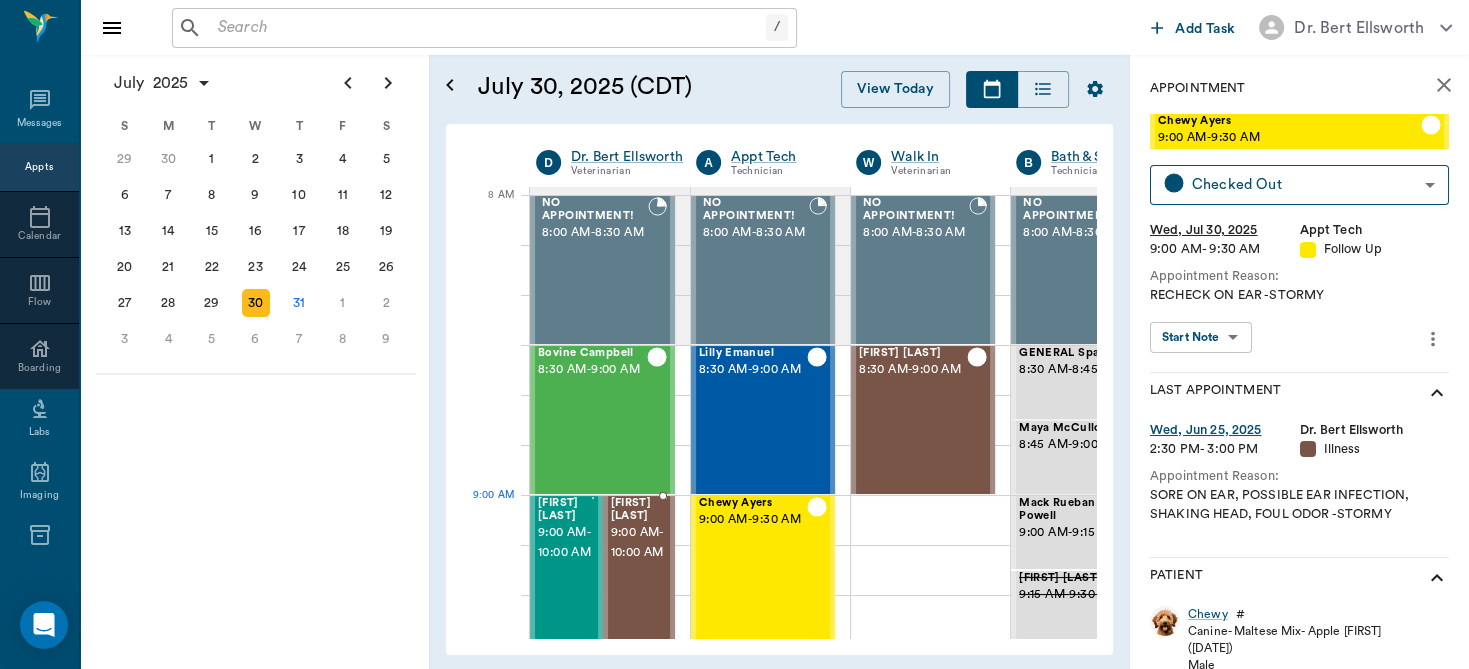 click on "9:00 AM  -  10:00 AM" at bounding box center (638, 543) 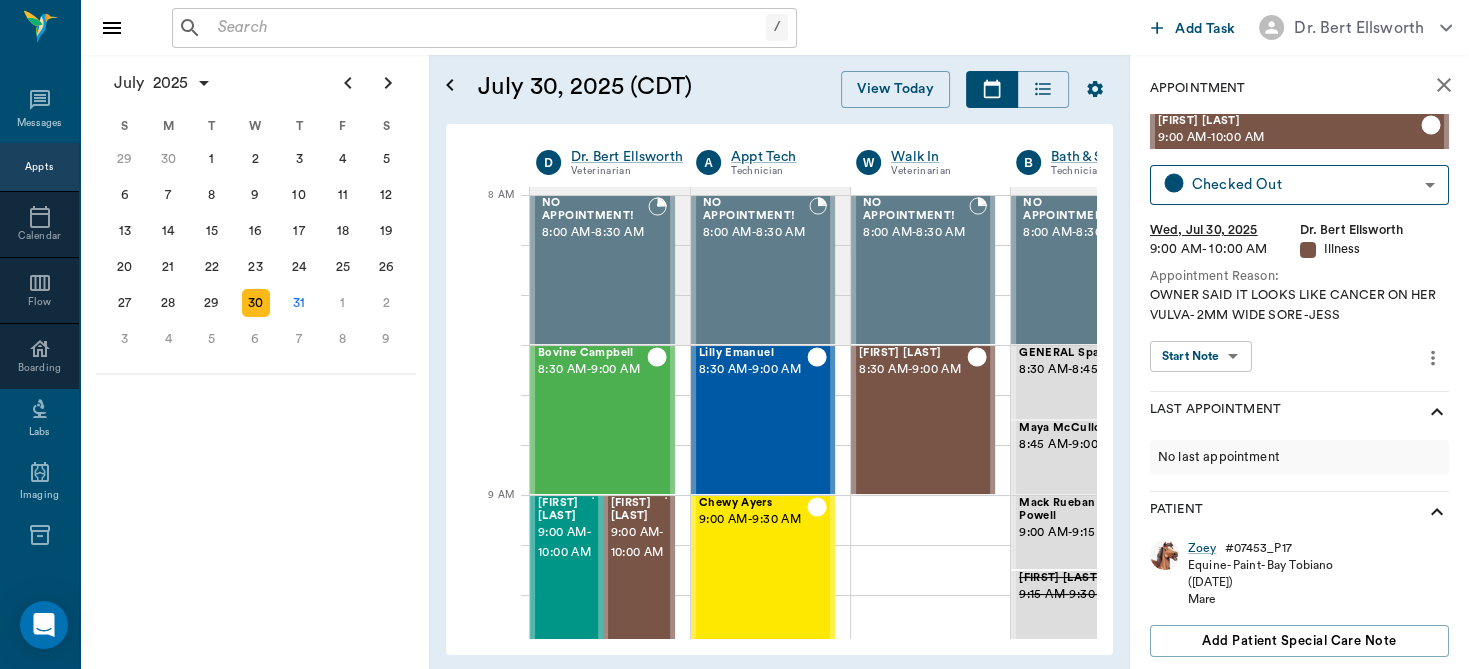 click on "/ ​ Add Task Dr. [FIRST] [LAST] Nectar Messages Appts Calendar Flow Boarding Labs Imaging Inventory Tasks Forms Staff Reports Lookup Settings July 2025 S M T W T F S Jun 1 2 3 4 5 6 7 8 9 10 11 12 13 14 15 16 17 18 19 20 21 22 23 24 25 26 27 28 29 30 Jul 1 2 3 4 5 6 7 8 9 10 11 12 S M T W T F S 29 30 Jul 1 2 3 4 5 6 7 8 9 10 11 12 13 14 15 16 17 18 19 20 21 22 23 24 25 26 27 28 29 30 31 Aug 1 2 3 4 5 6 7 8 9 S M T W T F S 27 28 29 30 31 Aug 1 2 3 4 5 6 7 8 9 10 11 12 13 14 15 16 17 18 19 20 21 22 23 24 25 26 27 28 29 30 31 Sep 1 2 3 4 5 6 July 30, 2025 (CDT) View Today July 2025 Today 30 Wed Jul 2025 D Dr. [FIRST] [LAST] Veterinarian A Appt Tech Technician W Walk In Veterinarian B Bath & Surgery Technician B Board &Procedures Other D Dr. [FIRST] [LAST] Veterinarian 8 AM 9 AM 10 AM 11 AM 12 PM 1 PM 2 PM 3 PM 4 PM 5 PM 6 PM 7 PM 8 PM 8:50 AM NO APPOINTMENT! 8:00 AM - 8:30 AM Bovine Campbell 8:30 AM - 9:00 AM Sophisticatedshowbiz [LAST] 9:00 AM - 10:00 AM Zoey [LAST] 9:00 AM - 10:00 AM Nelson [LAST] - -" at bounding box center [734, 334] 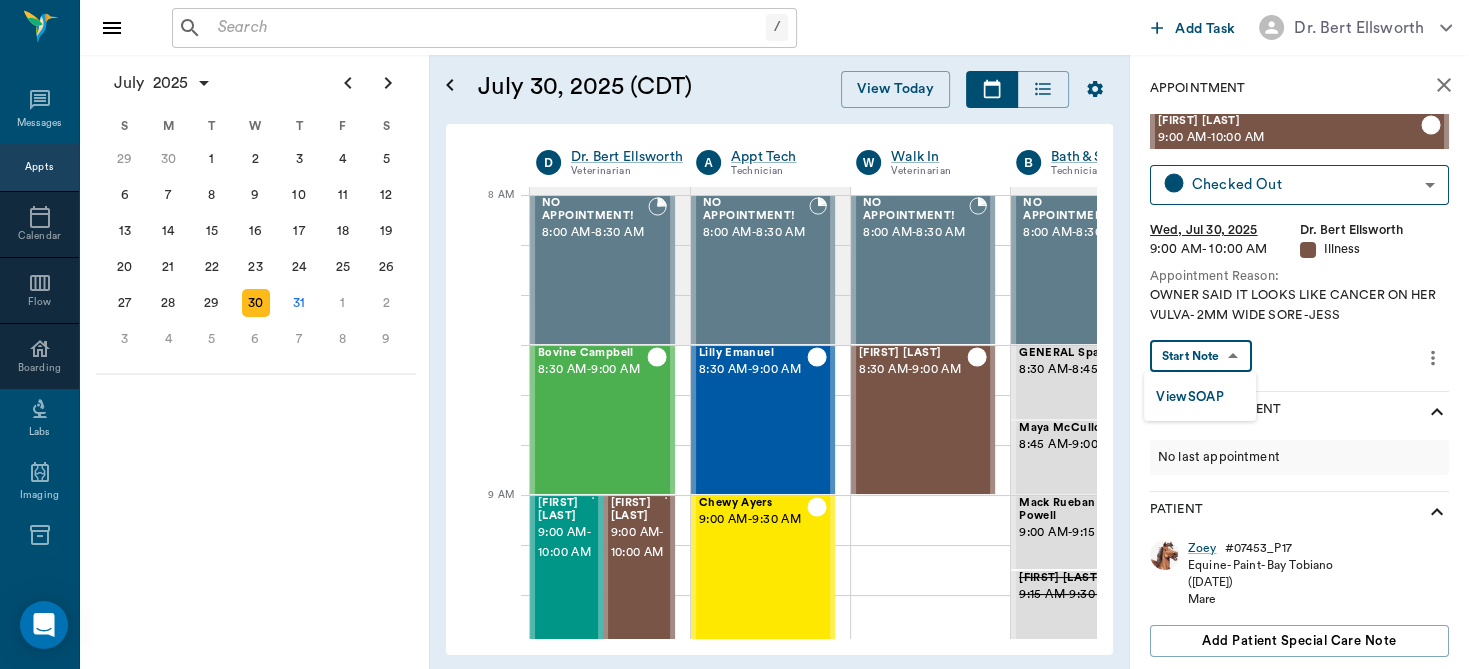 click on "View  SOAP" at bounding box center (1190, 397) 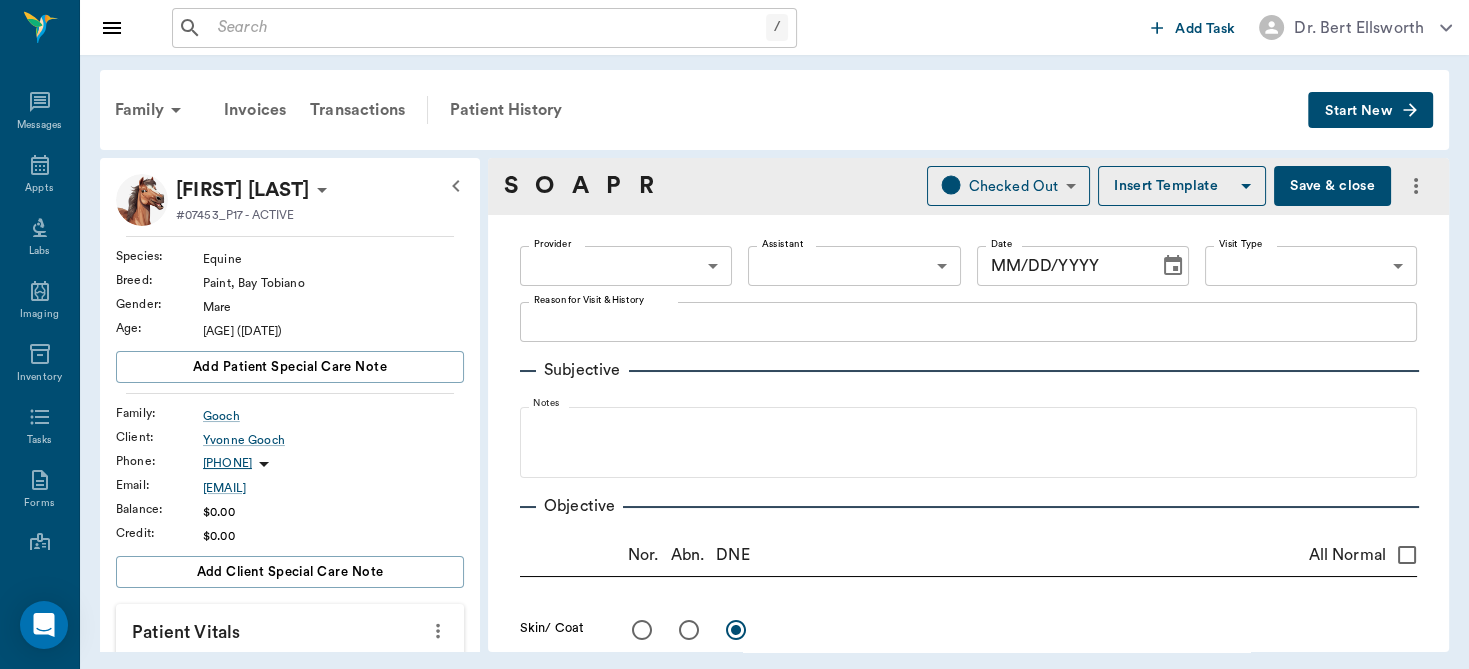 type on "63ec2f075fda476ae8351a4d" 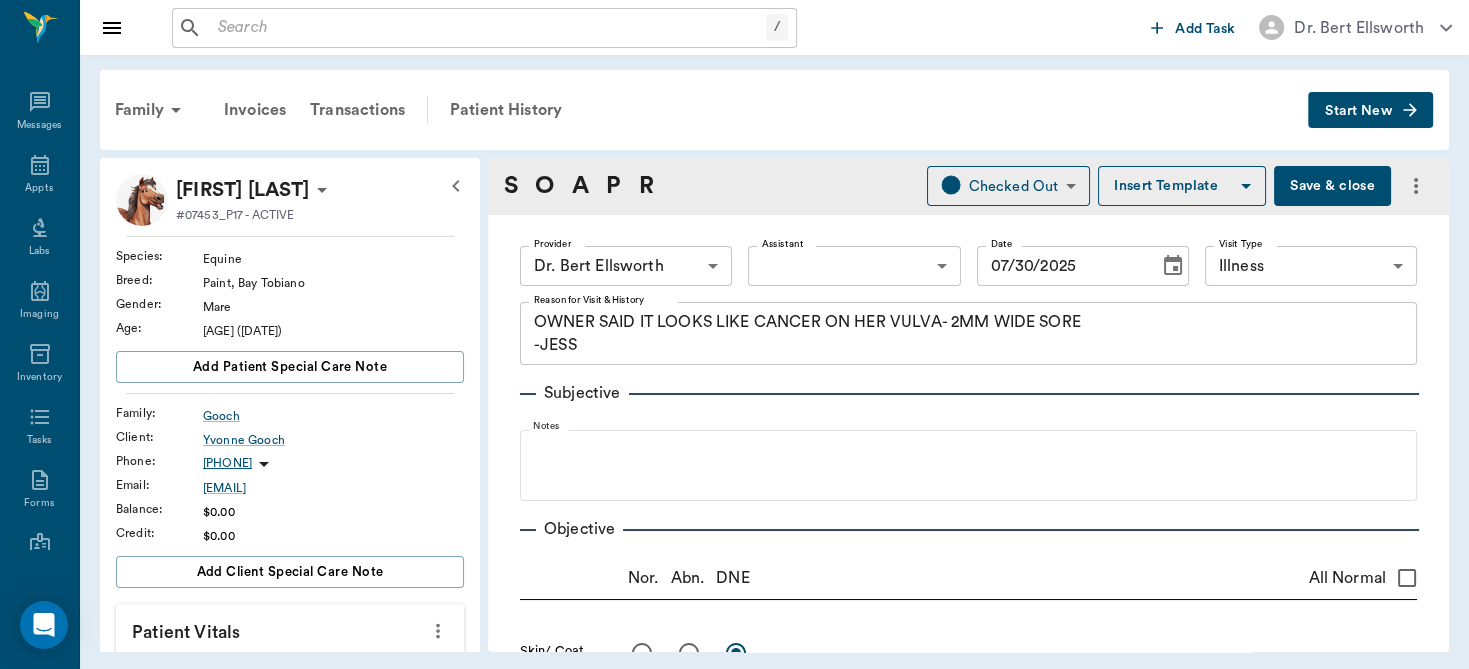 type on "07/30/2025" 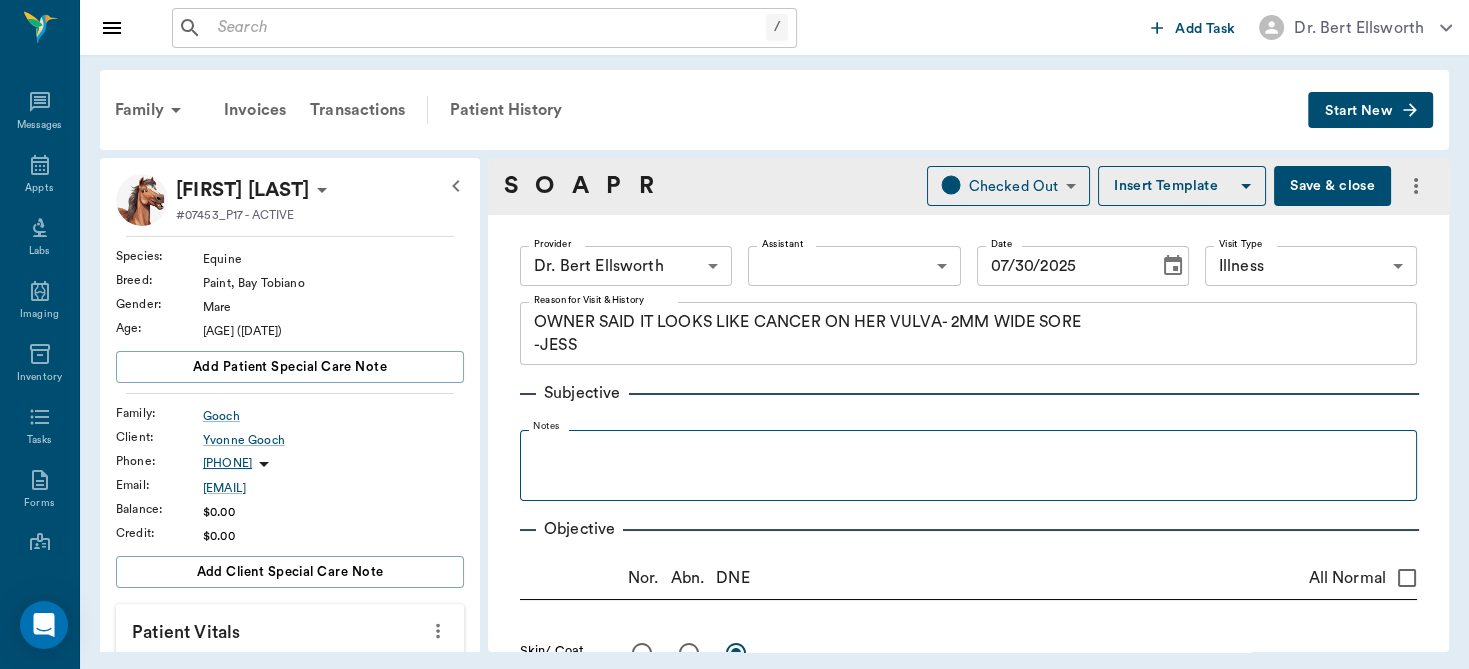 click on "Notes" at bounding box center (968, 461) 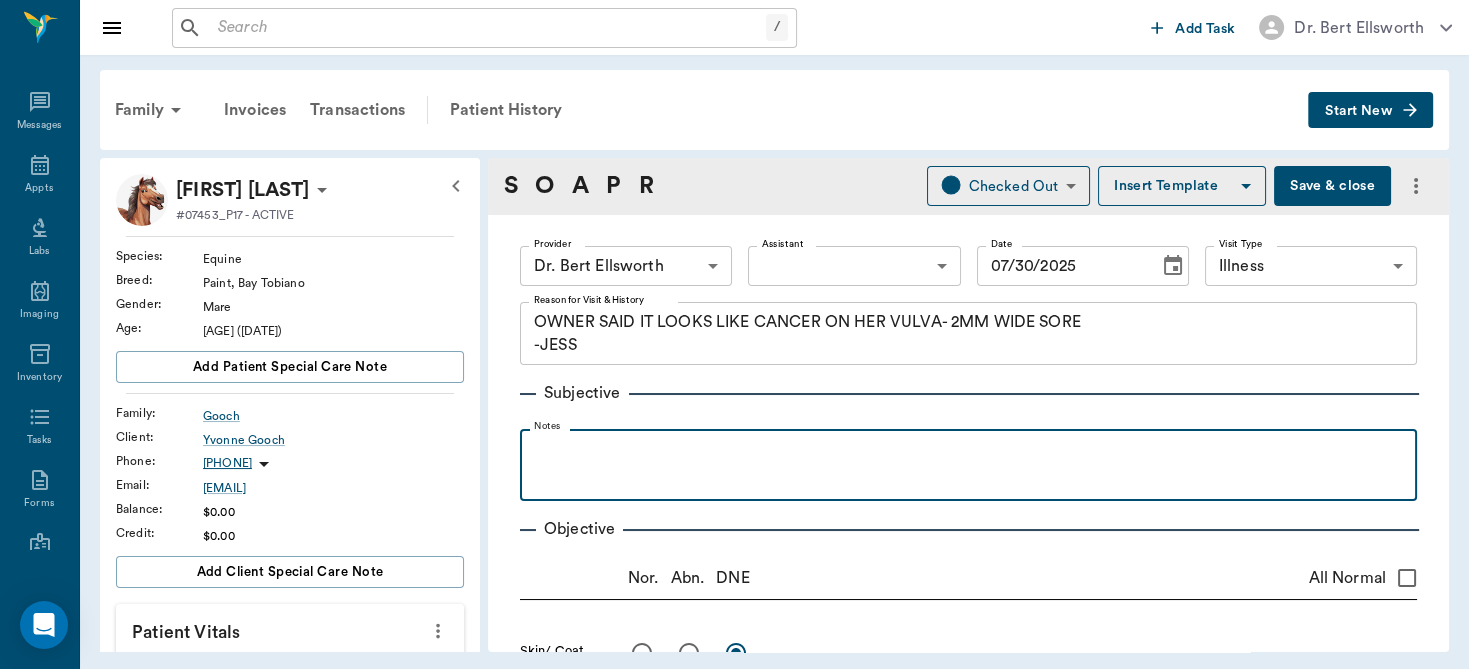 click at bounding box center (968, 451) 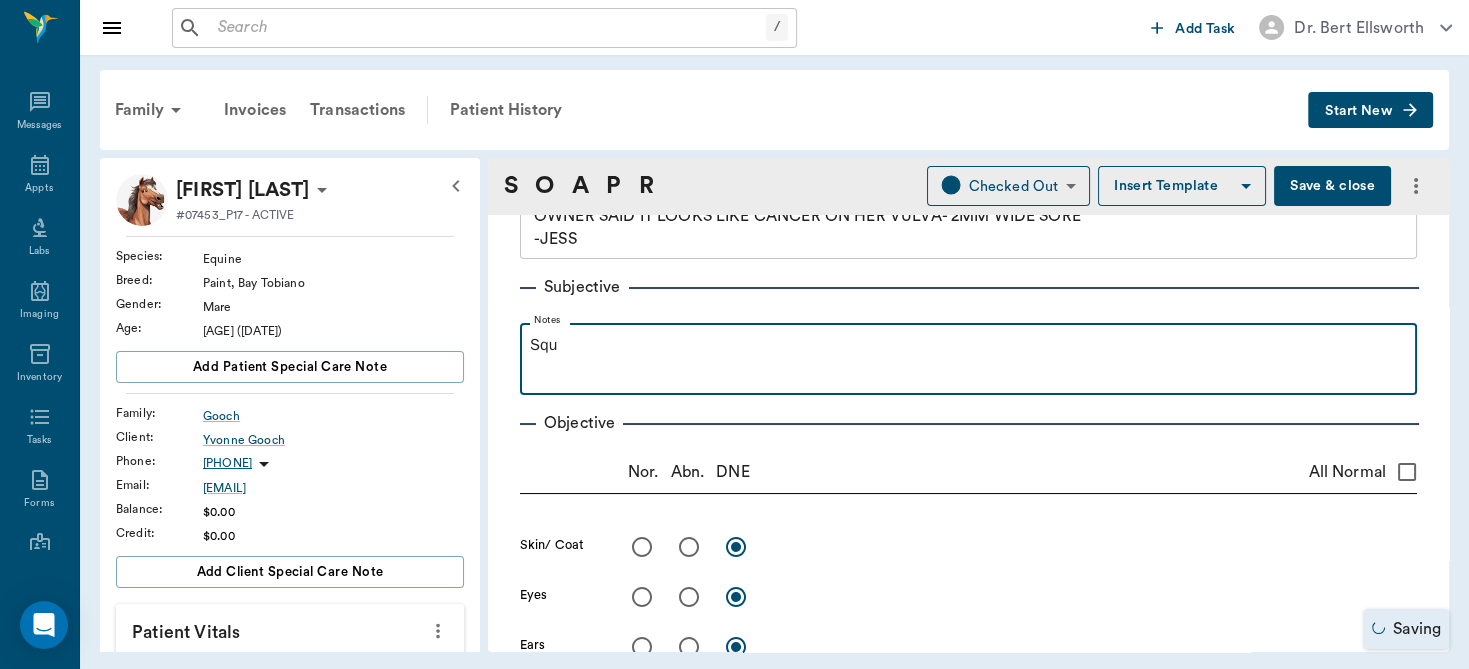 scroll, scrollTop: 159, scrollLeft: 0, axis: vertical 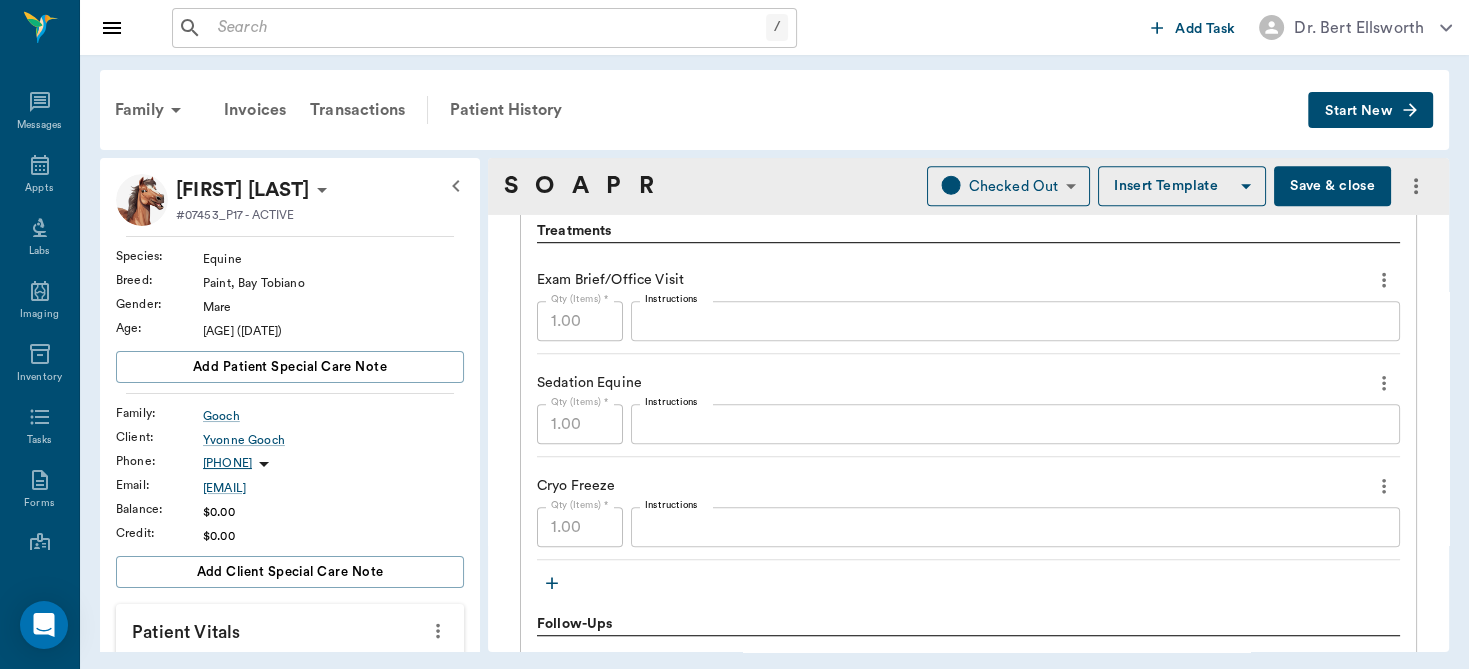 click on "Save & close" at bounding box center [1332, 186] 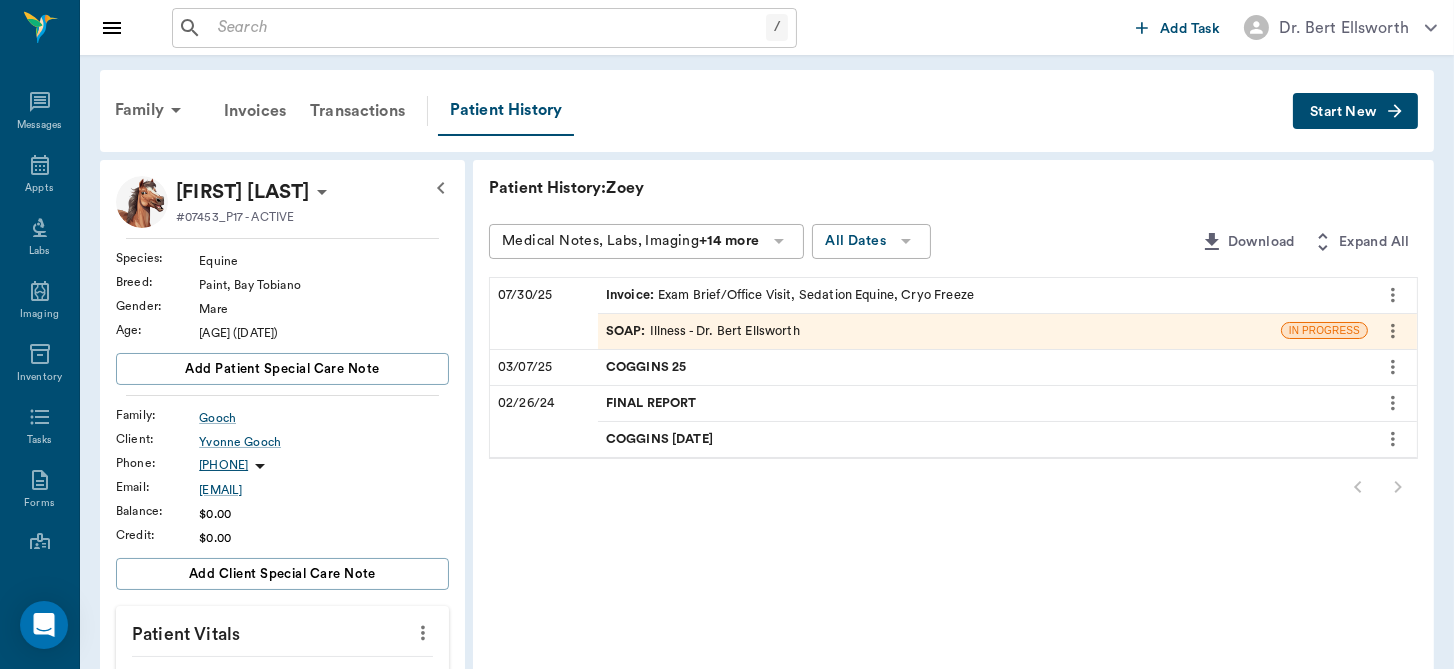 click on "Patient History:  [FIRST]" at bounding box center [953, 188] 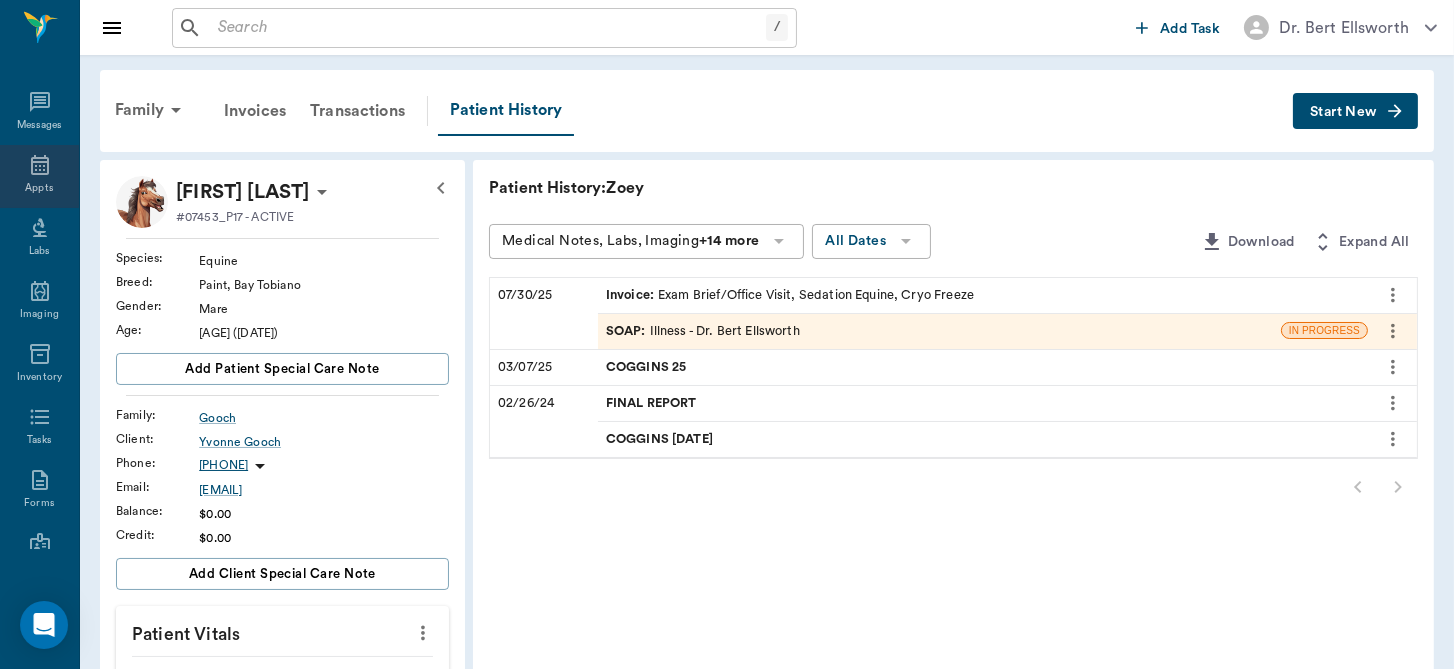 click 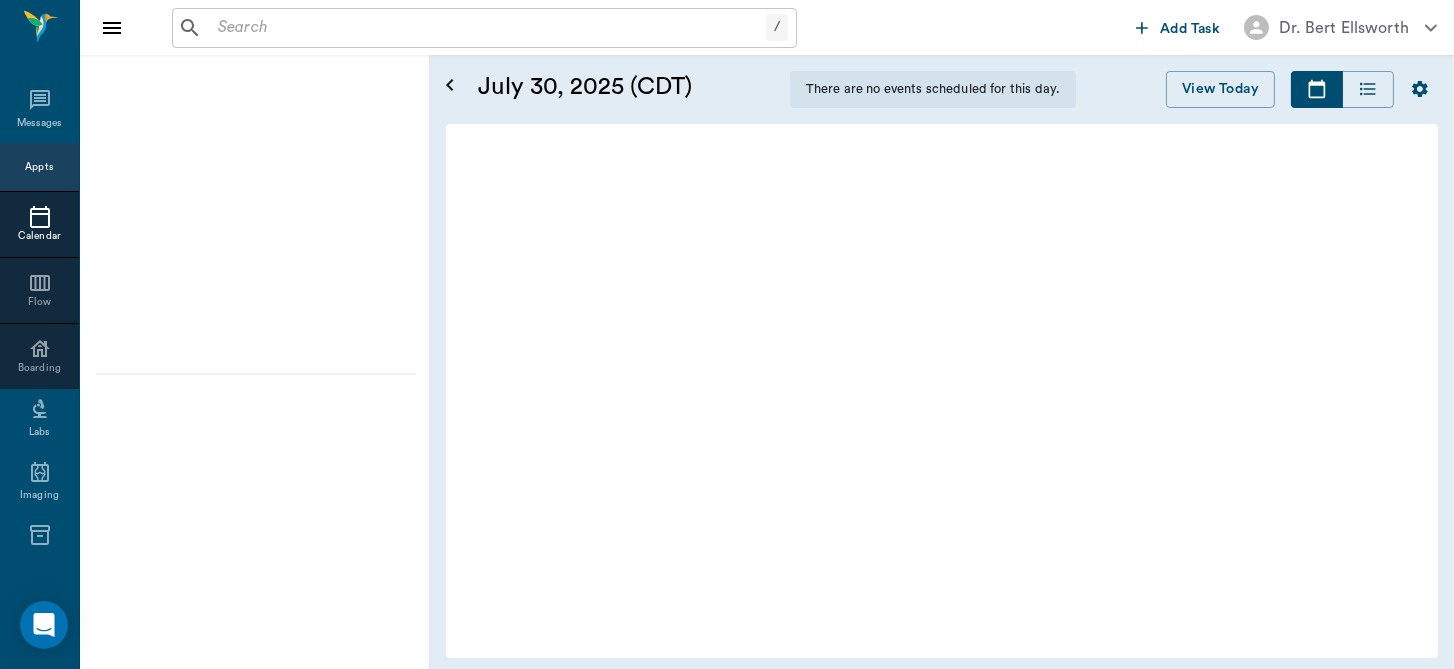 click on "Appts" at bounding box center (39, 167) 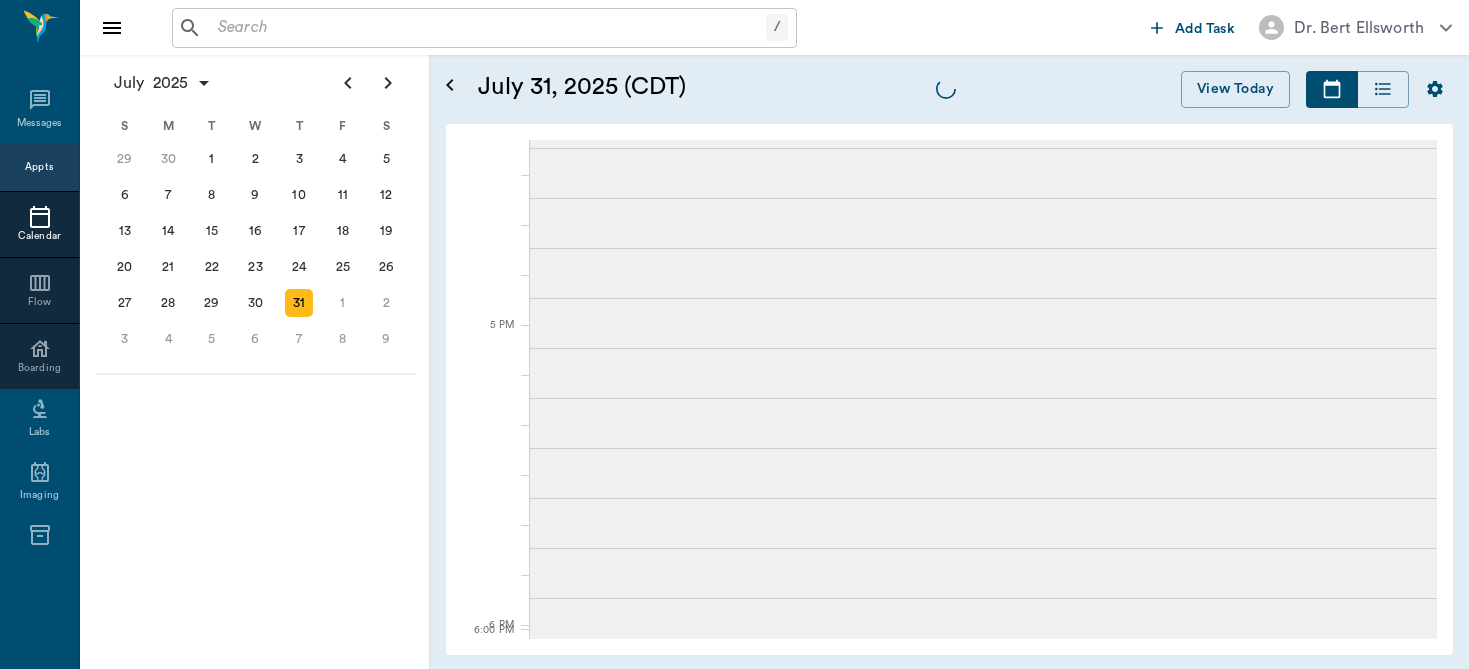 scroll, scrollTop: 0, scrollLeft: 0, axis: both 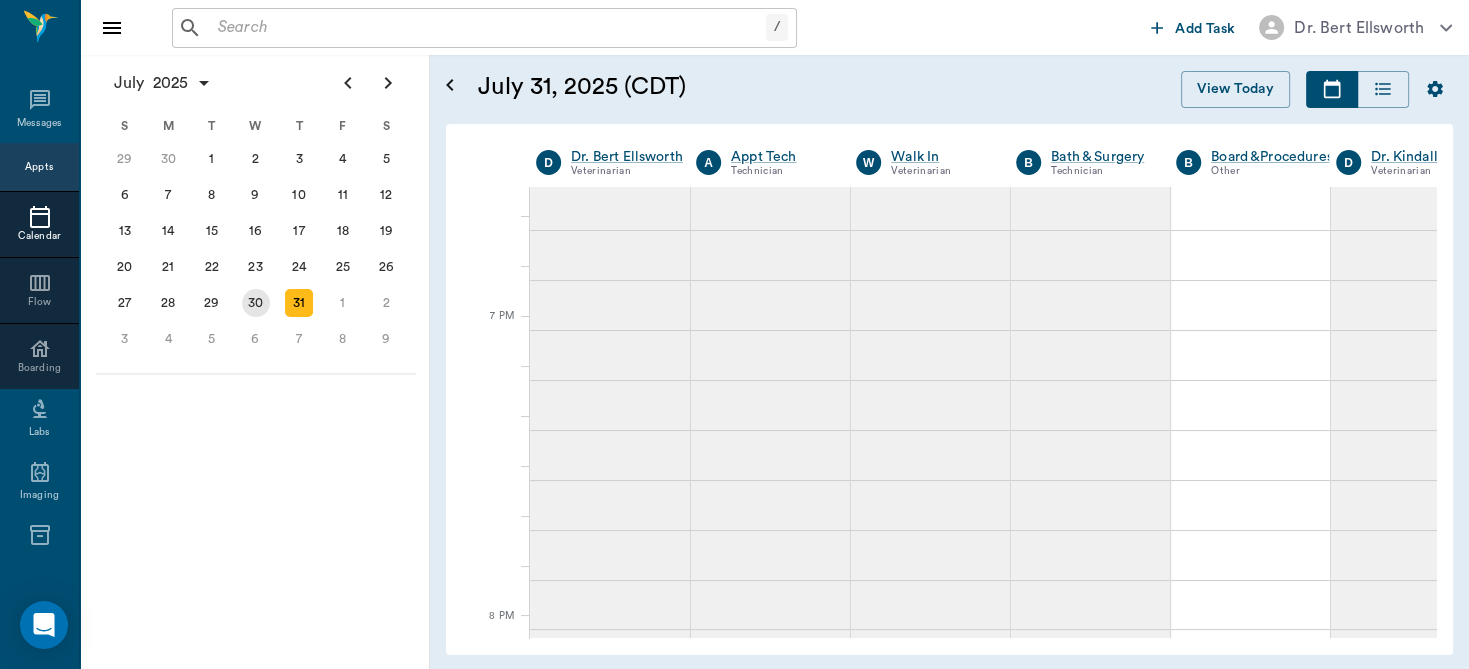 click on "30" at bounding box center [256, 303] 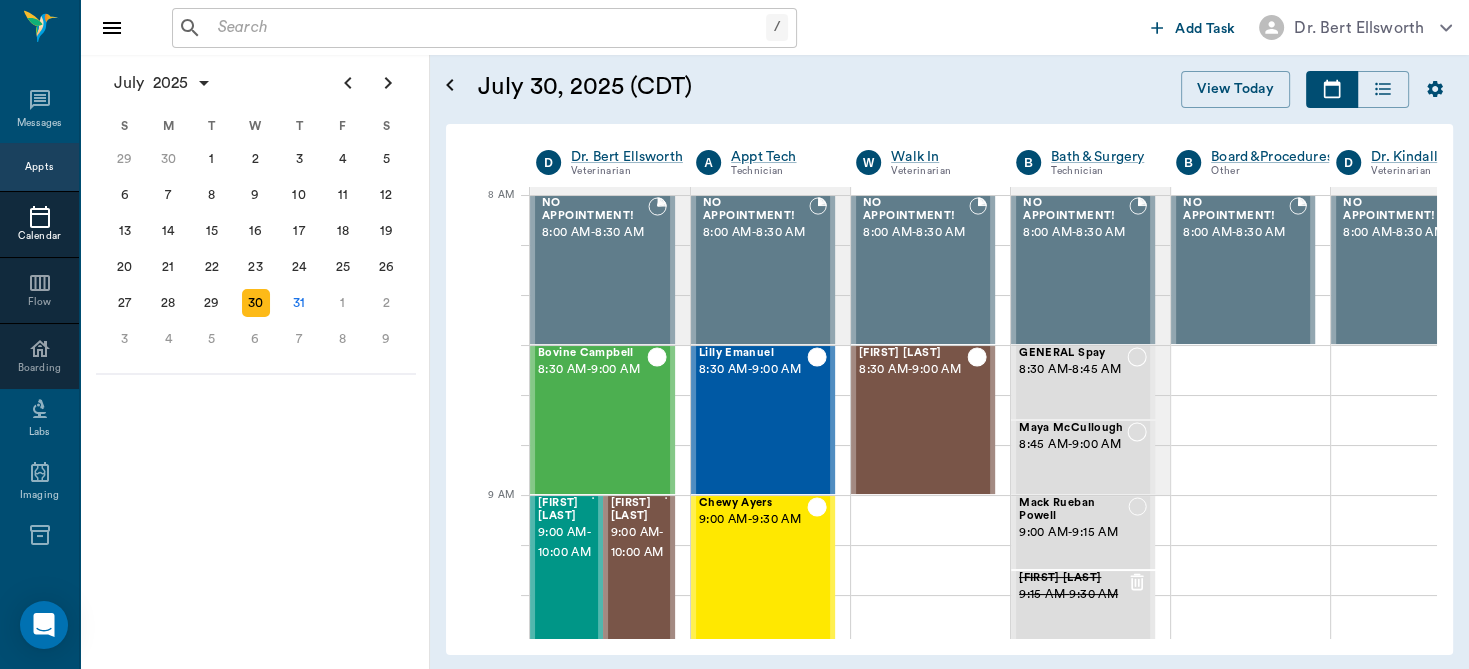 scroll, scrollTop: 0, scrollLeft: 0, axis: both 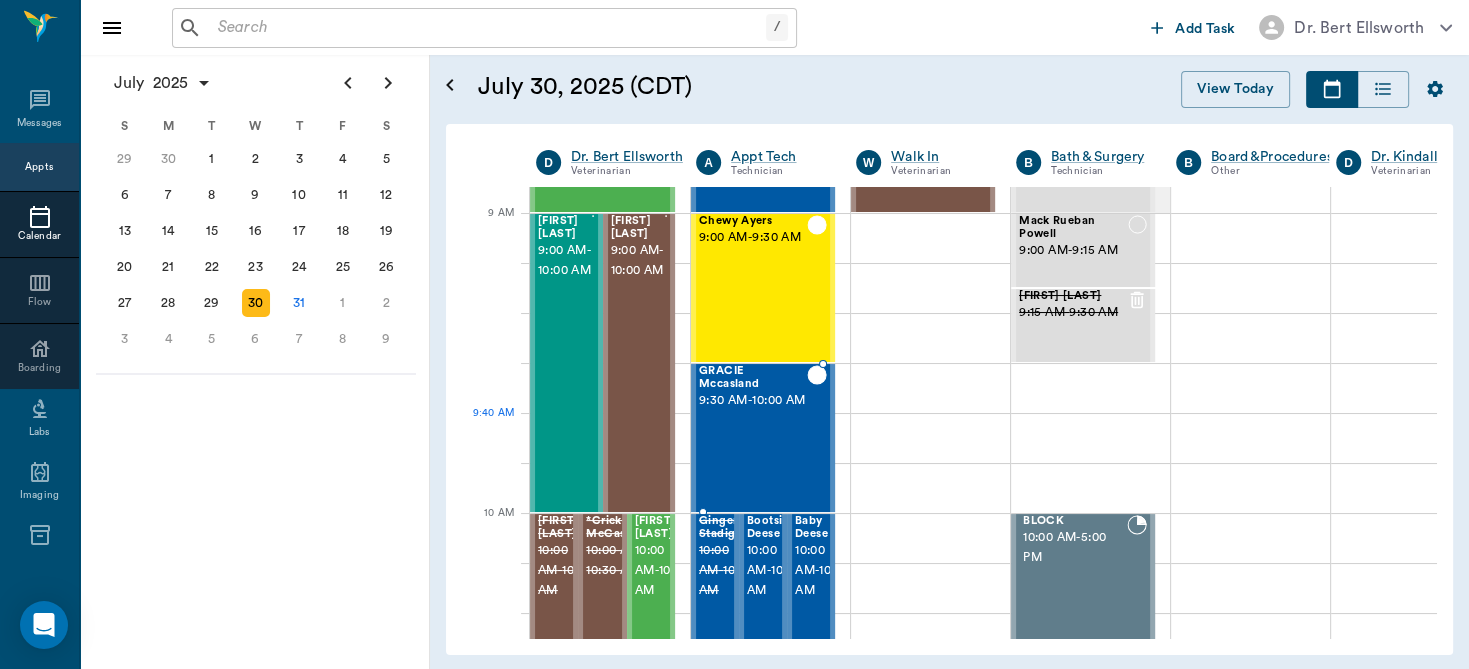 click on "GRACIE Mccasland 9:30 AM  -  10:00 AM" at bounding box center (753, 438) 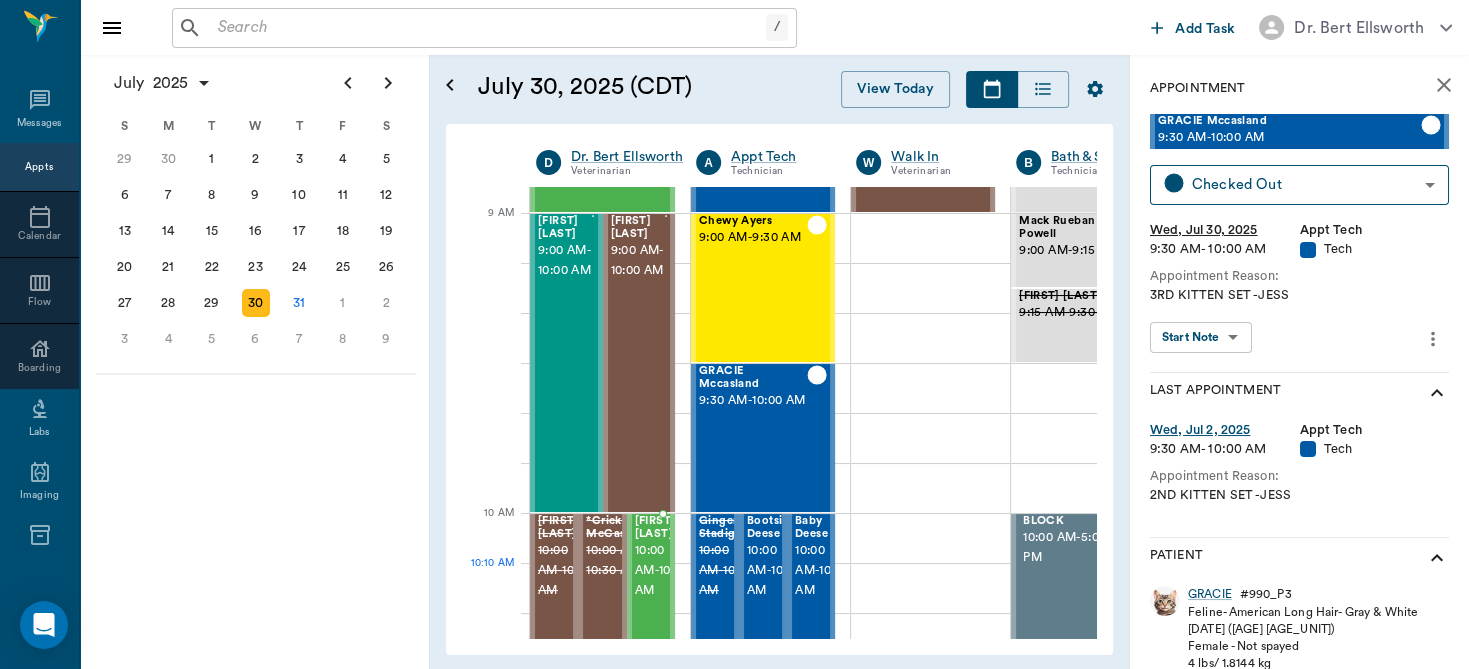 click on "10:00 AM  -  10:30 AM" at bounding box center (662, 571) 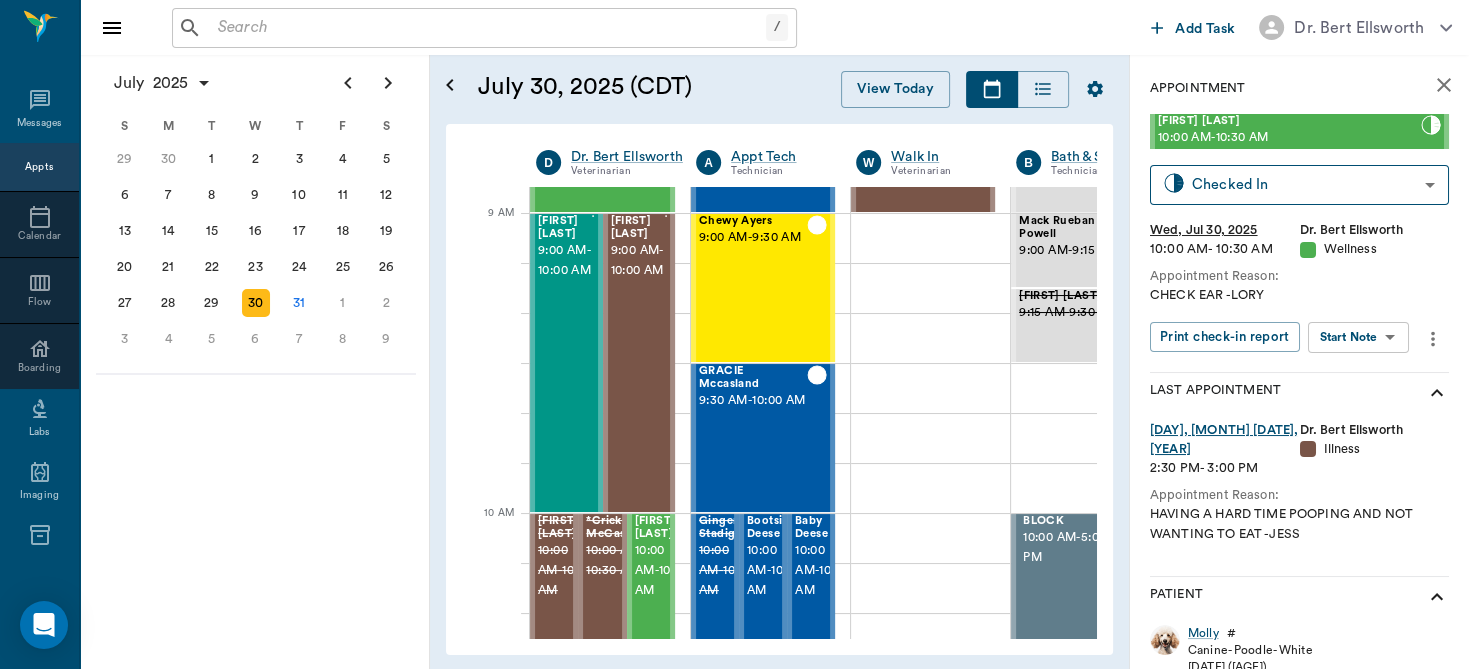 click on "/ ​ Add Task Dr. Bert Ellsworth Nectar Messages Appts Calendar Flow Boarding Labs Imaging Inventory Tasks Forms Staff Reports Lookup Settings July 2025 S M T W T F S Jun 1 2 3 4 5 6 7 8 9 10 11 12 13 14 15 16 17 18 19 20 21 22 23 24 25 26 27 28 29 30 Jul 1 2 3 4 5 6 7 8 9 10 11 12 S M T W T F S 29 30 Jul 1 2 3 4 5 6 7 8 9 10 11 12 13 14 15 16 17 18 19 20 21 22 23 24 25 26 27 28 29 30 31 Aug 1 2 3 4 5 6 7 8 9 S M T W T F S 27 28 29 30 31 Aug 1 2 3 4 5 6 7 8 9 10 11 12 13 14 15 16 17 18 19 20 21 22 23 24 25 26 27 28 29 30 31 Sep 1 2 3 4 5 6 July 30, 2025 (CDT) View Today July 2025 Today 30 Wed Jul 2025 D Dr. Bert Ellsworth Veterinarian A Appt Tech Technician W Walk In Veterinarian B Bath & Surgery Technician B Board &Procedures Other D Dr. Kindall Jones Veterinarian 8 AM 9 AM 10 AM 11 AM 12 PM 1 PM 2 PM 3 PM 4 PM 5 PM 6 PM 7 PM 8 PM 9:30 AM NO APPOINTMENT! 8:00 AM  -  8:30 AM Bovine Campbell 8:30 AM  -  9:00 AM Sophisticatedshowbiz Gooch 9:00 AM  -  10:00 AM Zoey Gooch 9:00 AM  -  10:00 AM Nelson Belk  -   -" at bounding box center (734, 334) 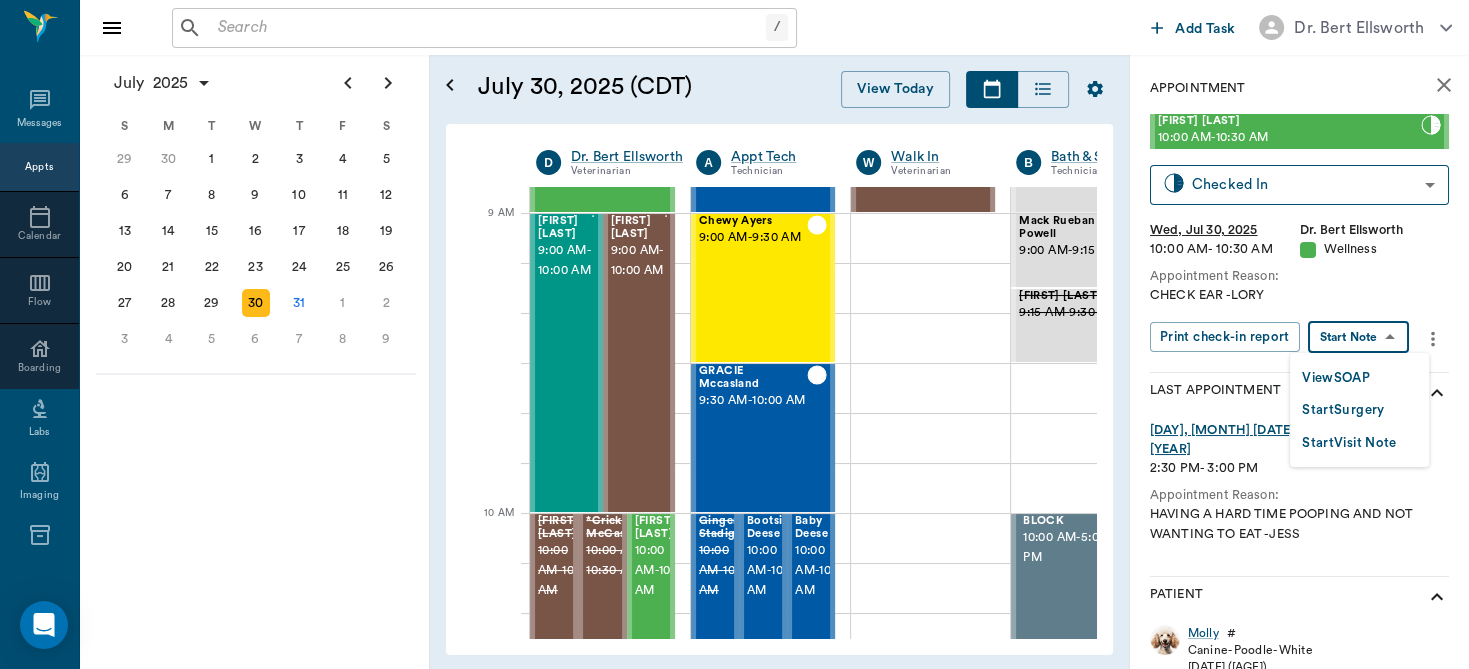 click on "View  SOAP" at bounding box center (1336, 378) 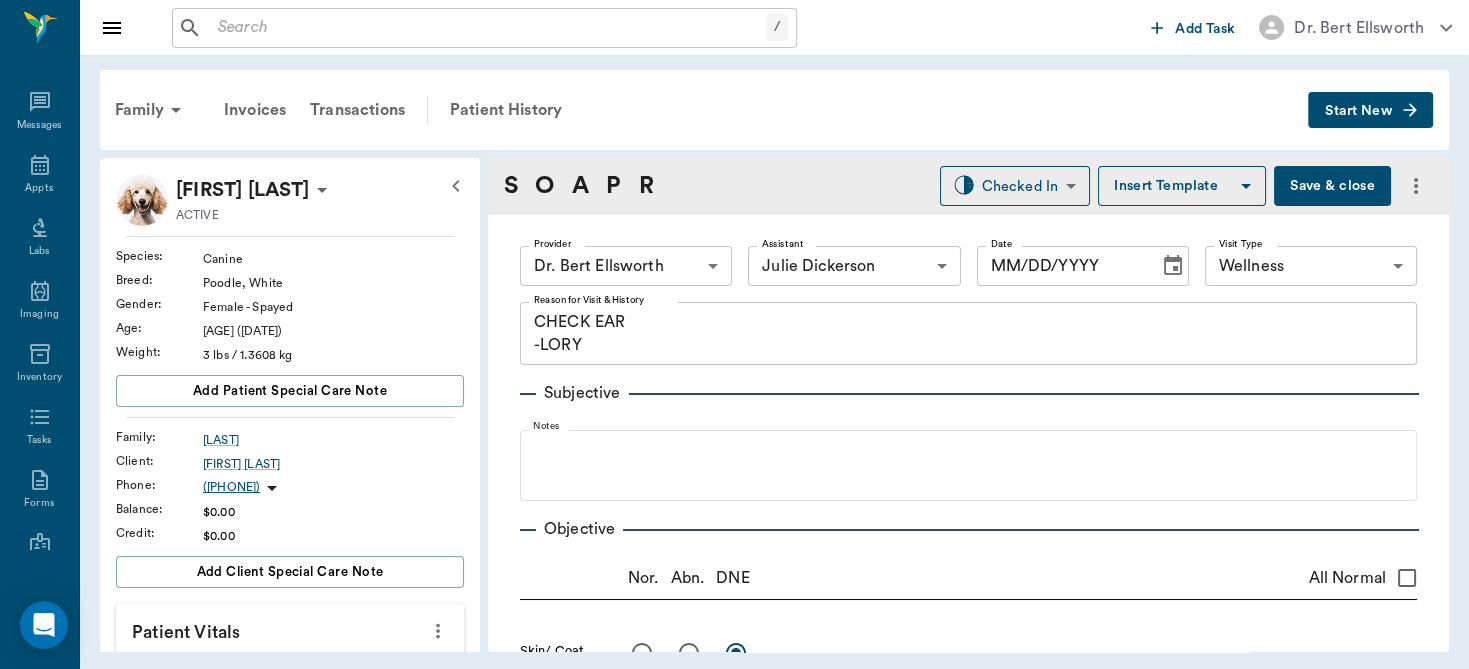 type on "63ec2f075fda476ae8351a4d" 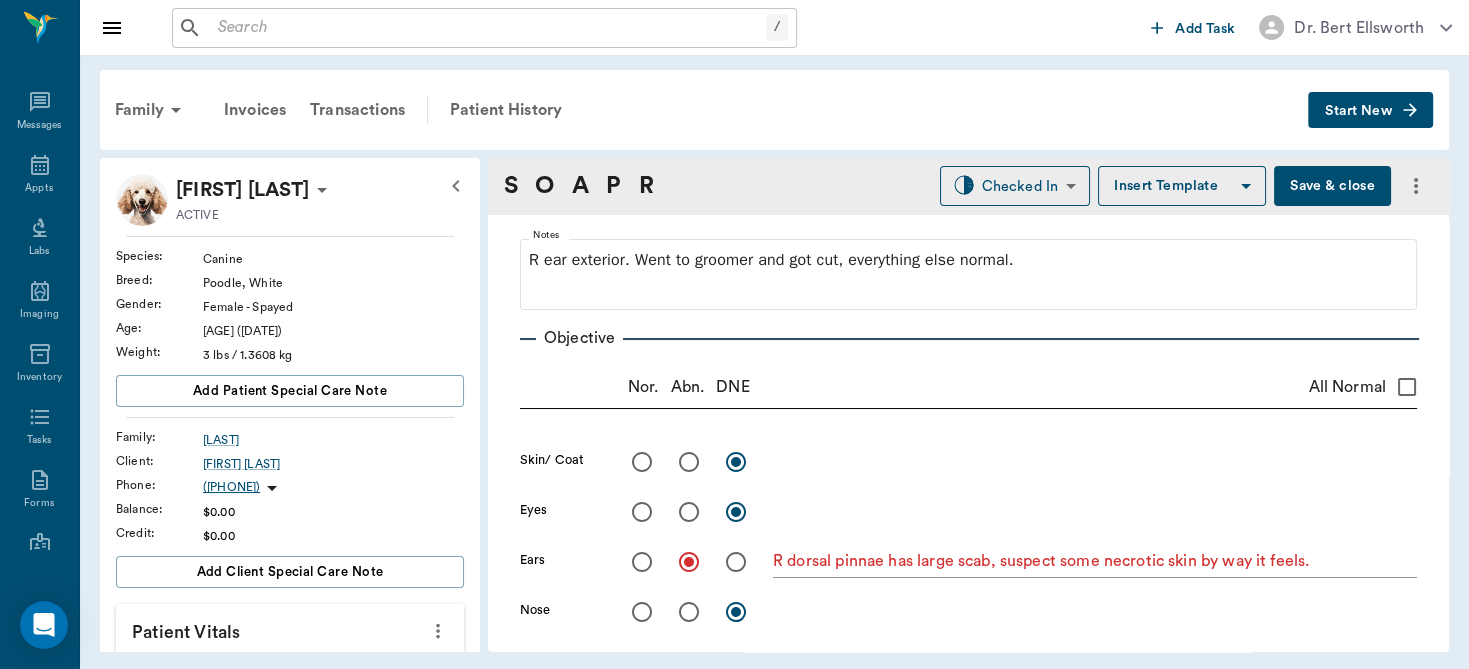 scroll, scrollTop: 264, scrollLeft: 0, axis: vertical 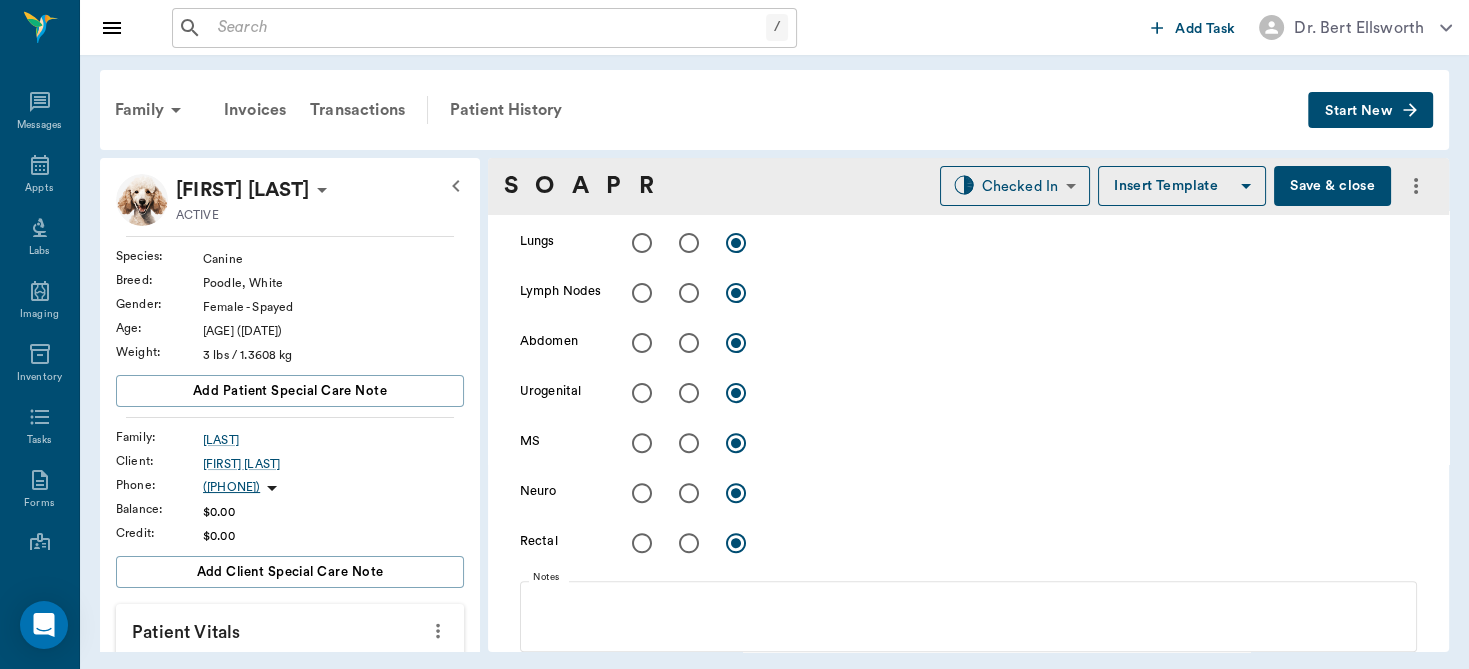 click on "Save & close" at bounding box center (1332, 186) 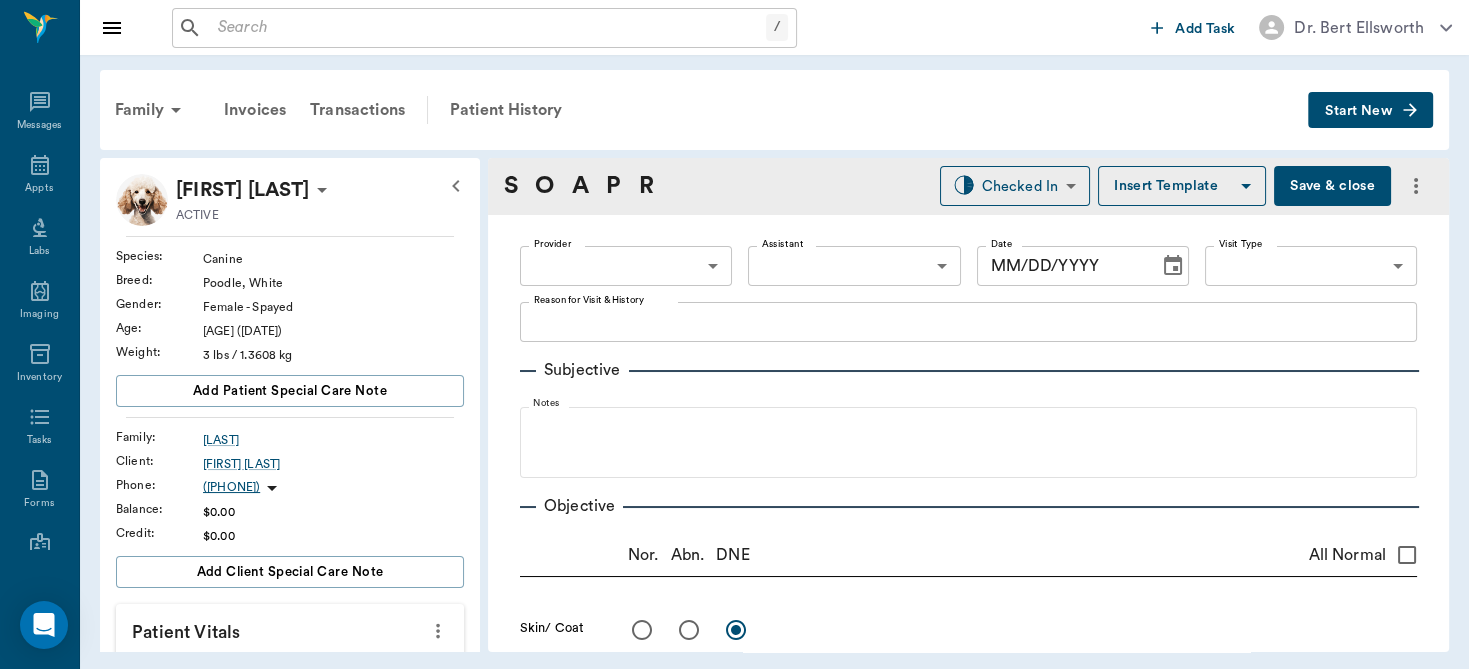 type on "63ec2f075fda476ae8351a4d" 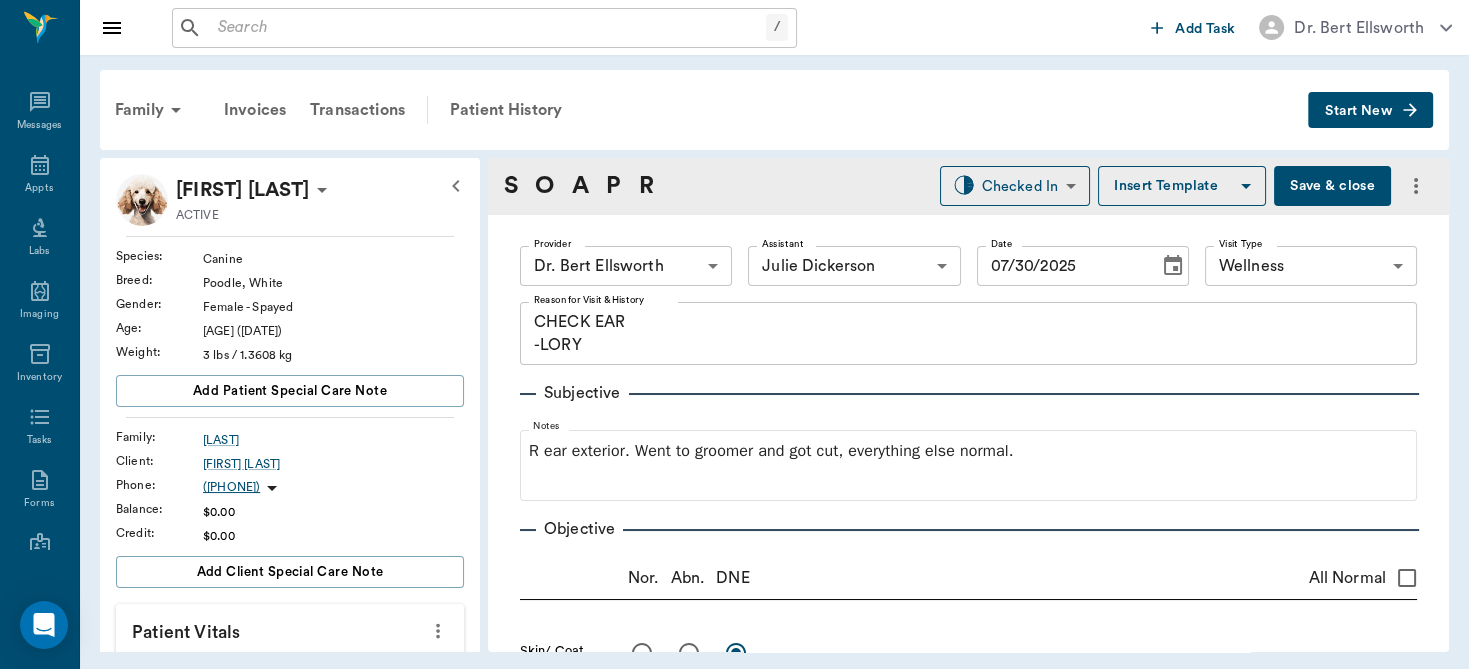 type on "07/30/2025" 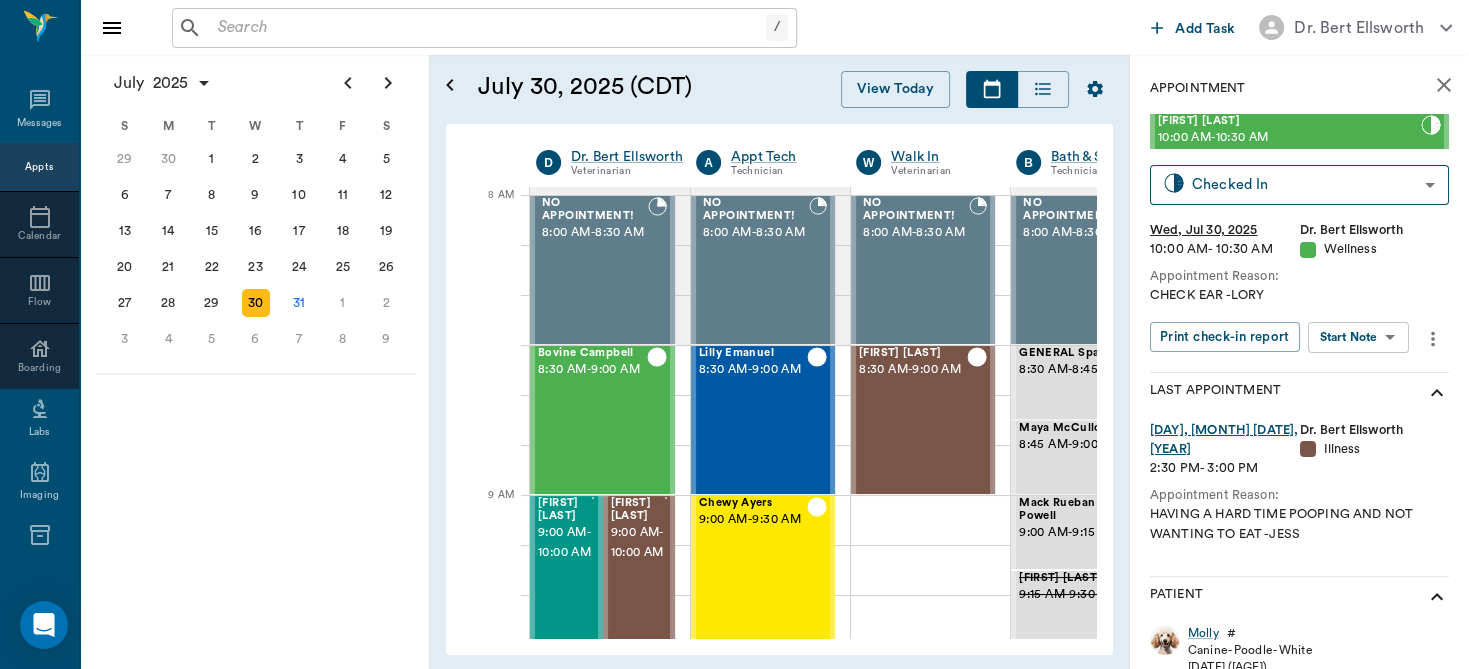 scroll, scrollTop: 0, scrollLeft: 0, axis: both 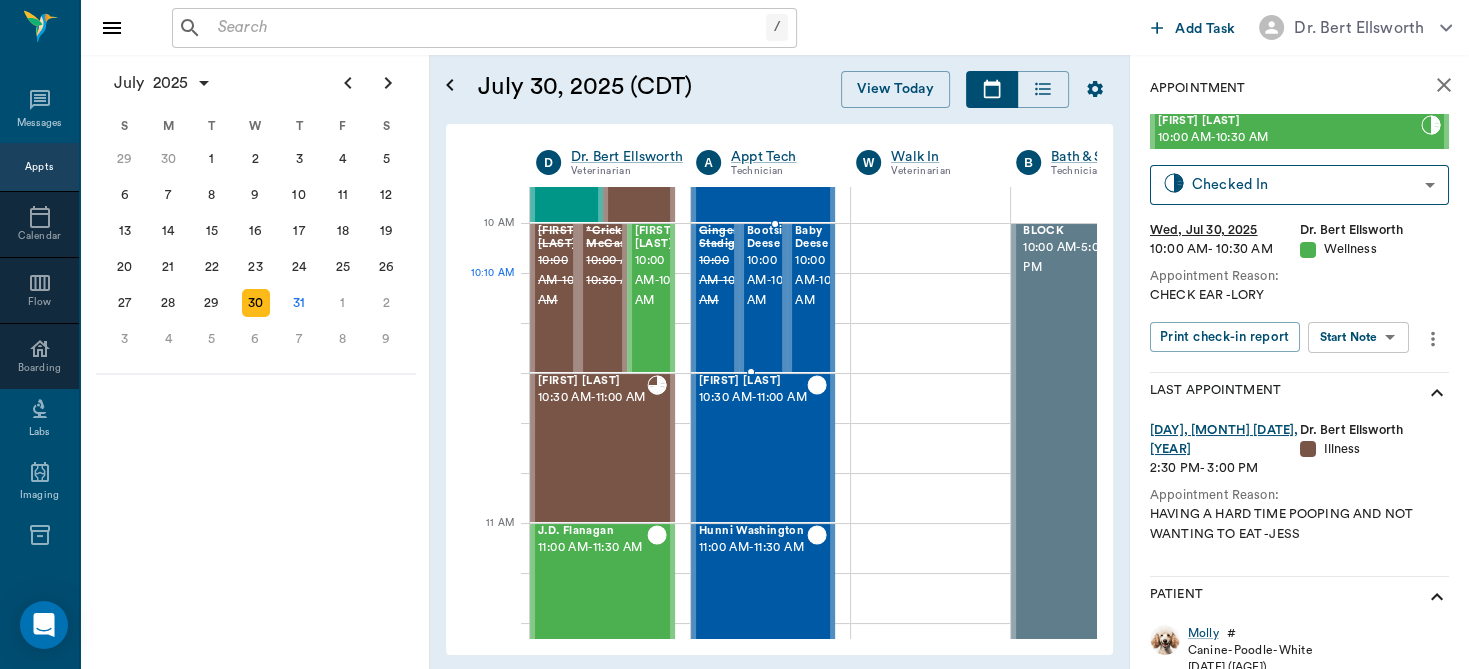 click on "10:00 AM  -  10:30 AM" at bounding box center [774, 281] 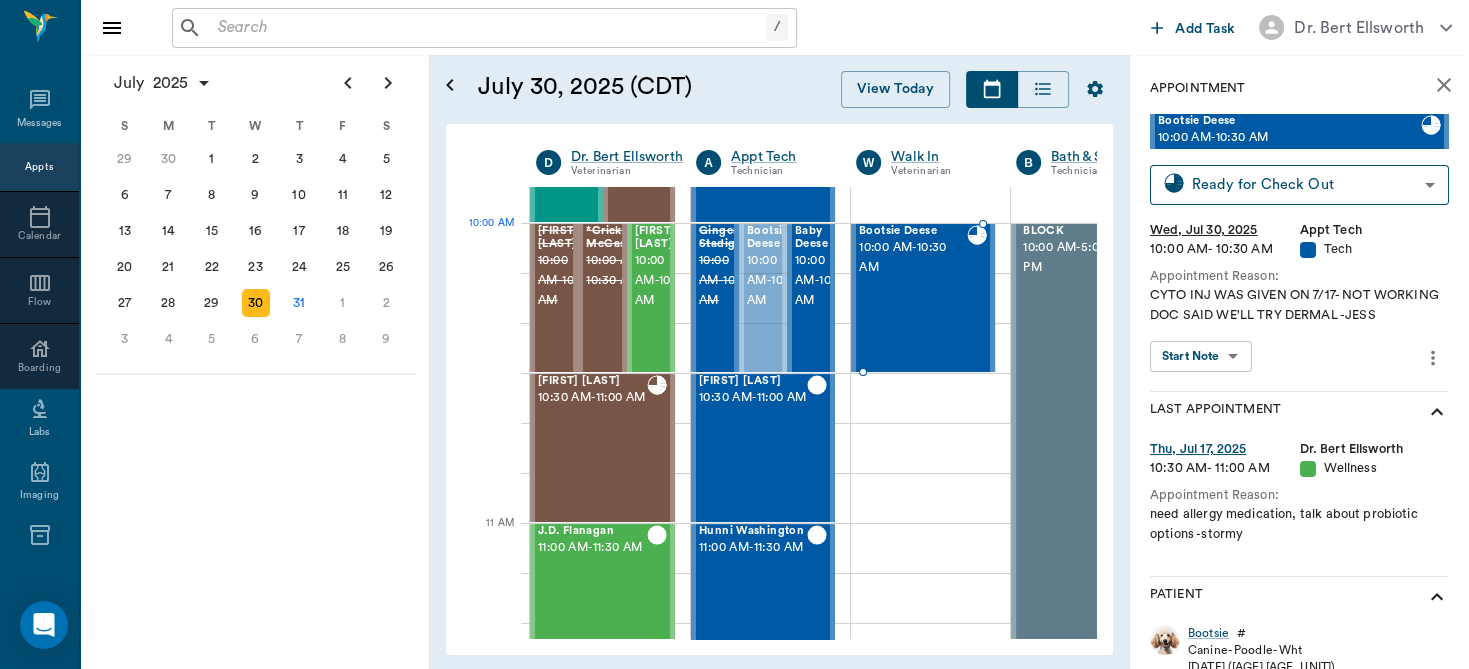 drag, startPoint x: 775, startPoint y: 277, endPoint x: 933, endPoint y: 245, distance: 161.20795 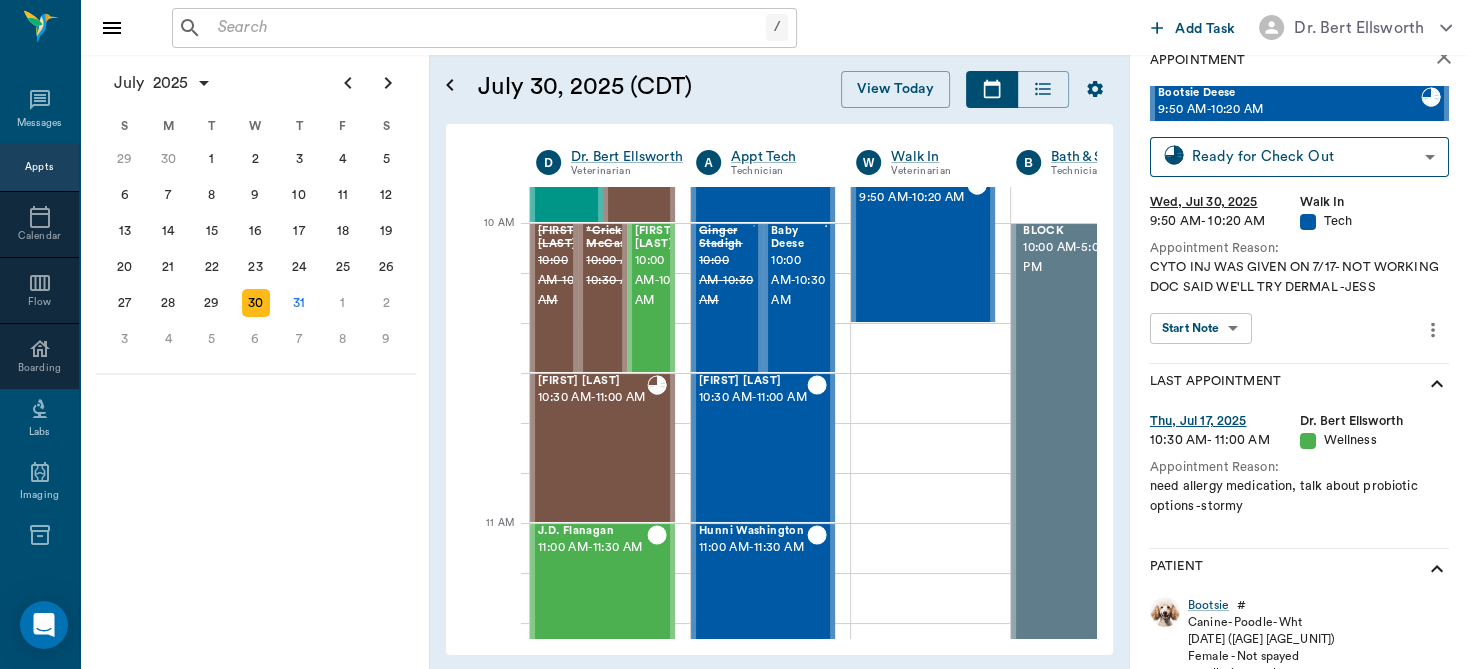 scroll, scrollTop: 0, scrollLeft: 0, axis: both 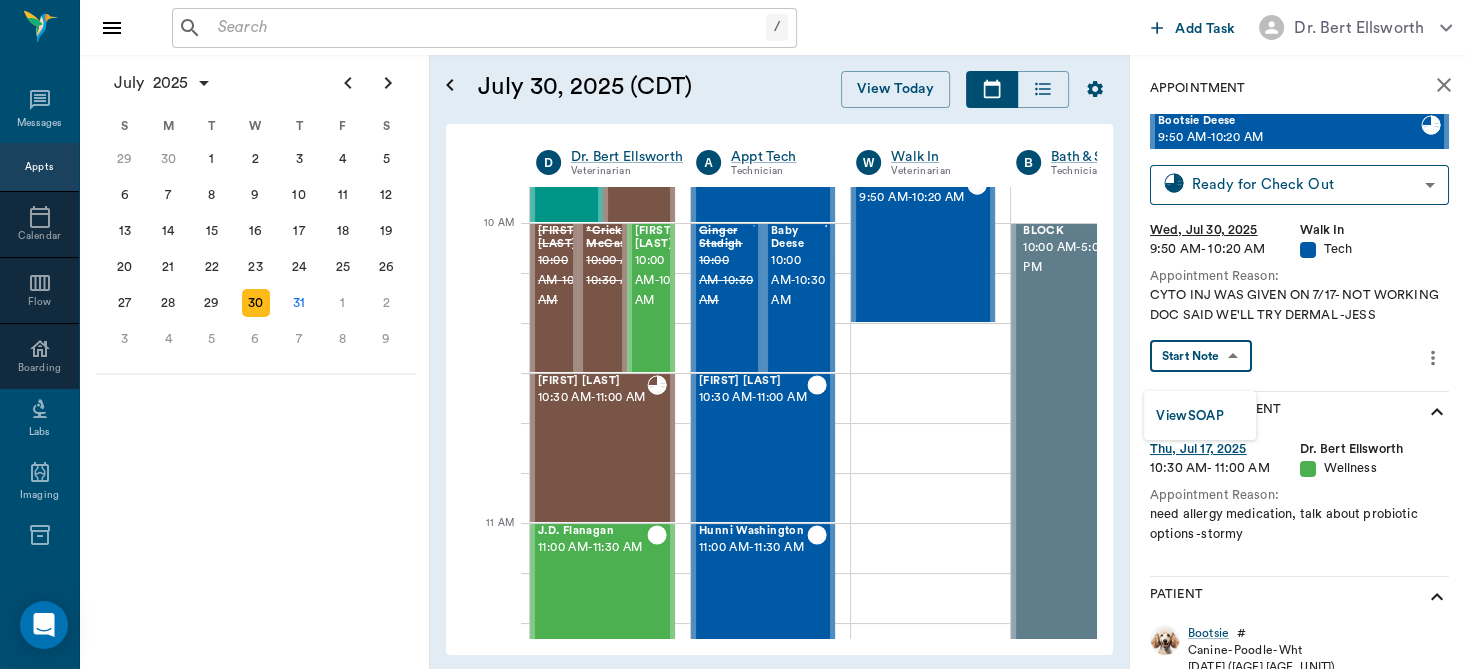 click on "/ ​ Add Task Dr. Bert Ellsworth Nectar Messages Appts Calendar Flow Boarding Labs Imaging Inventory Tasks Forms Staff Reports Lookup Settings July 2025 S M T W T F S Jun 1 2 3 4 5 6 7 8 9 10 11 12 13 14 15 16 17 18 19 20 21 22 23 24 25 26 27 28 29 30 Jul 1 2 3 4 5 6 7 8 9 10 11 12 S M T W T F S 29 30 Jul 1 2 3 4 5 6 7 8 9 10 11 12 13 14 15 16 17 18 19 20 21 22 23 24 25 26 27 28 29 30 31 Aug 1 2 3 4 5 6 7 8 9 S M T W T F S 27 28 29 30 31 Aug 1 2 3 4 5 6 7 8 9 10 11 12 13 14 15 16 17 18 19 20 21 22 23 24 25 26 27 28 29 30 31 Sep 1 2 3 4 5 6 July 30, 2025 (CDT) View Today July 2025 Today 30 Wed Jul 2025 D Dr. Bert Ellsworth Veterinarian A Appt Tech Technician W Walk In Veterinarian B Bath & Surgery Technician B Board &Procedures Other D Dr. Kindall Jones Veterinarian 8 AM 9 AM 10 AM 11 AM 12 PM 1 PM 2 PM 3 PM 4 PM 5 PM 6 PM 7 PM 8 PM 10:00 AM NO APPOINTMENT! 8:00 AM  -  8:30 AM Bovine Campbell 8:30 AM  -  9:00 AM Sophisticatedshowbiz Gooch 9:00 AM  -  10:00 AM Zoey Gooch 9:00 AM  -  10:00 AM Nelson Belk  -   -" at bounding box center [734, 334] 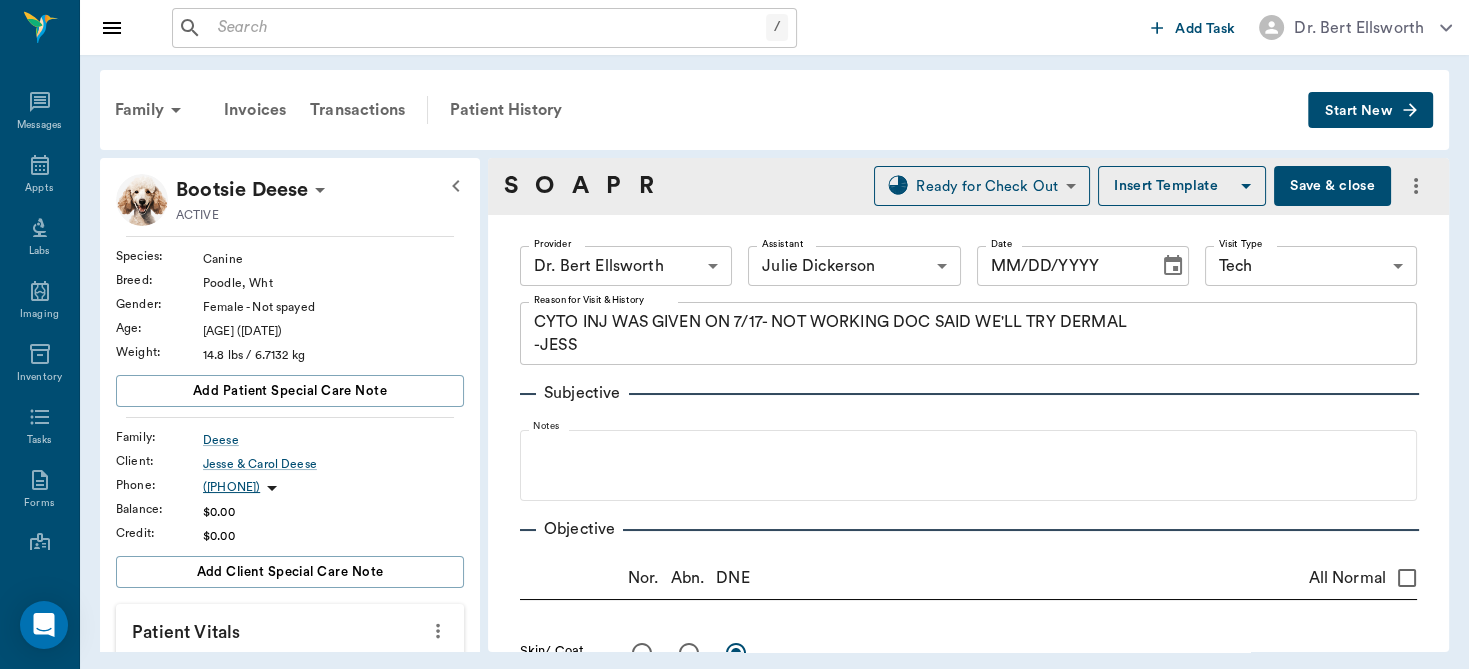 type on "63ec2f075fda476ae8351a4d" 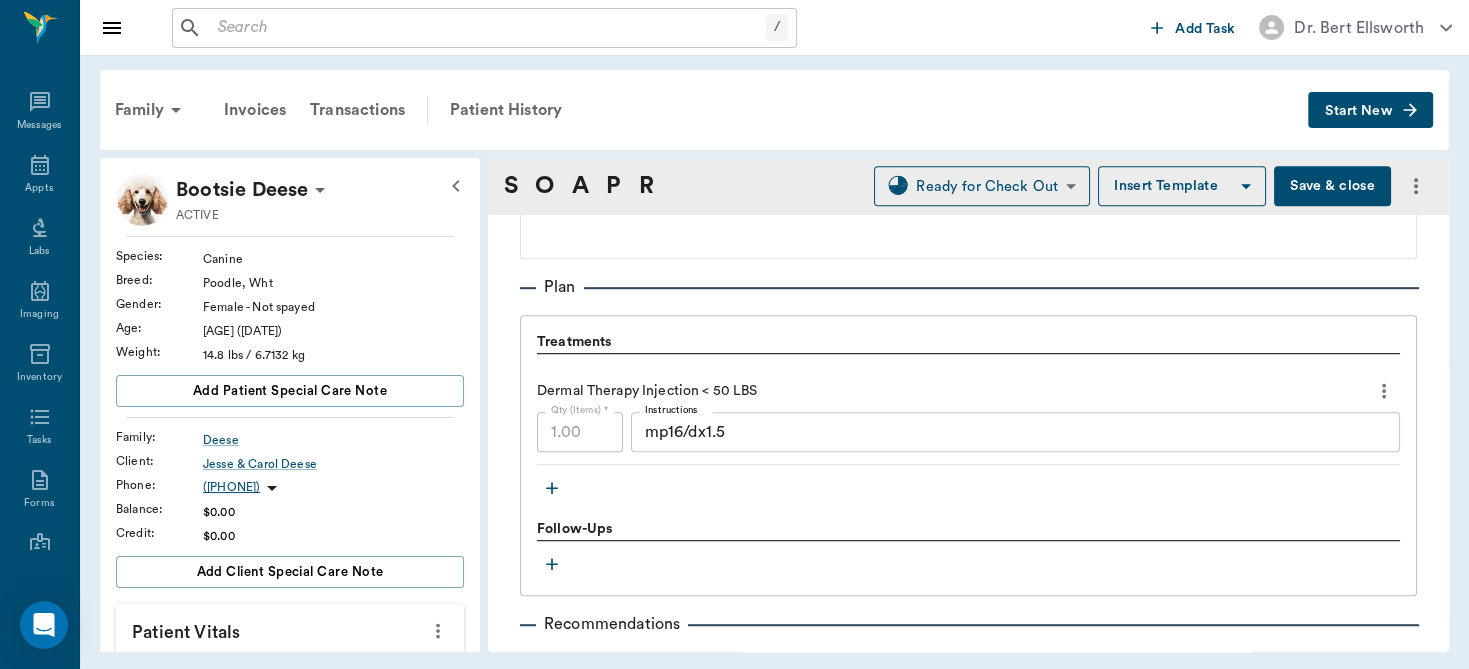 scroll, scrollTop: 1287, scrollLeft: 0, axis: vertical 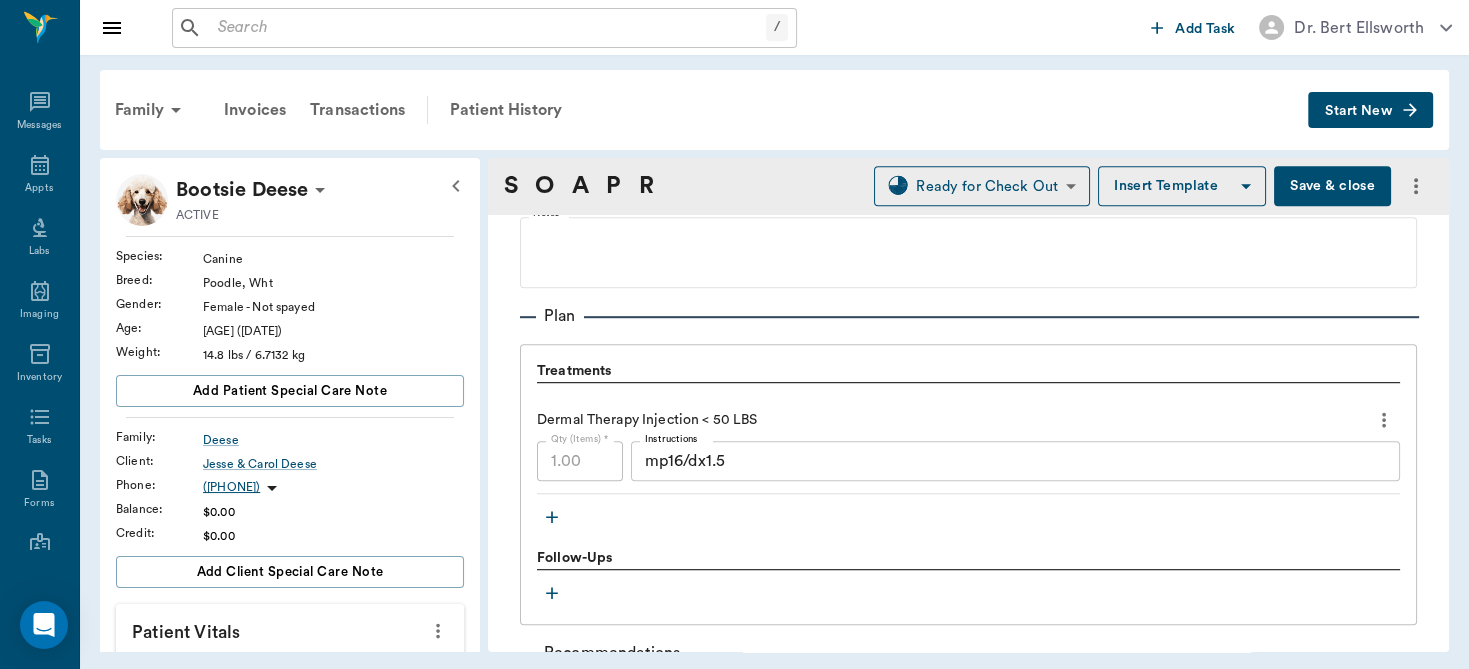 click on "Save & close" at bounding box center [1332, 186] 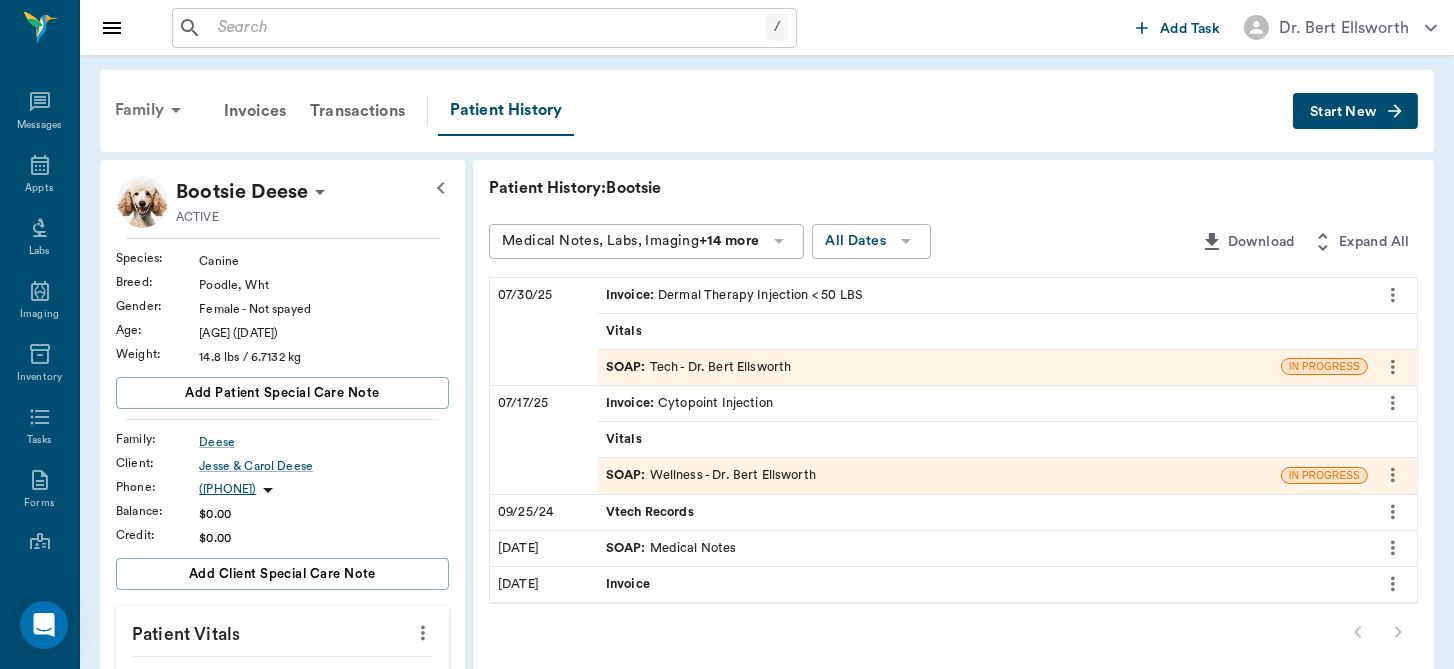 click 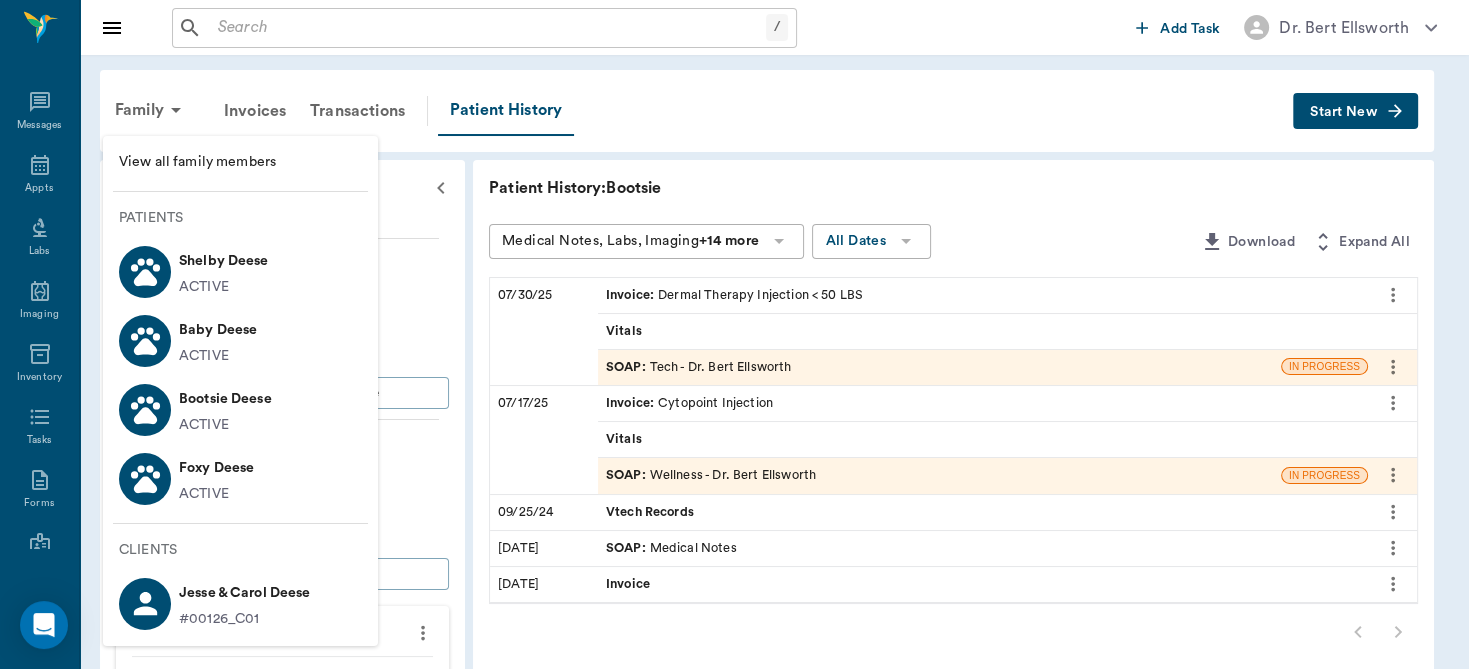 click on "Baby Deese" at bounding box center [218, 330] 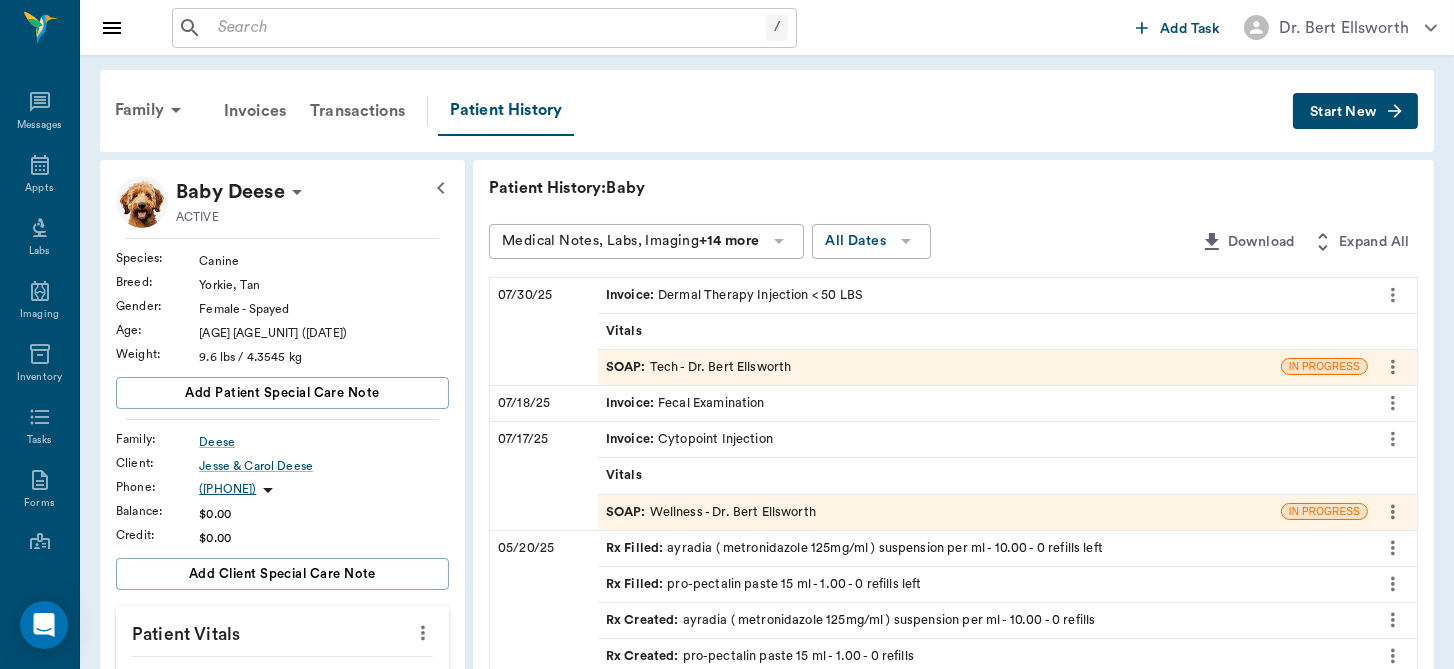 click on "SOAP : Tech - Dr. Bert Ellsworth" at bounding box center (699, 367) 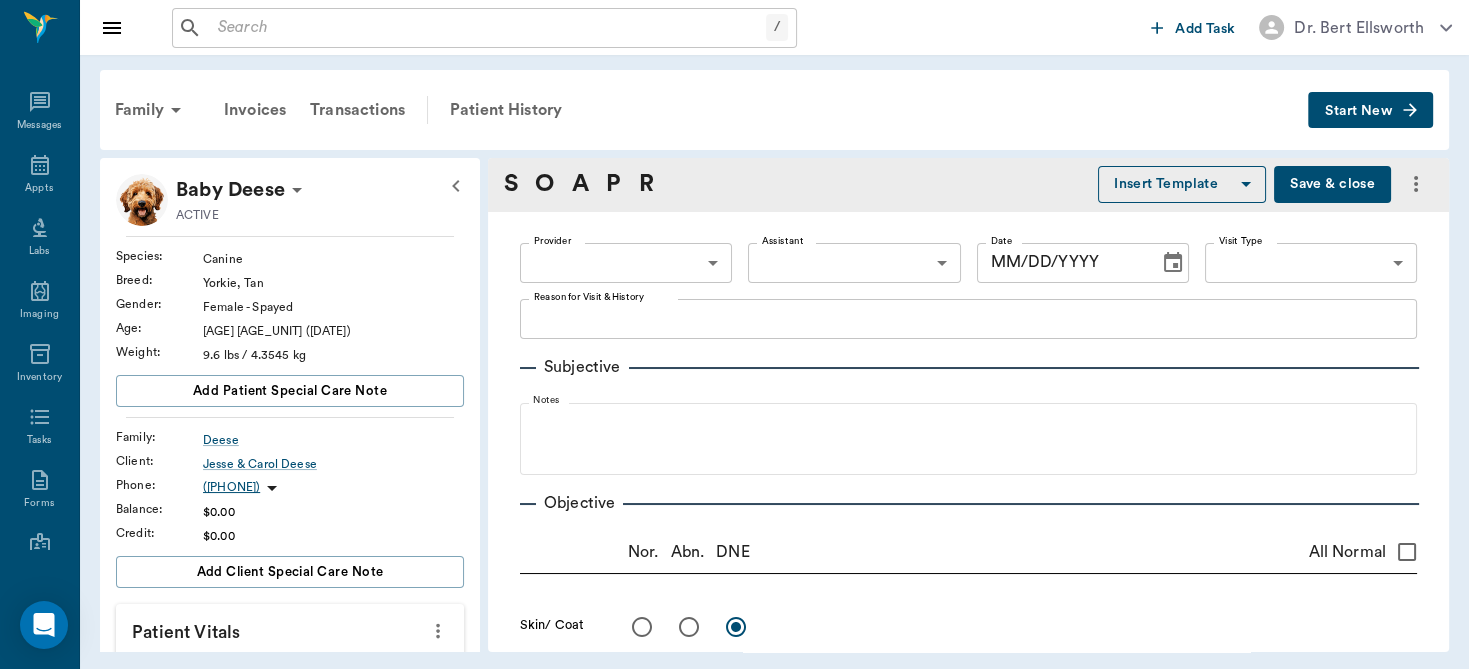 type on "63ec2f075fda476ae8351a4d" 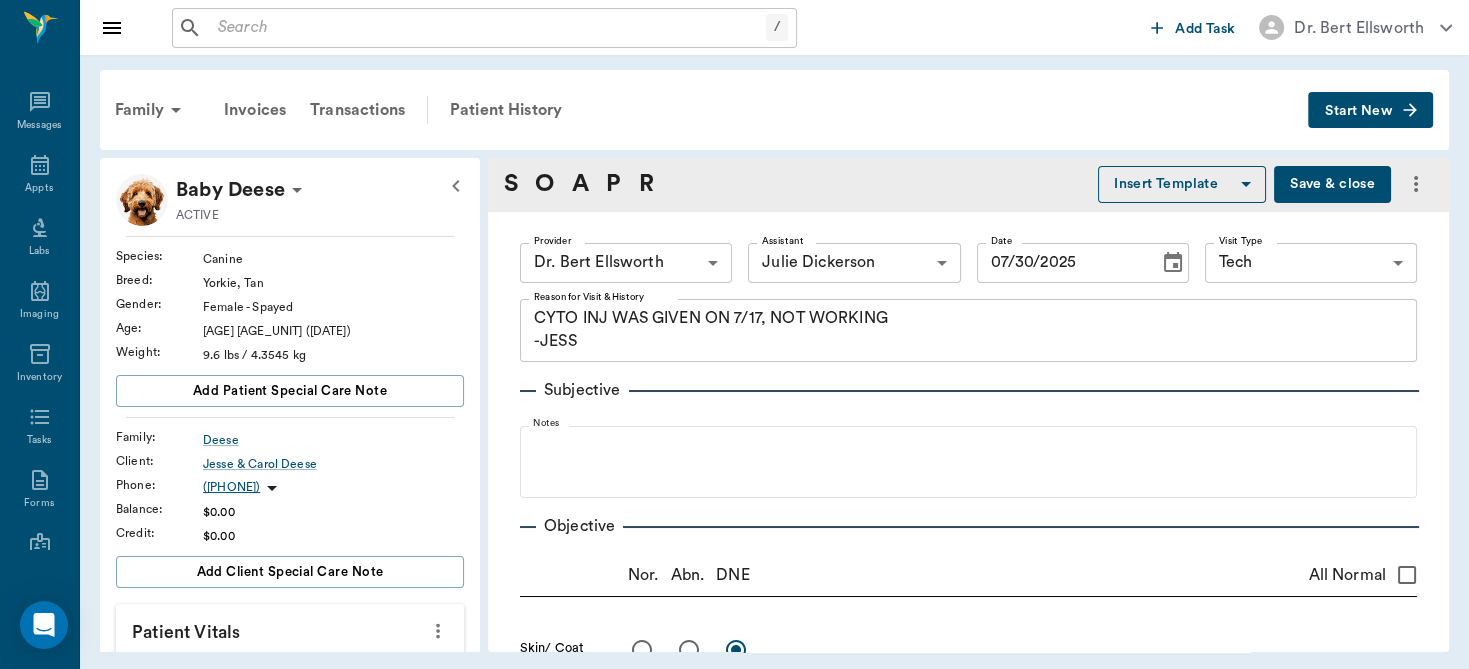 type on "07/30/2025" 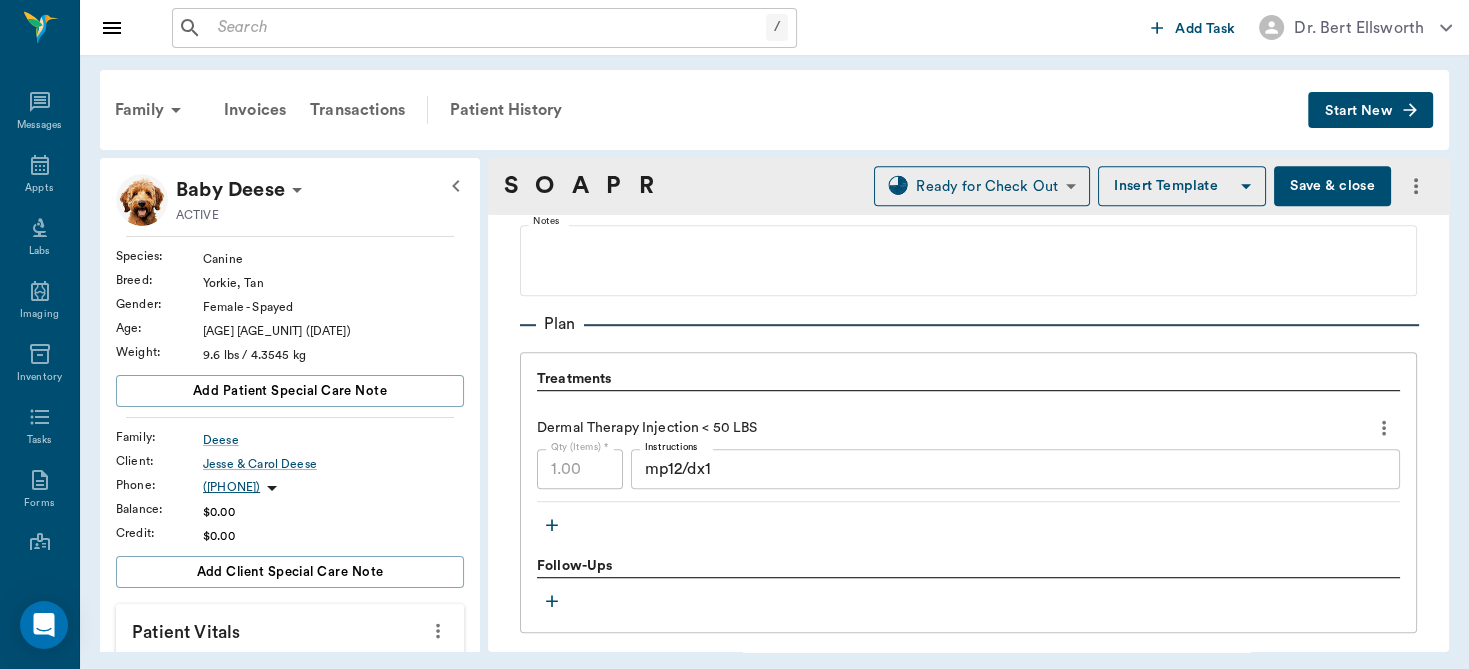 scroll, scrollTop: 1320, scrollLeft: 0, axis: vertical 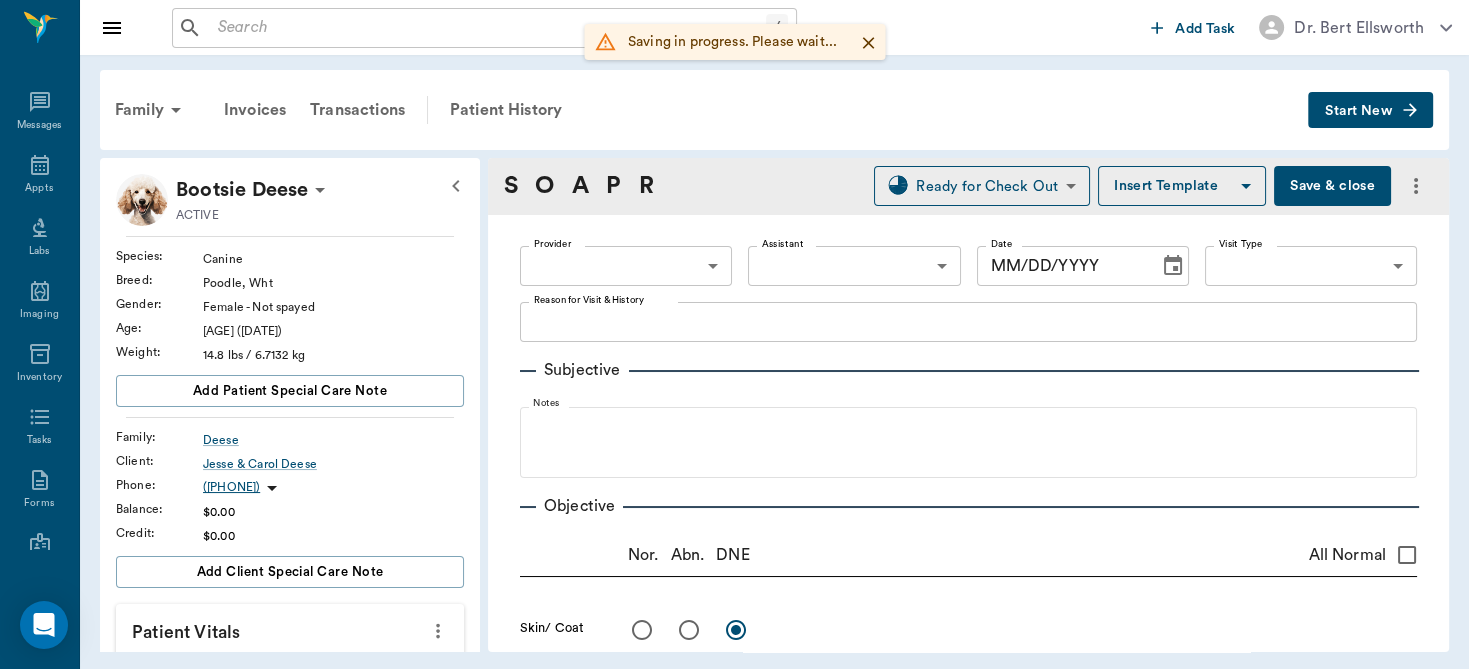 type on "63ec2f075fda476ae8351a4d" 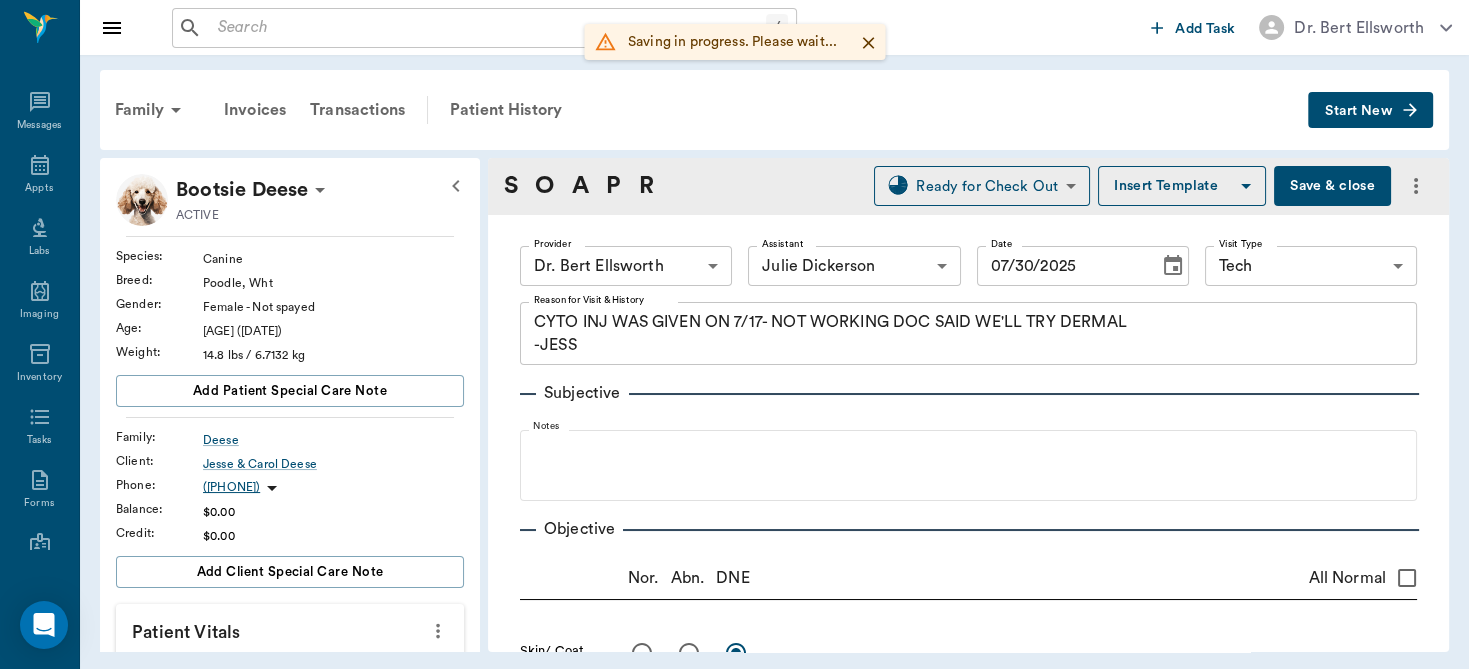 type on "07/30/2025" 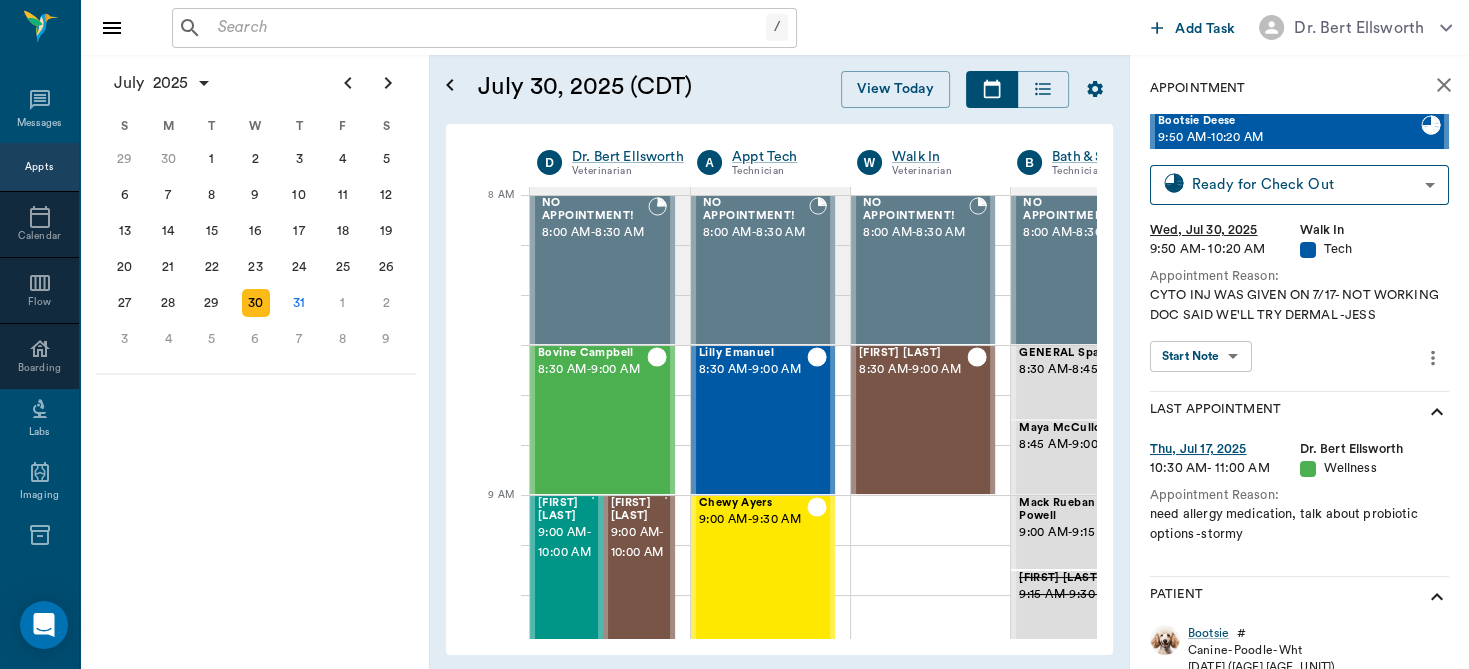 scroll, scrollTop: 0, scrollLeft: 0, axis: both 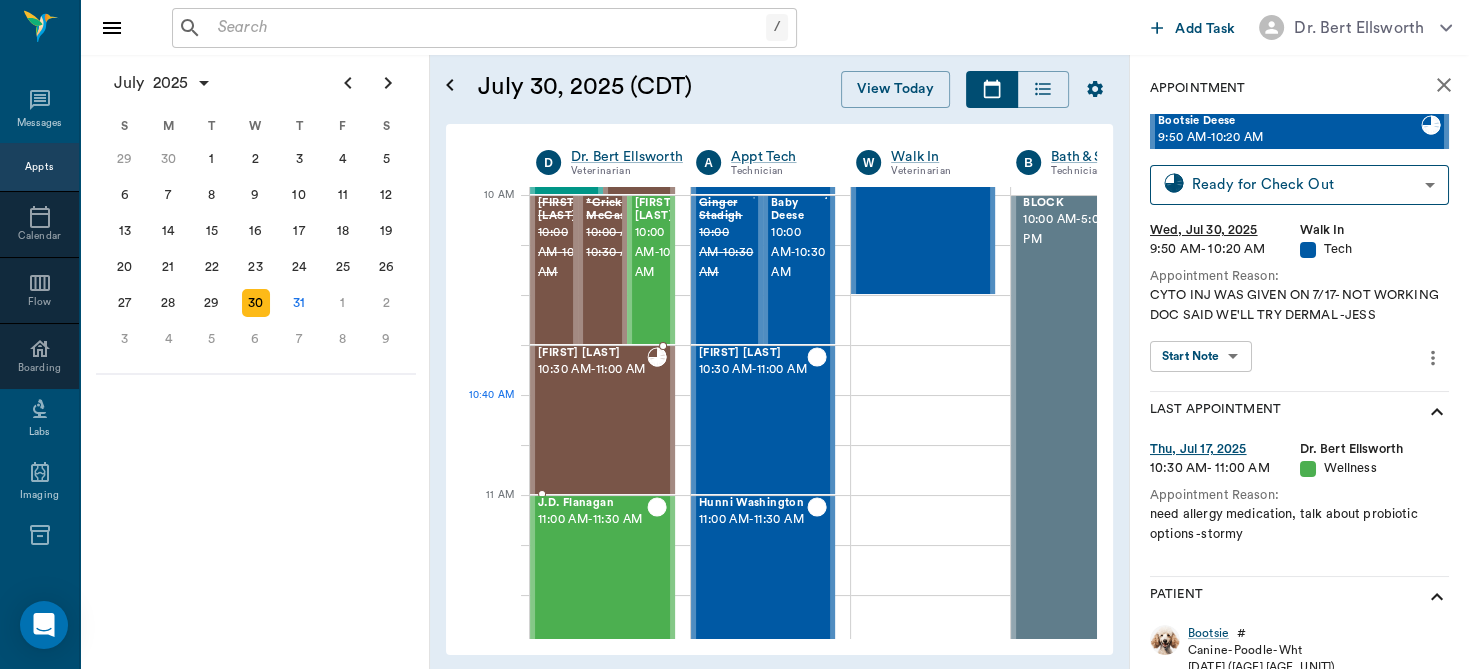 click on "10:30 AM  -  11:00 AM" at bounding box center [592, 370] 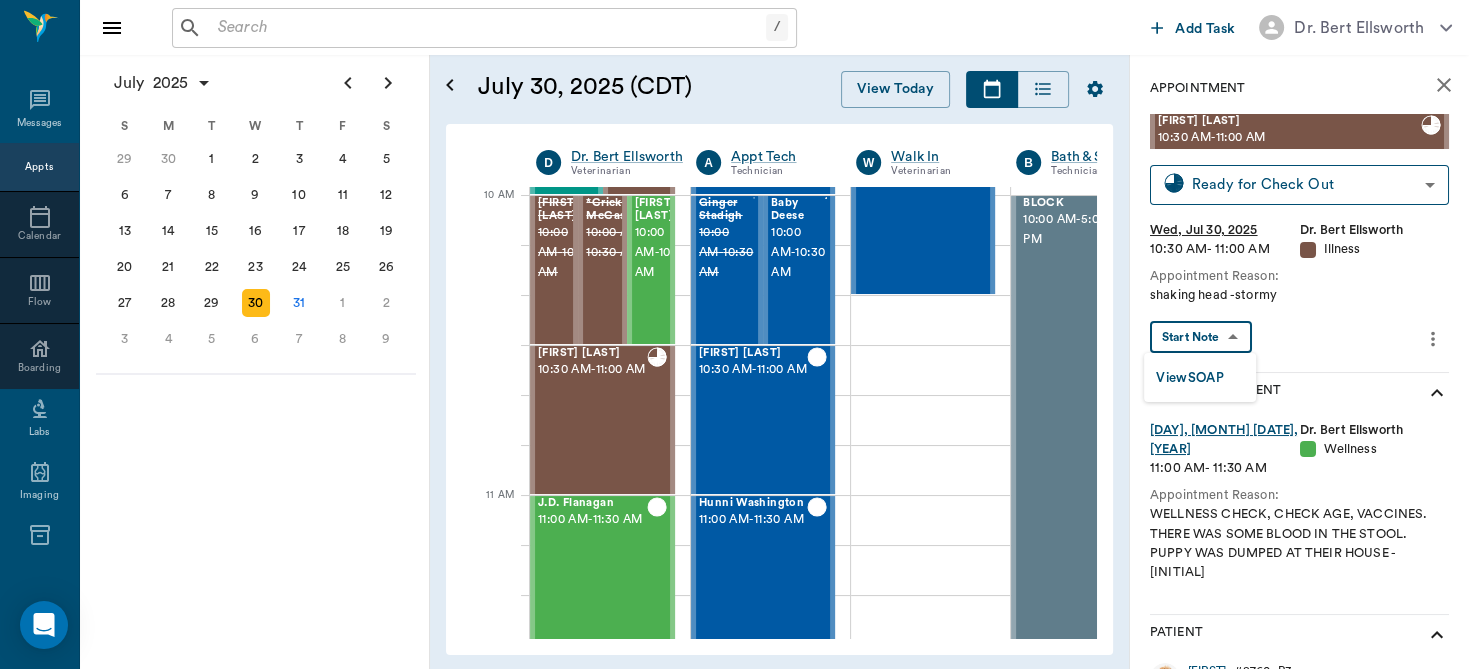 click on "/ ​ Add Task Dr. Bert Ellsworth Nectar Messages Appts Calendar Flow Boarding Labs Imaging Inventory Tasks Forms Staff Reports Lookup Settings July 2025 S M T W T F S Jun 1 2 3 4 5 6 7 8 9 10 11 12 13 14 15 16 17 18 19 20 21 22 23 24 25 26 27 28 29 30 Jul 1 2 3 4 5 6 7 8 9 10 11 12 S M T W T F S 29 30 Jul 1 2 3 4 5 6 7 8 9 10 11 12 13 14 15 16 17 18 19 20 21 22 23 24 25 26 27 28 29 30 31 Aug 1 2 3 4 5 6 7 8 9 S M T W T F S 27 28 29 30 31 Aug 1 2 3 4 5 6 7 8 9 10 11 12 13 14 15 16 17 18 19 20 21 22 23 24 25 26 27 28 29 30 31 Sep 1 2 3 4 5 6 July 30, 2025 (CDT) View Today July 2025 Today 30 Wed Jul 2025 D Dr. Bert Ellsworth Veterinarian A Appt Tech Technician W Walk In Veterinarian B Bath & Surgery Technician B Board &Procedures Other D Dr. Kindall Jones Veterinarian 8 AM 9 AM 10 AM 11 AM 12 PM 1 PM 2 PM 3 PM 4 PM 5 PM 6 PM 7 PM 8 PM 10:20 AM NO APPOINTMENT! 8:00 AM  -  8:30 AM Bovine Campbell 8:30 AM  -  9:00 AM Sophisticatedshowbiz Gooch 9:00 AM  -  10:00 AM Zoey Gooch 9:00 AM  -  10:00 AM Nelson Belk  -   -" at bounding box center (734, 334) 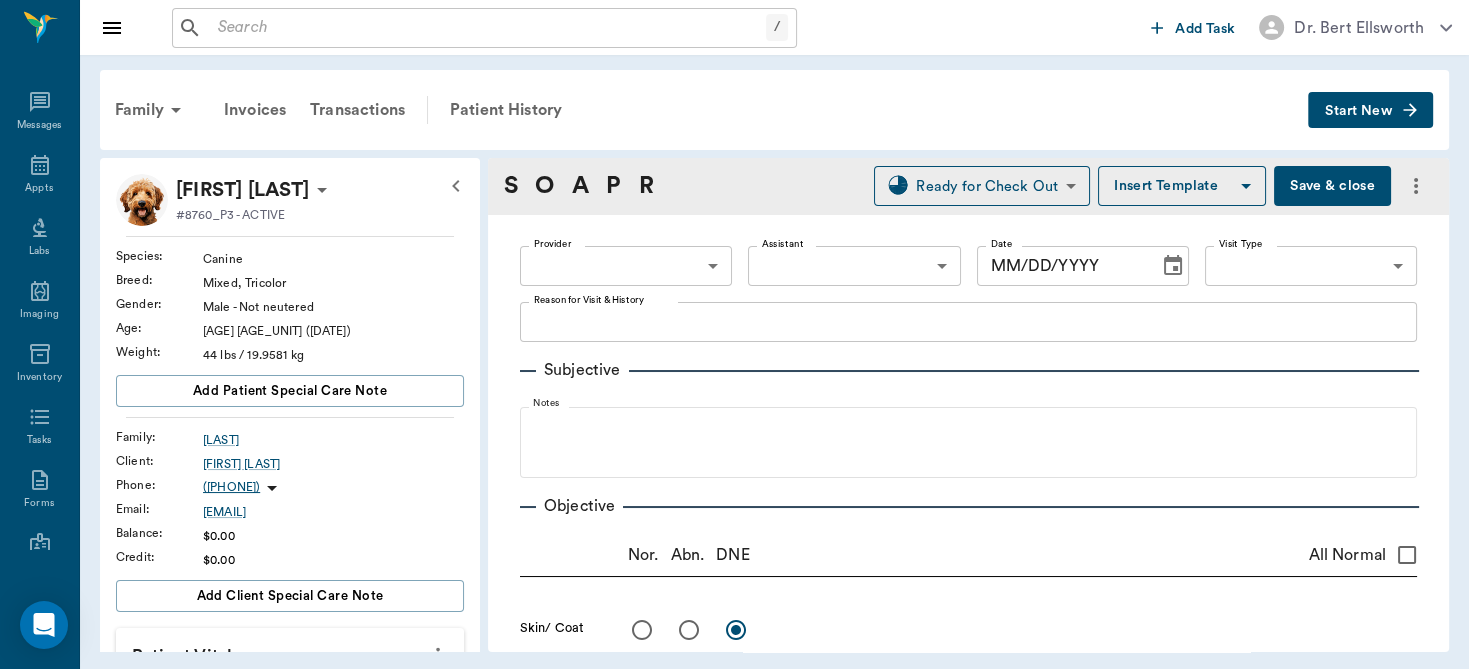 type on "63ec2f075fda476ae8351a4d" 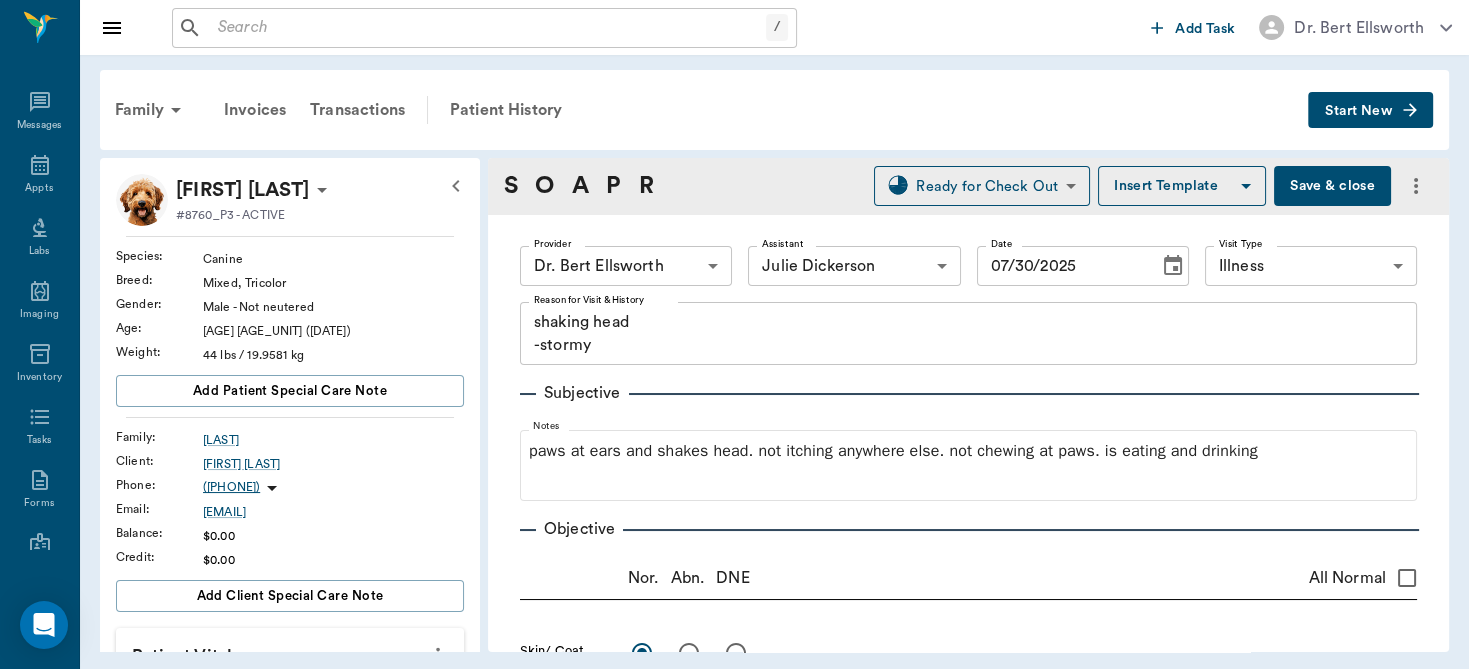type on "07/30/2025" 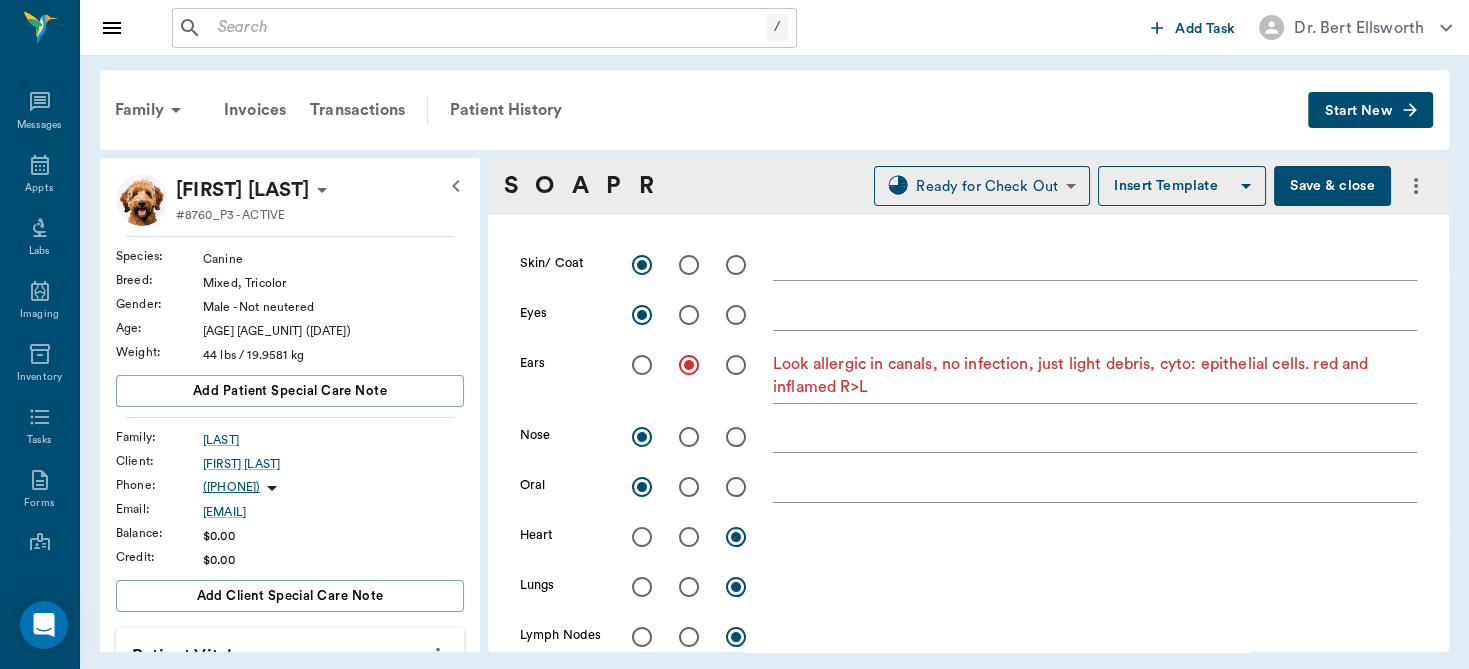 scroll, scrollTop: 400, scrollLeft: 0, axis: vertical 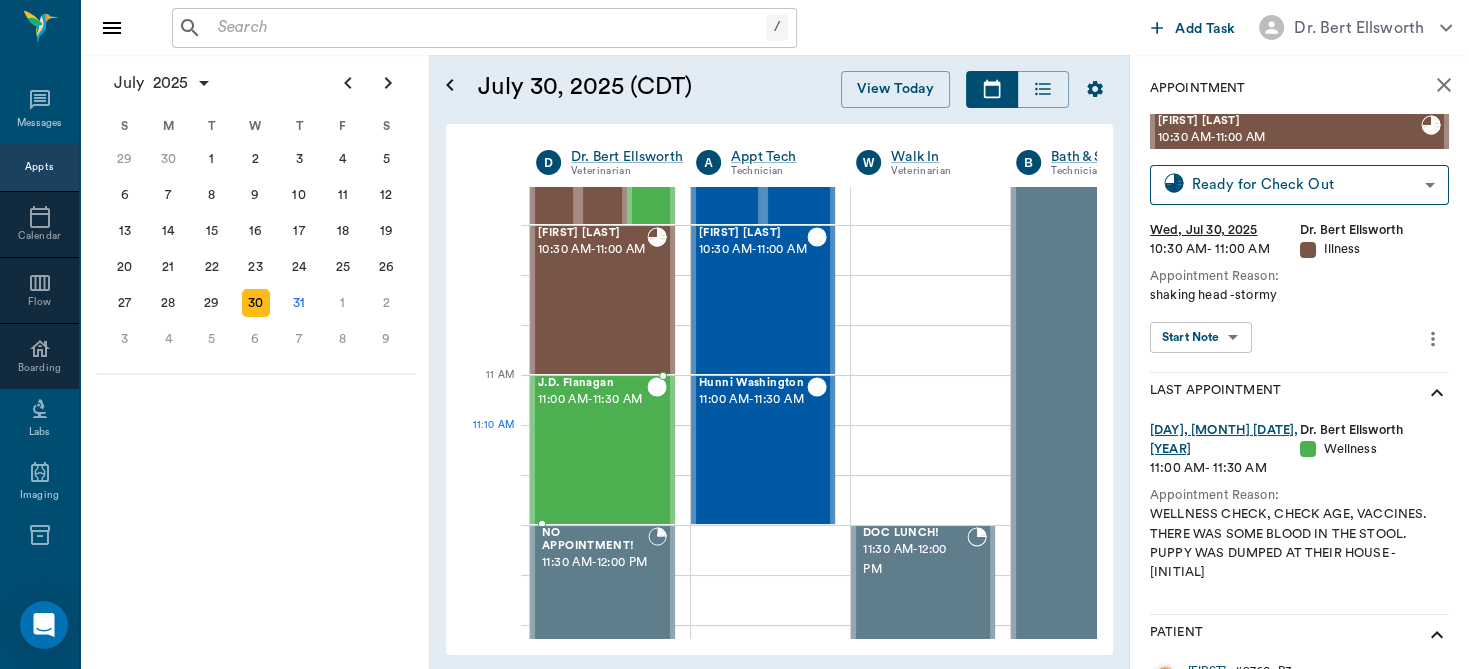 click on "J.D. Flanagan 11:00 AM  -  11:30 AM" at bounding box center (592, 450) 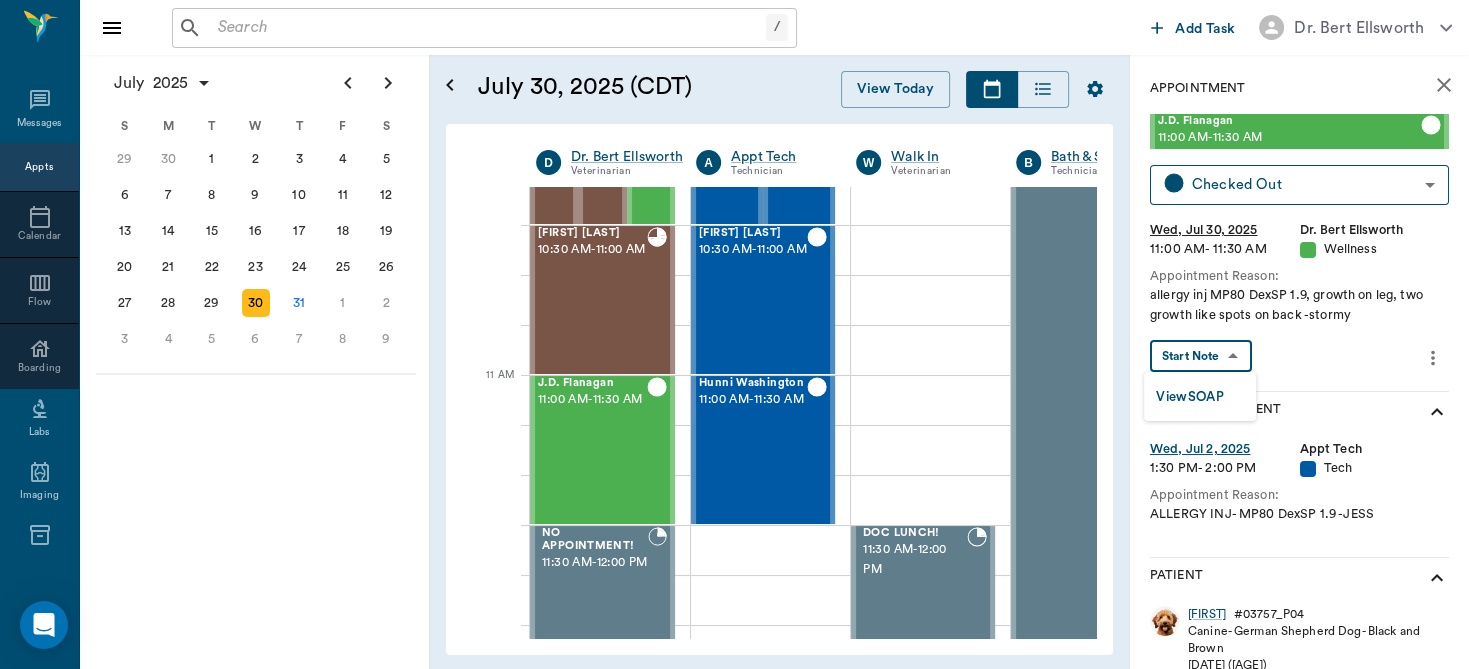 click on "/ ​ Add Task Dr. Bert Ellsworth Nectar Messages Appts Calendar Flow Boarding Labs Imaging Inventory Tasks Forms Staff Reports Lookup Settings July 2025 S M T W T F S Jun 1 2 3 4 5 6 7 8 9 10 11 12 13 14 15 16 17 18 19 20 21 22 23 24 25 26 27 28 29 30 Jul 1 2 3 4 5 6 7 8 9 10 11 12 S M T W T F S 29 30 Jul 1 2 3 4 5 6 7 8 9 10 11 12 13 14 15 16 17 18 19 20 21 22 23 24 25 26 27 28 29 30 31 Aug 1 2 3 4 5 6 7 8 9 S M T W T F S 27 28 29 30 31 Aug 1 2 3 4 5 6 7 8 9 10 11 12 13 14 15 16 17 18 19 20 21 22 23 24 25 26 27 28 29 30 31 Sep 1 2 3 4 5 6 July 30, 2025 (CDT) View Today July 2025 Today 30 Wed Jul 2025 D Dr. Bert Ellsworth Veterinarian A Appt Tech Technician W Walk In Veterinarian B Bath & Surgery Technician B Board &Procedures Other D Dr. Kindall Jones Veterinarian 8 AM 9 AM 10 AM 11 AM 12 PM 1 PM 2 PM 3 PM 4 PM 5 PM 6 PM 7 PM 8 PM 10:50 AM NO APPOINTMENT! 8:00 AM  -  8:30 AM Bovine Campbell 8:30 AM  -  9:00 AM Sophisticatedshowbiz Gooch 9:00 AM  -  10:00 AM Zoey Gooch 9:00 AM  -  10:00 AM Nelson Belk  -   -" at bounding box center (734, 334) 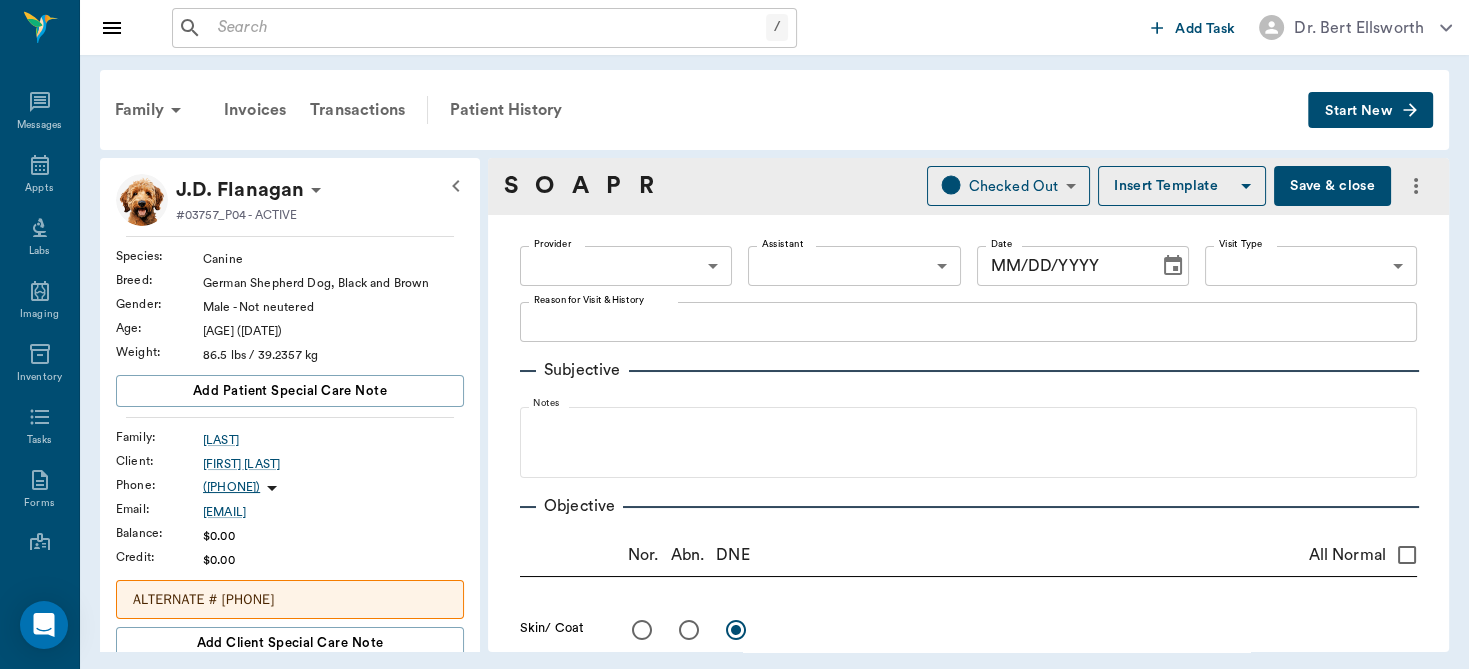 type on "63ec2f075fda476ae8351a4d" 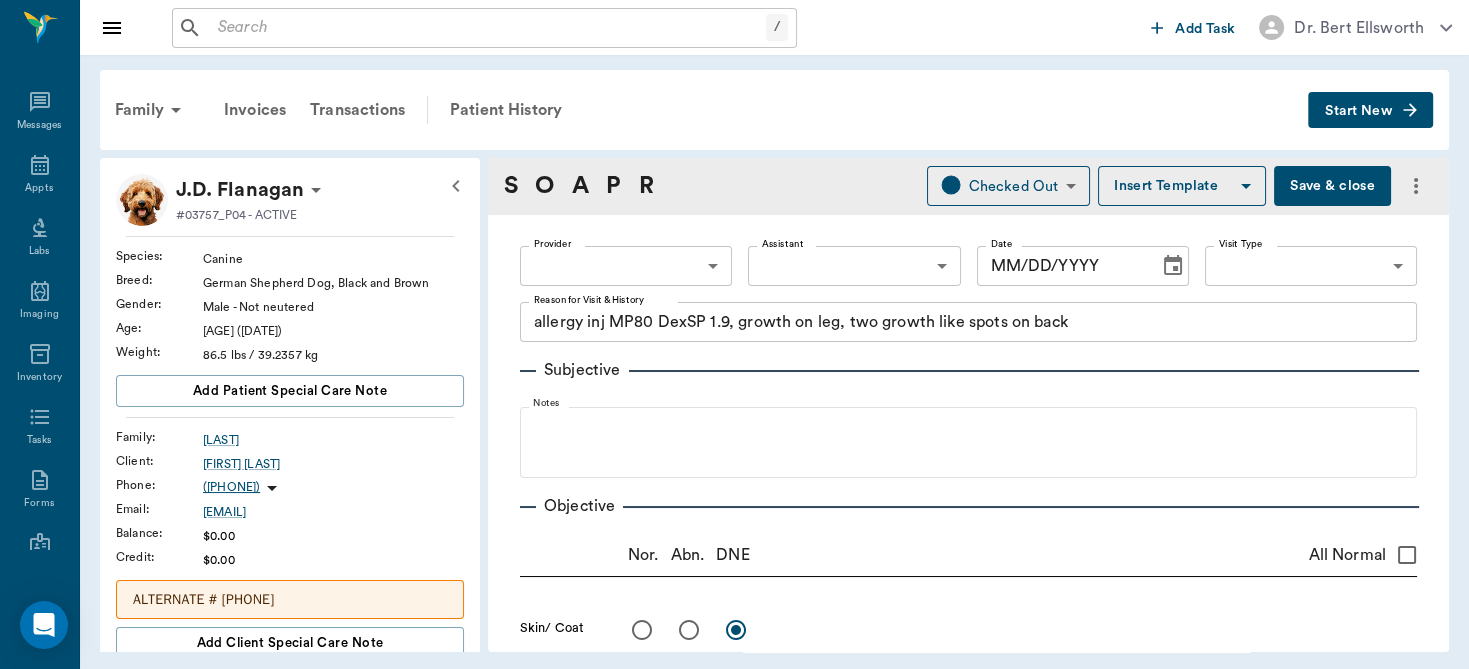 radio on "true" 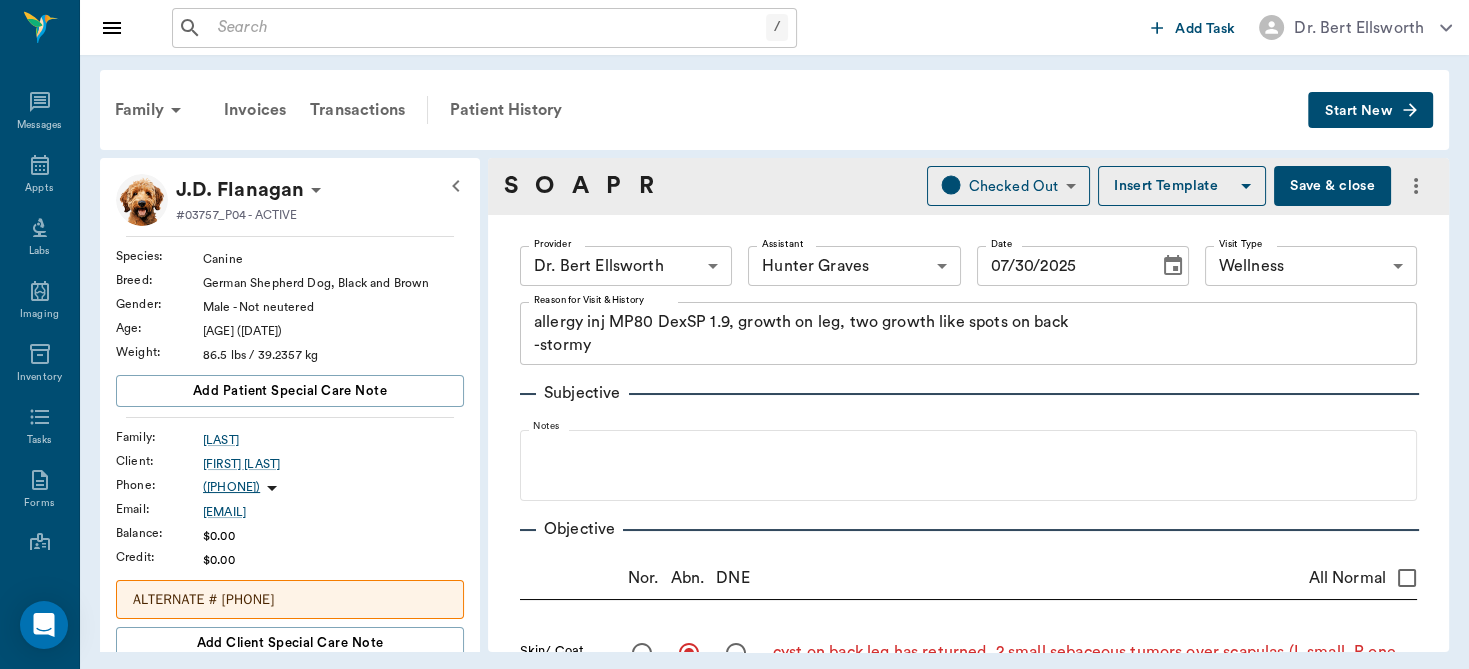 type on "07/30/2025" 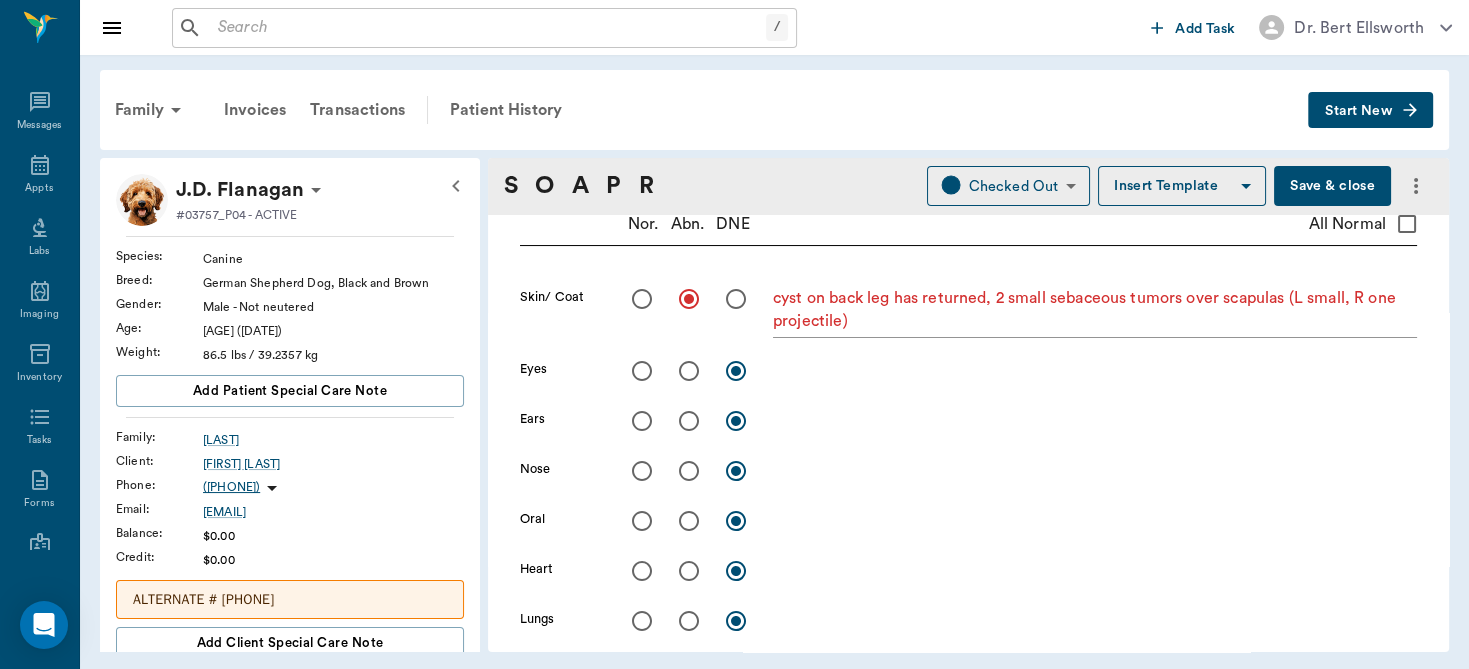 scroll, scrollTop: 358, scrollLeft: 0, axis: vertical 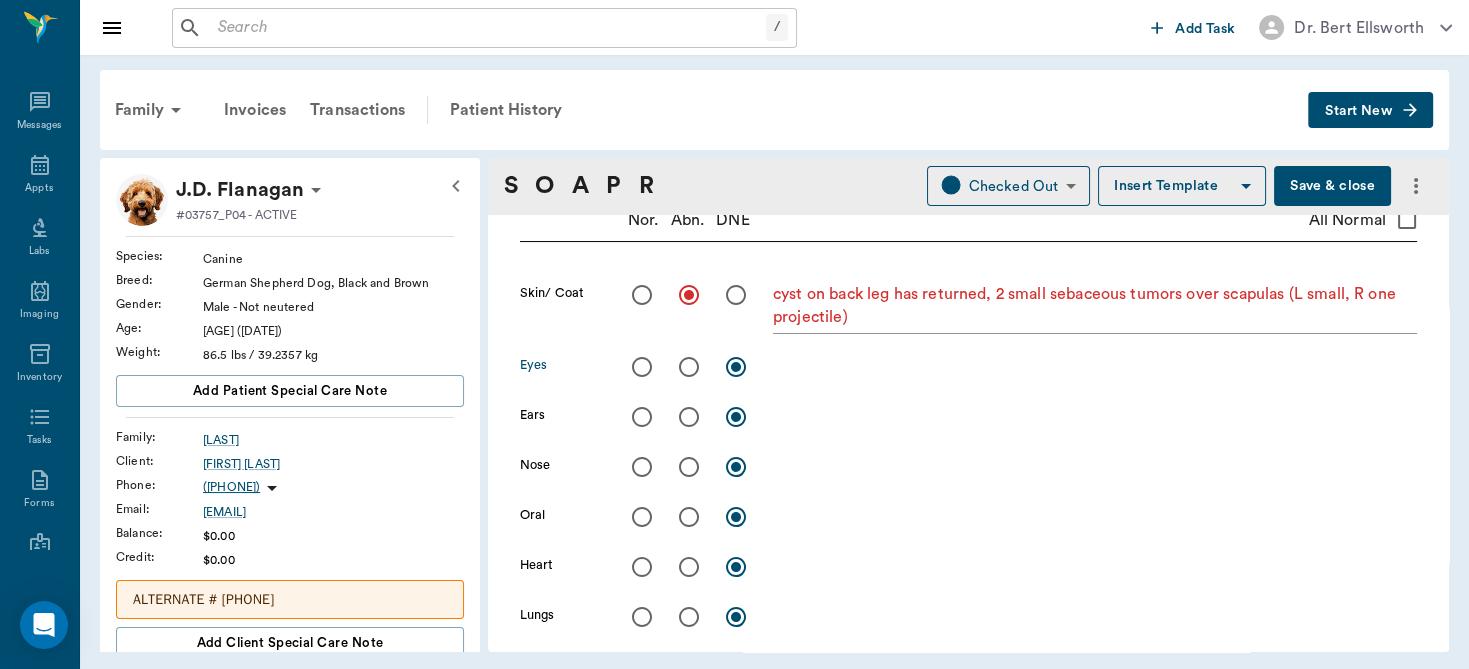 click at bounding box center [642, 367] 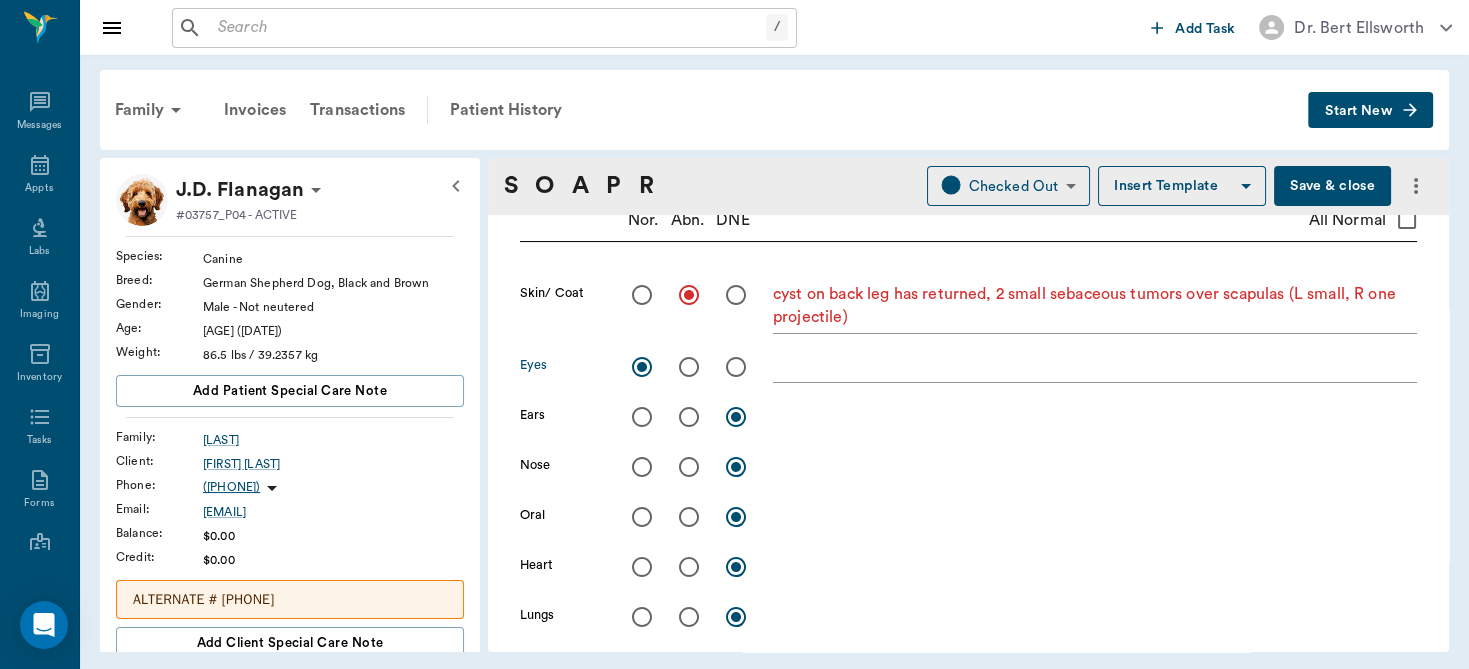 click on "Save & close" at bounding box center [1332, 186] 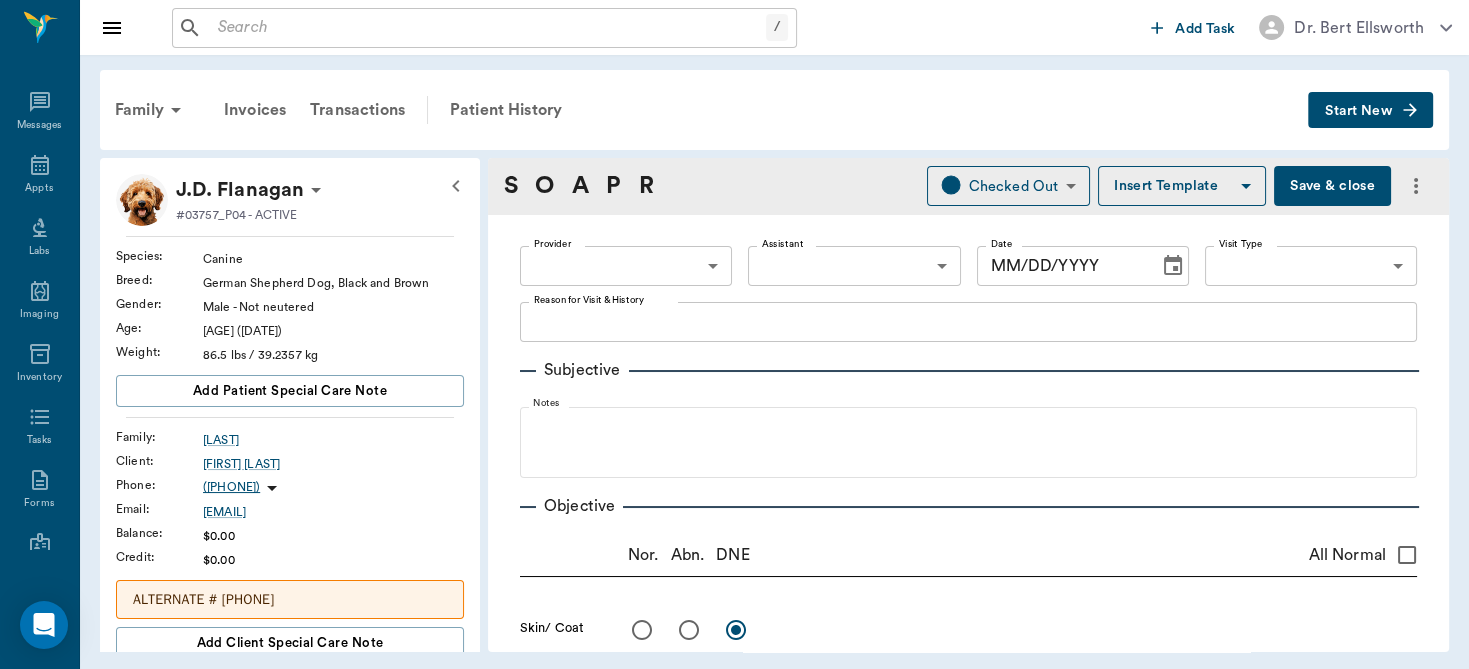 type on "63ec2f075fda476ae8351a4d" 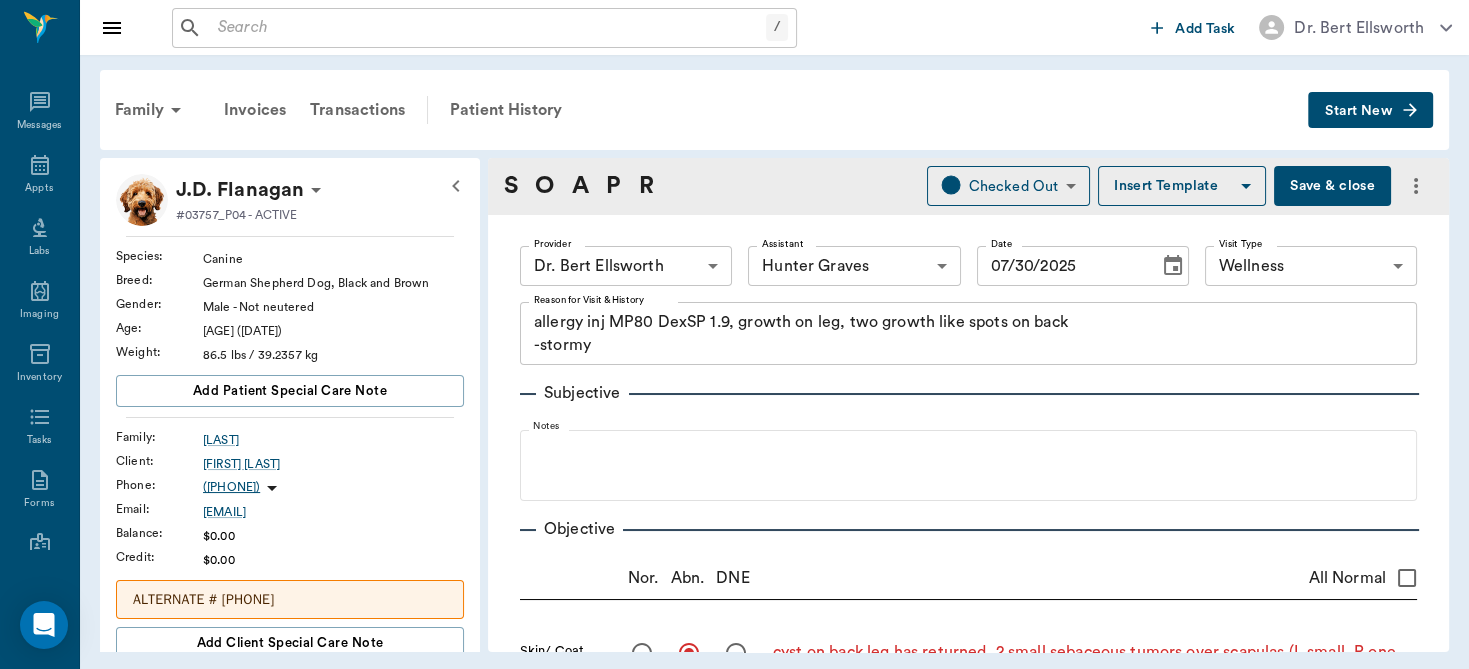 type on "07/30/2025" 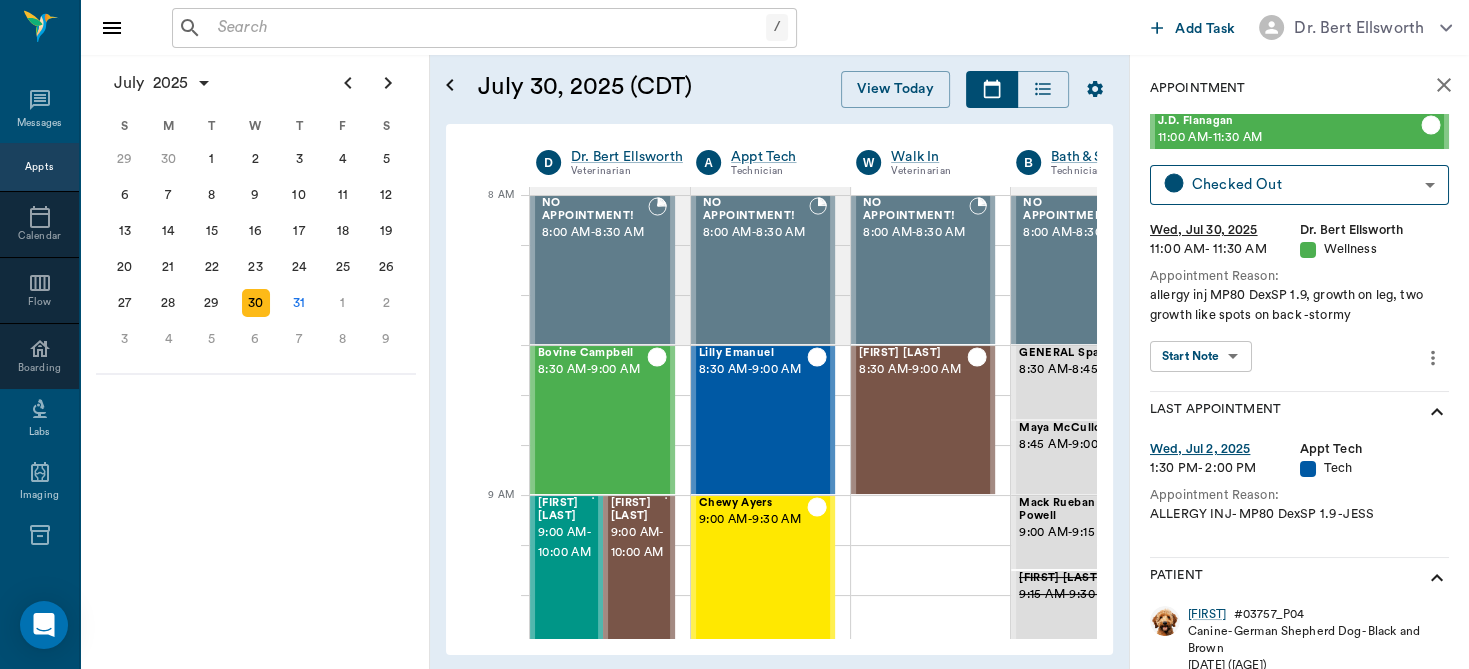 scroll, scrollTop: 0, scrollLeft: 0, axis: both 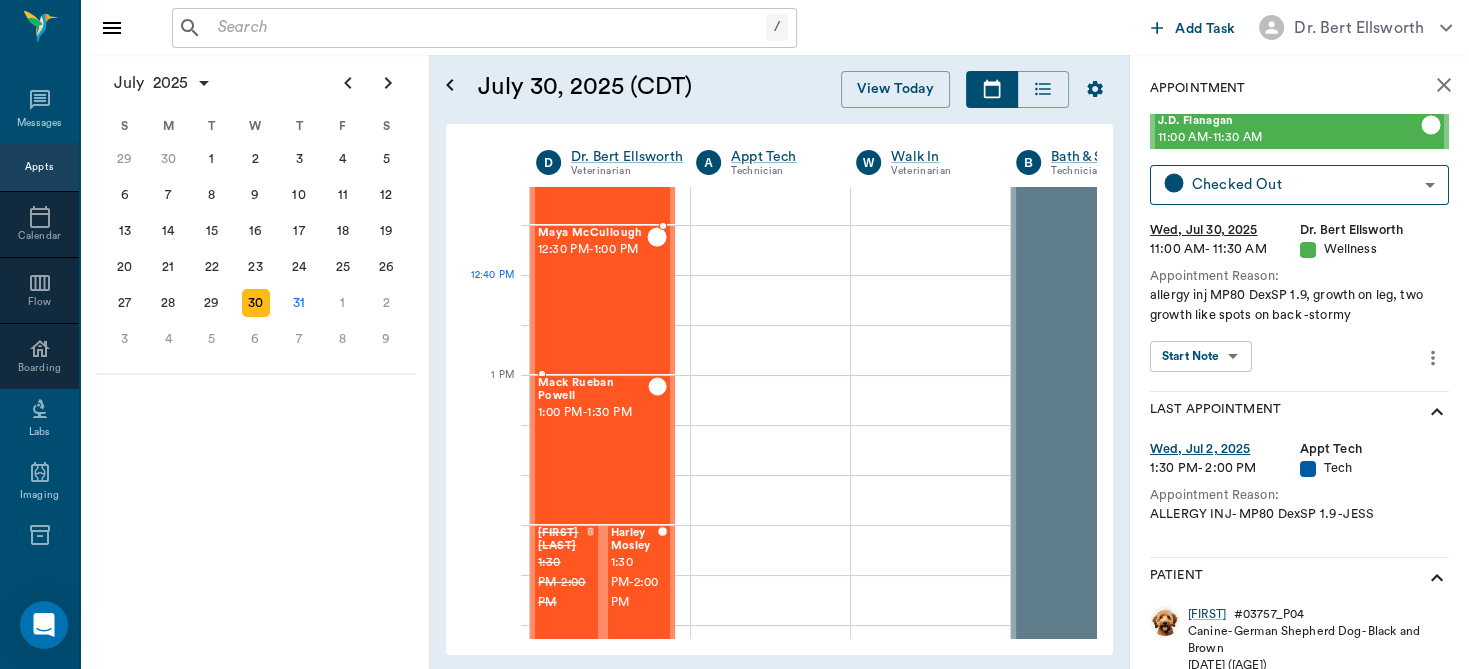 click on "Maya McCullough 12:30 PM  -  1:00 PM" at bounding box center [592, 300] 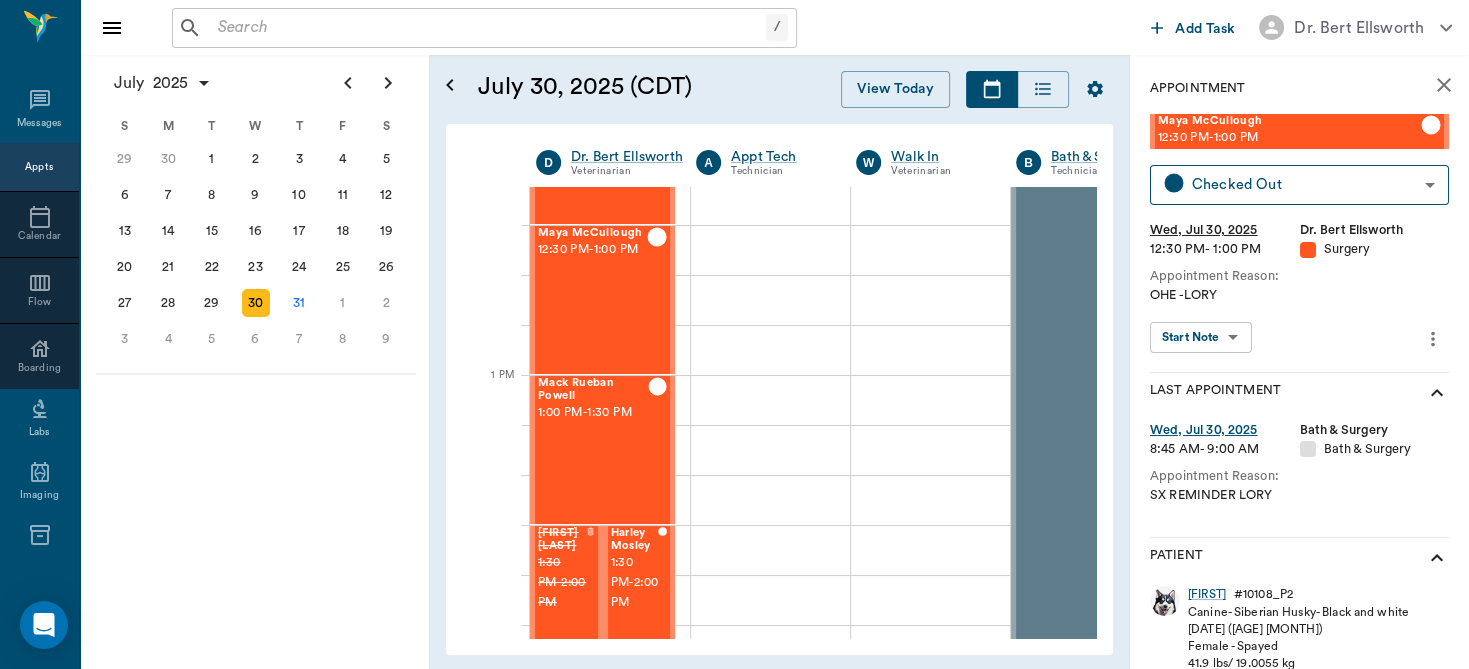 click on "/ ​ Add Task Dr. Bert Ellsworth Nectar Messages Appts Calendar Flow Boarding Labs Imaging Inventory Tasks Forms Staff Reports Lookup Settings July 2025 S M T W T F S Jun 1 2 3 4 5 6 7 8 9 10 11 12 13 14 15 16 17 18 19 20 21 22 23 24 25 26 27 28 29 30 Jul 1 2 3 4 5 6 7 8 9 10 11 12 S M T W T F S 29 30 Jul 1 2 3 4 5 6 7 8 9 10 11 12 13 14 15 16 17 18 19 20 21 22 23 24 25 26 27 28 29 30 31 Aug 1 2 3 4 5 6 7 8 9 S M T W T F S 27 28 29 30 31 Aug 1 2 3 4 5 6 7 8 9 10 11 12 13 14 15 16 17 18 19 20 21 22 23 24 25 26 27 28 29 30 31 Sep 1 2 3 4 5 6 July 30, 2025 (CDT) View Today July 2025 Today 30 Wed Jul 2025 D Dr. Bert Ellsworth Veterinarian A Appt Tech Technician W Walk In Veterinarian B Bath & Surgery Technician B Board &Procedures Other D Dr. Kindall Jones Veterinarian 8 AM 9 AM 10 AM 11 AM 12 PM 1 PM 2 PM 3 PM 4 PM 5 PM 6 PM 7 PM 8 PM 12:30 PM NO APPOINTMENT! 8:00 AM  -  8:30 AM Bovine Campbell 8:30 AM  -  9:00 AM Sophisticatedshowbiz Gooch 9:00 AM  -  10:00 AM Zoey Gooch 9:00 AM  -  10:00 AM Nelson Belk  -   -" at bounding box center (734, 334) 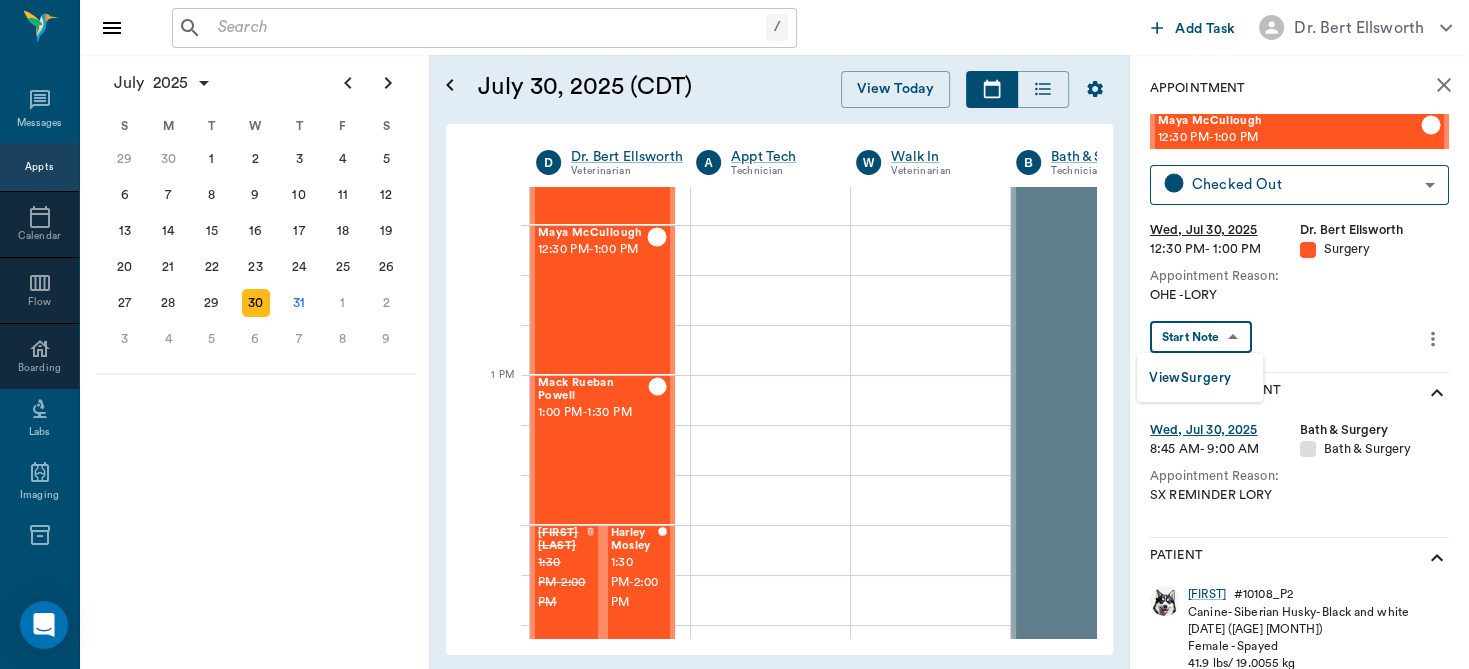 click at bounding box center [734, 334] 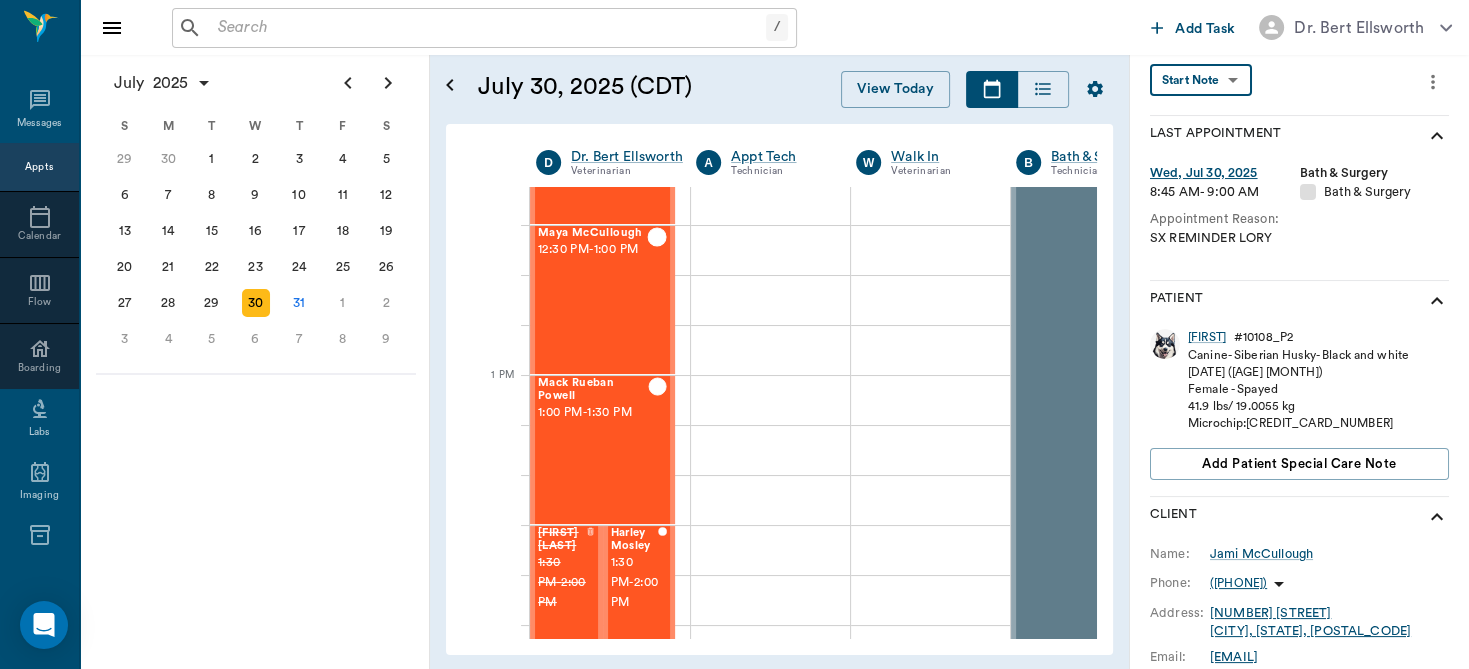 scroll, scrollTop: 173, scrollLeft: 0, axis: vertical 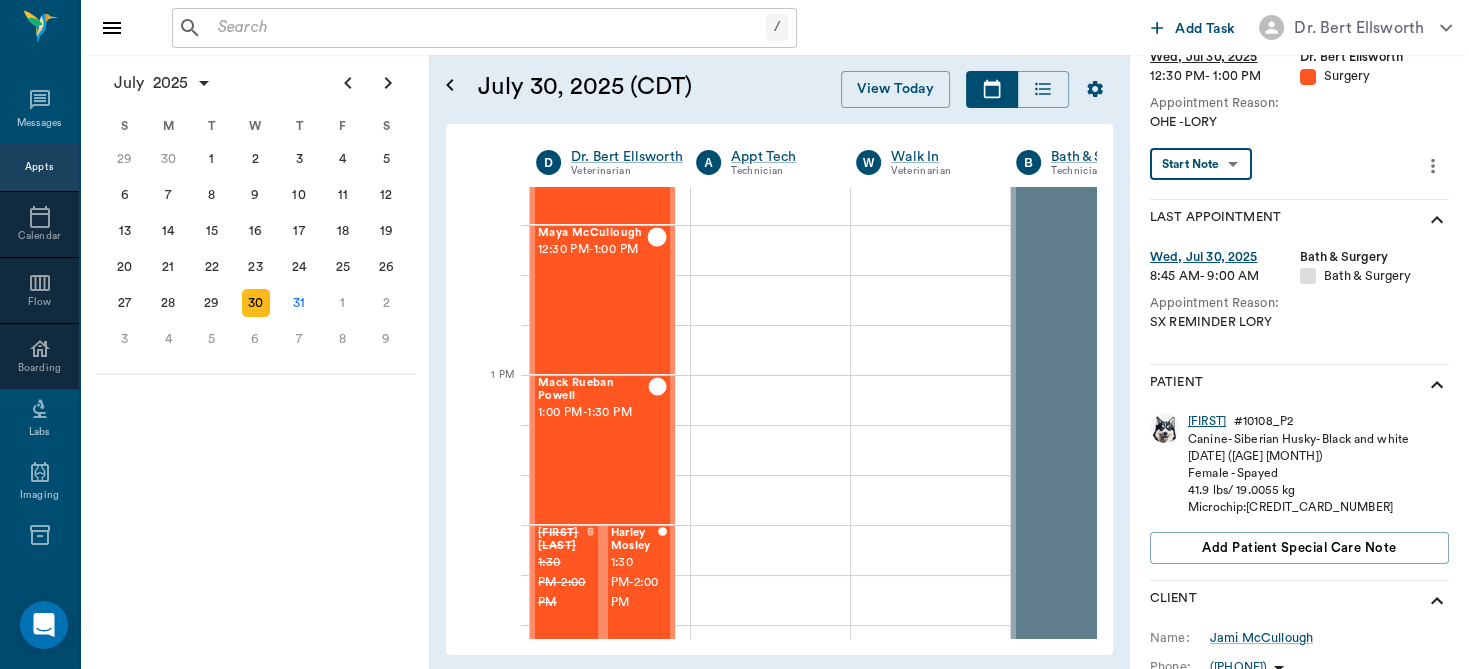 click on "Maya" at bounding box center [1207, 421] 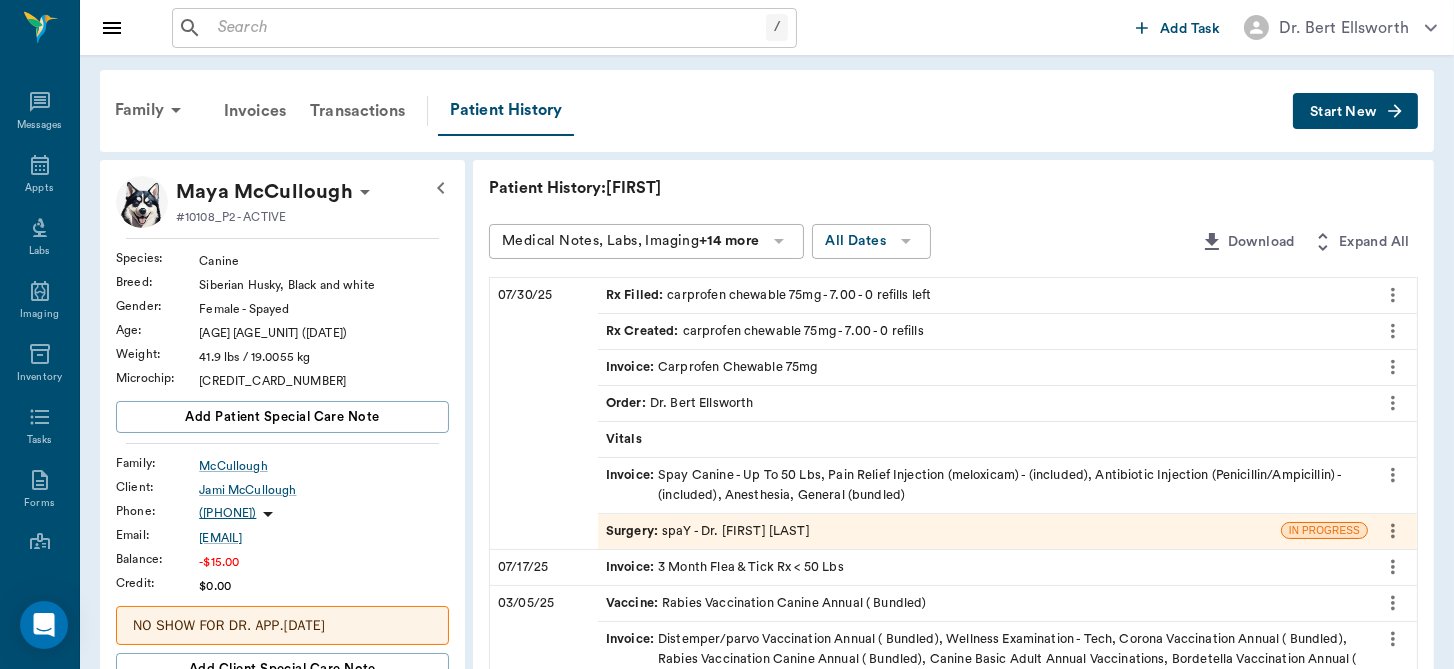 click on "Order : Dr. Bert Ellsworth" at bounding box center (983, 403) 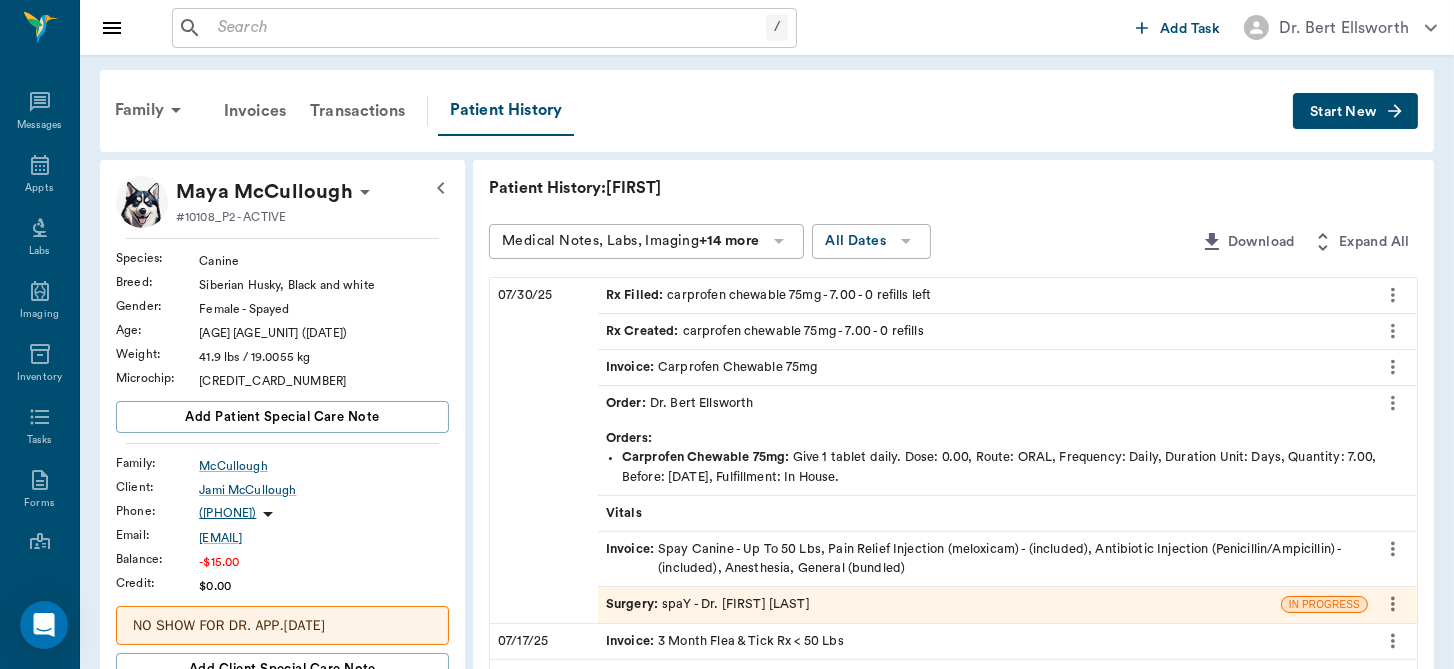 click 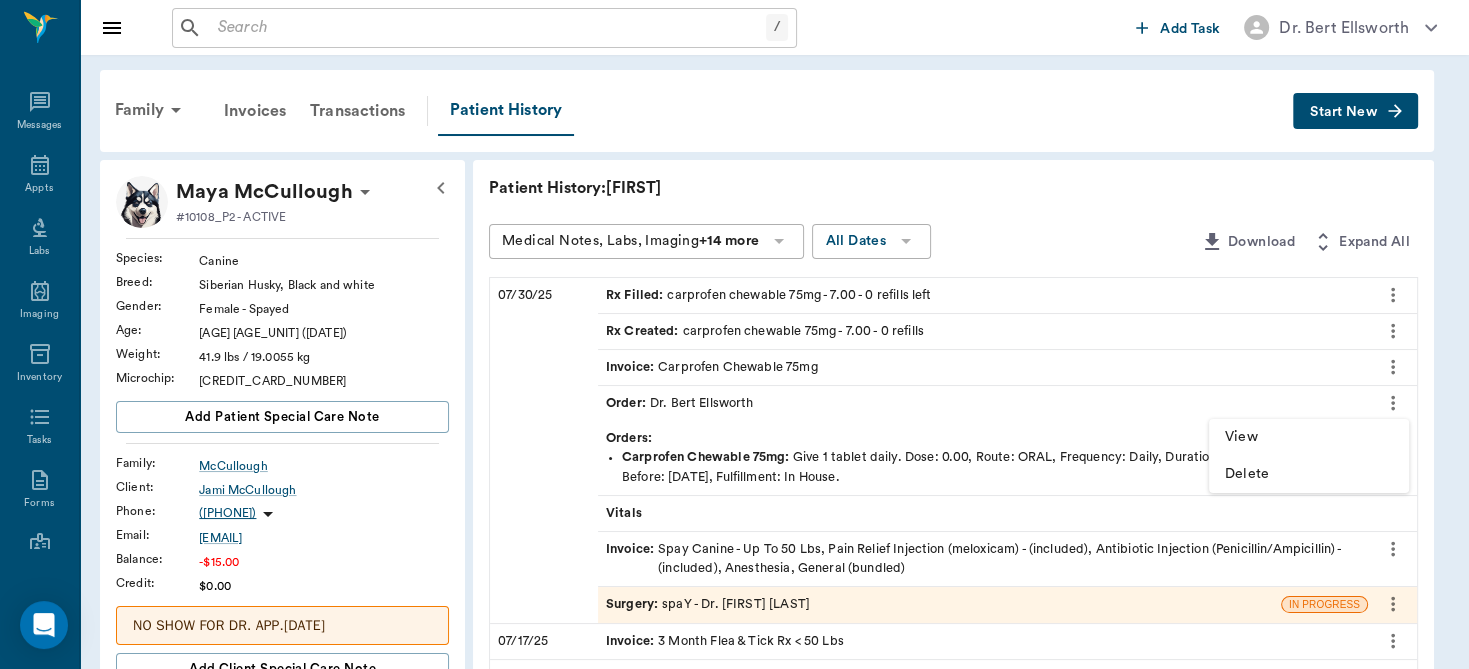 click on "View" at bounding box center [1309, 437] 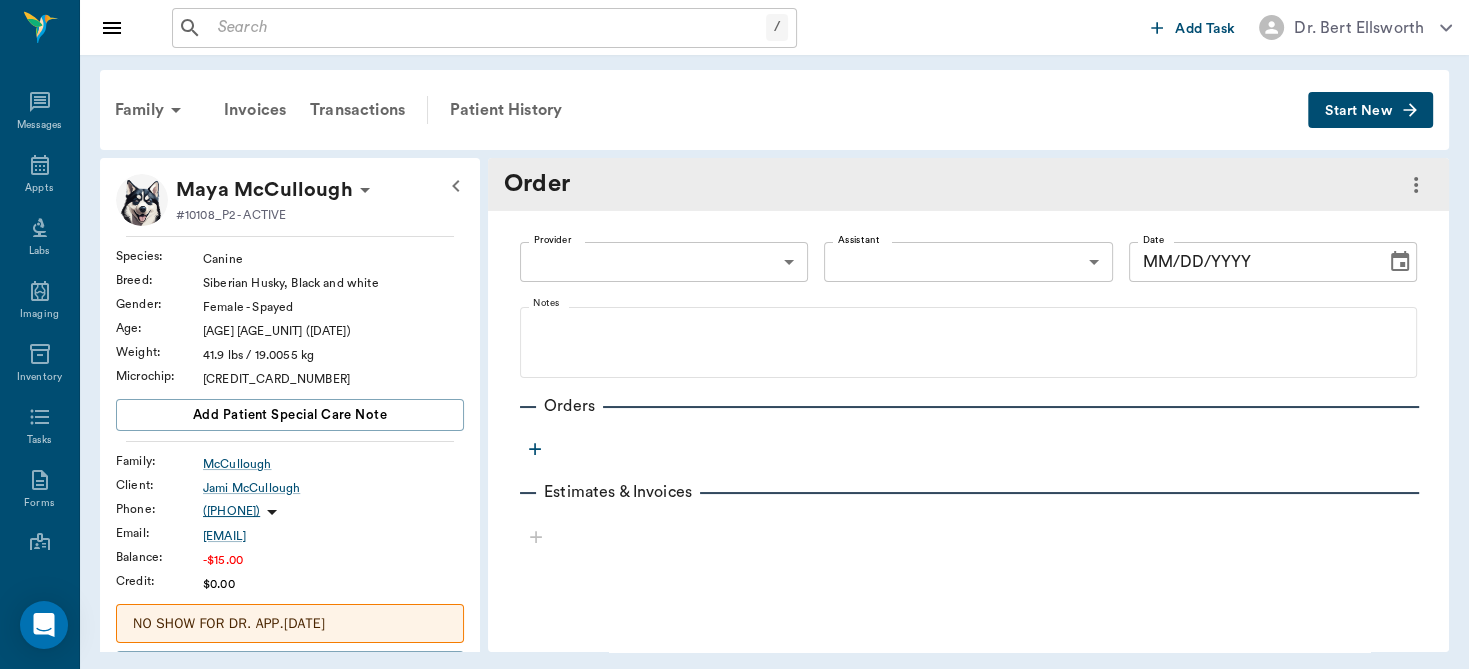 type on "63ec2f075fda476ae8351a4d" 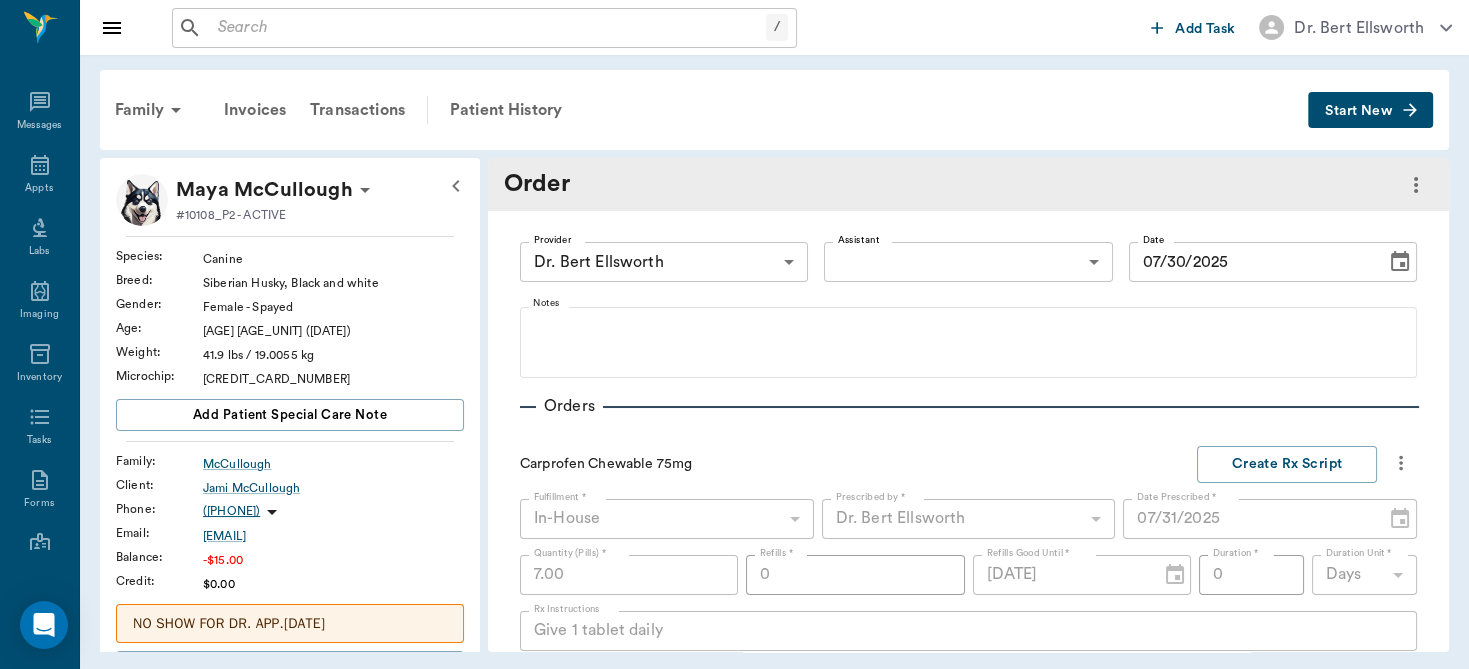 type on "07/30/2025" 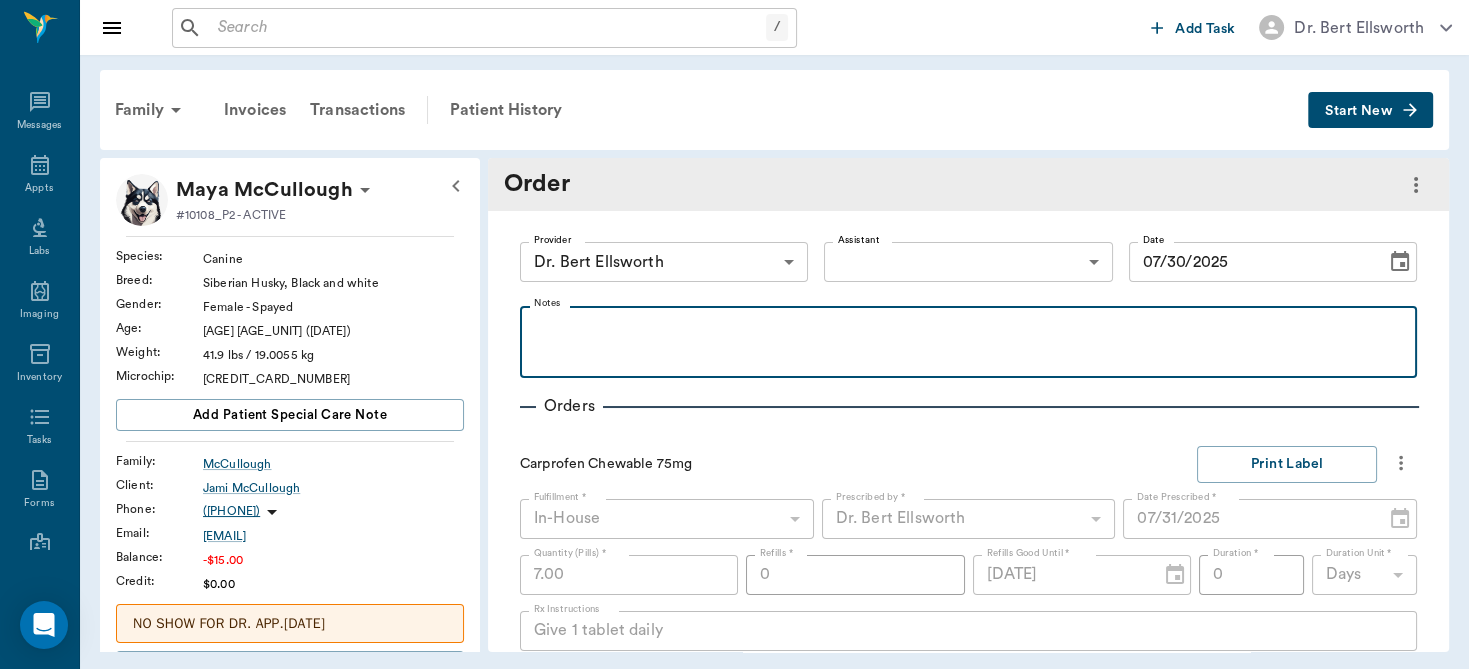 click at bounding box center (968, 329) 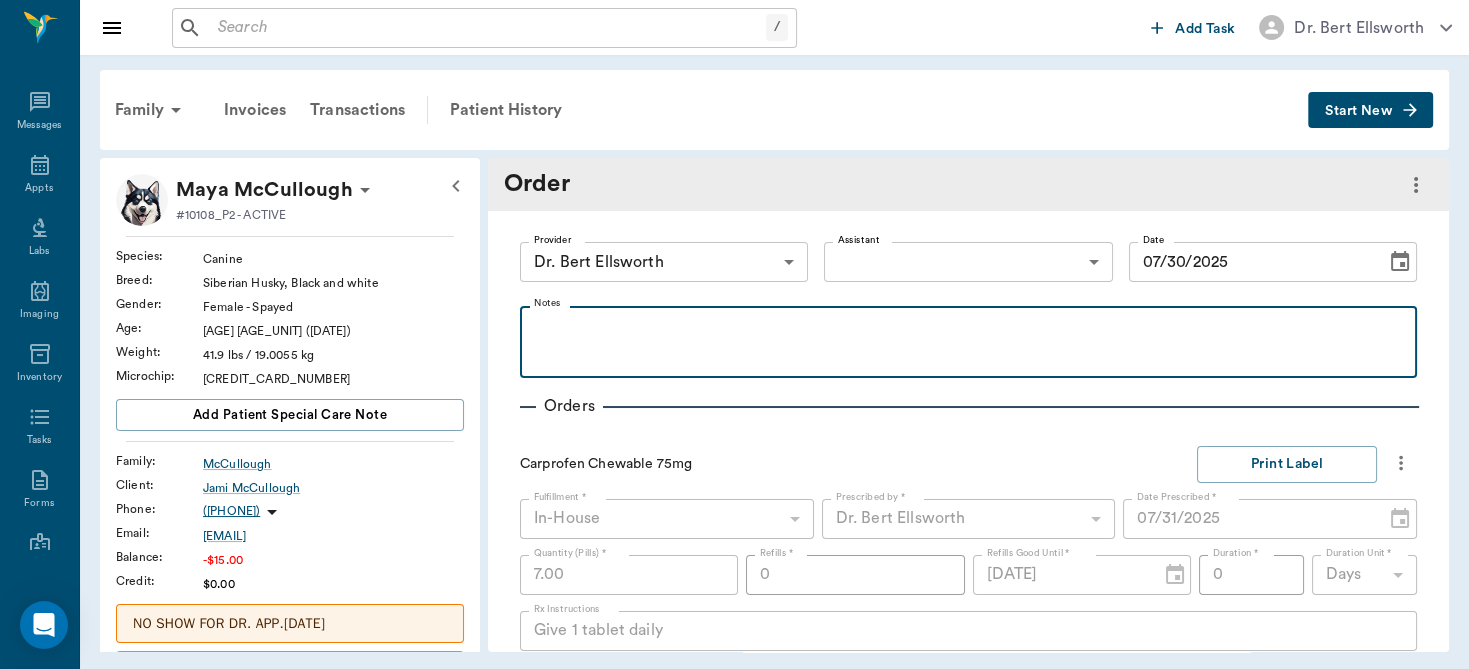 type 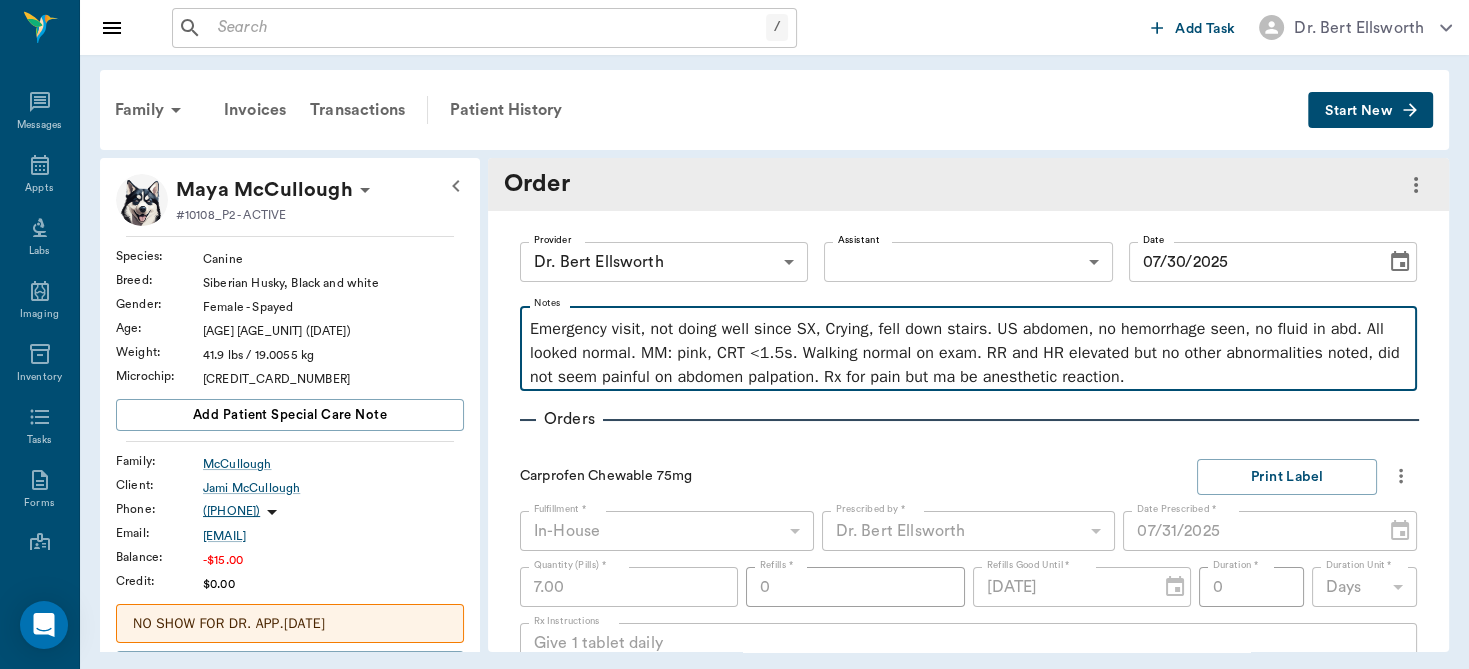 click on "Emergency visit, not doing well since SX, Crying, fell down stairs.  US abdomen, no hemorrhage seen, no fluid in abd.  All looked normal.  MM: pink, CRT <1.5s.  Walking normal on exam.  RR and HR elevated but no other abnormalities noted, did not seem painful on abdomen palpation.  Rx for pain but ma be anesthetic reaction." at bounding box center (968, 353) 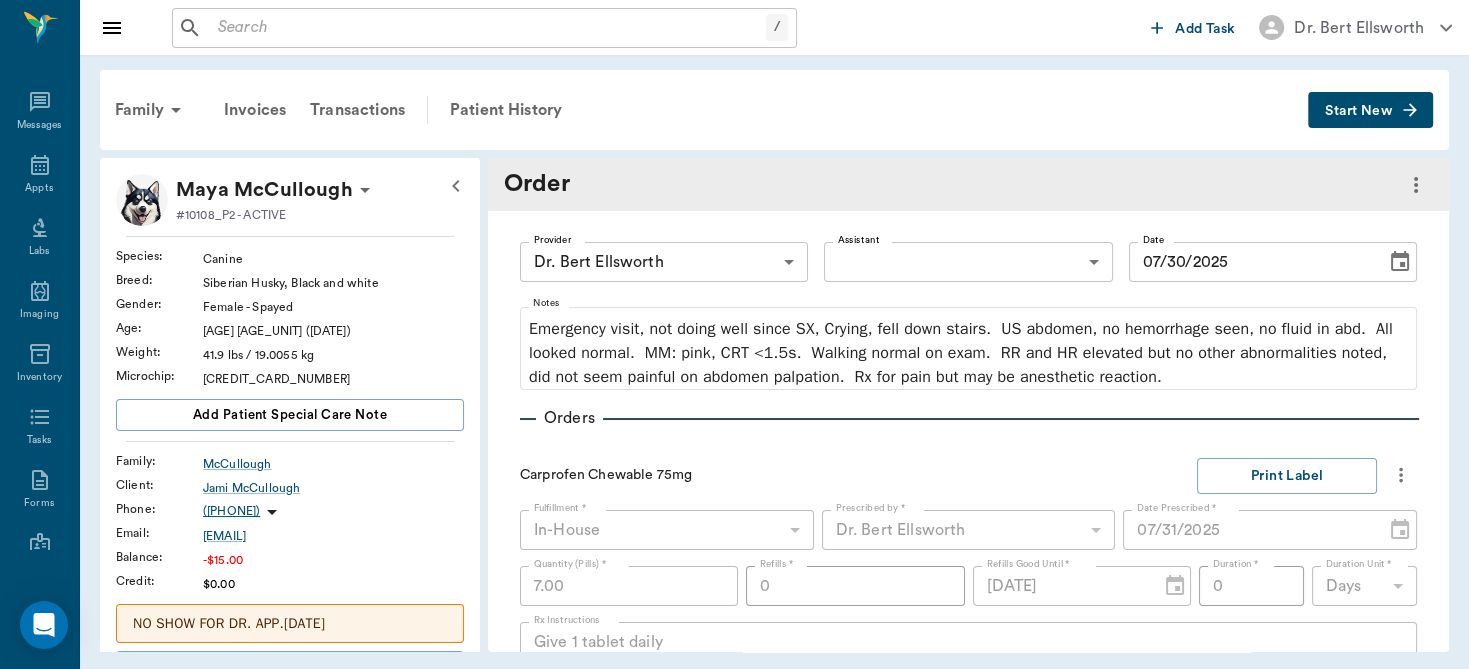 click on "Provider Dr. Bert Ellsworth 63ec2f075fda476ae8351a4d Provider Assistant ​ Assistant Date 07/30/2025 Date Notes Emergency visit, not doing well since SX, Crying, fell down stairs.  US abdomen, no hemorrhage seen, no fluid in abd.  All looked normal.  MM: pink, CRT <1.5s.  Walking normal on exam.  RR and HR elevated but no other abnormalities noted, did not seem painful on abdomen palpation.  Rx for pain but may be anesthetic reaction. Orders Carprofen Chewable 75mg Print Label Fulfillment * In-House In-House Fulfillment * Prescribed by * Dr. Bert Ellsworth 63ec2f075fda476ae8351a4d Prescribed by * Date Prescribed * 07/31/2025 Date Prescribed * Quantity (Pills) * 7.00 Quantity (Pills) * Refills * 0 Refills * Refills Good Until * 07/30/2026 Refills Good Until * Duration * 0 Duration * Duration Unit * Days DAYS Duration Unit * Rx Instructions Give 1 tablet daily x Rx Instructions Estimates & Invoices 07/30/2025 07:20 PM Invoice # 2ce447 UNPAID" at bounding box center (968, 518) 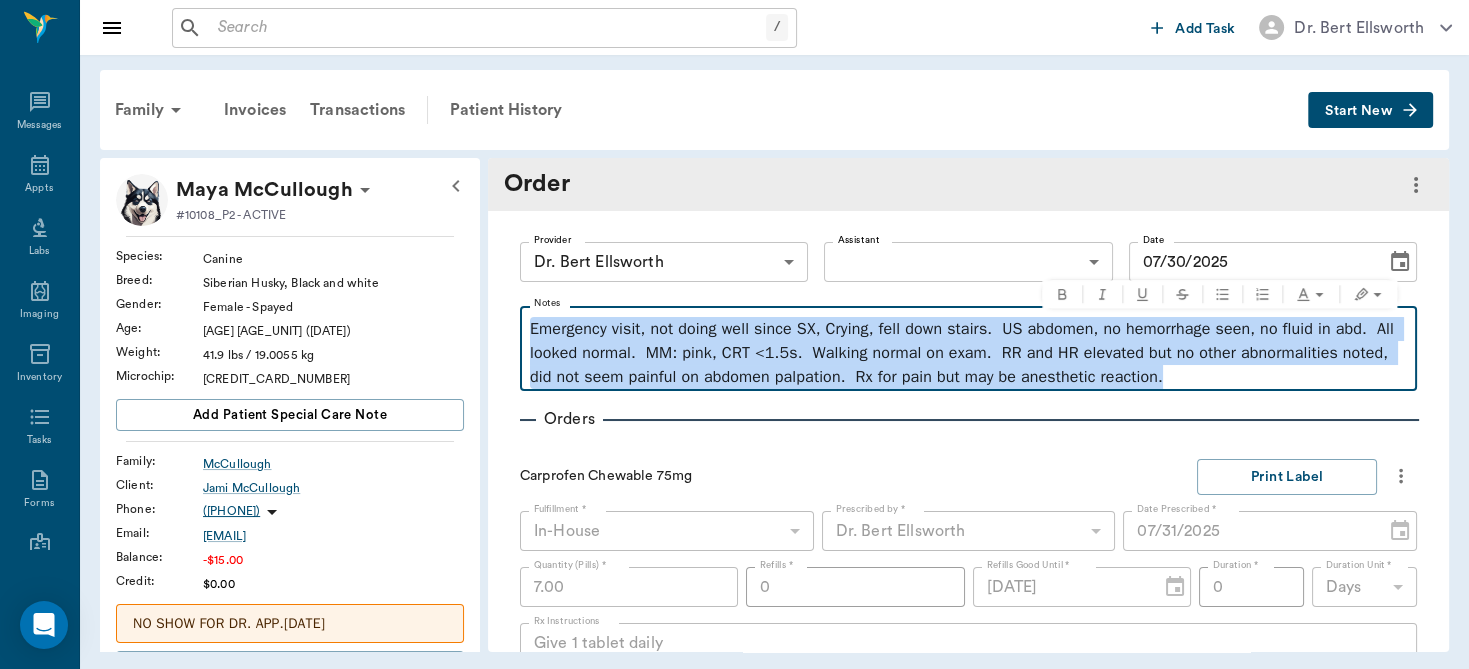 drag, startPoint x: 531, startPoint y: 327, endPoint x: 1286, endPoint y: 400, distance: 758.52094 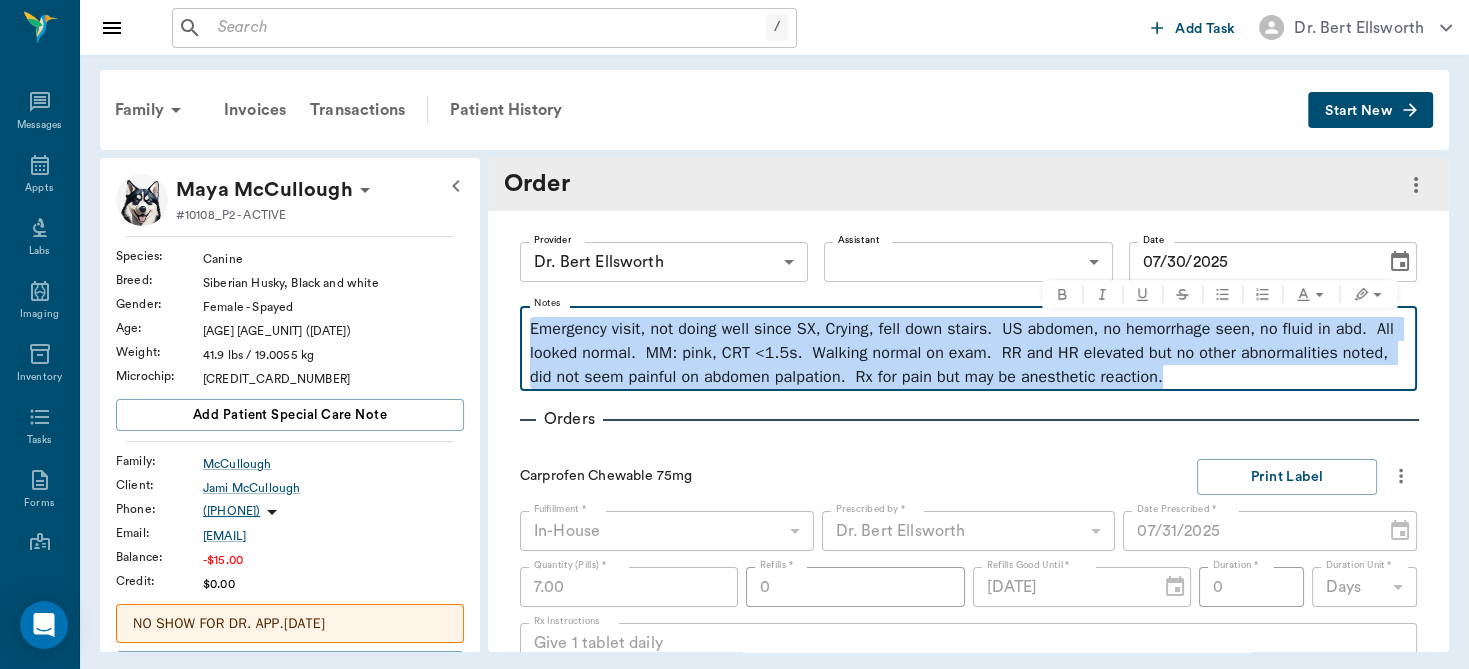 click on "Provider Dr. Bert Ellsworth 63ec2f075fda476ae8351a4d Provider Assistant ​ Assistant Date 07/30/2025 Date Notes Emergency visit, not doing well since SX, Crying, fell down stairs.  US abdomen, no hemorrhage seen, no fluid in abd.  All looked normal.  MM: pink, CRT <1.5s.  Walking normal on exam.  RR and HR elevated but no other abnormalities noted, did not seem painful on abdomen palpation.  Rx for pain but may be anesthetic reaction. Orders Carprofen Chewable 75mg Print Label Fulfillment * In-House In-House Fulfillment * Prescribed by * Dr. Bert Ellsworth 63ec2f075fda476ae8351a4d Prescribed by * Date Prescribed * 07/31/2025 Date Prescribed * Quantity (Pills) * 7.00 Quantity (Pills) * Refills * 0 Refills * Refills Good Until * 07/30/2026 Refills Good Until * Duration * 0 Duration * Duration Unit * Days DAYS Duration Unit * Rx Instructions Give 1 tablet daily x Rx Instructions Estimates & Invoices 07/30/2025 07:20 PM Invoice # 2ce447 UNPAID" at bounding box center (968, 519) 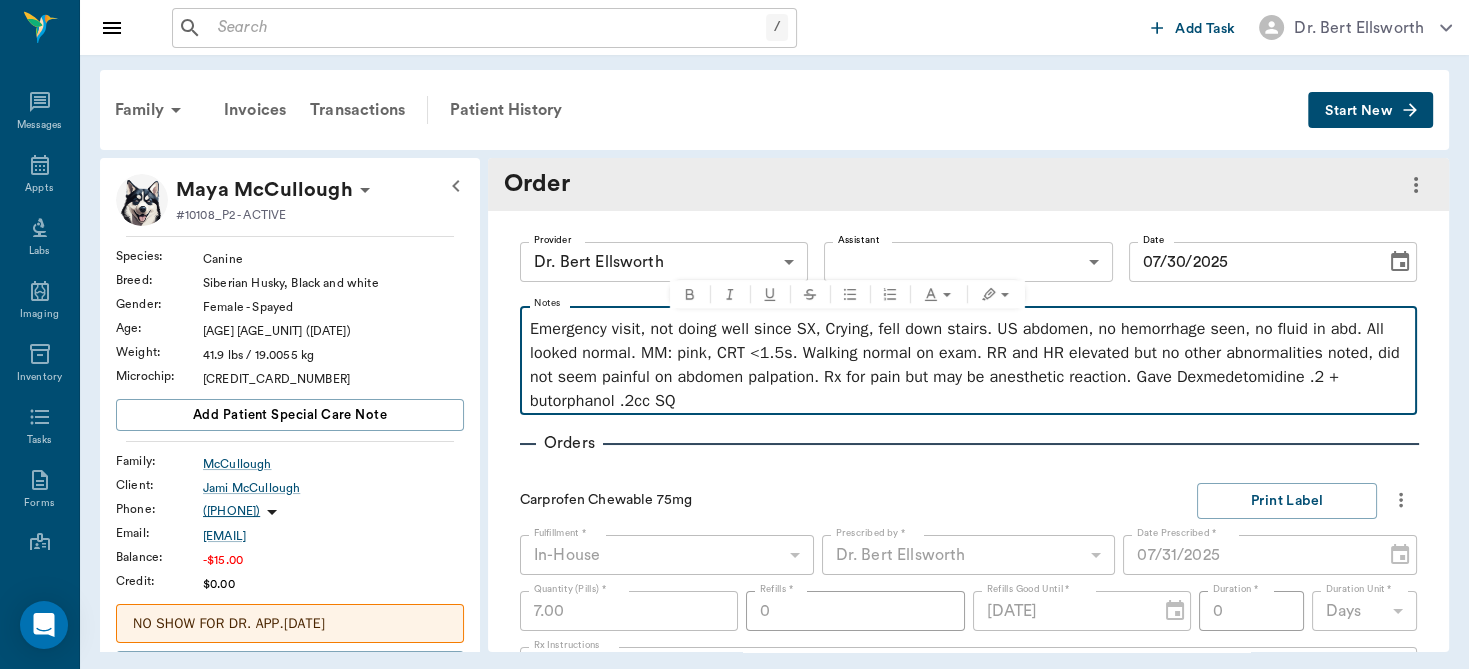 drag, startPoint x: 533, startPoint y: 323, endPoint x: 918, endPoint y: 410, distance: 394.7075 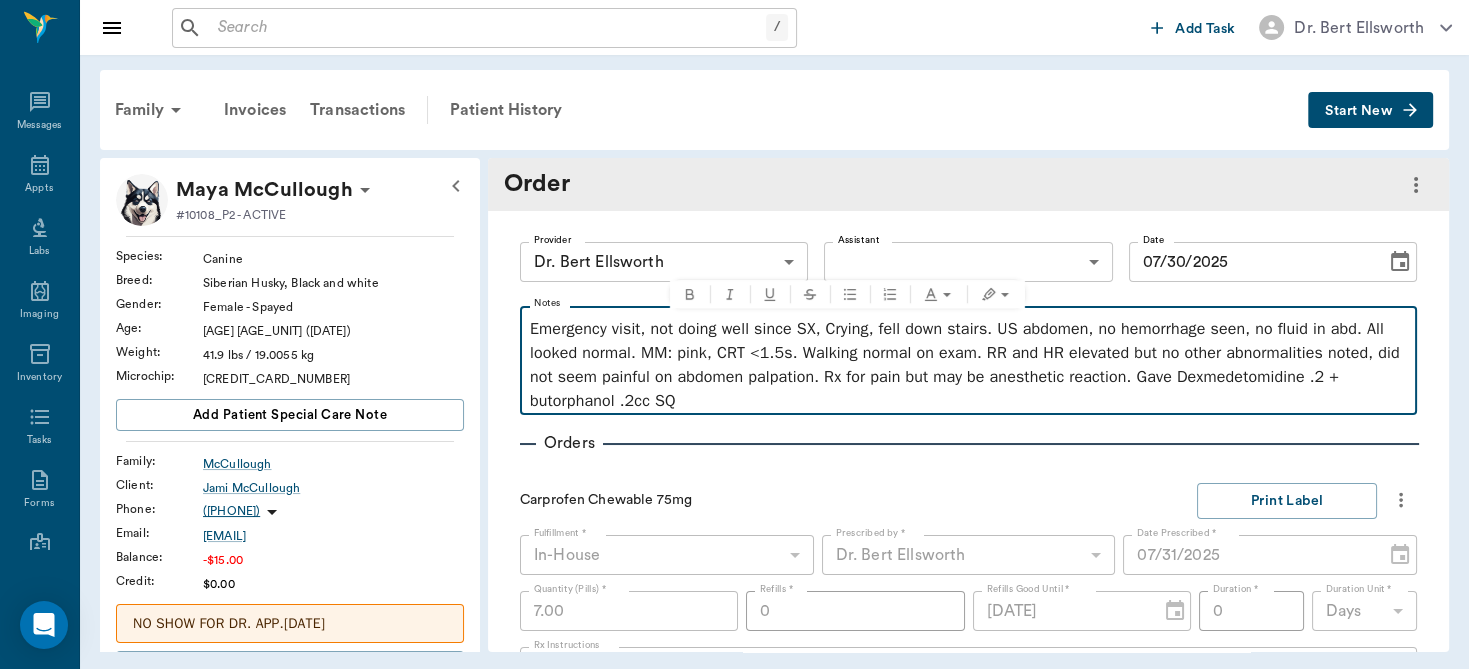 click on "Emergency visit, not doing well since SX, Crying, fell down stairs.  US abdomen, no hemorrhage seen, no fluid in abd.  All looked normal.  MM: pink, CRT <1.5s.  Walking normal on exam.  RR and HR elevated but no other abnormalities noted, did not seem painful on abdomen palpation.  Rx for pain but may be anesthetic reaction. Gave Dexmedetomidine .2 + butorphanol .2cc SQ" at bounding box center (968, 365) 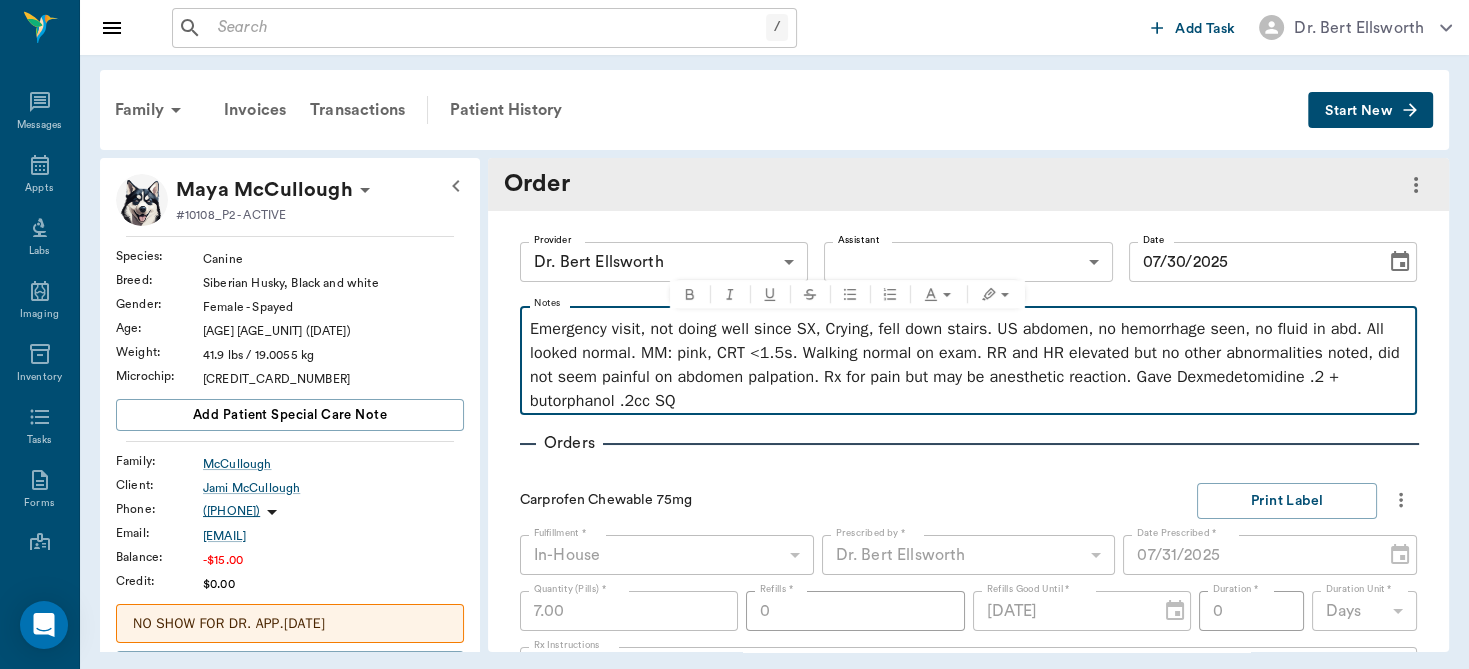 copy on "Emergency visit, not doing well since SX, Crying, fell down stairs.  US abdomen, no hemorrhage seen, no fluid in abd.  All looked normal.  MM: pink, CRT <1.5s.  Walking normal on exam.  RR and HR elevated but no other abnormalities noted, did not seem painful on abdomen palpation.  Rx for pain but may be anesthetic reaction. Gave Dexmedetomidine .2 + butorphanol .2cc SQ" 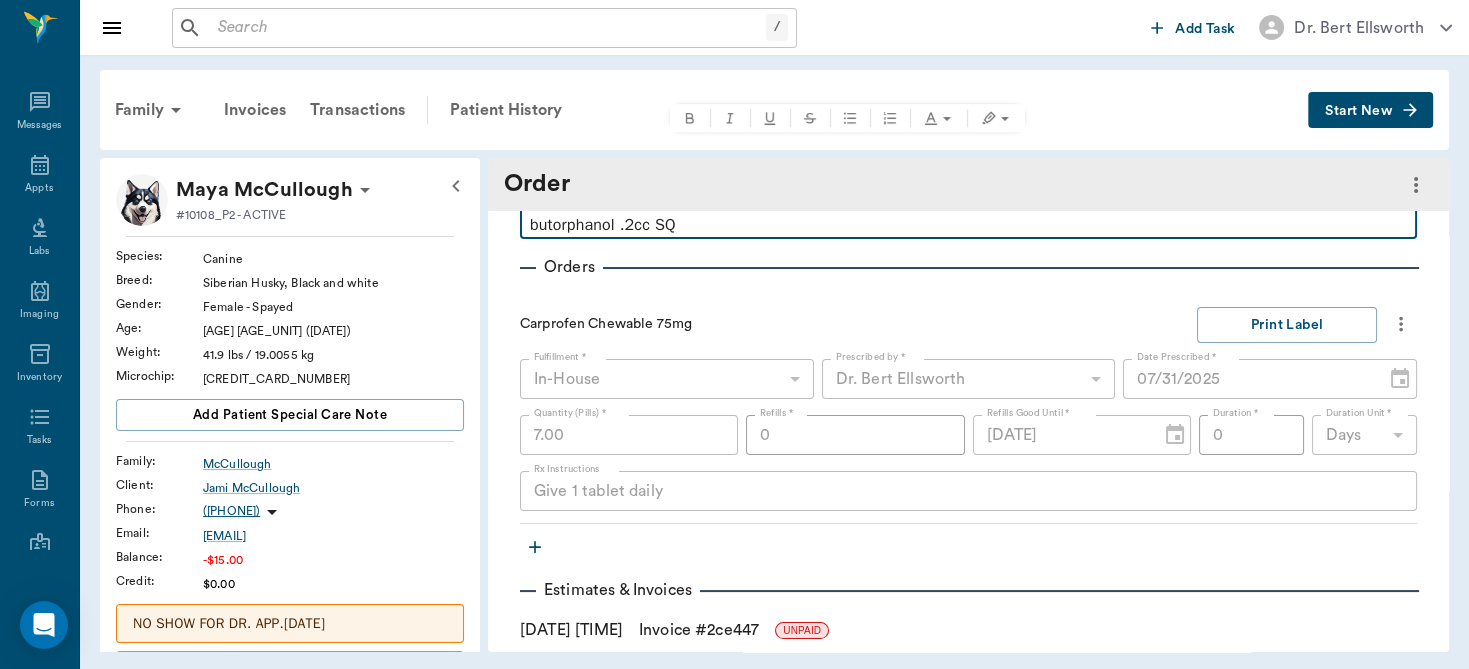 scroll, scrollTop: 232, scrollLeft: 0, axis: vertical 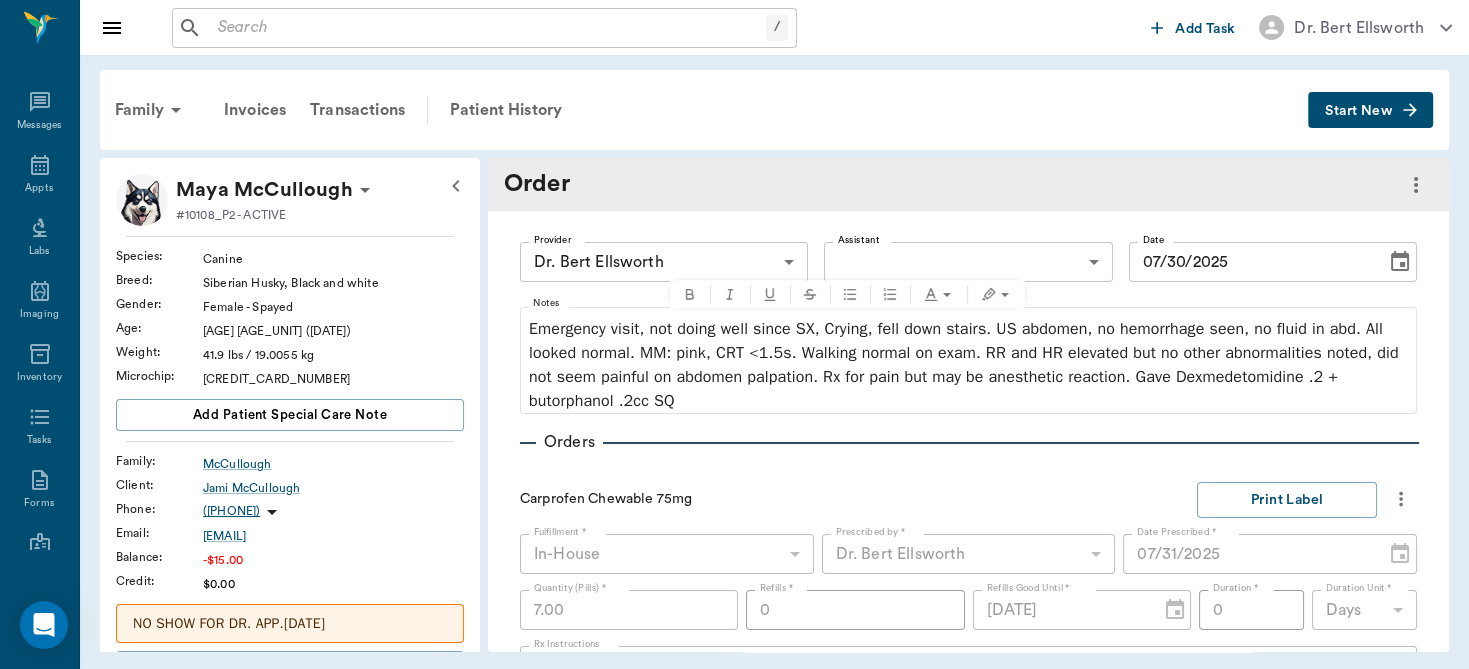 click on "Family Invoices Transactions Patient History" at bounding box center [705, 110] 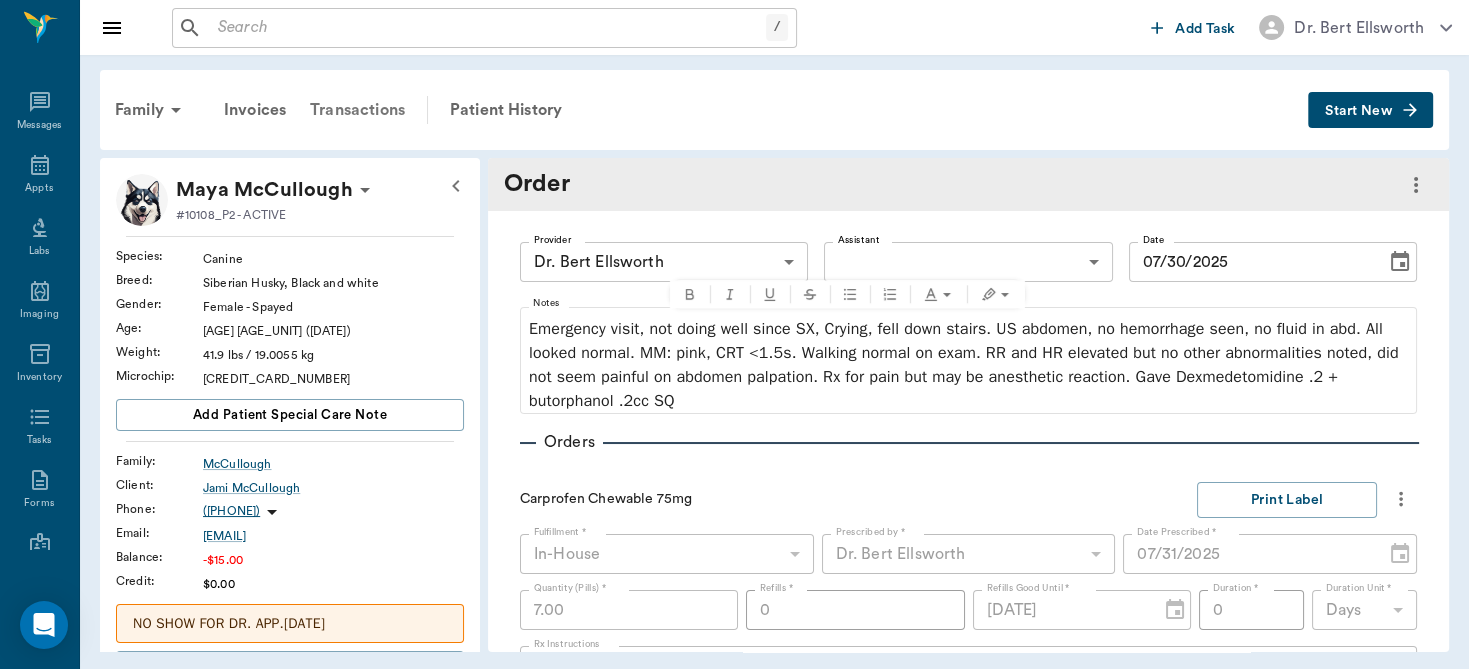 click on "Transactions" at bounding box center (357, 110) 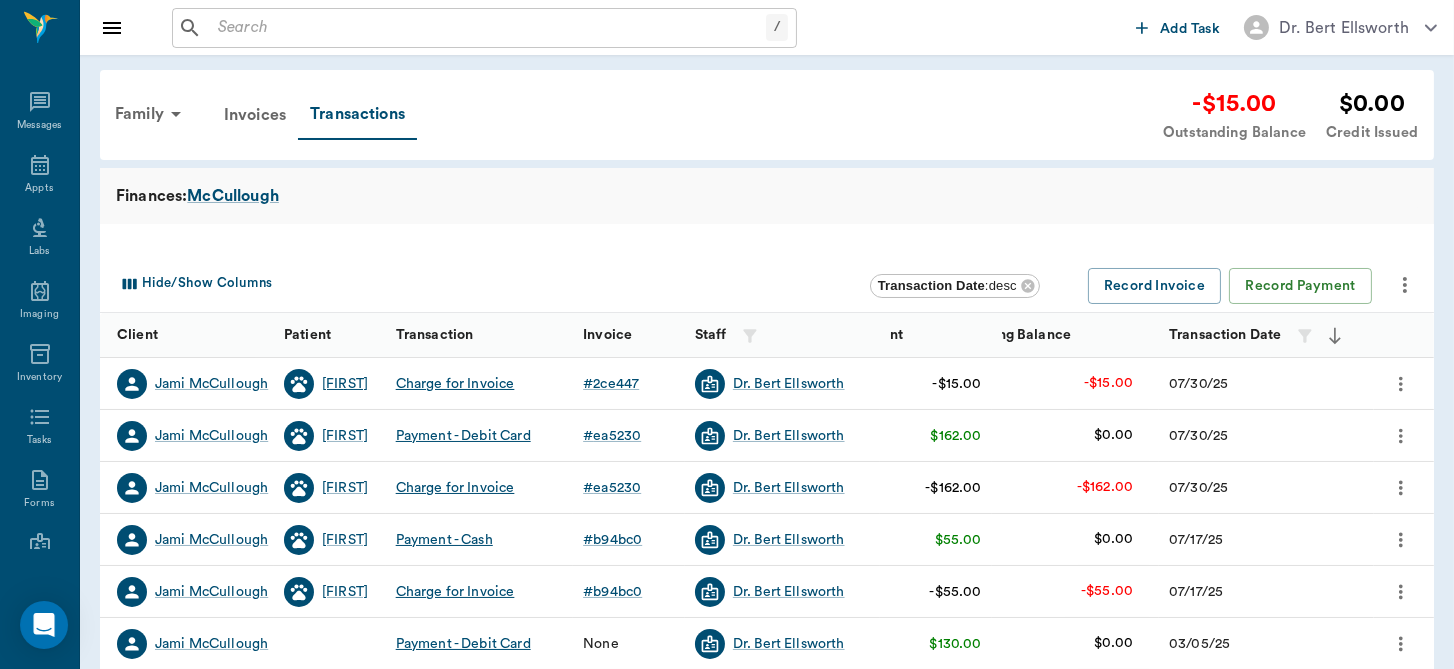 click on "Maya" at bounding box center (345, 384) 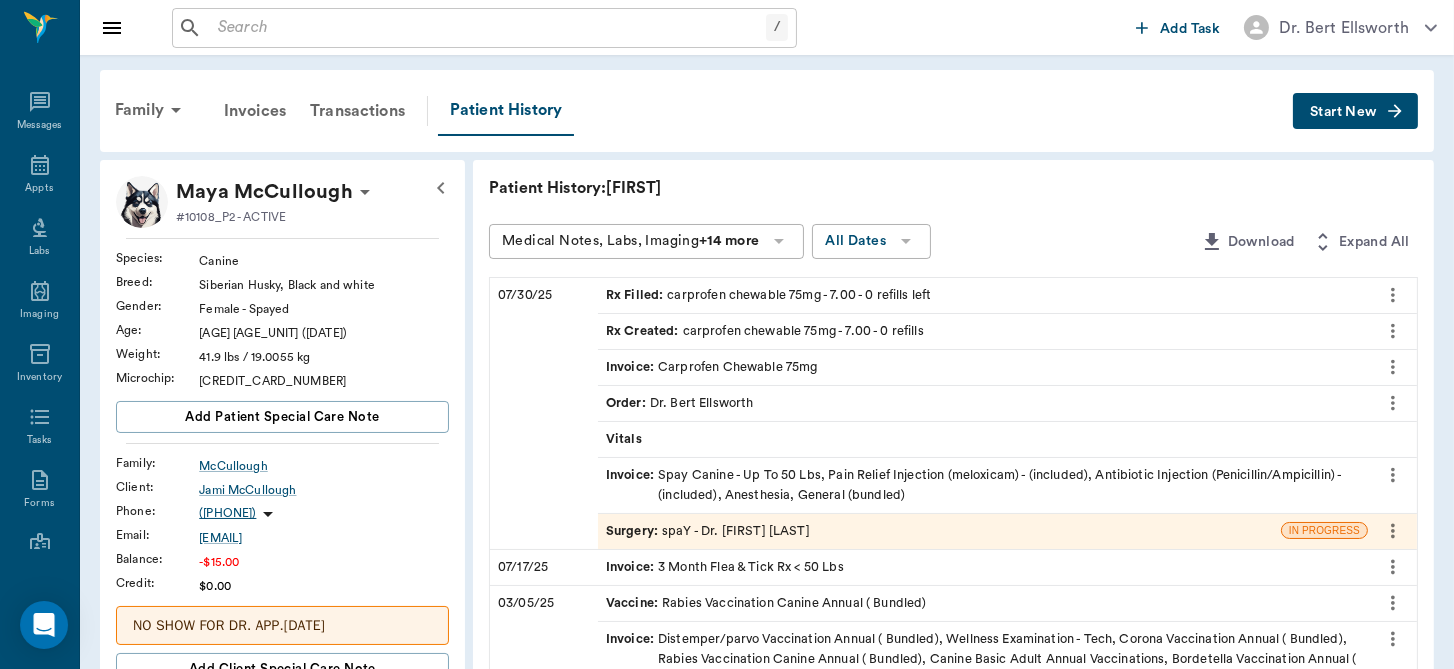 click on "Order : Dr. Bert Ellsworth" at bounding box center [983, 403] 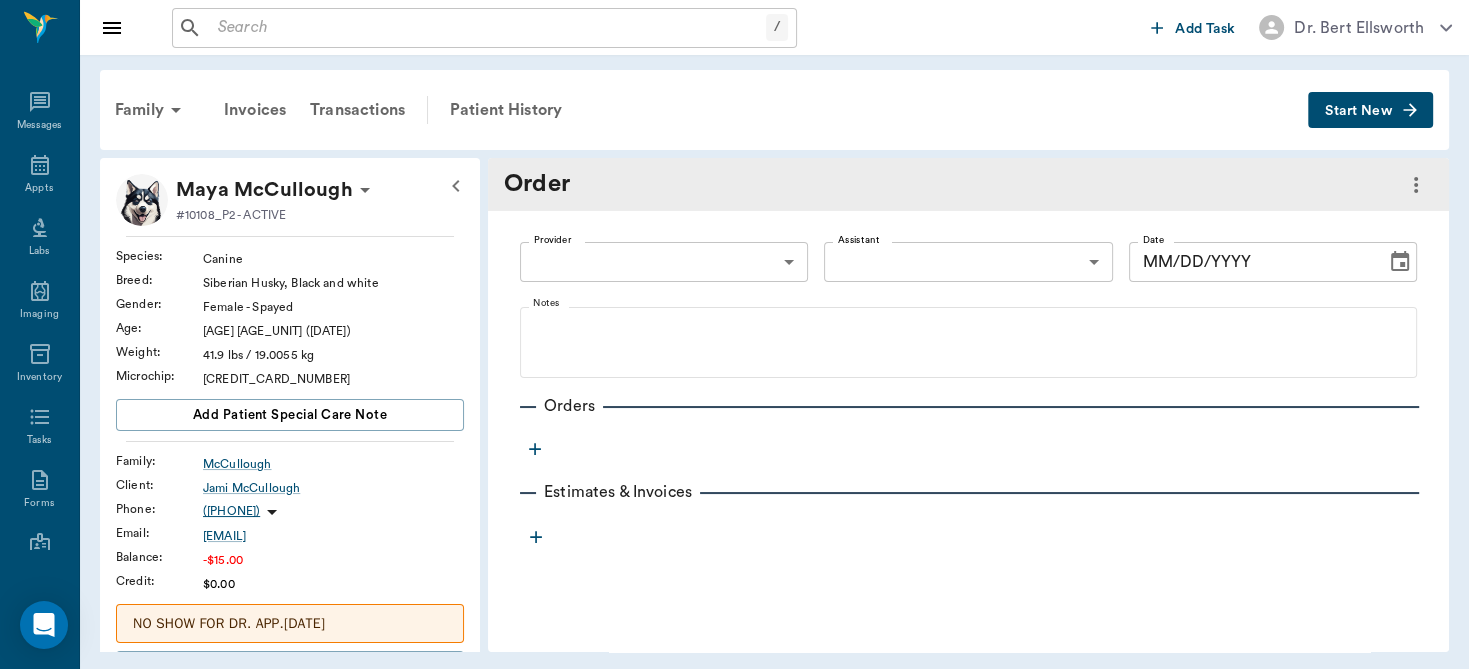 type on "63ec2f075fda476ae8351a4d" 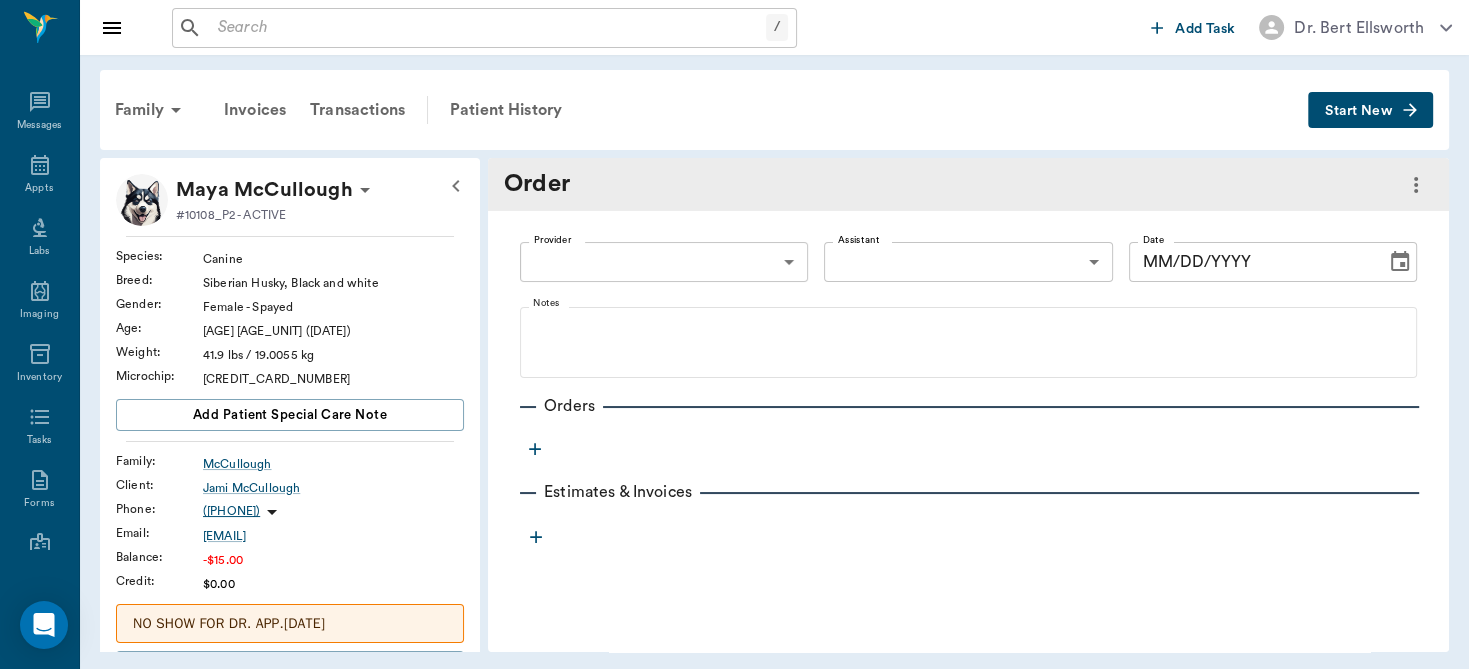 type on "07/30/2025" 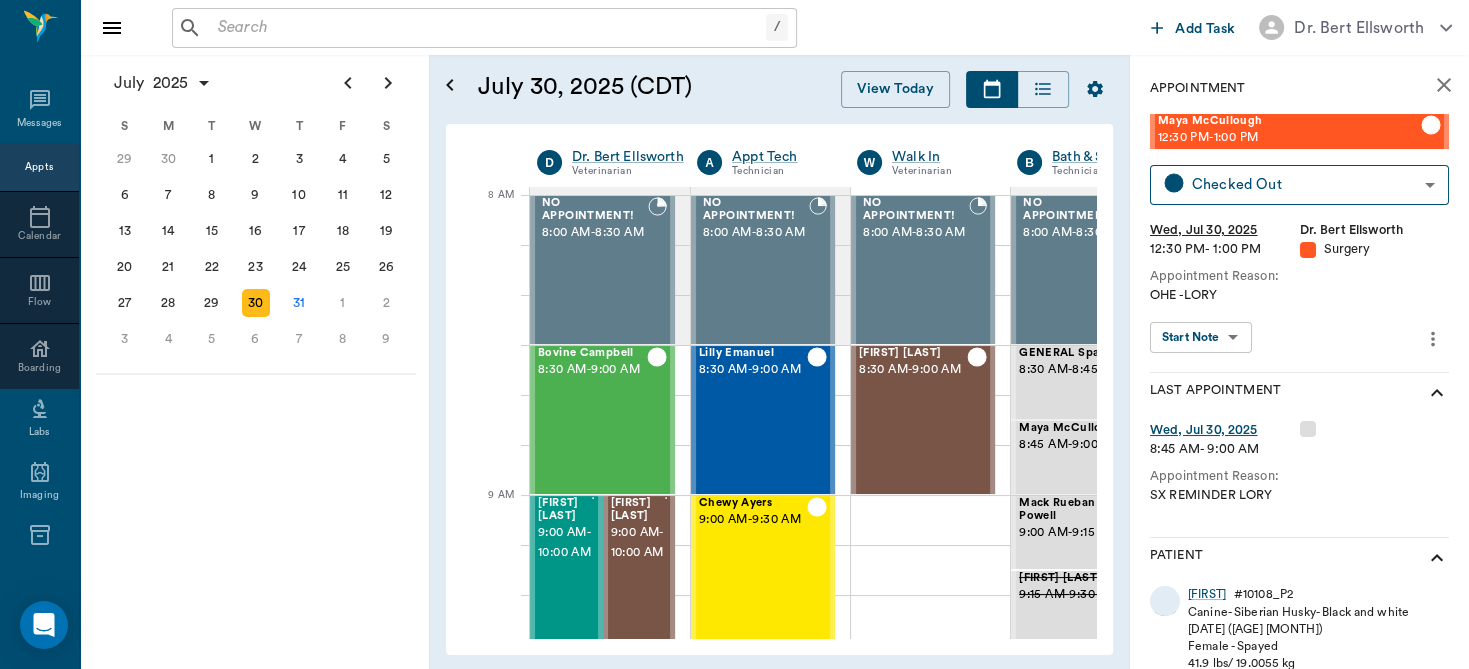 scroll, scrollTop: 0, scrollLeft: 0, axis: both 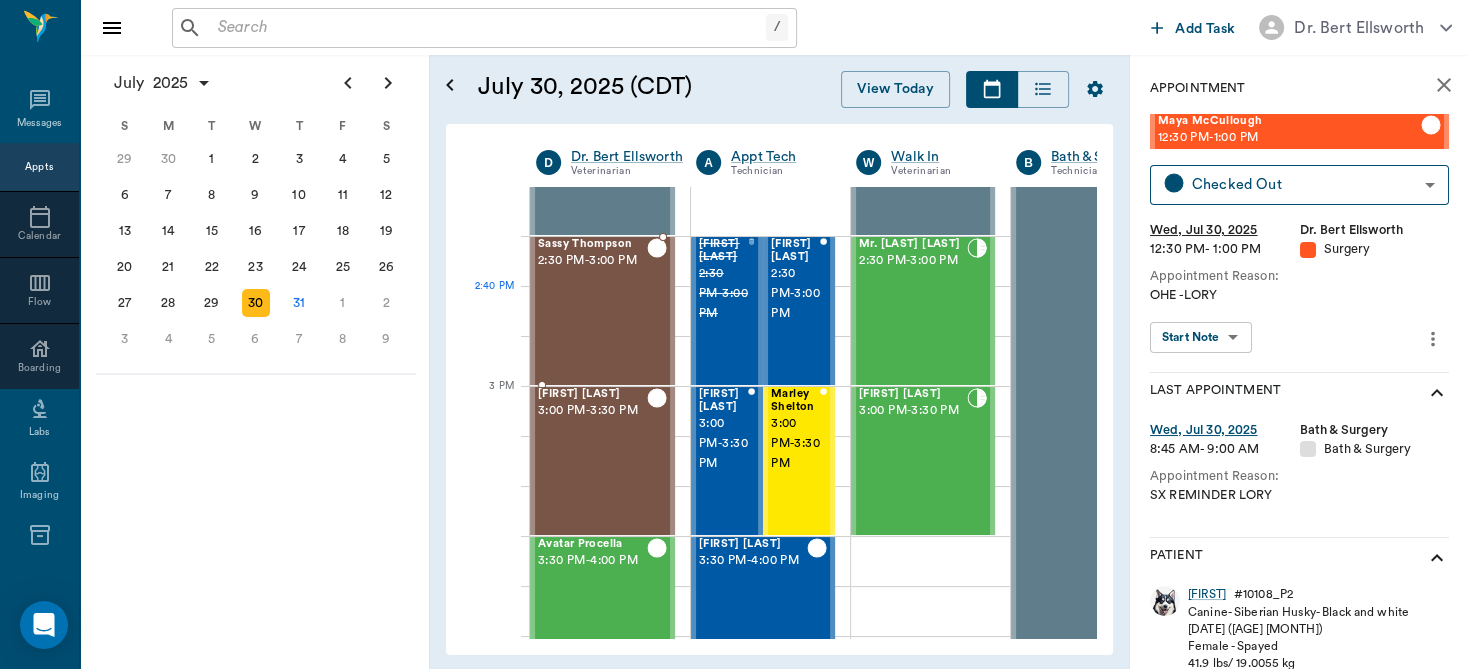 click on "Sassy Thompson 2:30 PM  -  3:00 PM" at bounding box center (592, 311) 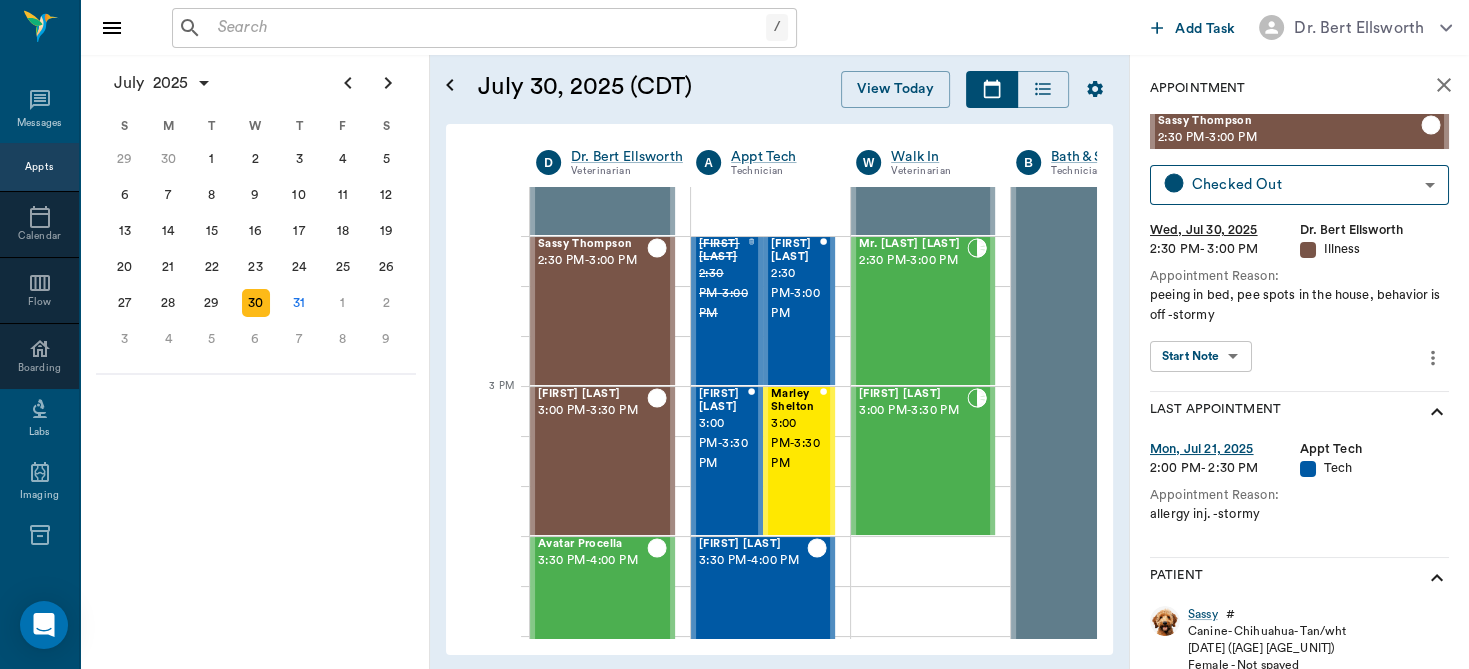 click on "/ ​ Add Task Dr. Bert Ellsworth Nectar Messages Appts Calendar Flow Boarding Labs Imaging Inventory Tasks Forms Staff Reports Lookup Settings July 2025 S M T W T F S Jun 1 2 3 4 5 6 7 8 9 10 11 12 13 14 15 16 17 18 19 20 21 22 23 24 25 26 27 28 29 30 Jul 1 2 3 4 5 6 7 8 9 10 11 12 S M T W T F S 29 30 Jul 1 2 3 4 5 6 7 8 9 10 11 12 13 14 15 16 17 18 19 20 21 22 23 24 25 26 27 28 29 30 31 Aug 1 2 3 4 5 6 7 8 9 S M T W T F S 27 28 29 30 31 Aug 1 2 3 4 5 6 7 8 9 10 11 12 13 14 15 16 17 18 19 20 21 22 23 24 25 26 27 28 29 30 31 Sep 1 2 3 4 5 6 July 30, 2025 (CDT) View Today July 2025 Today 30 Wed Jul 2025 D Dr. Bert Ellsworth Veterinarian A Appt Tech Technician W Walk In Veterinarian B Bath & Surgery Technician B Board &Procedures Other D Dr. Kindall Jones Veterinarian 8 AM 9 AM 10 AM 11 AM 12 PM 1 PM 2 PM 3 PM 4 PM 5 PM 6 PM 7 PM 8 PM 2:30 PM NO APPOINTMENT! 8:00 AM  -  8:30 AM Bovine Campbell 8:30 AM  -  9:00 AM Sophisticatedshowbiz Gooch 9:00 AM  -  10:00 AM Zoey Gooch 9:00 AM  -  10:00 AM Nelson Belk  -   -" at bounding box center [734, 334] 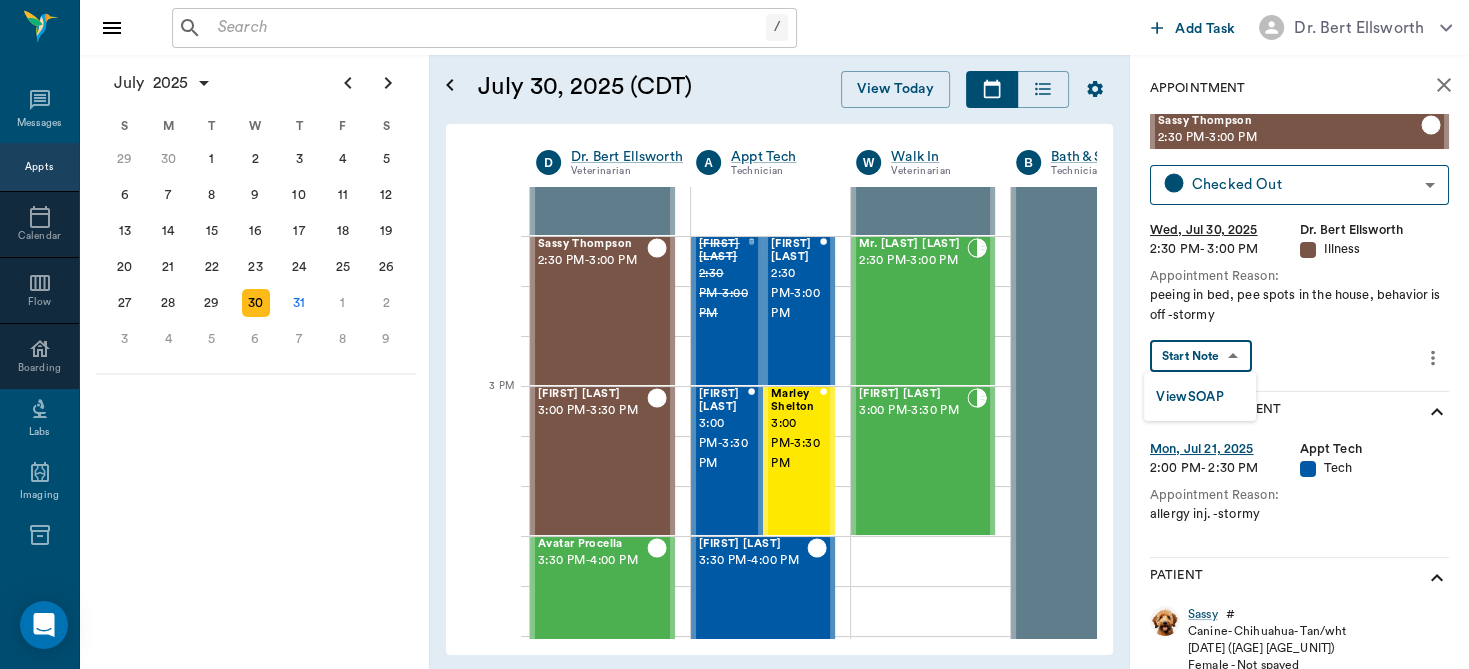 click on "View  SOAP" at bounding box center (1190, 397) 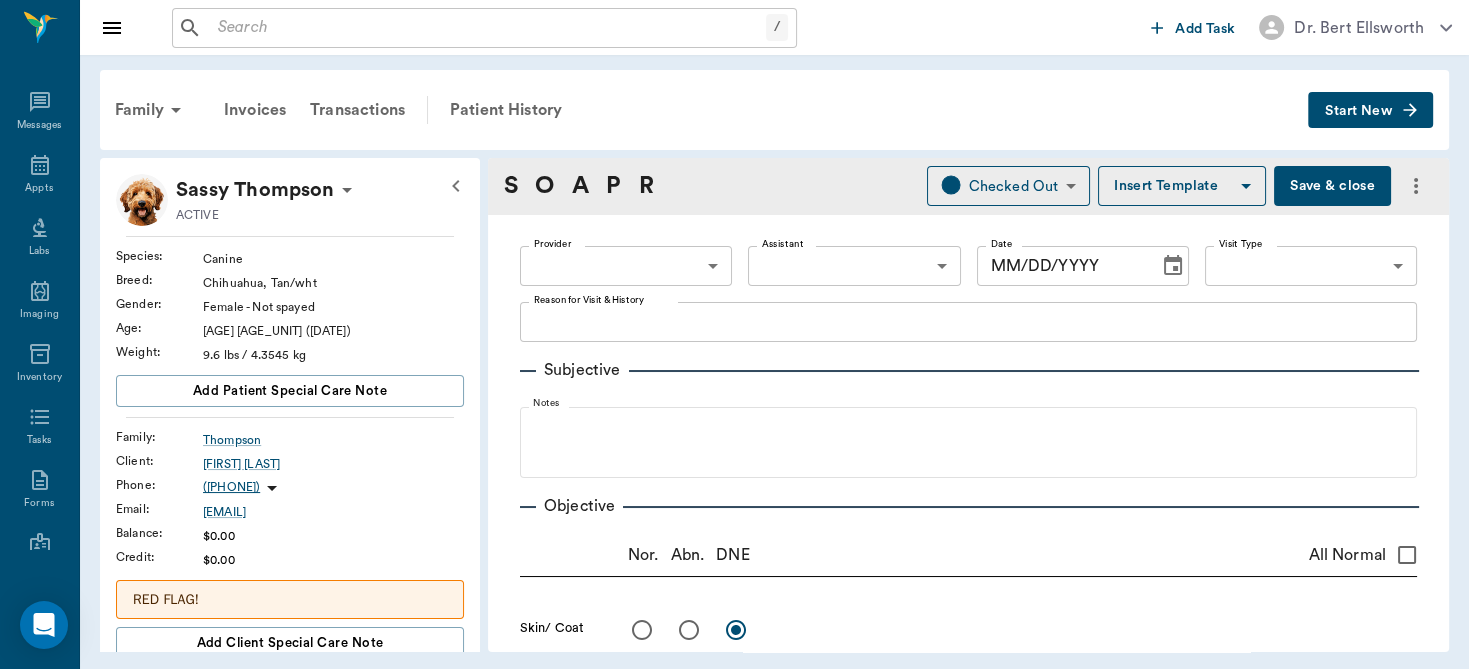 type on "63ec2f075fda476ae8351a4d" 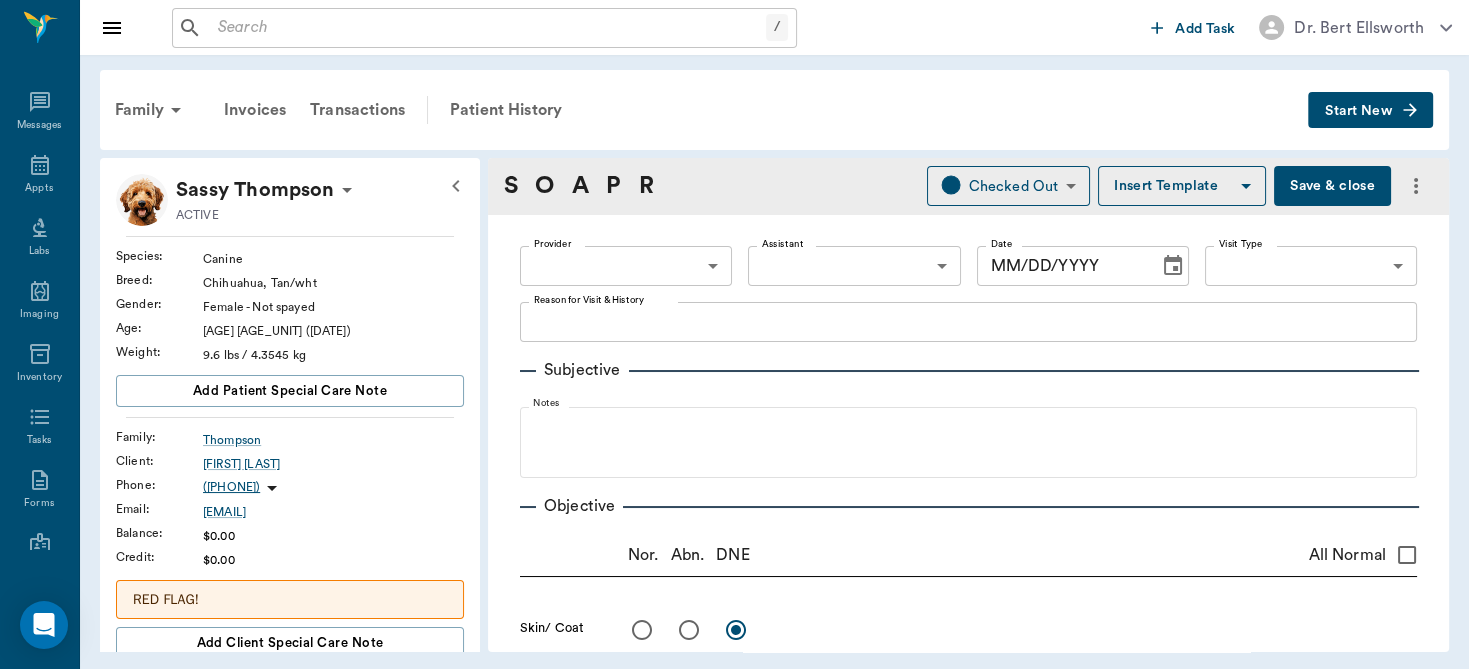 type on "65d2be4f46e3a538d89b8c15" 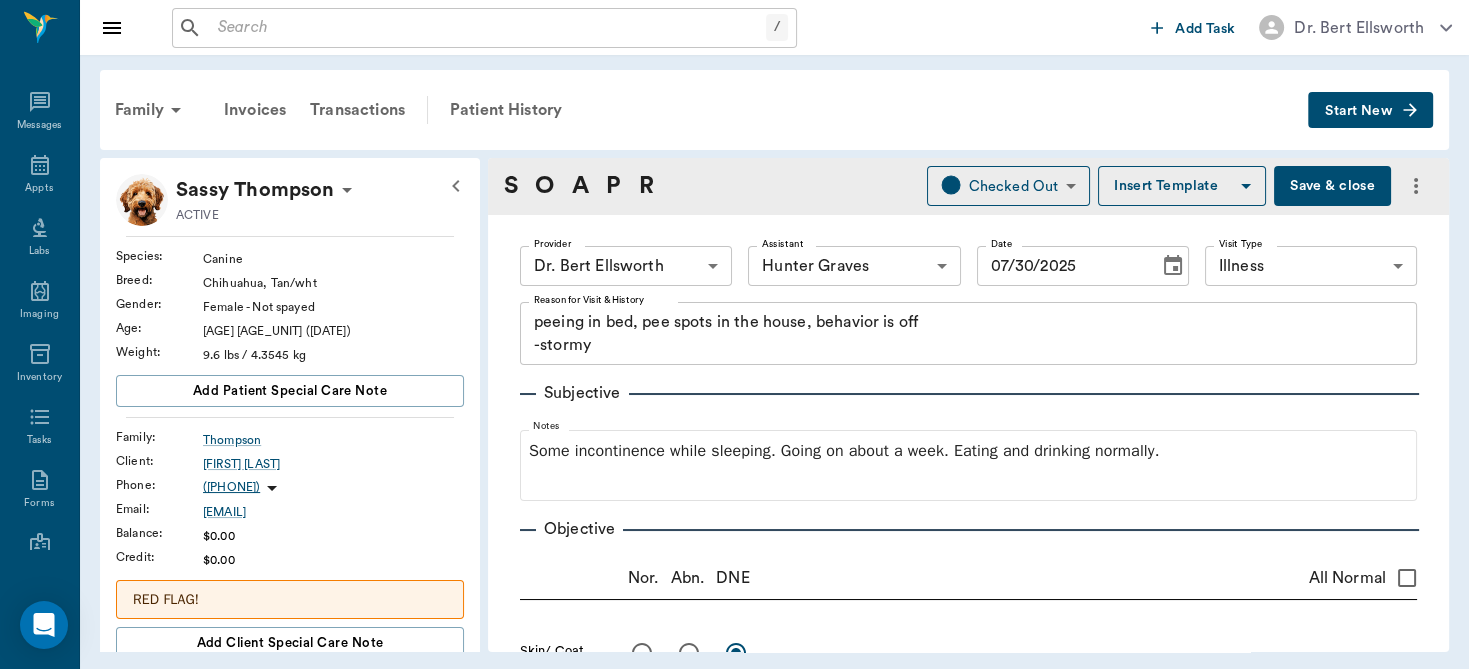 type on "07/30/2025" 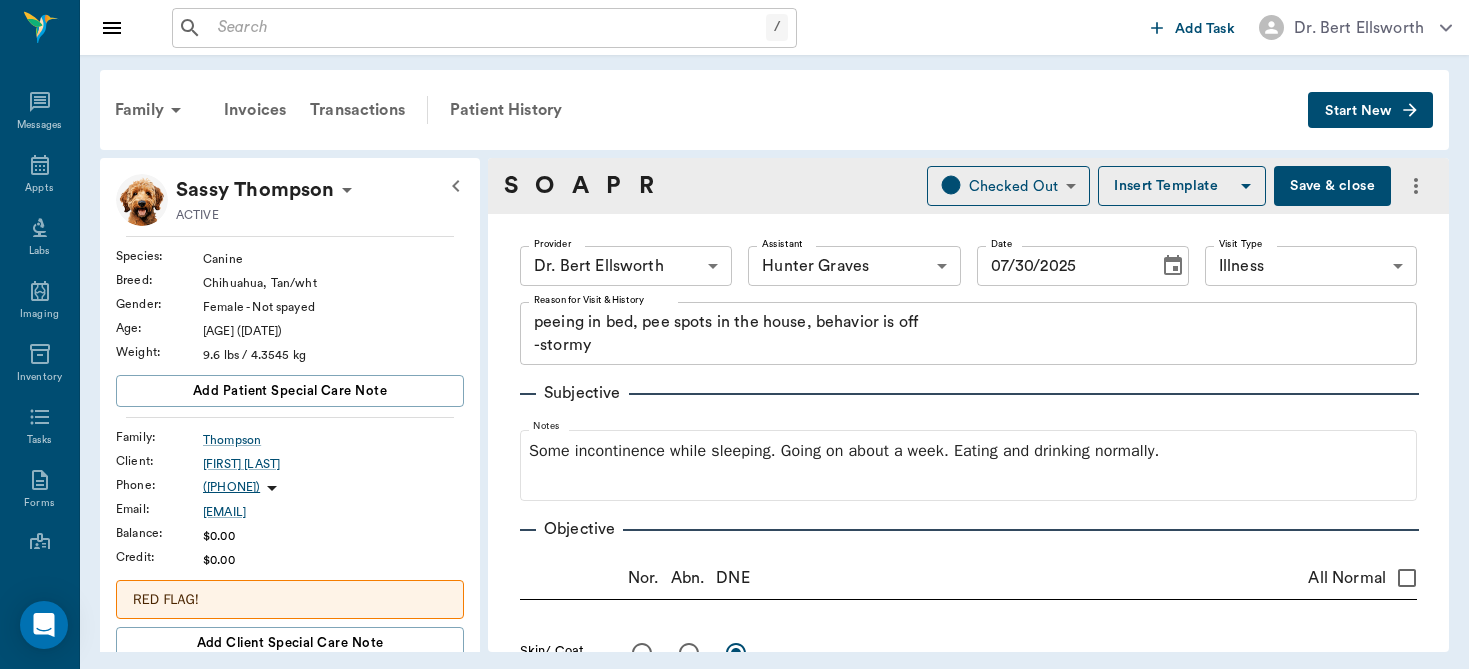 scroll, scrollTop: 0, scrollLeft: 0, axis: both 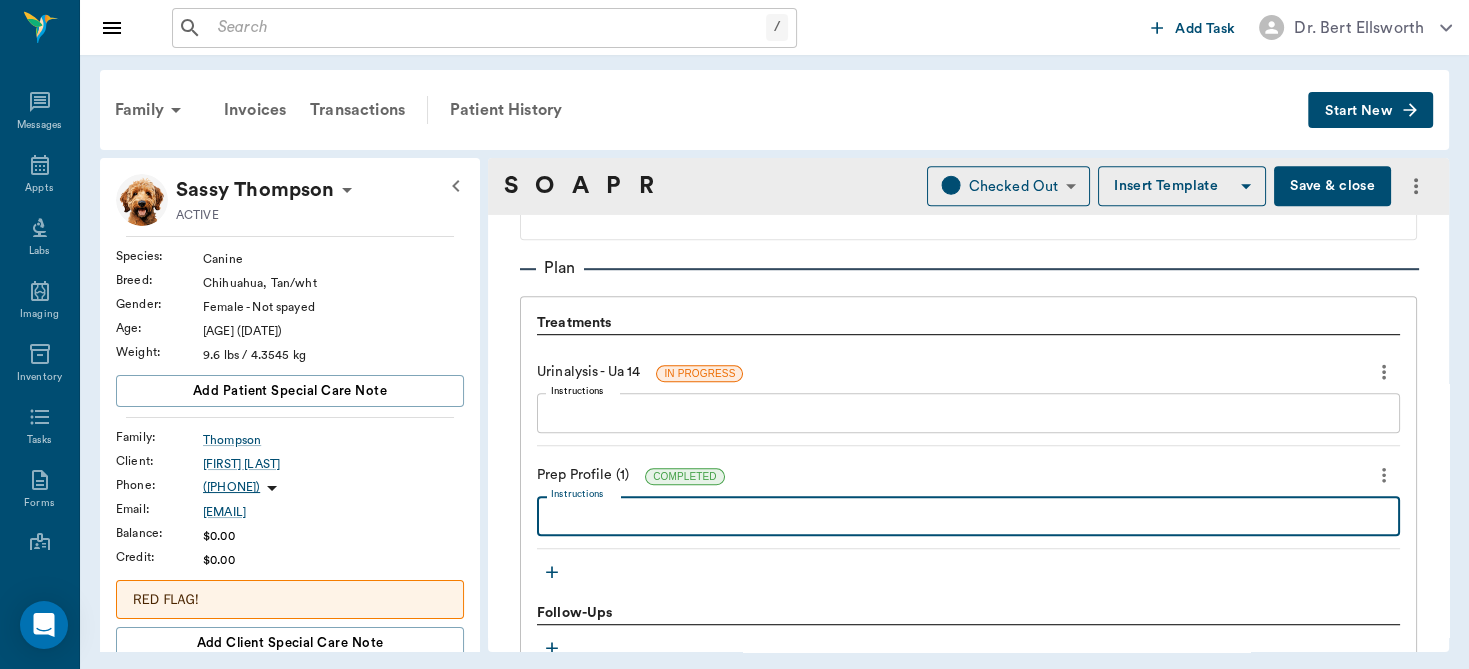 click on "Instructions" at bounding box center (968, 516) 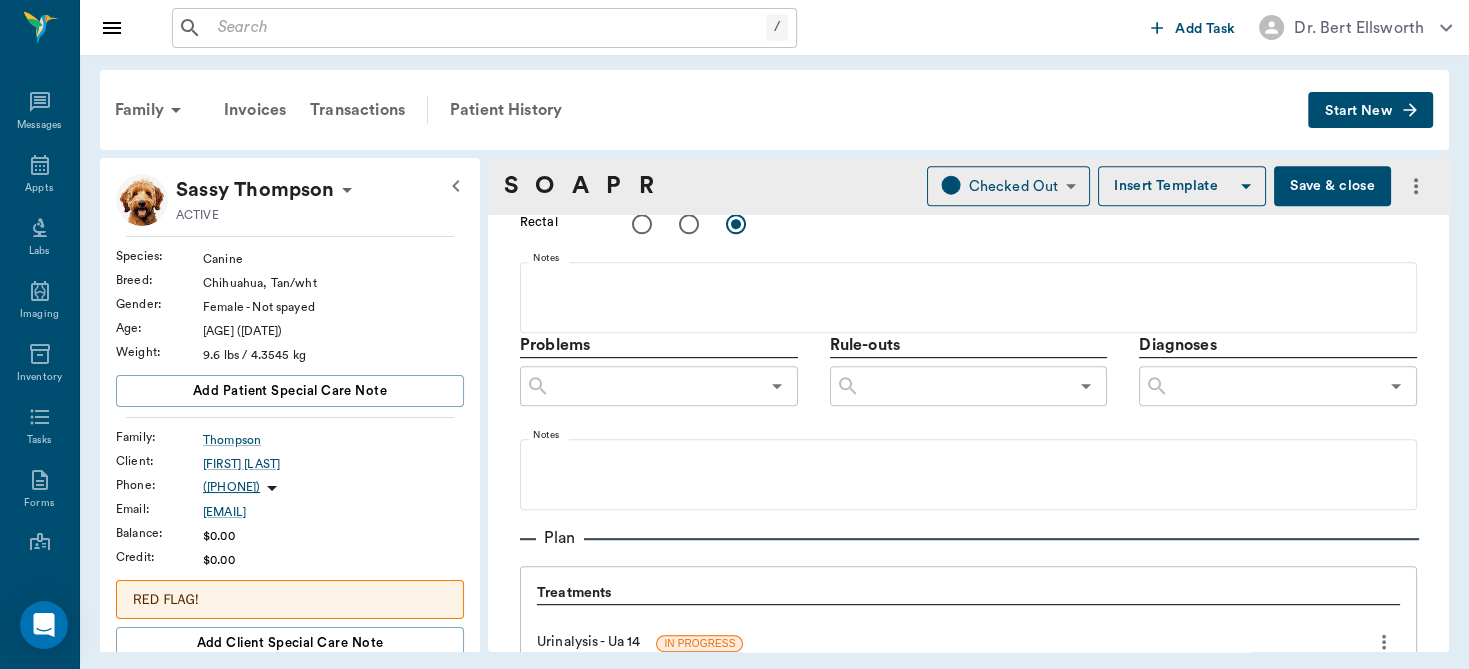 scroll, scrollTop: 1024, scrollLeft: 0, axis: vertical 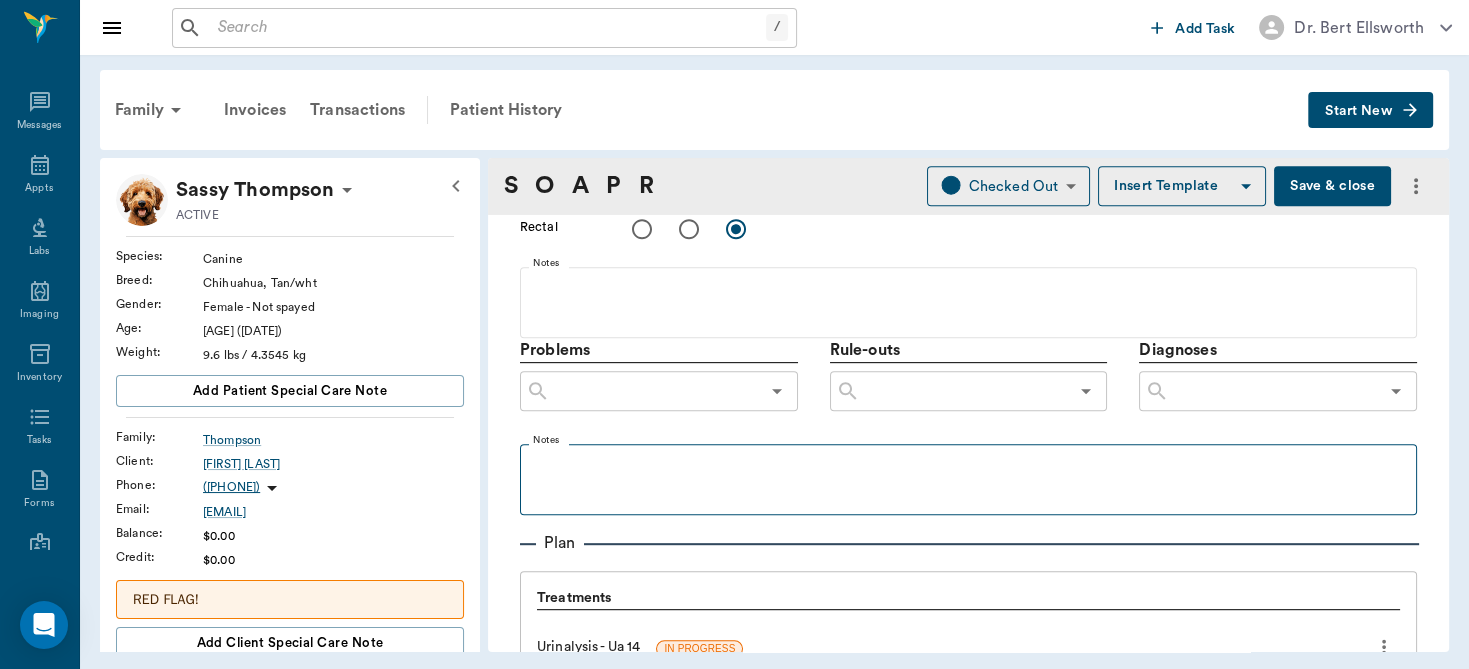 type on "ALKP 228m ALT 647 rest normal" 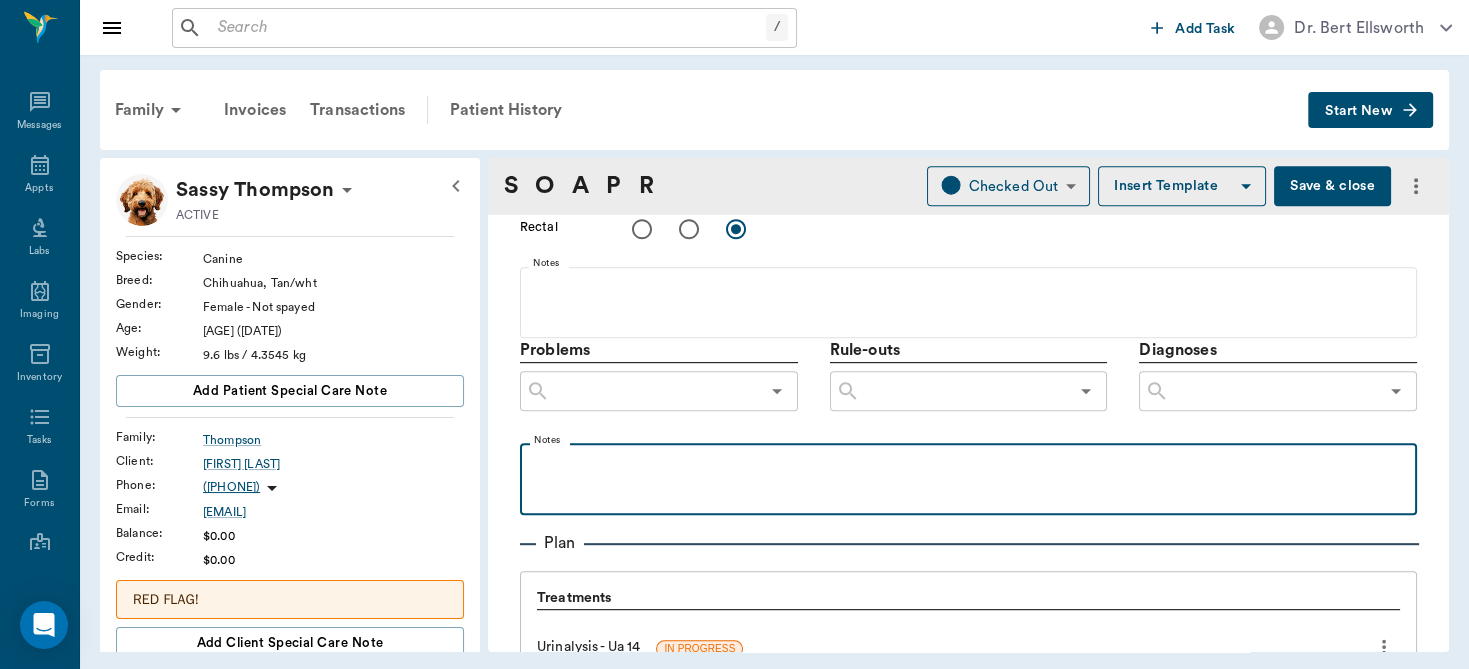 click at bounding box center [968, 465] 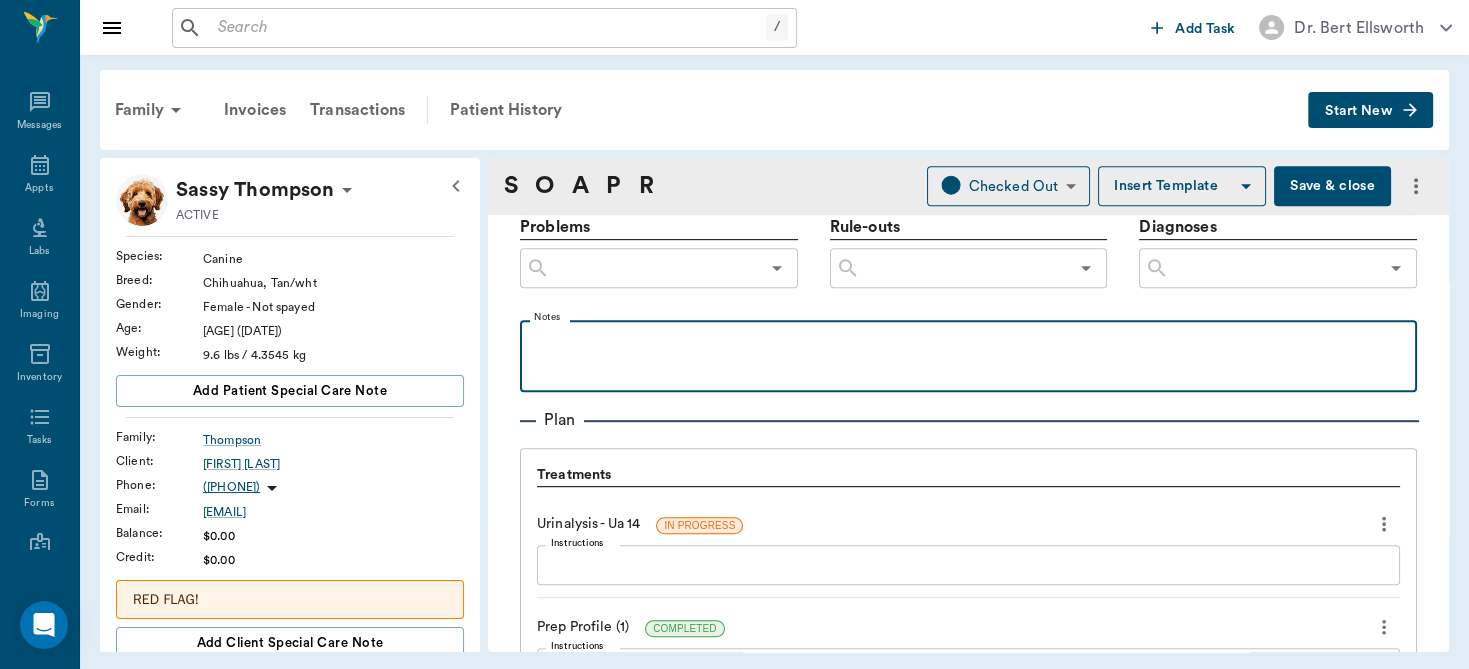 scroll, scrollTop: 1152, scrollLeft: 0, axis: vertical 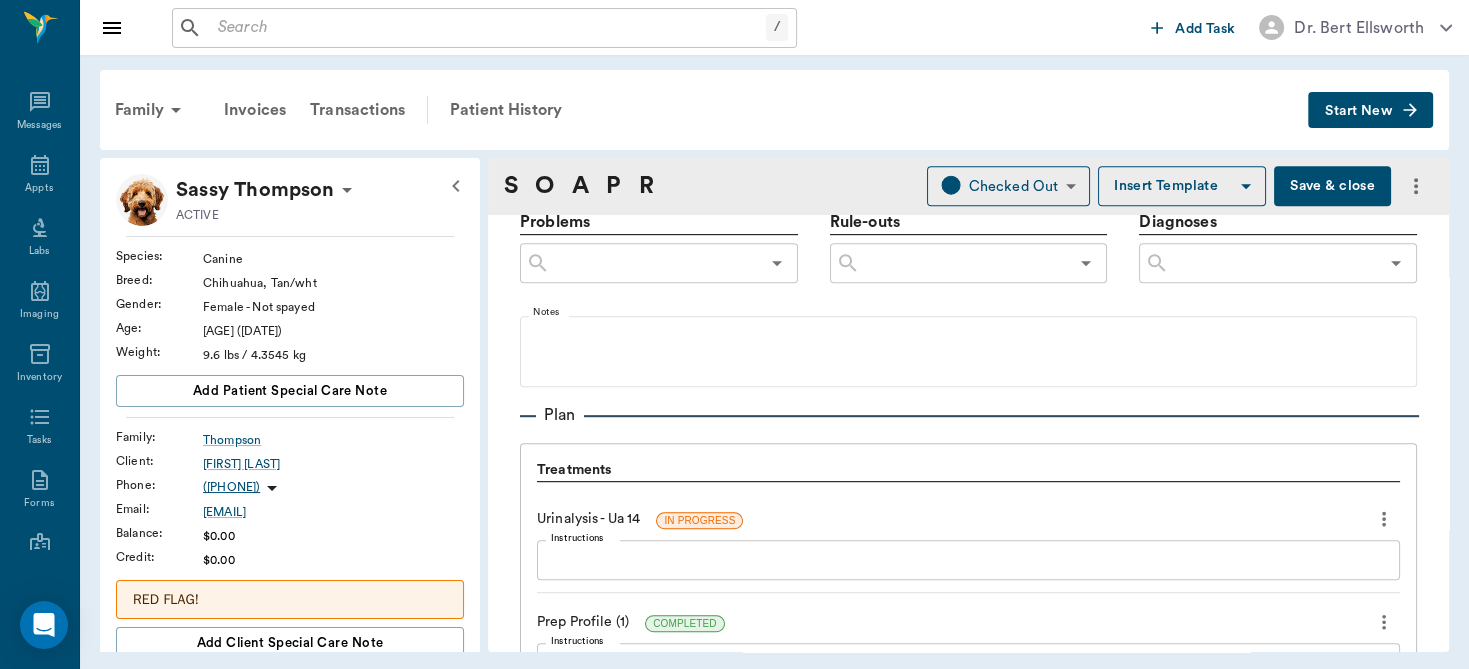 click on "x Instructions" at bounding box center (968, 560) 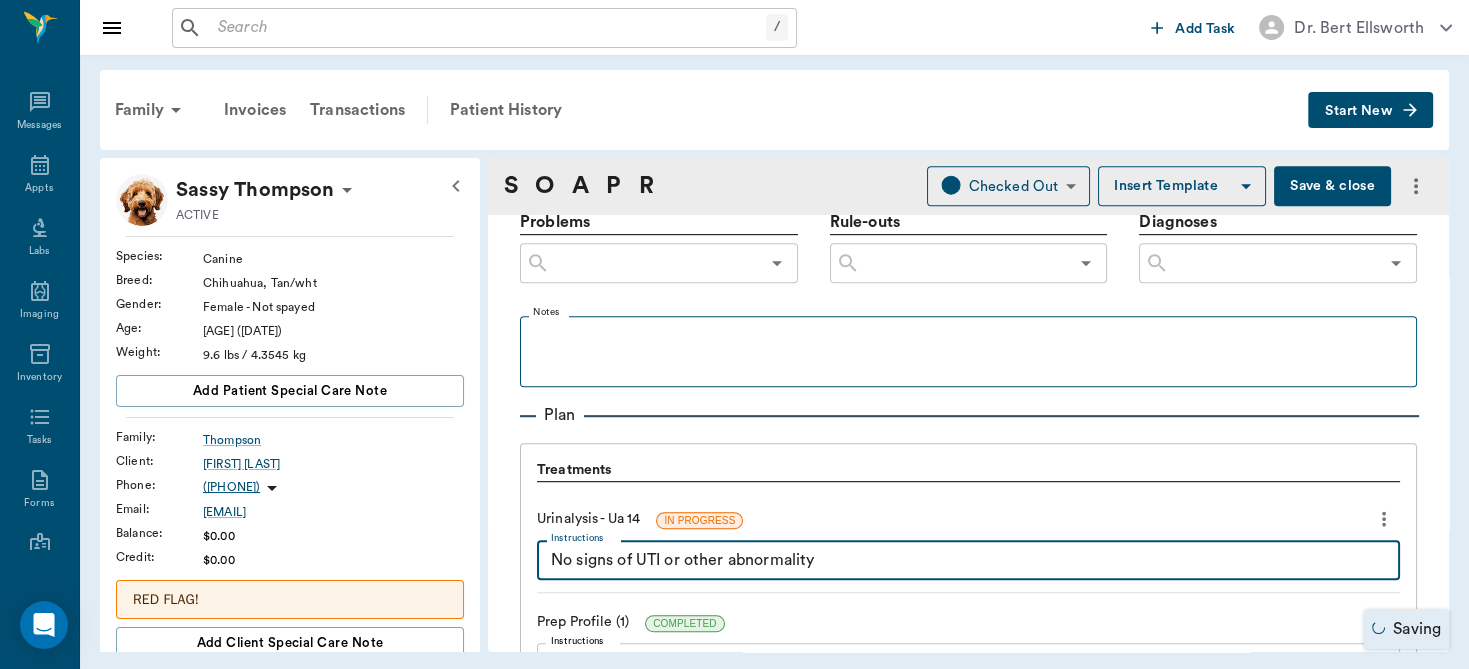 type on "No signs of UTI or other abnormality" 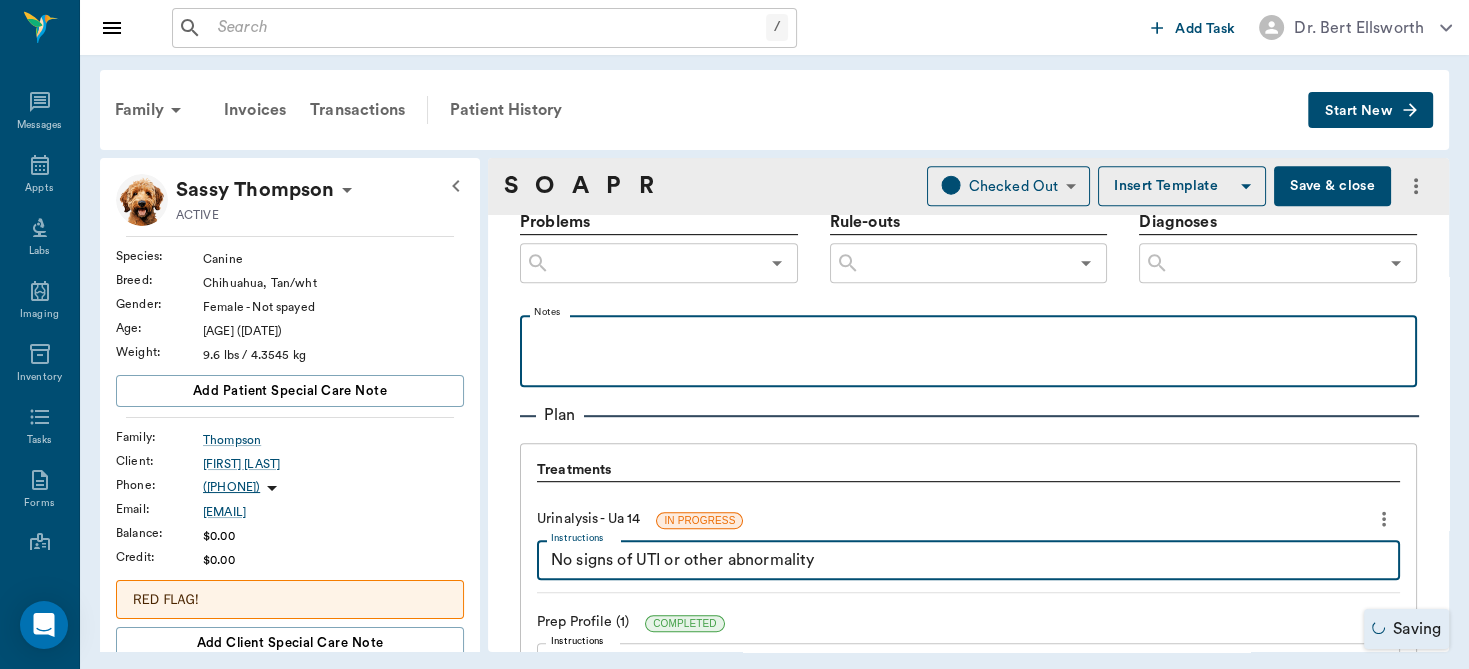 click at bounding box center [968, 337] 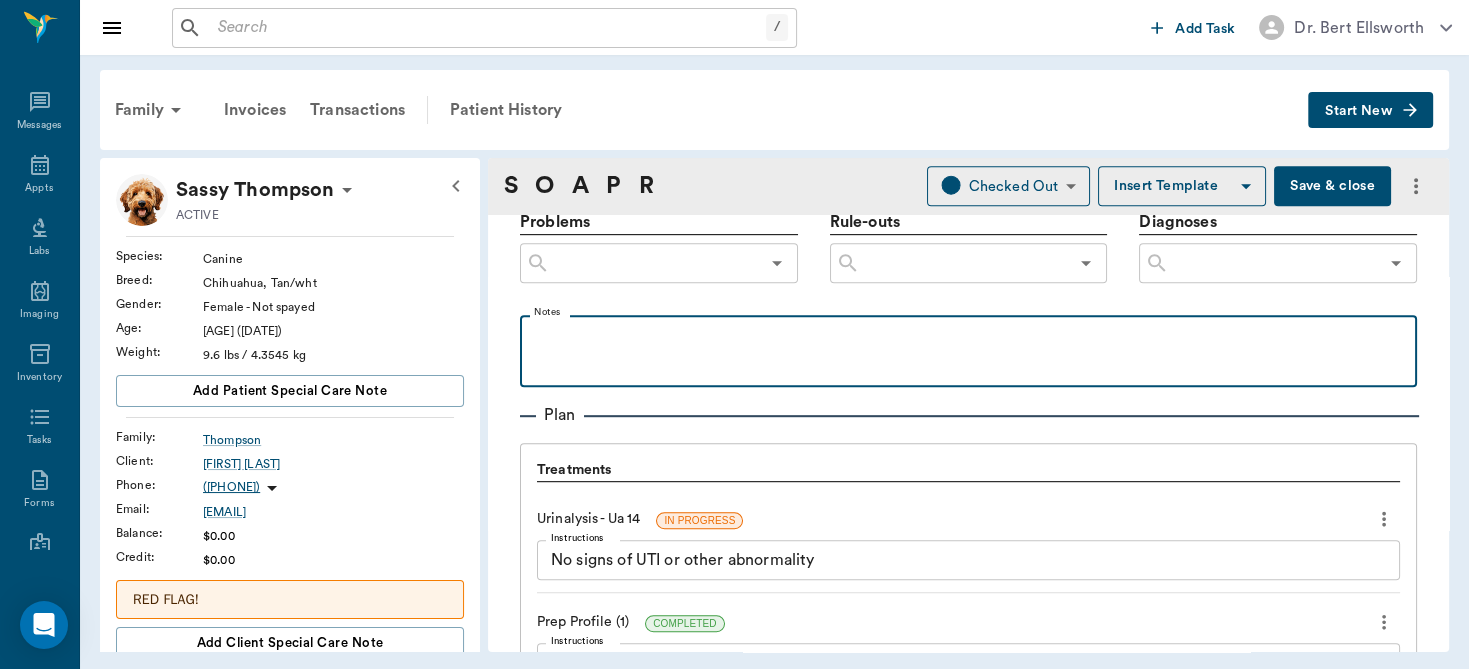 type 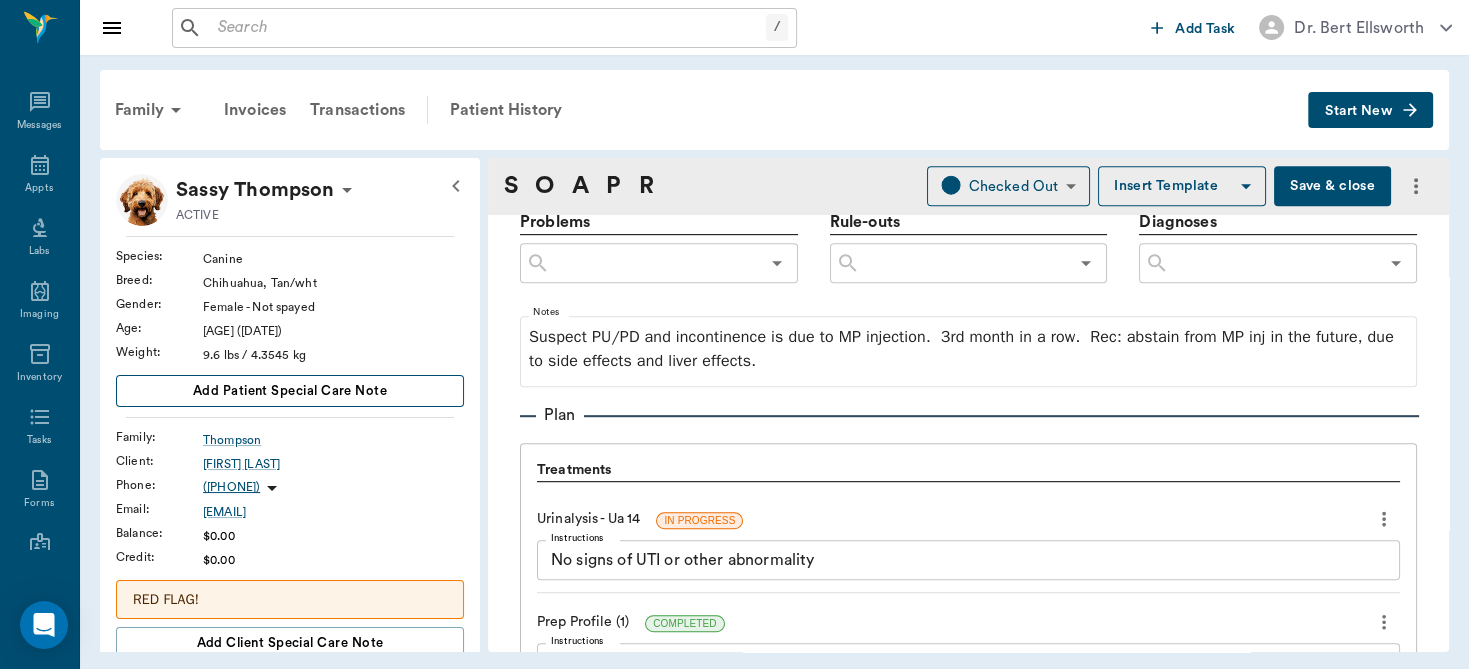 click on "Add patient Special Care Note" at bounding box center [290, 391] 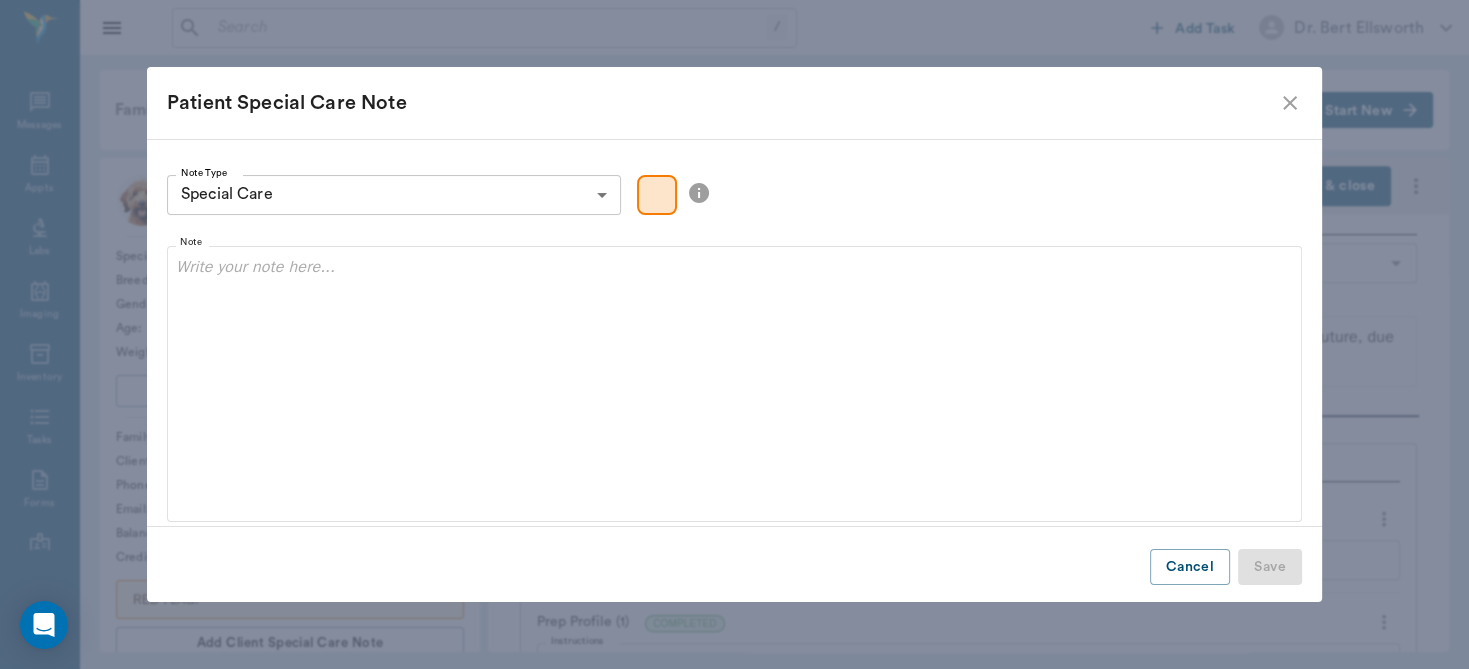 type 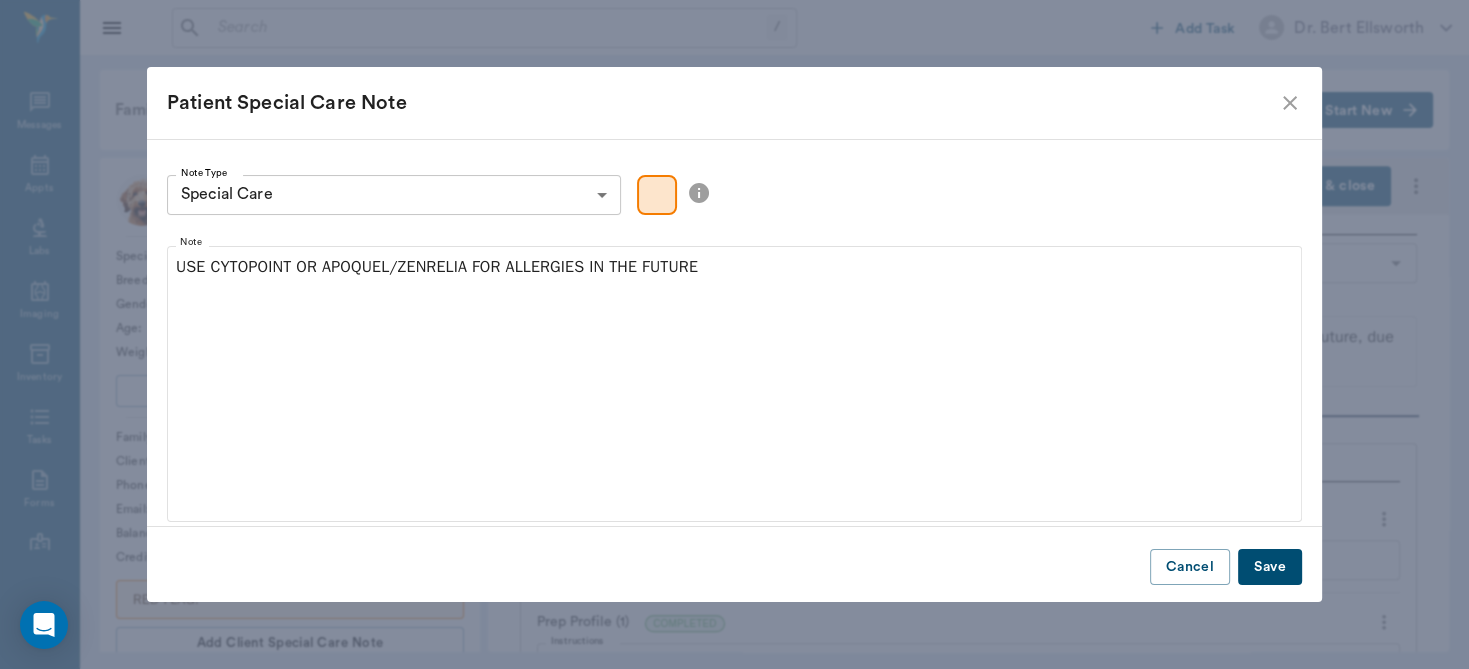click on "Save" at bounding box center [1270, 567] 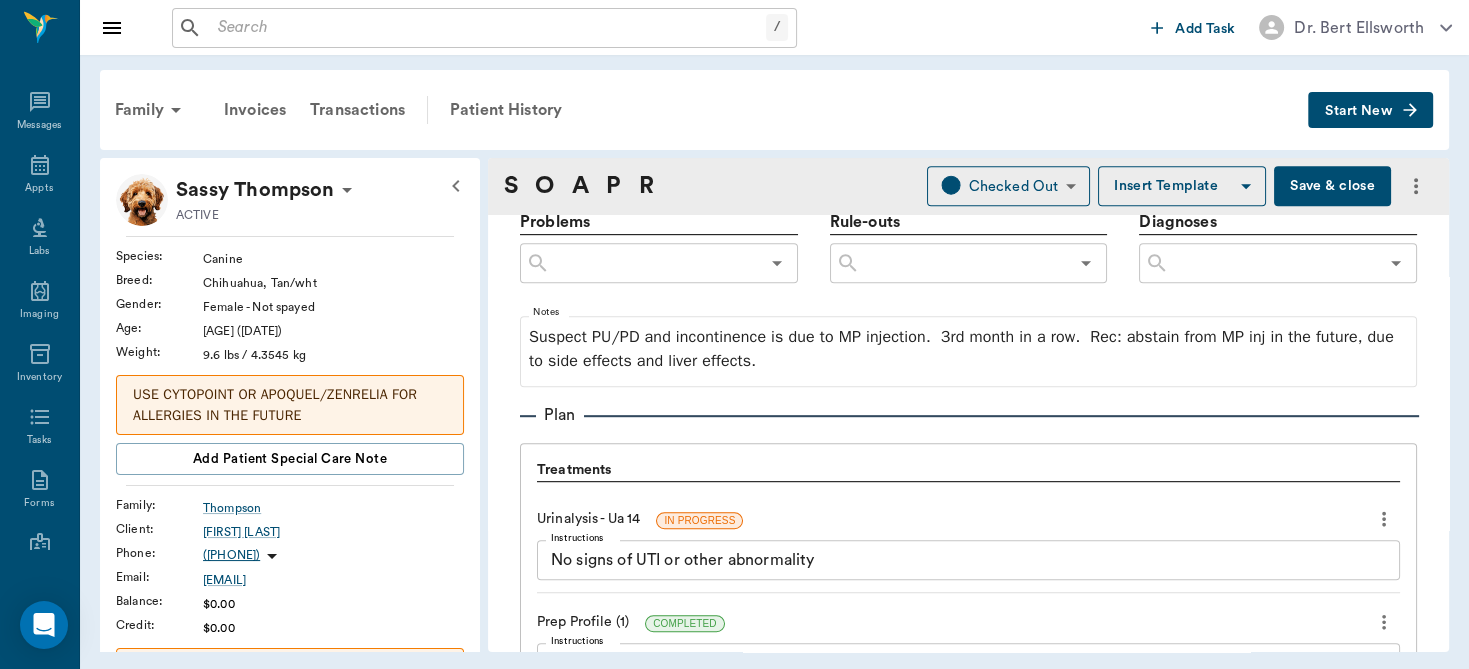 click on "Save & close" at bounding box center (1332, 186) 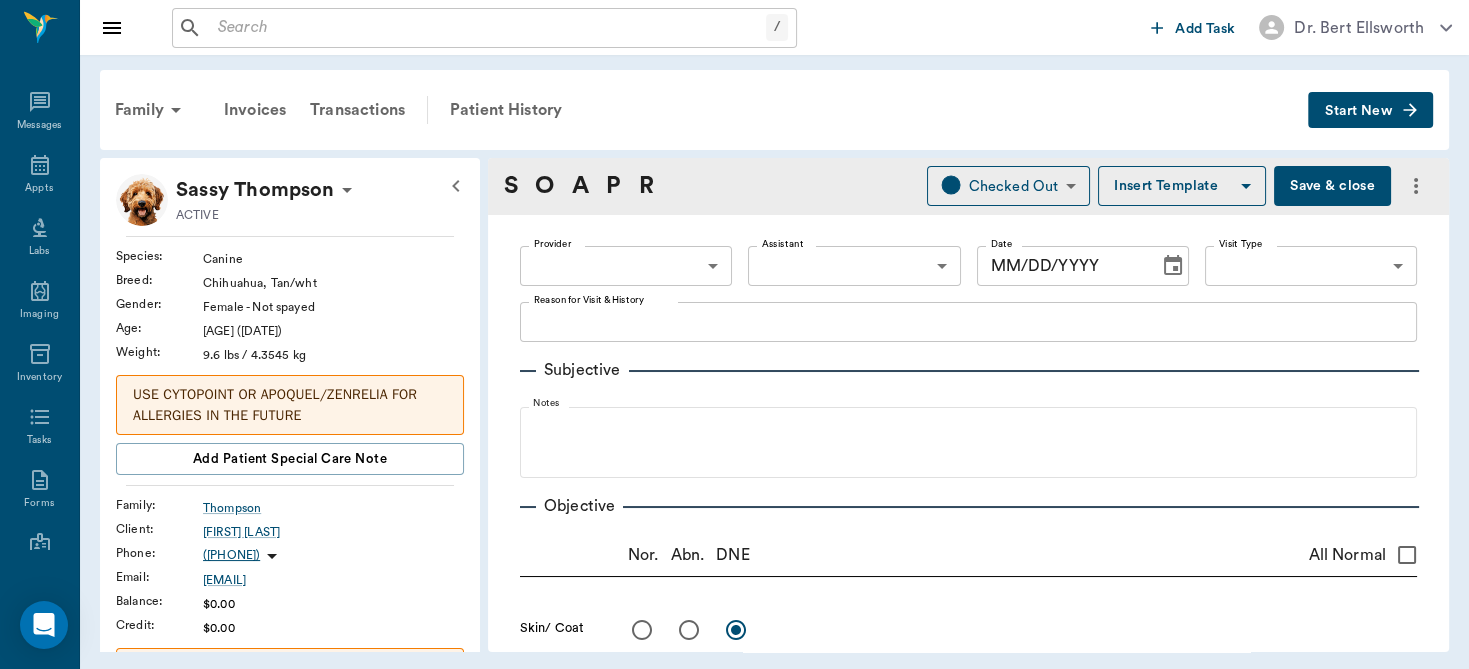 type on "63ec2f075fda476ae8351a4d" 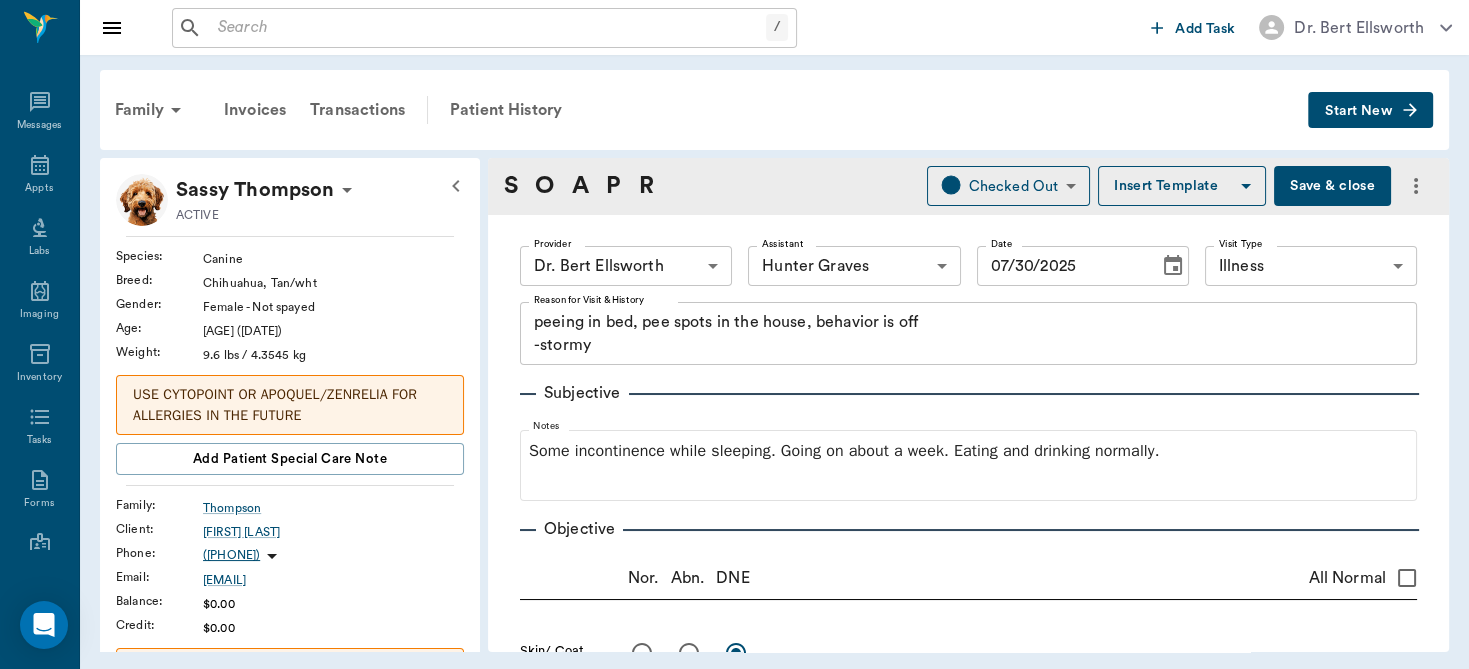 type on "07/30/2025" 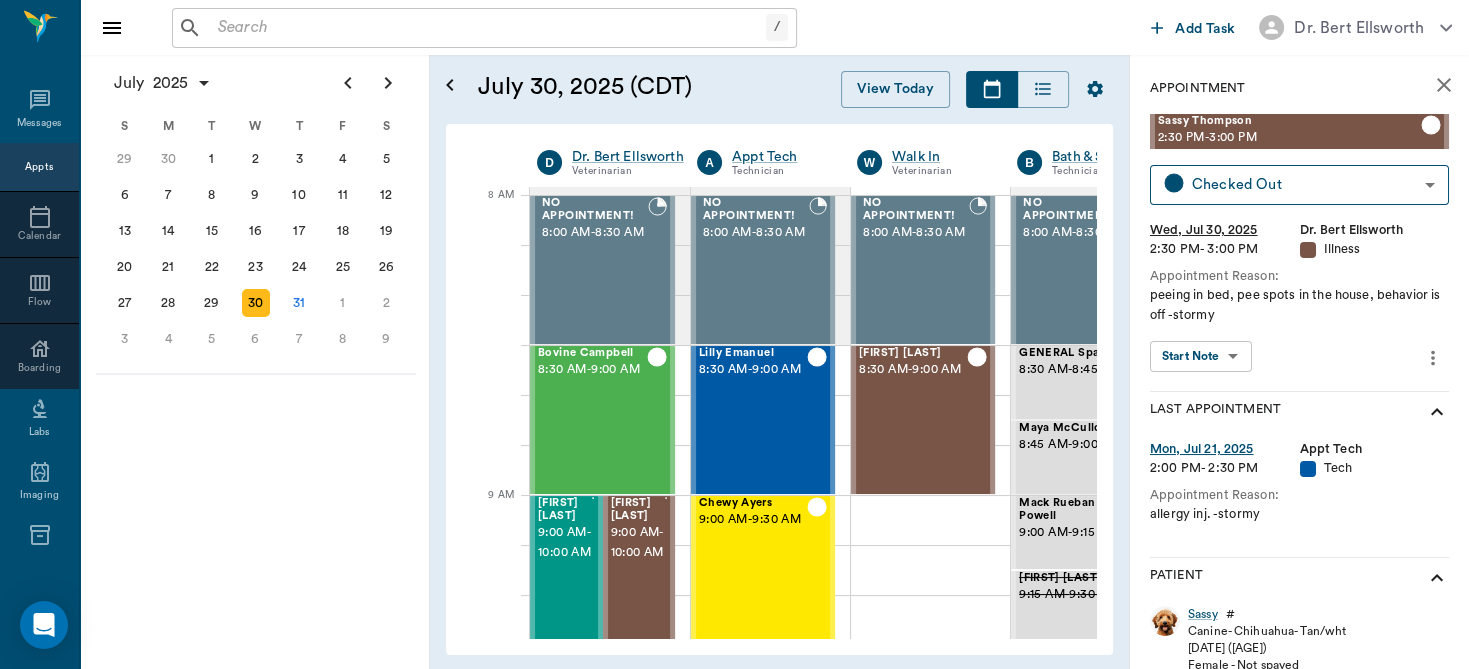 scroll, scrollTop: 0, scrollLeft: 0, axis: both 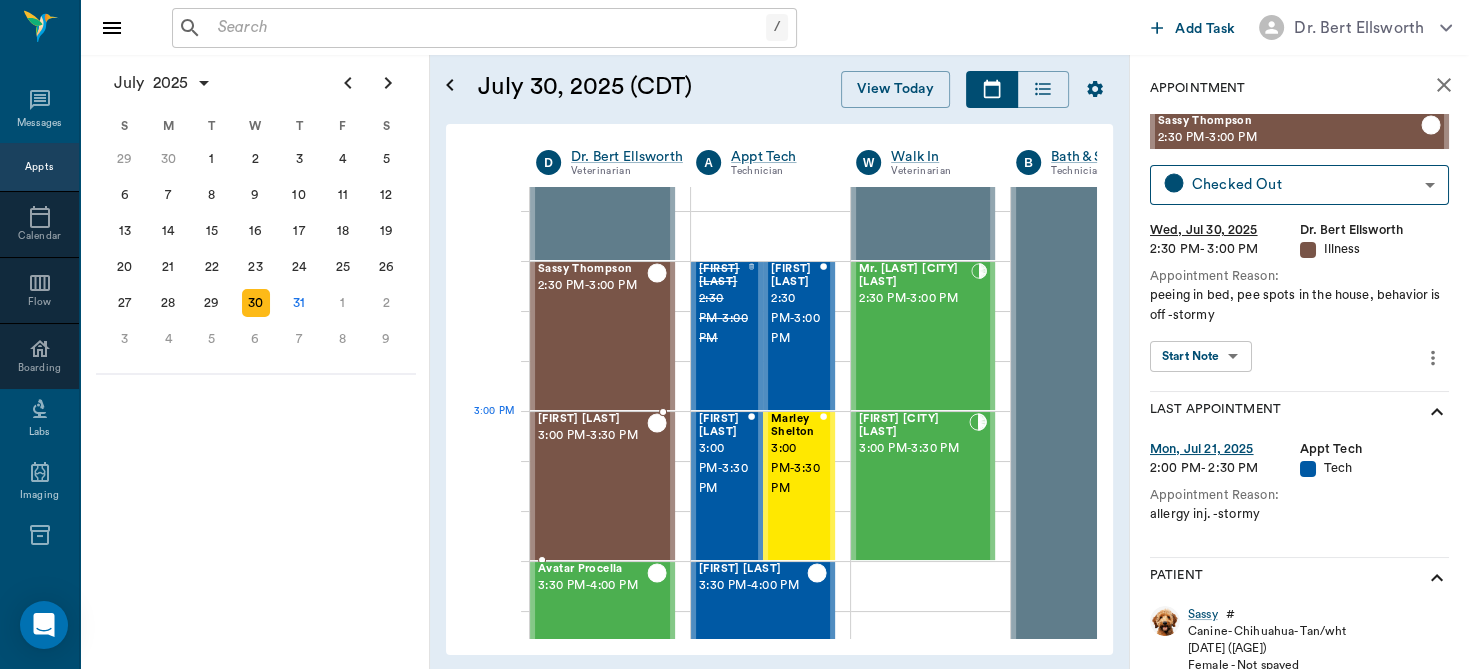 click on "Jeffrey Yarman 3:00 PM  -  3:30 PM" at bounding box center (592, 486) 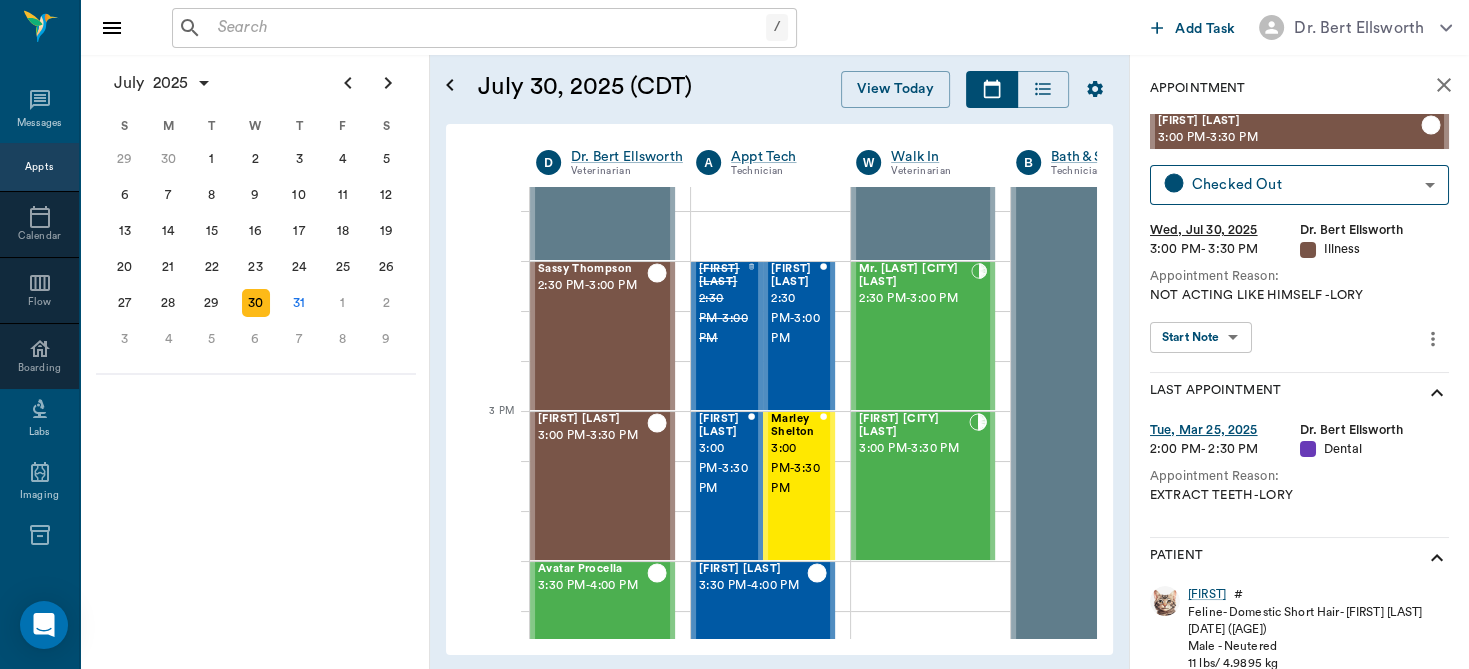 click on "/ ​ Add Task Dr. Bert Ellsworth Nectar Messages Appts Calendar Flow Boarding Labs Imaging Inventory Tasks Forms Staff Reports Lookup Settings July 2025 S M T W T F S Jun 1 2 3 4 5 6 7 8 9 10 11 12 13 14 15 16 17 18 19 20 21 22 23 24 25 26 27 28 29 30 Jul 1 2 3 4 5 6 7 8 9 10 11 12 S M T W T F S 29 30 Jul 1 2 3 4 5 6 7 8 9 10 11 12 13 14 15 16 17 18 19 20 21 22 23 24 25 26 27 28 29 30 31 Aug 1 2 3 4 5 6 7 8 9 S M T W T F S 27 28 29 30 31 Aug 1 2 3 4 5 6 7 8 9 10 11 12 13 14 15 16 17 18 19 20 21 22 23 24 25 26 27 28 29 30 31 Sep 1 2 3 4 5 6 July 30, 2025 (CDT) View Today July 2025 Today 30 Wed Jul 2025 D Dr. Bert Ellsworth Veterinarian A Appt Tech Technician W Walk In Veterinarian B Bath & Surgery Technician B Board &Procedures Other D Dr. Kindall Jones Veterinarian 8 AM 9 AM 10 AM 11 AM 12 PM 1 PM 2 PM 3 PM 4 PM 5 PM 6 PM 7 PM 8 PM 2:50 PM NO APPOINTMENT! 8:00 AM  -  8:30 AM Bovine Campbell 8:30 AM  -  9:00 AM Sophisticatedshowbiz Gooch 9:00 AM  -  10:00 AM Zoey Gooch 9:00 AM  -  10:00 AM Nelson Belk  -   -" at bounding box center (734, 334) 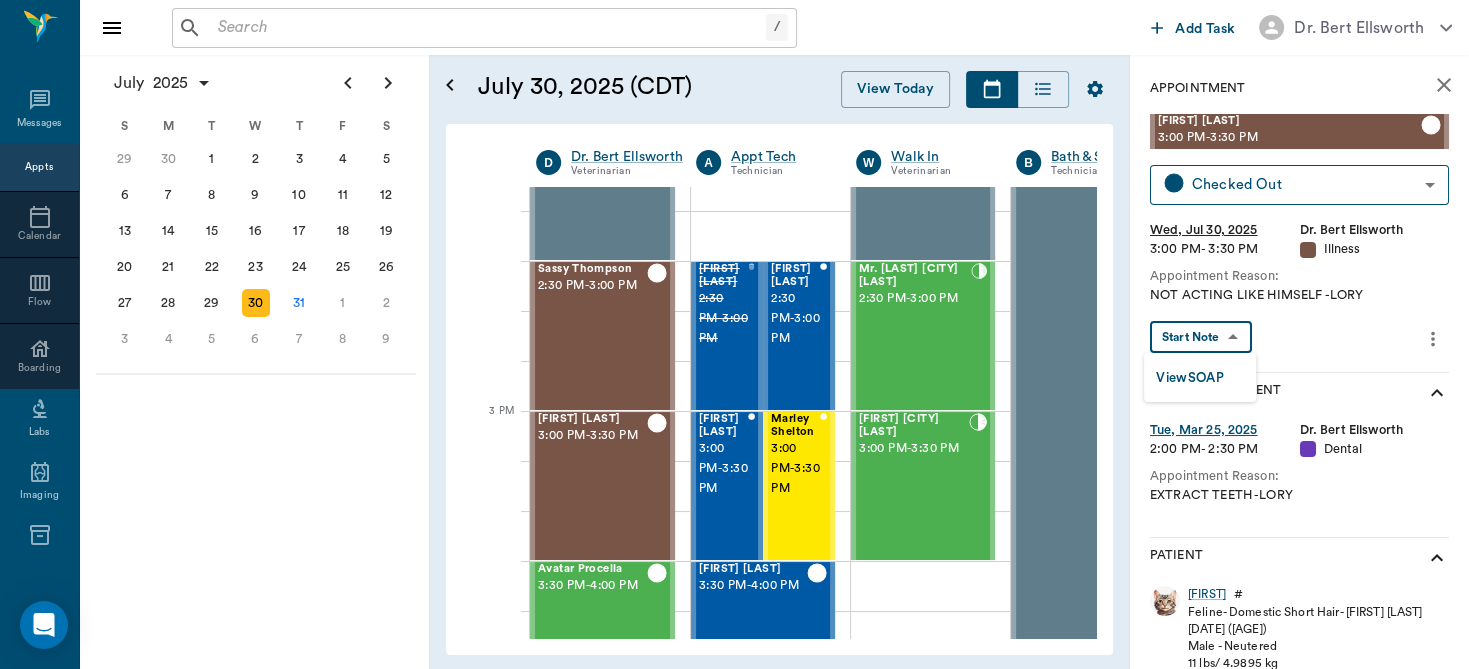 click on "View  SOAP" at bounding box center [1190, 377] 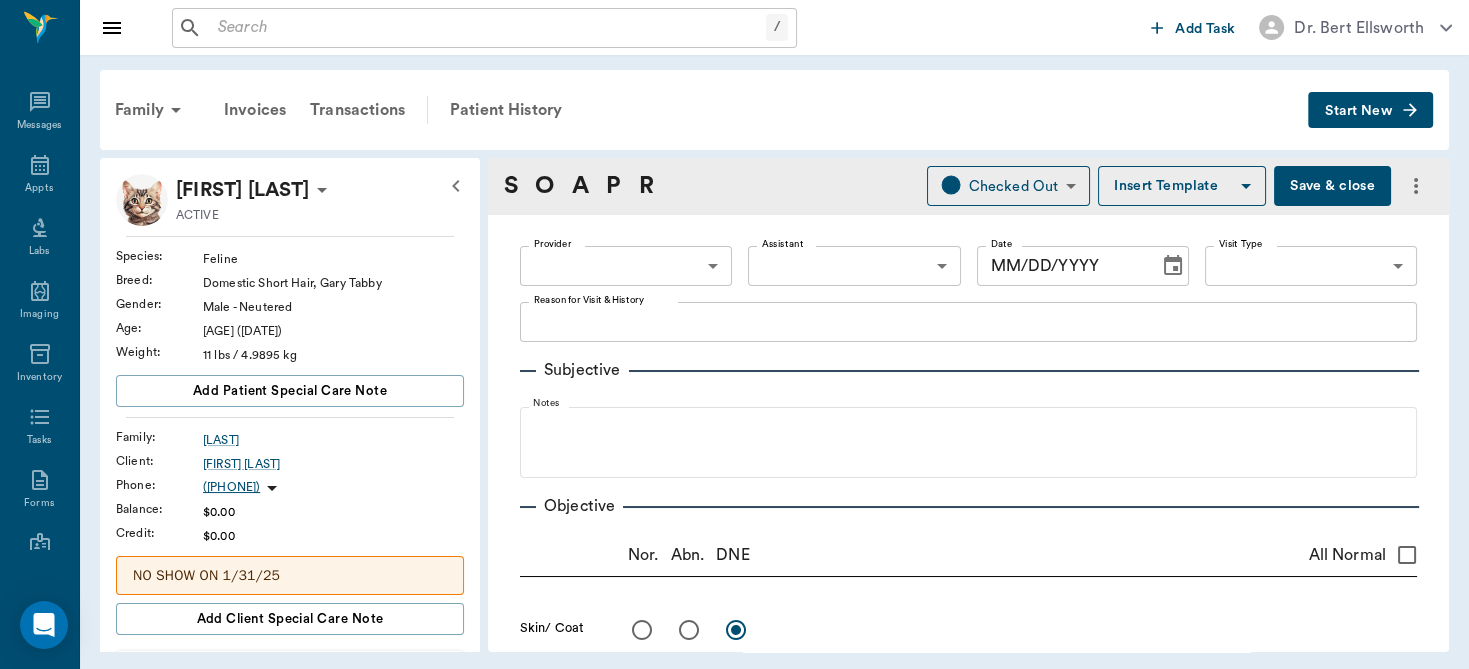 type on "63ec2f075fda476ae8351a4d" 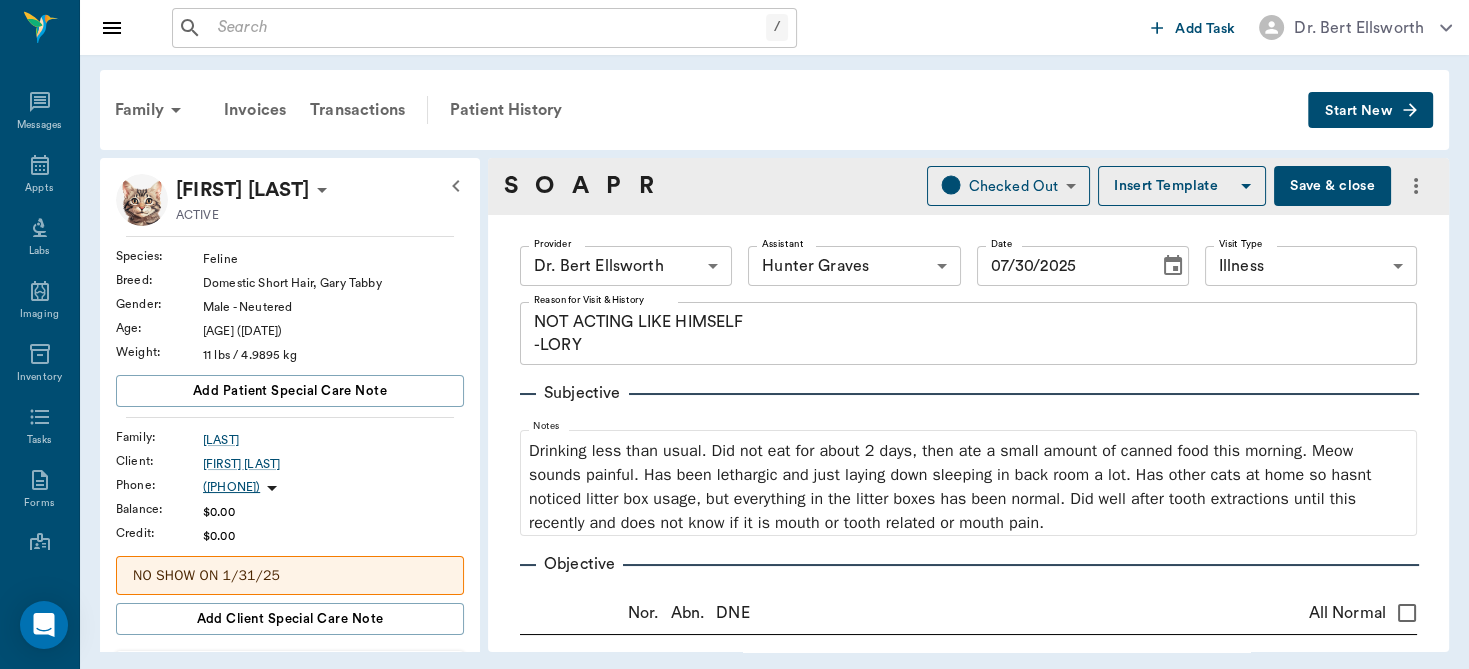 type on "07/30/2025" 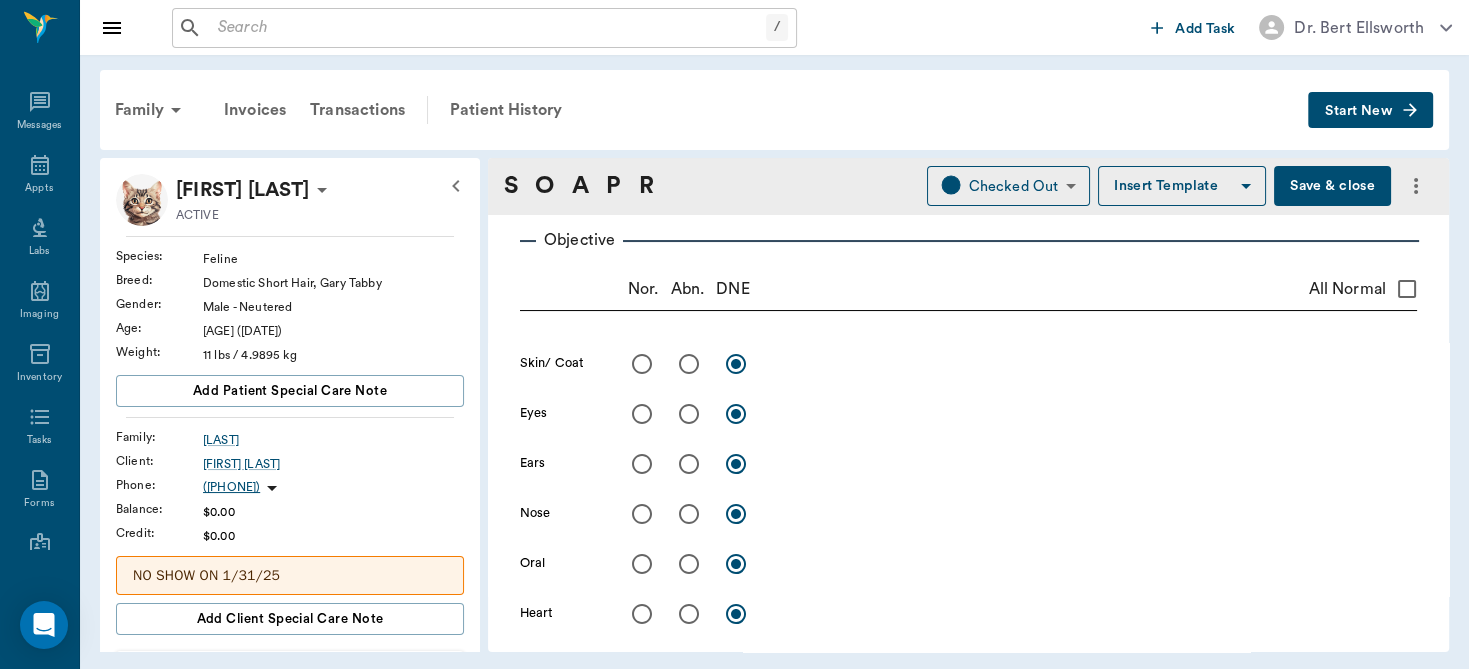 scroll, scrollTop: 360, scrollLeft: 0, axis: vertical 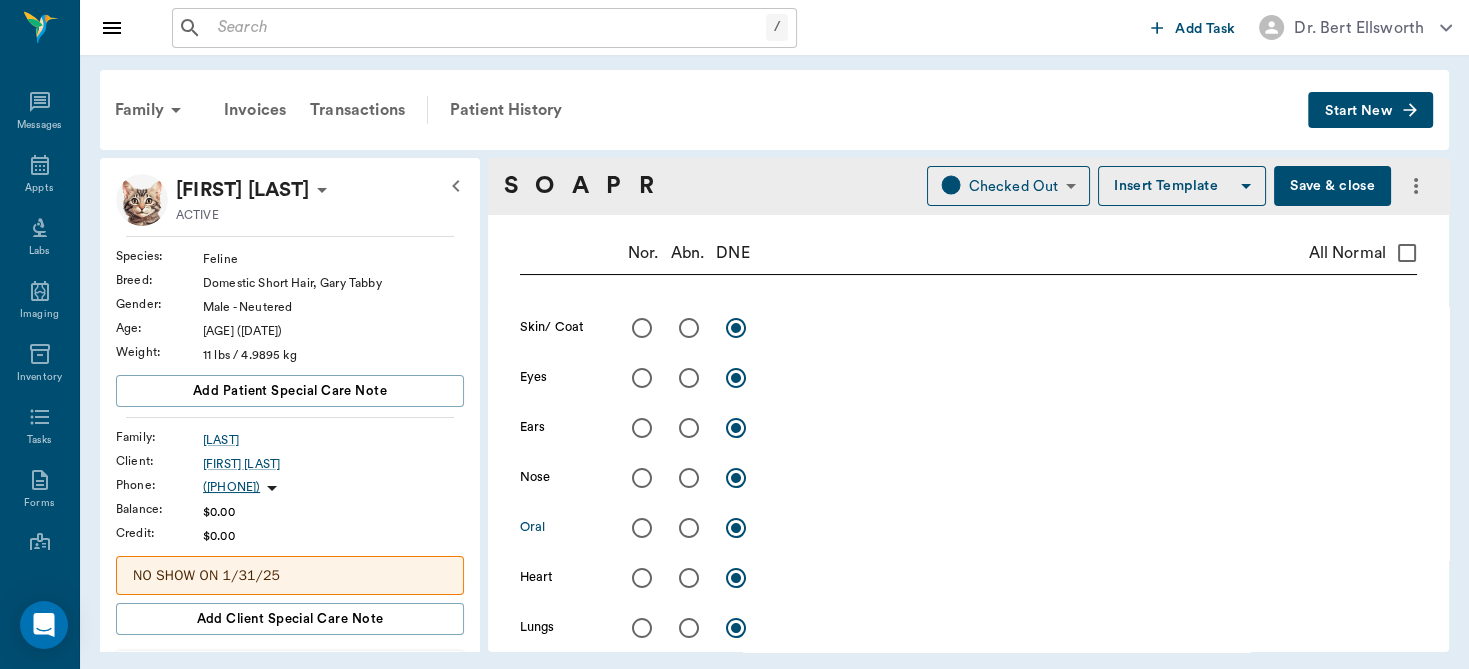 click at bounding box center (689, 528) 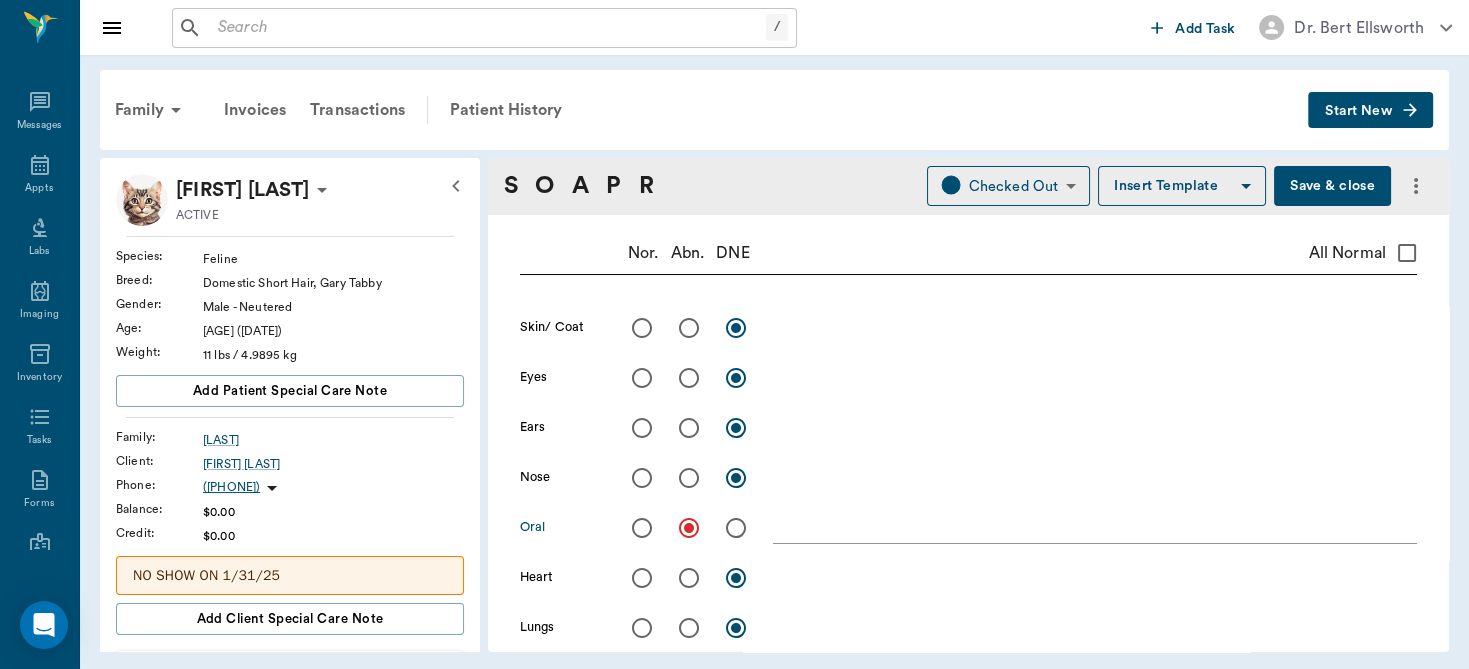 click at bounding box center [1095, 527] 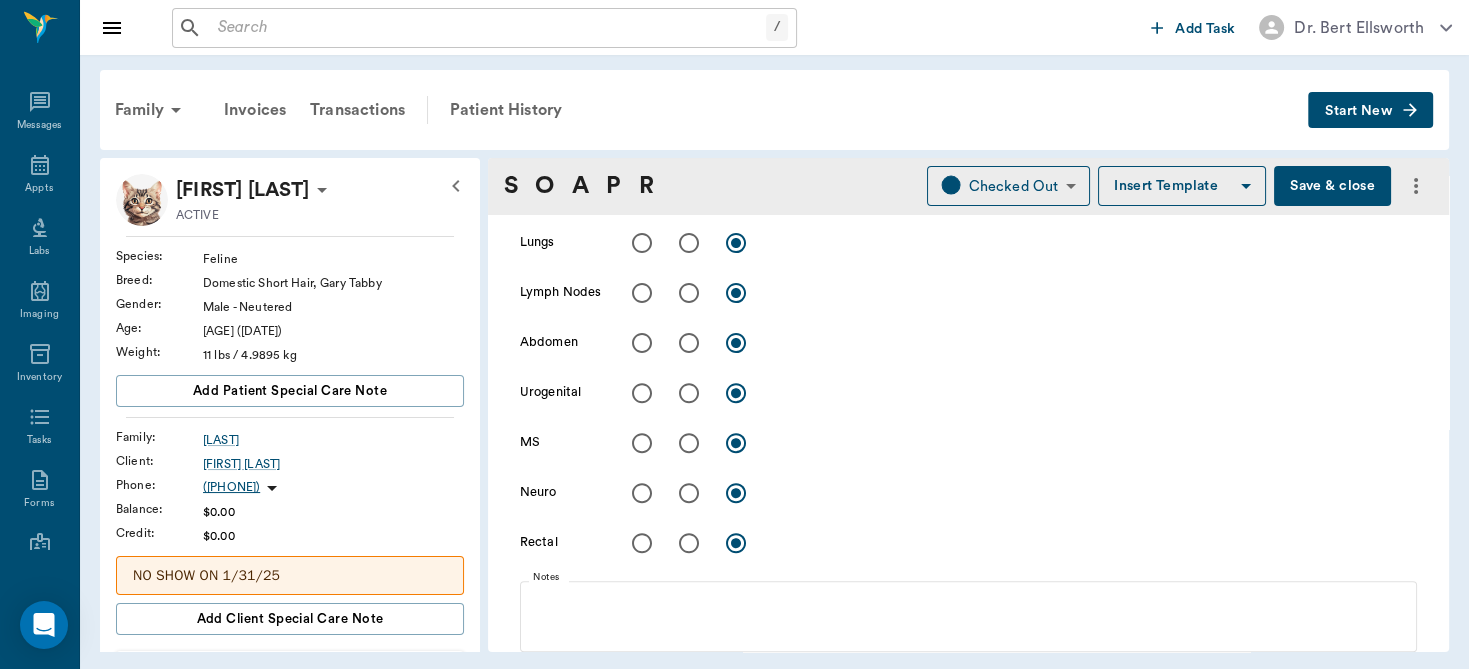 scroll, scrollTop: 1020, scrollLeft: 0, axis: vertical 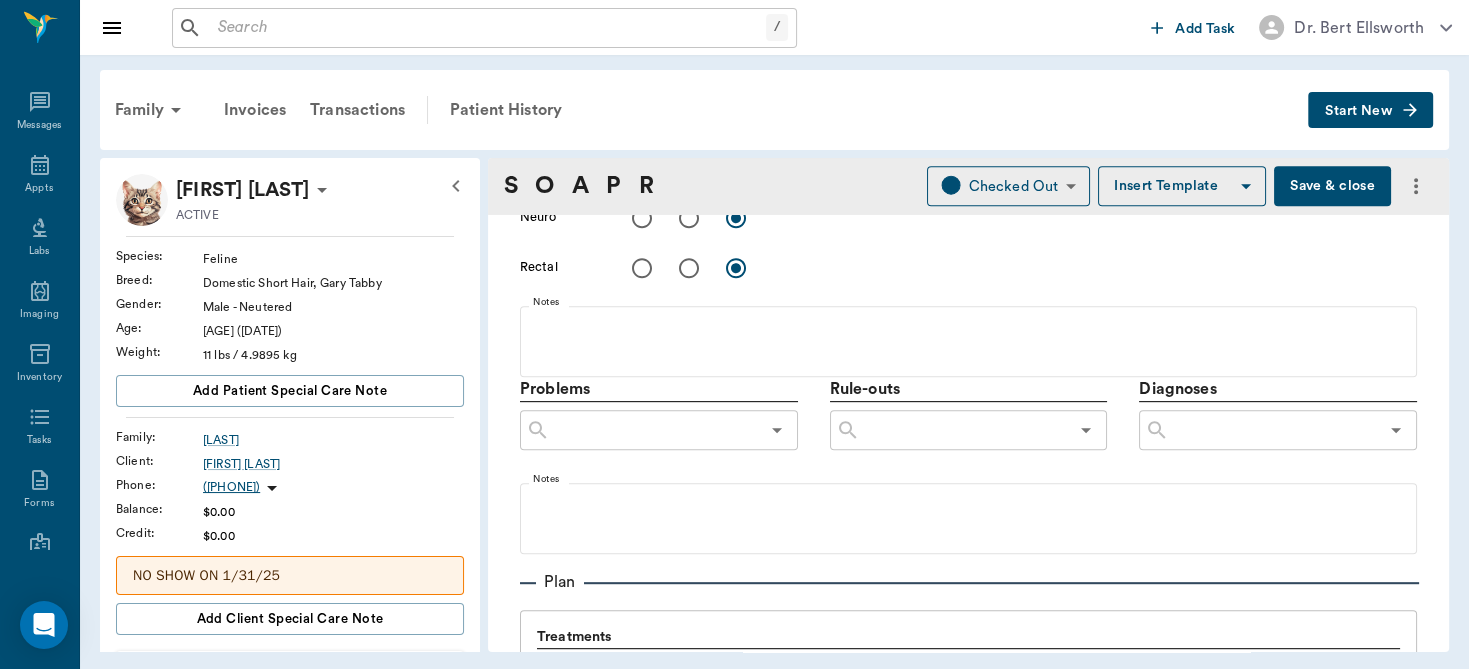 type on "GUMS are red below teeth, early signs of stomatitis" 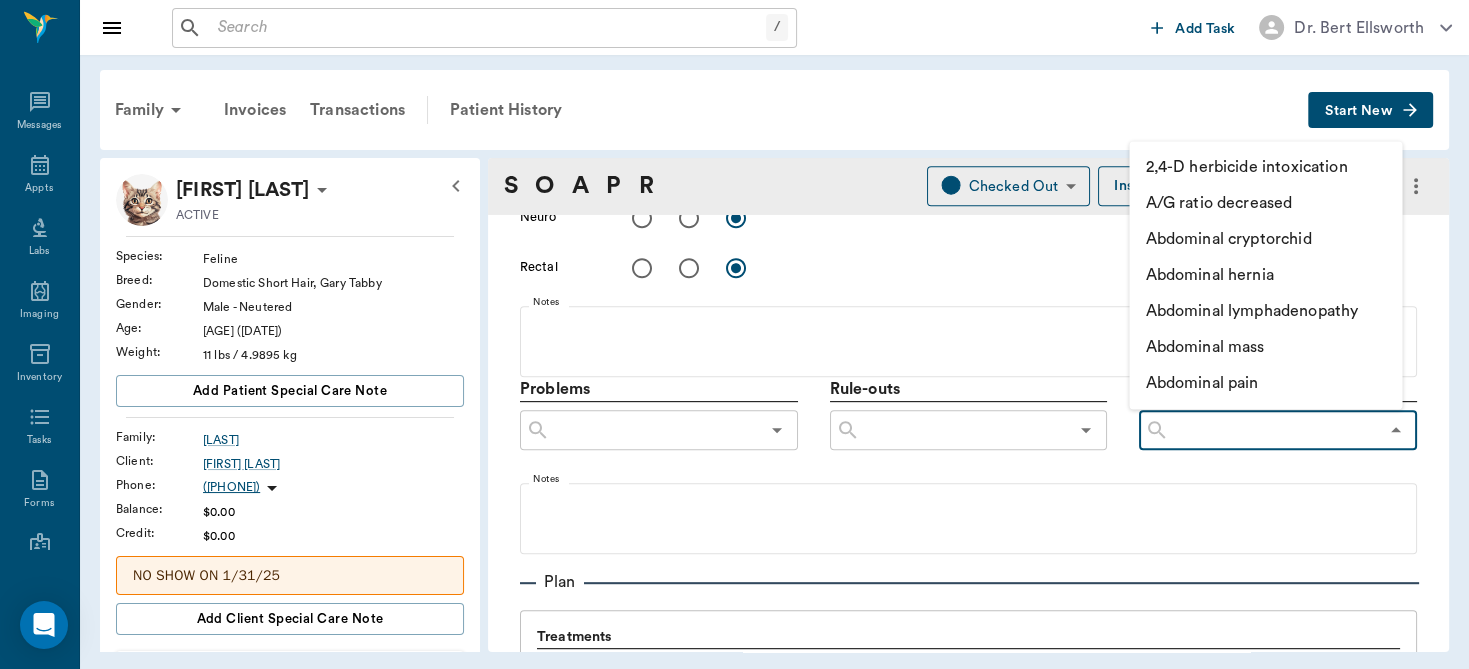 click on "Abdominal lymphadenopathy" at bounding box center [1265, 312] 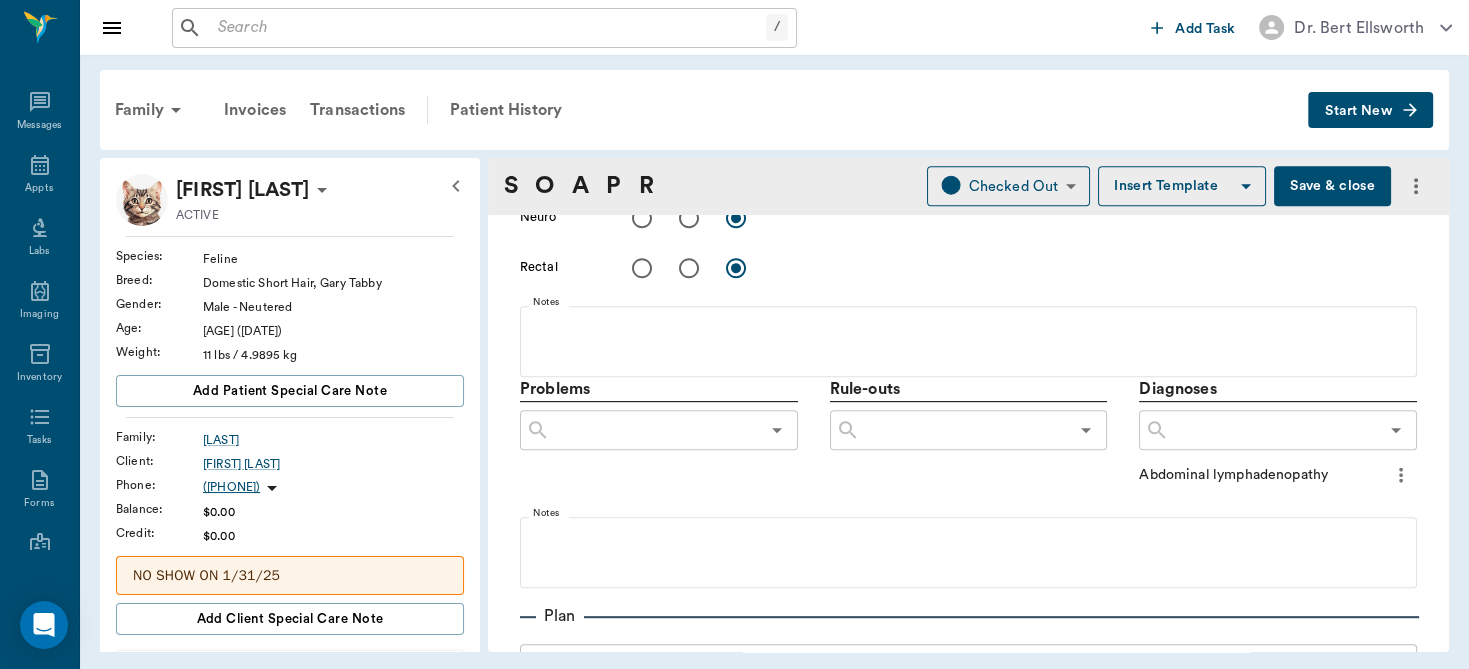 click on "​" at bounding box center [1278, 430] 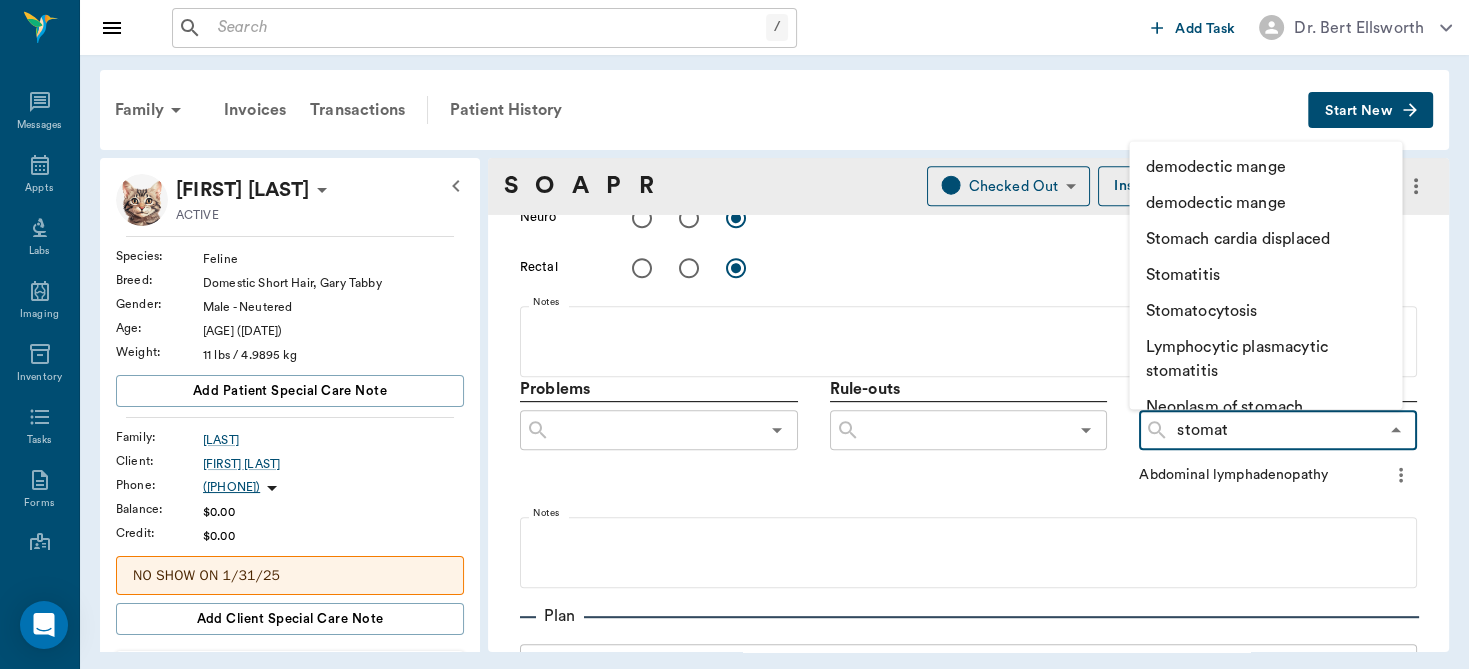type on "stomati" 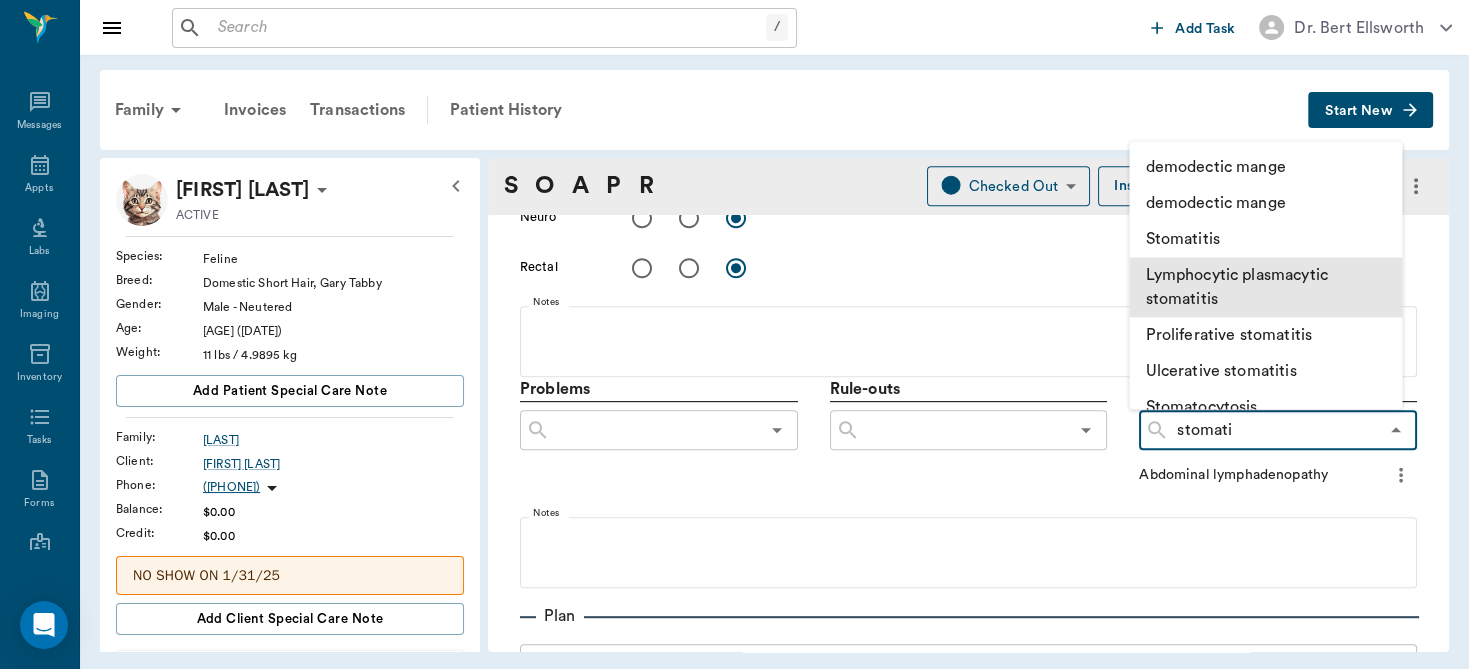 click on "Lymphocytic plasmacytic stomatitis" at bounding box center (1265, 288) 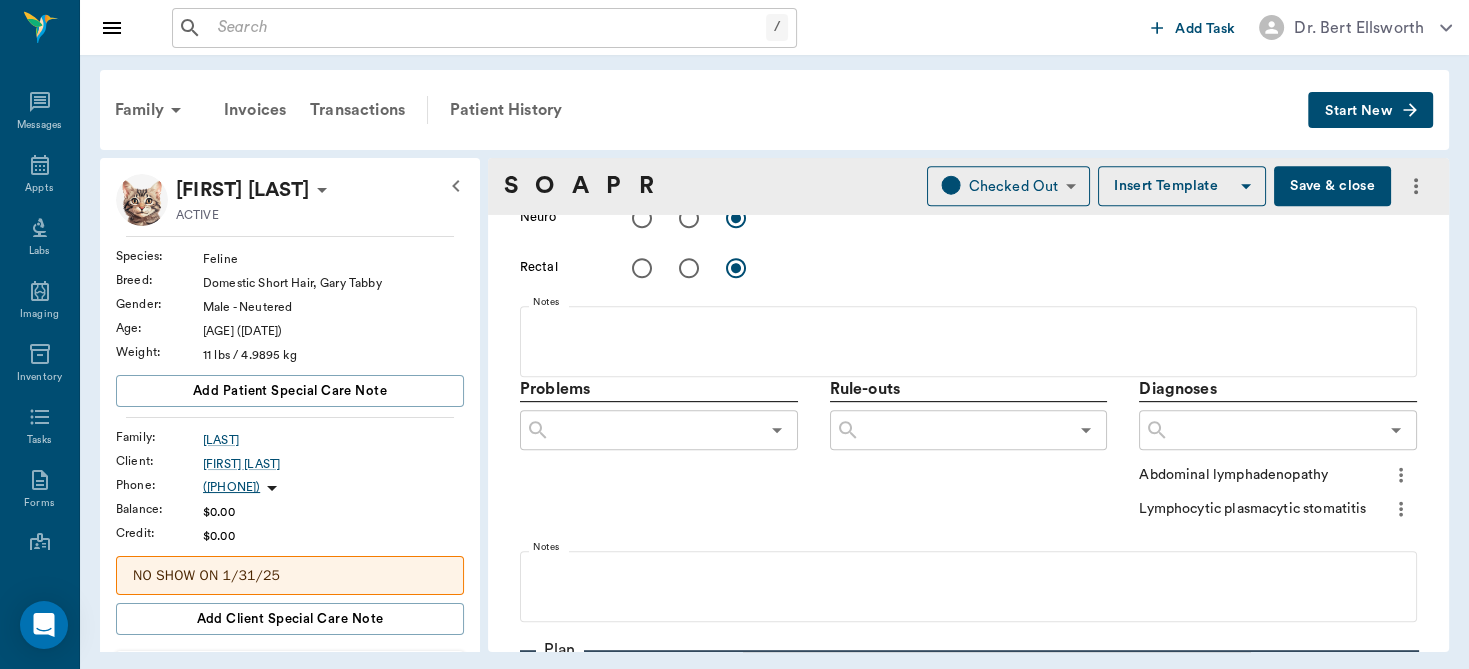 click 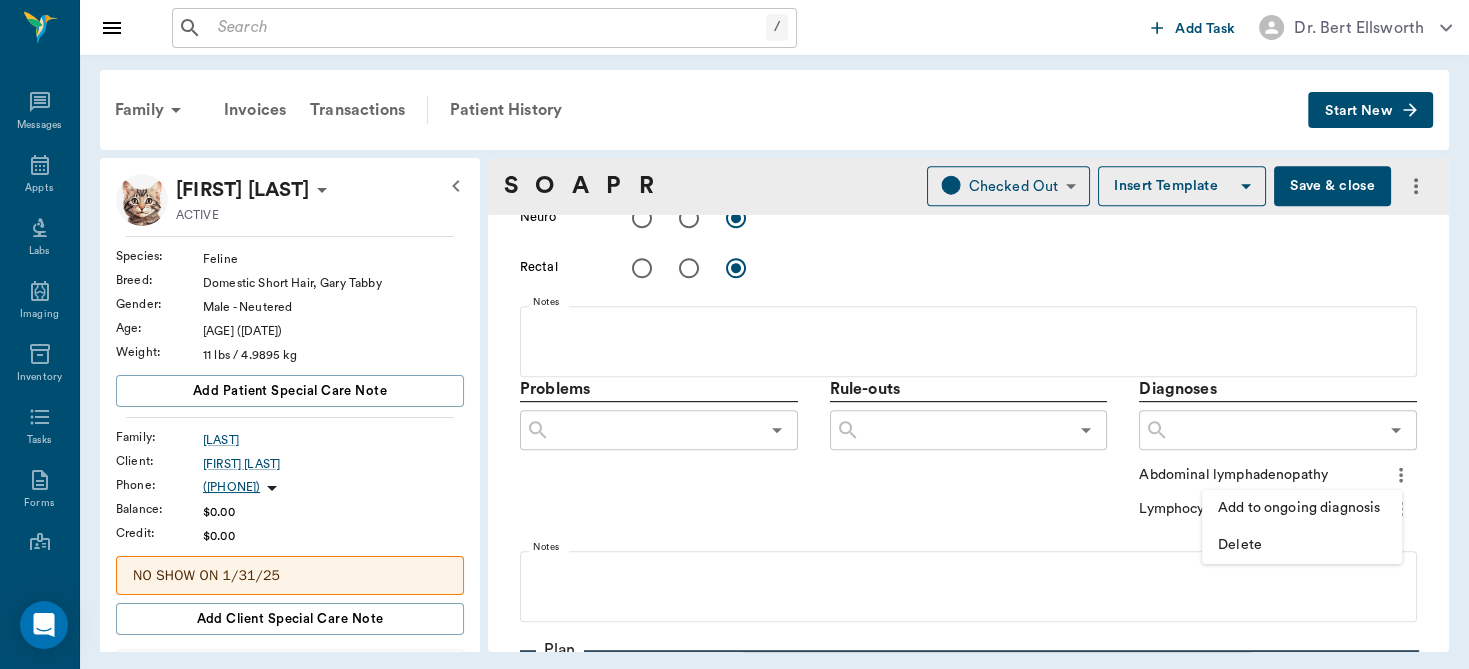 click on "Delete" at bounding box center (1302, 545) 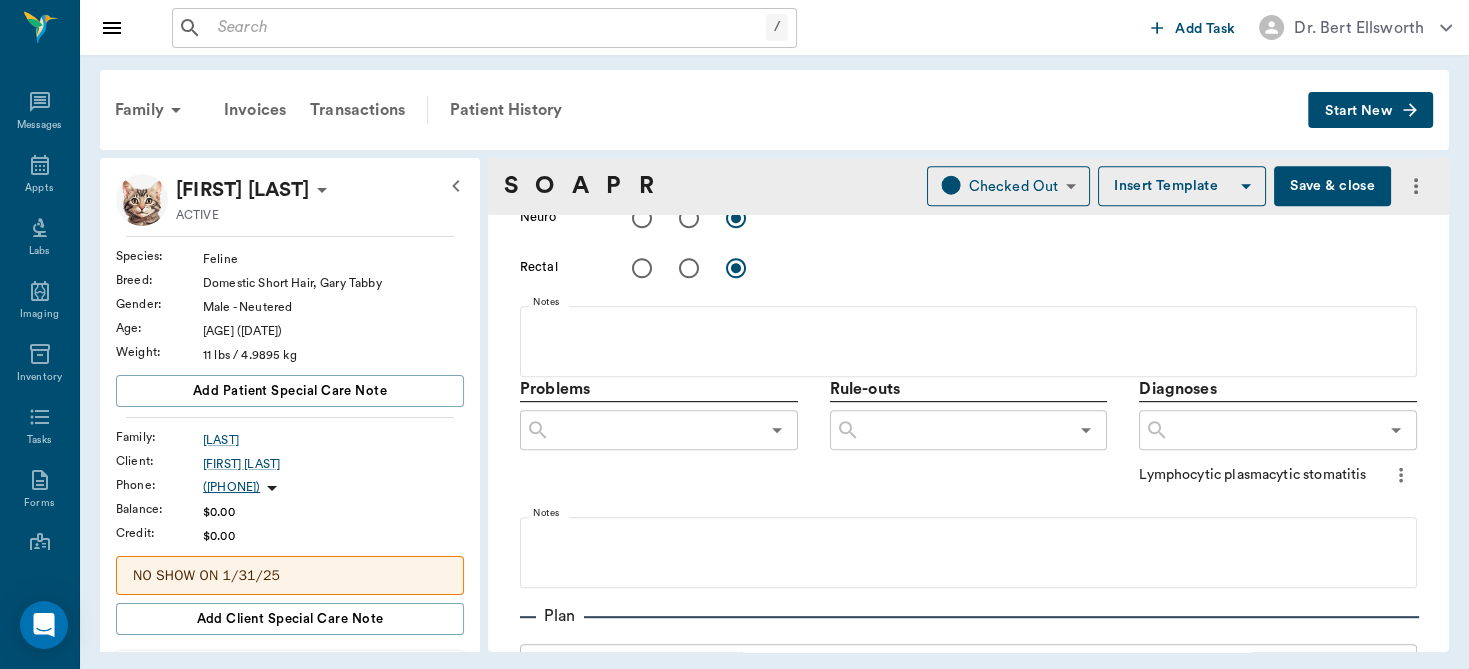 click 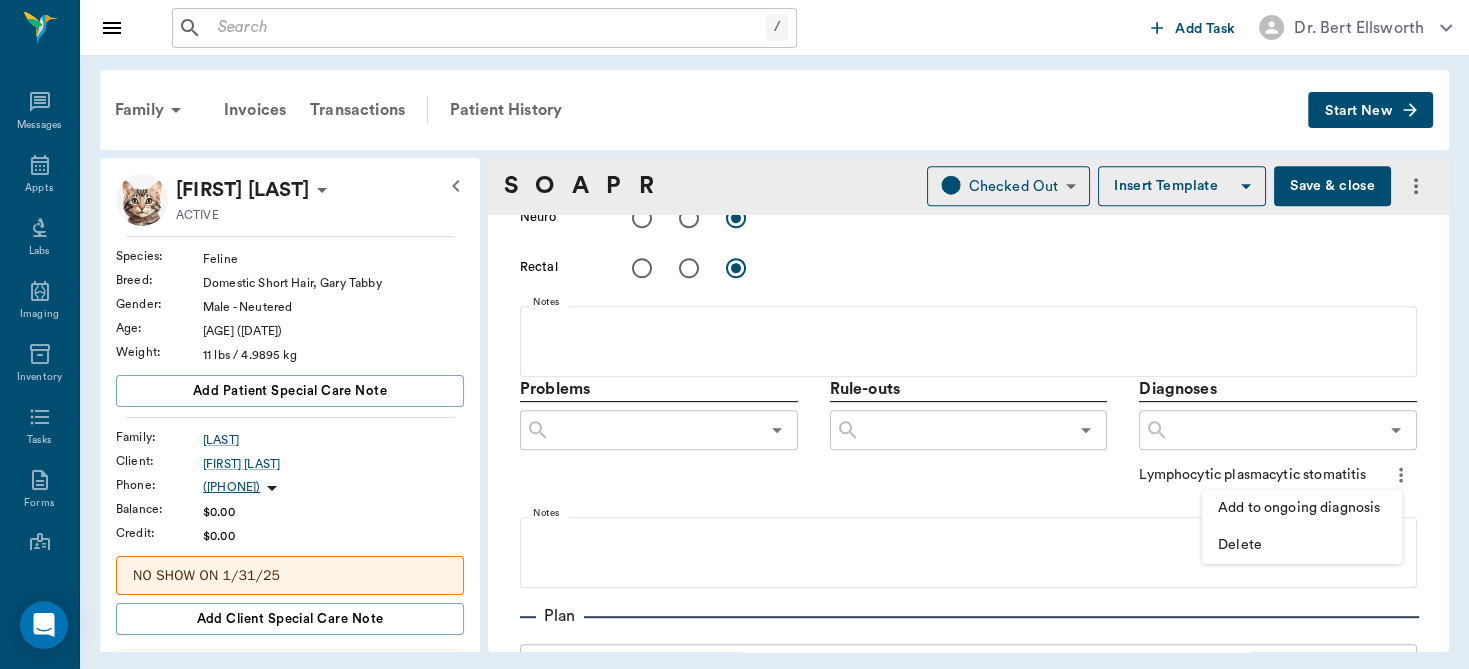 click on "Delete" at bounding box center [1302, 545] 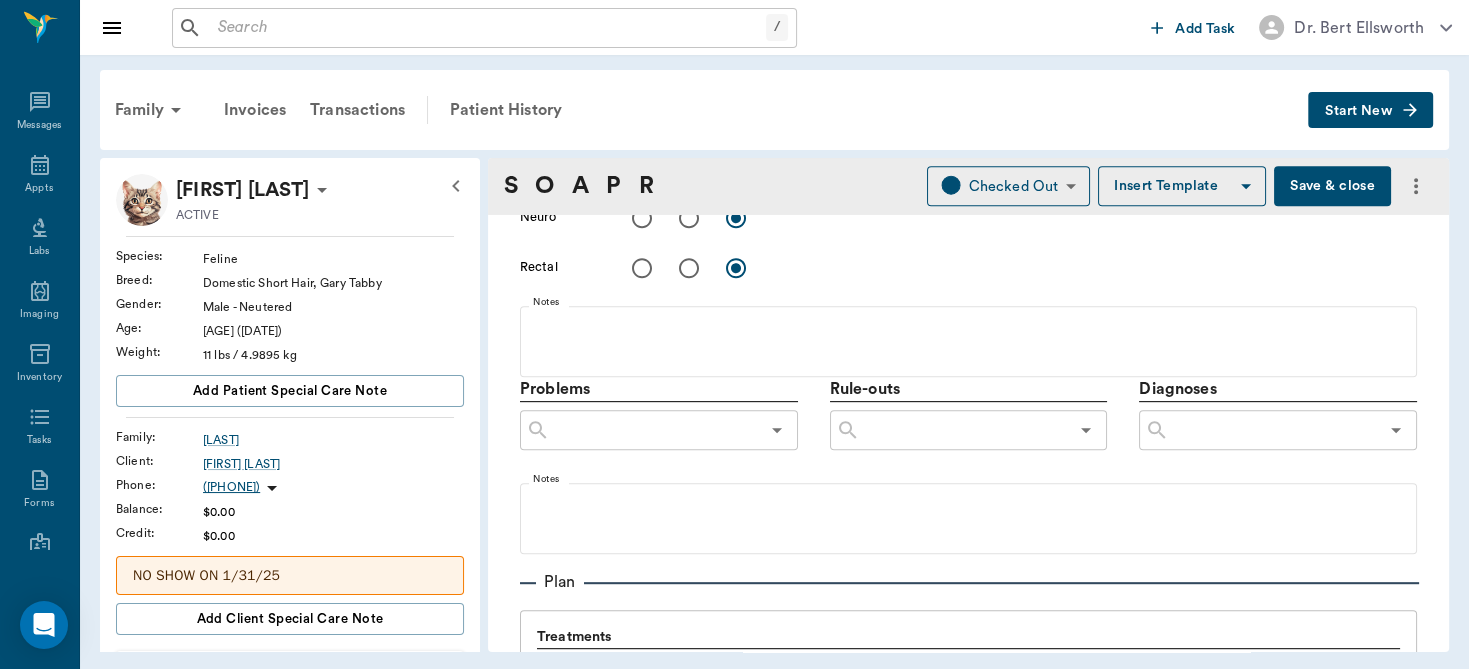 click on "Notes" at bounding box center (968, 514) 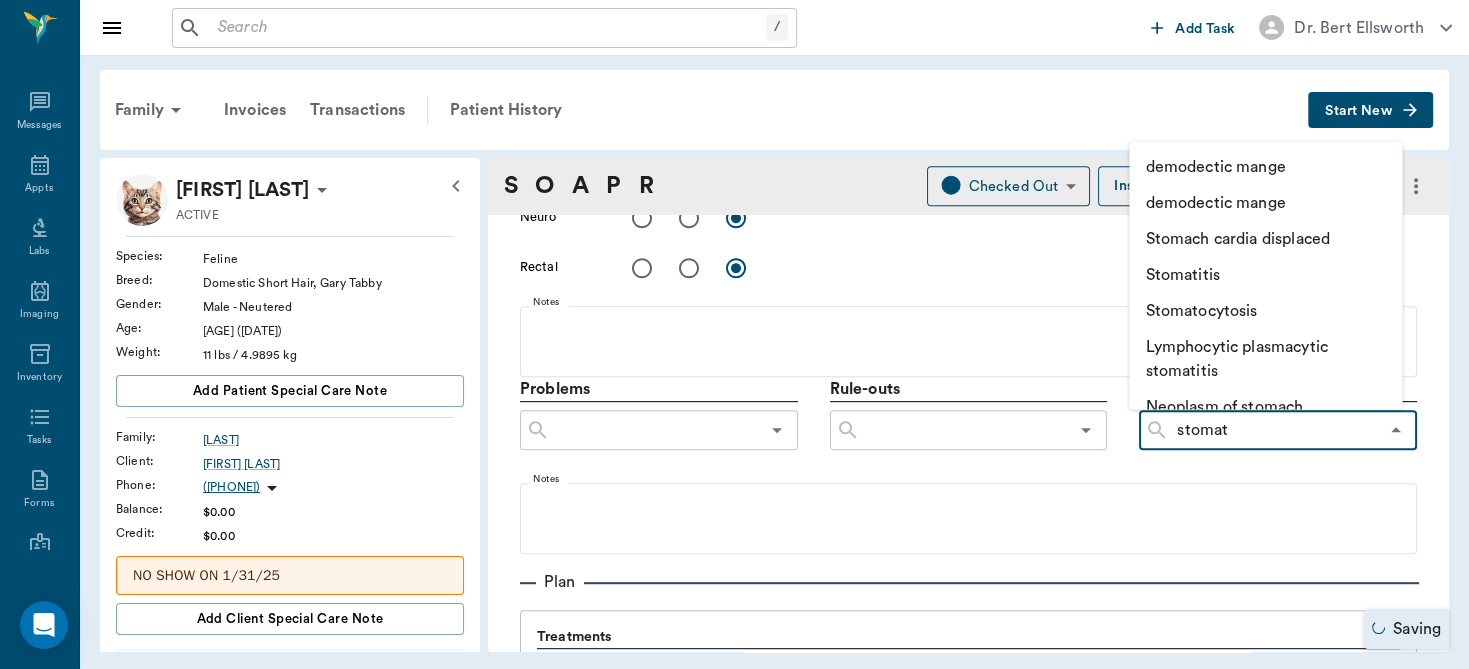 type on "stomati" 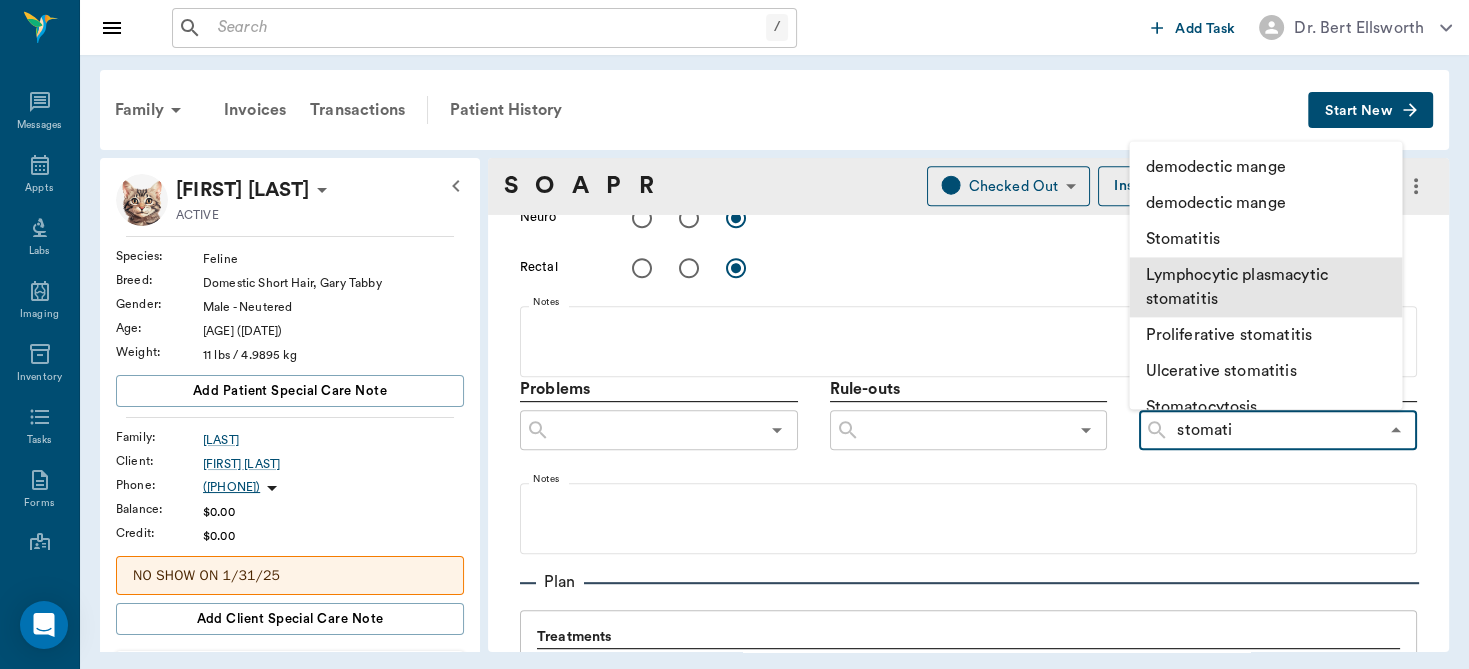 click on "Lymphocytic plasmacytic stomatitis" at bounding box center (1265, 288) 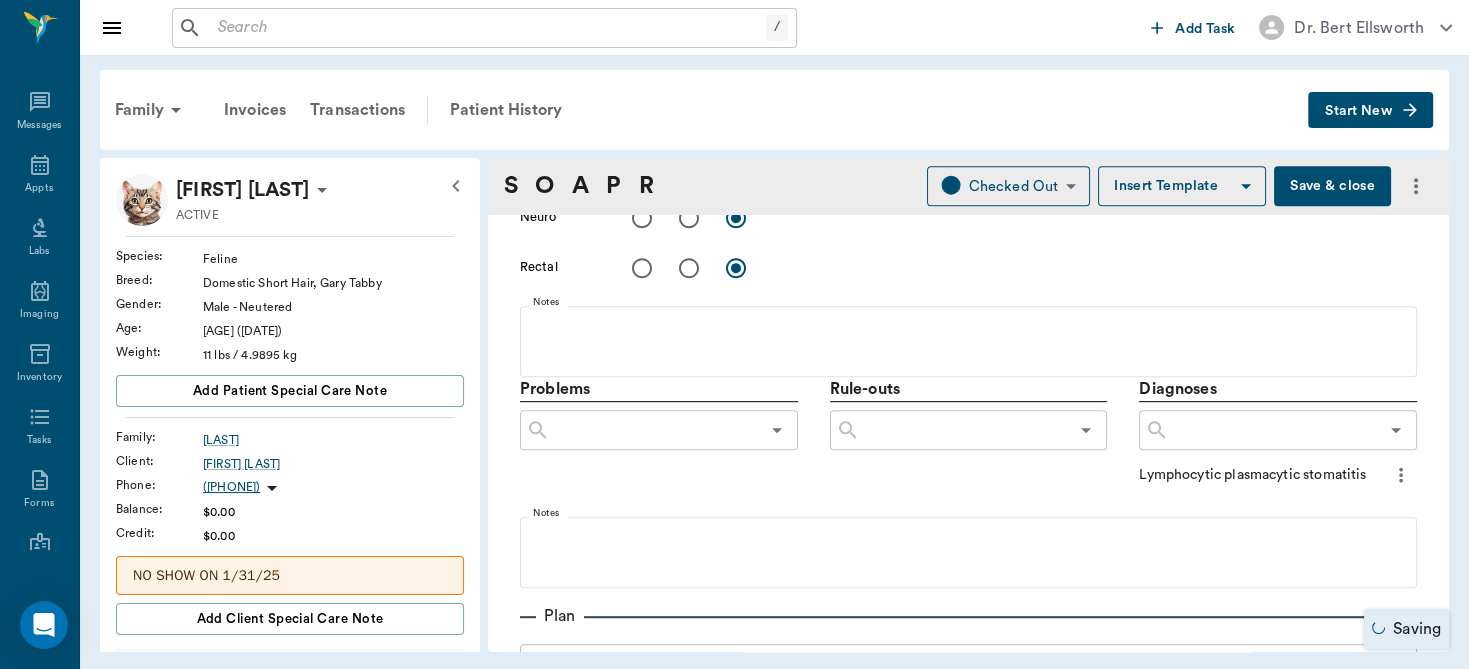 click 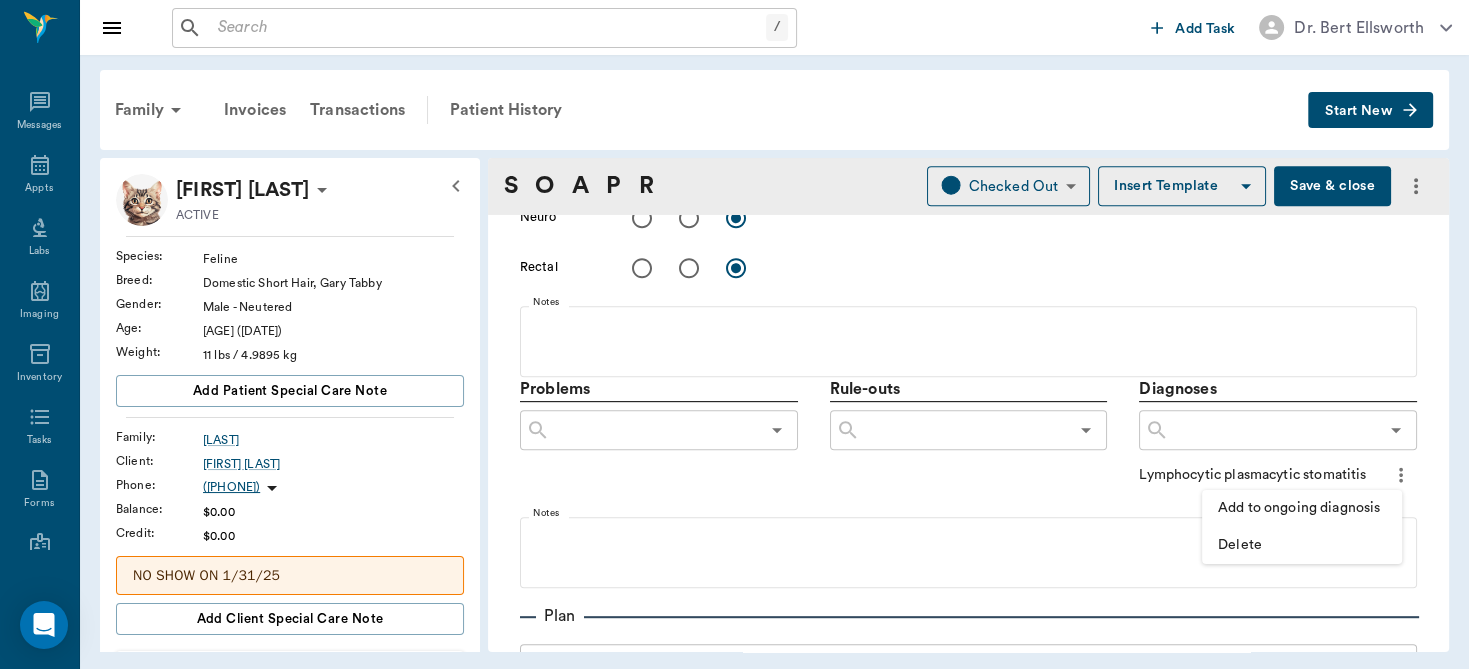 click on "Add to ongoing diagnosis" at bounding box center (1302, 508) 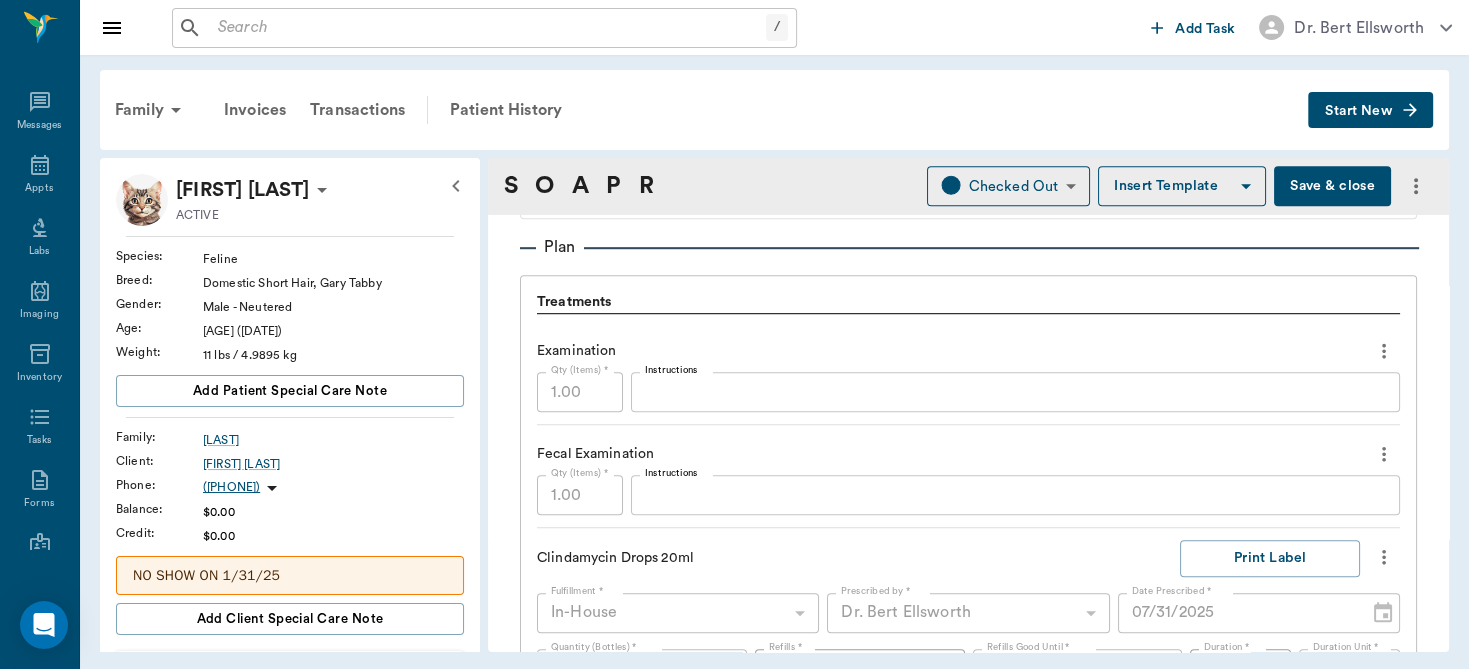 scroll, scrollTop: 1469, scrollLeft: 0, axis: vertical 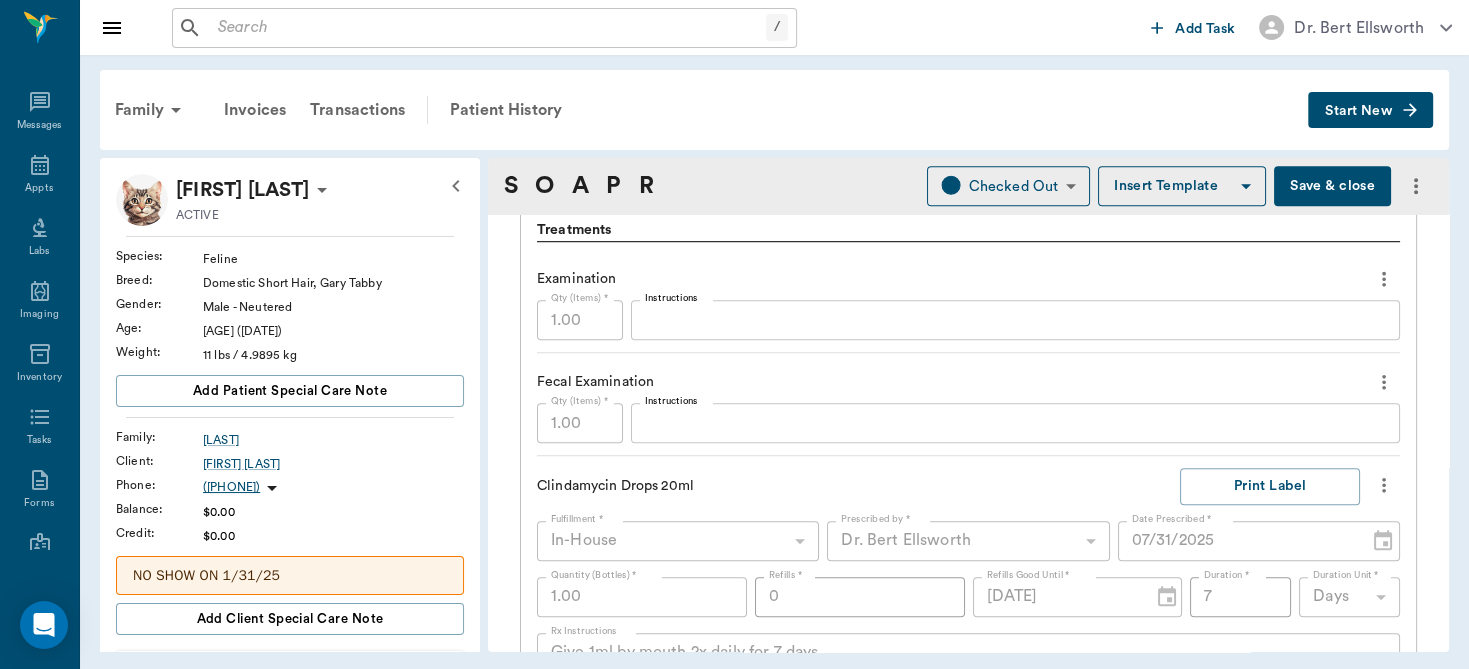 click on "Instructions" at bounding box center (1015, 423) 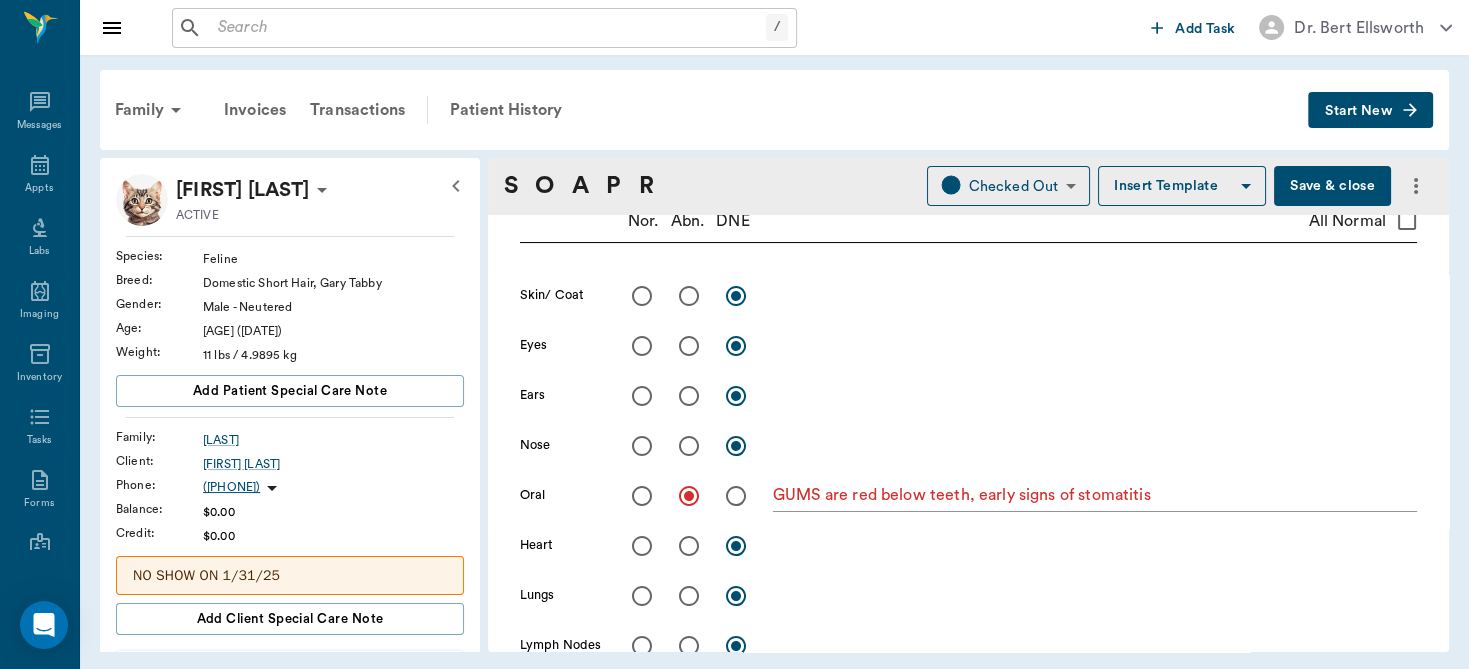 scroll, scrollTop: 0, scrollLeft: 0, axis: both 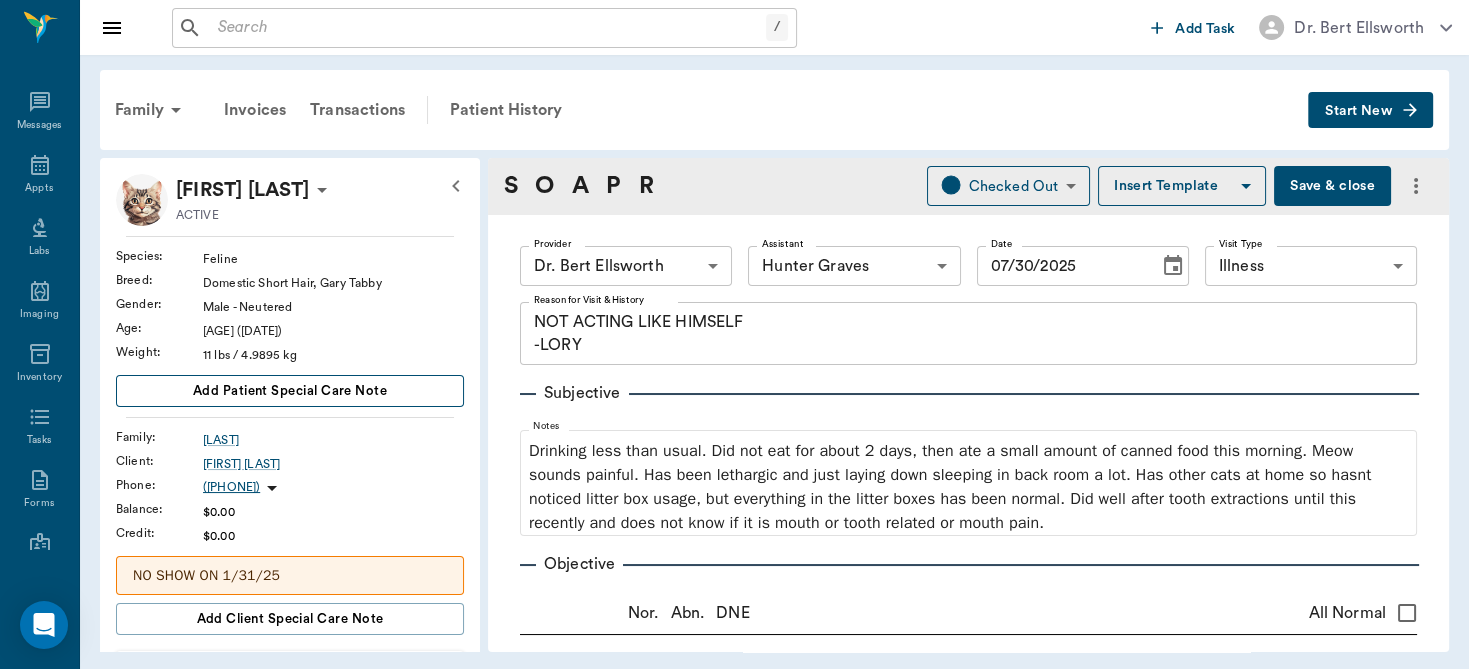 type on "neg" 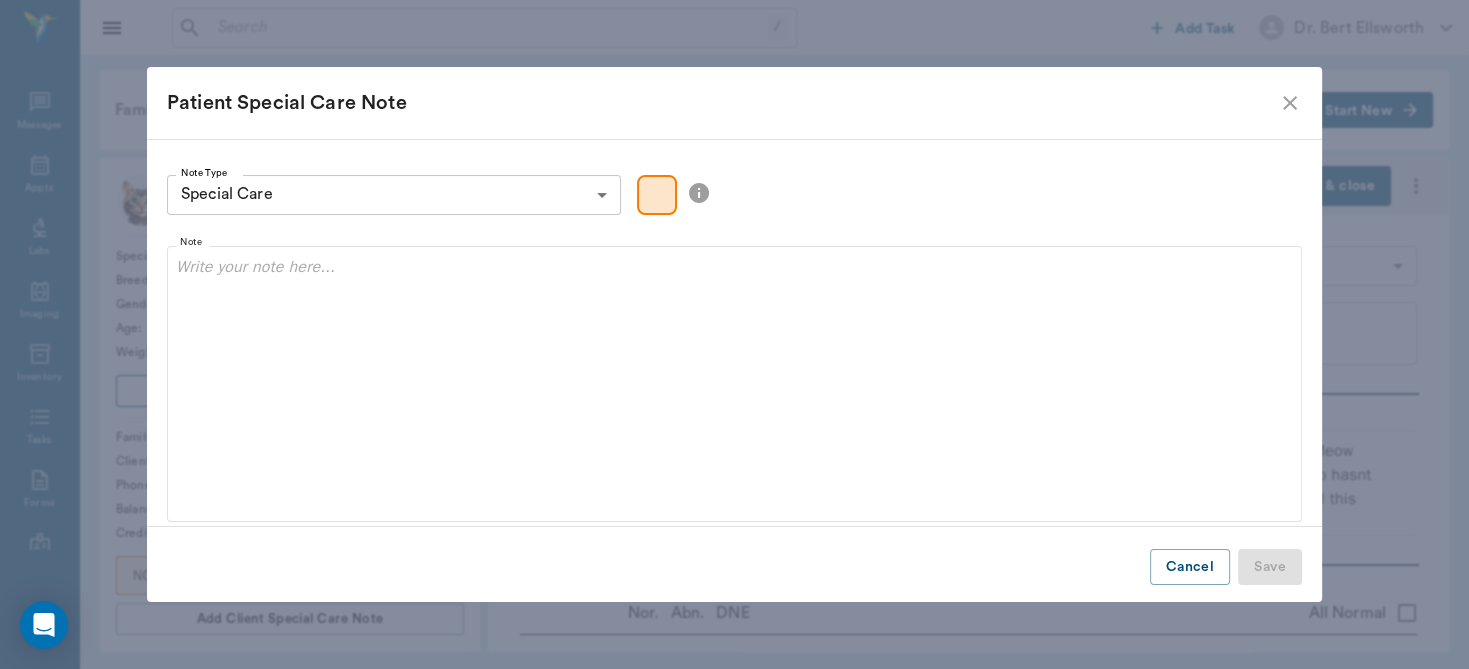 type 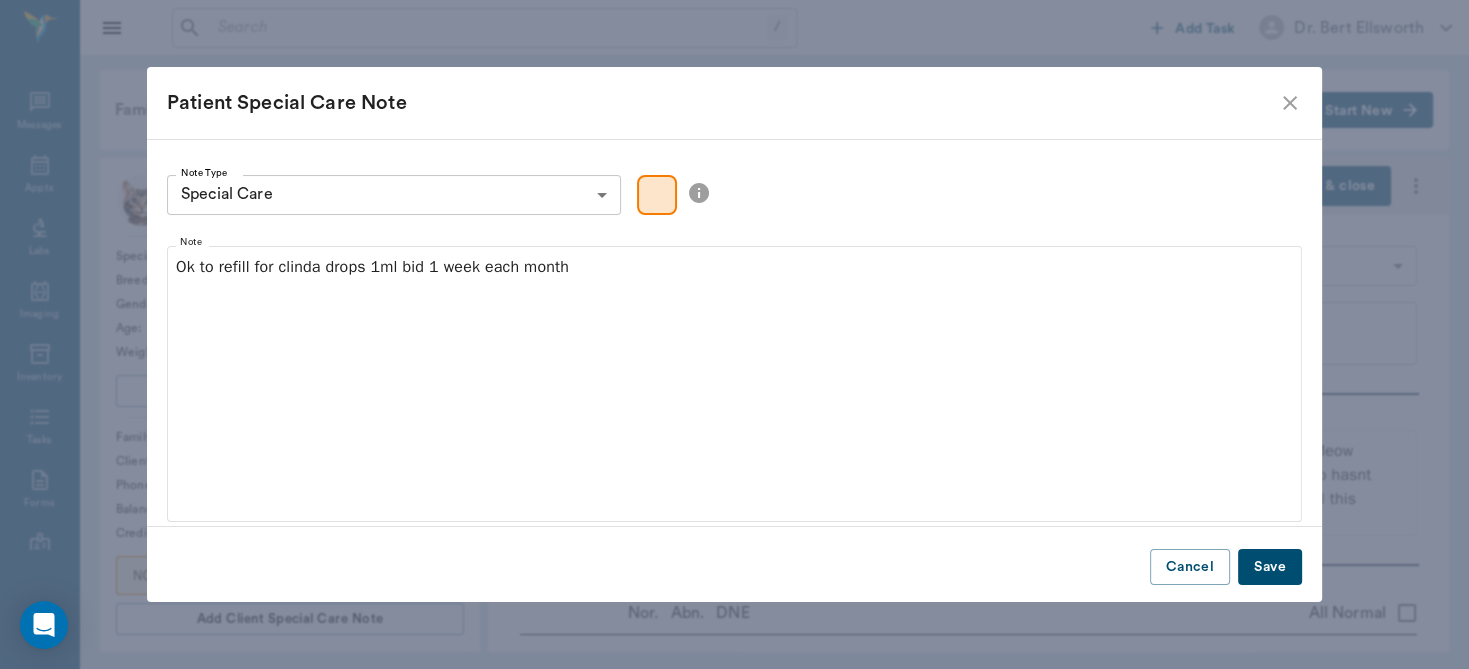 click on "Save" at bounding box center (1270, 567) 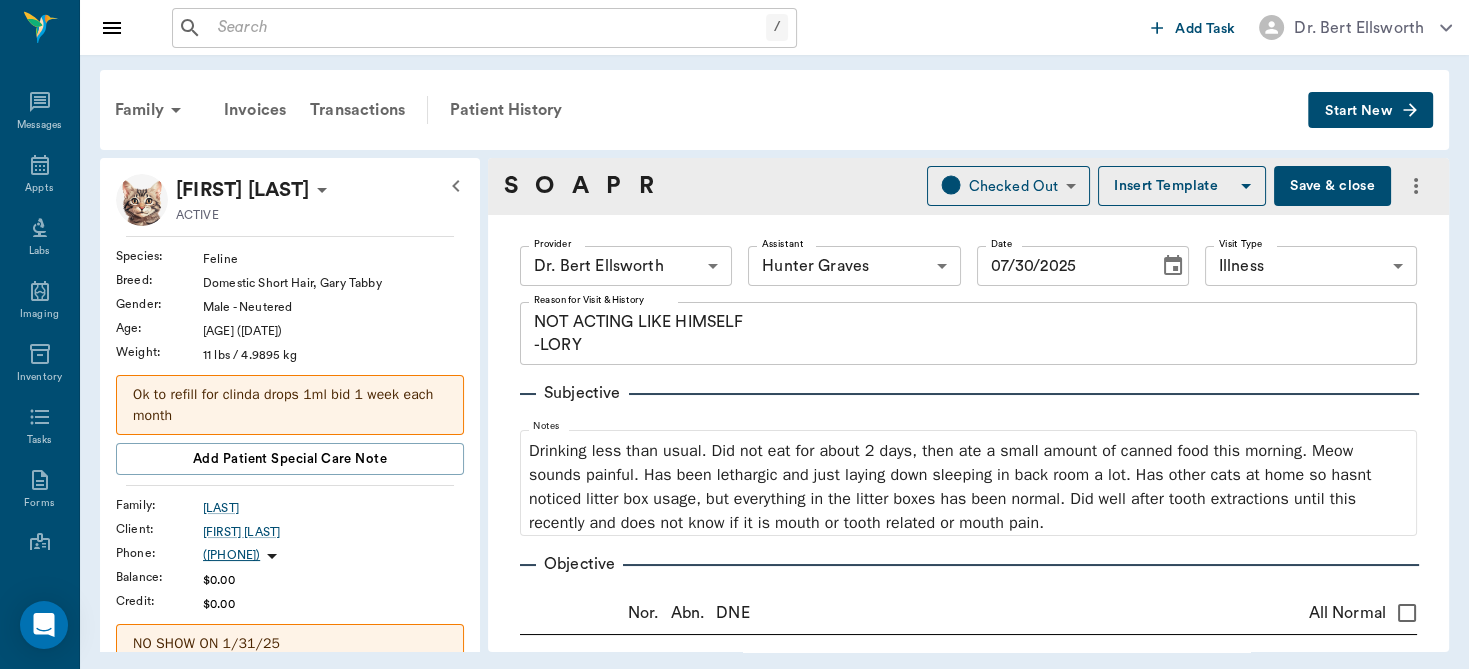 click on "Save & close" at bounding box center (1332, 186) 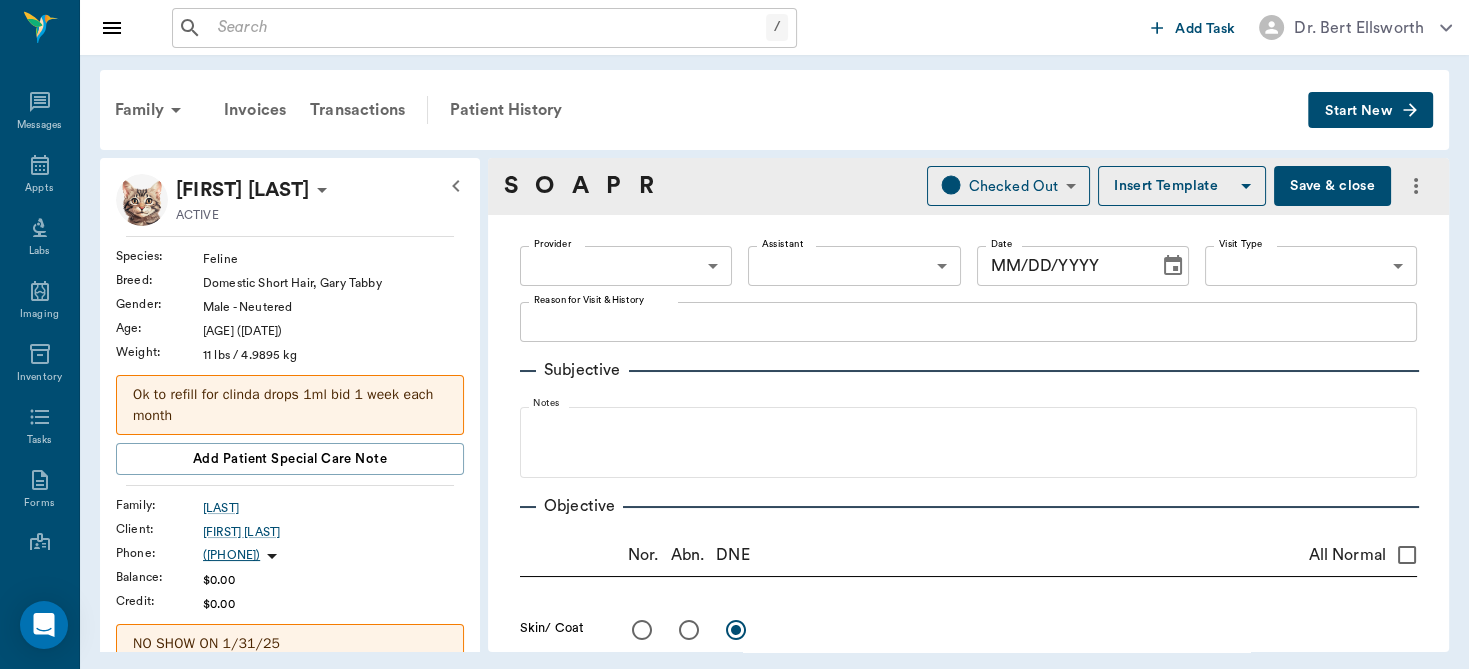 type on "63ec2f075fda476ae8351a4d" 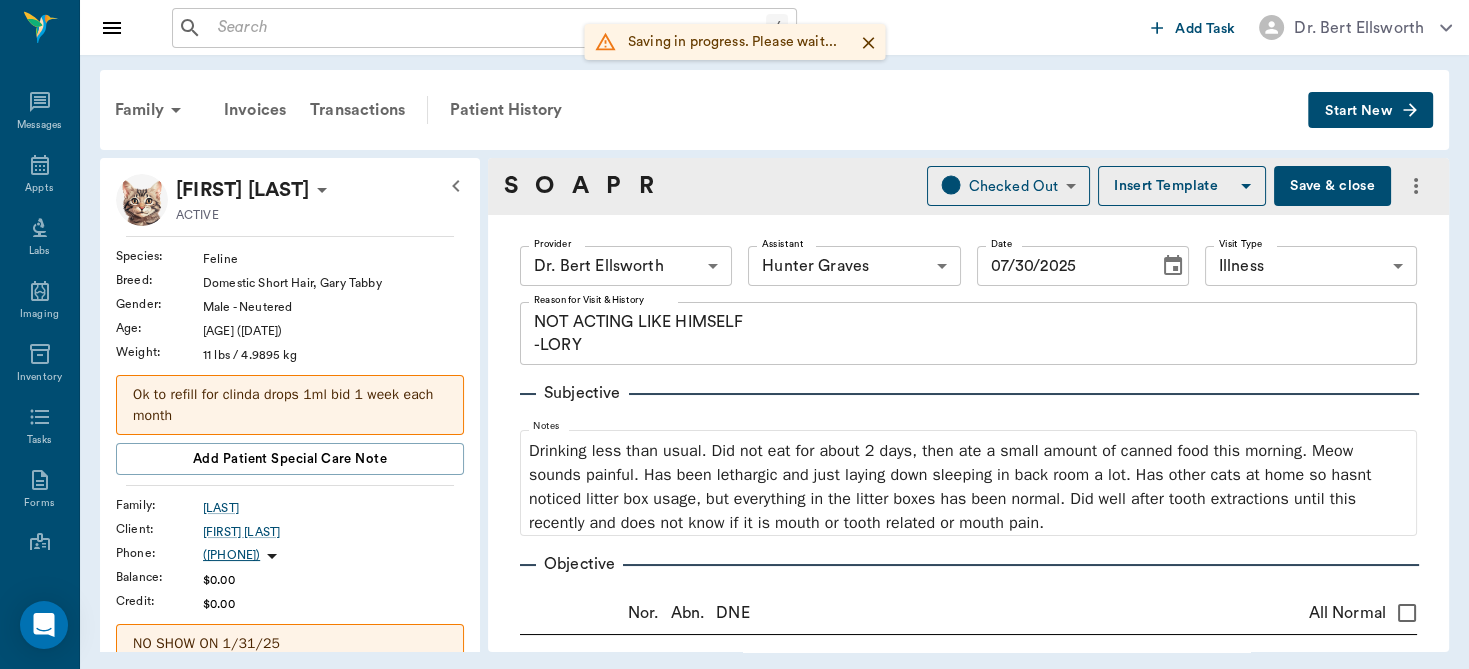 type on "07/30/2025" 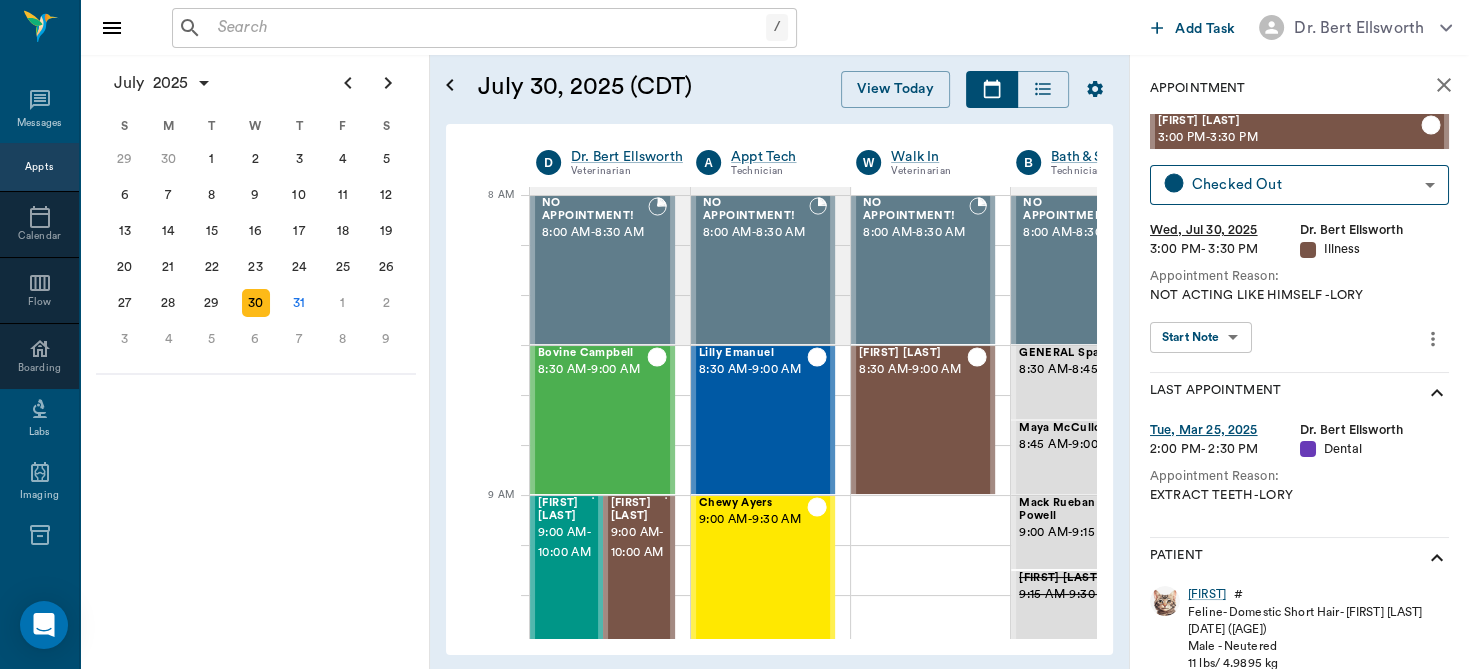 scroll, scrollTop: 0, scrollLeft: 0, axis: both 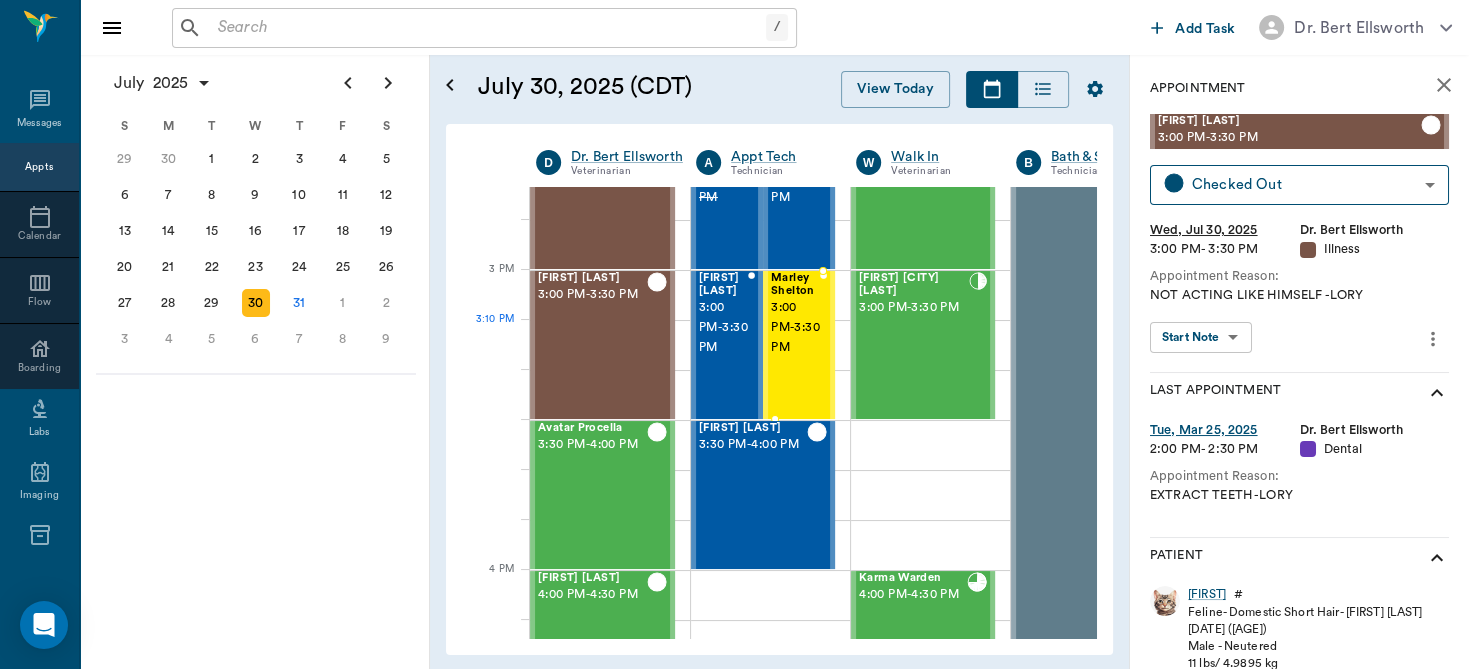click on "3:00 PM  -  3:30 PM" at bounding box center [795, 328] 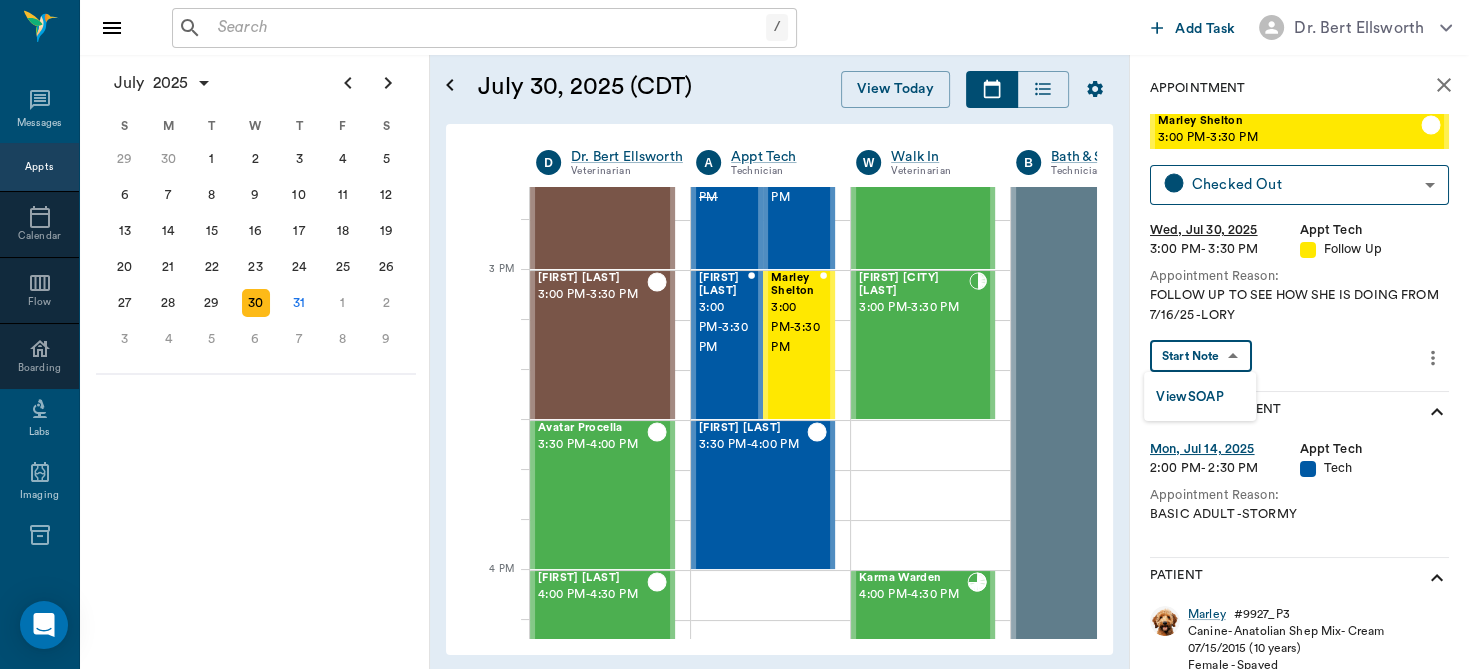 click on "/ ​ Add Task Dr. Bert Ellsworth Nectar Messages Appts Calendar Flow Boarding Labs Imaging Inventory Tasks Forms Staff Reports Lookup Settings July 2025 S M T W T F S Jun 1 2 3 4 5 6 7 8 9 10 11 12 13 14 15 16 17 18 19 20 21 22 23 24 25 26 27 28 29 30 Jul 1 2 3 4 5 6 7 8 9 10 11 12 S M T W T F S 29 30 Jul 1 2 3 4 5 6 7 8 9 10 11 12 13 14 15 16 17 18 19 20 21 22 23 24 25 26 27 28 29 30 31 Aug 1 2 3 4 5 6 7 8 9 S M T W T F S 27 28 29 30 31 Aug 1 2 3 4 5 6 7 8 9 10 11 12 13 14 15 16 17 18 19 20 21 22 23 24 25 26 27 28 29 30 31 Sep 1 2 3 4 5 6 July 30, 2025 (CDT) View Today July 2025 Today 30 Wed Jul 2025 D Dr. Bert Ellsworth Veterinarian A Appt Tech Technician W Walk In Veterinarian B Bath & Surgery Technician B Board &Procedures Other D Dr. Kindall Jones Veterinarian 8 AM 9 AM 10 AM 11 AM 12 PM 1 PM 2 PM 3 PM 4 PM 5 PM 6 PM 7 PM 8 PM 3:00 PM NO APPOINTMENT! 8:00 AM  -  8:30 AM Bovine Campbell 8:30 AM  -  9:00 AM Sophisticatedshowbiz Gooch 9:00 AM  -  10:00 AM Zoey Gooch 9:00 AM  -  10:00 AM Nelson Belk  -   -" at bounding box center (734, 334) 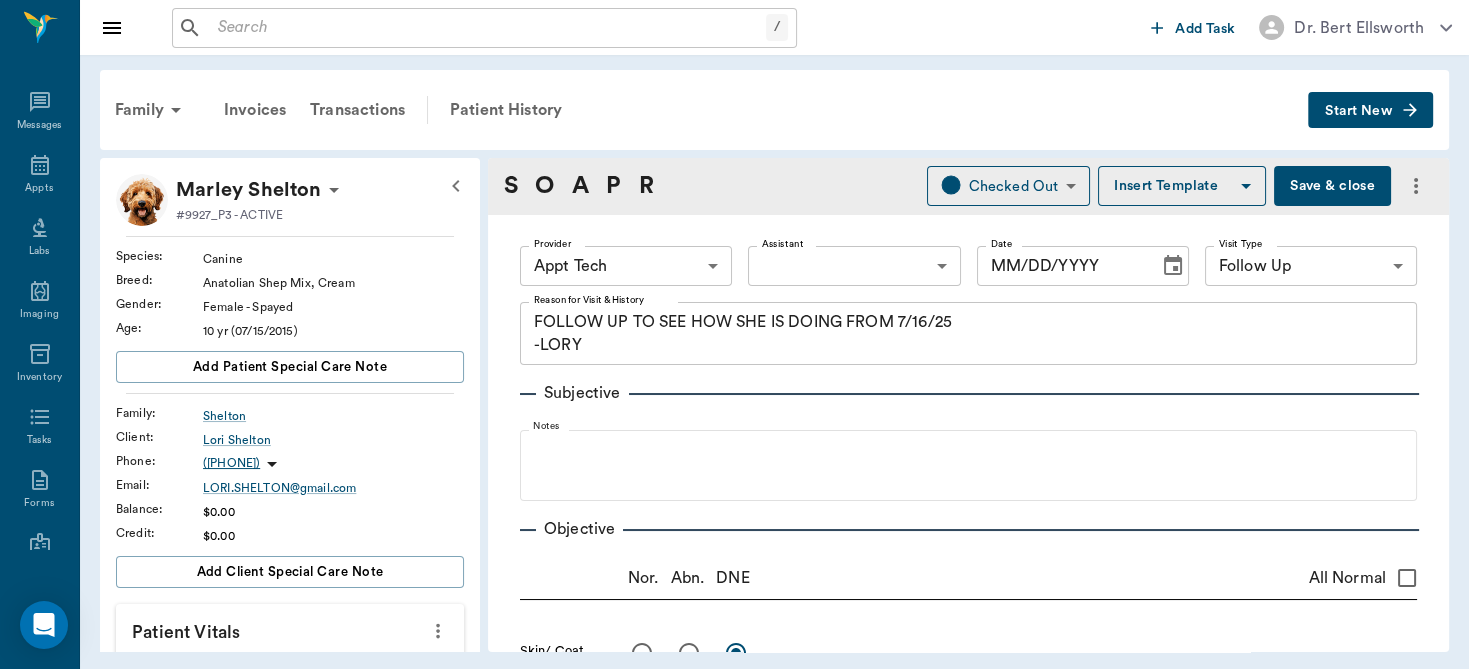 type on "63ec2f075fda476ae8351a4c" 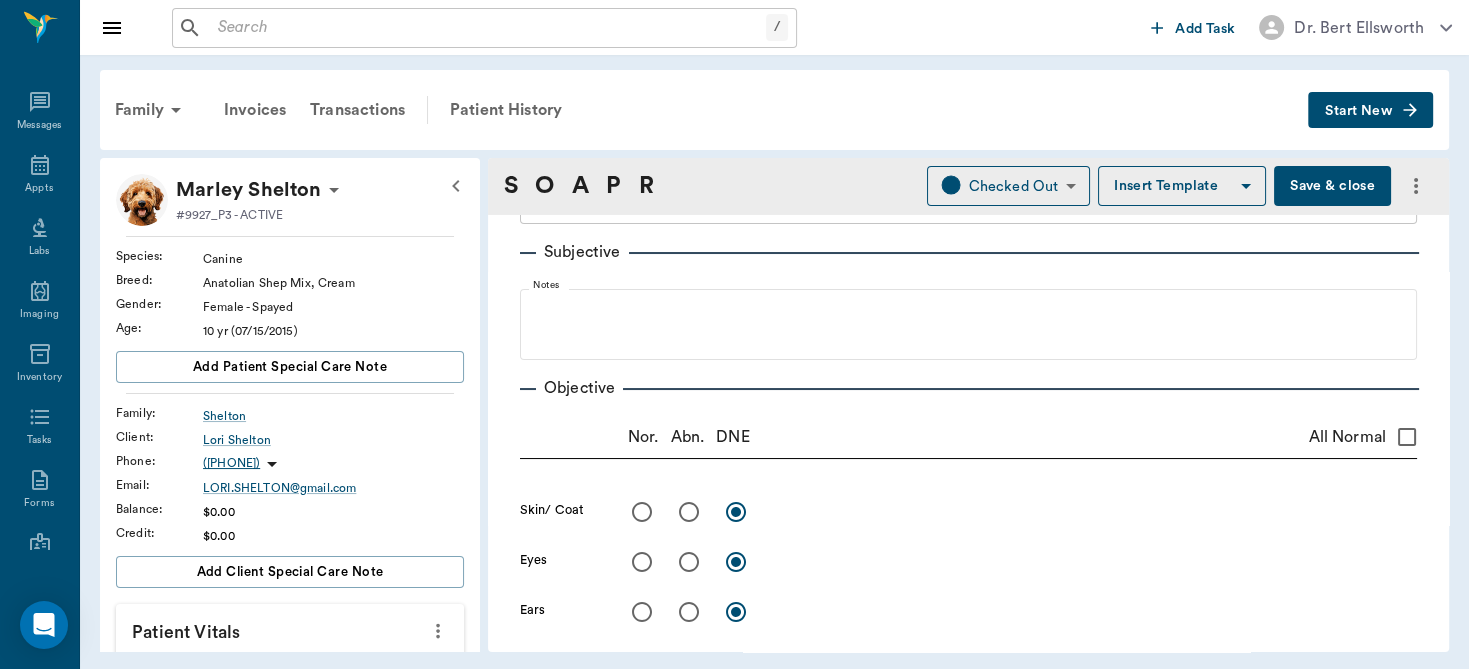 scroll, scrollTop: 0, scrollLeft: 0, axis: both 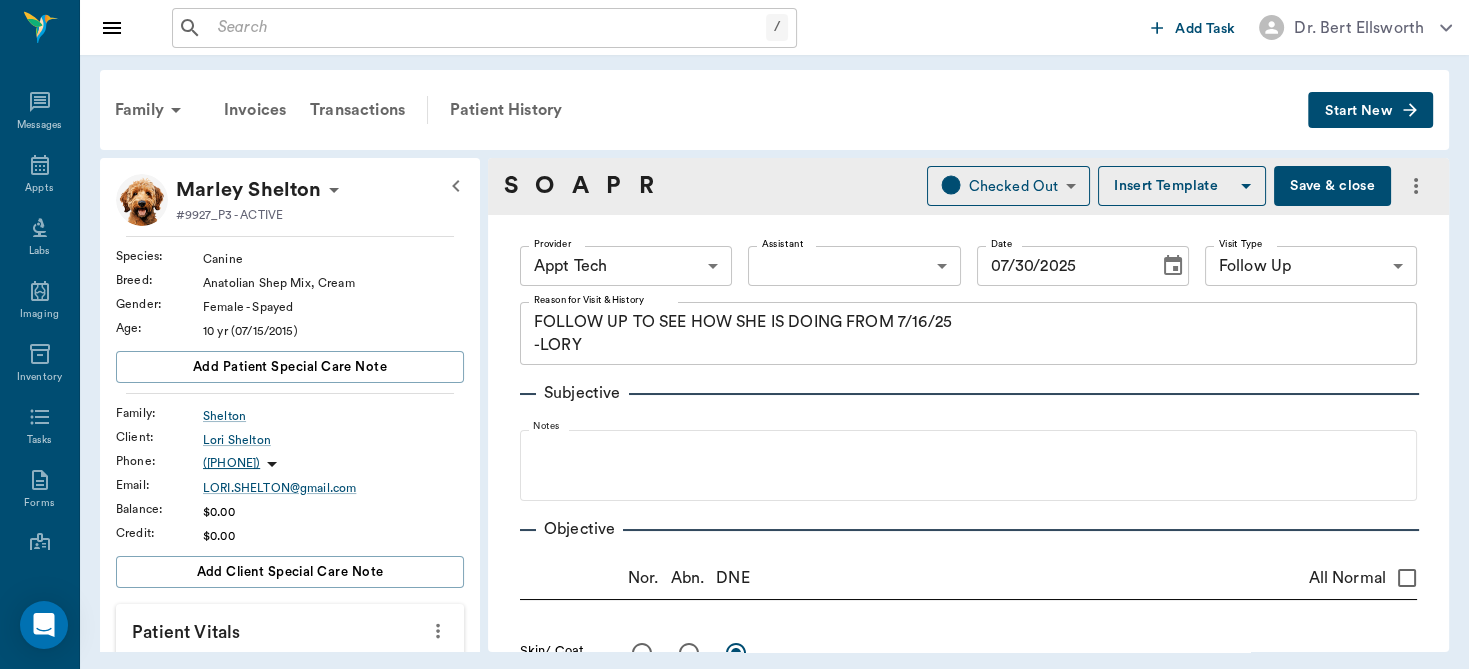 click on "/ ​ Add Task Dr. Bert Ellsworth Nectar Messages Appts Labs Imaging Inventory Tasks Forms Staff Reports Lookup Settings Family Invoices Transactions Patient History Start New Marley Shelton #9927_P3    -    ACTIVE   Species : Canine Breed : Anatolian Shep Mix, Cream Gender : Female - Spayed Age : 10 yr (07/15/2015) Add patient Special Care Note Family : Shelton Client : Lori Shelton Phone : (903) 314-1769 Email : LORI.SHELTON@gmail.com Balance : $0.00 Credit : $0.00 Add client Special Care Note Patient Vitals Weight BCS HR Temp Resp BP Dia Pain Perio Score ( lb ) Date Ongoing diagnosis Current Rx clavamox tablet 625mg 07/15/26 Reminders Heartworm Antigen Test 07/14/25 Distemper/Parvo Vaccination Annual 07/20/26 Corona Vaccination Annual 07/20/26 Rabies Vaccination Canine Annual ( Bundled) 07/20/26 Upcoming appointments Schedule Appointment S O A P R Checked Out CHECKED_OUT ​ Insert Template  Save & close Provider Appt Tech 63ec2f075fda476ae8351a4c Provider Assistant ​ Assistant Date 07/30/2025 Date x" at bounding box center (734, 334) 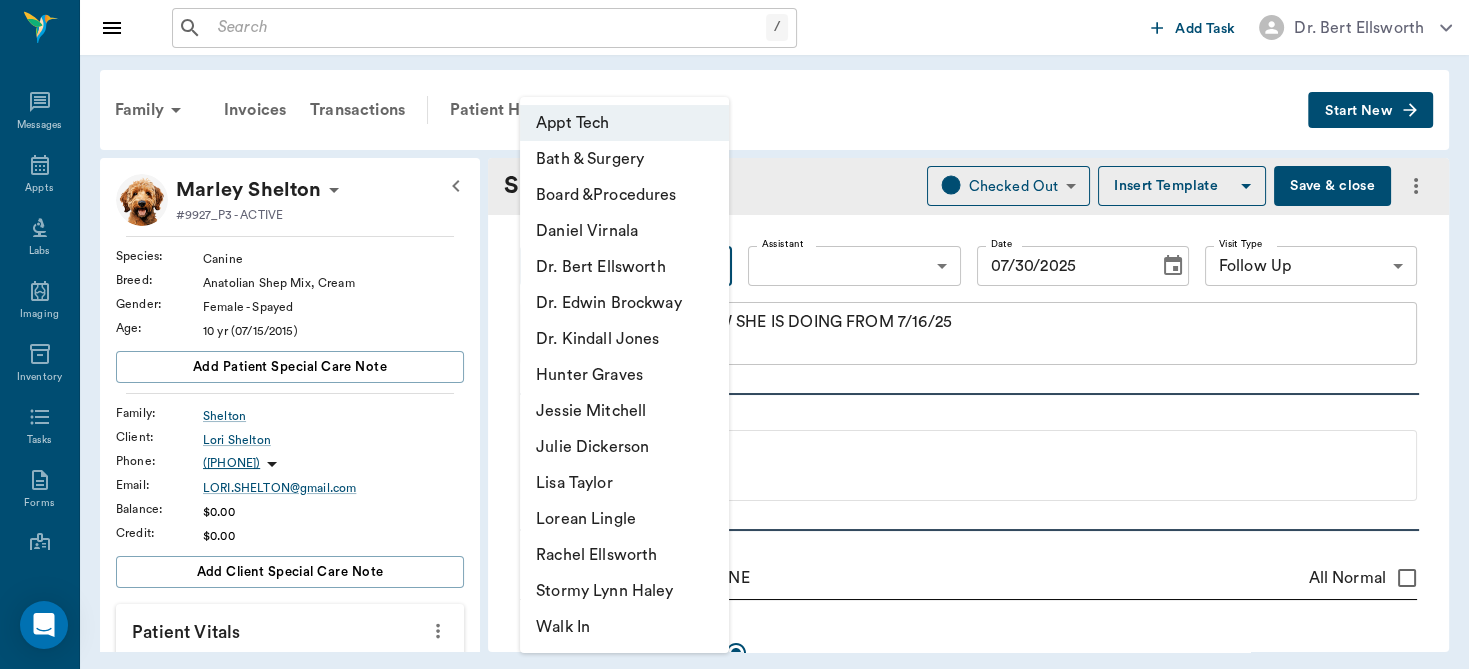 click on "Dr. Bert Ellsworth" at bounding box center (624, 267) 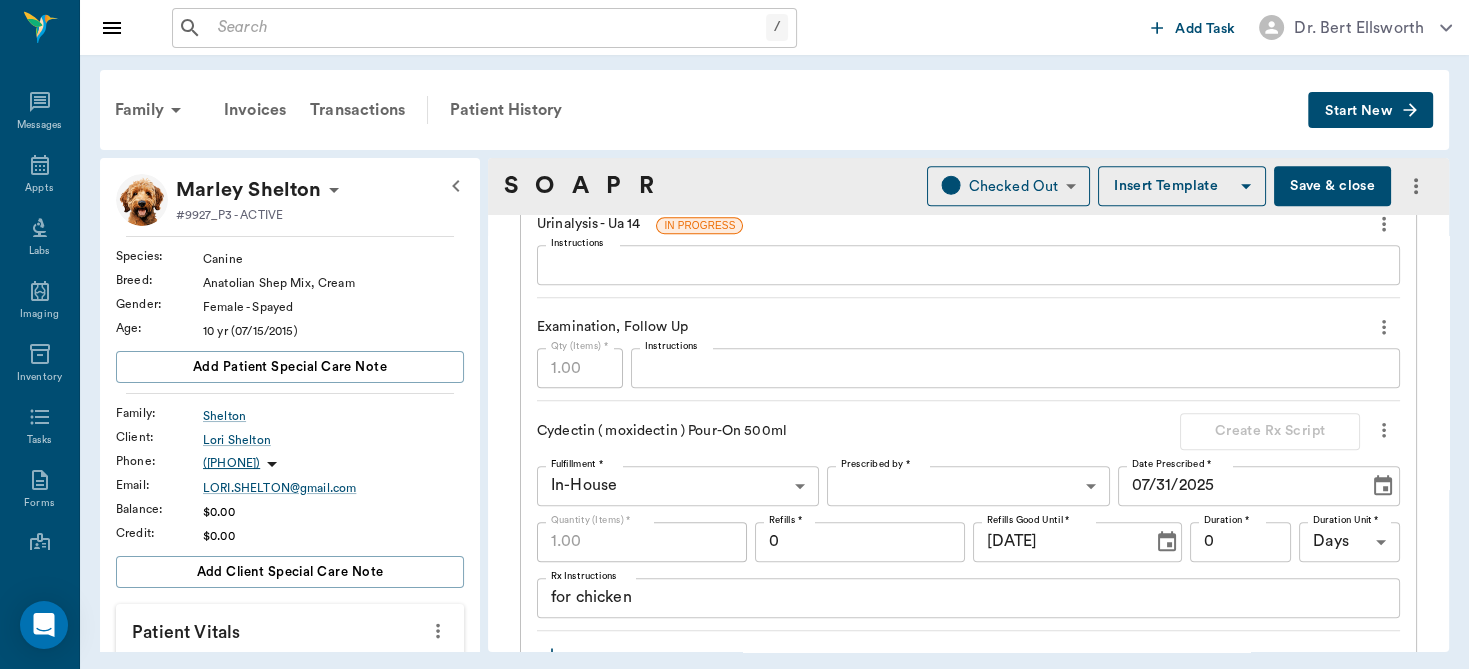 scroll, scrollTop: 1515, scrollLeft: 0, axis: vertical 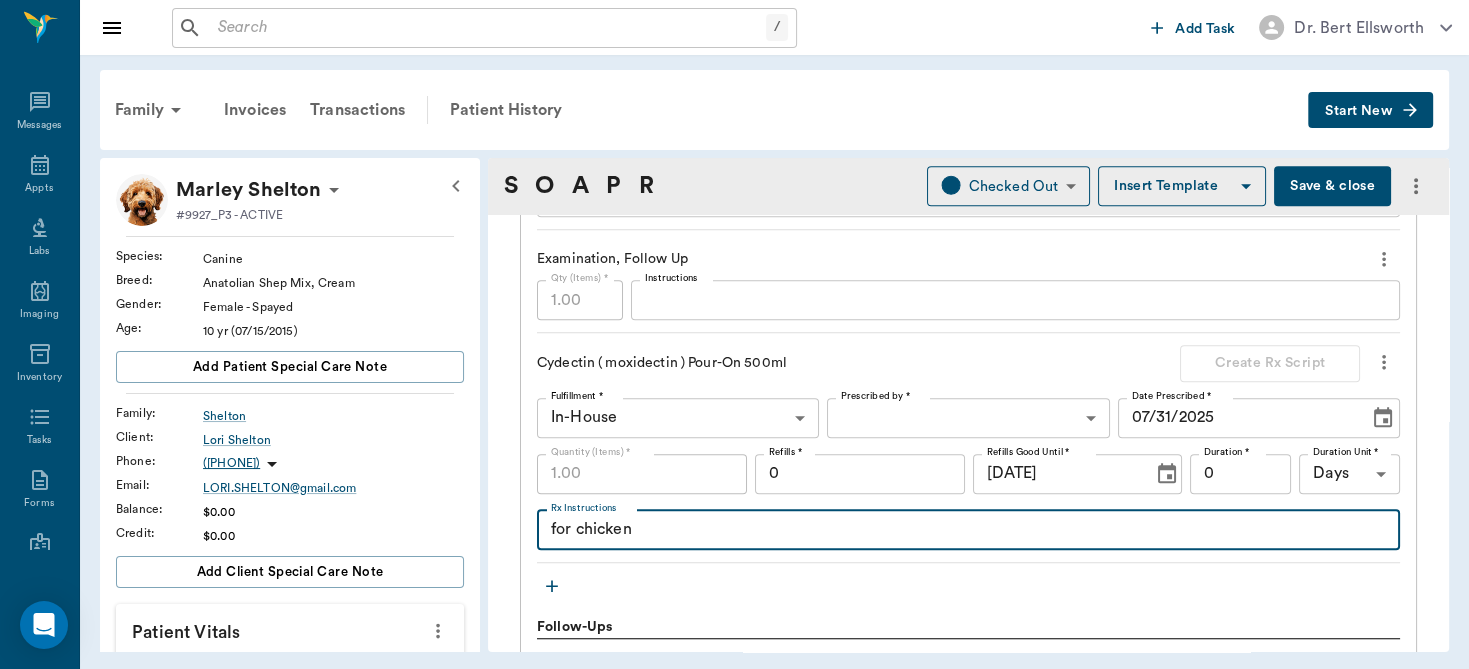 click on "for chicken" at bounding box center [968, 529] 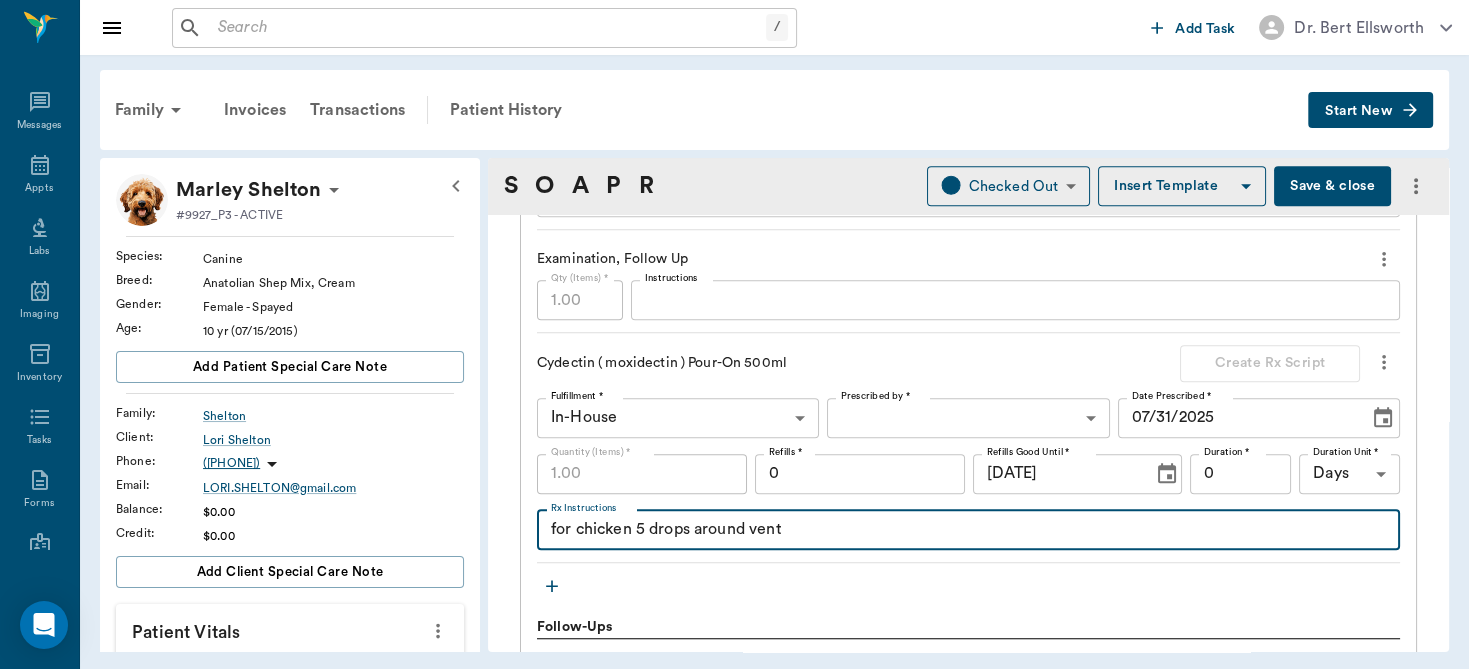 click on "for chicken 5 drops around vent" at bounding box center [968, 529] 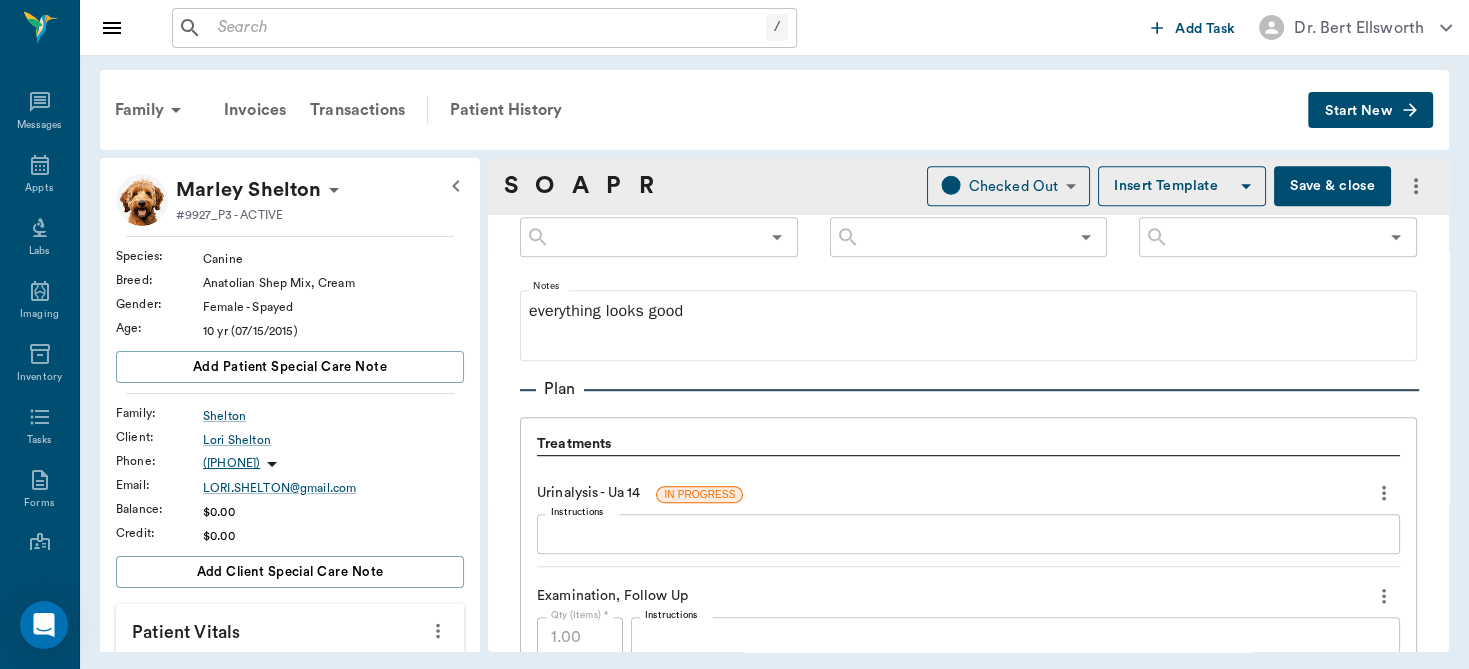scroll, scrollTop: 1237, scrollLeft: 0, axis: vertical 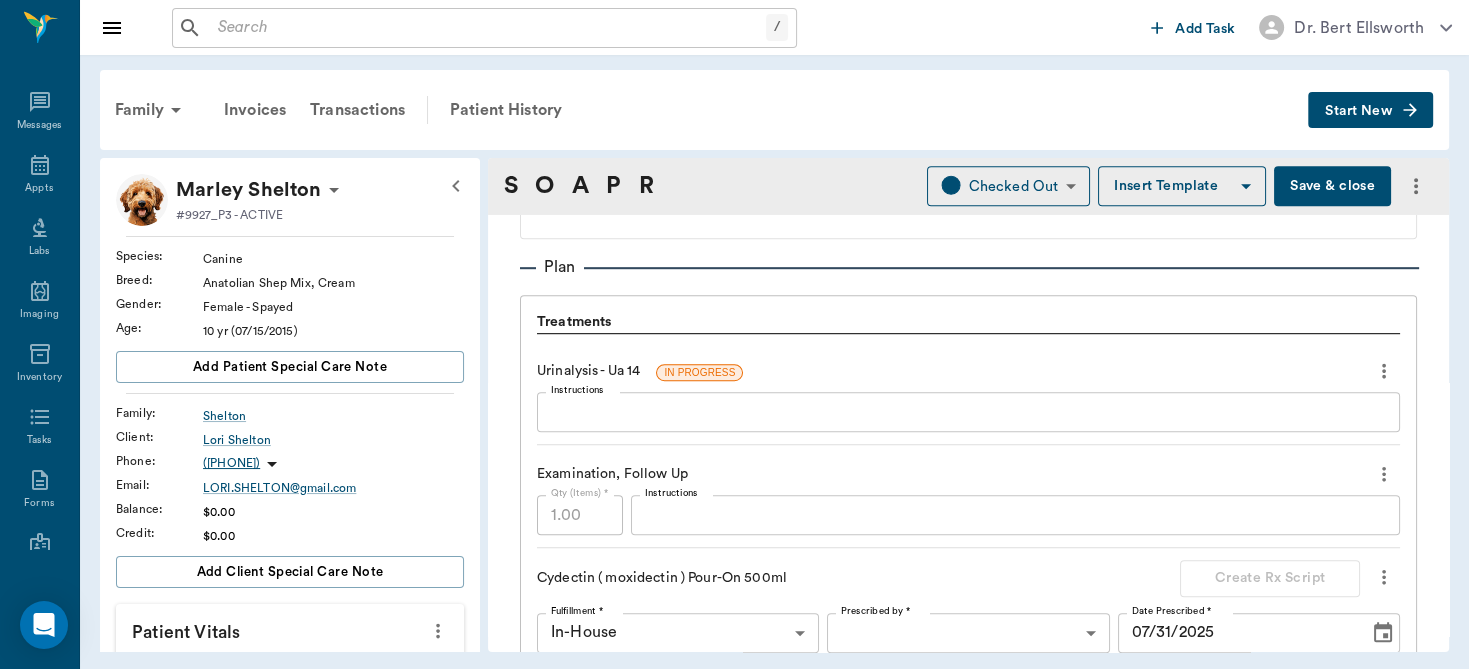type on "for chicken, 5 drops around vent" 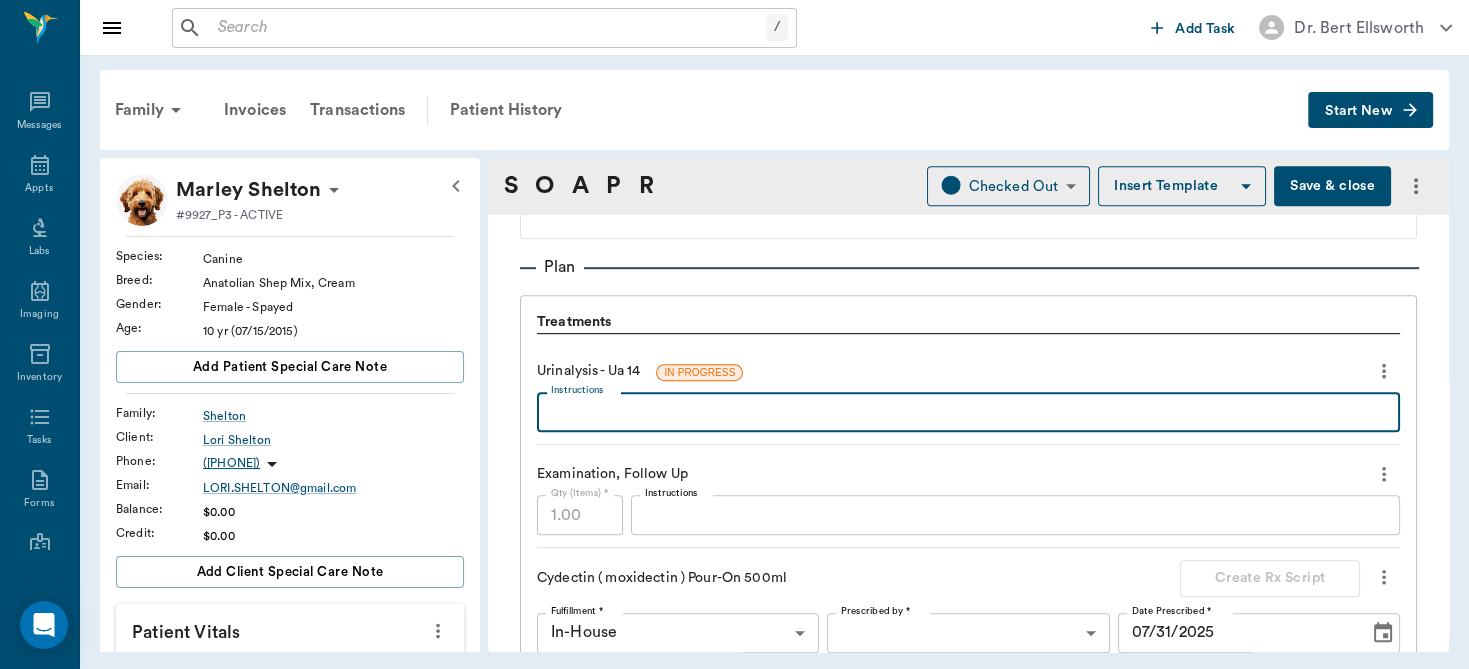 click on "Instructions" at bounding box center [968, 412] 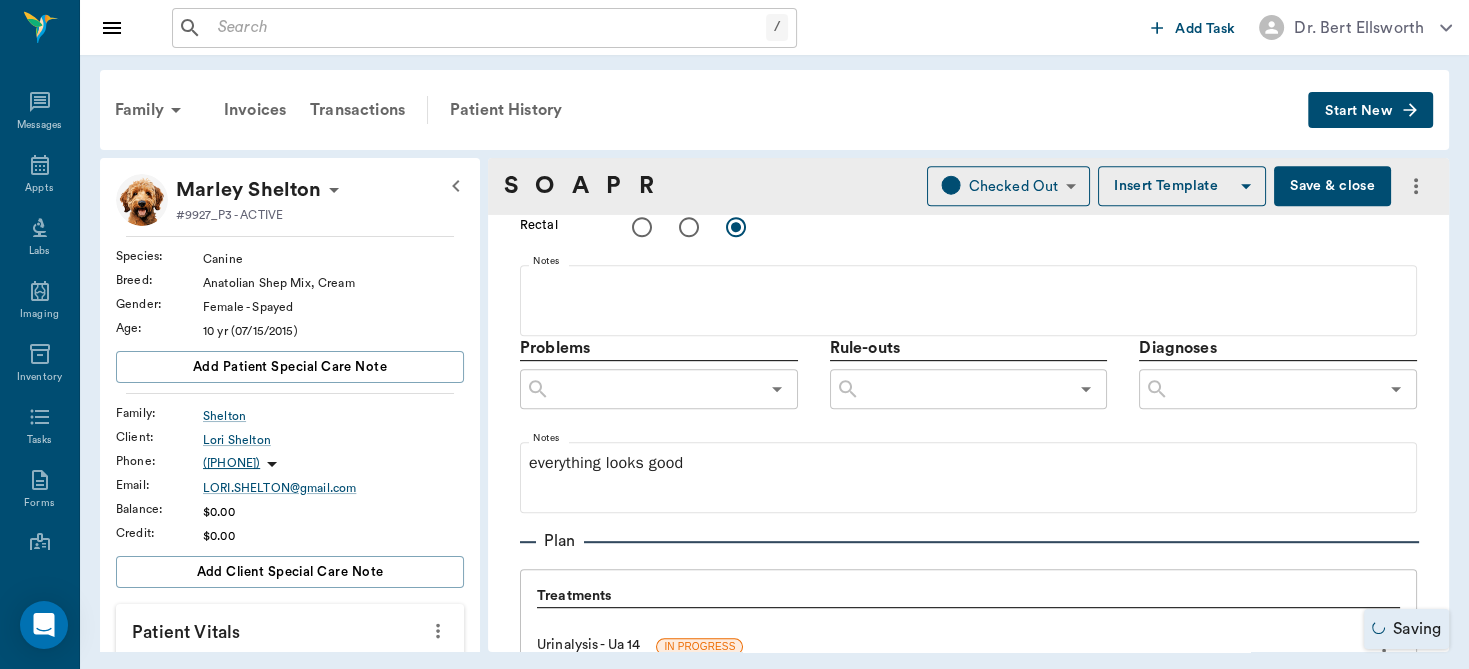 scroll, scrollTop: 1021, scrollLeft: 0, axis: vertical 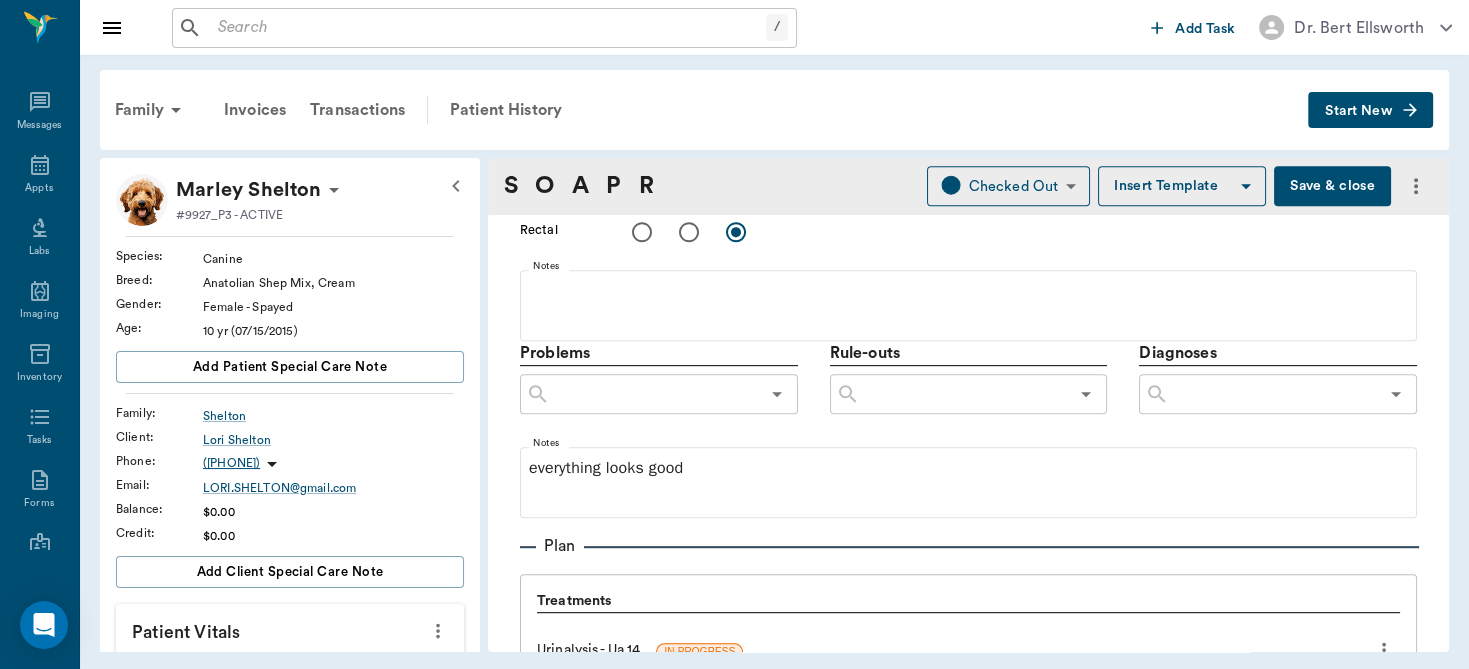 type on "normal" 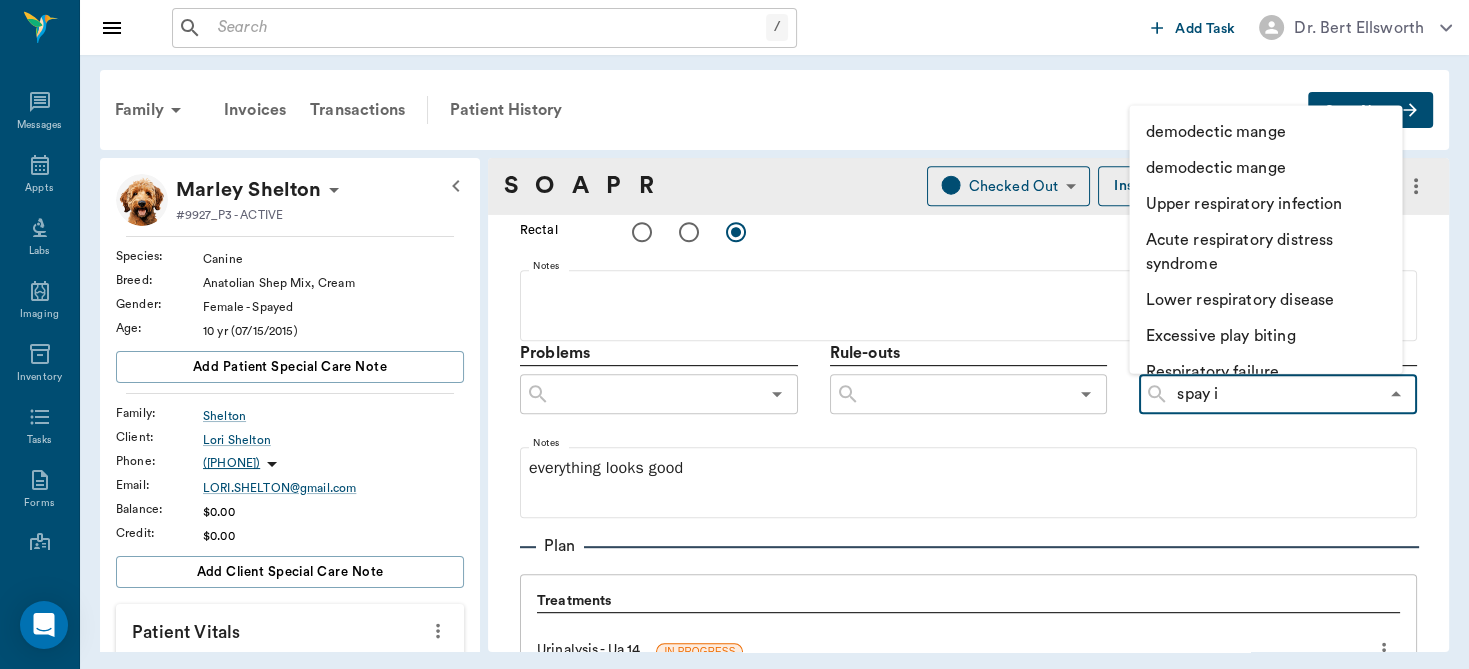type on "spay in" 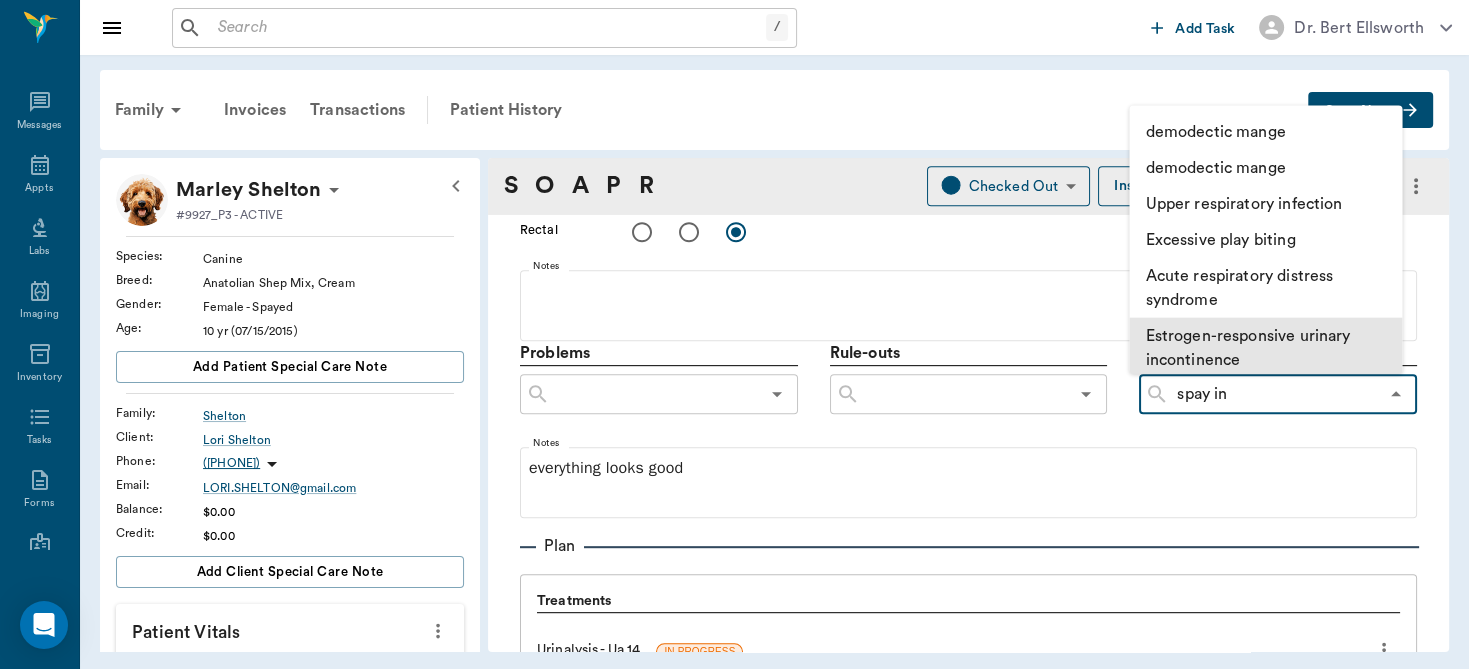 click on "Estrogen-responsive urinary incontinence" at bounding box center (1265, 348) 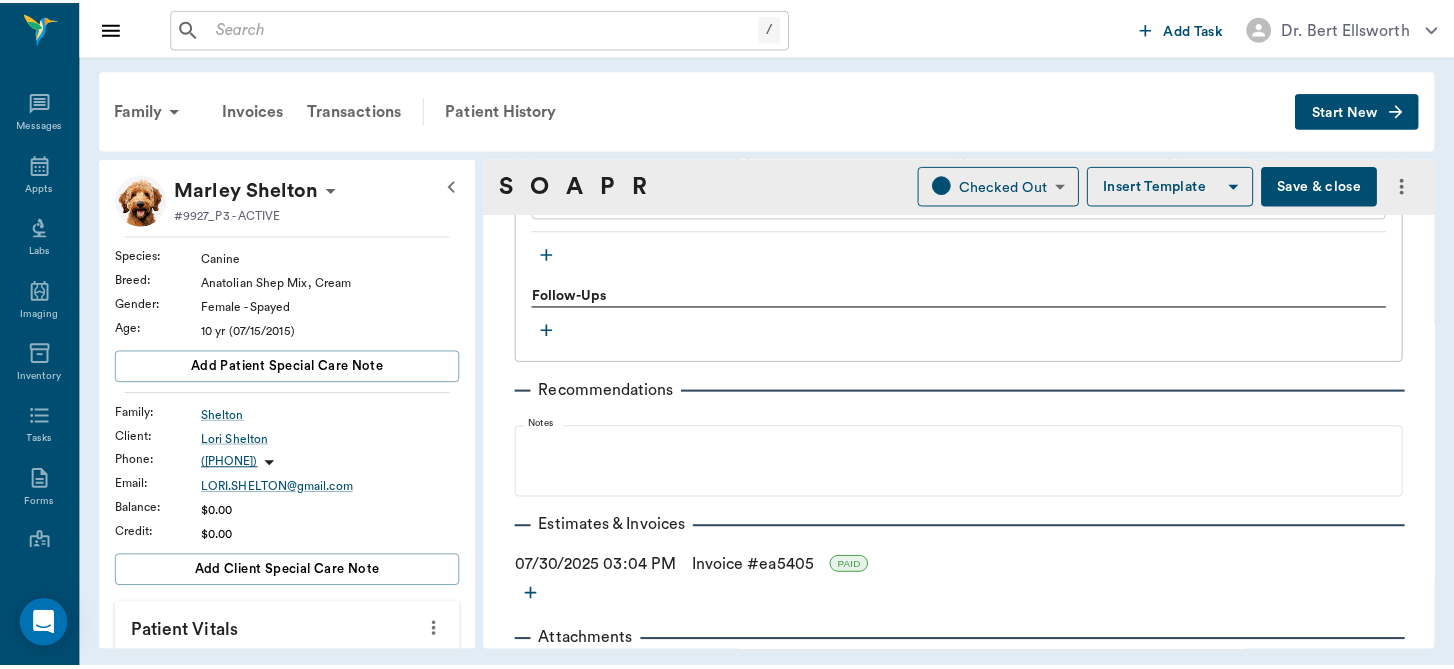 scroll, scrollTop: 1912, scrollLeft: 0, axis: vertical 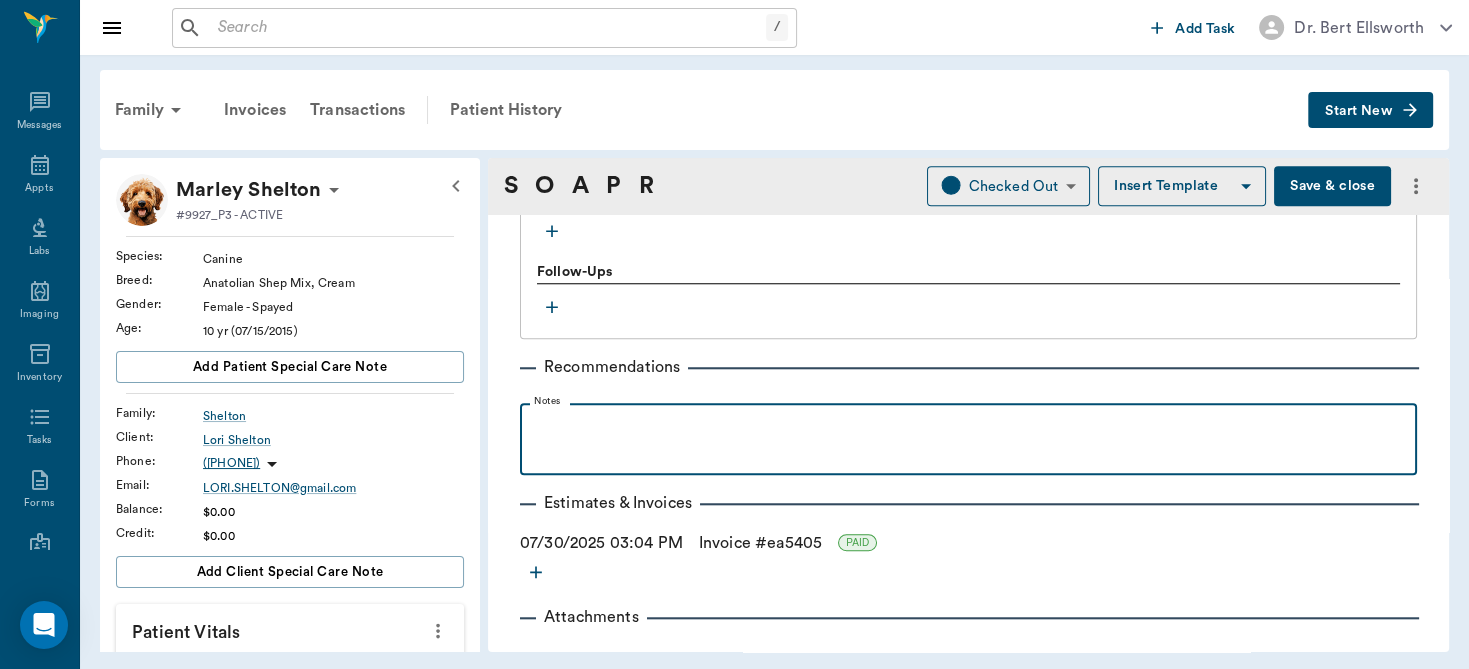 click at bounding box center (968, 438) 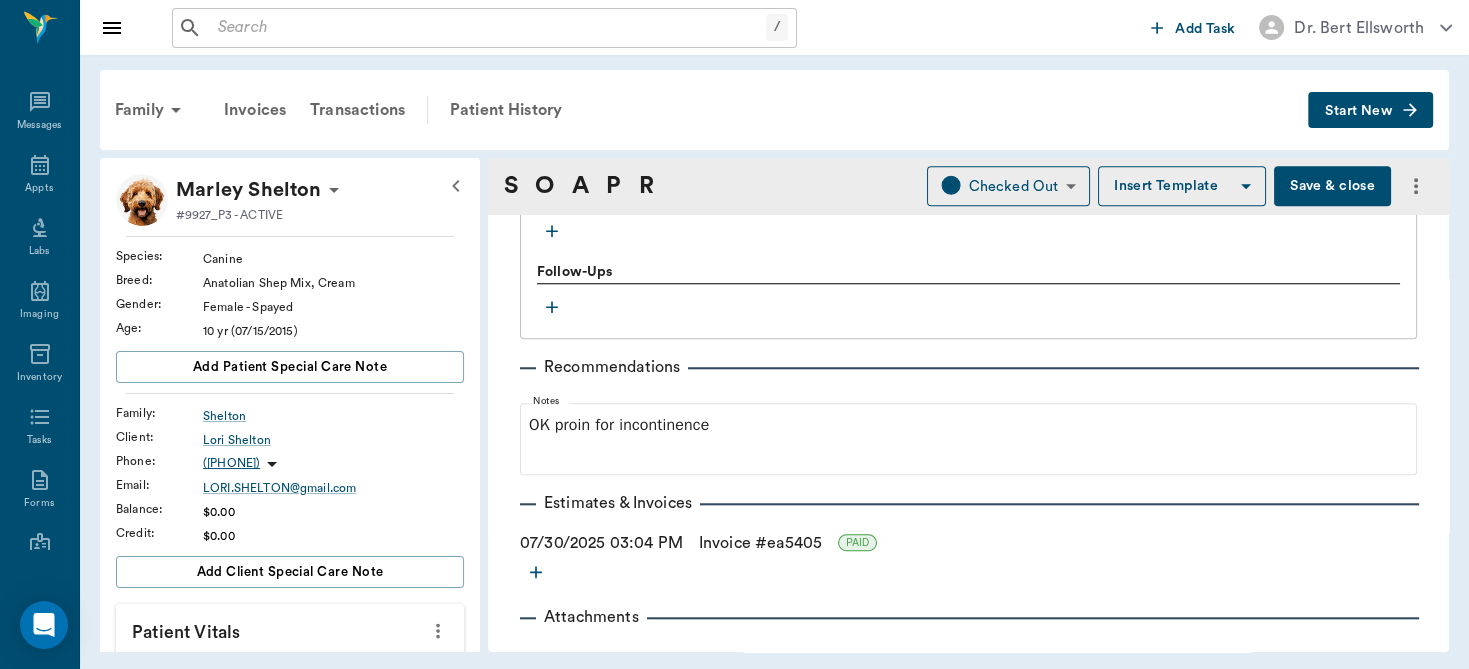 click on "Save & close" at bounding box center [1332, 186] 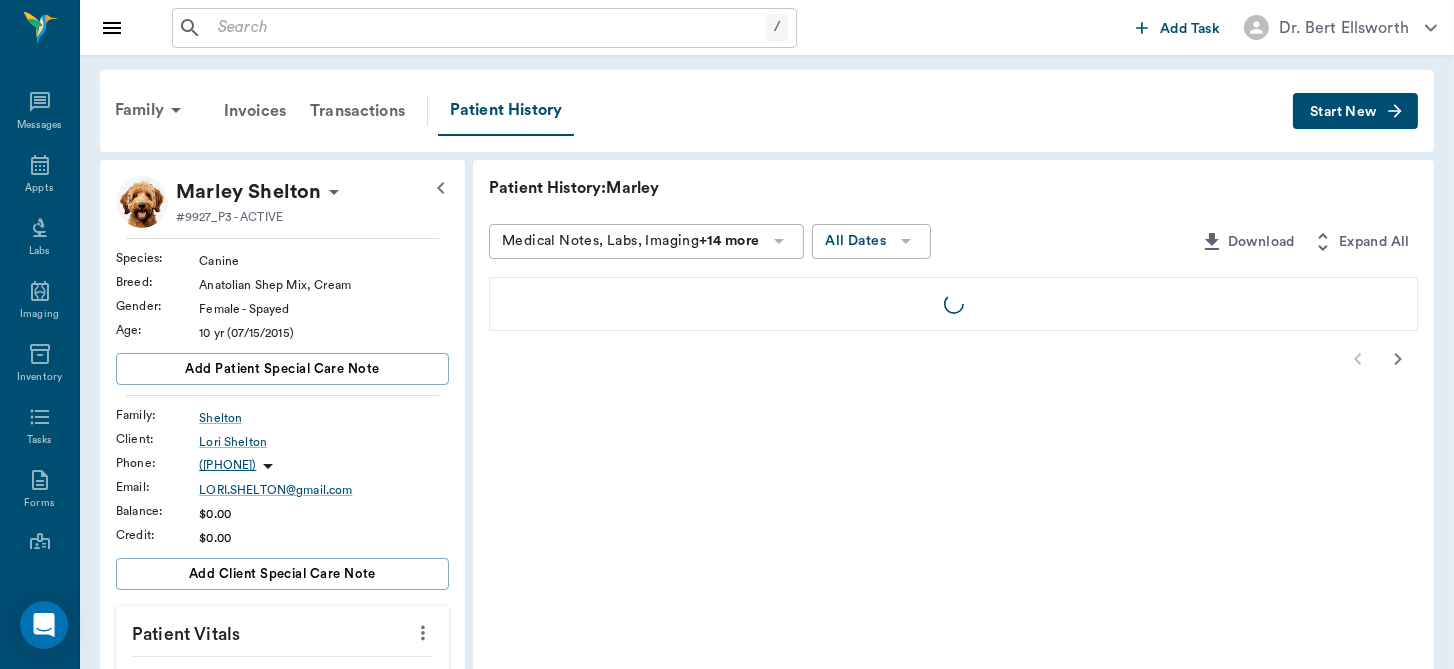 click on "Patient History:  Marley Medical Notes, Labs, Imaging  +14 more All Dates Download Expand All" at bounding box center [953, 821] 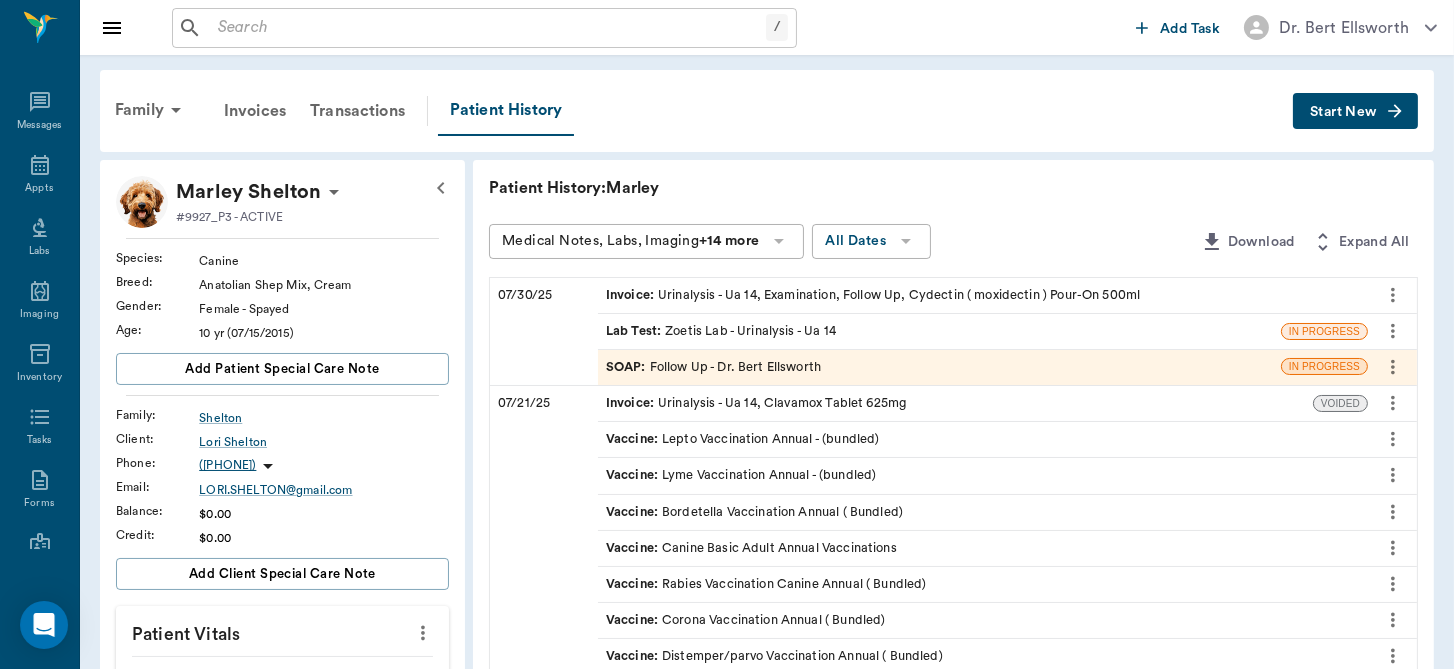 click 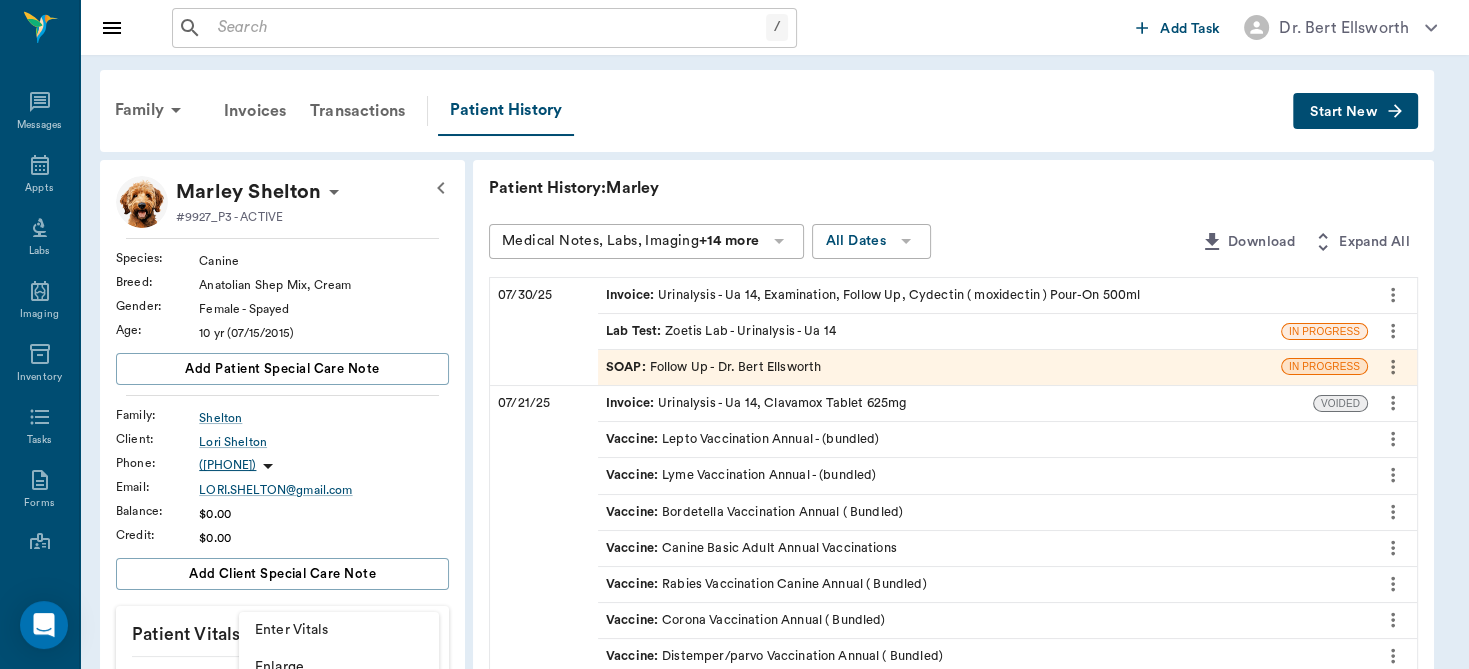 click on "Enter Vitals" at bounding box center (339, 630) 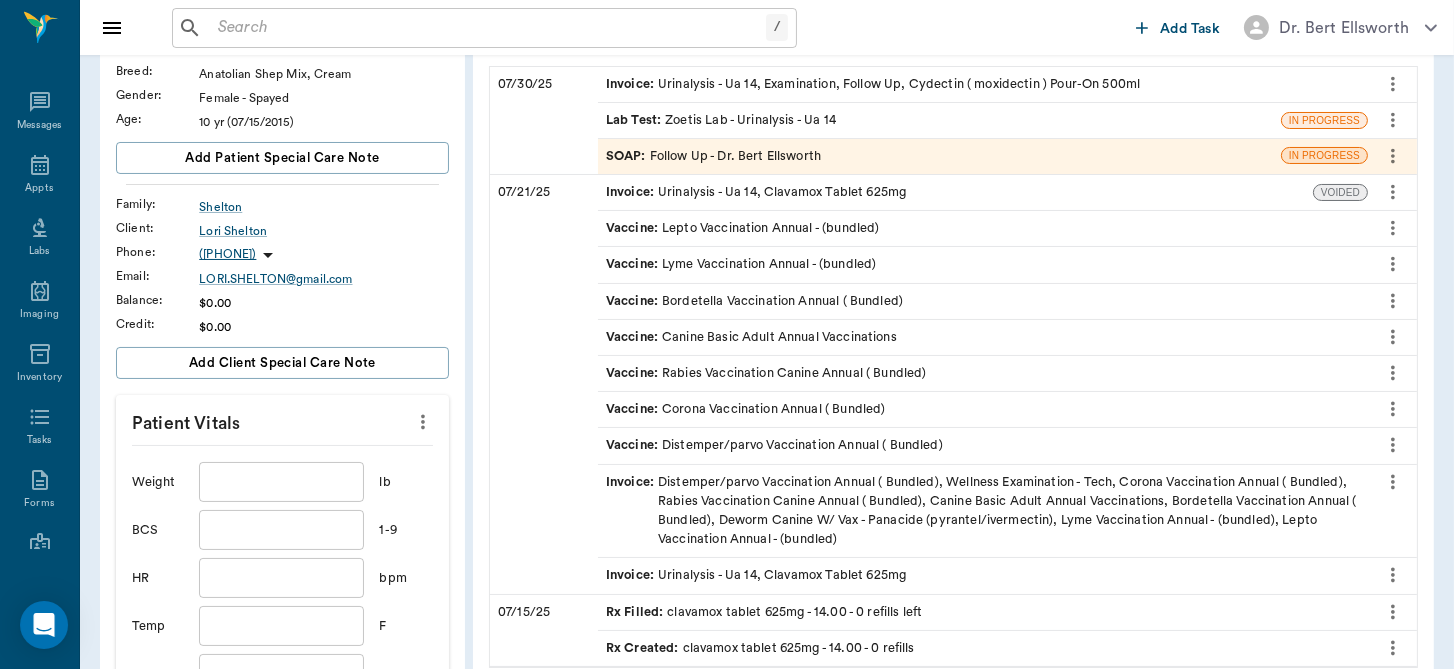 scroll, scrollTop: 222, scrollLeft: 0, axis: vertical 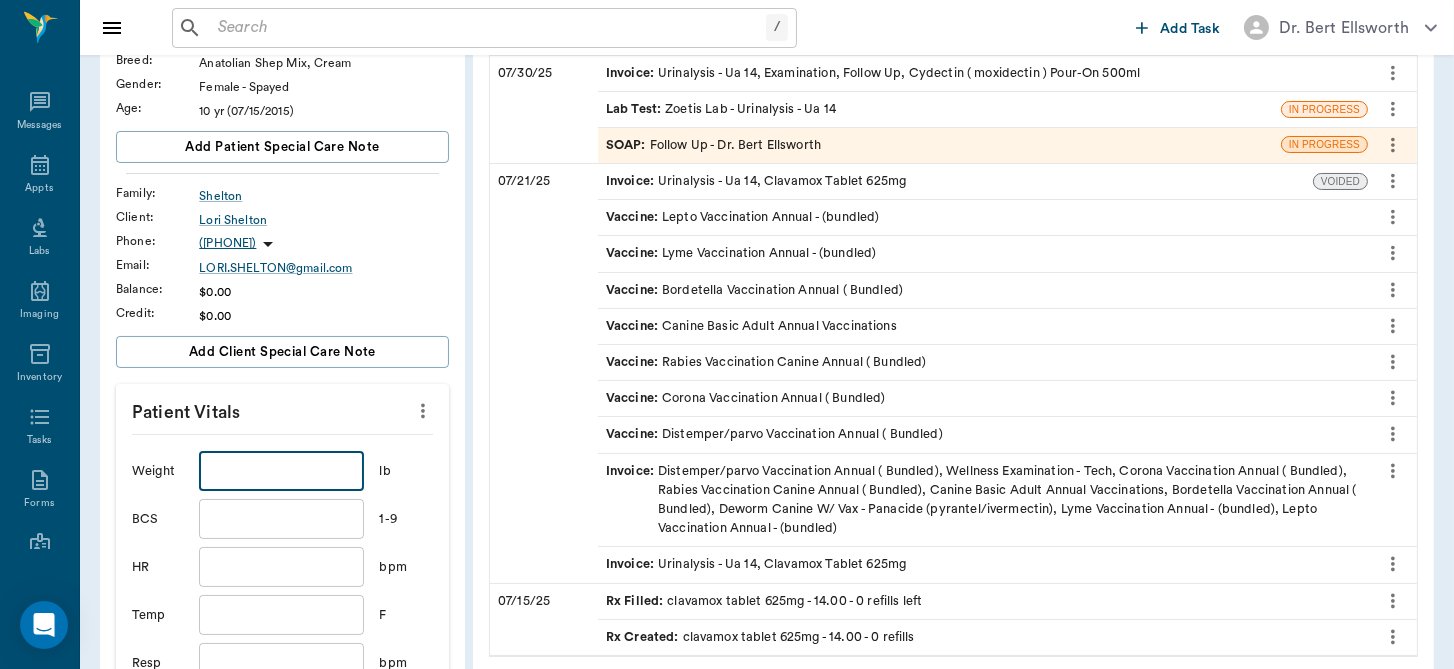 click at bounding box center [281, 471] 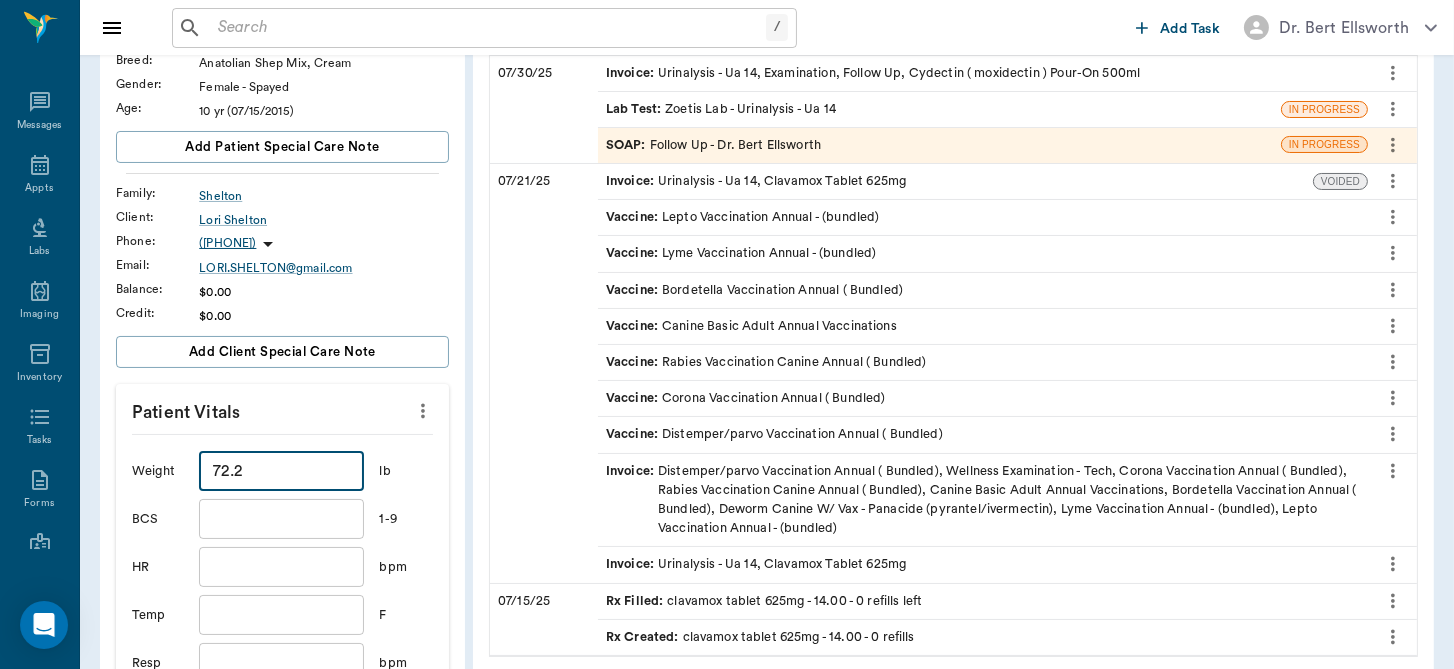 type on "72.2" 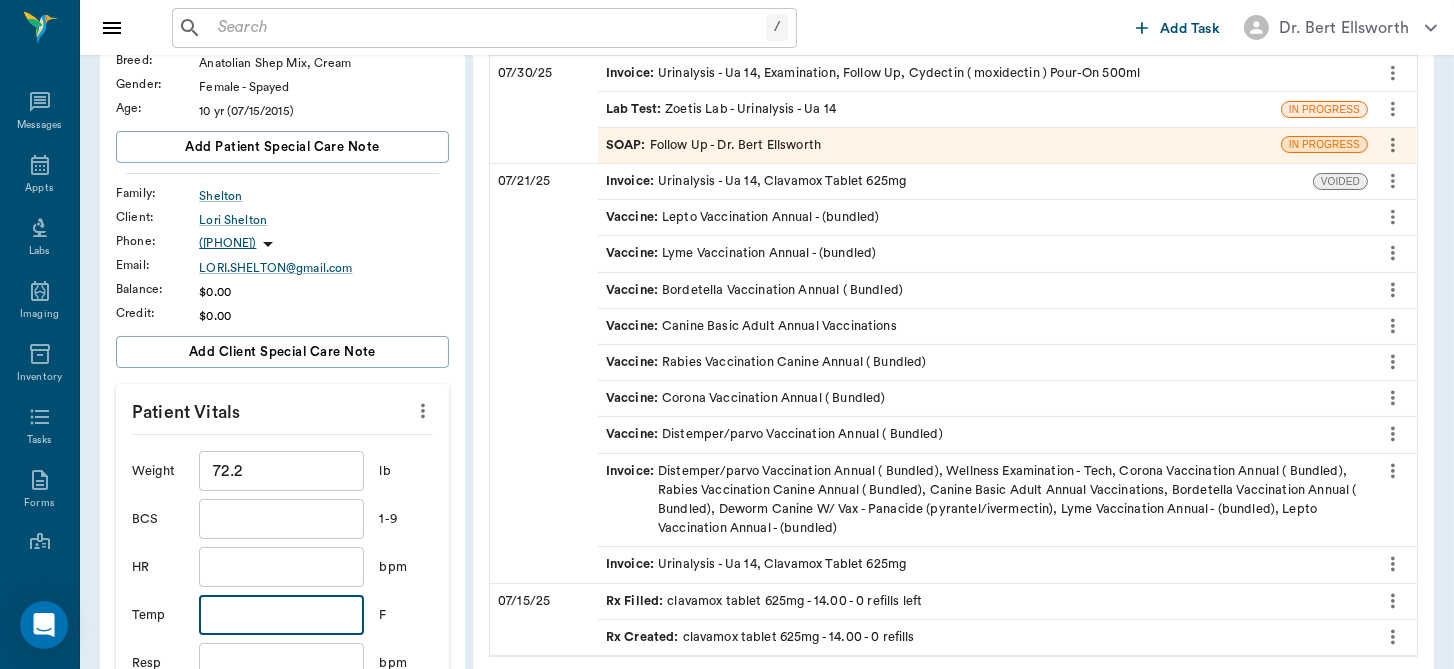 click at bounding box center (281, 615) 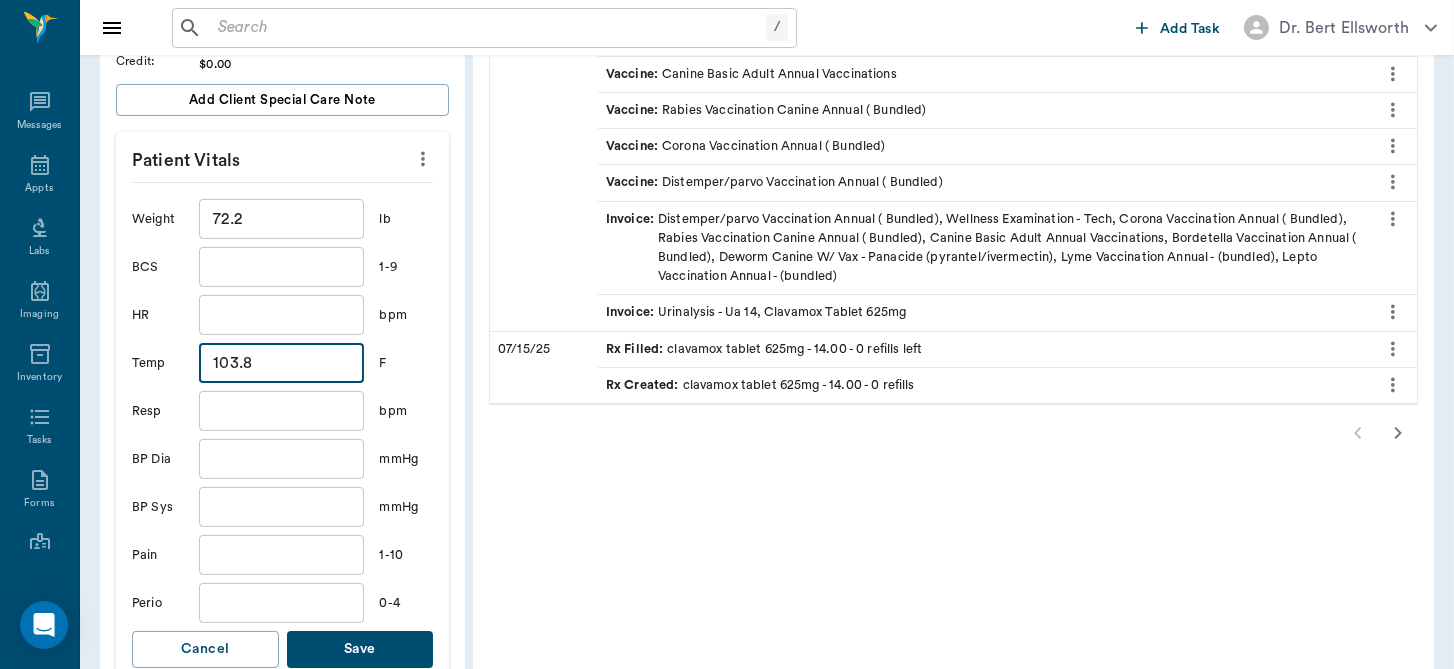 scroll, scrollTop: 479, scrollLeft: 0, axis: vertical 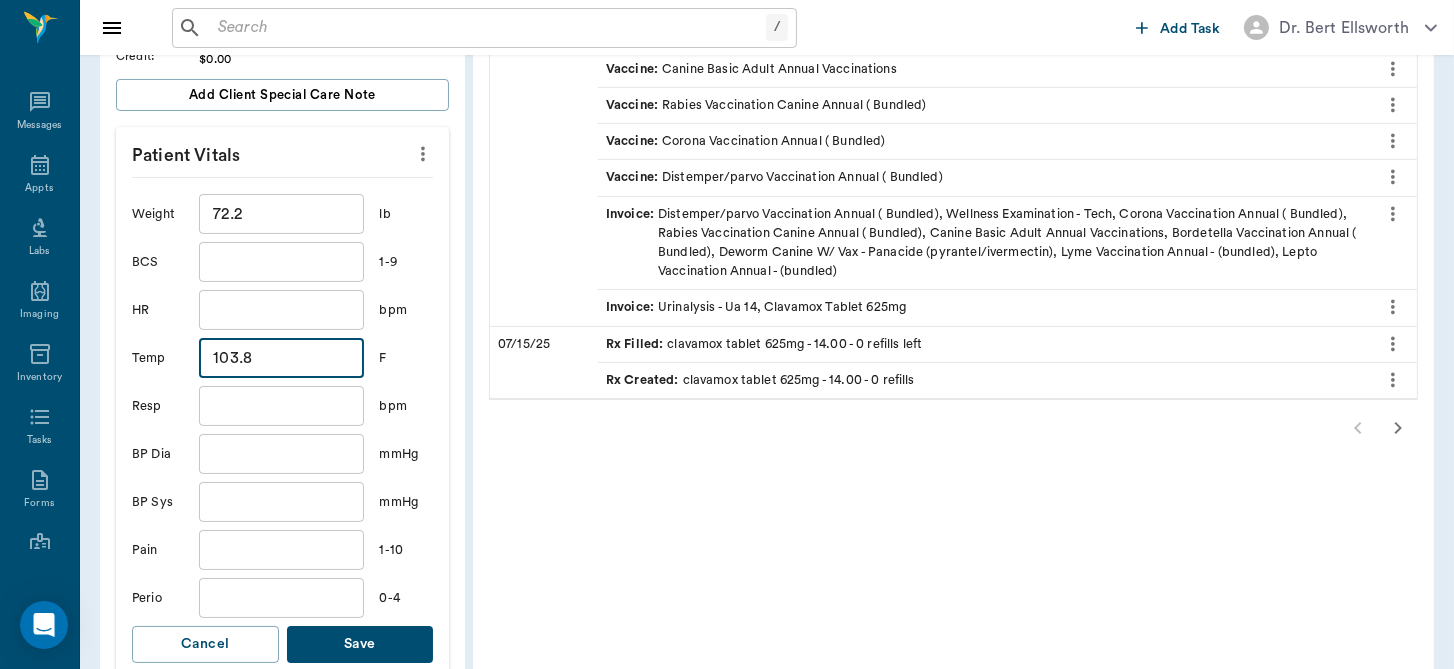 type on "103.8" 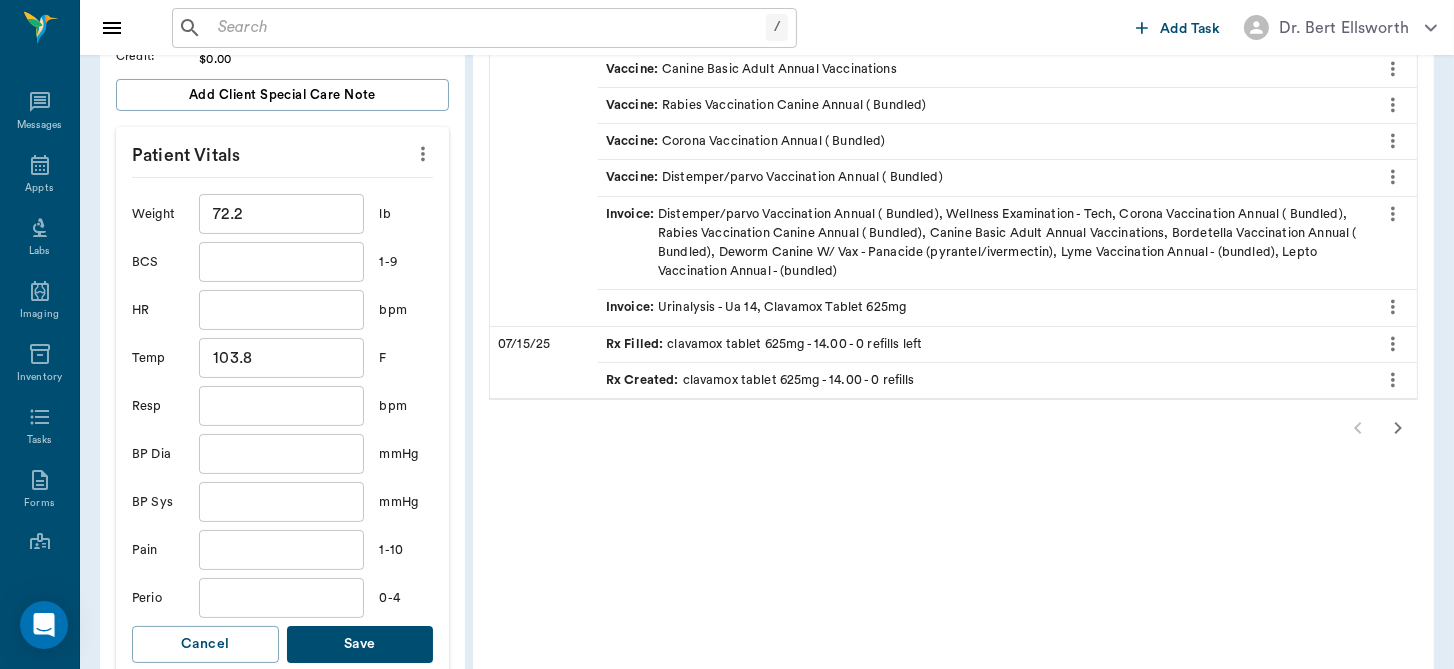 click on "Save" at bounding box center (360, 644) 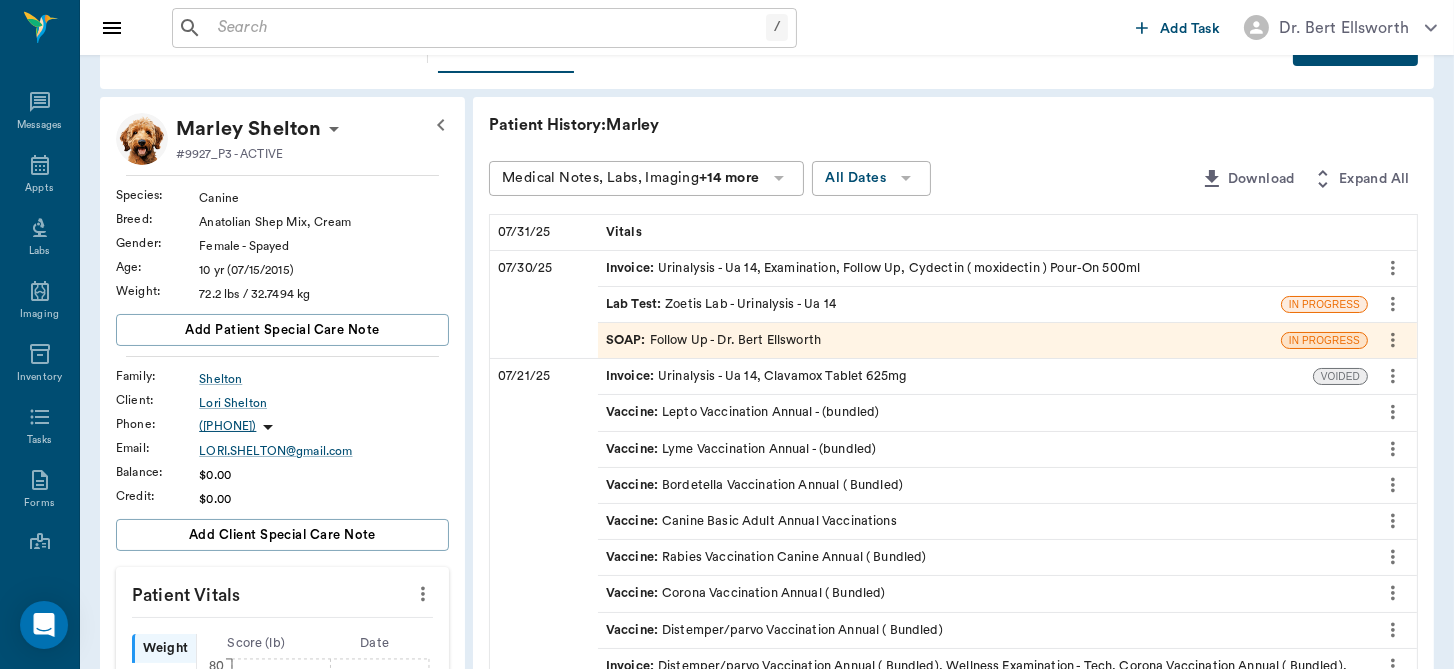 scroll, scrollTop: 0, scrollLeft: 0, axis: both 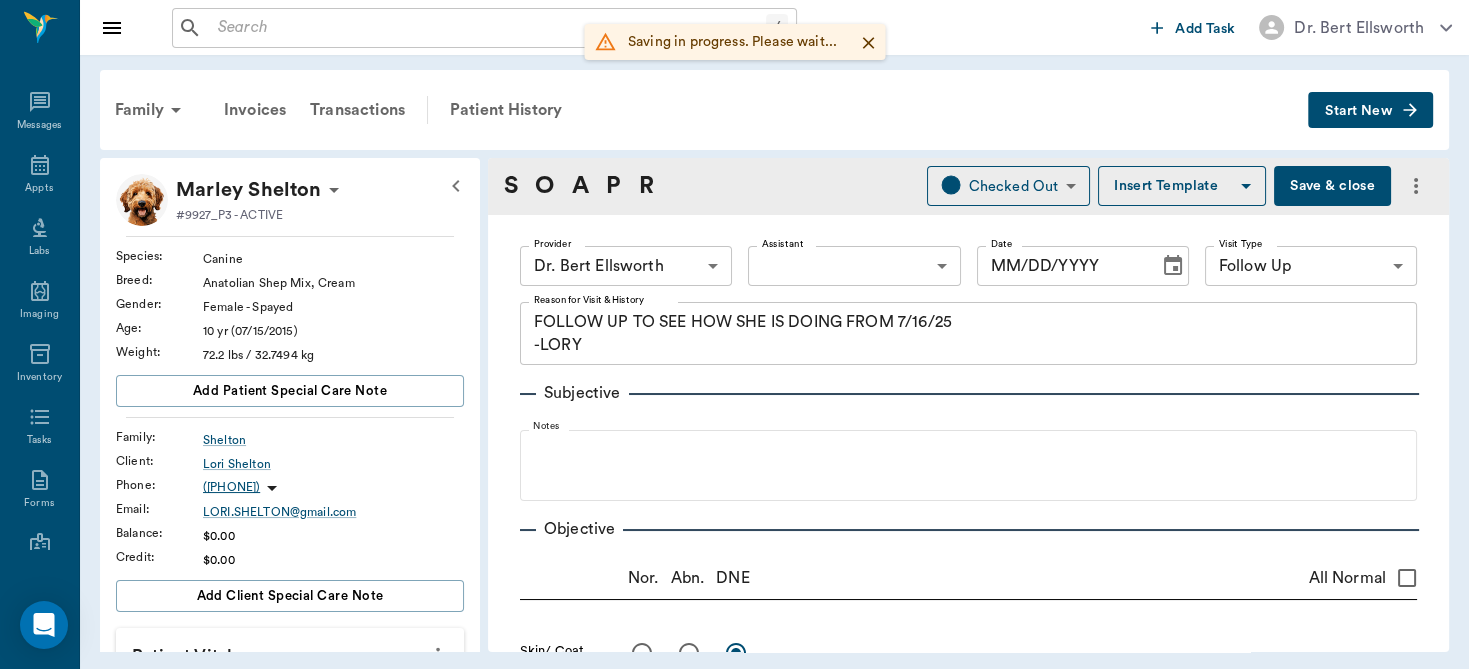 type on "63ec2f075fda476ae8351a4d" 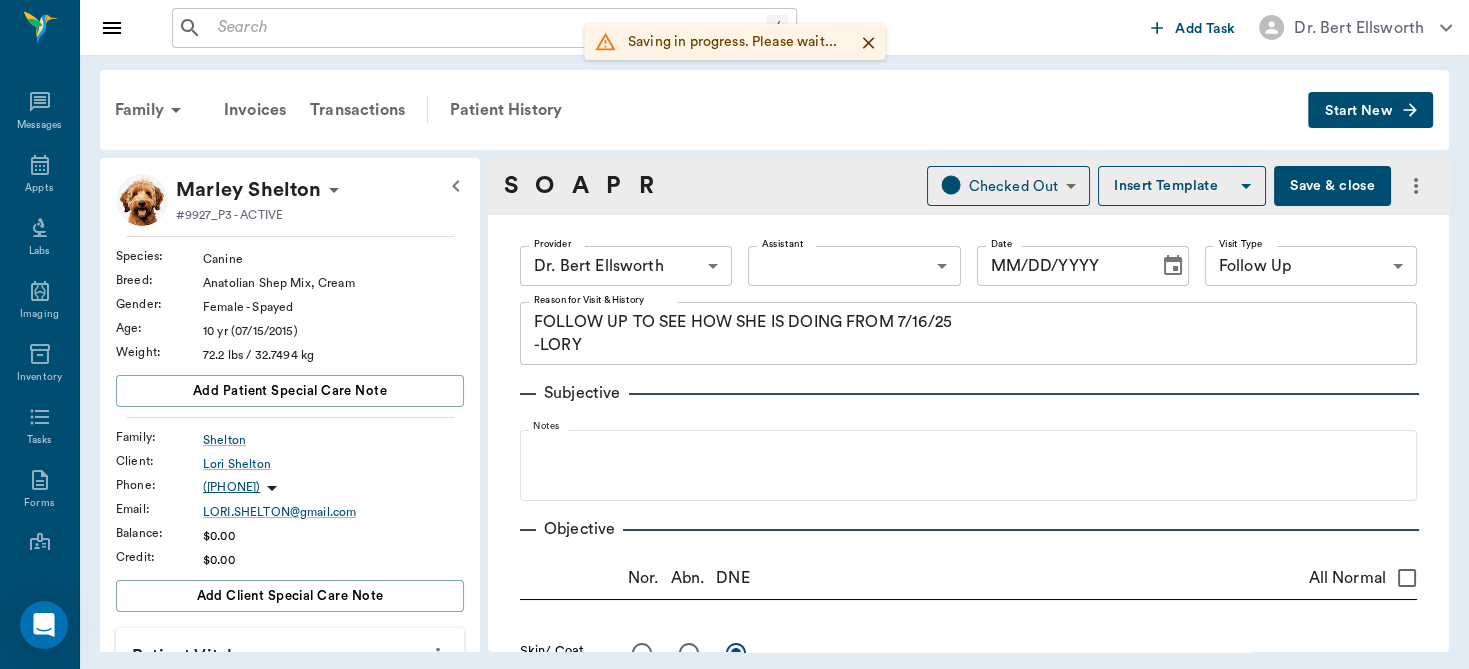 type on "FOLLOW UP TO SEE HOW SHE IS DOING FROM 7/16/25
-LORY" 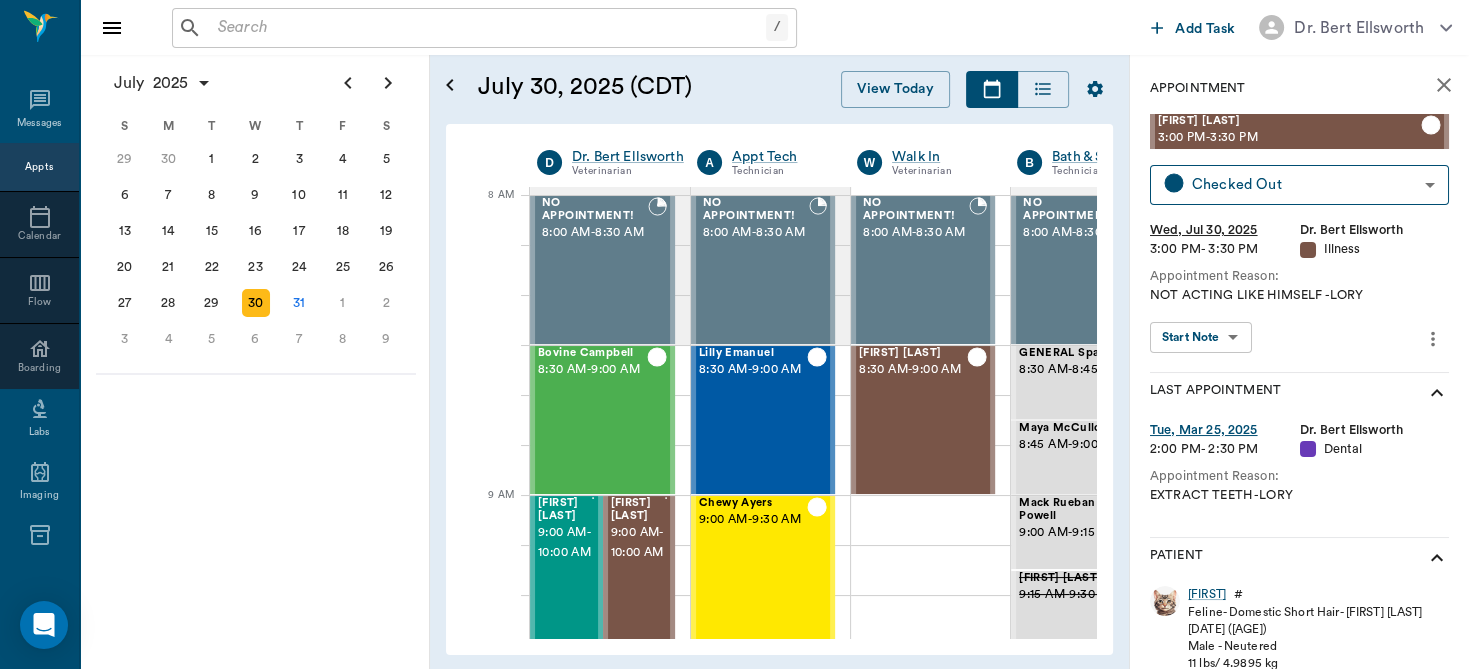 scroll, scrollTop: 0, scrollLeft: 0, axis: both 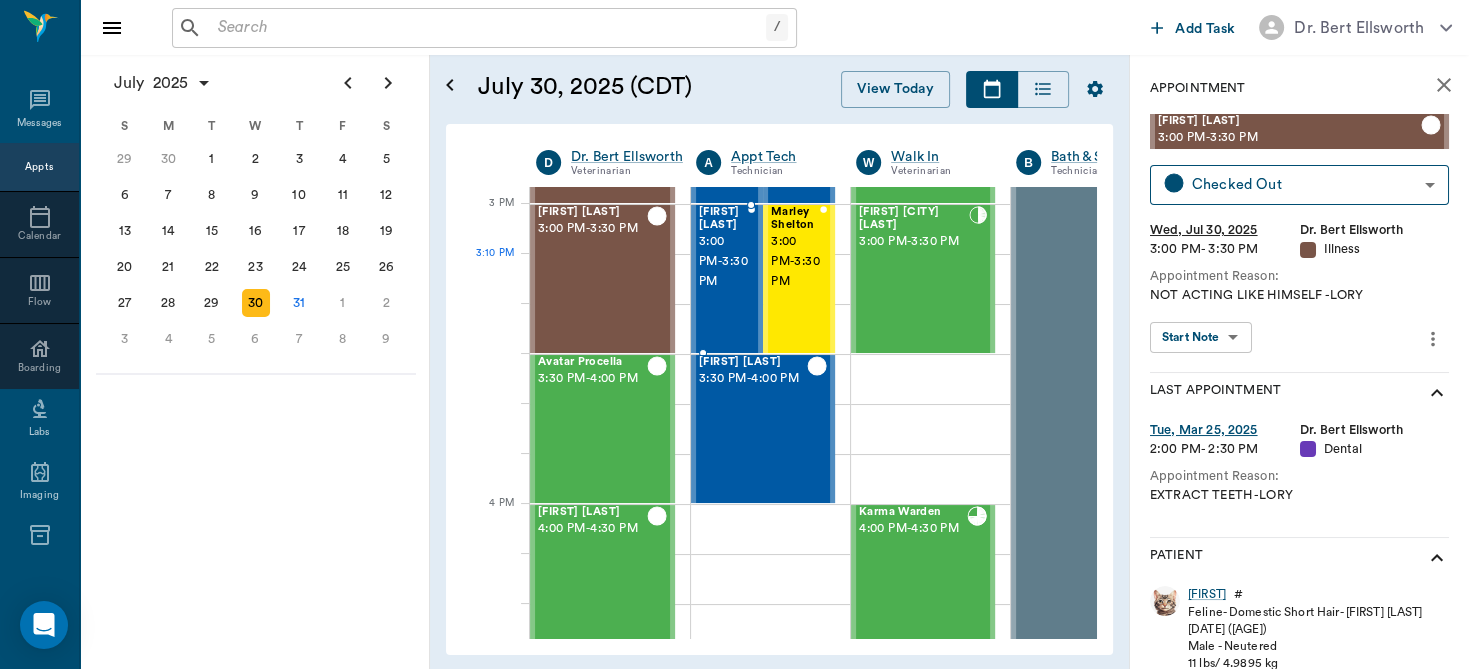click on "3:00 PM  -  3:30 PM" at bounding box center (723, 262) 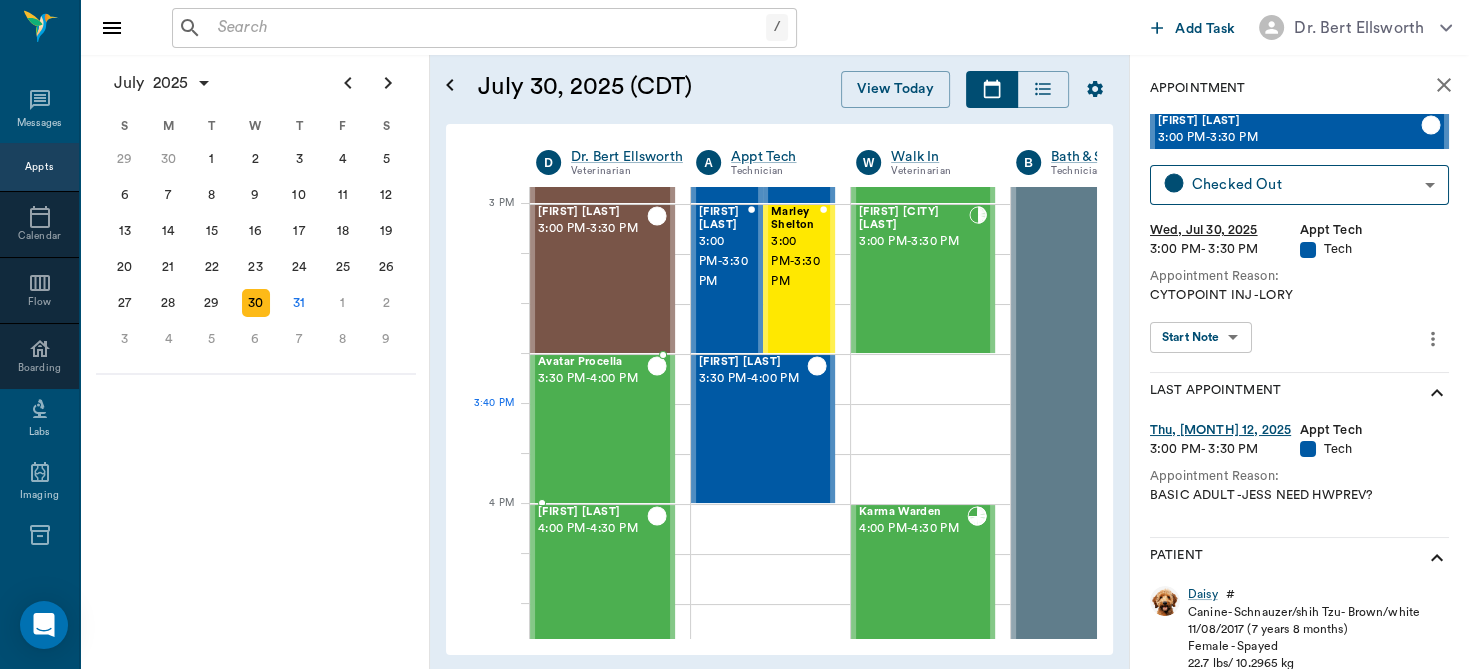 click on "Avatar Procella 3:30 PM  -  4:00 PM" at bounding box center [592, 429] 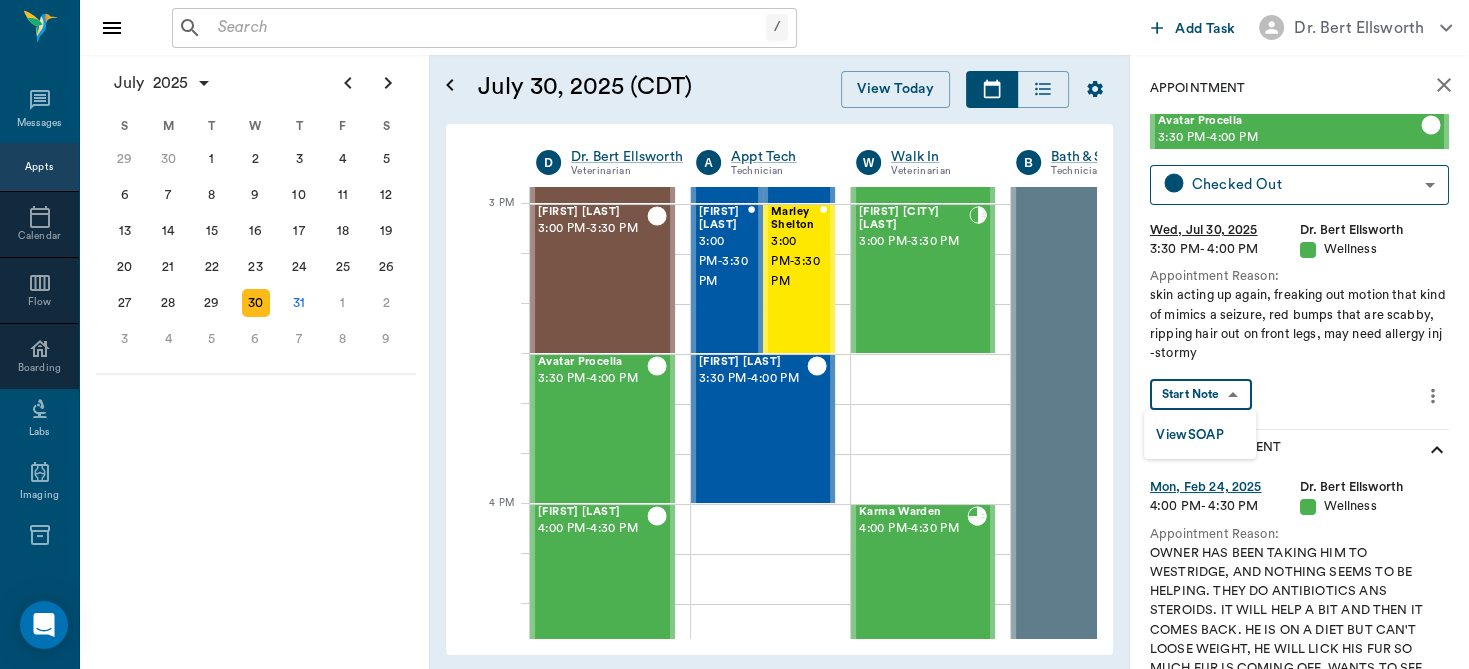 click on "/ ​ Add Task Dr. Bert Ellsworth Nectar Messages Appts Calendar Flow Boarding Labs Imaging Inventory Tasks Forms Staff Reports Lookup Settings July 2025 S M T W T F S Jun 1 2 3 4 5 6 7 8 9 10 11 12 13 14 15 16 17 18 19 20 21 22 23 24 25 26 27 28 29 30 Jul 1 2 3 4 5 6 7 8 9 10 11 12 S M T W T F S 29 30 Jul 1 2 3 4 5 6 7 8 9 10 11 12 13 14 15 16 17 18 19 20 21 22 23 24 25 26 27 28 29 30 31 Aug 1 2 3 4 5 6 7 8 9 S M T W T F S 27 28 29 30 31 Aug 1 2 3 4 5 6 7 8 9 10 11 12 13 14 15 16 17 18 19 20 21 22 23 24 25 26 27 28 29 30 31 Sep 1 2 3 4 5 6 July 30, 2025 (CDT) View Today July 2025 Today 30 Wed Jul 2025 D Dr. Bert Ellsworth Veterinarian A Appt Tech Technician W Walk In Veterinarian B Bath & Surgery Technician B Board &Procedures Other D Dr. Kindall Jones Veterinarian 8 AM 9 AM 10 AM 11 AM 12 PM 1 PM 2 PM 3 PM 4 PM 5 PM 6 PM 7 PM 8 PM 3:30 PM NO APPOINTMENT! 8:00 AM  -  8:30 AM Bovine Campbell 8:30 AM  -  9:00 AM Sophisticatedshowbiz Gooch 9:00 AM  -  10:00 AM Zoey Gooch 9:00 AM  -  10:00 AM Nelson Belk  -   -" at bounding box center (734, 334) 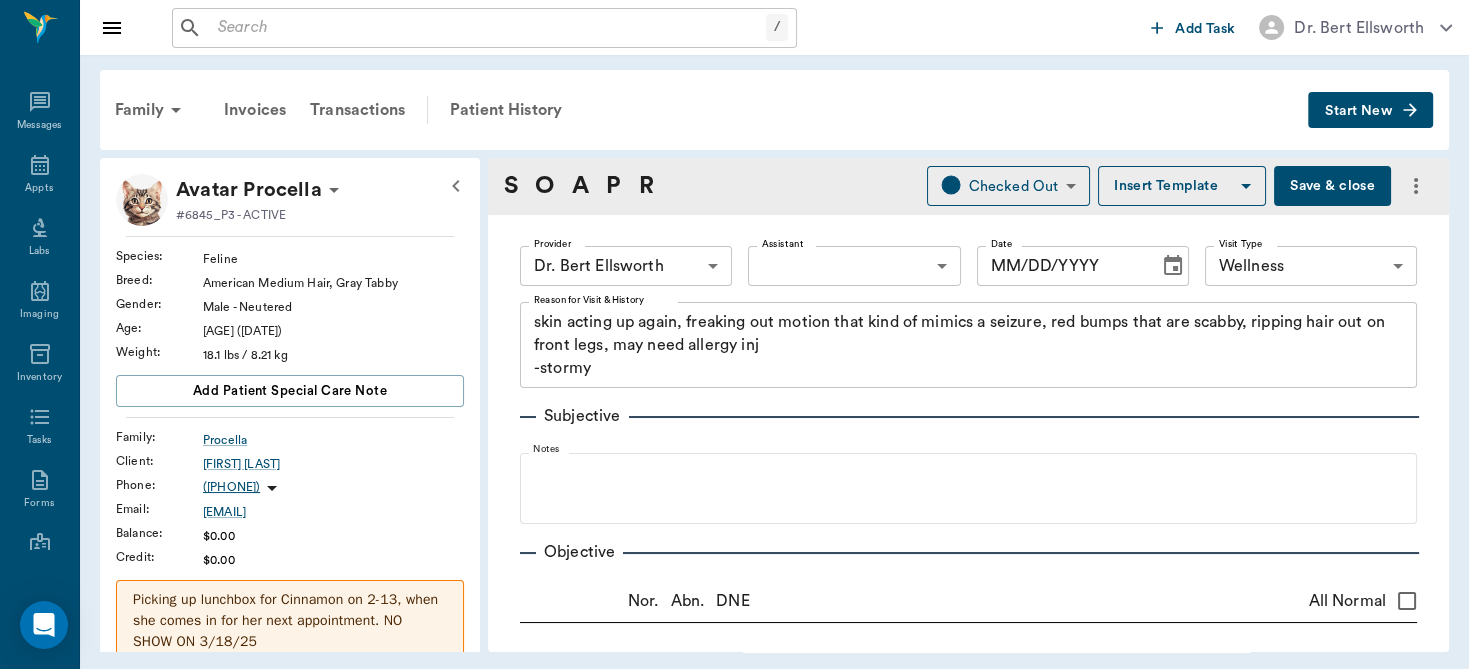 type on "63ec2f075fda476ae8351a4d" 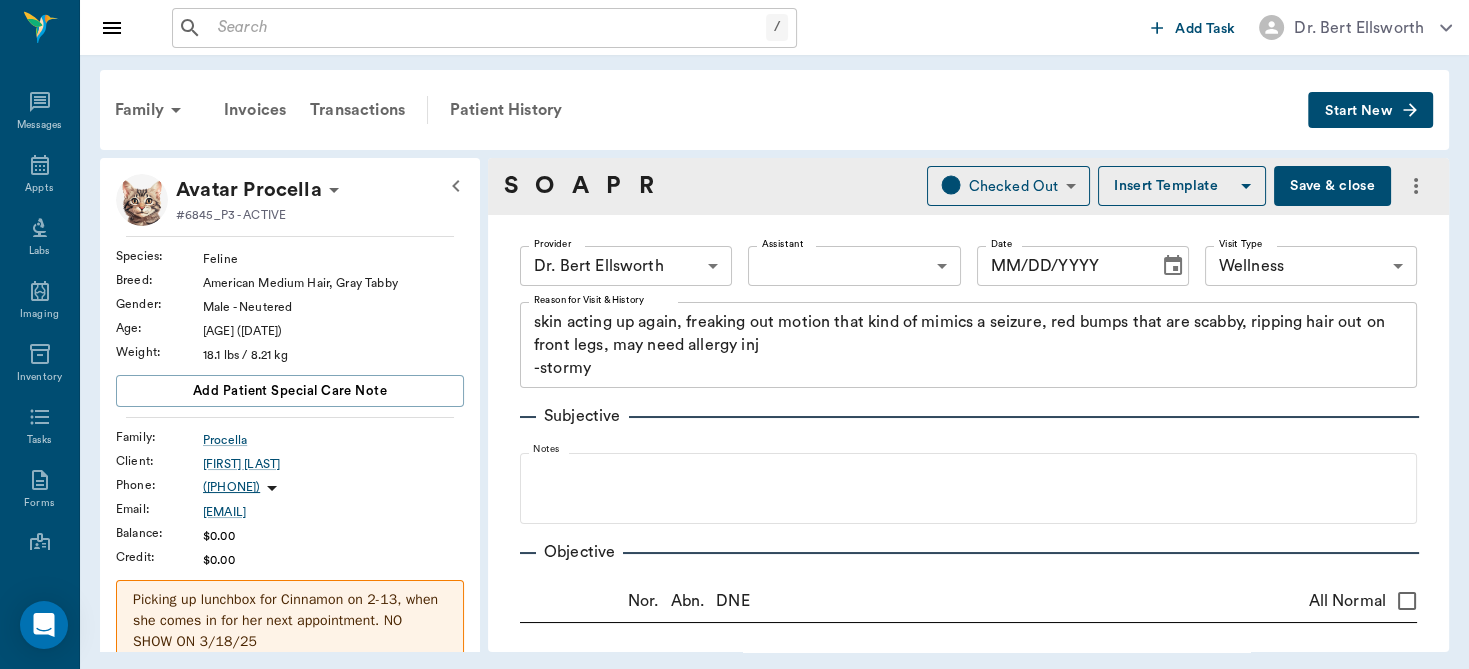 type on "65d2be4f46e3a538d89b8c14" 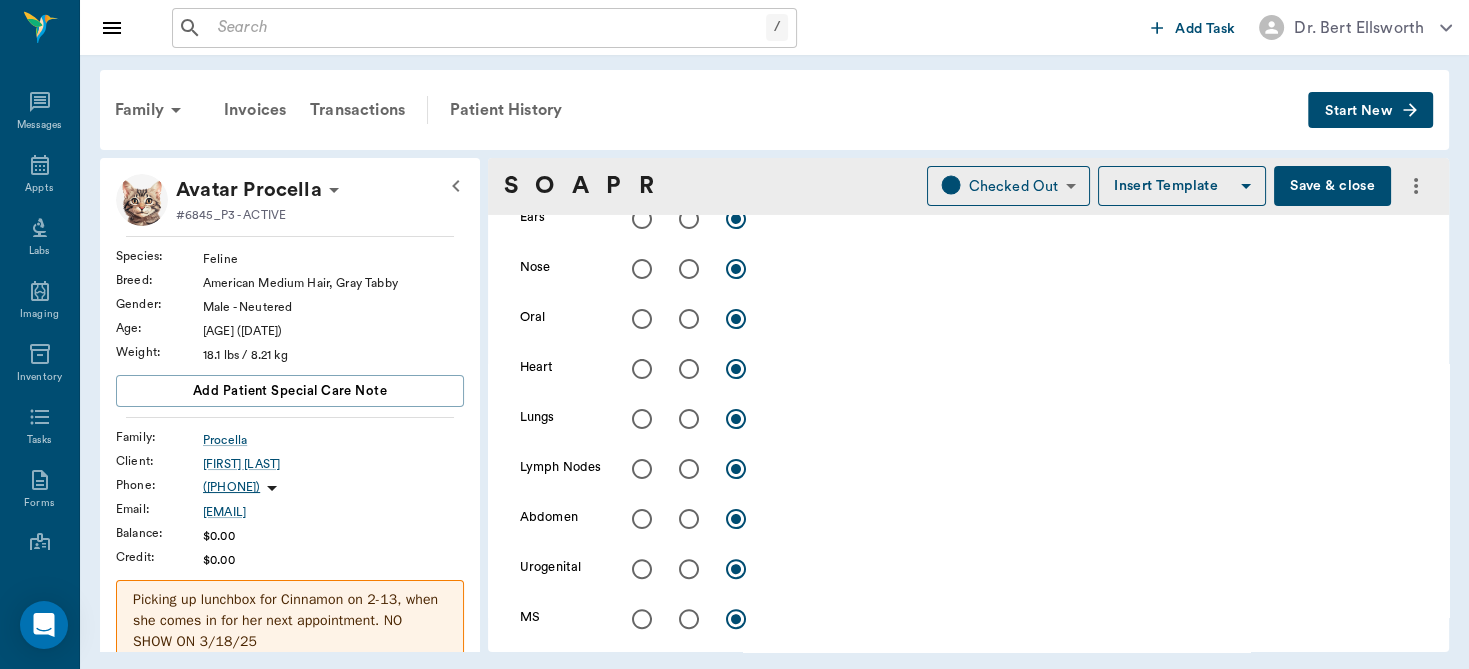 scroll, scrollTop: 271, scrollLeft: 0, axis: vertical 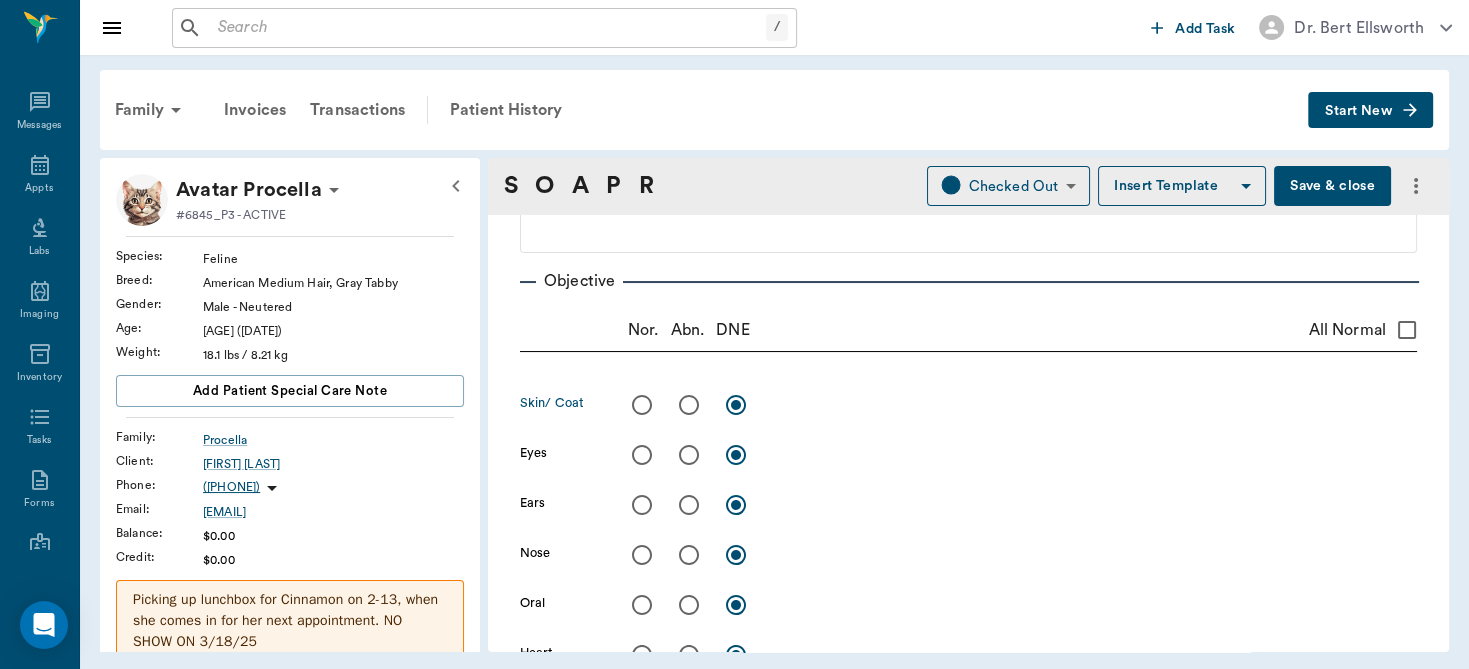 click at bounding box center (689, 405) 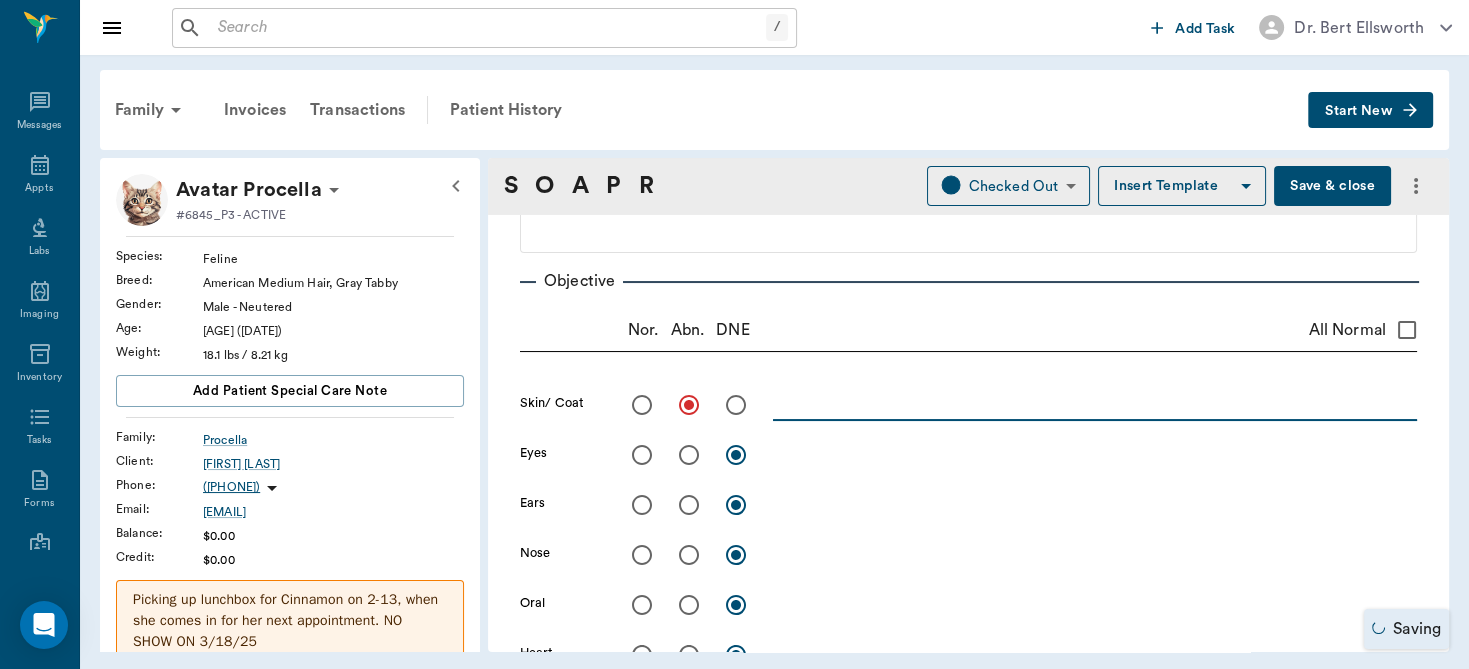 click at bounding box center (1095, 404) 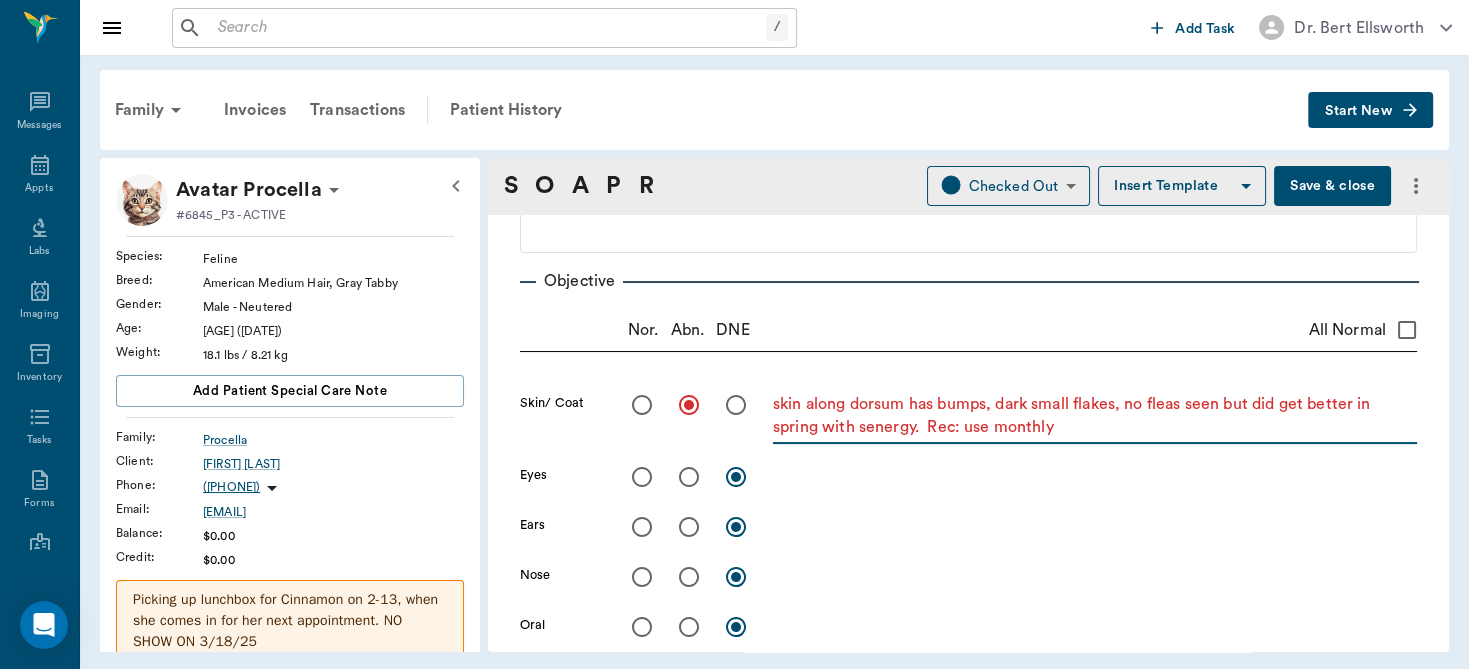 click on "skin along dorsum has bumps, dark small flakes, no fleas seen but did get better in spring with senergy.  Rec: use monthly" at bounding box center (1095, 416) 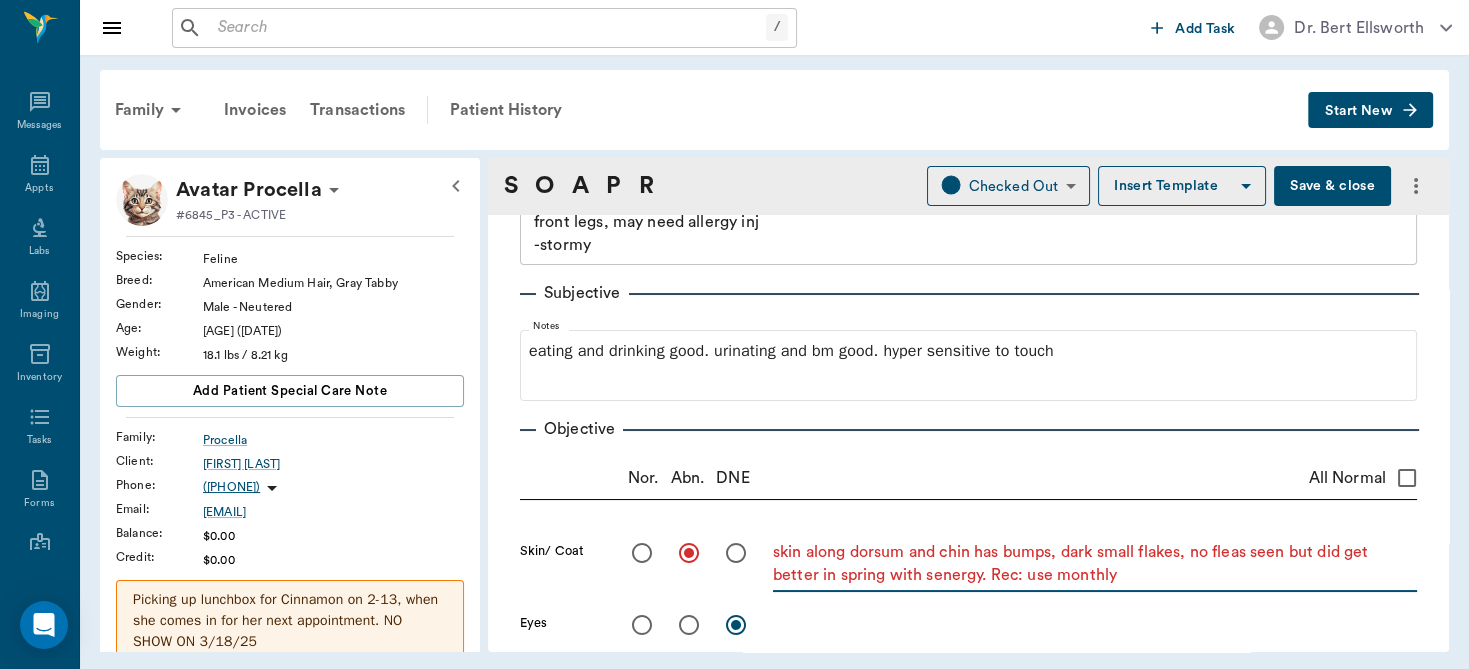 scroll, scrollTop: 172, scrollLeft: 0, axis: vertical 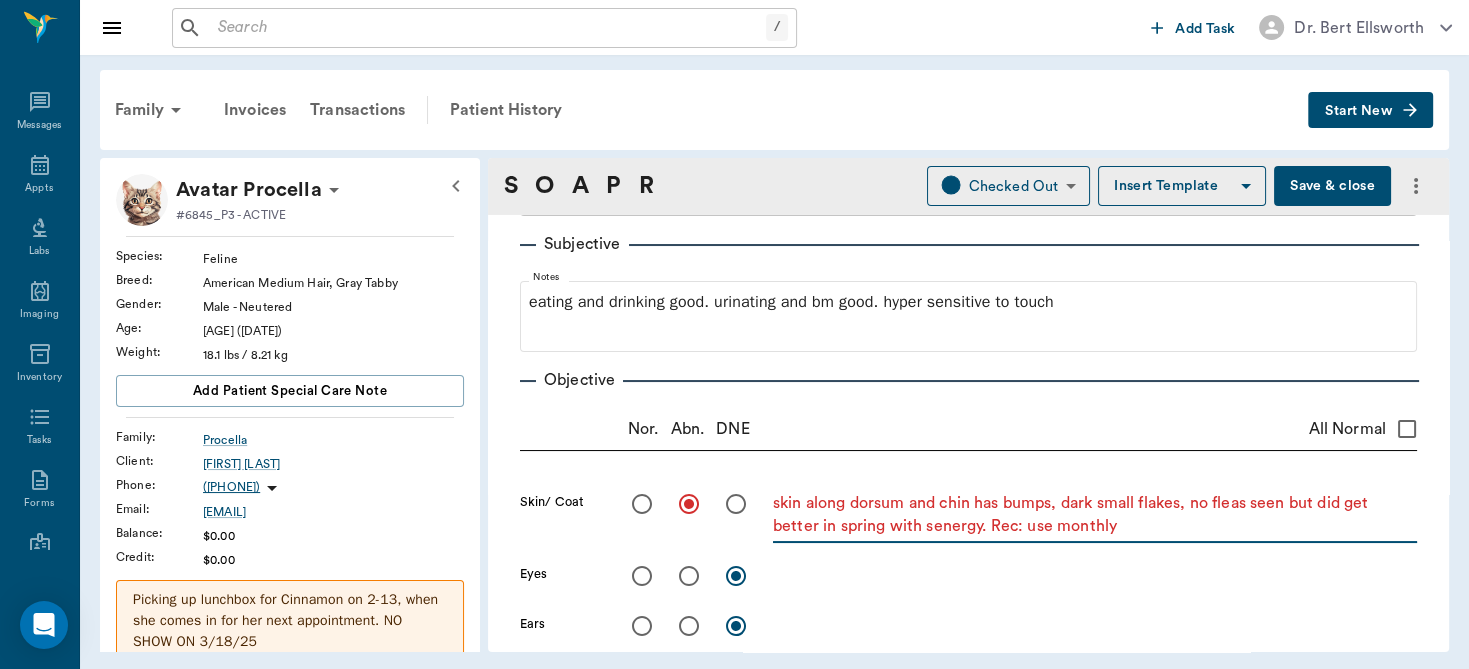 type on "skin along dorsum and chin has bumps, dark small flakes, no fleas seen but did get better in spring with senergy.  Rec: use monthly" 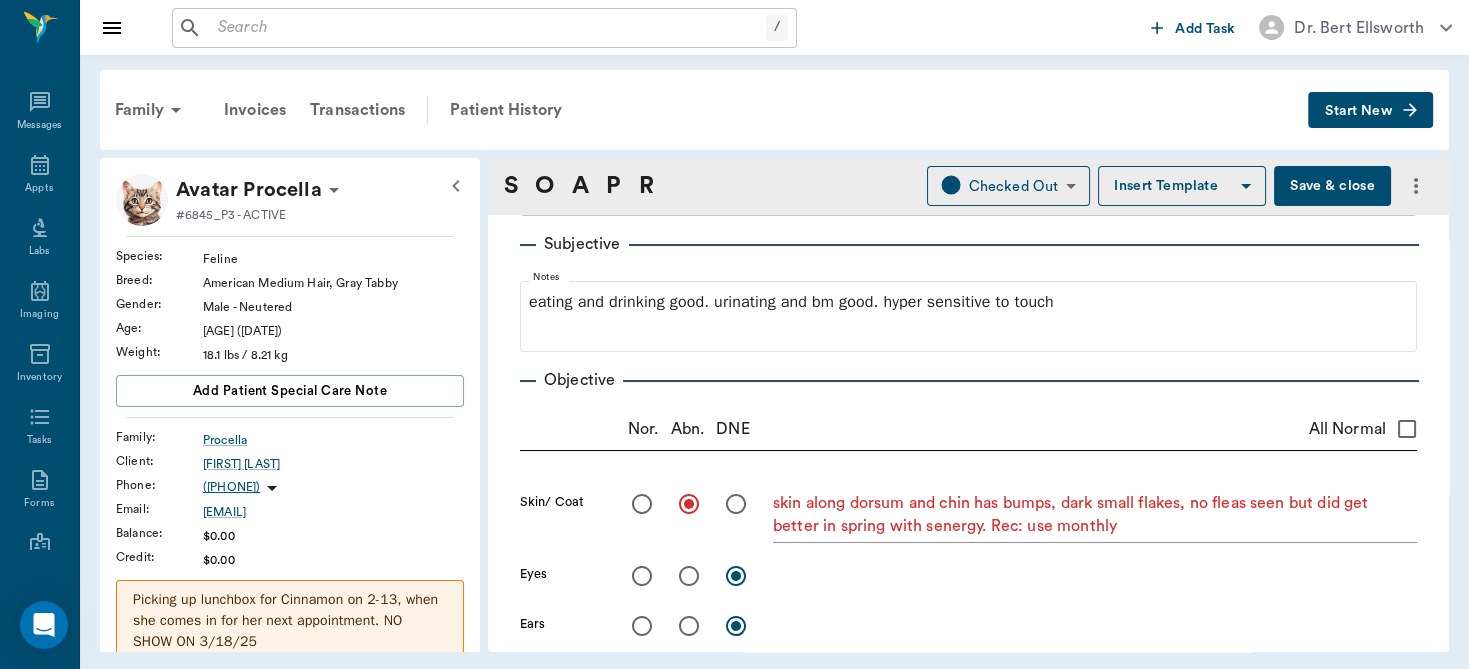 click on "Save & close" at bounding box center (1332, 186) 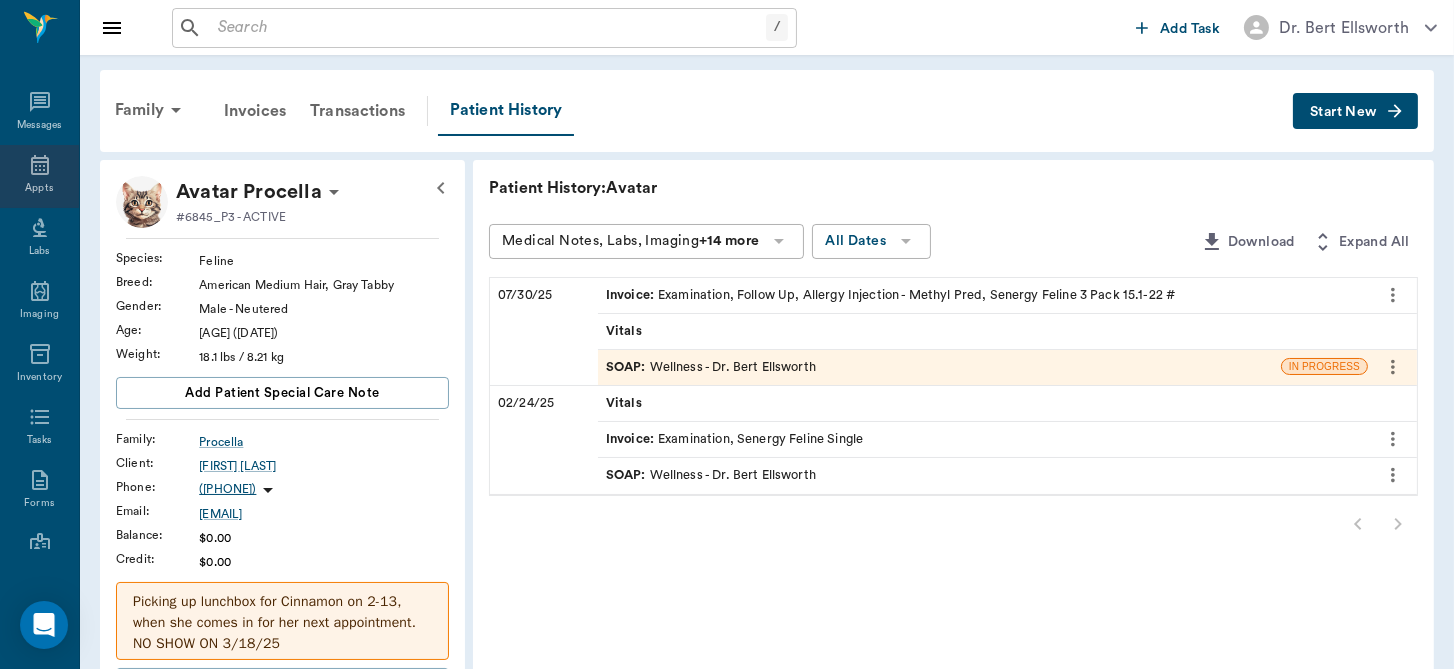 click 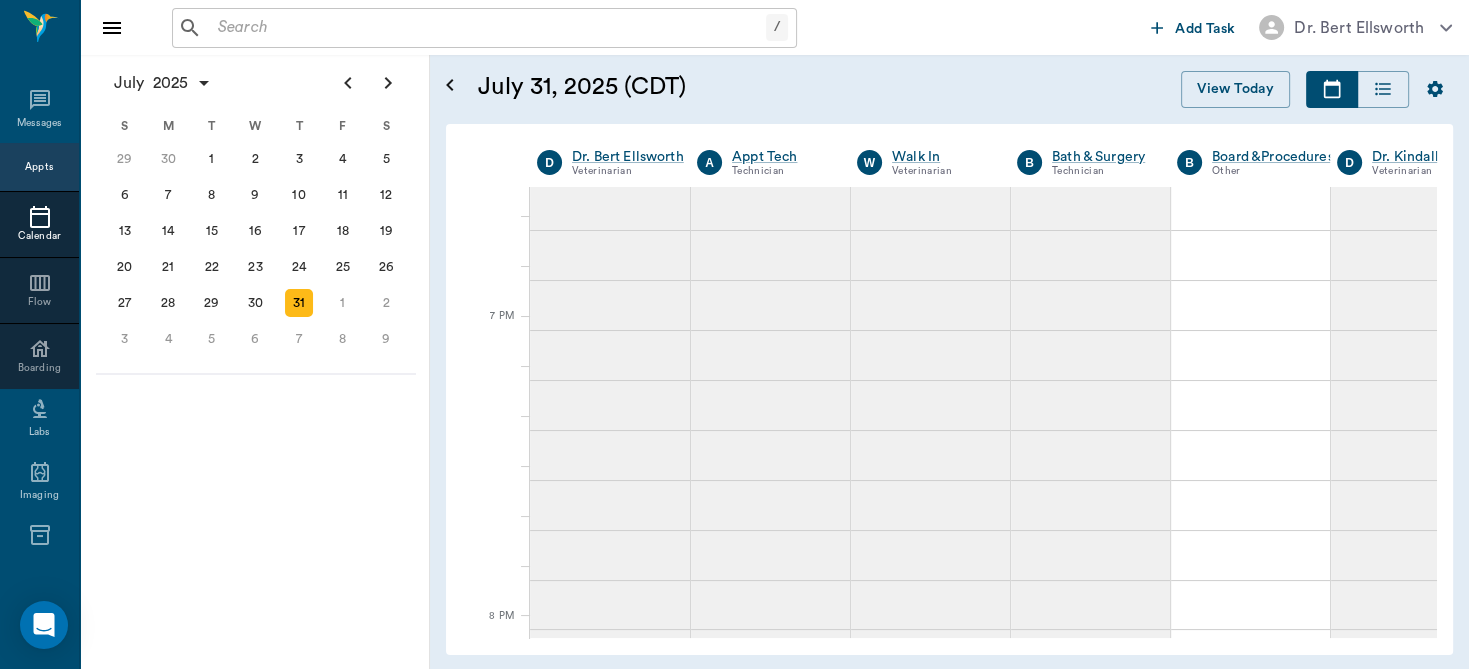 scroll, scrollTop: 3178, scrollLeft: 0, axis: vertical 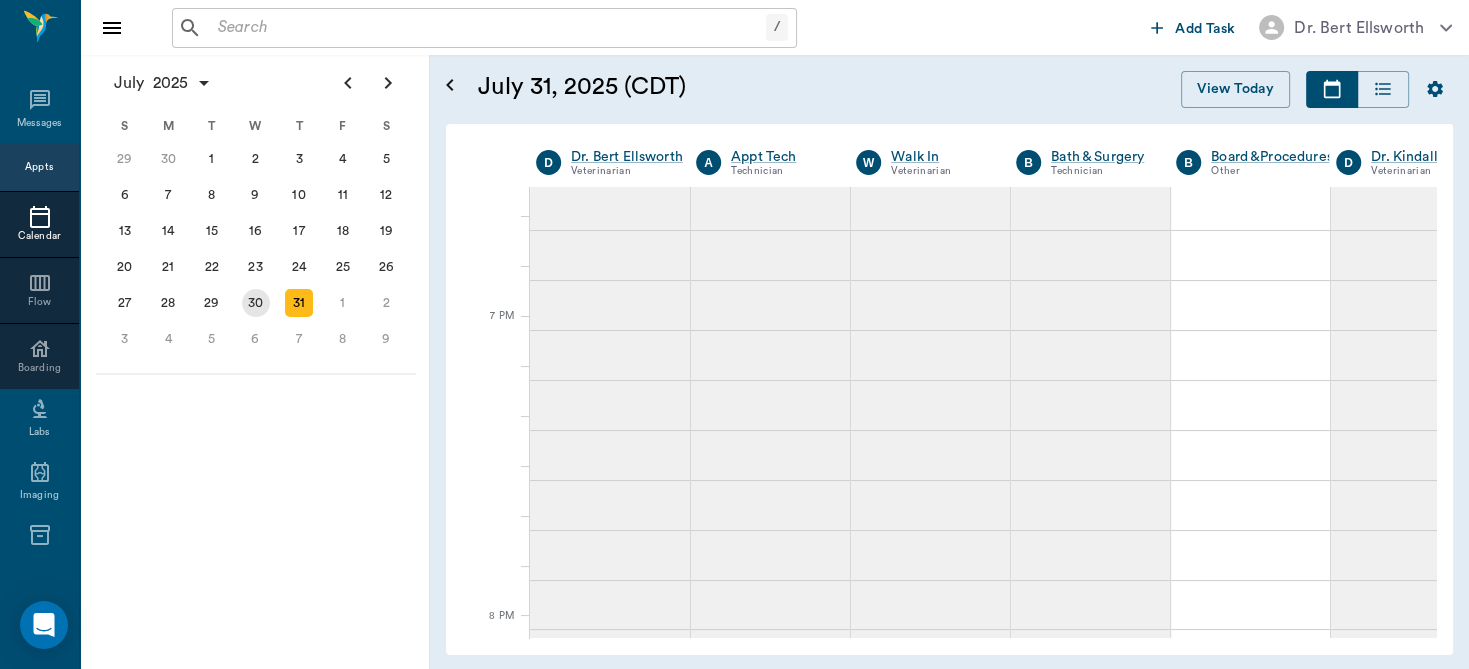 click on "30" at bounding box center (256, 303) 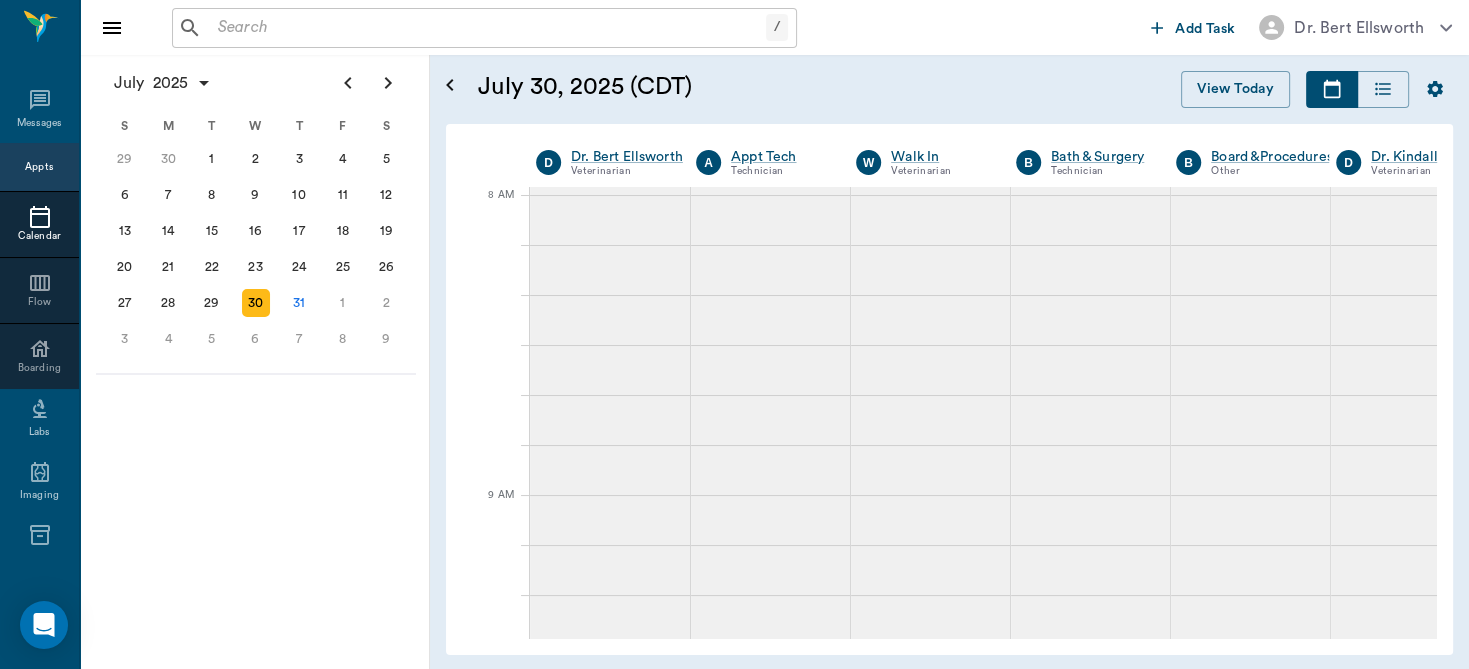 scroll, scrollTop: 0, scrollLeft: 0, axis: both 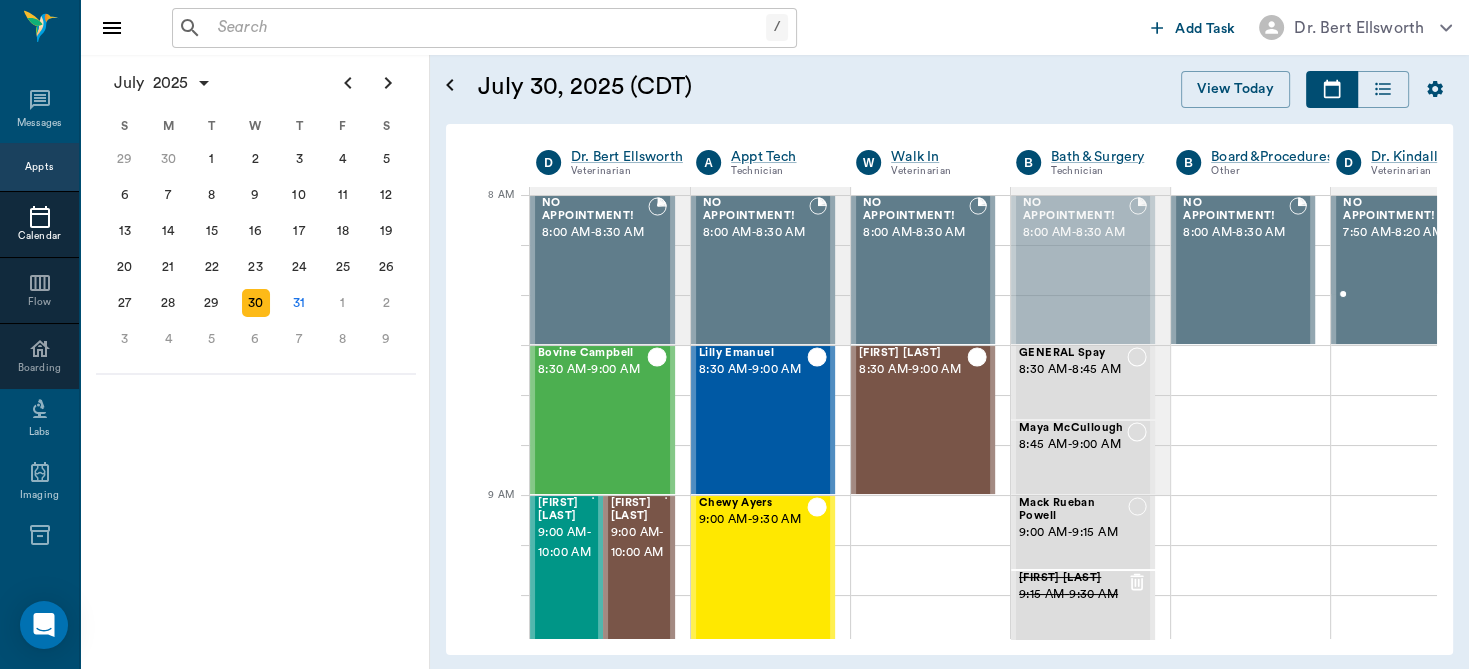 drag, startPoint x: 1282, startPoint y: 289, endPoint x: 1344, endPoint y: 276, distance: 63.348244 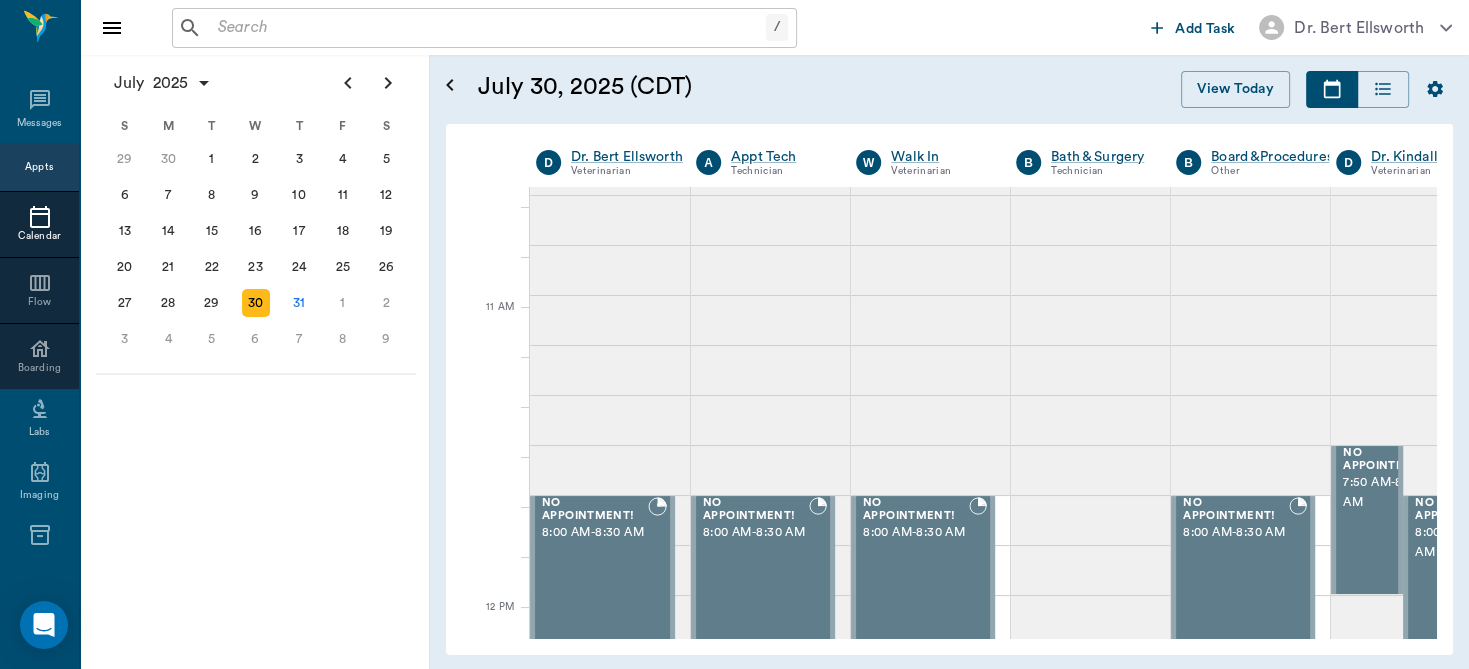 scroll, scrollTop: 1123, scrollLeft: 0, axis: vertical 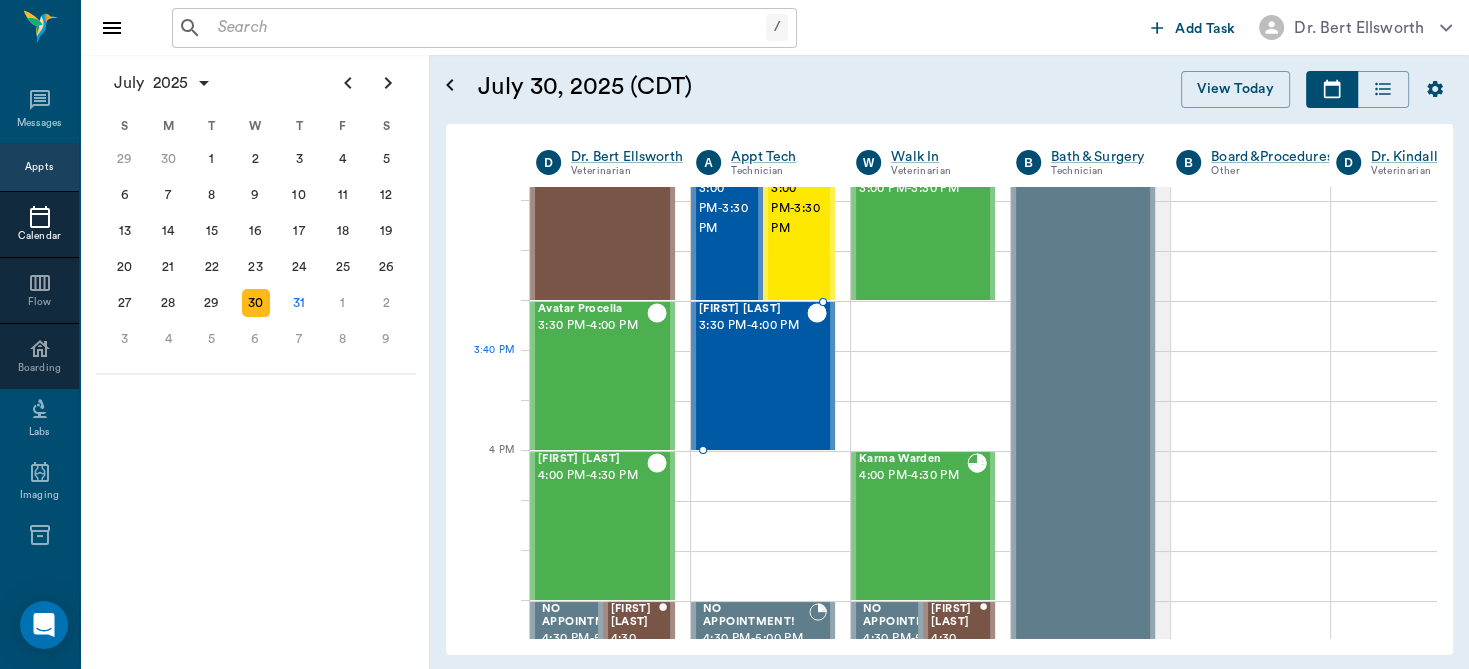 click on "Bode Timon 3:30 PM  -  4:00 PM" at bounding box center [753, 376] 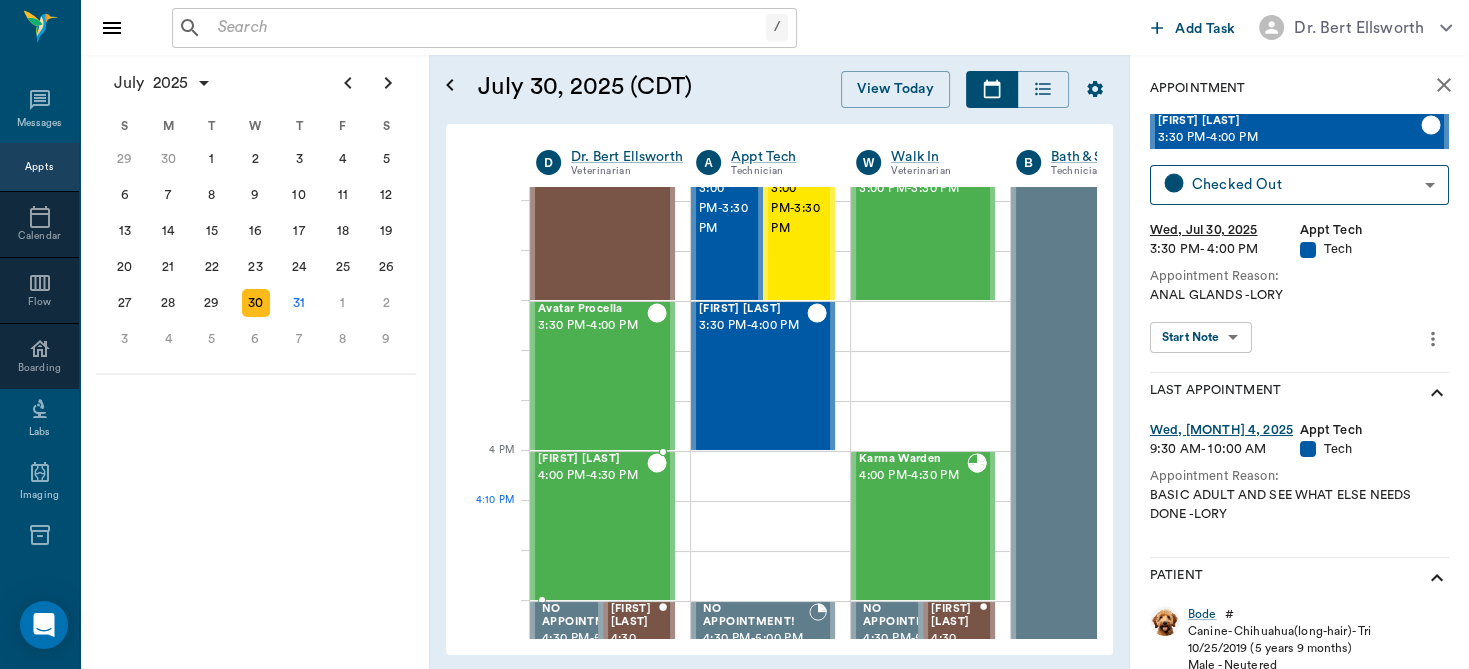 click on "Whitey Smith 4:00 PM  -  4:30 PM" at bounding box center (592, 526) 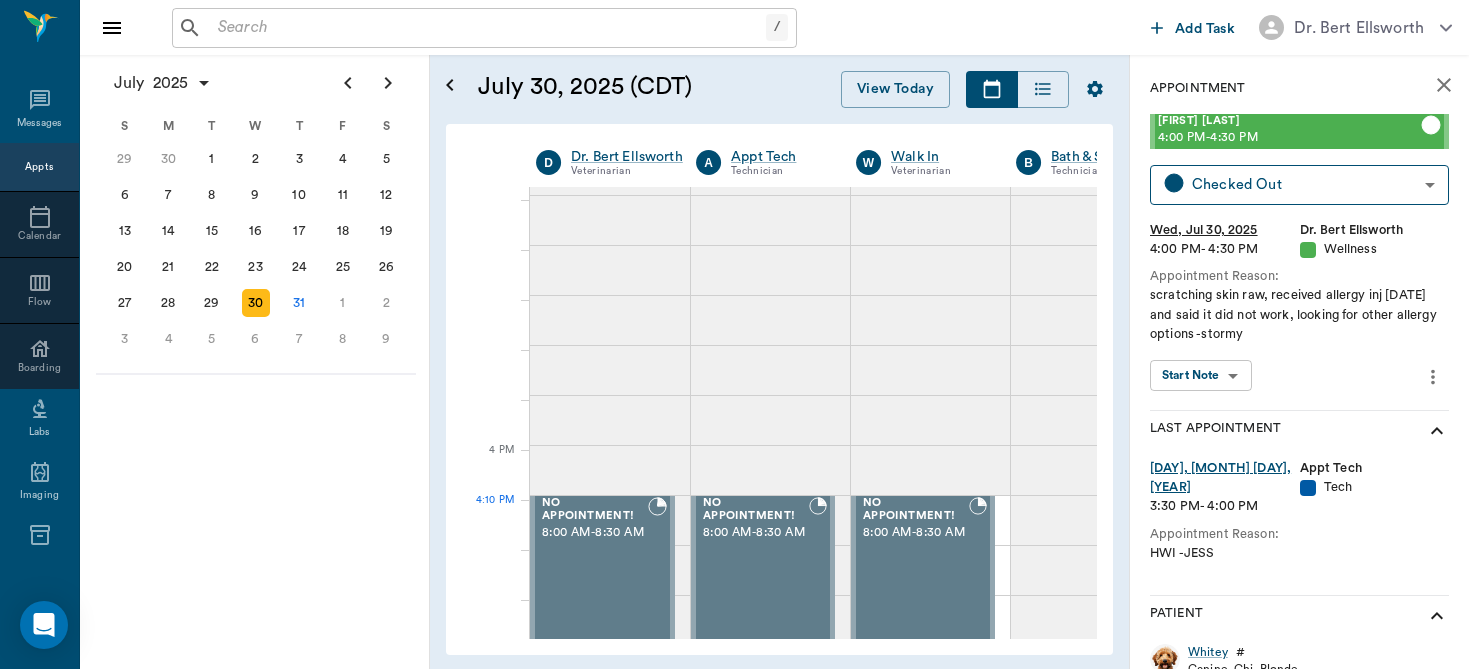 scroll, scrollTop: 0, scrollLeft: 0, axis: both 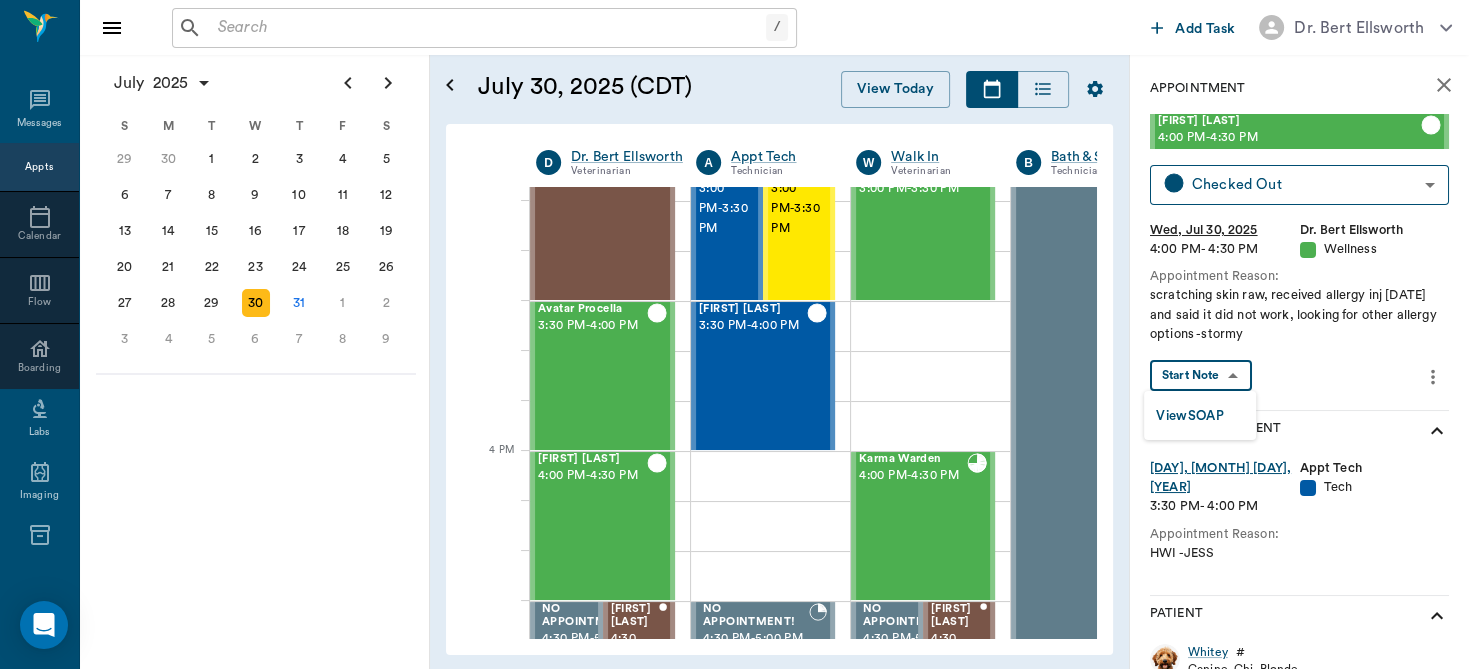 click on "/ ​ Add Task [TITLE] [FIRST] [LAST] Nectar Messages Appts Calendar Flow Boarding Labs Imaging Inventory Tasks Forms Staff Reports Lookup Settings [MONTH] [YEAR] S M T W T F S Jun 1 2 3 4 5 6 7 8 9 10 11 12 13 14 15 16 17 18 19 20 21 22 23 24 25 26 27 28 29 30 Jul 1 2 3 4 5 6 7 8 9 10 11 12 S M T W T F S 29 30 Jul 1 2 3 4 5 6 7 8 9 10 11 12 13 14 15 16 17 18 19 20 21 22 23 24 25 26 27 28 29 30 31 Aug 1 2 3 4 5 6 7 8 9 S M T W T F S 27 28 29 30 31 Aug 1 2 3 4 5 6 7 8 9 10 11 12 13 14 15 16 17 18 19 20 21 22 23 24 25 26 27 28 29 30 31 Sep 1 2 3 4 5 6 [MONTH] 30, [YEAR] (CDT) View Today [MONTH] [YEAR] Today 30 Wed Jul [YEAR] D [TITLE] [FIRST] [LAST] Veterinarian A Appt Tech Technician W Walk In Veterinarian B Bath & Surgery Technician B Board &Procedures Other D [TITLE] [FIRST] [LAST] Veterinarian 7 AM 8 AM 9 AM 10 AM 11 AM 12 PM 1 PM 2 PM 3 PM 4 PM 5 PM 6 PM 7 PM 8 PM 3:50 PM NO APPOINTMENT! 8:00 AM - 8:30 AM Bovine [LAST] 8:30 AM - 9:00 AM [FIRST] [LAST] 9:00 AM - 10:00 AM [FIRST] [LAST] 9:00 AM - 10:00 AM [FIRST] [LAST] -" at bounding box center [734, 334] 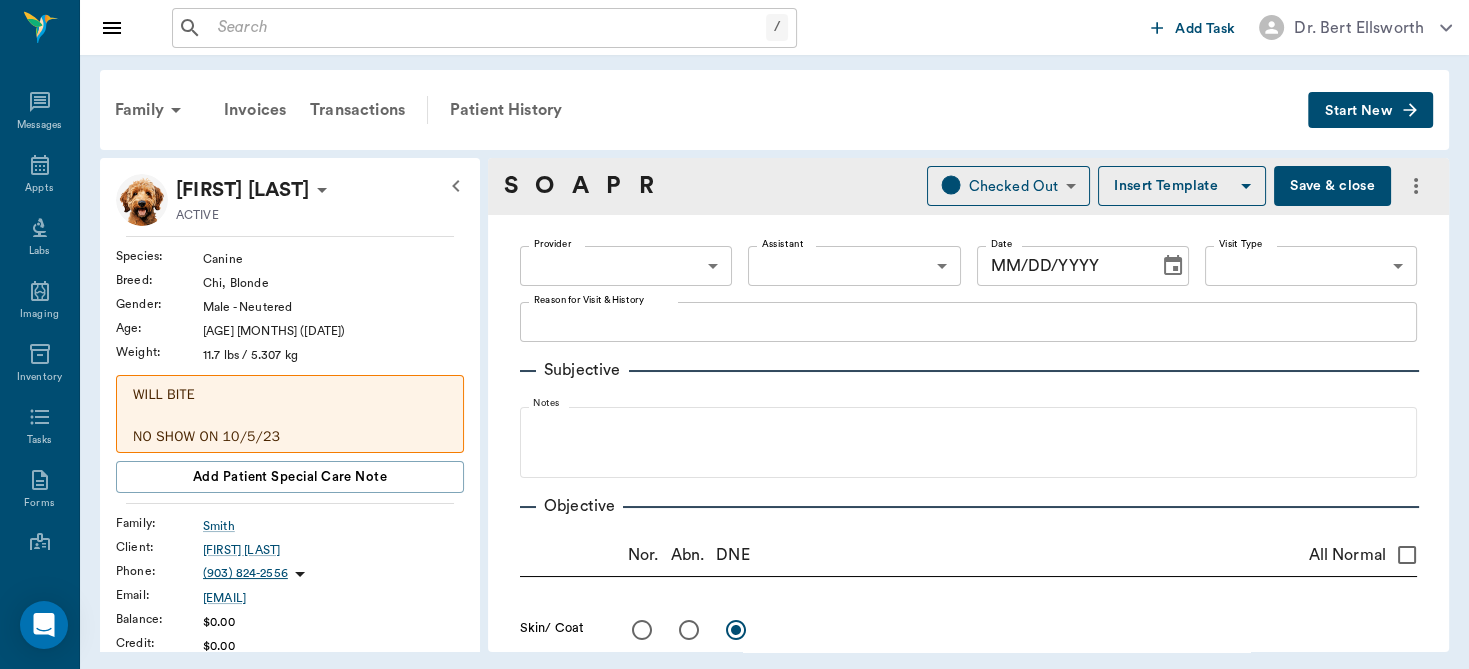 type on "63ec2f075fda476ae8351a4d" 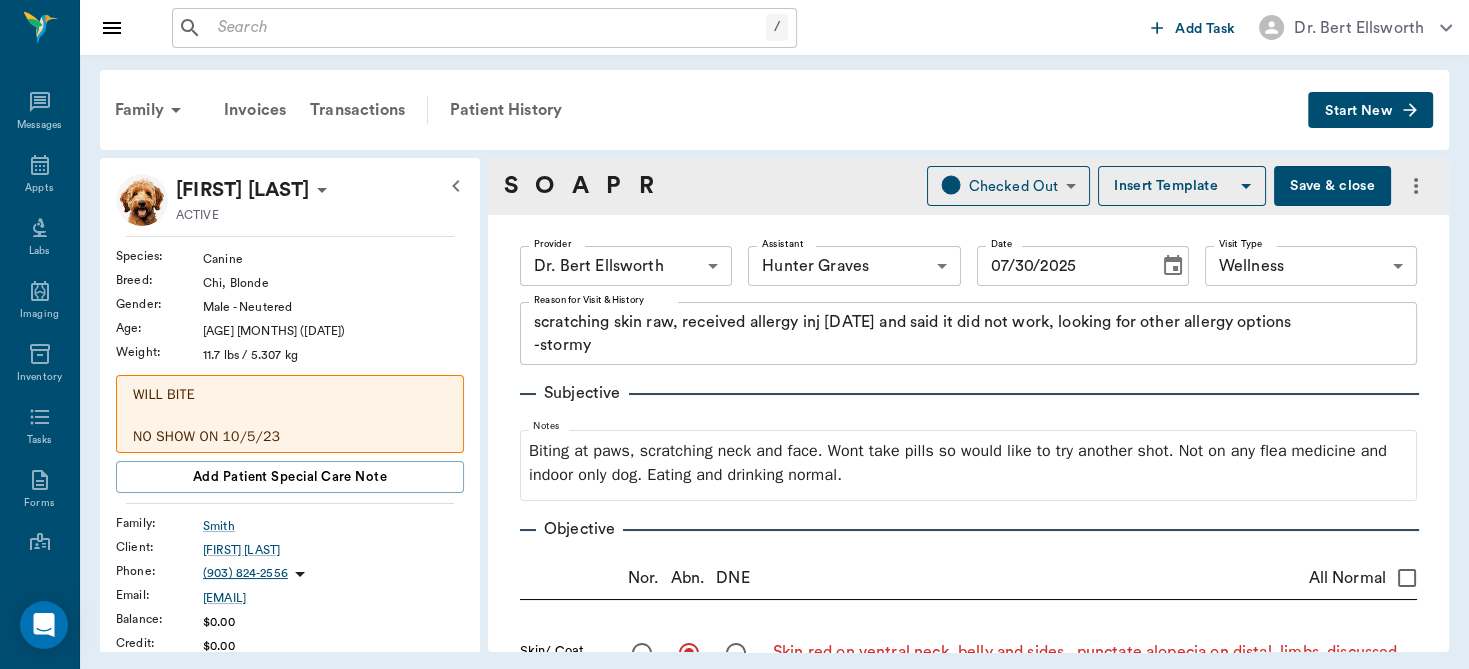 type on "07/30/2025" 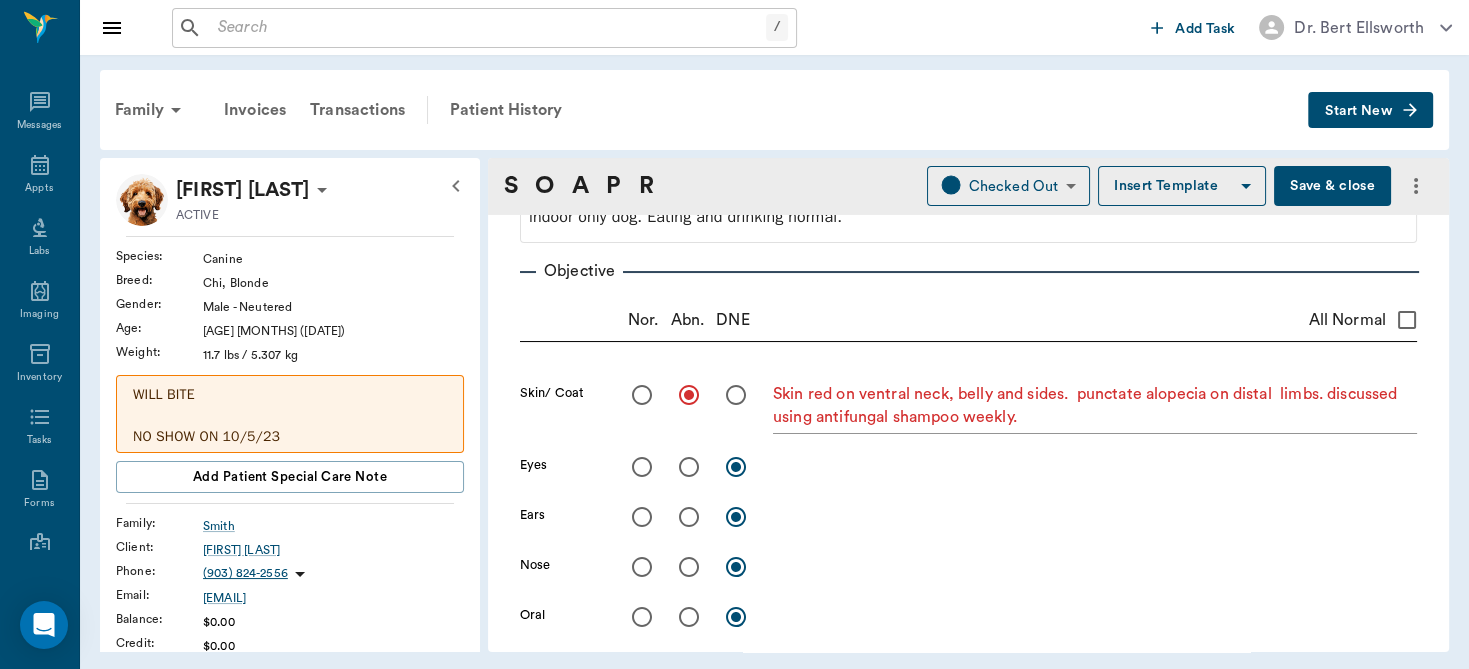 scroll, scrollTop: 0, scrollLeft: 0, axis: both 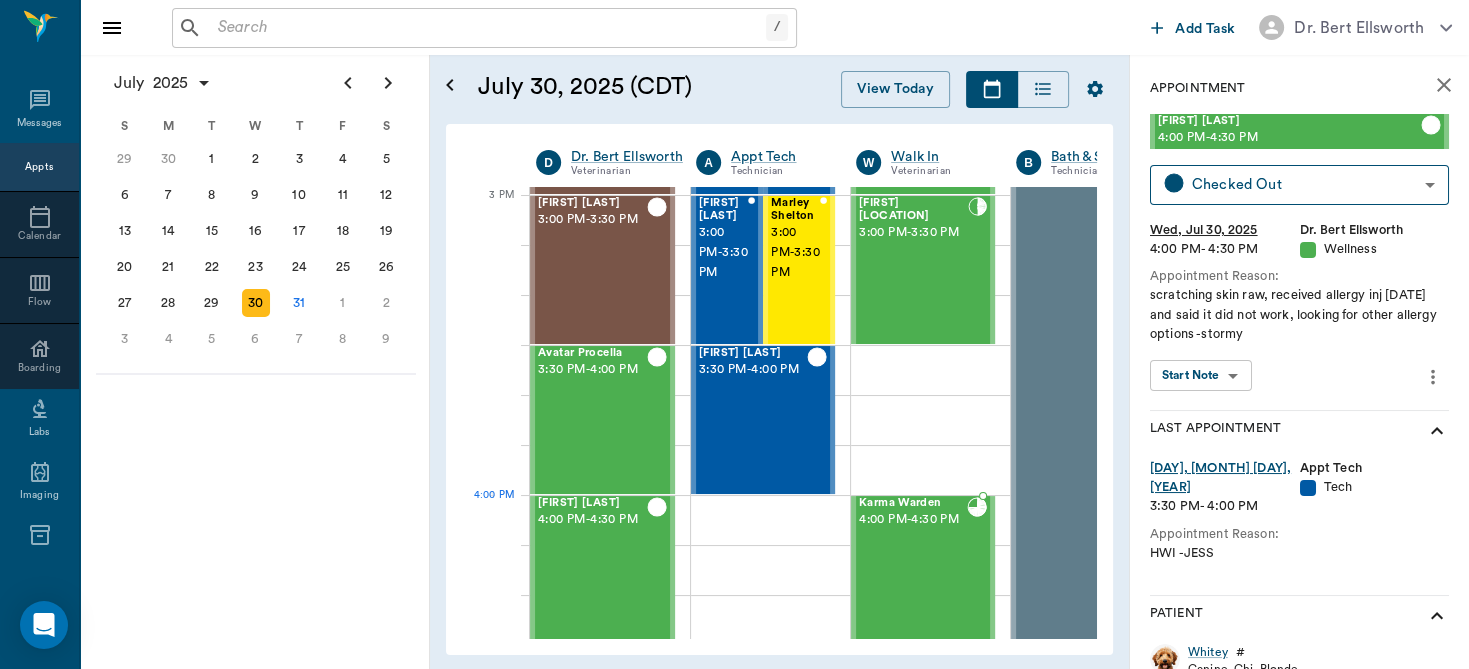 click on "[FIRST] [LAST] [TIME]  -  [TIME]" at bounding box center (913, 570) 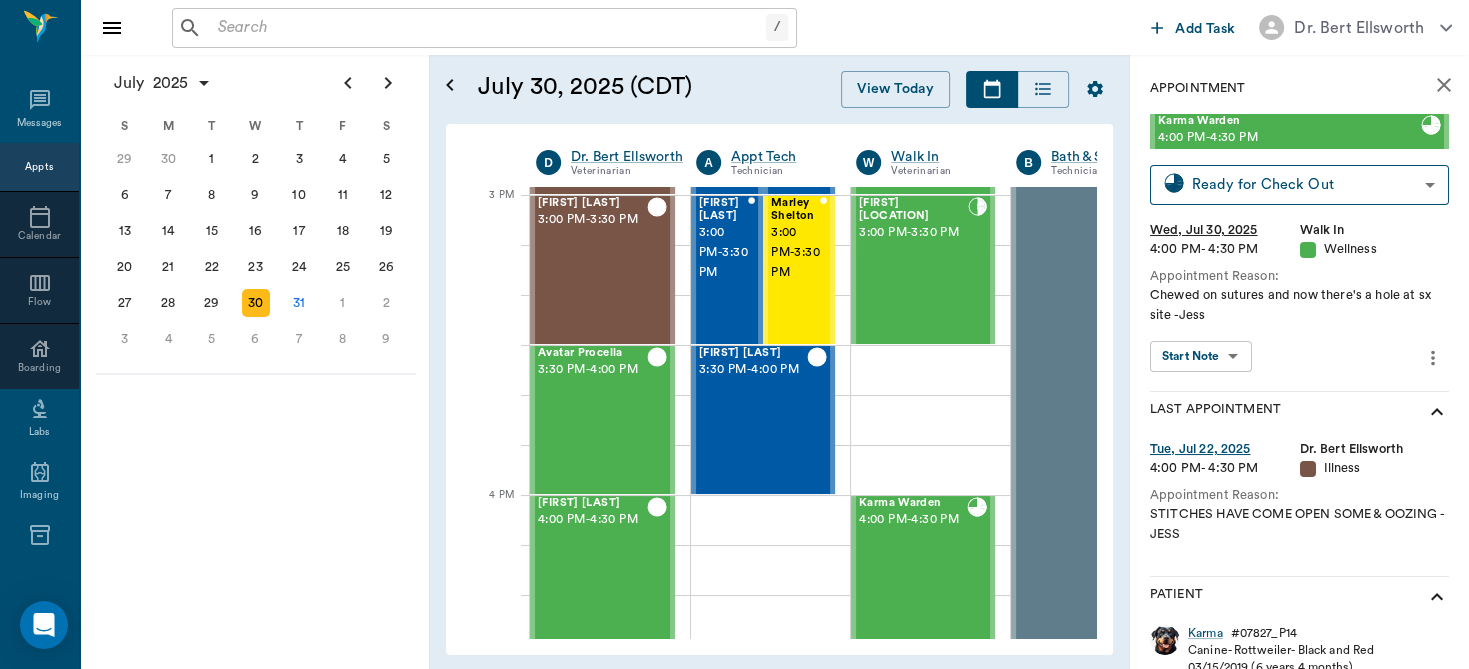 click on "/ ​ Add Task [TITLE] [FIRST] [LAST] Nectar Messages Appts Calendar Flow Boarding Labs Imaging Inventory Tasks Forms Staff Reports Lookup Settings [MONTH] [YEAR] S M T W T F S Jun 1 2 3 4 5 6 7 8 9 10 11 12 13 14 15 16 17 18 19 20 21 22 23 24 25 26 27 28 29 30 Jul 1 2 3 4 5 6 7 8 9 10 11 12 S M T W T F S 29 30 Jul 1 2 3 4 5 6 7 8 9 10 11 12 13 14 15 16 17 18 19 20 21 22 23 24 25 26 27 28 29 30 31 Aug 1 2 3 4 5 6 7 8 9 S M T W T F S 27 28 29 30 31 Aug 1 2 3 4 5 6 7 8 9 10 11 12 13 14 15 16 17 18 19 20 21 22 23 24 25 26 27 28 29 30 31 Sep 1 2 3 4 5 6 [MONTH] 30, [YEAR] (CDT) View Today [MONTH] [YEAR] Today 30 Wed Jul [YEAR] D [TITLE] [FIRST] [LAST] Veterinarian A Appt Tech Technician W Walk In Veterinarian B Bath & Surgery Technician B Board &Procedures Other D [TITLE] [FIRST] [LAST] Veterinarian 7 AM 8 AM 9 AM 10 AM 11 AM 12 PM 1 PM 2 PM 3 PM 4 PM 5 PM 6 PM 7 PM 8 PM 4:00 PM NO APPOINTMENT! 8:00 AM - 8:30 AM Bovine [LAST] 8:30 AM - 9:00 AM [FIRST] [LAST] 9:00 AM - 10:00 AM [FIRST] [LAST] 9:00 AM - 10:00 AM [FIRST] [LAST] -" at bounding box center [734, 334] 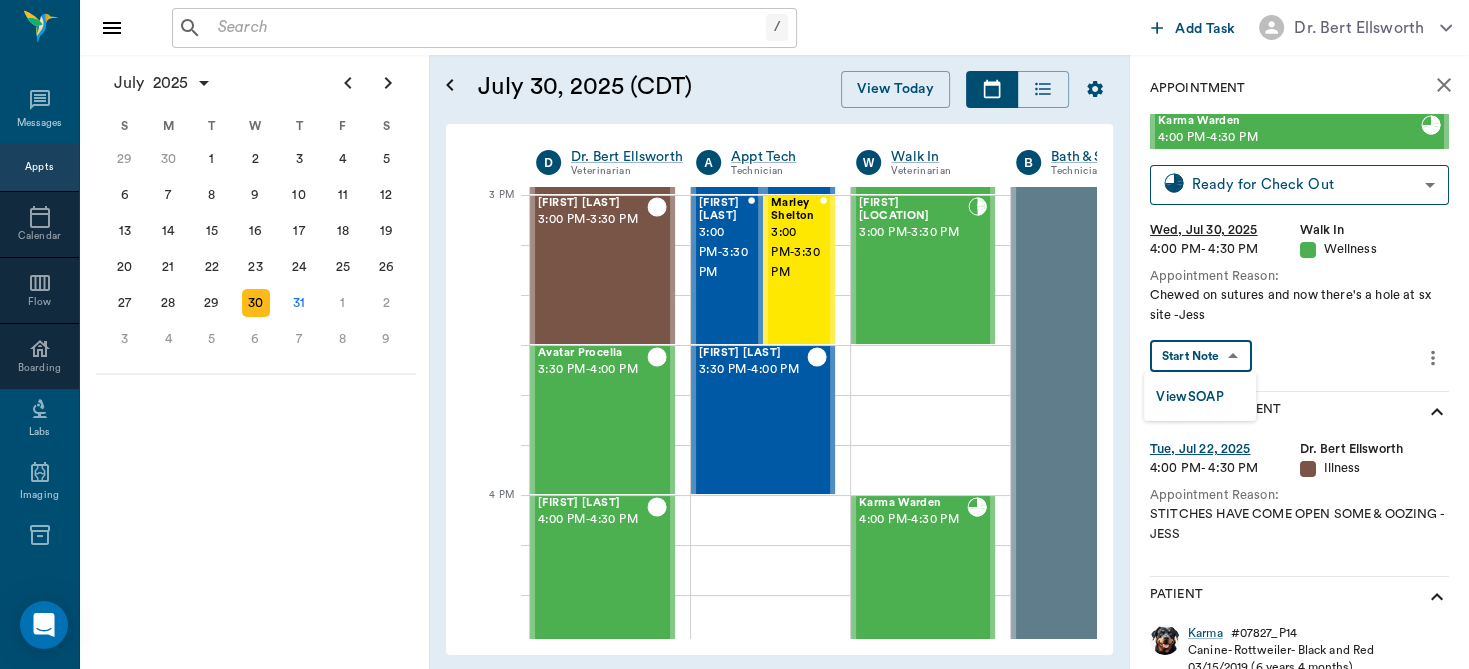 click on "View  SOAP" at bounding box center (1190, 397) 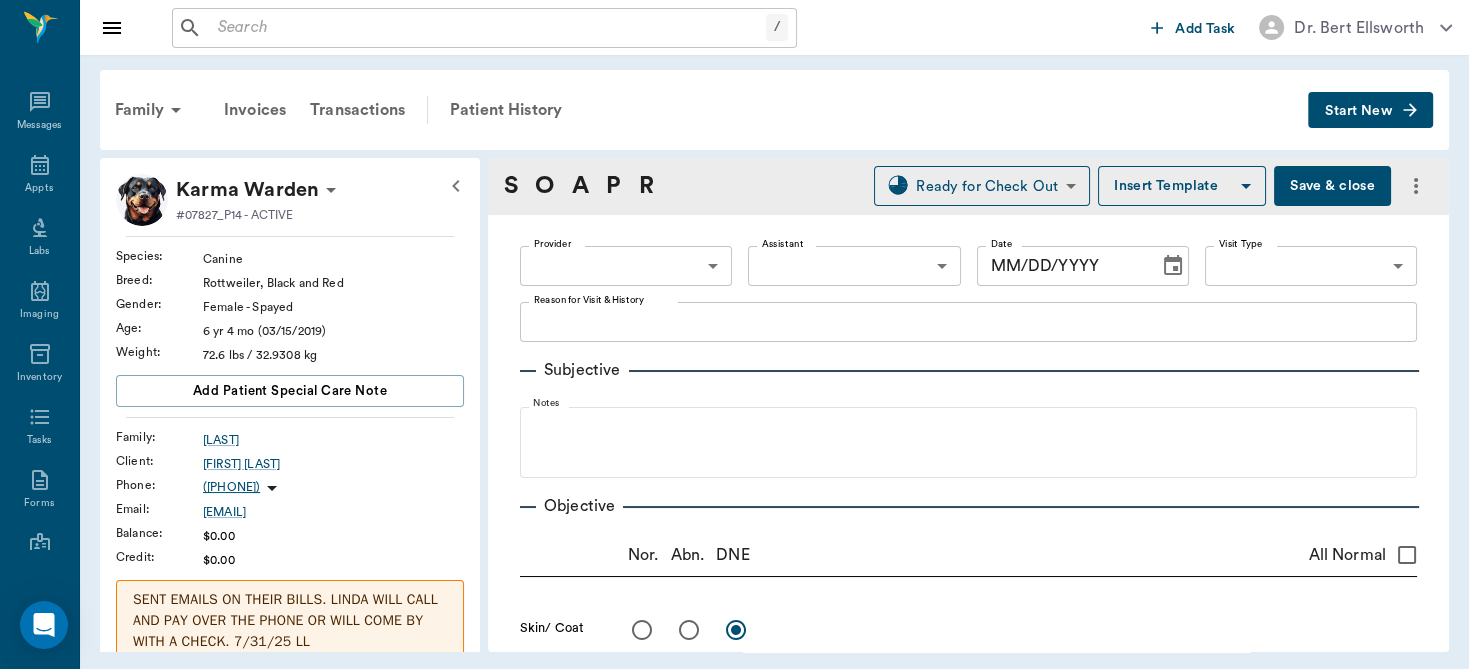 type on "63ec2f075fda476ae8351a4d" 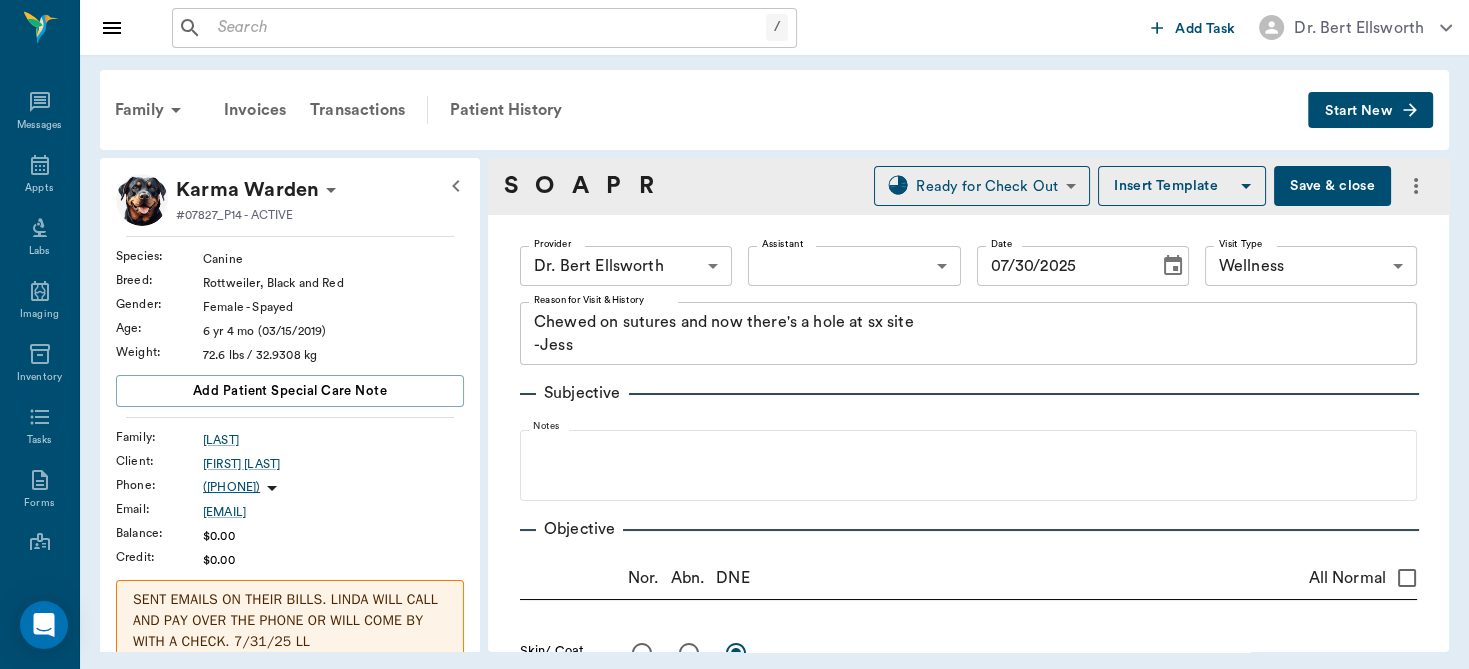 type on "07/30/2025" 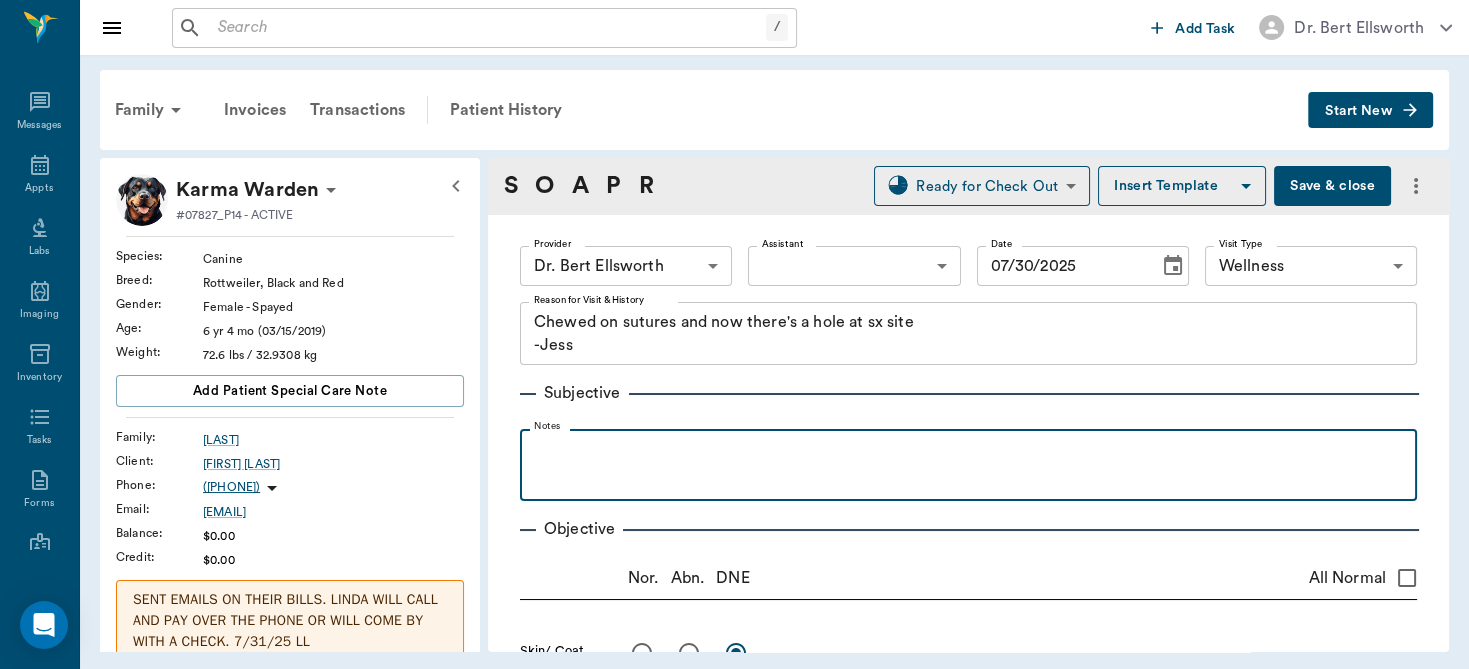 click at bounding box center [968, 451] 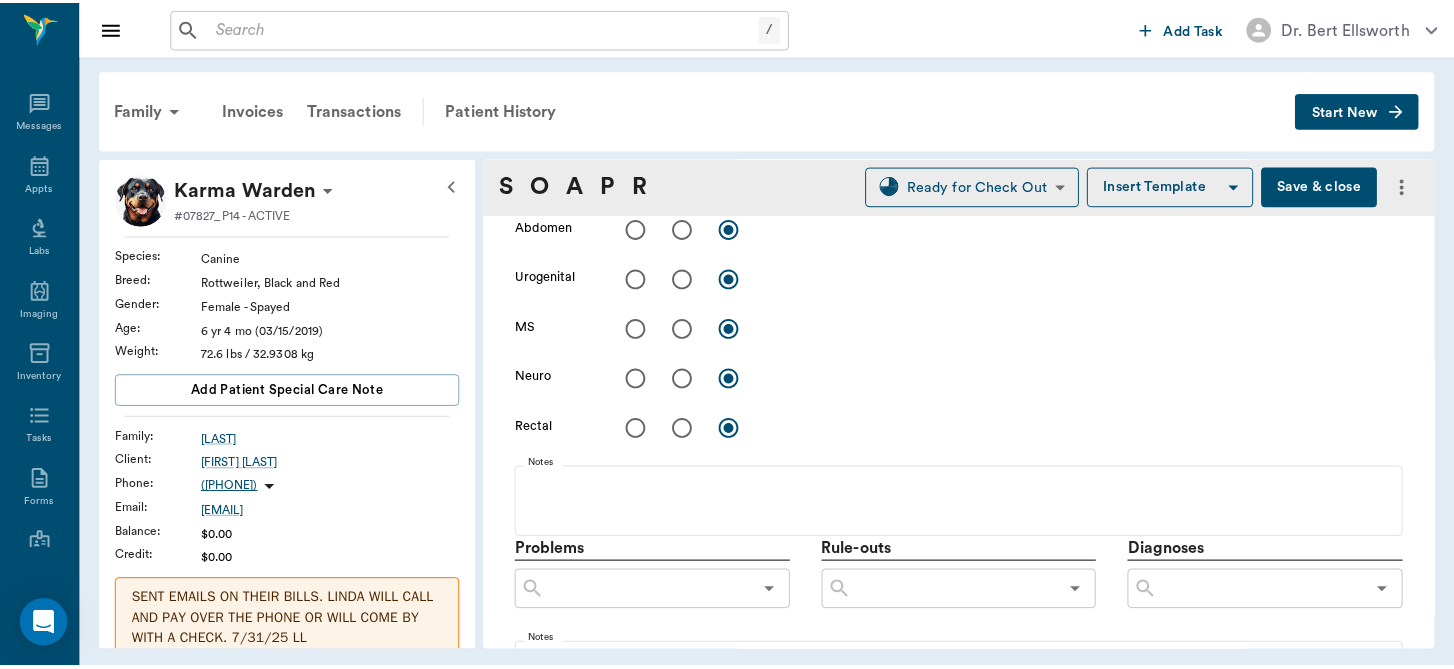 scroll, scrollTop: 0, scrollLeft: 0, axis: both 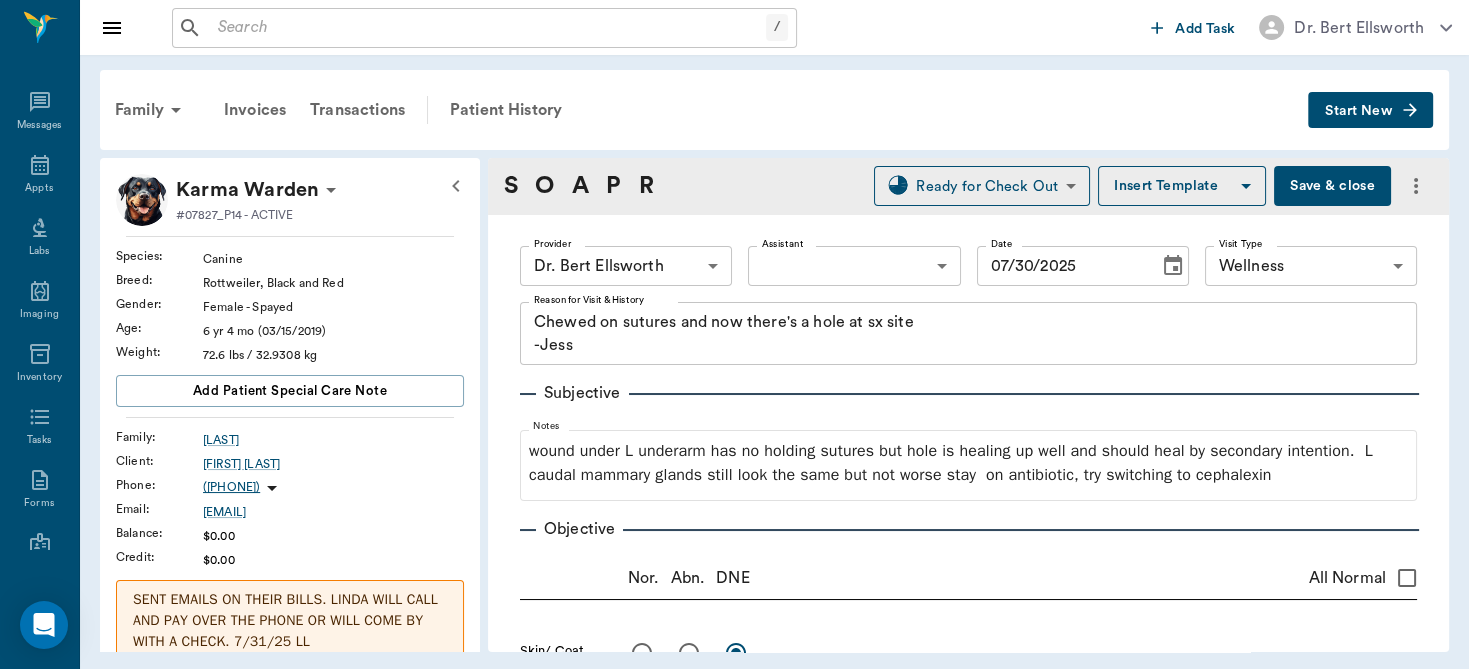 click on "Save & close" at bounding box center [1332, 186] 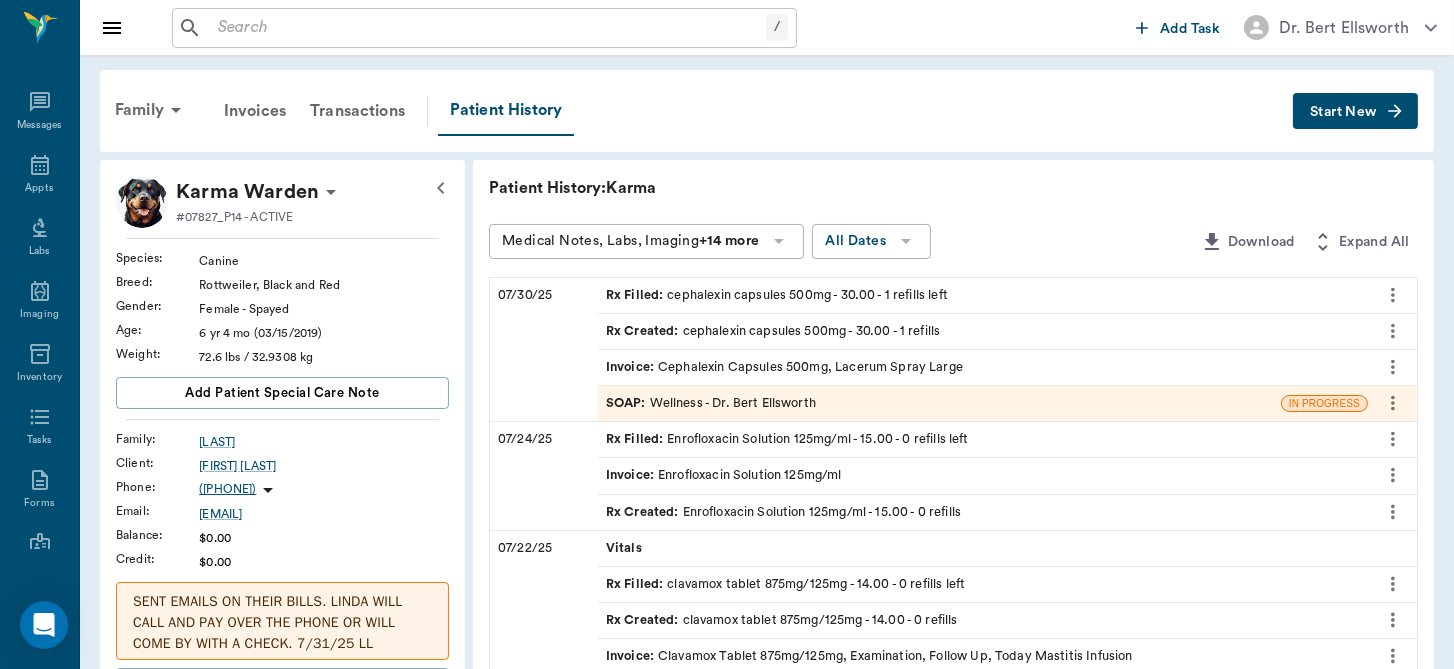 scroll, scrollTop: 584, scrollLeft: 0, axis: vertical 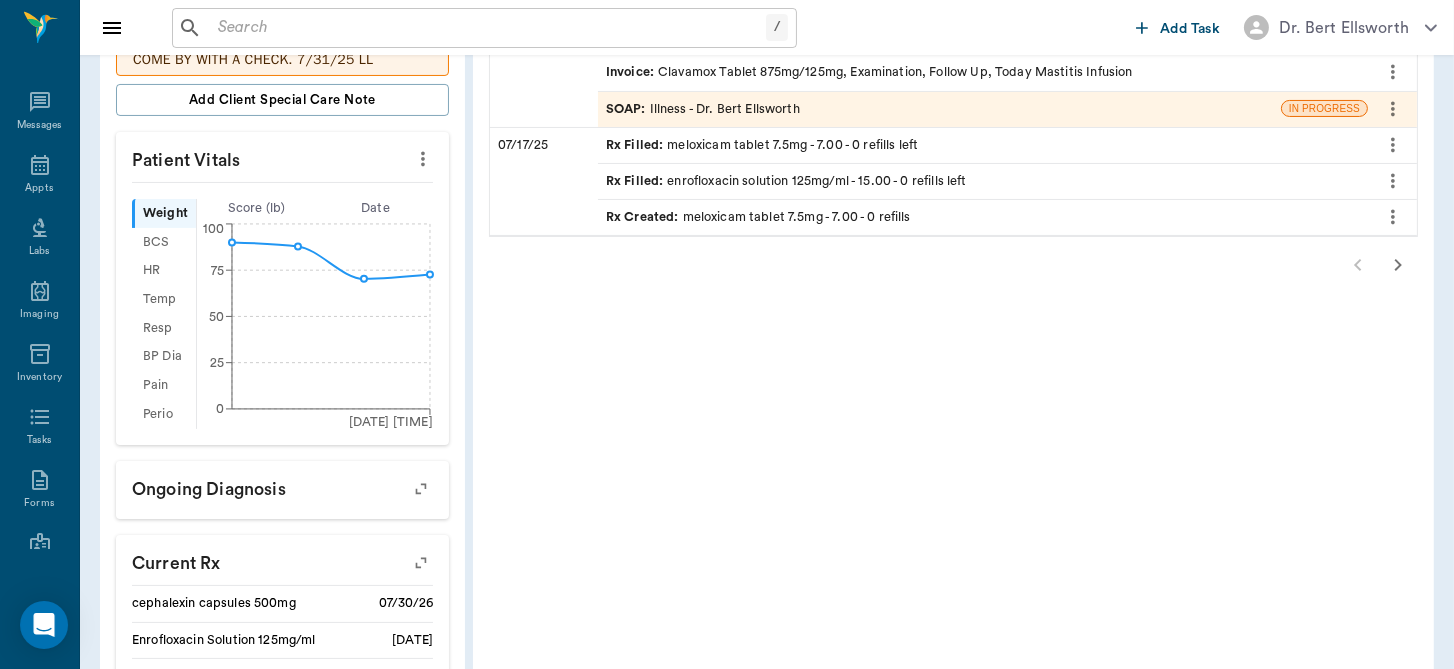click 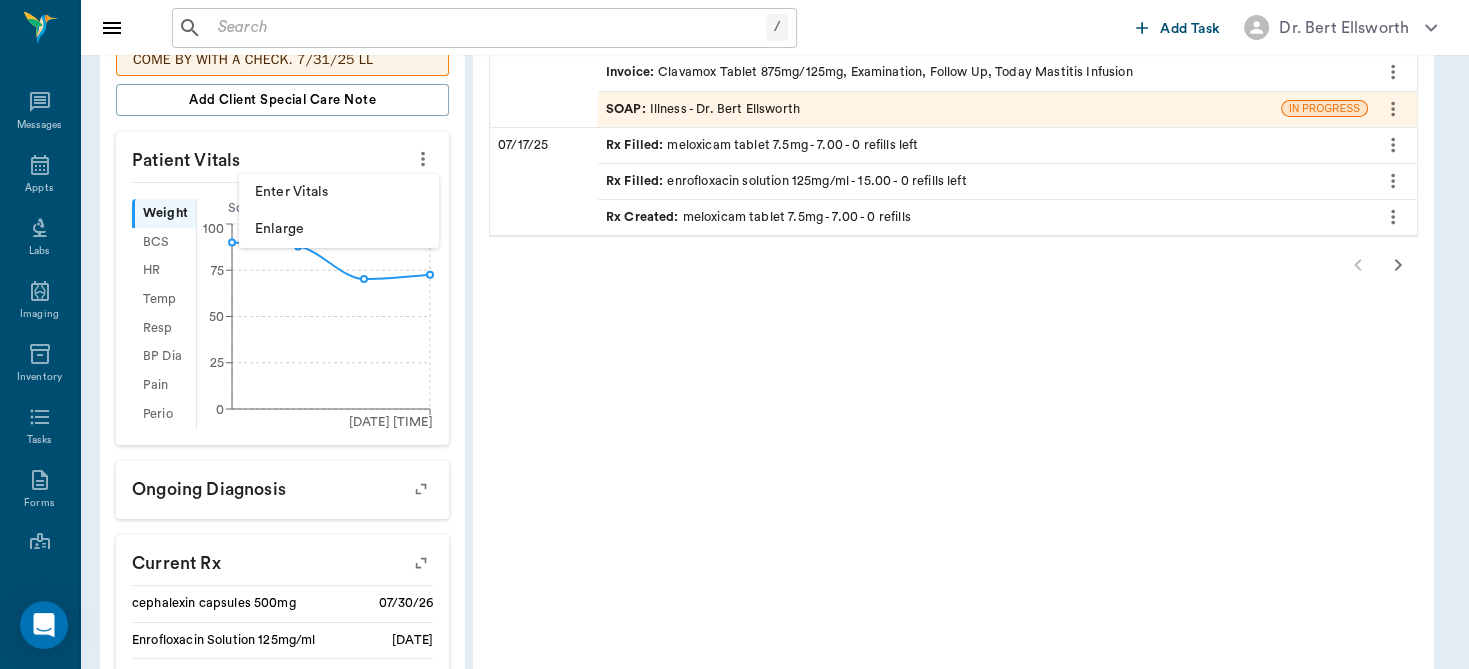 click on "Enter Vitals" at bounding box center [339, 192] 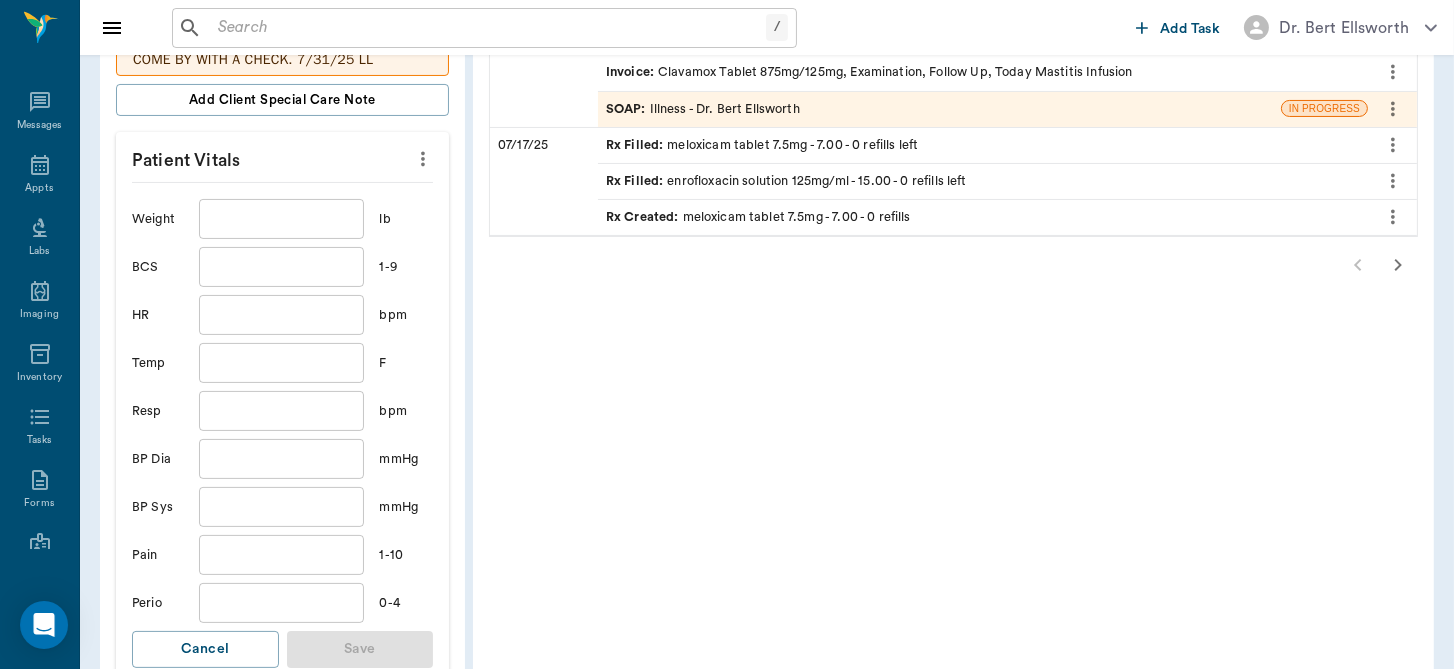 click at bounding box center [281, 219] 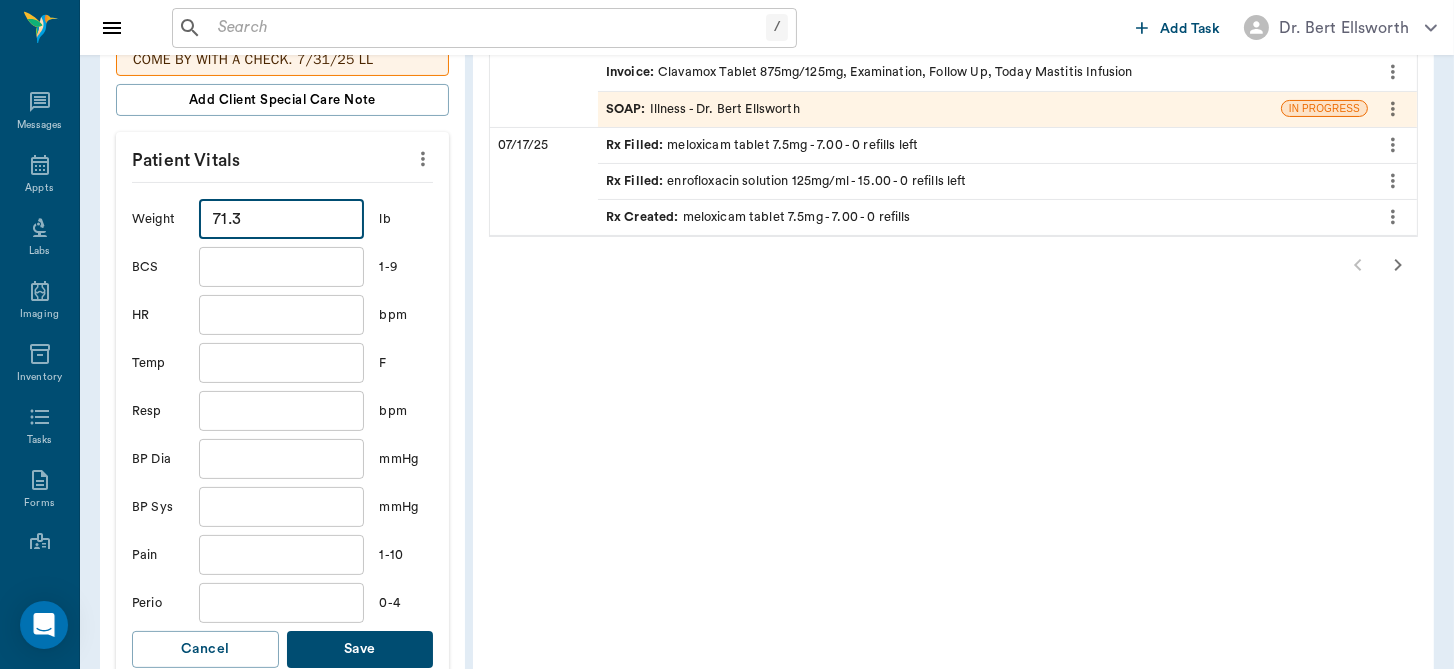 type on "71.3" 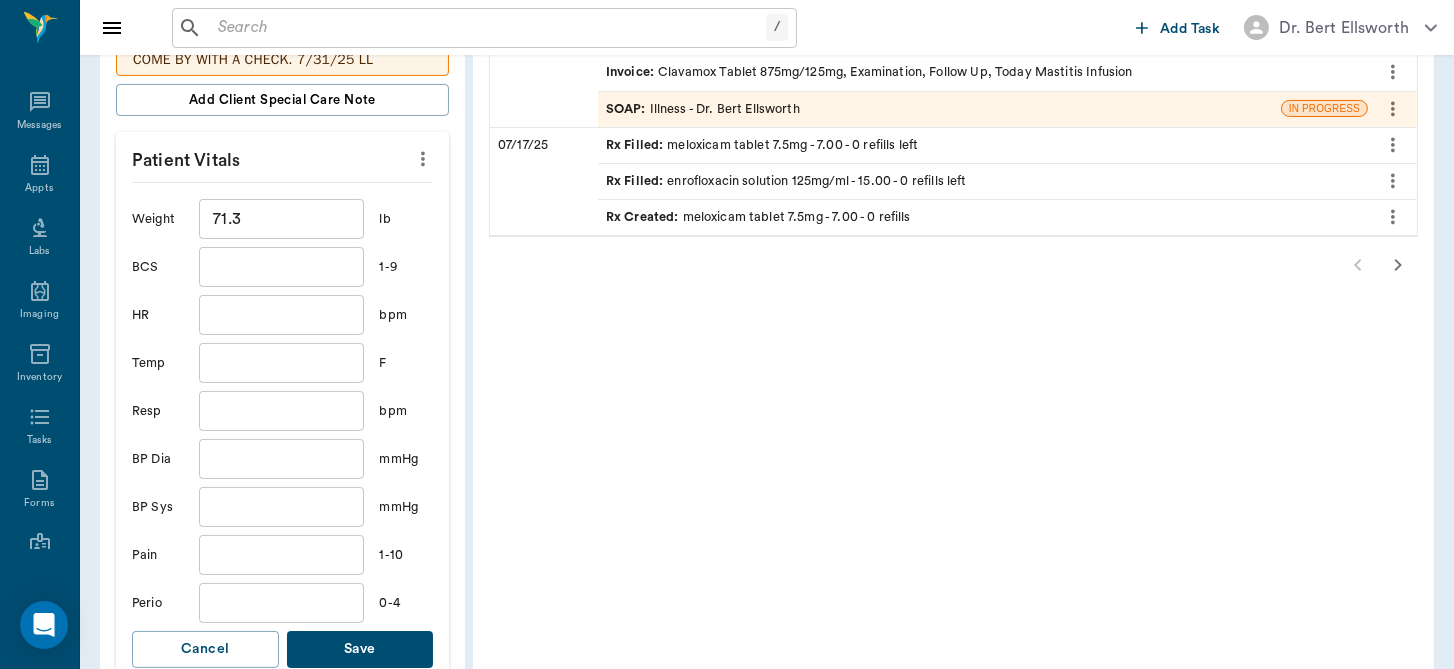 click on "Save" at bounding box center [360, 649] 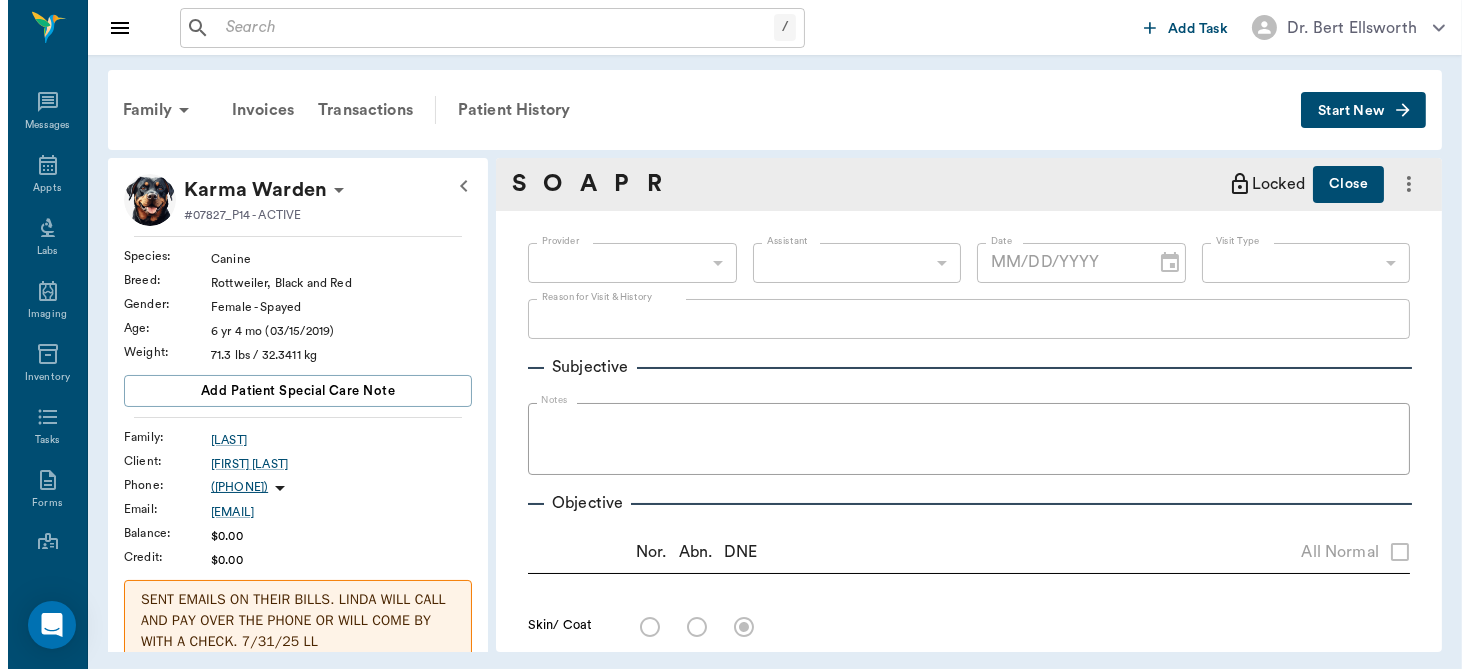 scroll, scrollTop: 0, scrollLeft: 0, axis: both 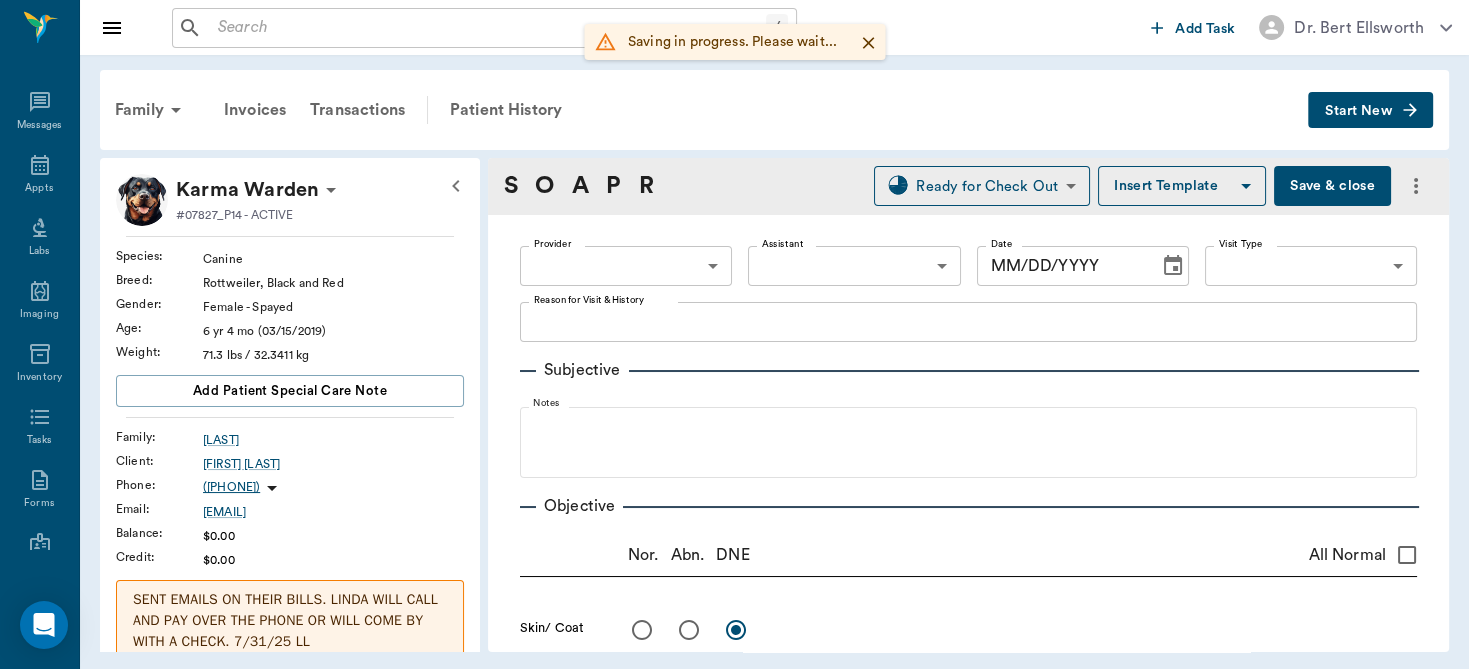 type on "63ec2f075fda476ae8351a4d" 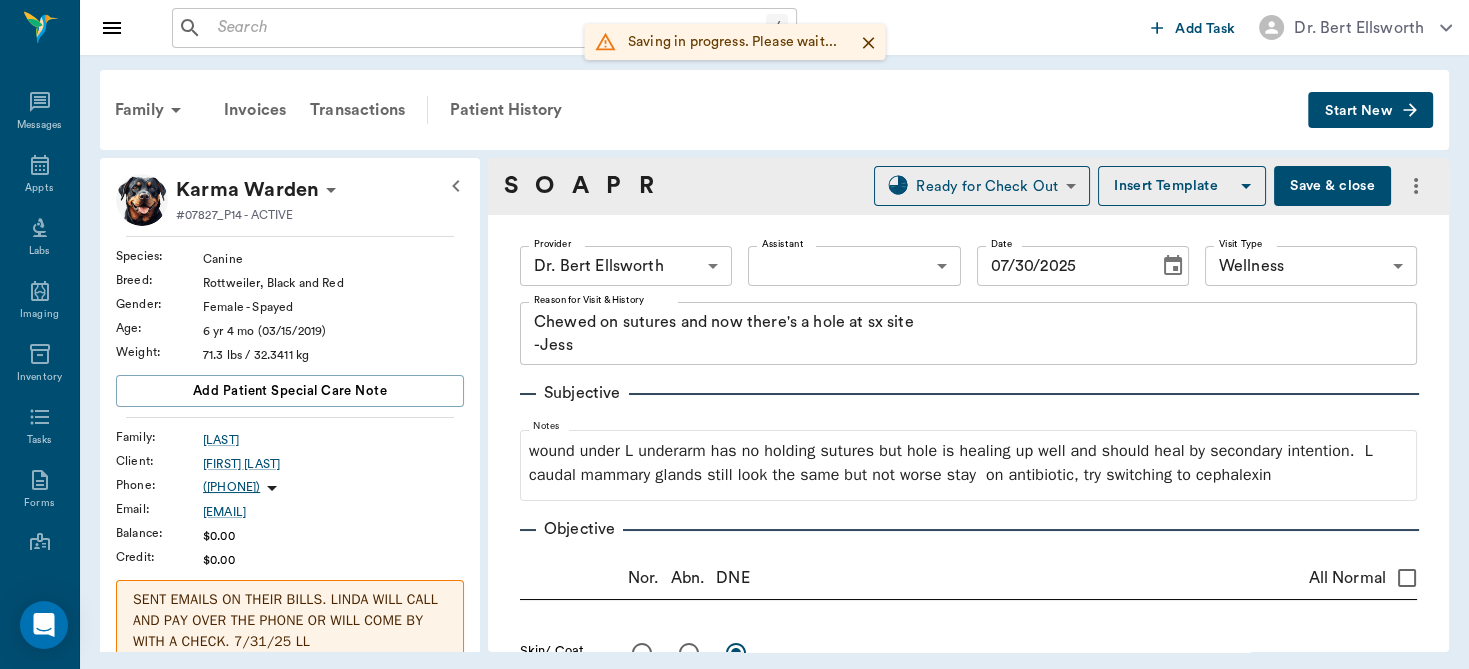 type on "07/30/2025" 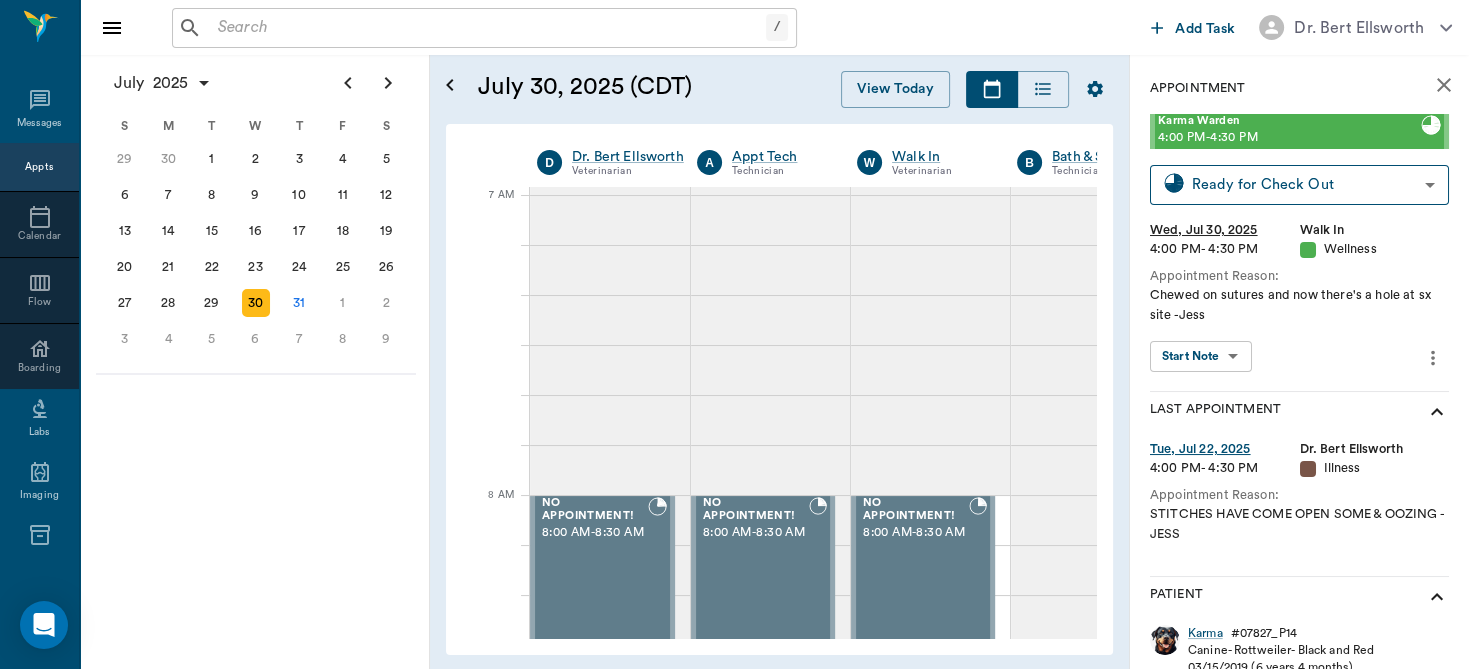 scroll, scrollTop: 0, scrollLeft: 0, axis: both 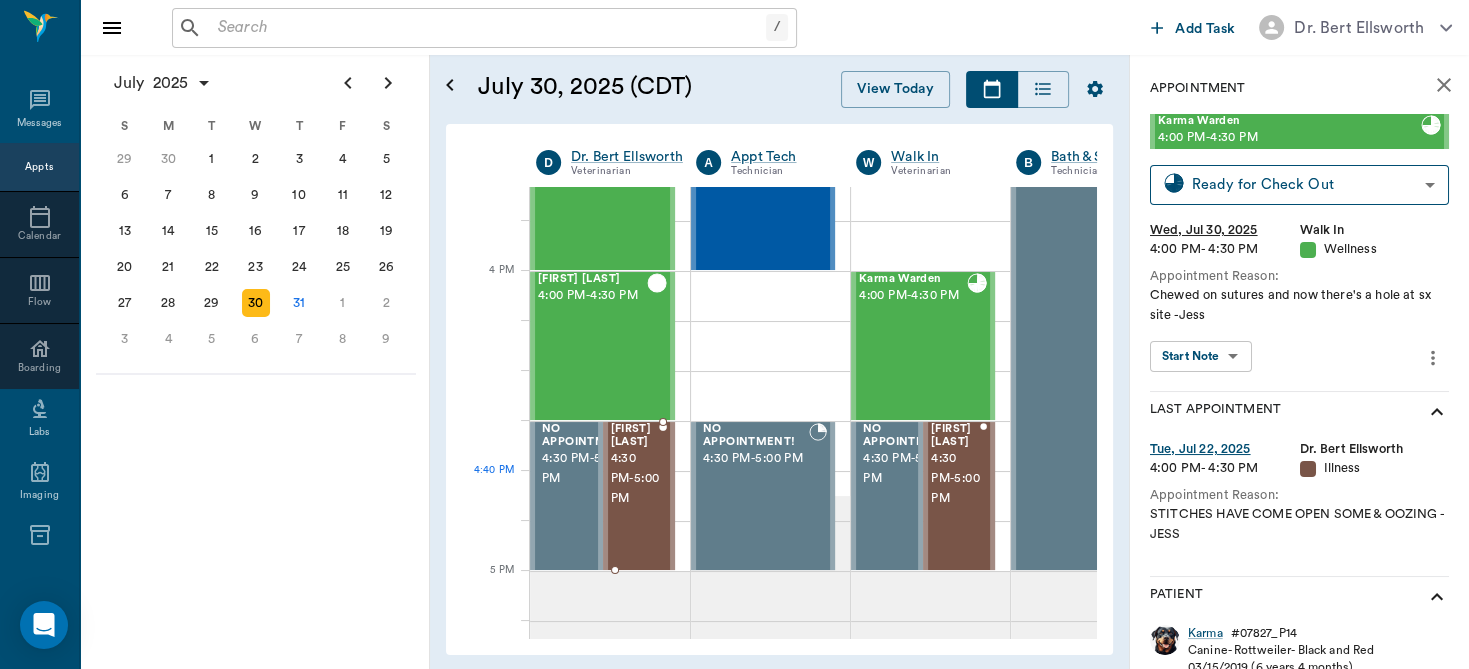 click on "4:30 PM  -  5:00 PM" at bounding box center [635, 479] 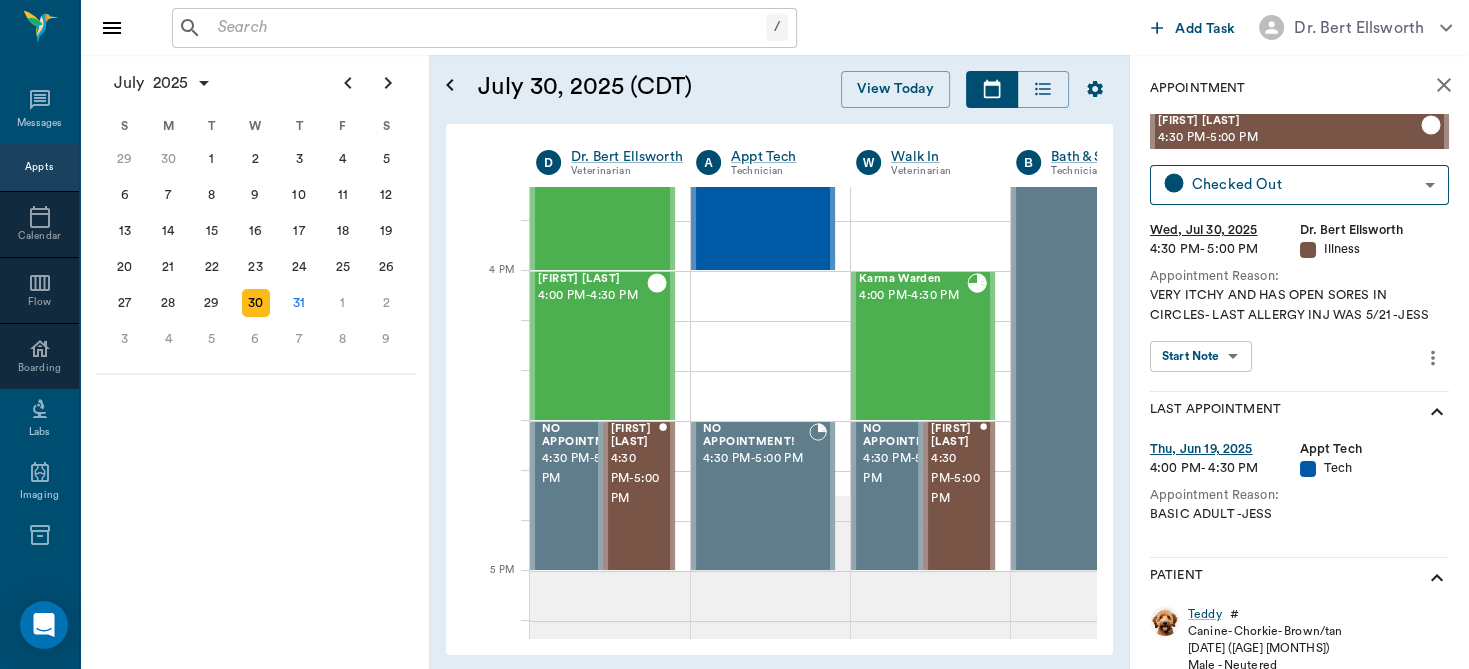click on "/ ​ Add Task [TITLE] [FIRST] [LAST] Nectar Messages Appts Calendar Flow Boarding Labs Imaging Inventory Tasks Forms Staff Reports Lookup Settings [MONTH] [YEAR] S M T W T F S Jun 1 2 3 4 5 6 7 8 9 10 11 12 13 14 15 16 17 18 19 20 21 22 23 24 25 26 27 28 29 30 Jul 1 2 3 4 5 6 7 8 9 10 11 12 S M T W T F S 29 30 Jul 1 2 3 4 5 6 7 8 9 10 11 12 13 14 15 16 17 18 19 20 21 22 23 24 25 26 27 28 29 30 31 Aug 1 2 3 4 5 6 7 8 9 S M T W T F S 27 28 29 30 31 Aug 1 2 3 4 5 6 7 8 9 10 11 12 13 14 15 16 17 18 19 20 21 22 23 24 25 26 27 28 29 30 31 Sep 1 2 3 4 5 6 [MONTH] 30, [YEAR] (CDT) View Today [MONTH] [YEAR] Today 30 Wed Jul [YEAR] D [TITLE] [FIRST] [LAST] Veterinarian A Appt Tech Technician W Walk In Veterinarian B Bath & Surgery Technician B Board &Procedures Other D [TITLE] [FIRST] [LAST] Veterinarian 7 AM 8 AM 9 AM 10 AM 11 AM 12 PM 1 PM 2 PM 3 PM 4 PM 5 PM 6 PM 7 PM 8 PM 4:10 PM NO APPOINTMENT! 8:00 AM - 8:30 AM Bovine [LAST] 8:30 AM - 9:00 AM [FIRST] [LAST] 9:00 AM - 10:00 AM [FIRST] [LAST] 9:00 AM - 10:00 AM [FIRST] [LAST] -" at bounding box center [734, 334] 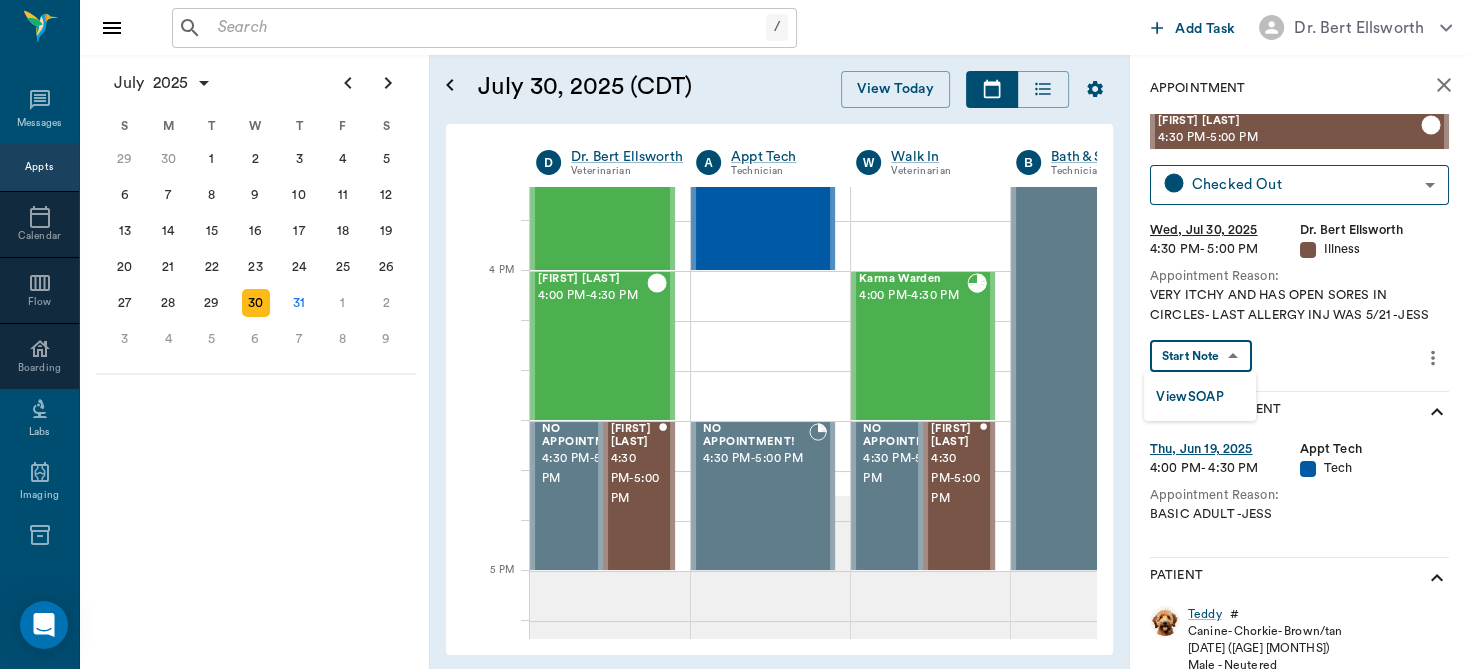 click on "View  SOAP" at bounding box center (1190, 397) 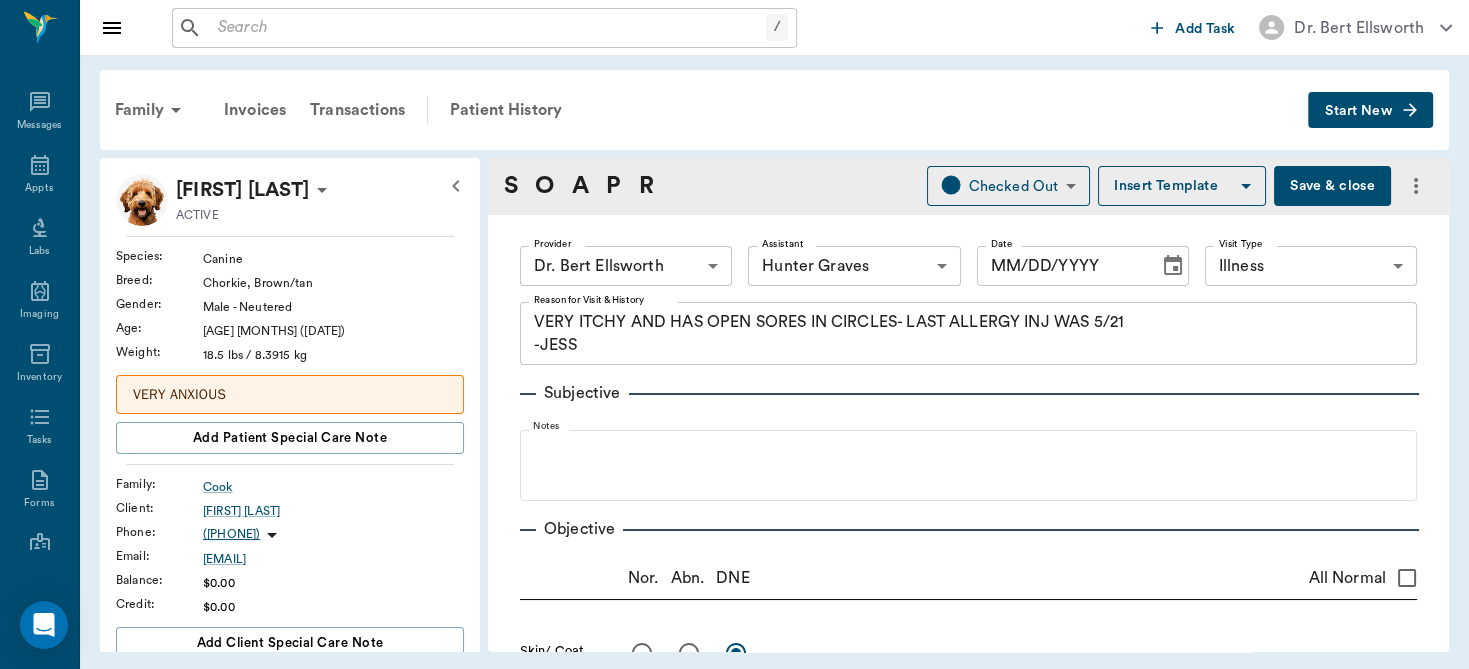 type on "63ec2f075fda476ae8351a4d" 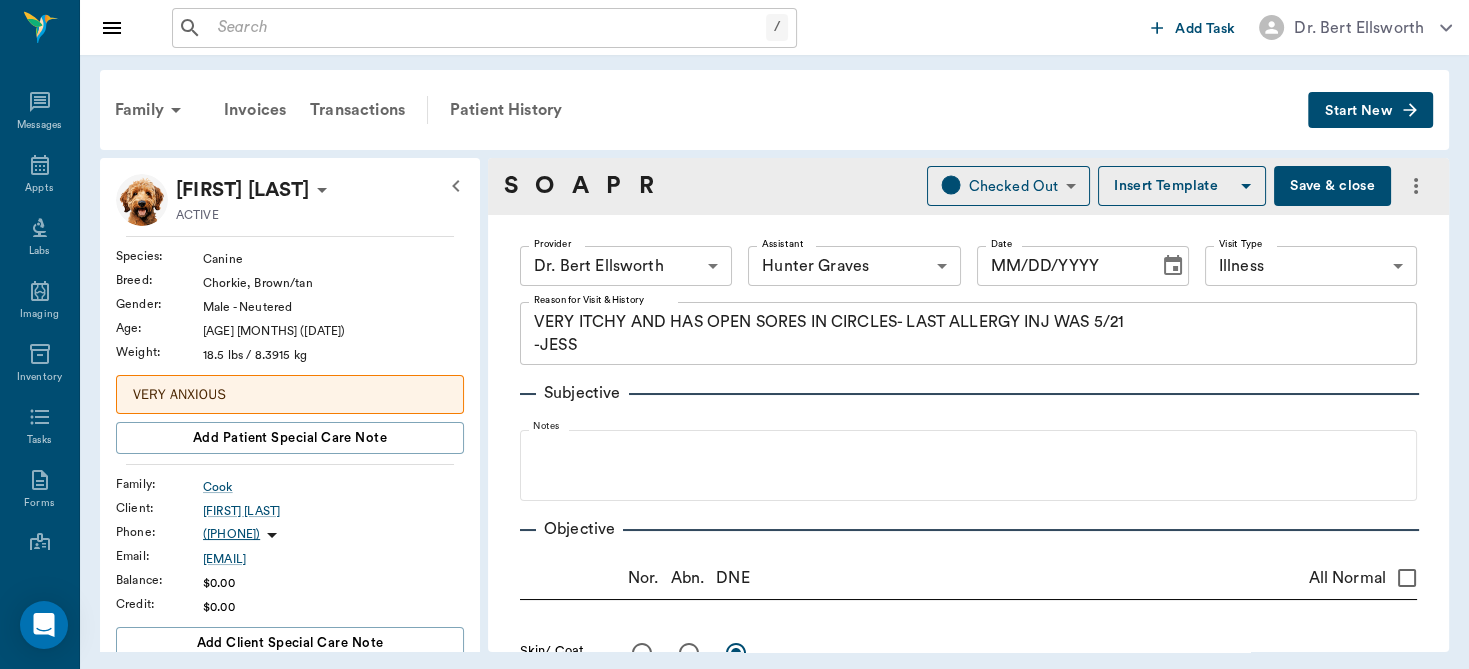 type on "682b670d8bdc6f7f8feef3db" 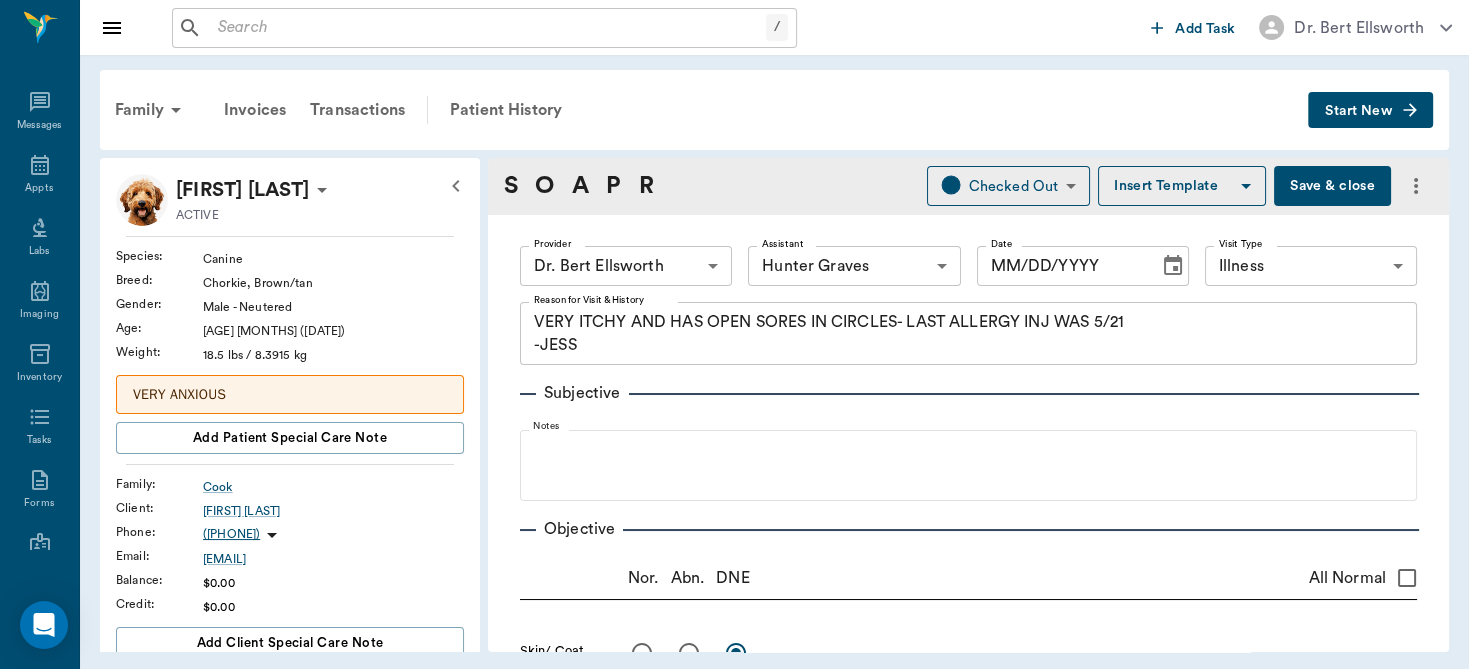 type on "65d2be4f46e3a538d89b8c15" 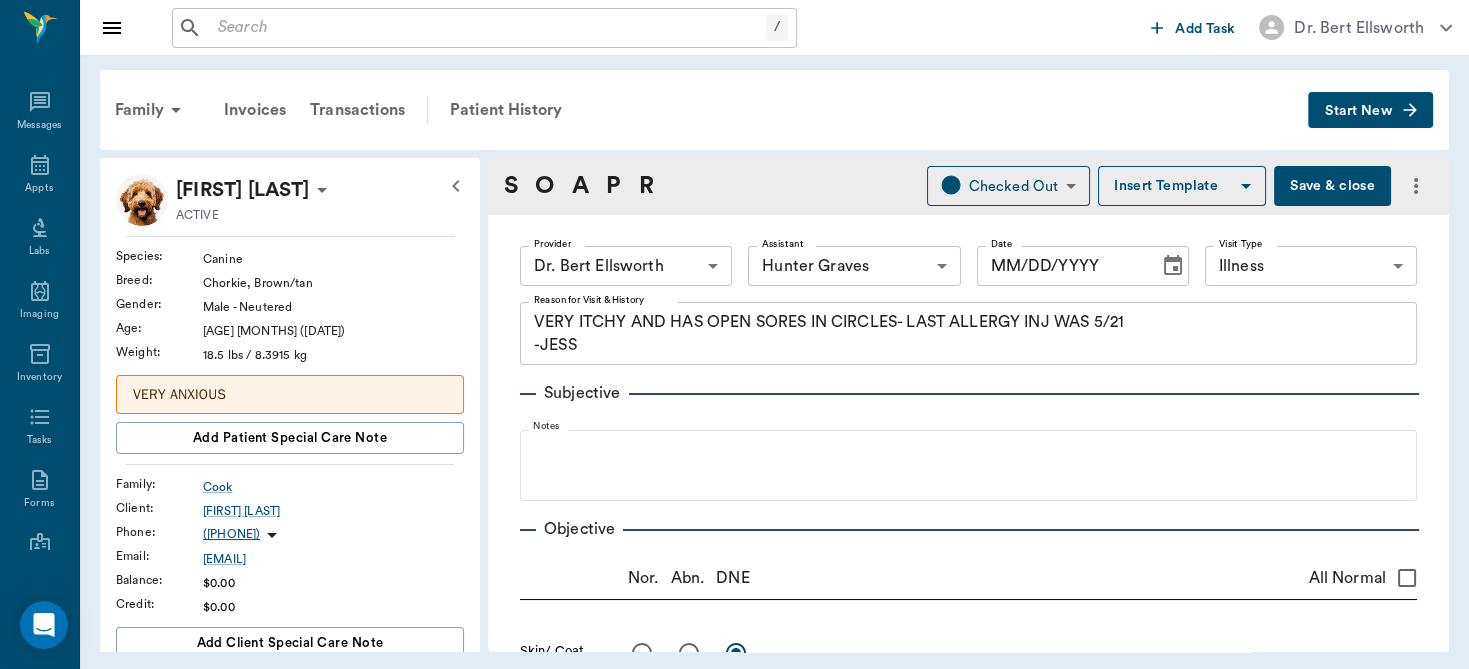 type on "07/30/2025" 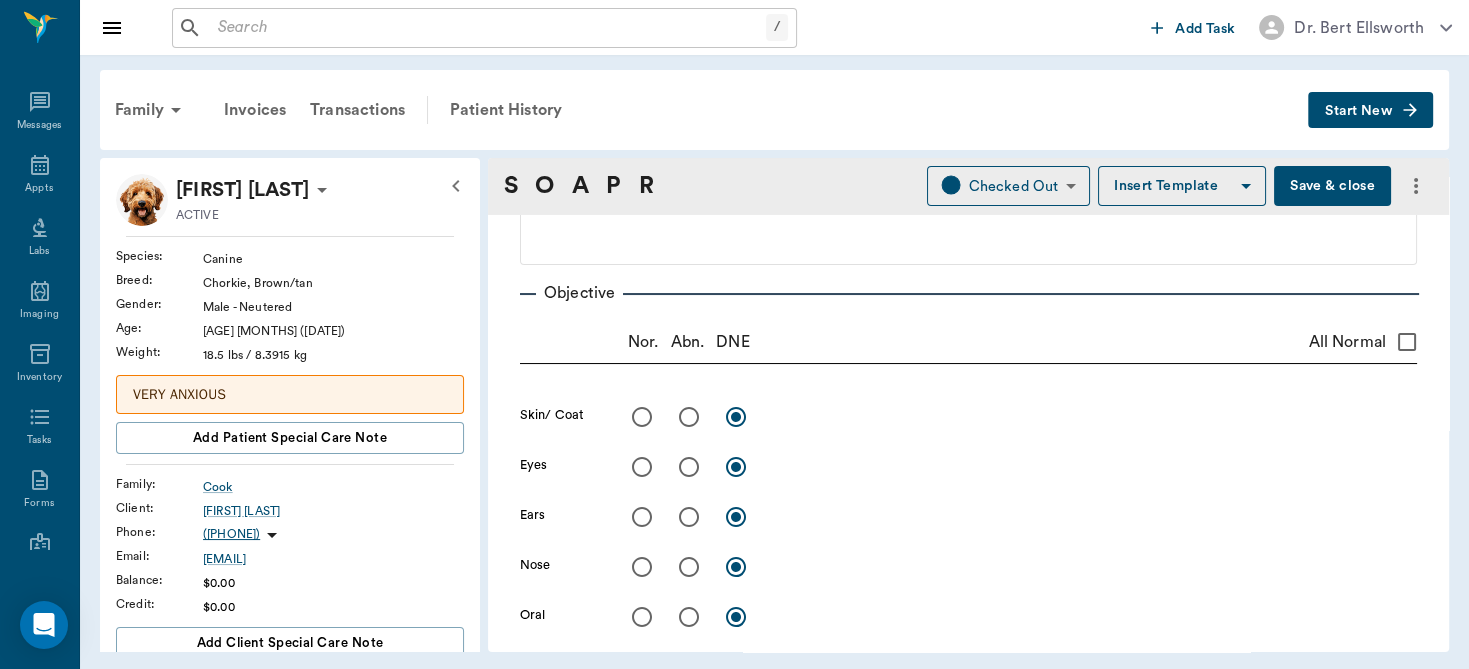 scroll, scrollTop: 288, scrollLeft: 0, axis: vertical 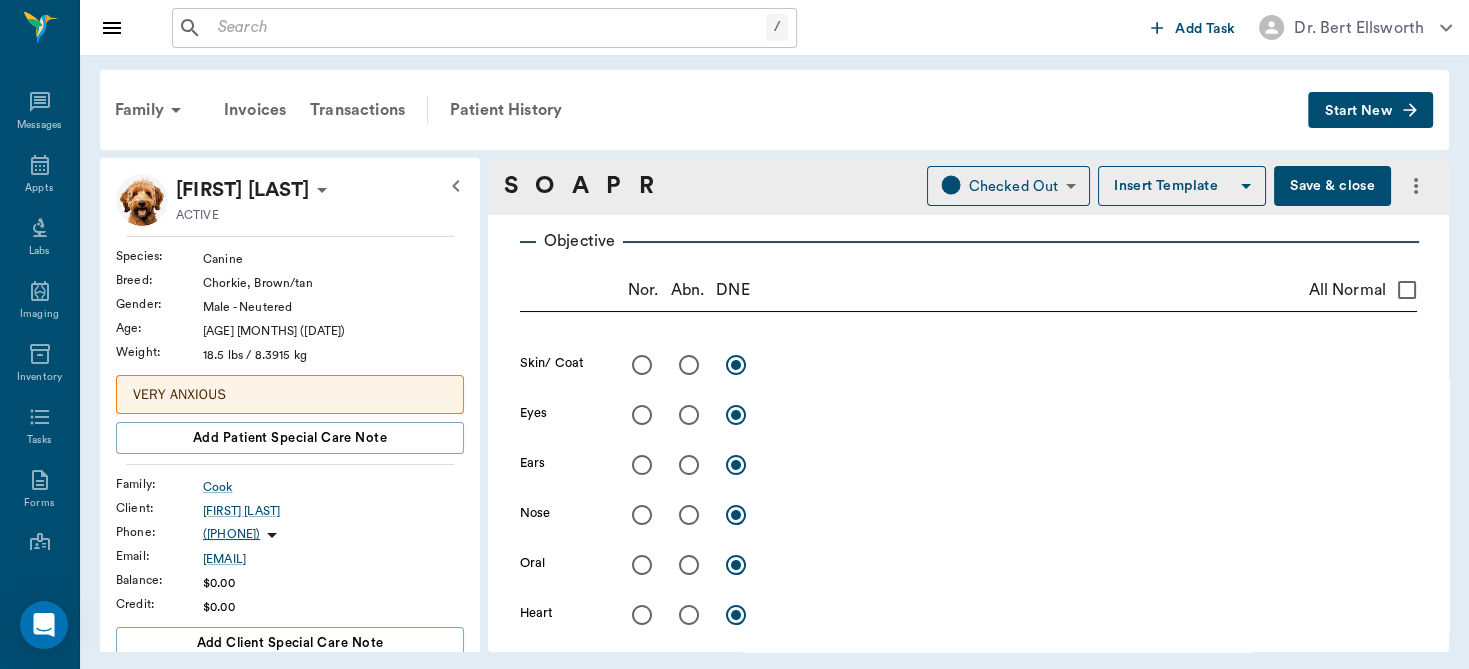 click at bounding box center (689, 365) 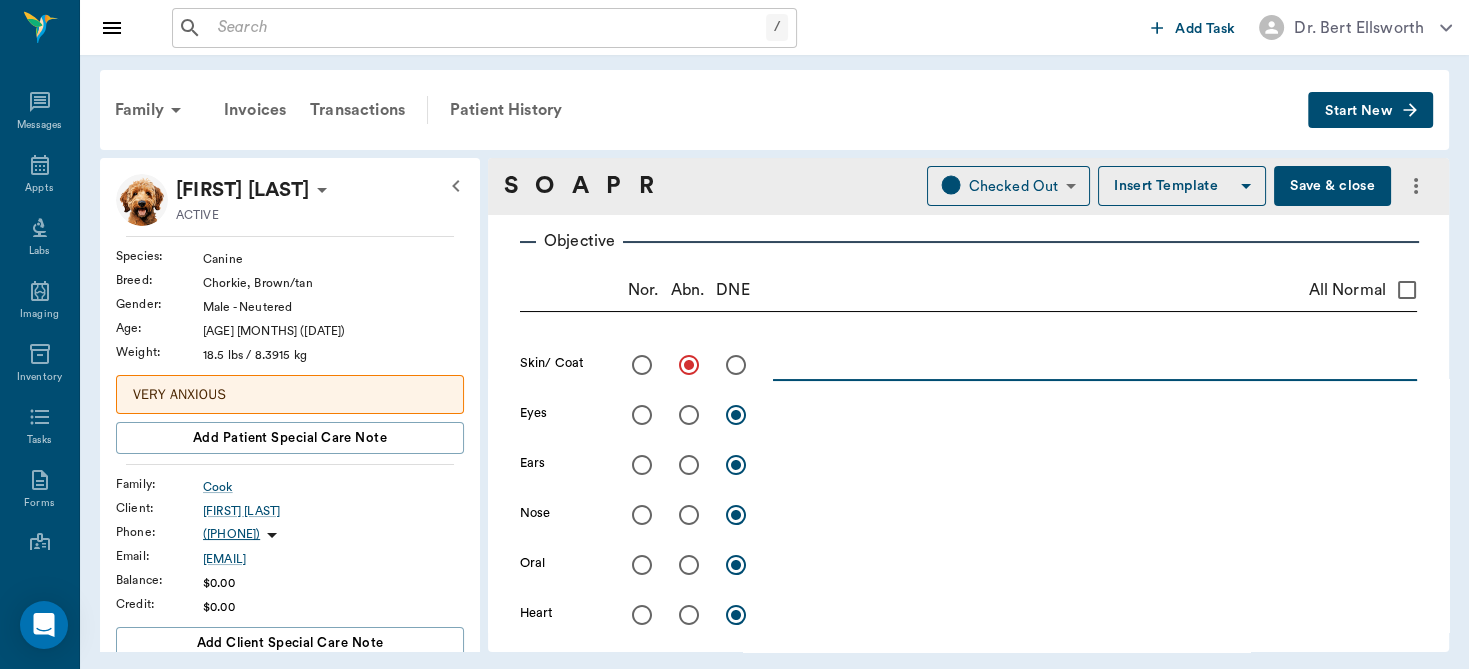 click at bounding box center [1095, 364] 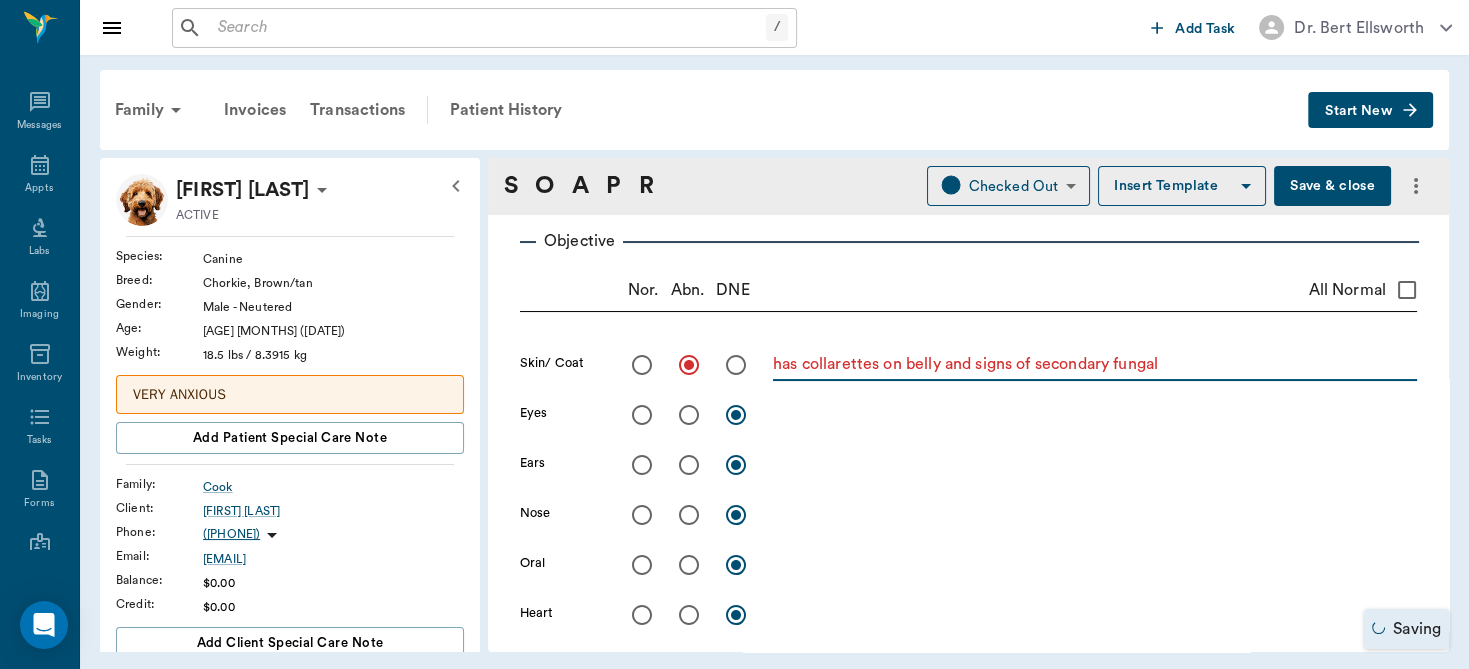 scroll, scrollTop: 1151, scrollLeft: 0, axis: vertical 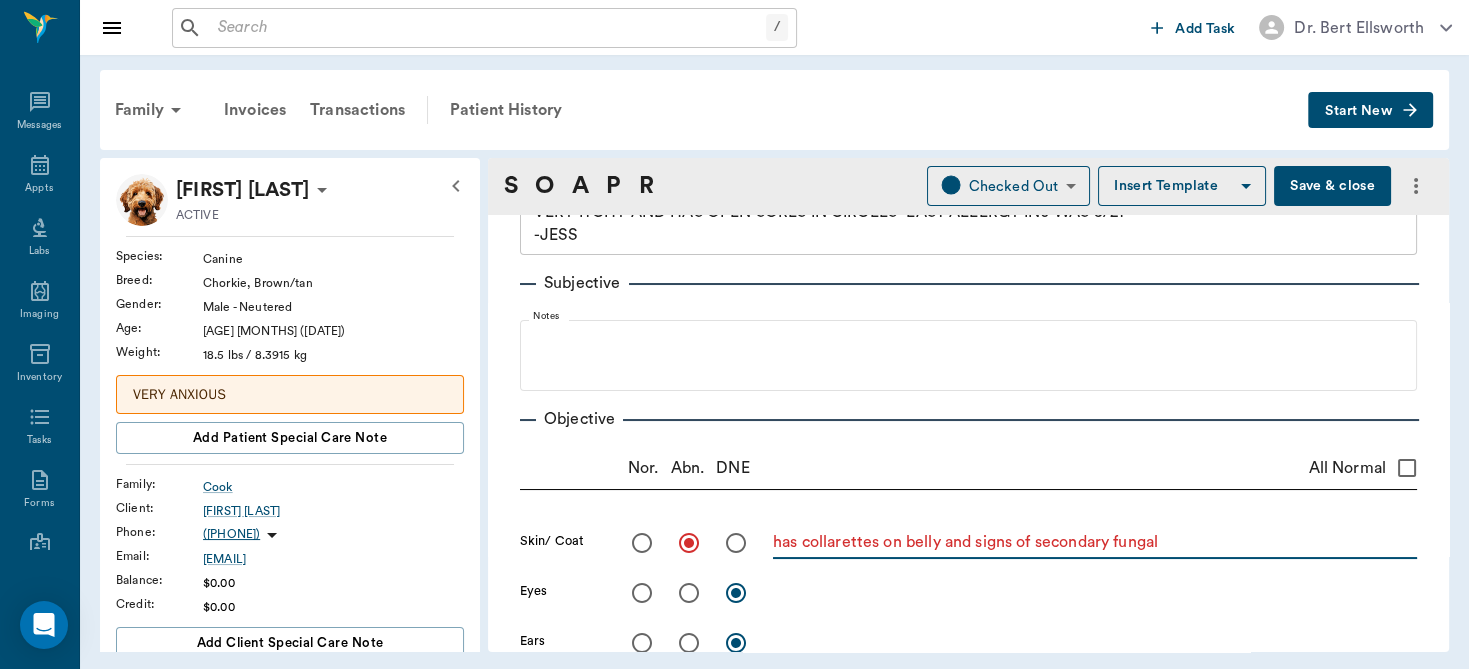 click on "has collarettes on belly and signs of secondary fungal" at bounding box center (1095, 542) 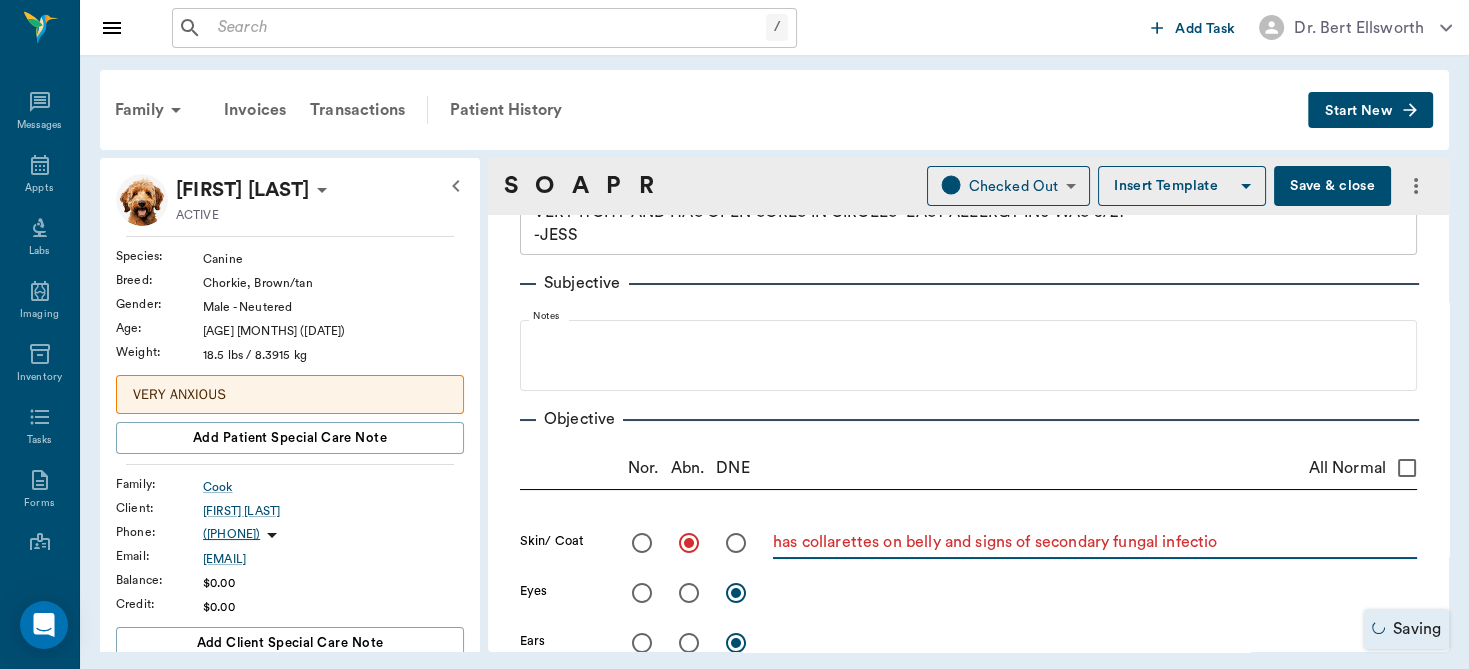 type on "has collarettes on belly and signs of secondary fungal infection" 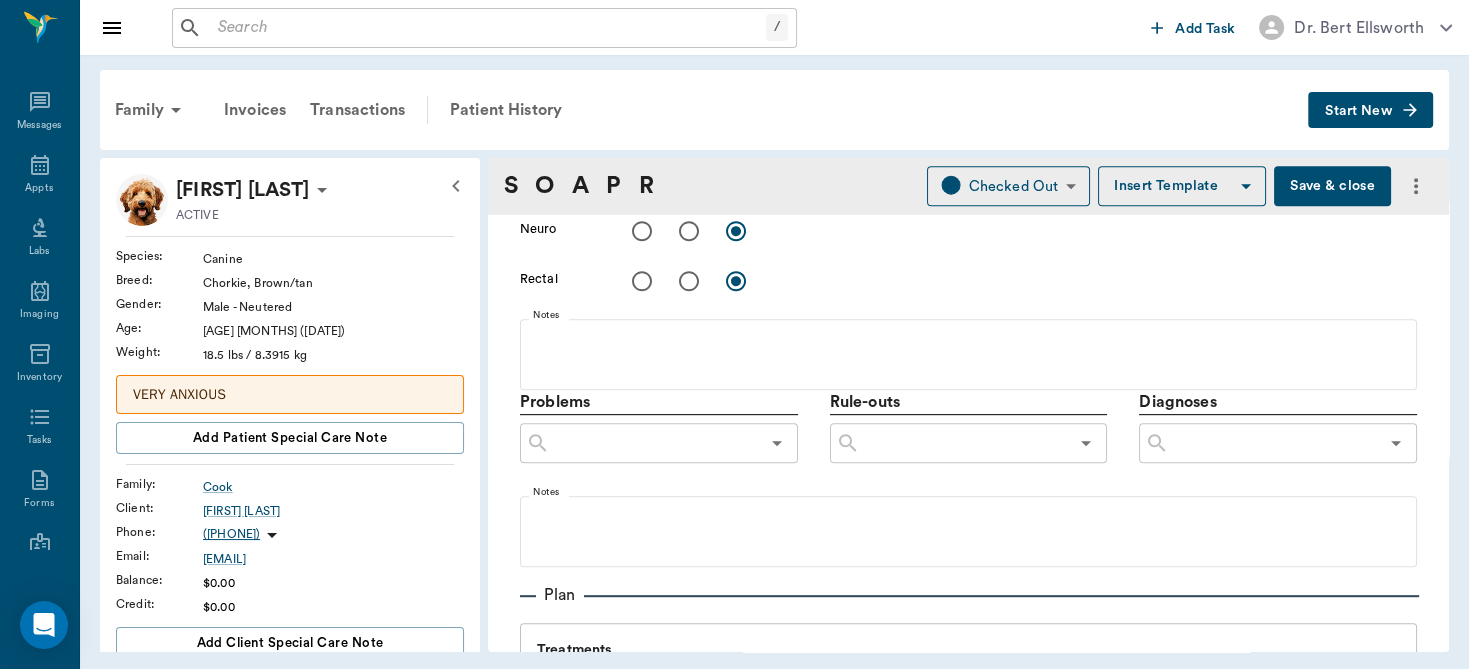 scroll, scrollTop: 1403, scrollLeft: 0, axis: vertical 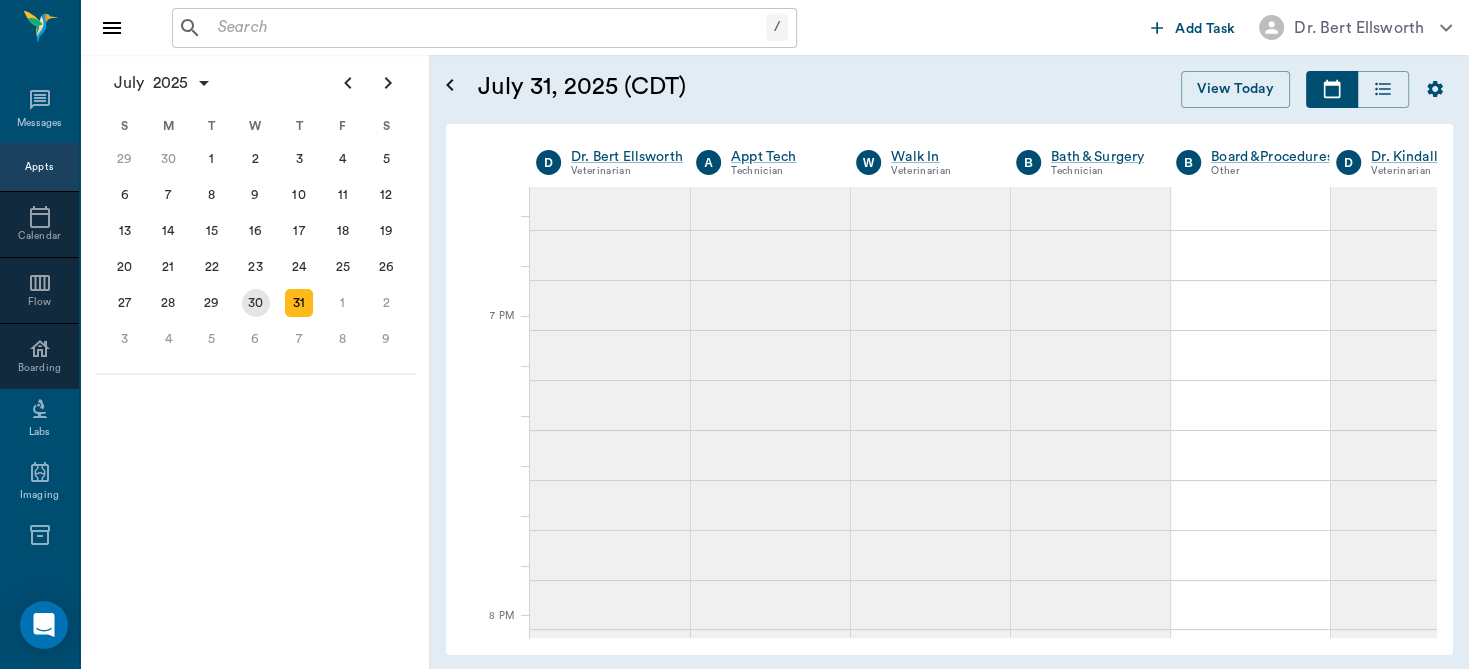 click on "30" at bounding box center (256, 303) 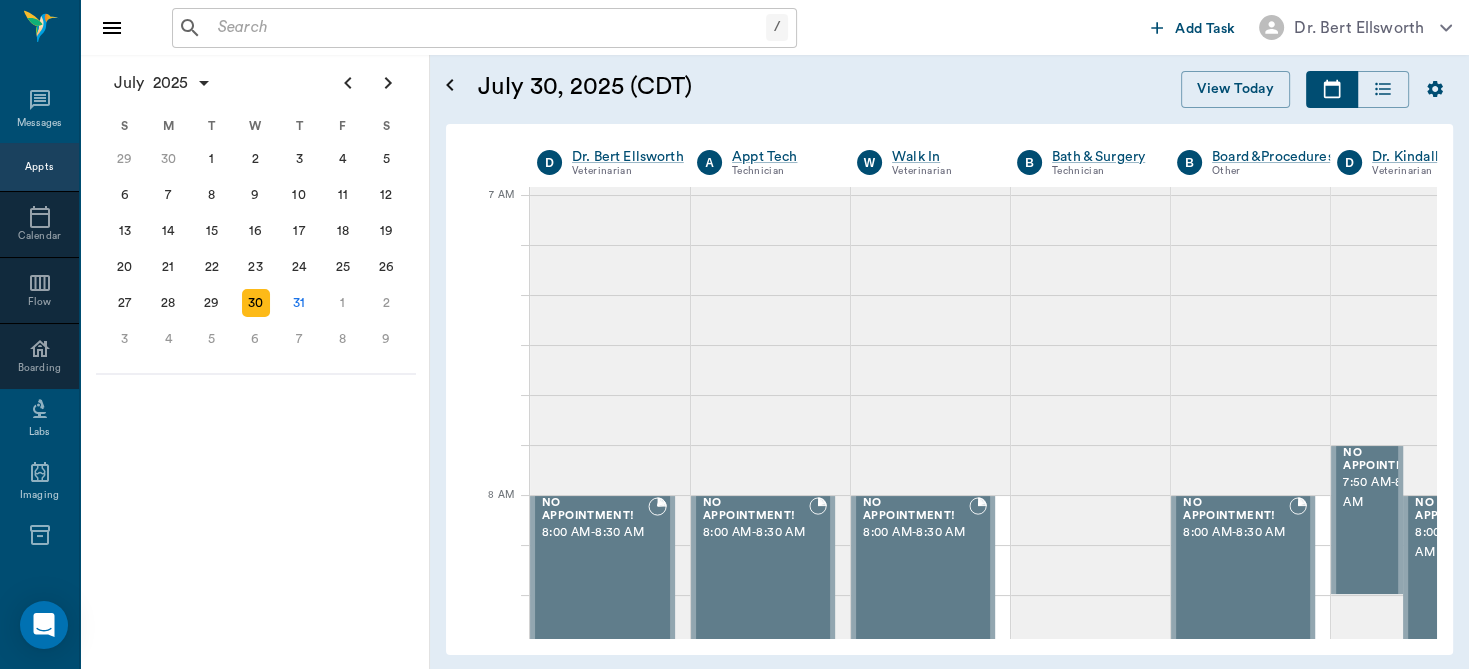 scroll, scrollTop: 0, scrollLeft: 0, axis: both 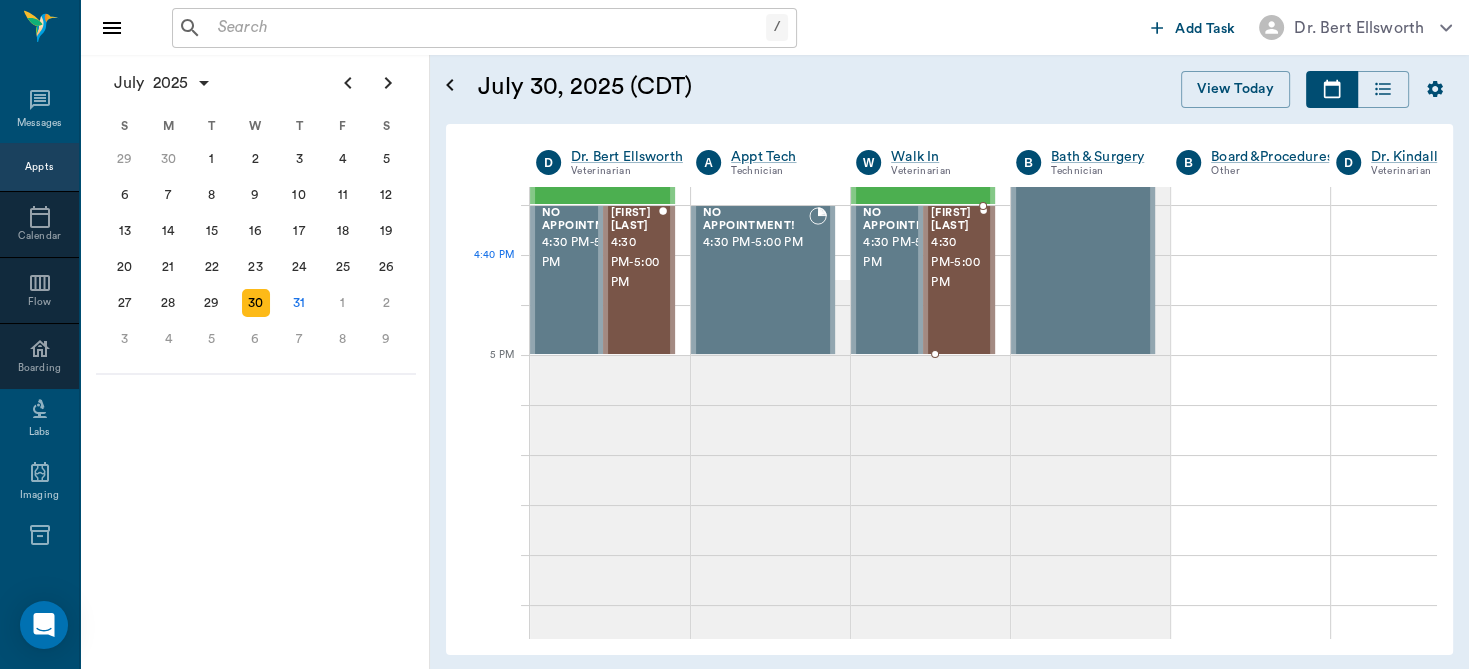 click on "4:30 PM  -  5:00 PM" at bounding box center (955, 263) 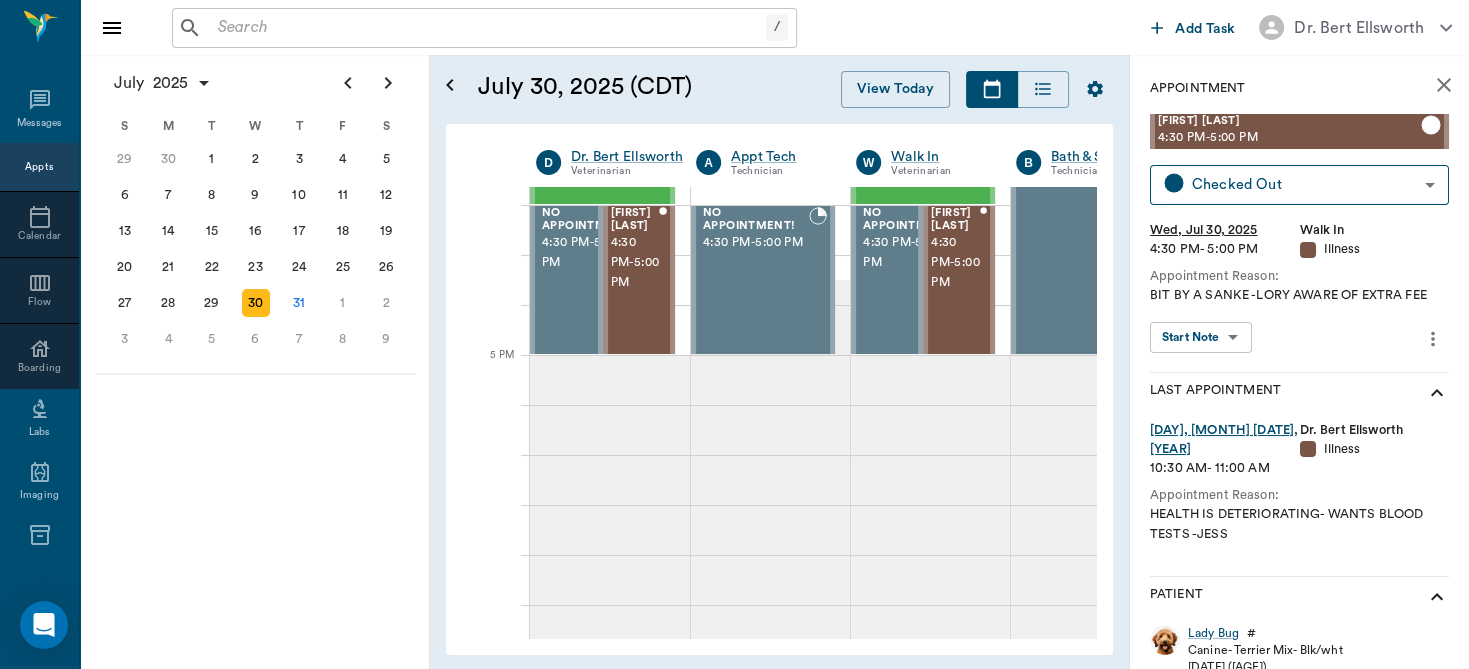 click on "/ ​ Add Task Dr. Bert Ellsworth Nectar Messages Appts Calendar Flow Boarding Labs Imaging Inventory Tasks Forms Staff Reports Lookup Settings July 2025 S M T W T F S Jun 1 2 3 4 5 6 7 8 9 10 11 12 13 14 15 16 17 18 19 20 21 22 23 24 25 26 27 28 29 30 Jul 1 2 3 4 5 6 7 8 9 10 11 12 S M T W T F S 29 30 Jul 1 2 3 4 5 6 7 8 9 10 11 12 13 14 15 16 17 18 19 20 21 22 23 24 25 26 27 28 29 30 31 Aug 1 2 3 4 5 6 7 8 9 S M T W T F S 27 28 29 30 31 Aug 1 2 3 4 5 6 7 8 9 10 11 12 13 14 15 16 17 18 19 20 21 22 23 24 25 26 27 28 29 30 31 Sep 1 2 3 4 5 6 July 30, 2025 (CDT) View Today July 2025 Today 30 Wed Jul 2025 D Dr. Bert Ellsworth Veterinarian A Appt Tech Technician W Walk In Veterinarian B Bath & Surgery Technician B Board &Procedures Other D Dr. Kindall Jones Veterinarian 7 AM 8 AM 9 AM 10 AM 11 AM 12 PM 1 PM 2 PM 3 PM 4 PM 5 PM 6 PM 7 PM 8 PM 4:30 PM NO APPOINTMENT! 8:00 AM  -  8:30 AM Bovine Campbell 8:30 AM  -  9:00 AM Sophisticatedshowbiz Gooch 9:00 AM  -  10:00 AM Zoey Gooch 9:00 AM  -  10:00 AM Nelson Belk  -" at bounding box center (734, 334) 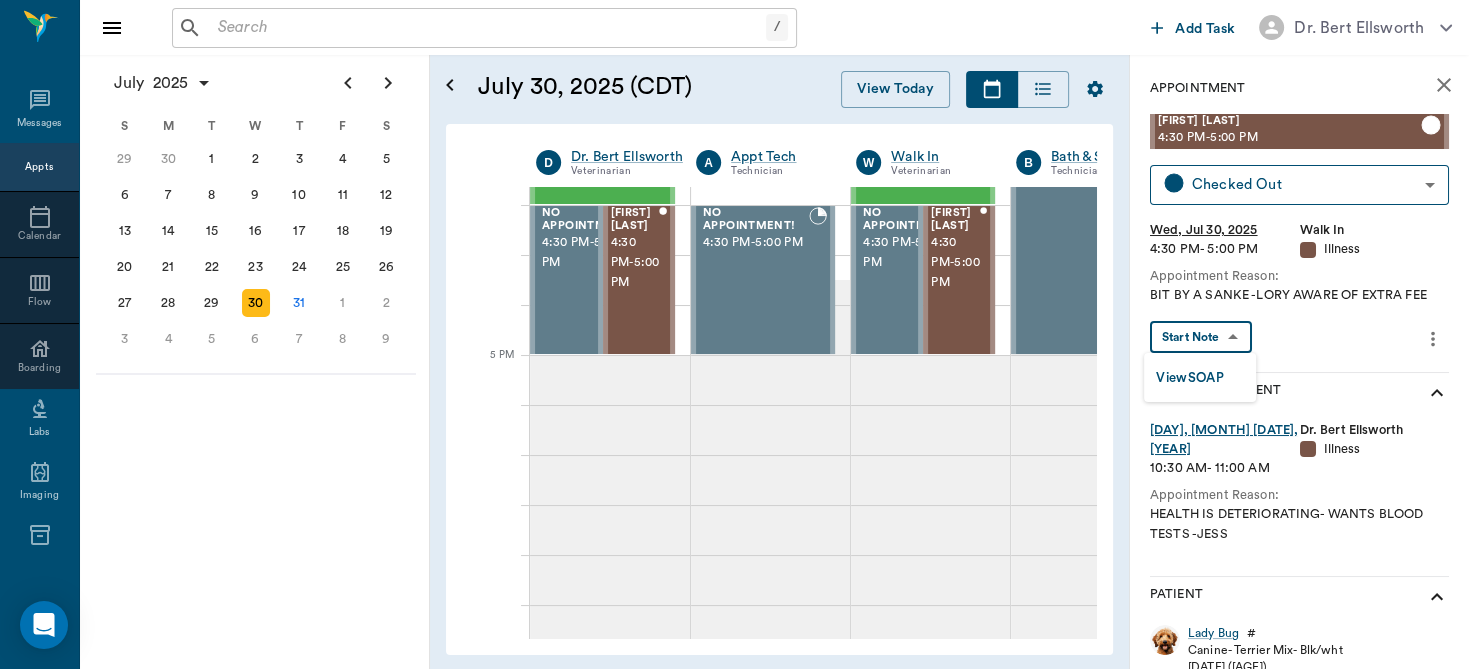click on "View  SOAP" at bounding box center (1190, 378) 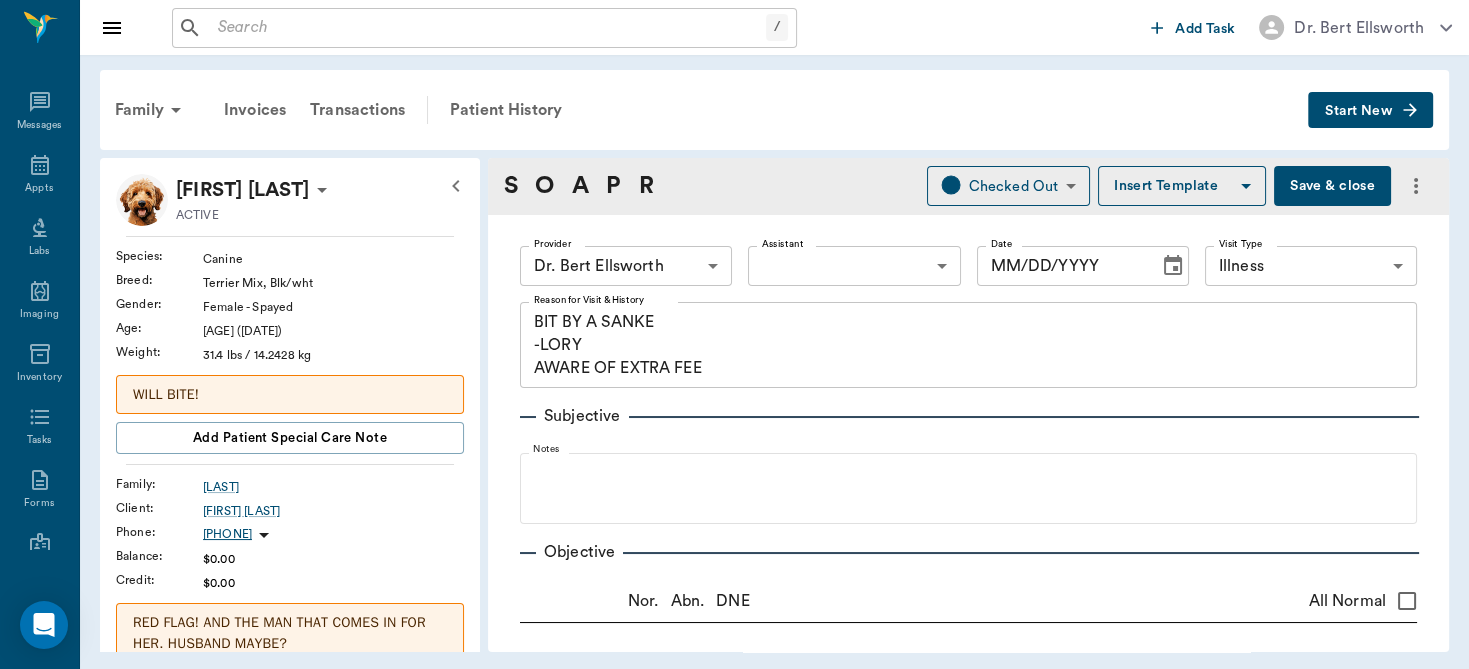 type on "63ec2f075fda476ae8351a4d" 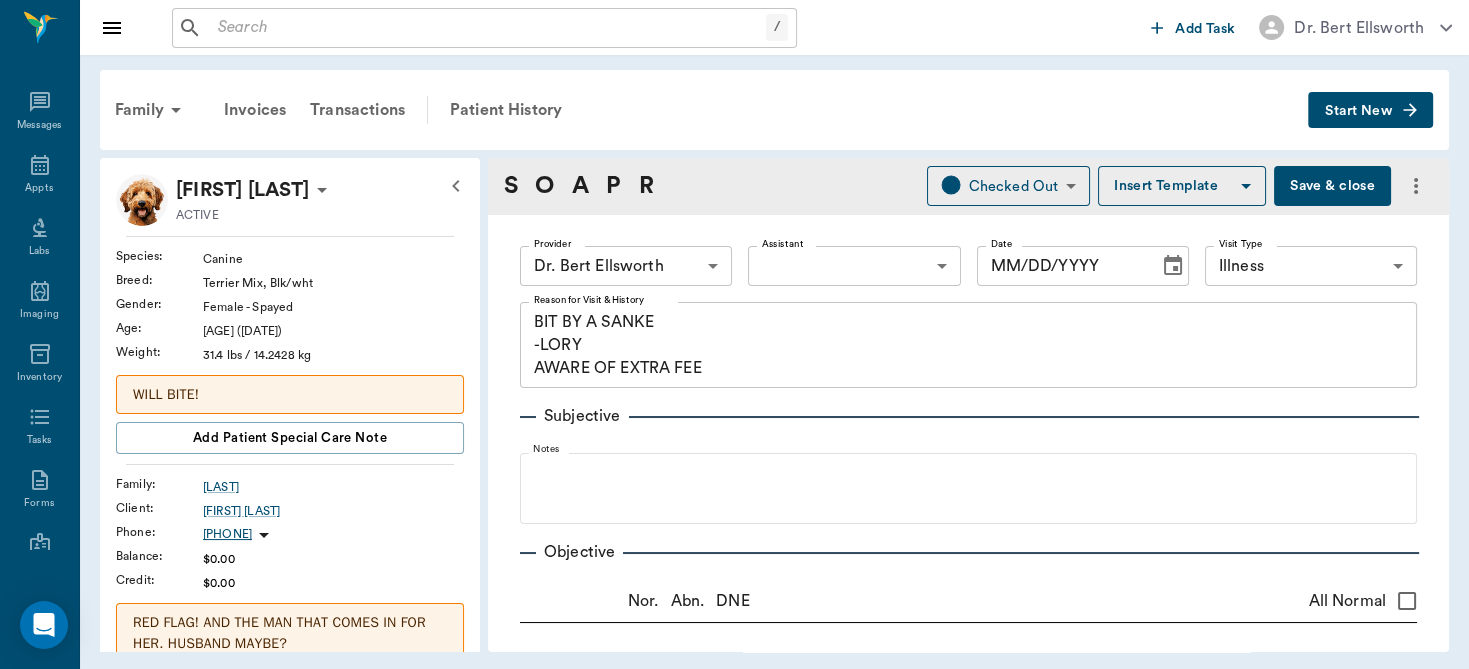 type on "65d2be4f46e3a538d89b8c15" 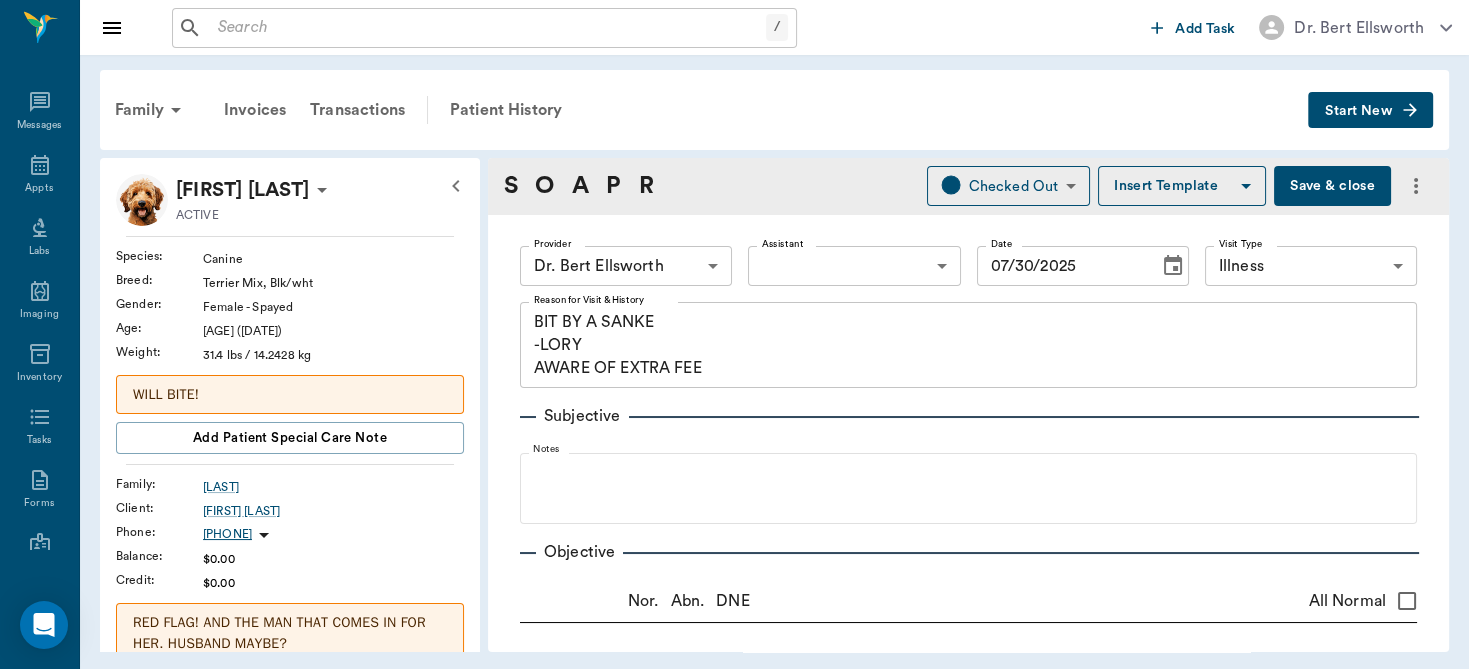 click on "BIT BY A SANKE
-LORY
AWARE OF EXTRA FEE" at bounding box center [968, 345] 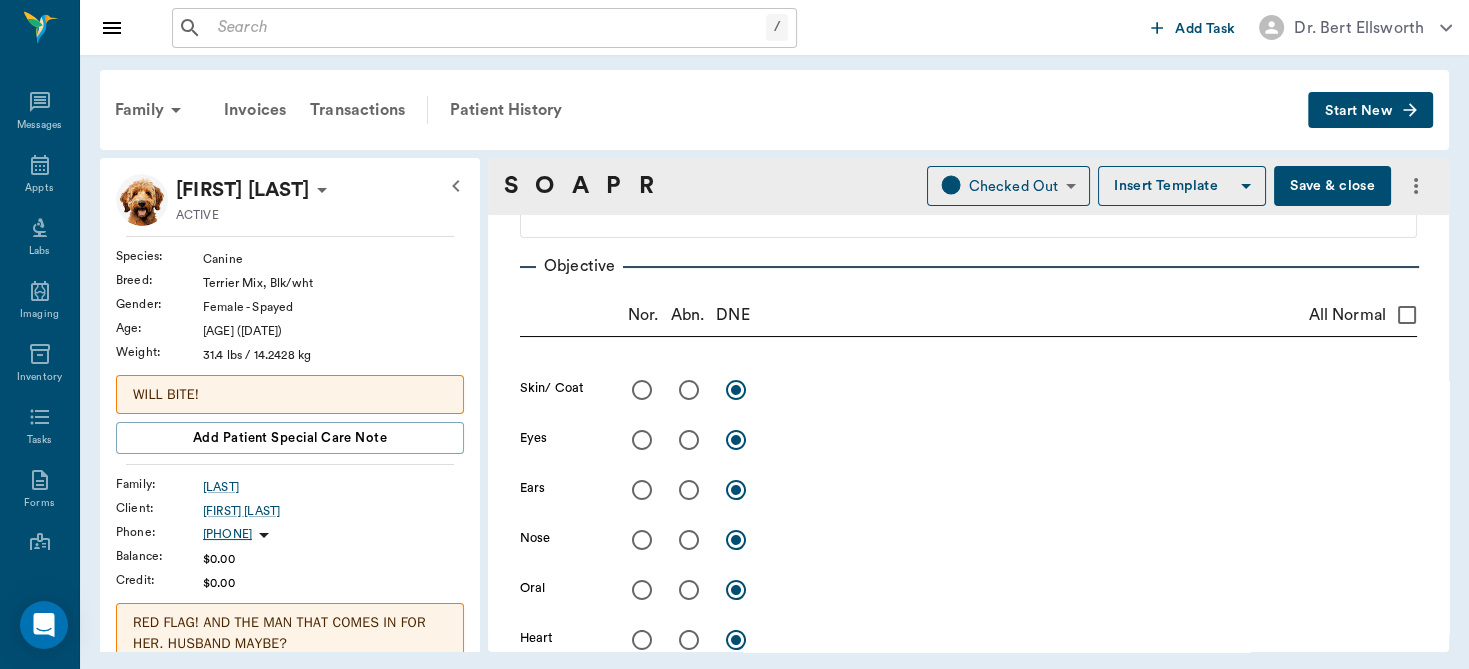 scroll, scrollTop: 0, scrollLeft: 0, axis: both 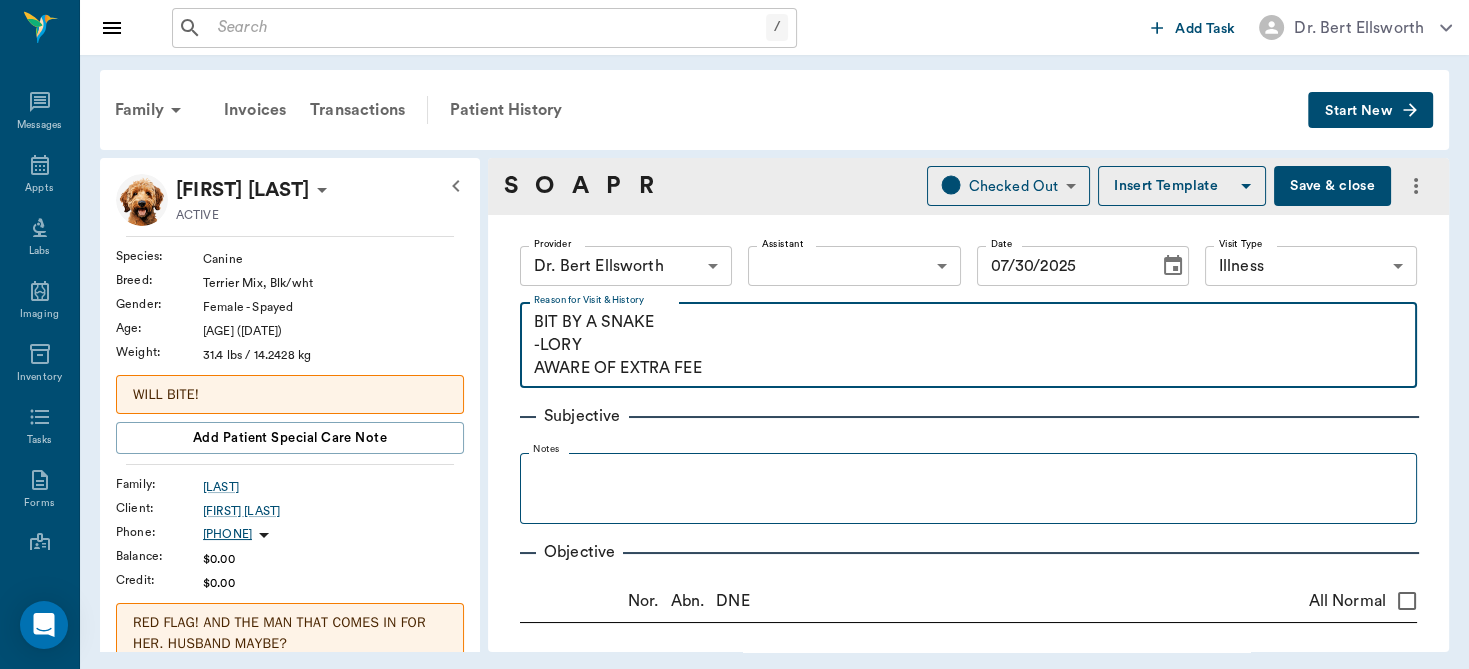 type on "BIT BY A SNAKE
-LORY
AWARE OF EXTRA FEE" 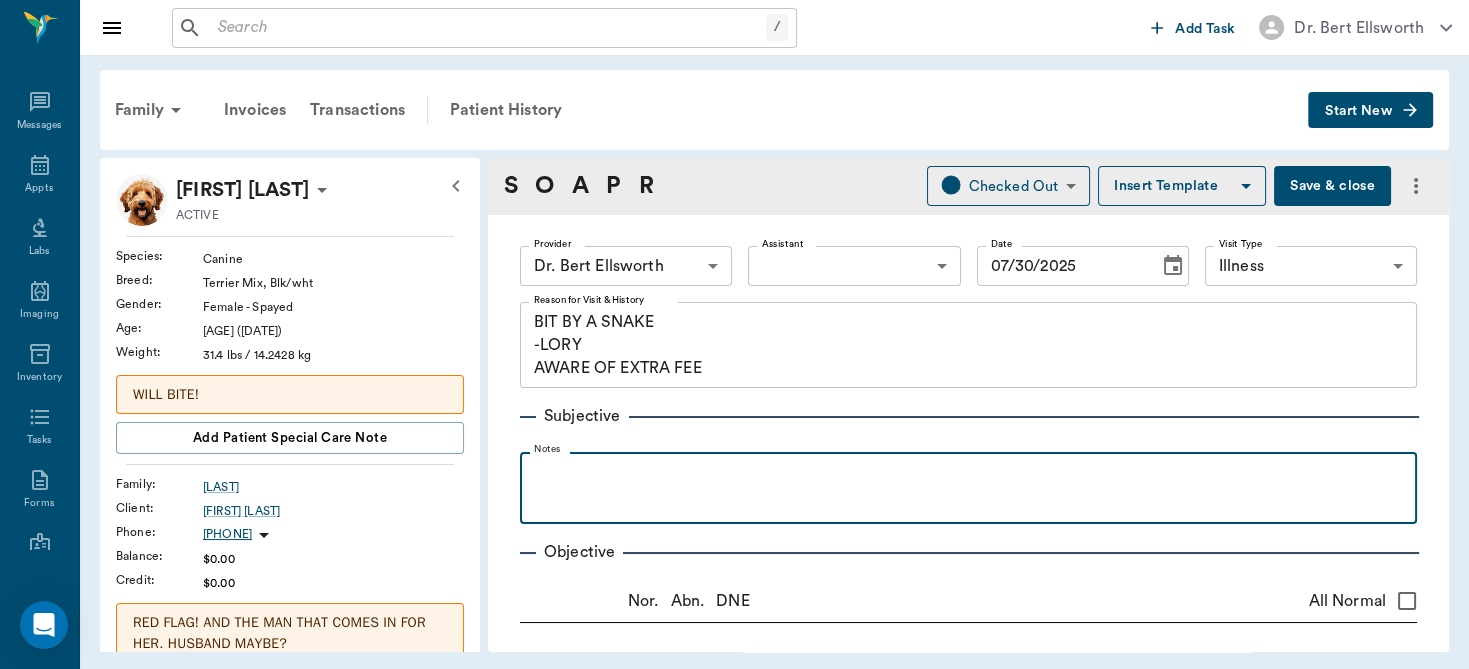 click at bounding box center [968, 487] 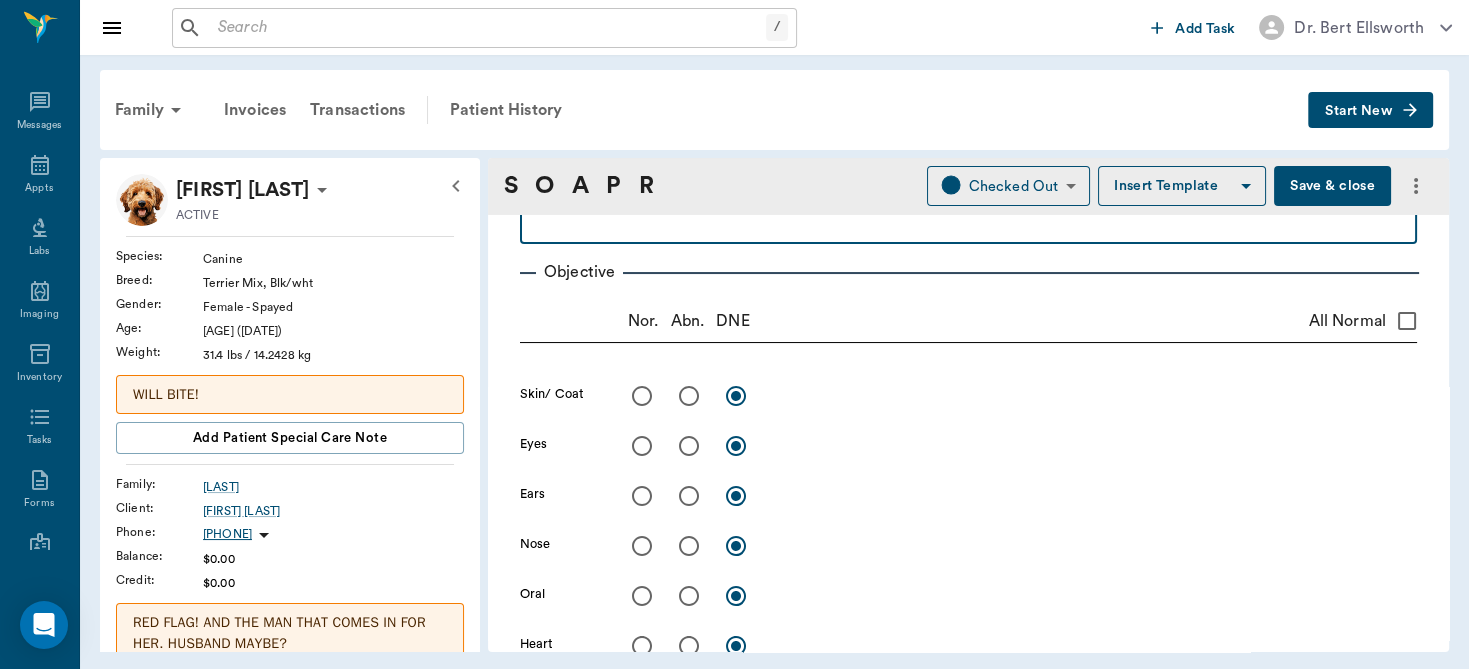 scroll, scrollTop: 328, scrollLeft: 0, axis: vertical 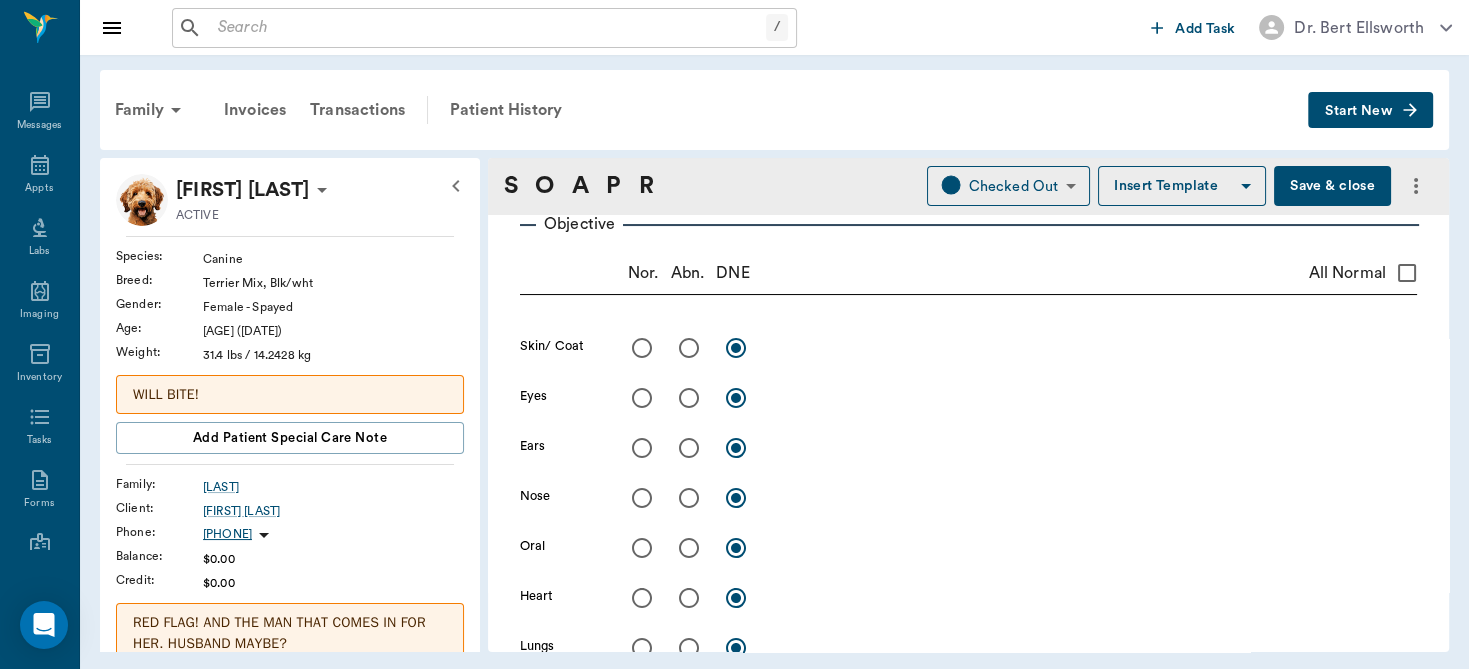 click at bounding box center (689, 348) 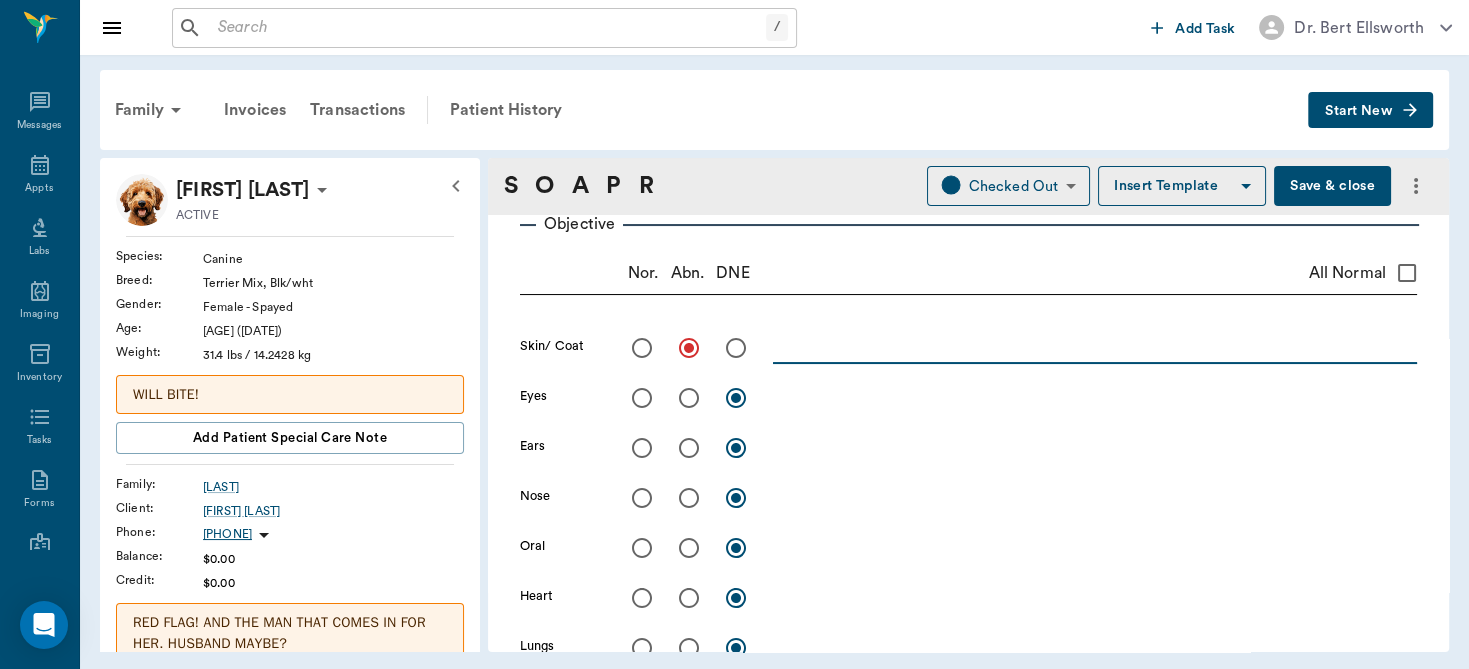 click at bounding box center [1095, 347] 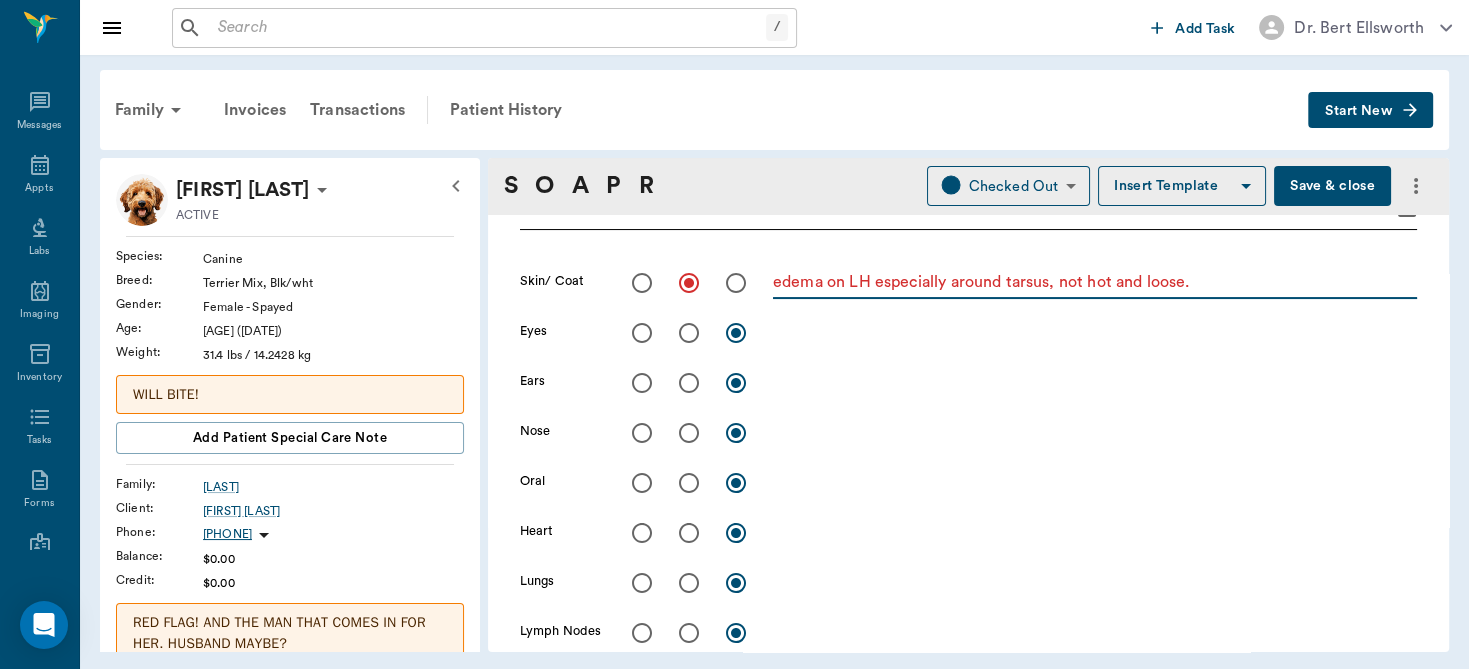 scroll, scrollTop: 400, scrollLeft: 0, axis: vertical 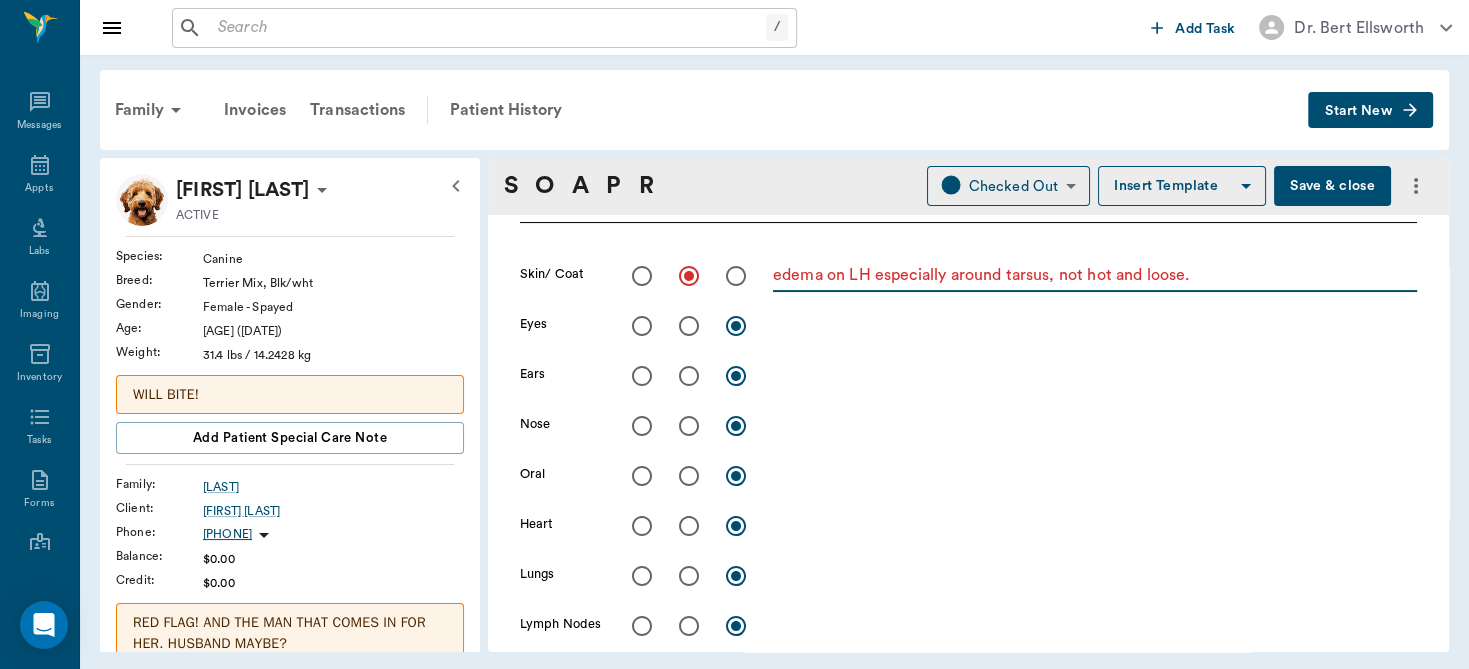 type on "edema on LH especially around tarsus, not hot and loose." 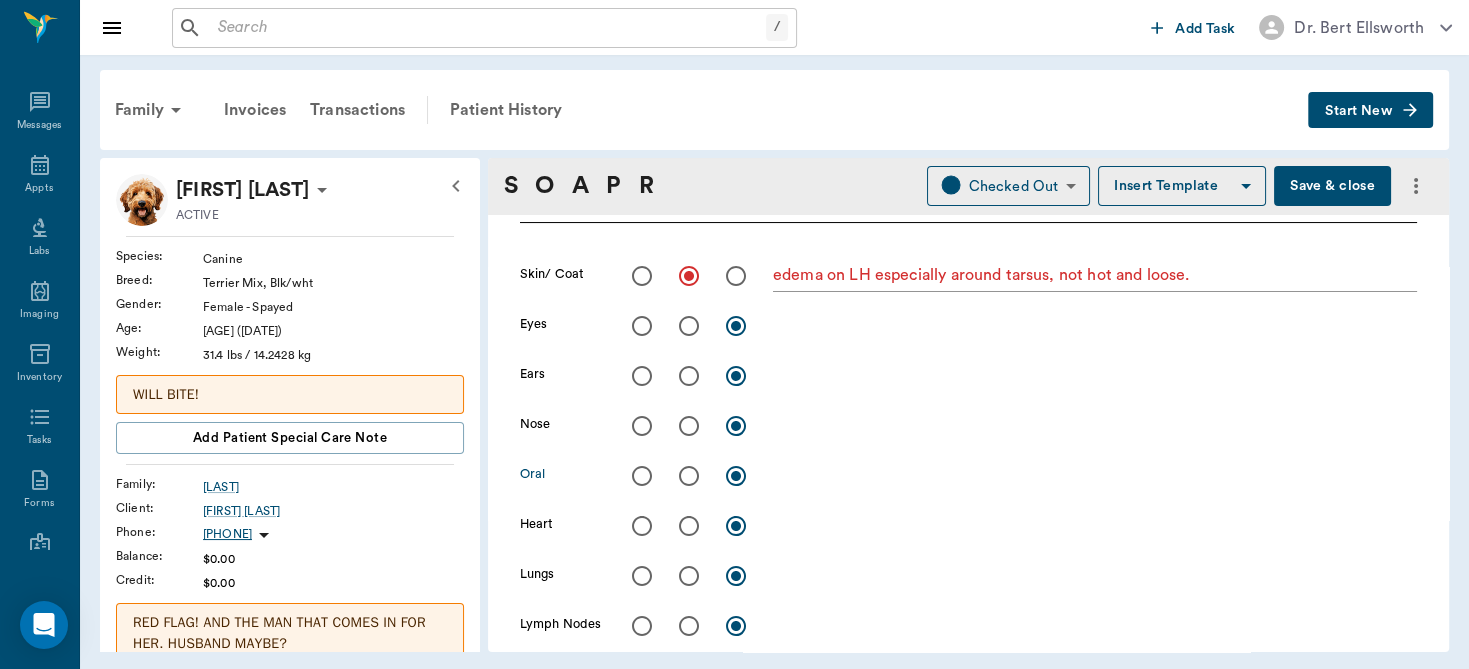 click at bounding box center [642, 476] 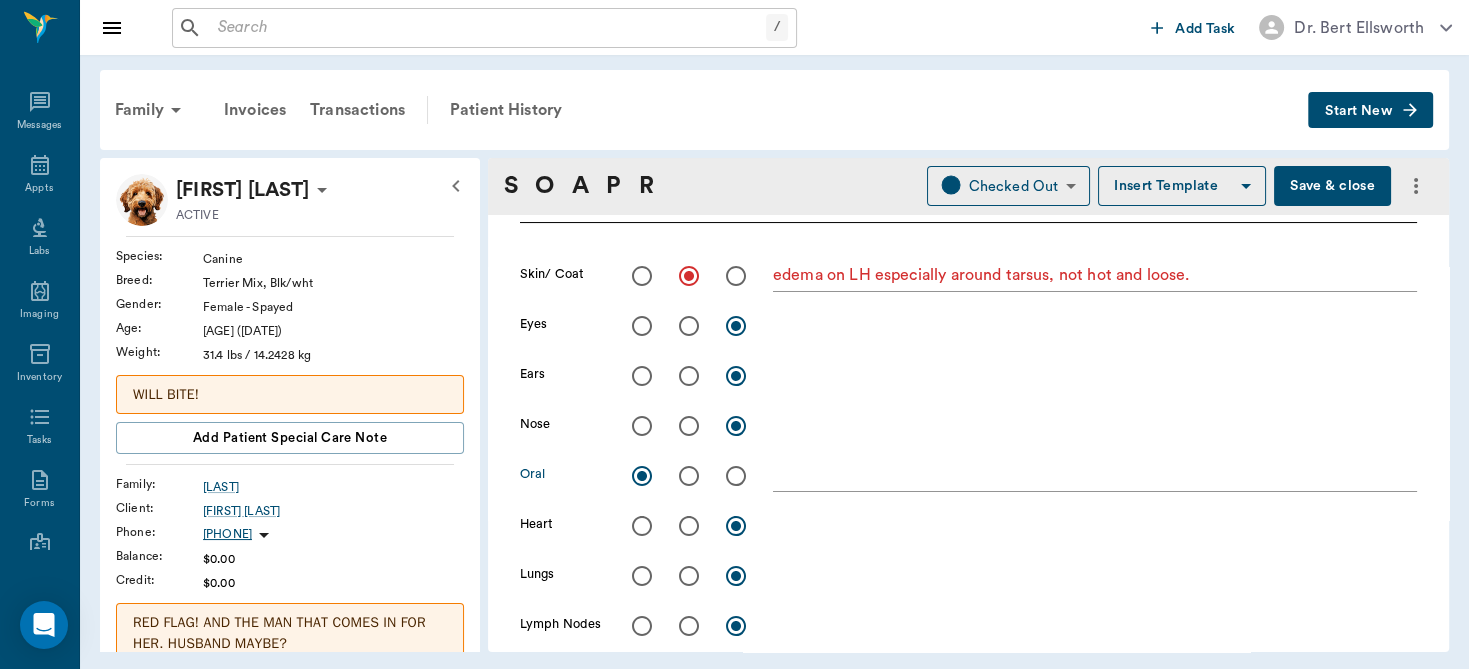 click at bounding box center (642, 426) 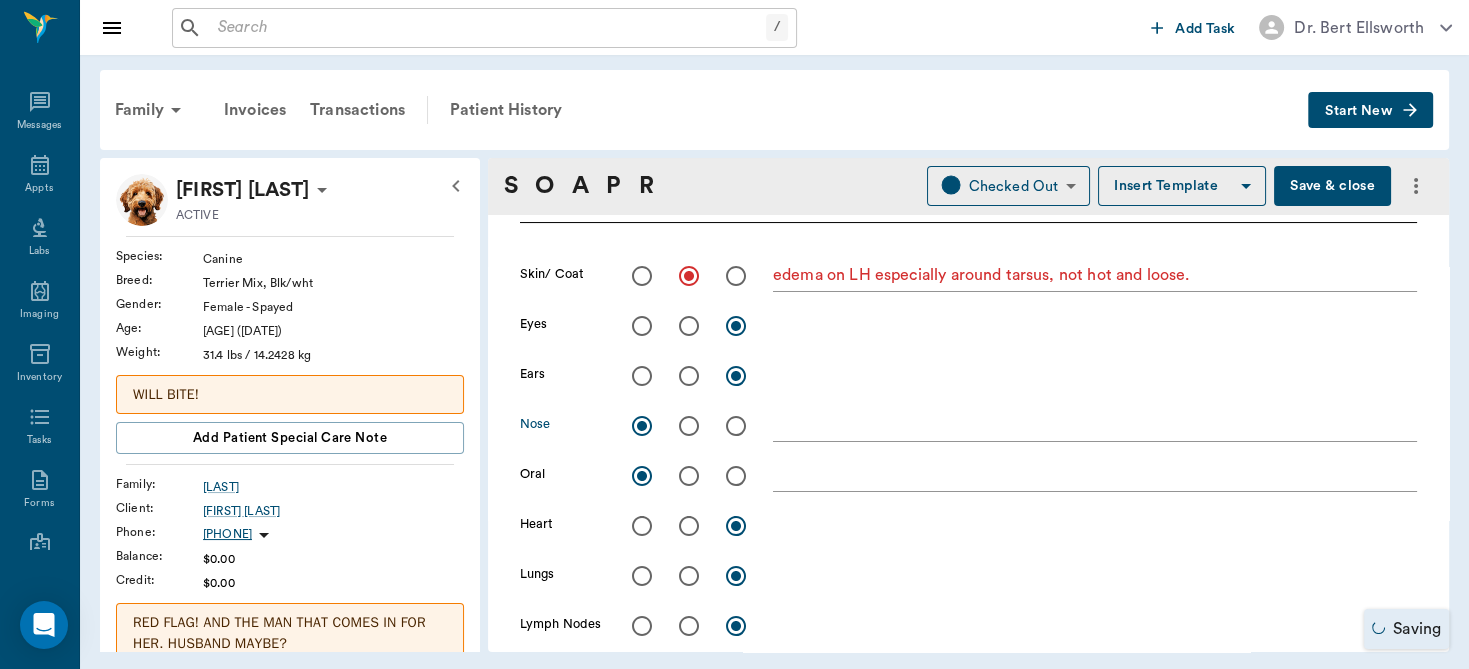 click at bounding box center [642, 326] 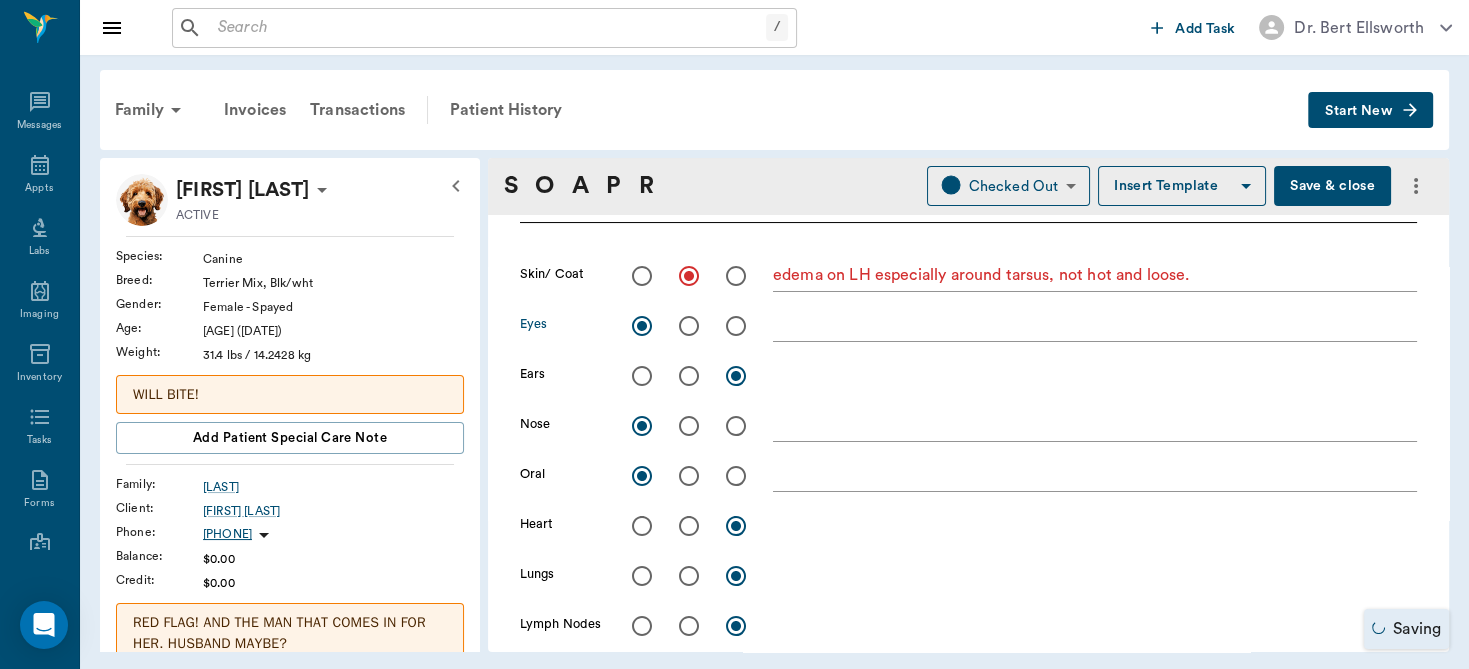 click at bounding box center (1095, 475) 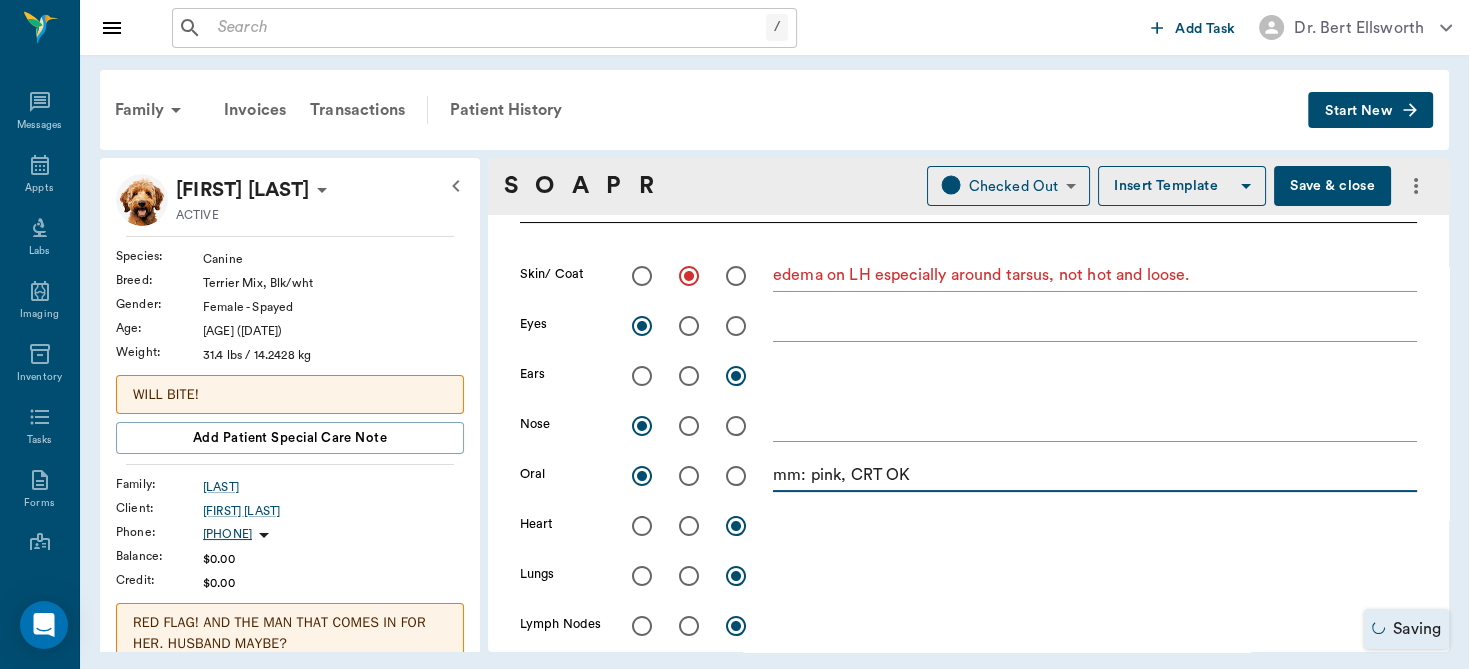 type on "mm: pink, CRT OK" 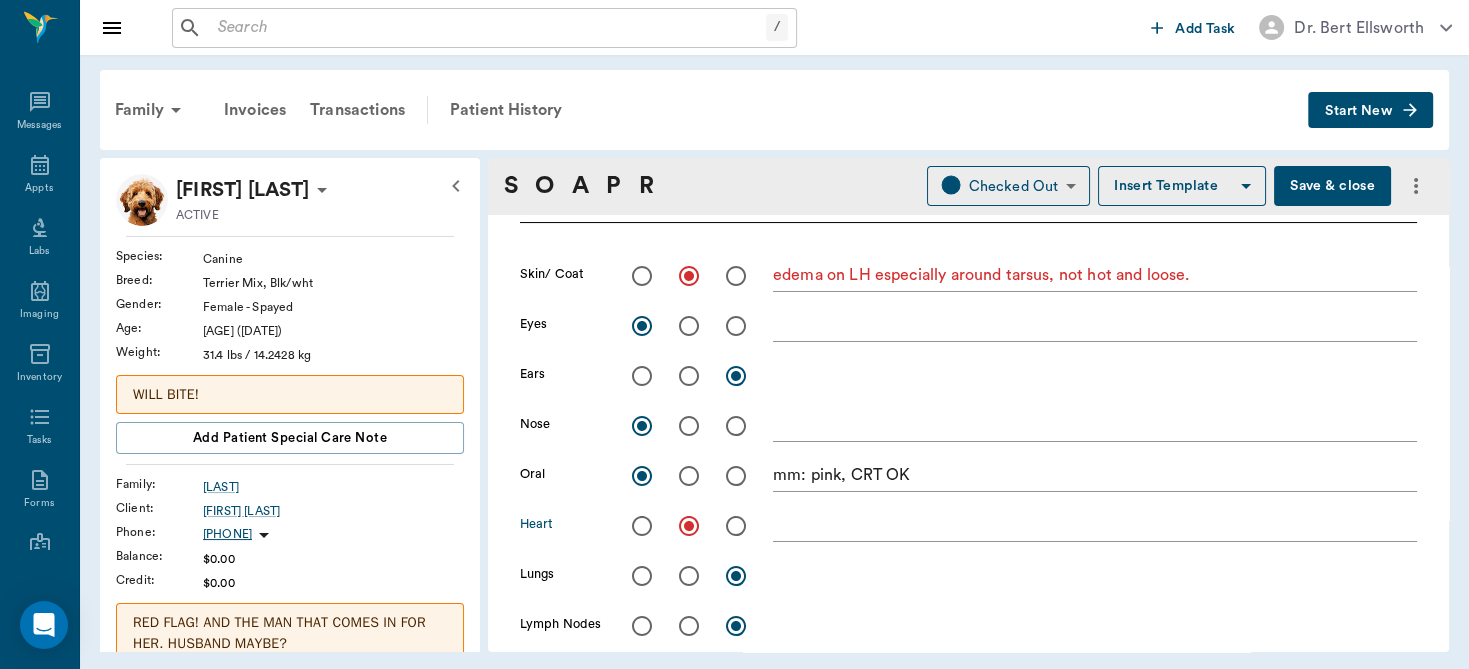 click at bounding box center [1095, 525] 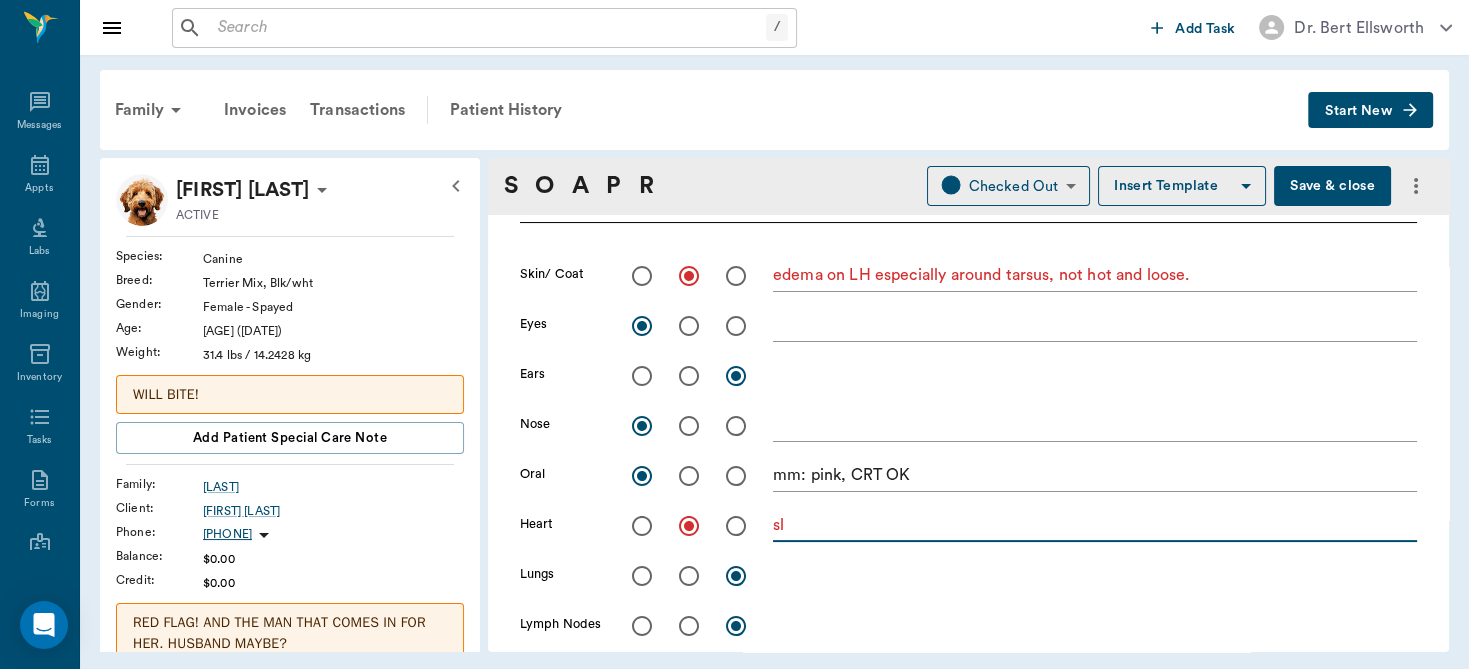 type on "s" 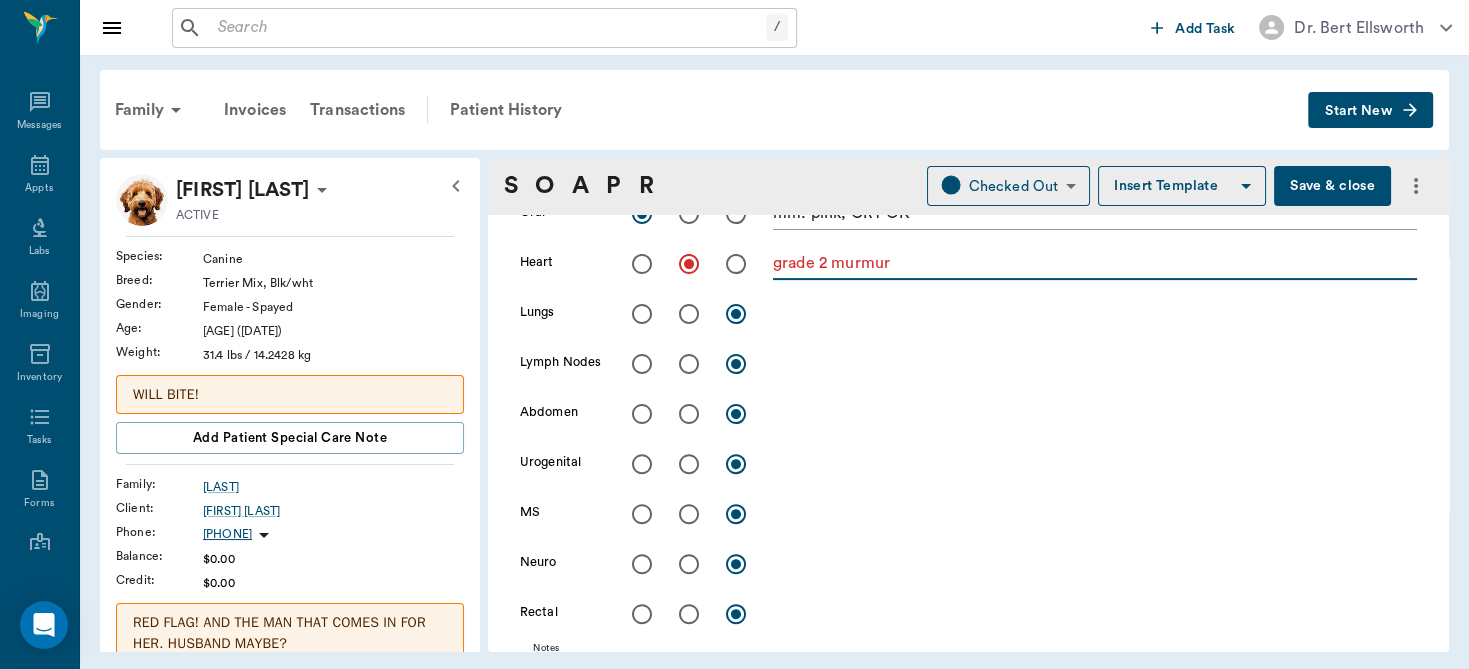 scroll, scrollTop: 674, scrollLeft: 0, axis: vertical 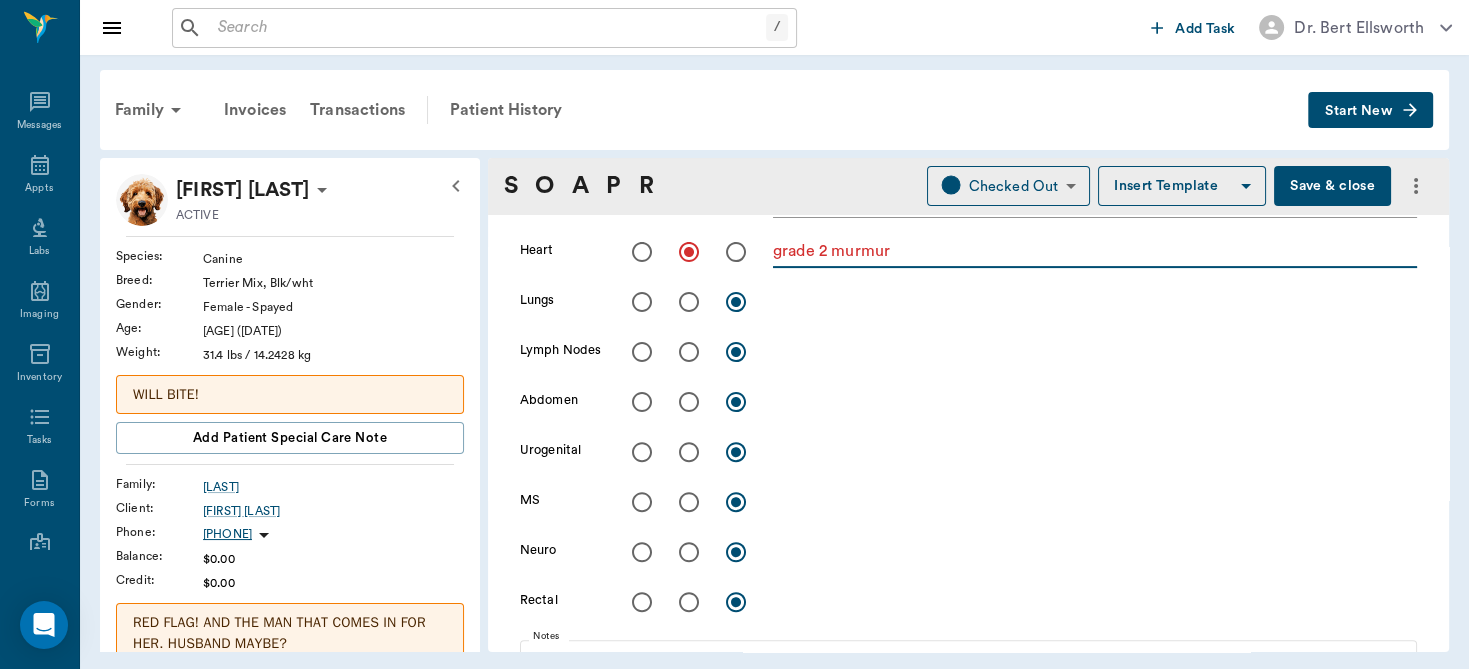 type on "grade 2 murmur" 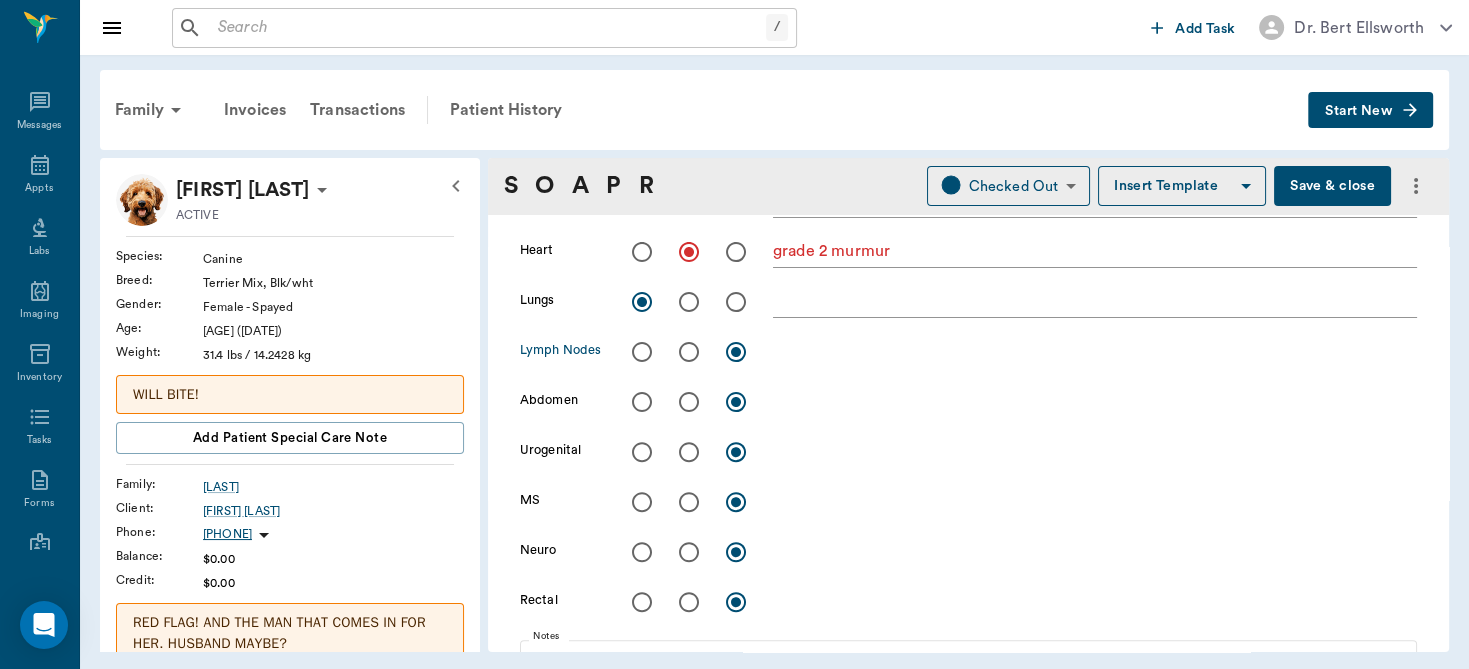 click at bounding box center (642, 352) 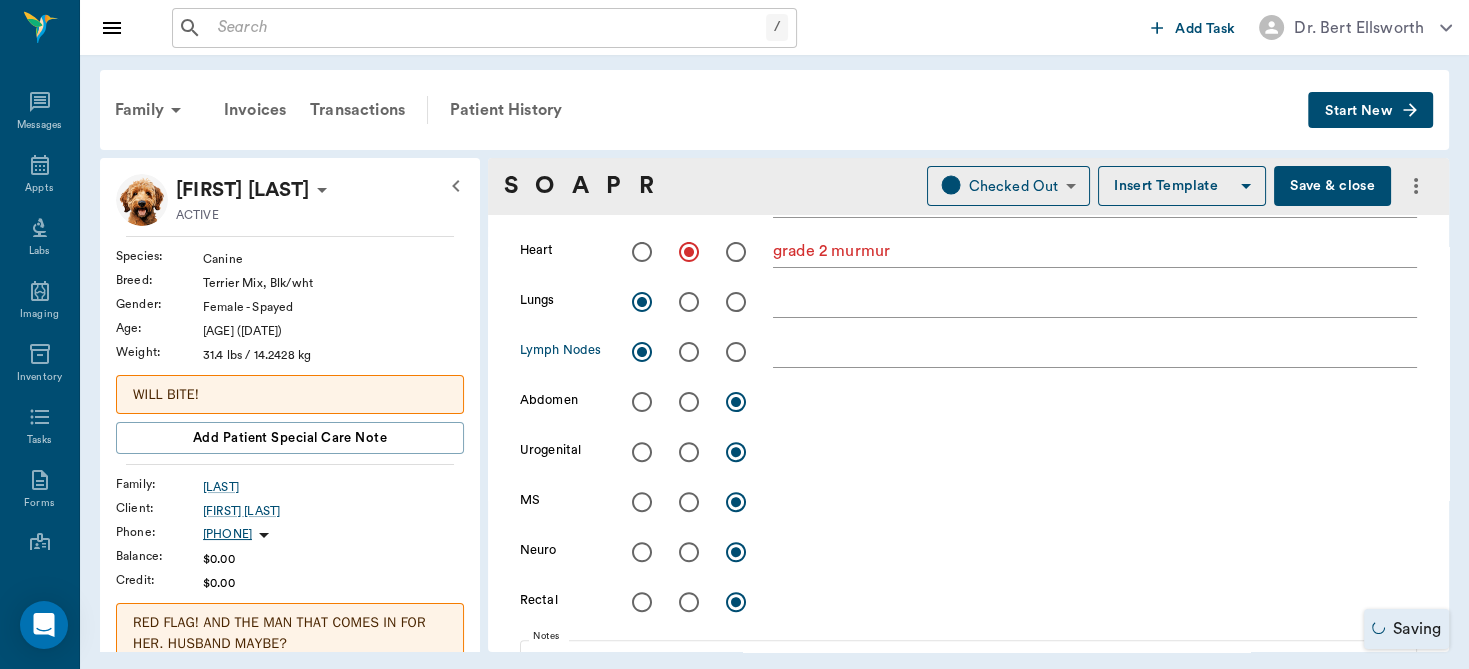 click at bounding box center [642, 402] 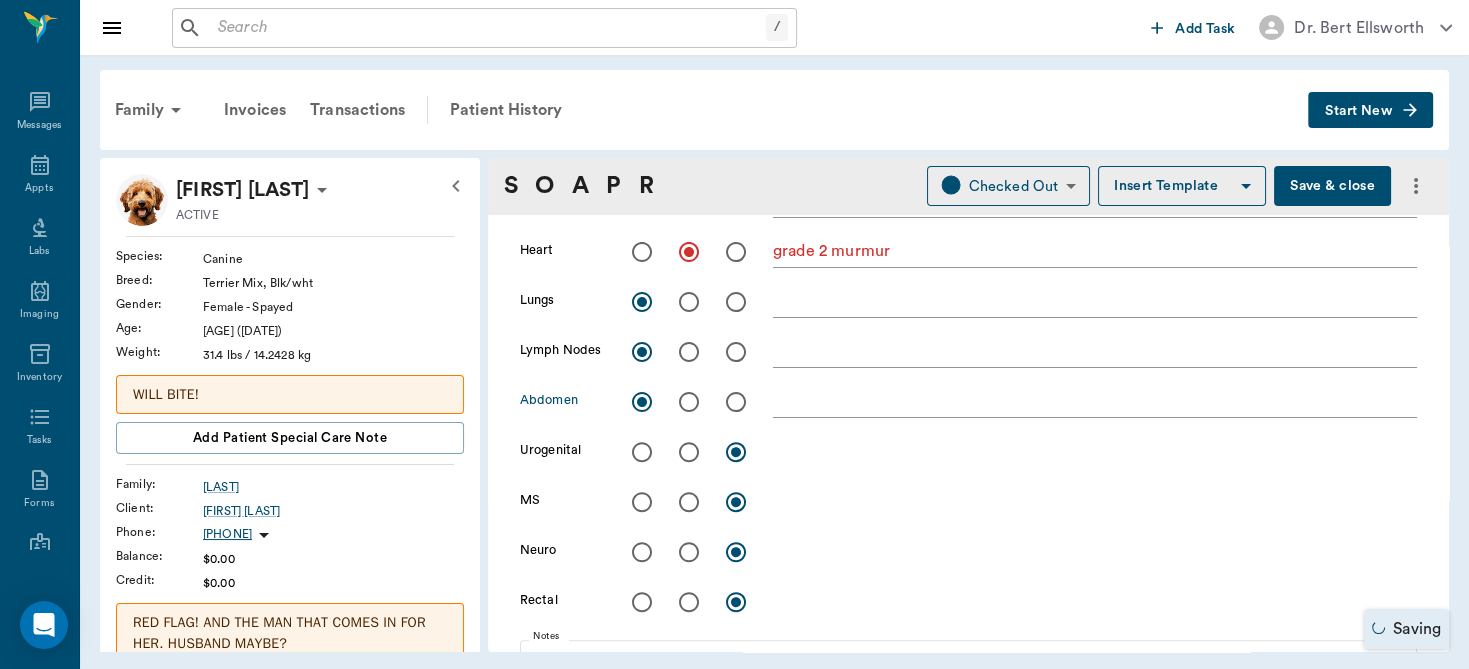 click at bounding box center [642, 502] 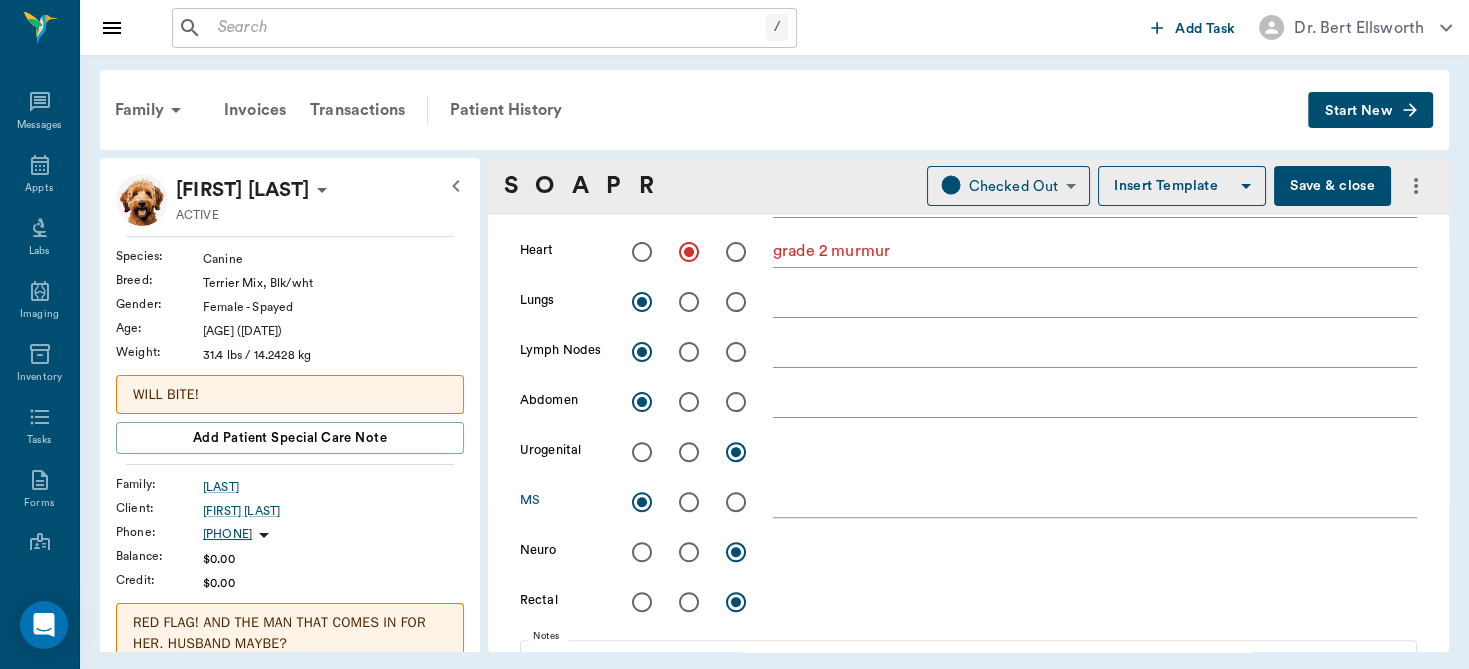 click at bounding box center [1095, 501] 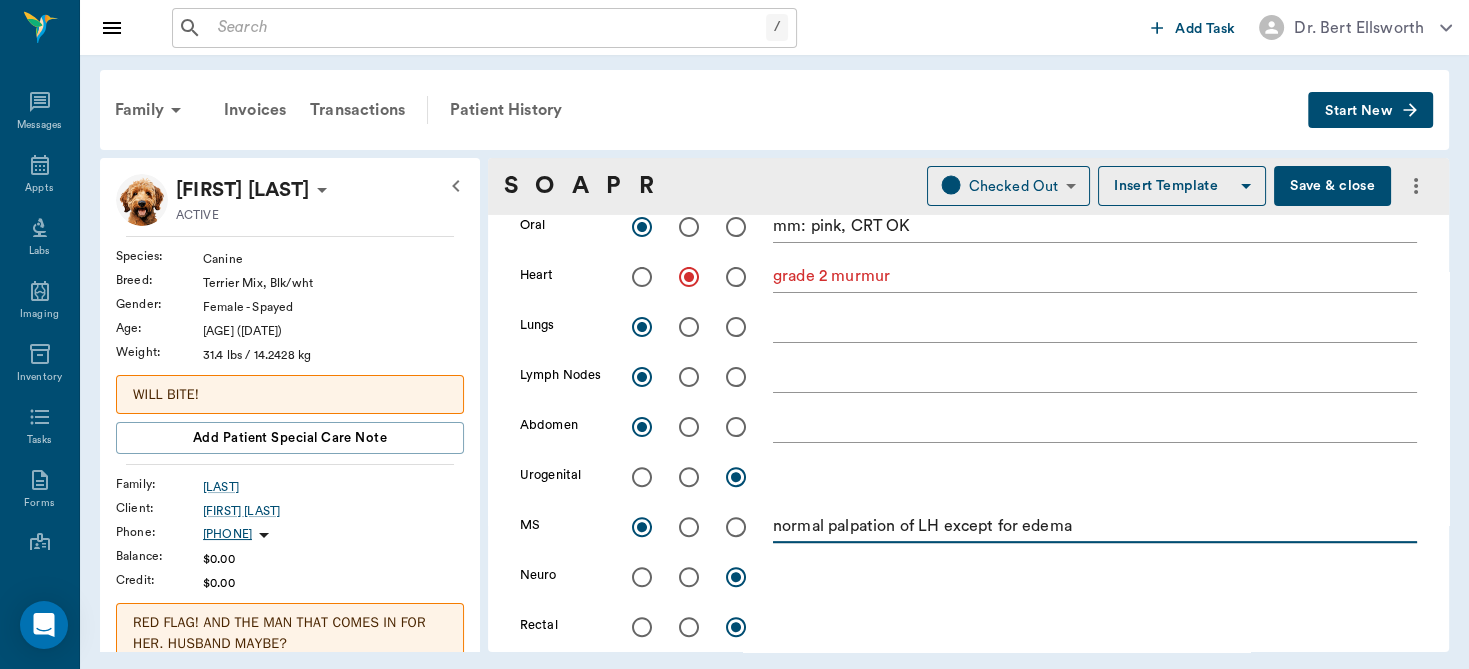 scroll, scrollTop: 0, scrollLeft: 0, axis: both 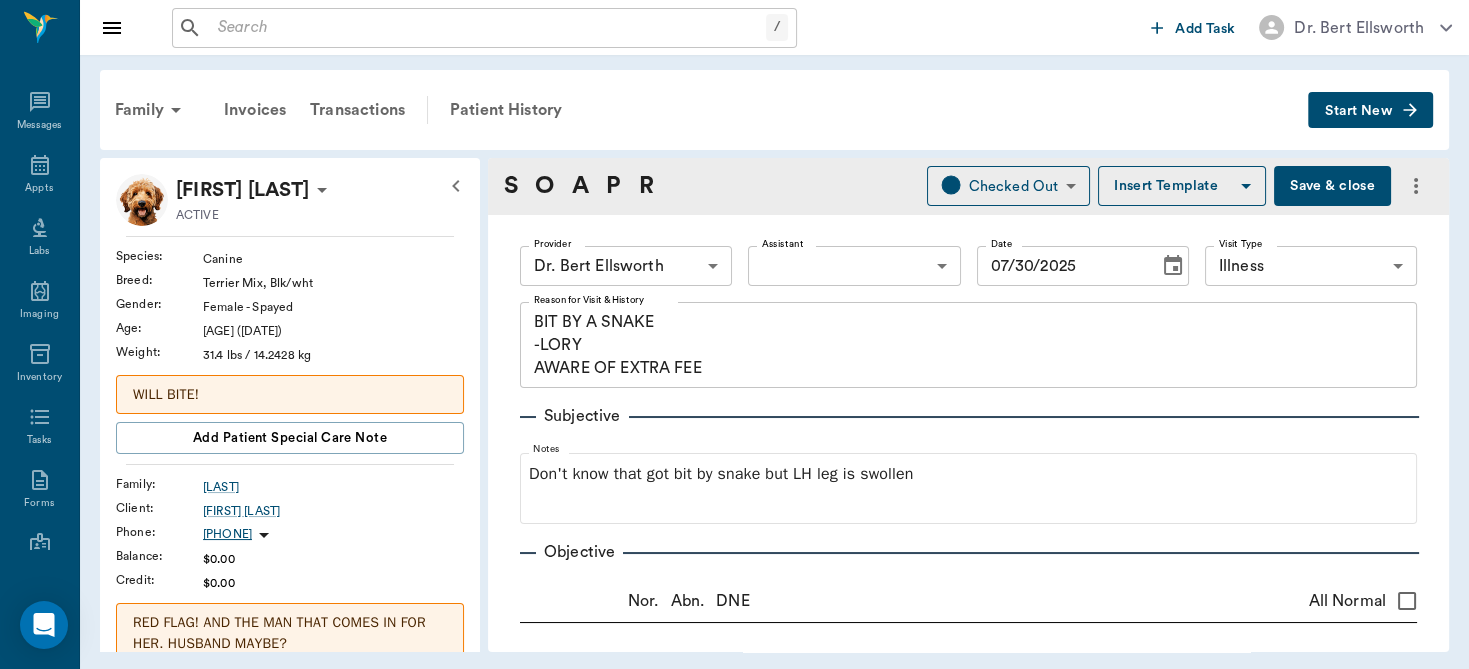 type on "normal palpation of LH except for edema" 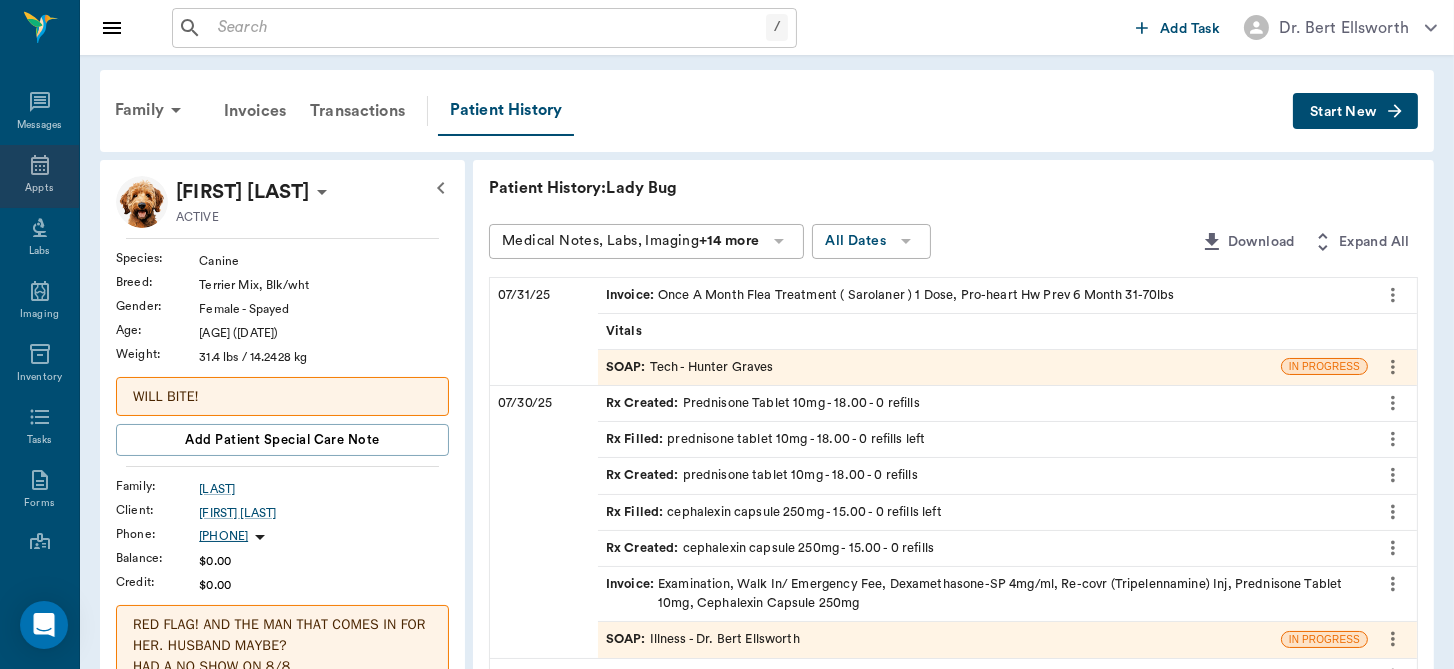 click on "Appts" at bounding box center (39, 176) 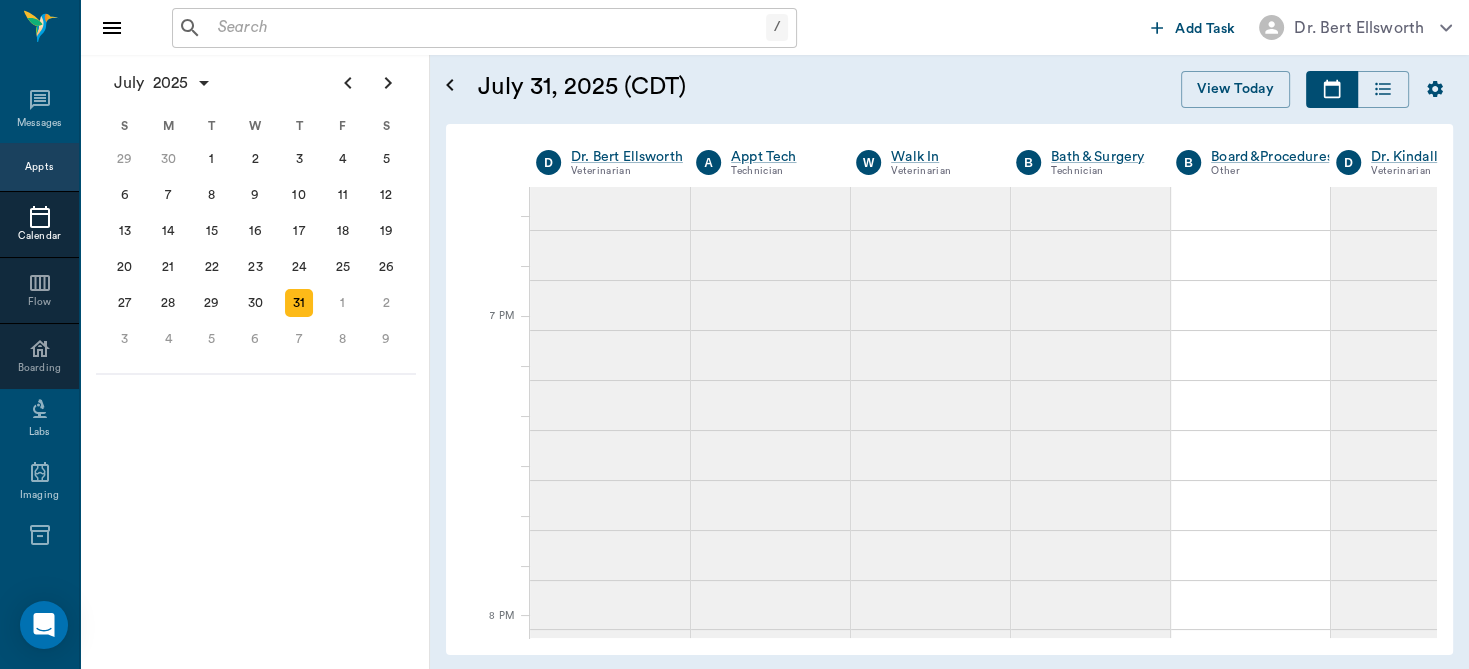 scroll, scrollTop: 3178, scrollLeft: 0, axis: vertical 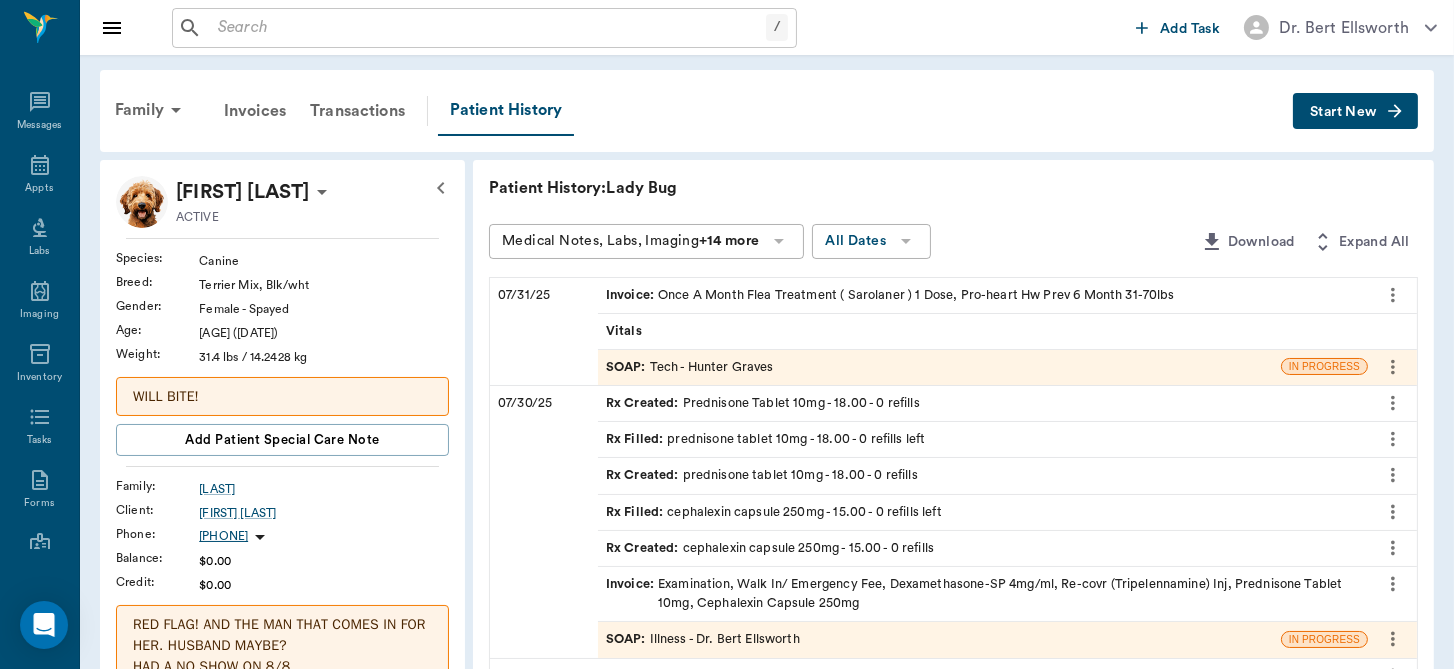 click on "SOAP : Illness - Dr. Bert Ellsworth" at bounding box center (939, 639) 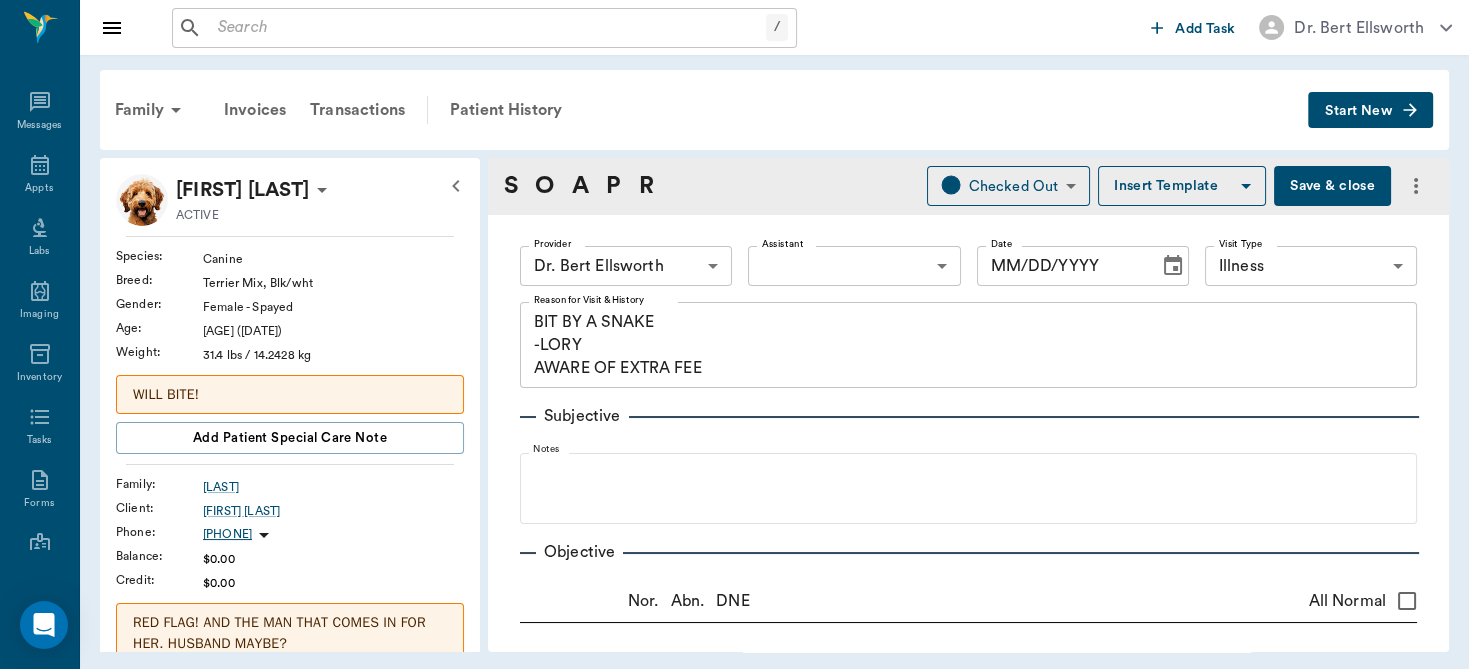 type on "63ec2f075fda476ae8351a4d" 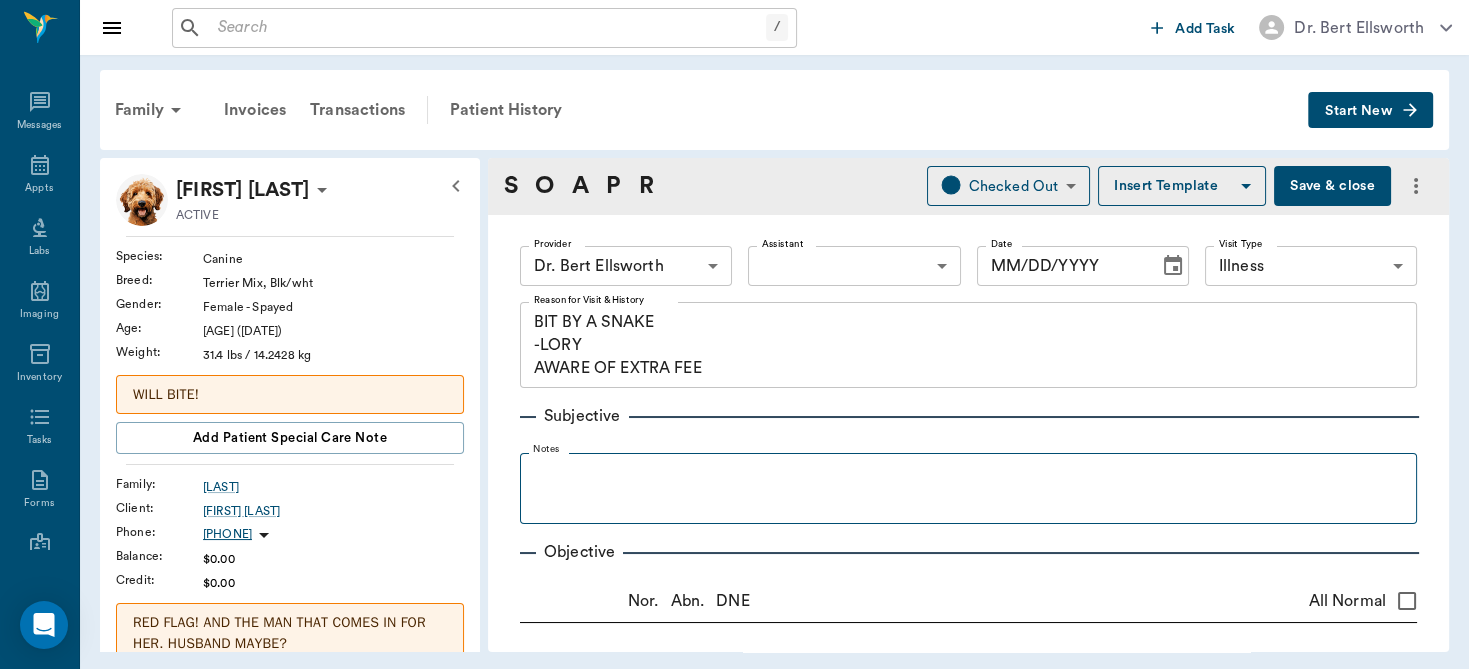 type on "07/30/2025" 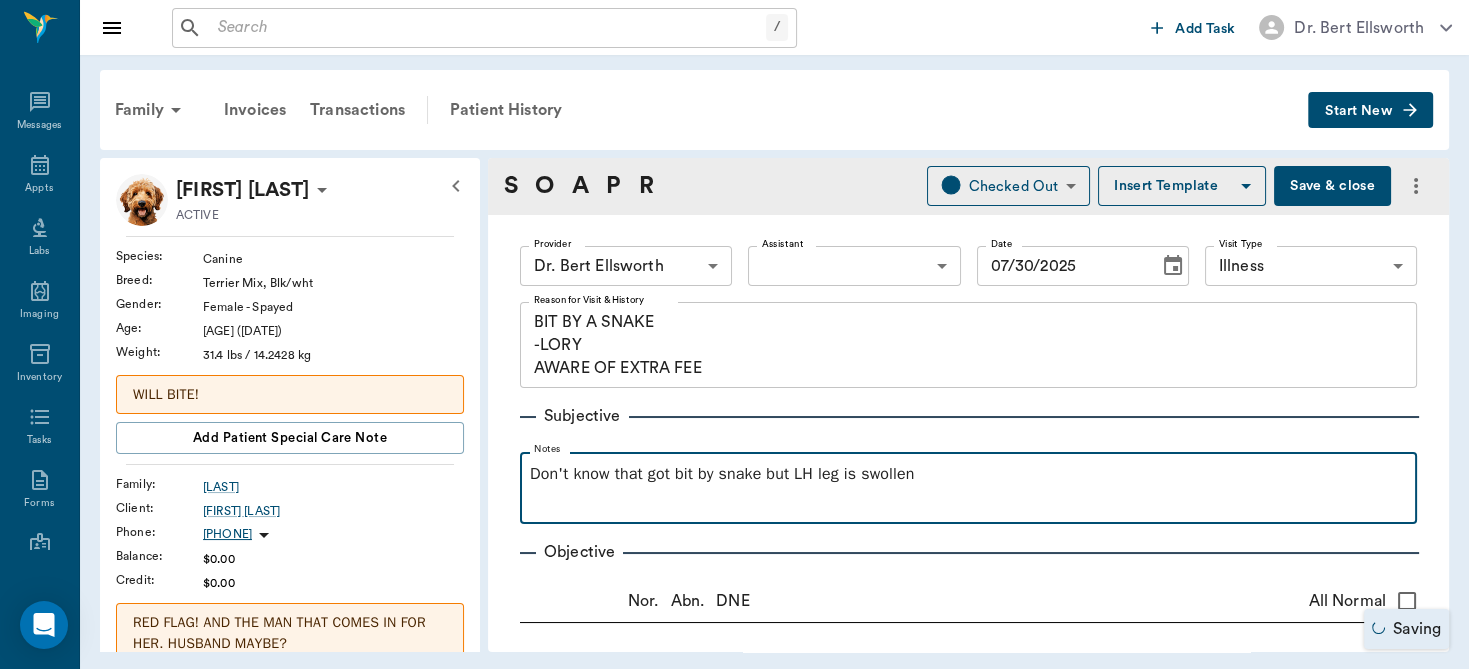 click on "Don't know that got bit by snake but LH leg is swollen" at bounding box center [968, 487] 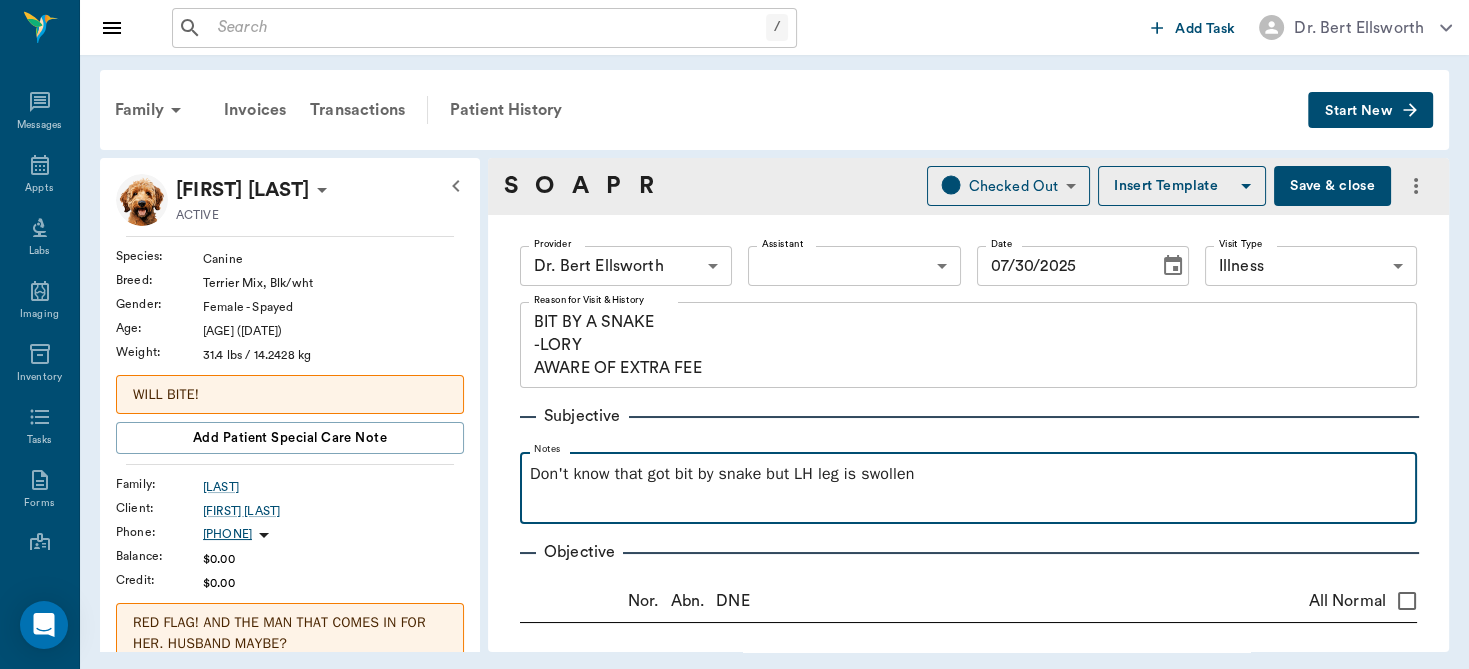 type 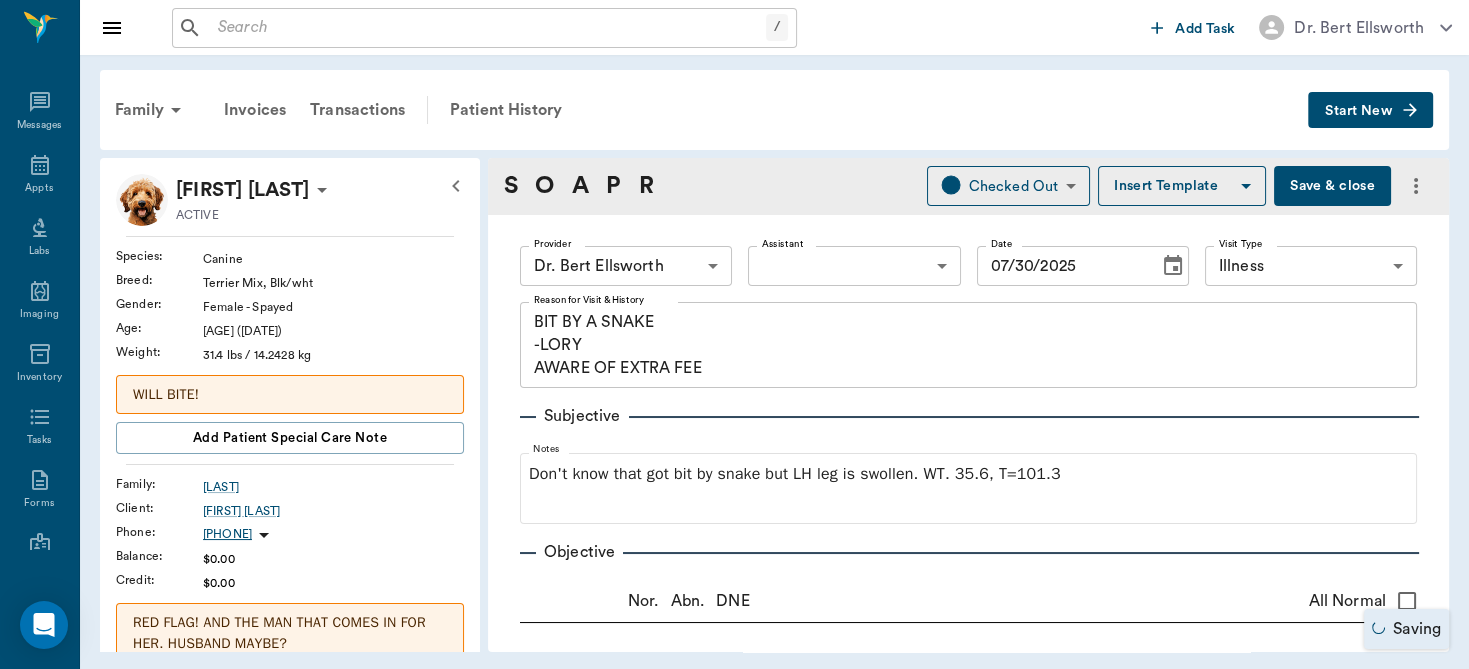 click on "Save & close" at bounding box center [1332, 186] 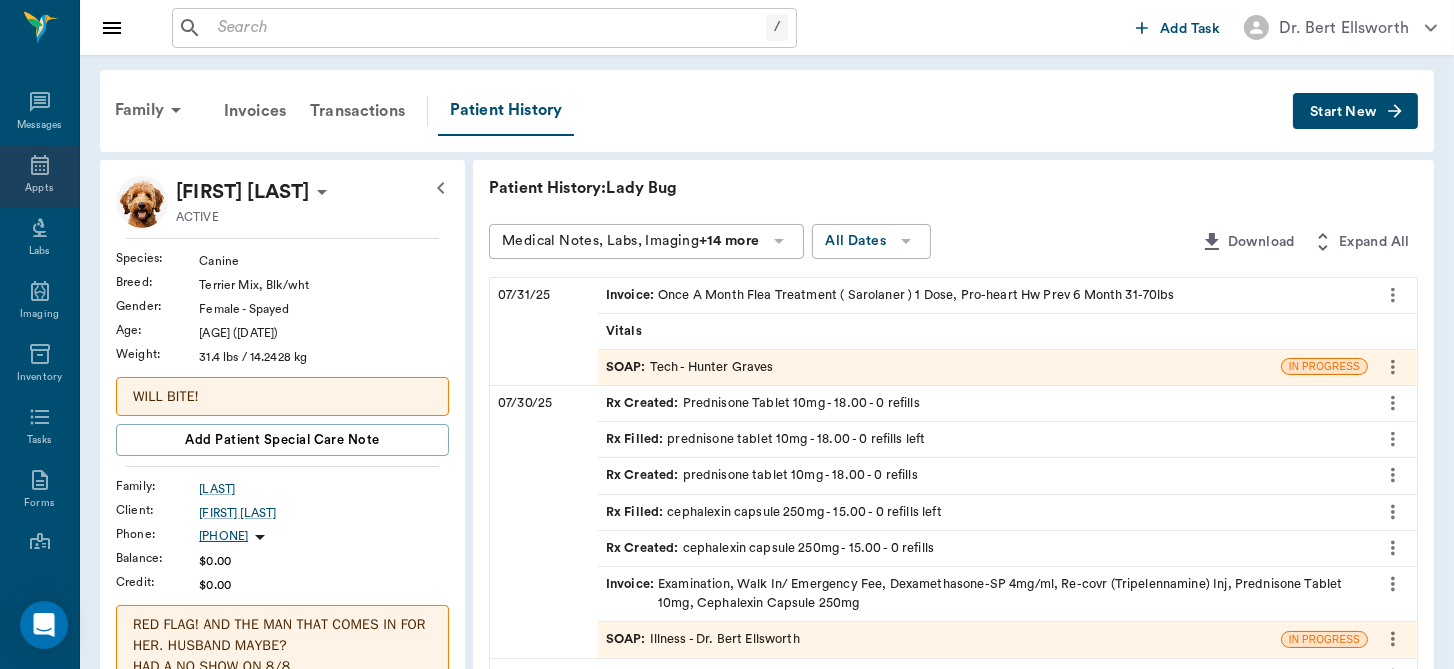 click 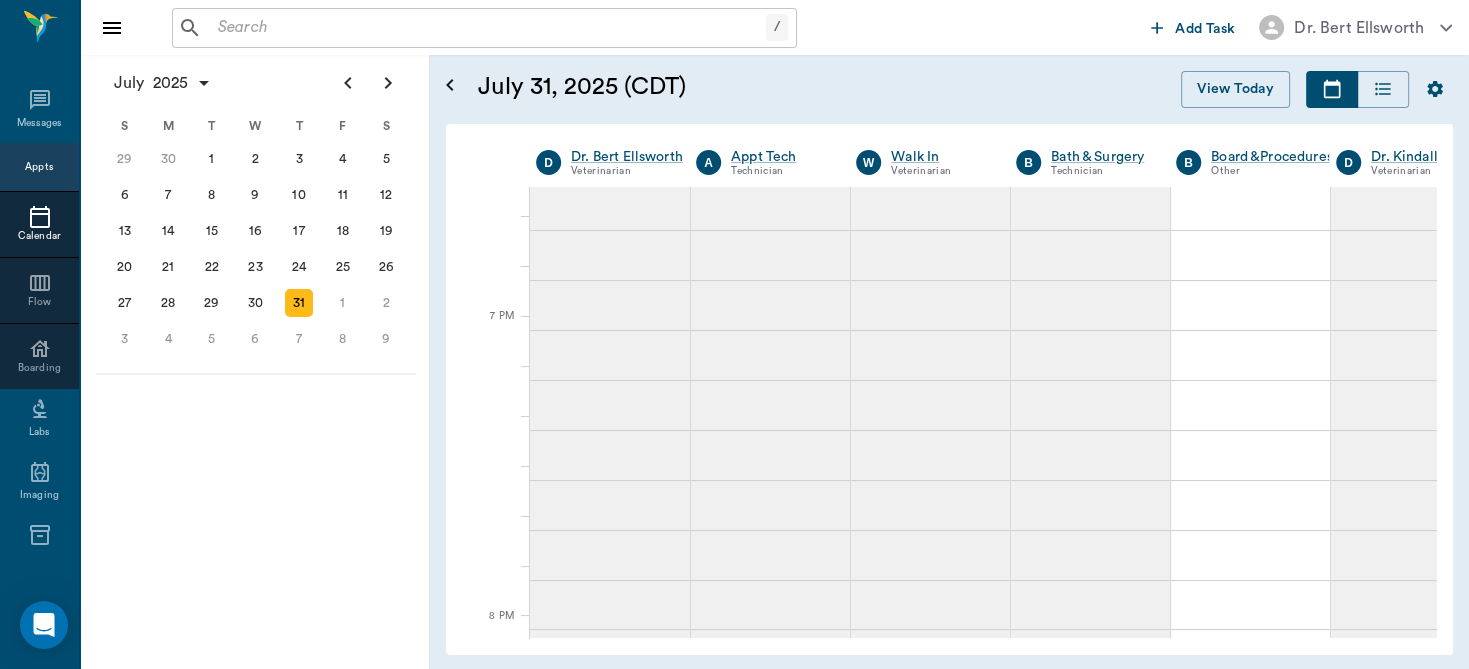 scroll, scrollTop: 3178, scrollLeft: 0, axis: vertical 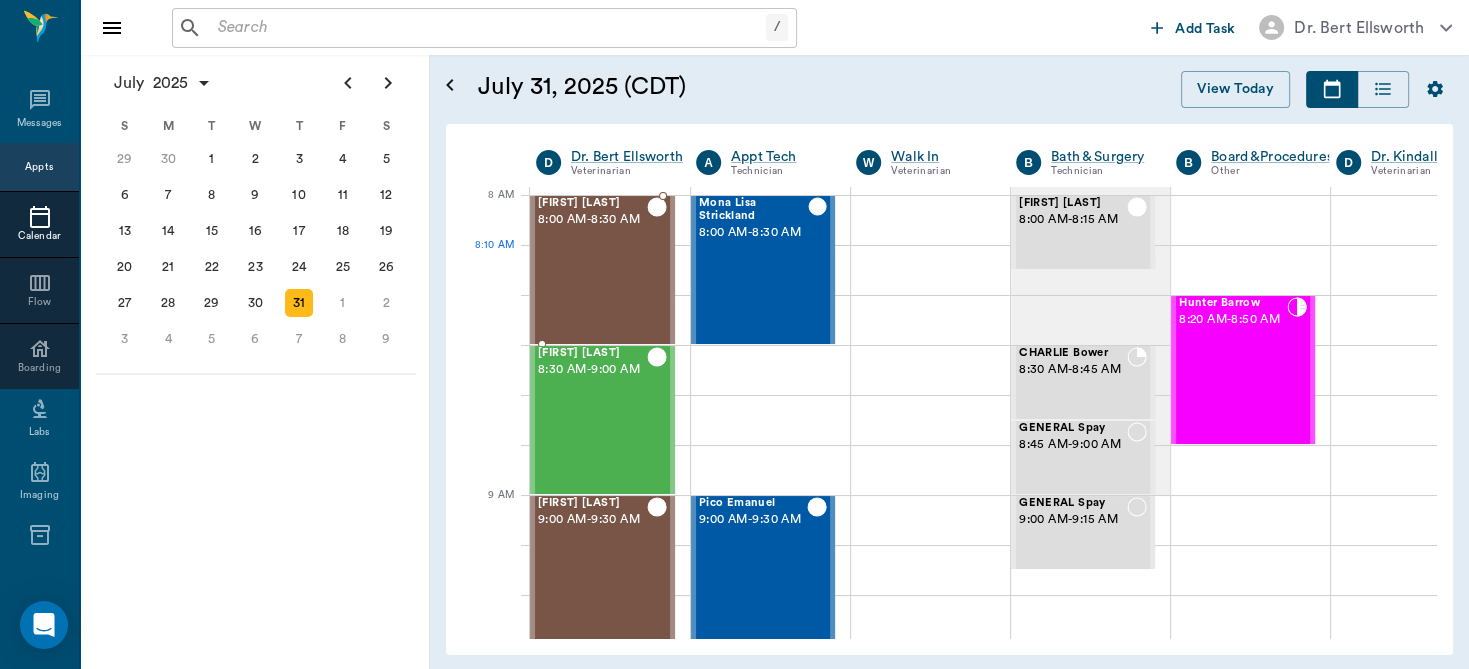 click on "Jack Smith 8:00 AM  -  8:30 AM" at bounding box center [592, 270] 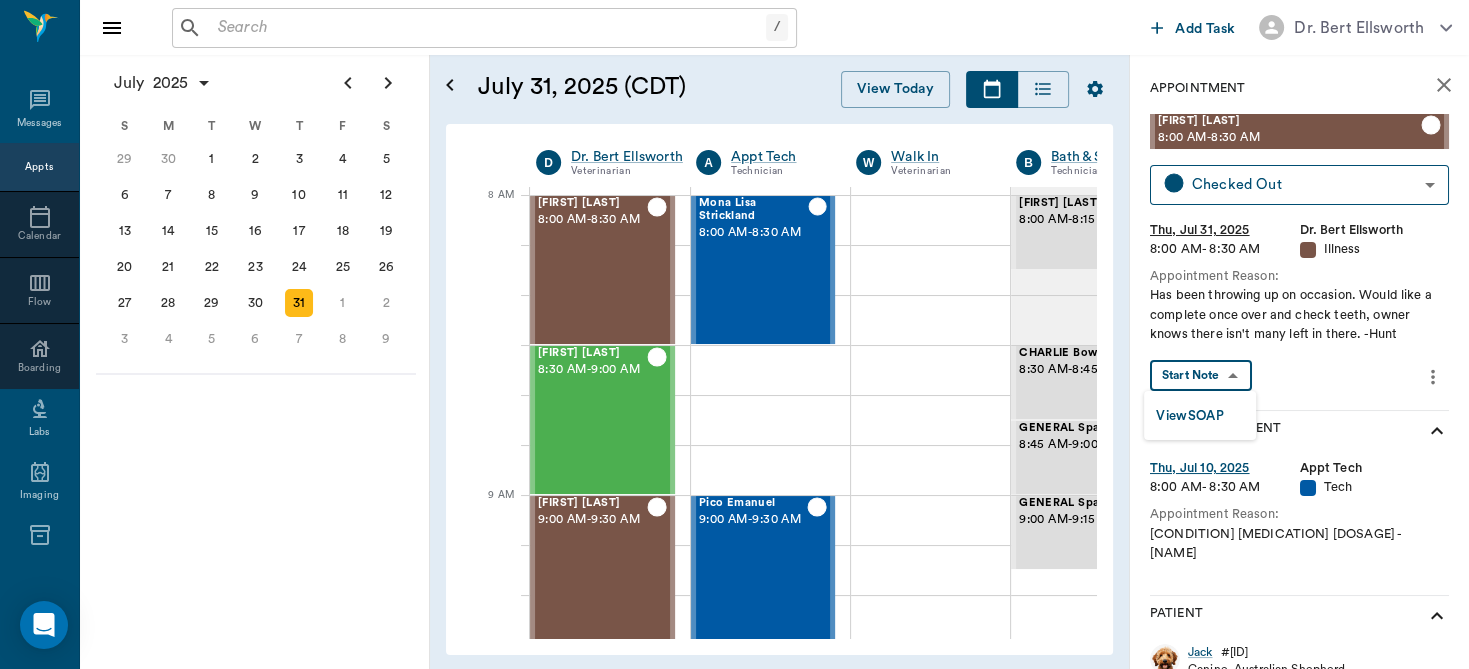 click on "/ ​ Add Task Dr. Bert Ellsworth Nectar Messages Appts Calendar Flow Boarding Labs Imaging Inventory Tasks Forms Staff Reports Lookup Settings July 2025 S M T W T F S Jun 1 2 3 4 5 6 7 8 9 10 11 12 13 14 15 16 17 18 19 20 21 22 23 24 25 26 27 28 29 30 Jul 1 2 3 4 5 6 7 8 9 10 11 12 S M T W T F S 29 30 Jul 1 2 3 4 5 6 7 8 9 10 11 12 13 14 15 16 17 18 19 20 21 22 23 24 25 26 27 28 29 30 31 Aug 1 2 3 4 5 6 7 8 9 S M T W T F S 27 28 29 30 31 Aug 1 2 3 4 5 6 7 8 9 10 11 12 13 14 15 16 17 18 19 20 21 22 23 24 25 26 27 28 29 30 31 Sep 1 2 3 4 5 6 July 31, 2025 (CDT) View Today July 2025 Today 31 Thu Jul 2025 D Dr. Bert Ellsworth Veterinarian A Appt Tech Technician W Walk In Veterinarian B Bath & Surgery Technician B Board &Procedures Other D Dr. Kindall Jones Veterinarian 8 AM 9 AM 10 AM 11 AM 12 PM 1 PM 2 PM 3 PM 4 PM 5 PM 6 PM 7 PM 8 PM 10:36 PM 8:10 AM Jack Smith 8:00 AM  -  8:30 AM Pearl Roberts 8:30 AM  -  9:00 AM Molly Wilson 9:00 AM  -  9:30 AM Hades Gulstrom 9:30 AM  -  10:00 AM Annie Potter 10:00 AM  -   -" at bounding box center [734, 334] 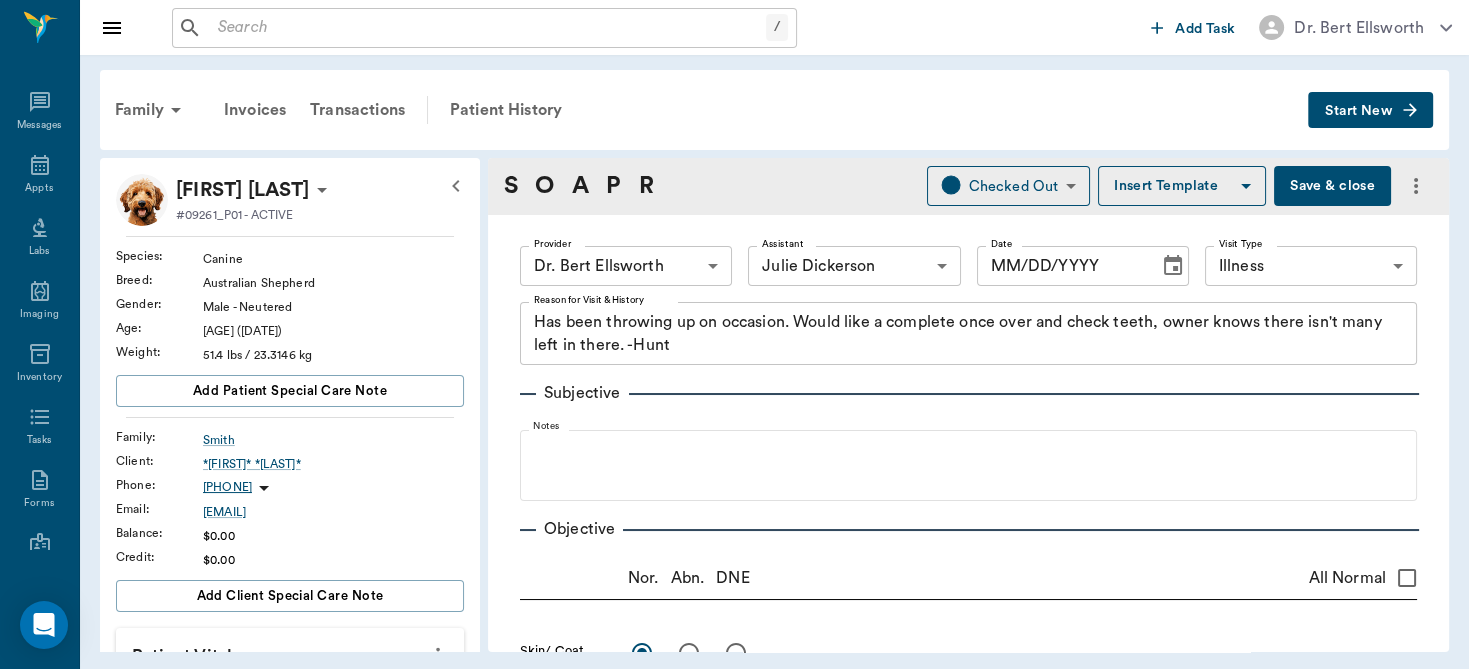 type on "63ec2f075fda476ae8351a4d" 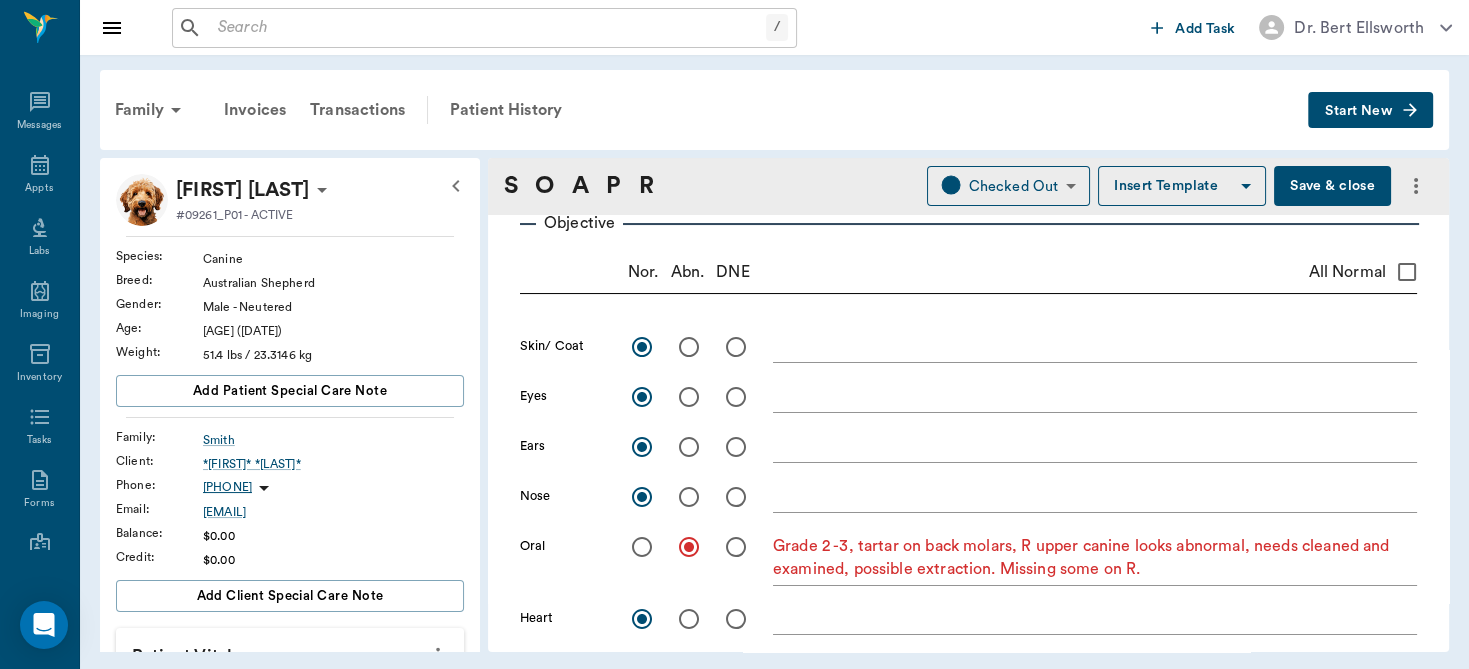 scroll, scrollTop: 0, scrollLeft: 0, axis: both 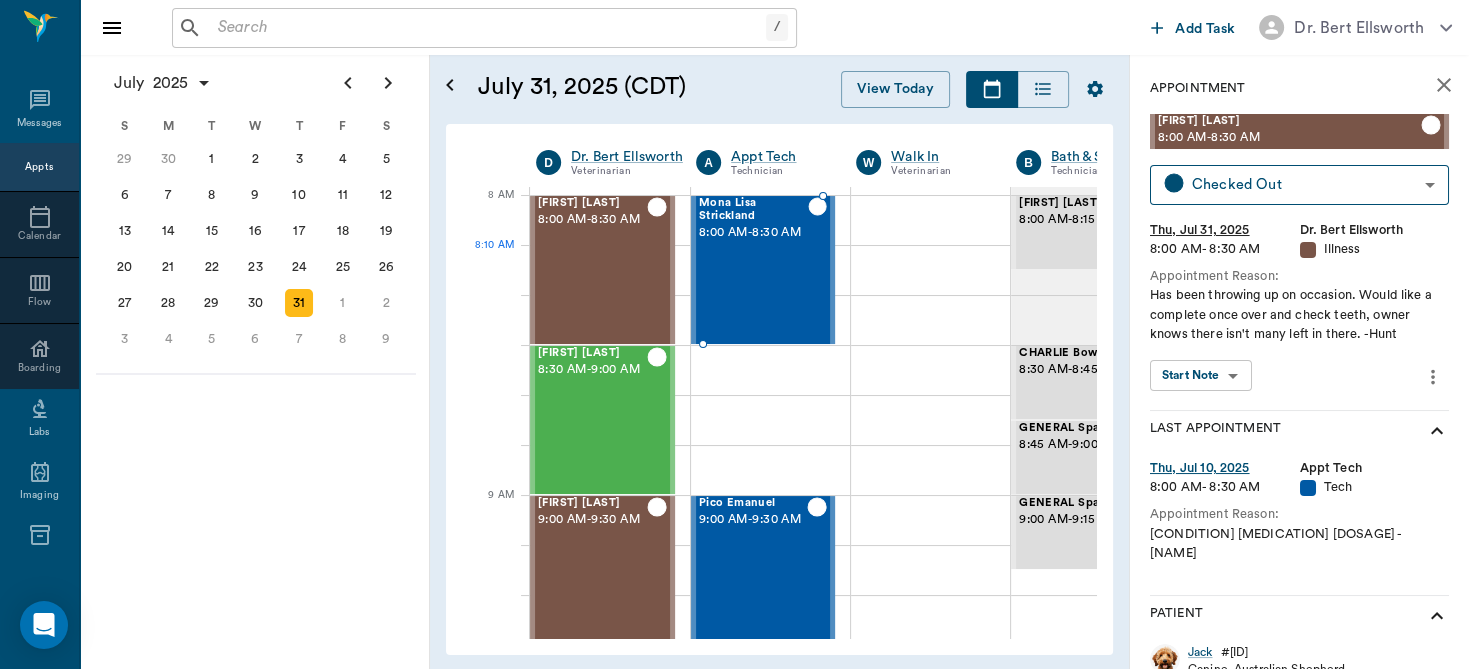 click on "Mona Lisa Strickland 8:00 AM  -  8:30 AM" at bounding box center (753, 270) 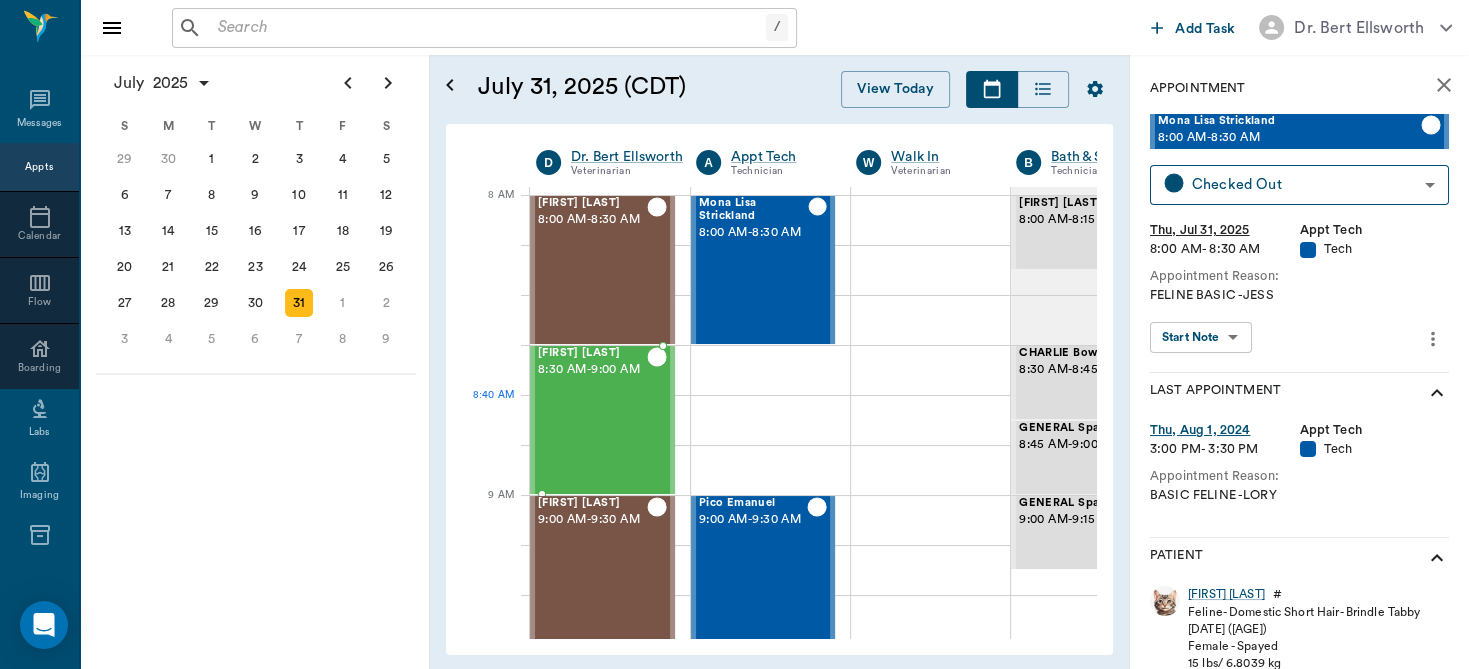 click on "8:30 AM  -  9:00 AM" at bounding box center (592, 370) 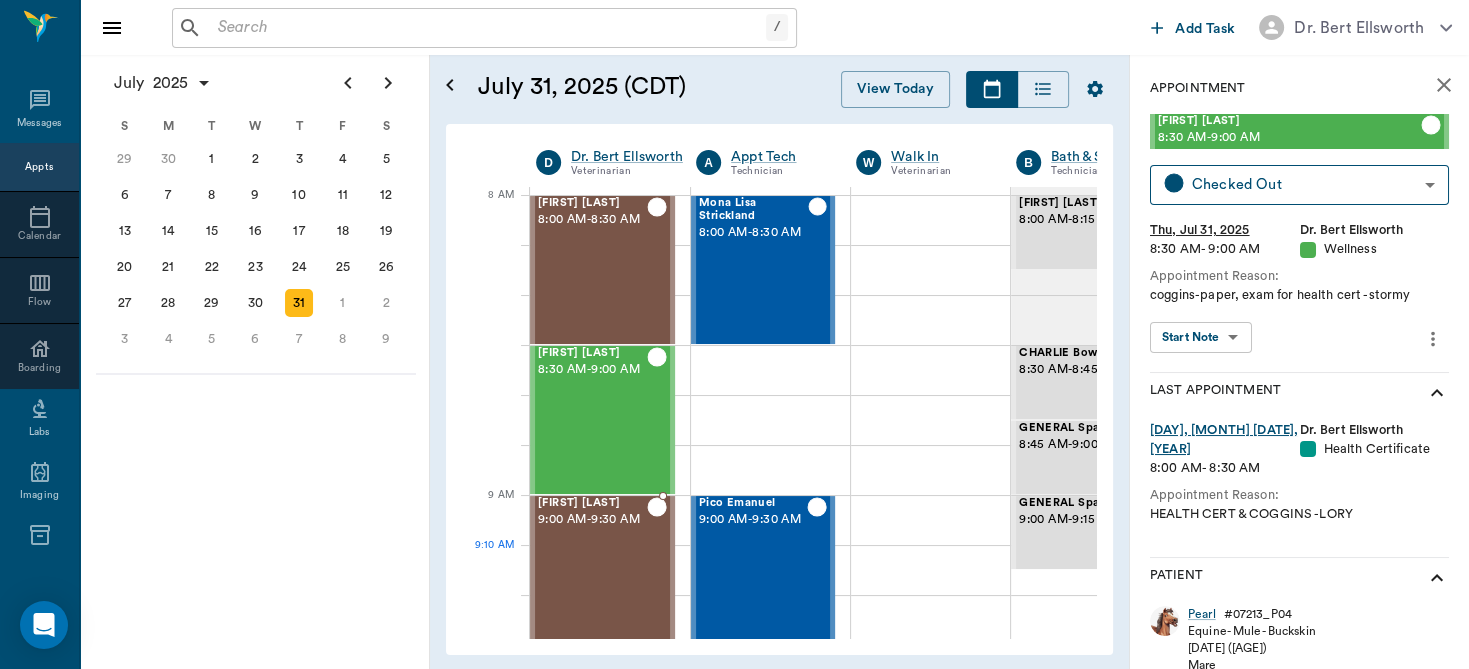 click on "Molly Wilson 9:00 AM  -  9:30 AM" at bounding box center [592, 570] 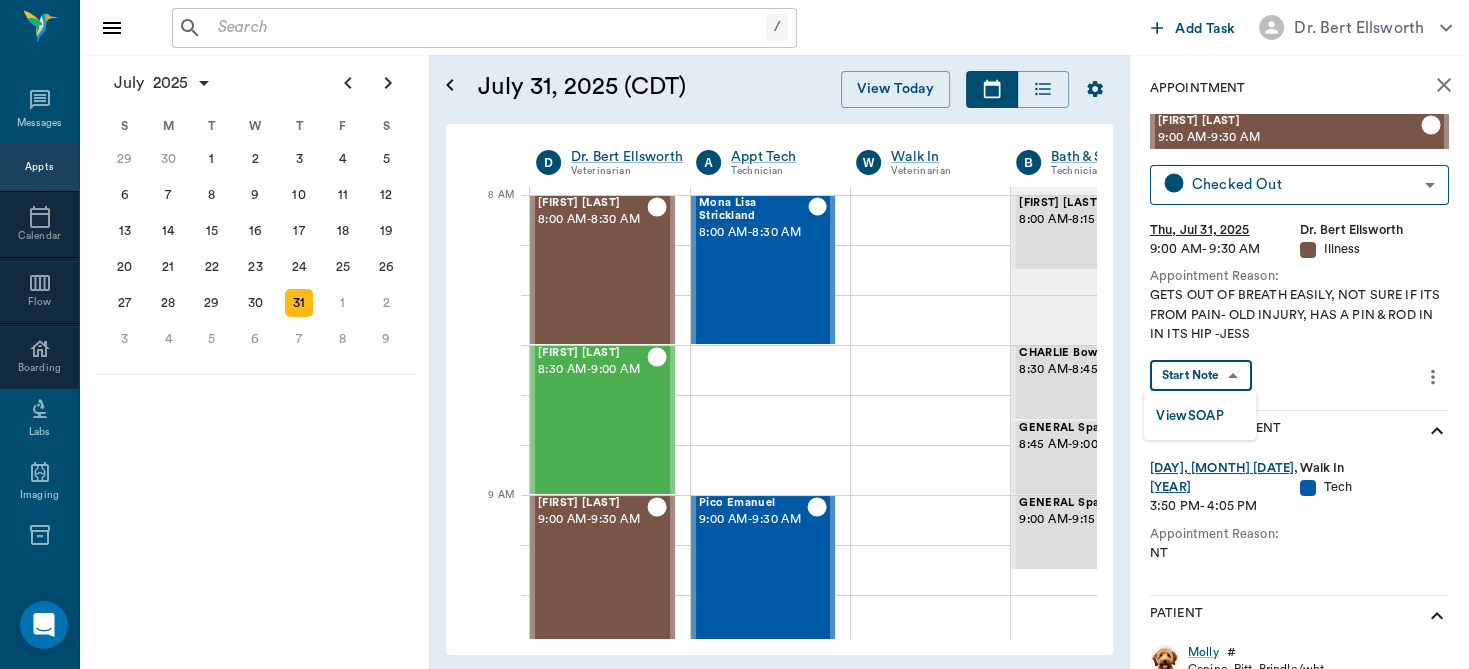 click on "/ ​ Add Task Dr. Bert Ellsworth Nectar Messages Appts Calendar Flow Boarding Labs Imaging Inventory Tasks Forms Staff Reports Lookup Settings July 2025 S M T W T F S Jun 1 2 3 4 5 6 7 8 9 10 11 12 13 14 15 16 17 18 19 20 21 22 23 24 25 26 27 28 29 30 Jul 1 2 3 4 5 6 7 8 9 10 11 12 S M T W T F S 29 30 Jul 1 2 3 4 5 6 7 8 9 10 11 12 13 14 15 16 17 18 19 20 21 22 23 24 25 26 27 28 29 30 31 Aug 1 2 3 4 5 6 7 8 9 S M T W T F S 27 28 29 30 31 Aug 1 2 3 4 5 6 7 8 9 10 11 12 13 14 15 16 17 18 19 20 21 22 23 24 25 26 27 28 29 30 31 Sep 1 2 3 4 5 6 July 31, 2025 (CDT) View Today July 2025 Today 31 Thu Jul 2025 D Dr. Bert Ellsworth Veterinarian A Appt Tech Technician W Walk In Veterinarian B Bath & Surgery Technician B Board &Procedures Other D Dr. Kindall Jones Veterinarian 8 AM 9 AM 10 AM 11 AM 12 PM 1 PM 2 PM 3 PM 4 PM 5 PM 6 PM 7 PM 8 PM 10:37 PM 8:40 AM Jack Smith 8:00 AM  -  8:30 AM Pearl Roberts 8:30 AM  -  9:00 AM Molly Wilson 9:00 AM  -  9:30 AM Hades Gulstrom 9:30 AM  -  10:00 AM Annie Potter 10:00 AM  -   -" at bounding box center (734, 334) 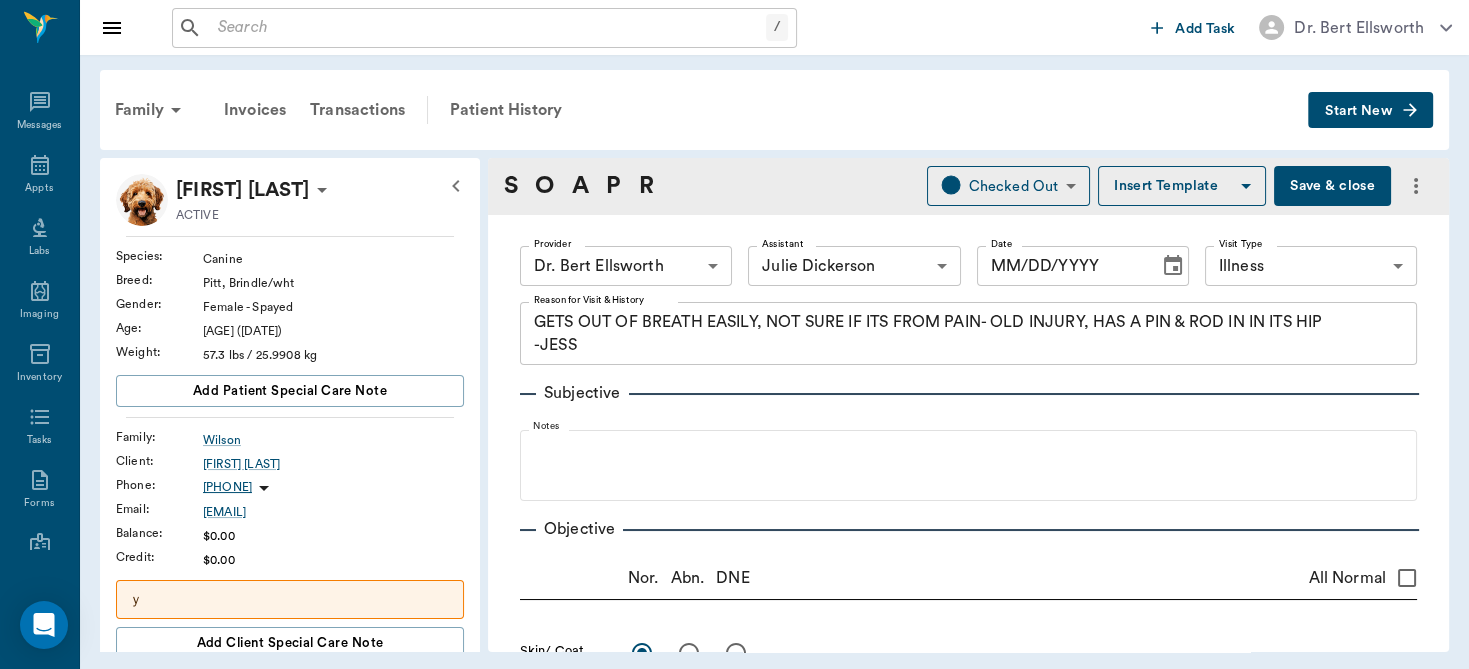 type on "63ec2f075fda476ae8351a4d" 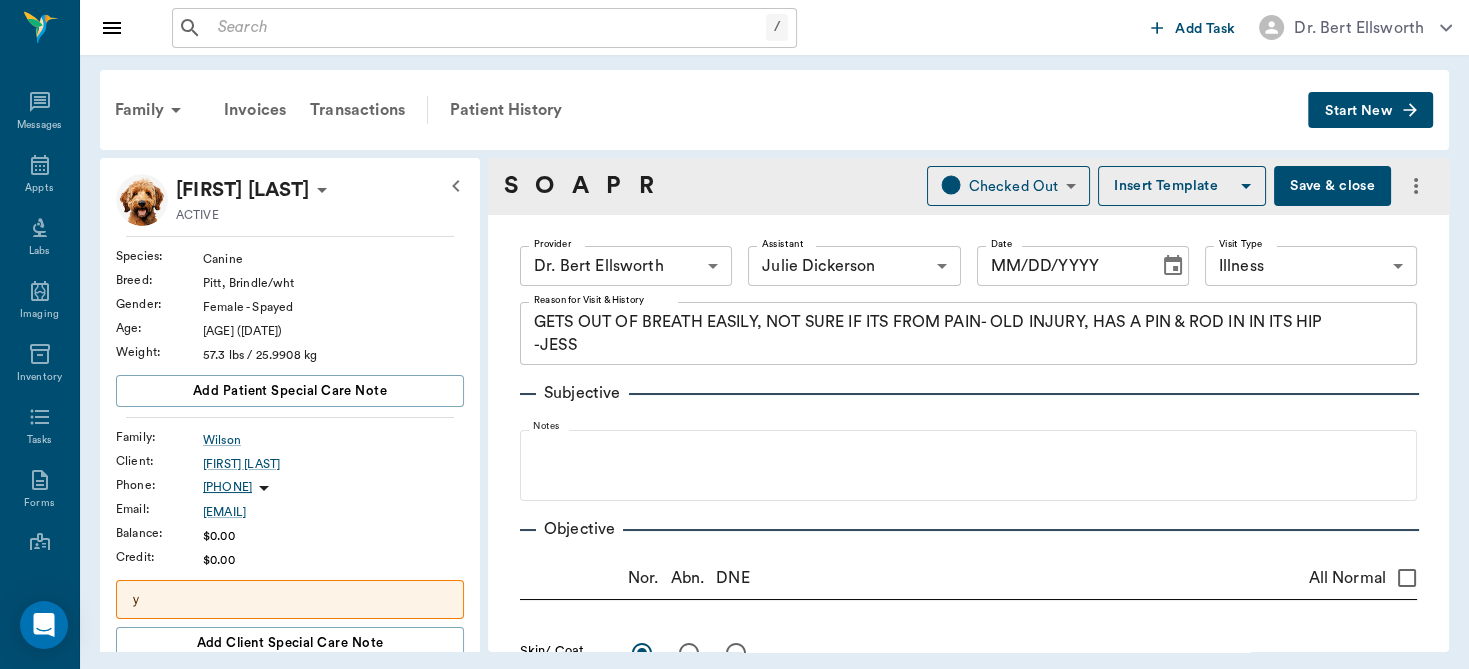 type on "63ec2e7e52e12b0ba117b124" 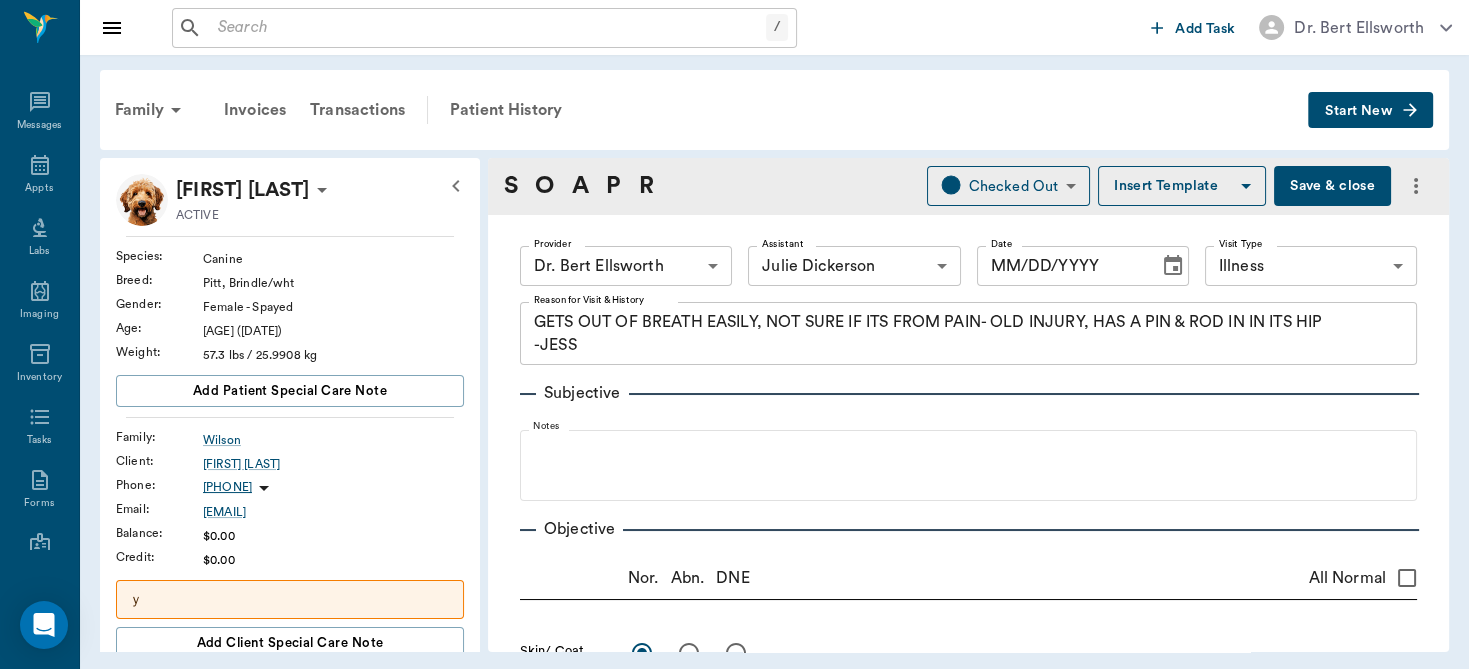 type on "Cannot auscultate heart per lung sounds,. HR 120-130 on pO2 sensor" 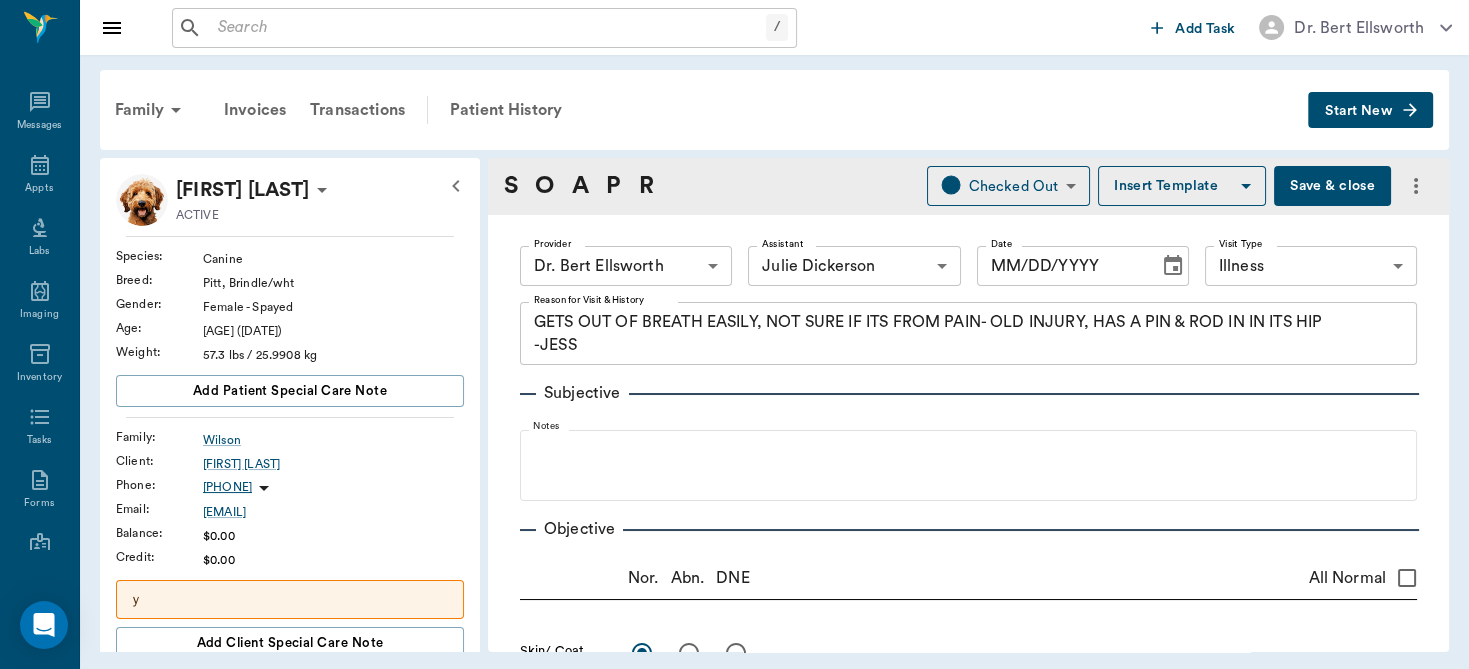 radio on "true" 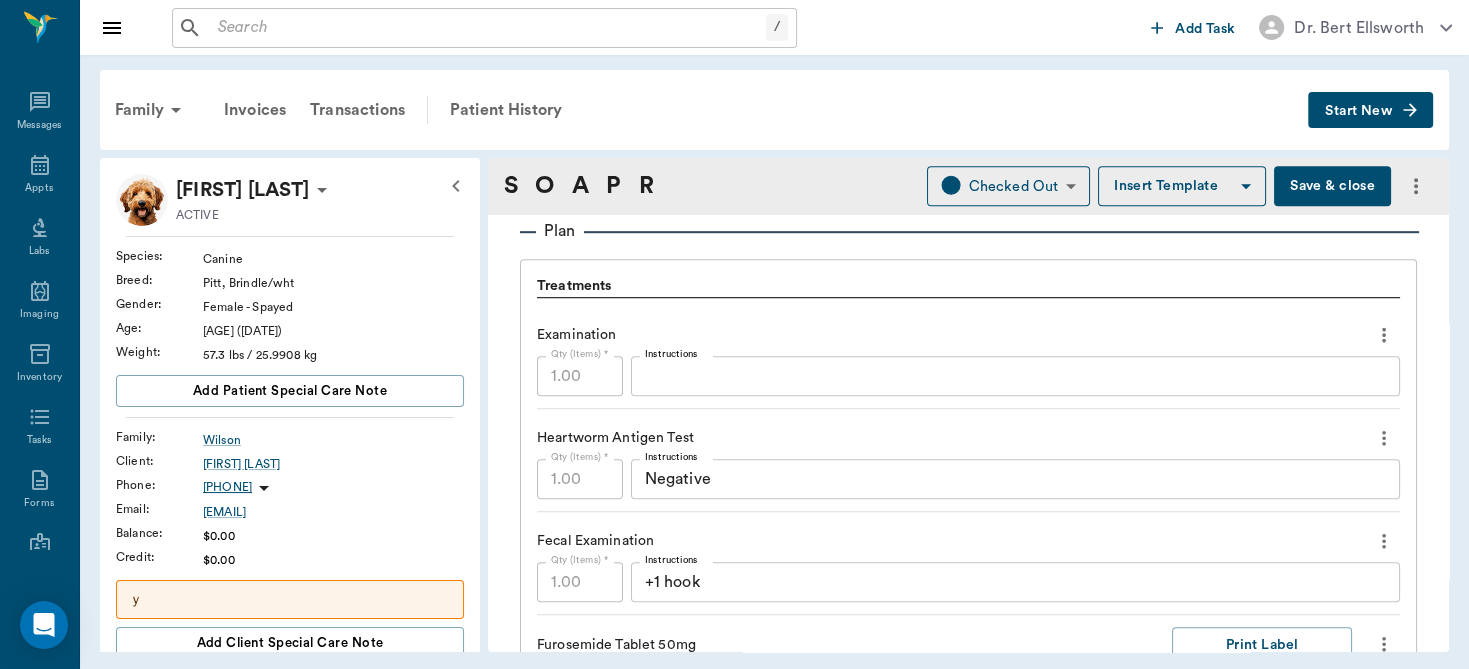 scroll, scrollTop: 1359, scrollLeft: 0, axis: vertical 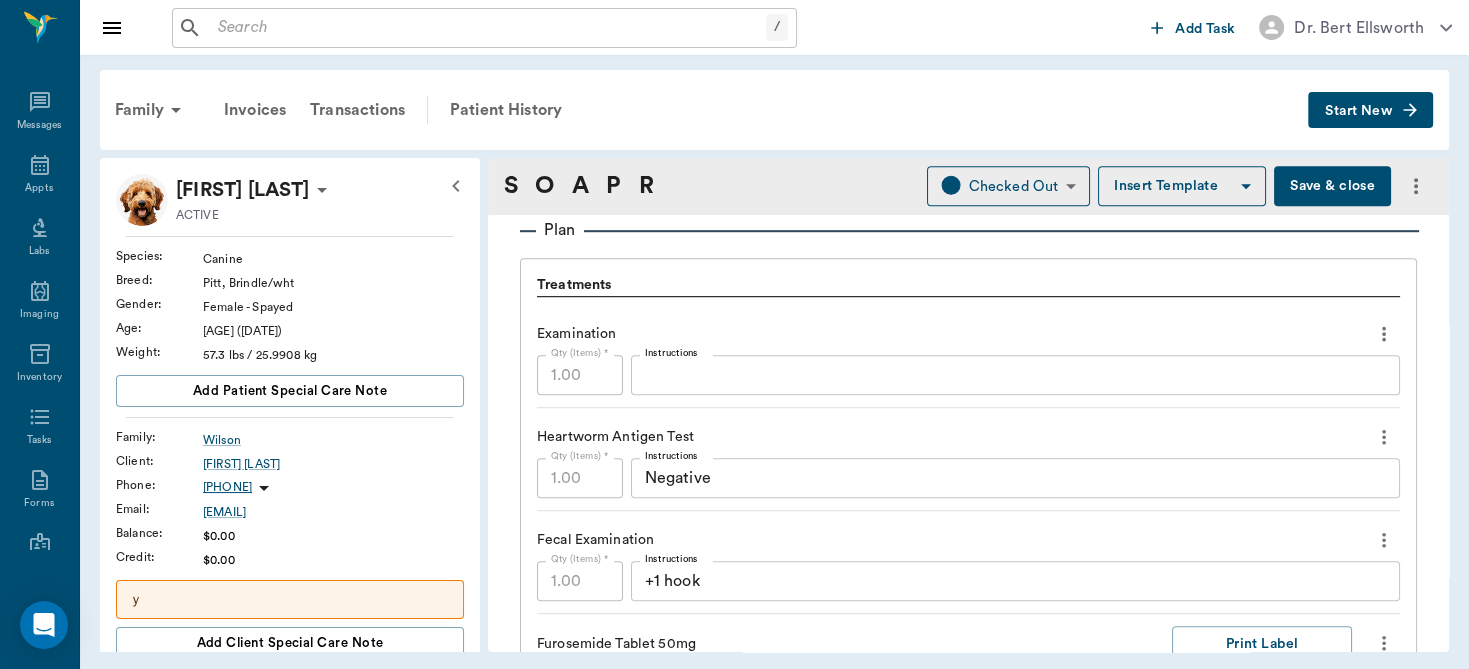 click on "Save & close" at bounding box center [1332, 186] 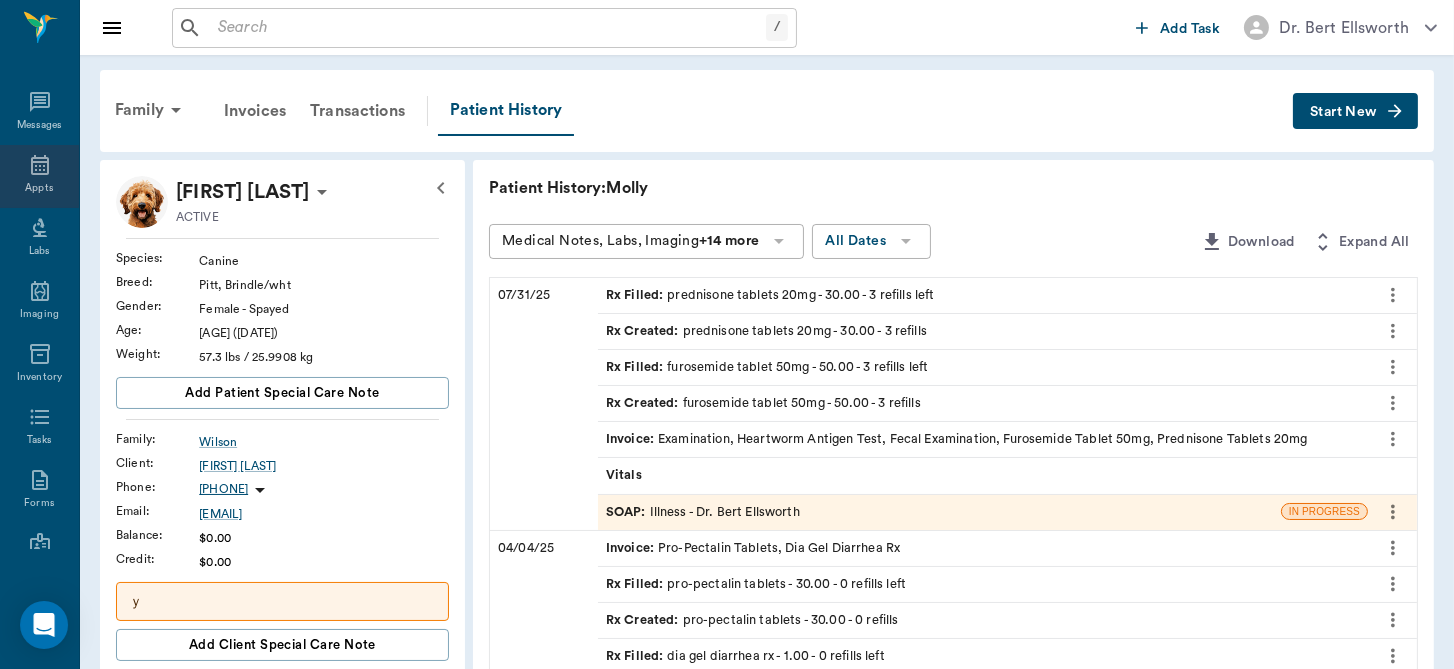click 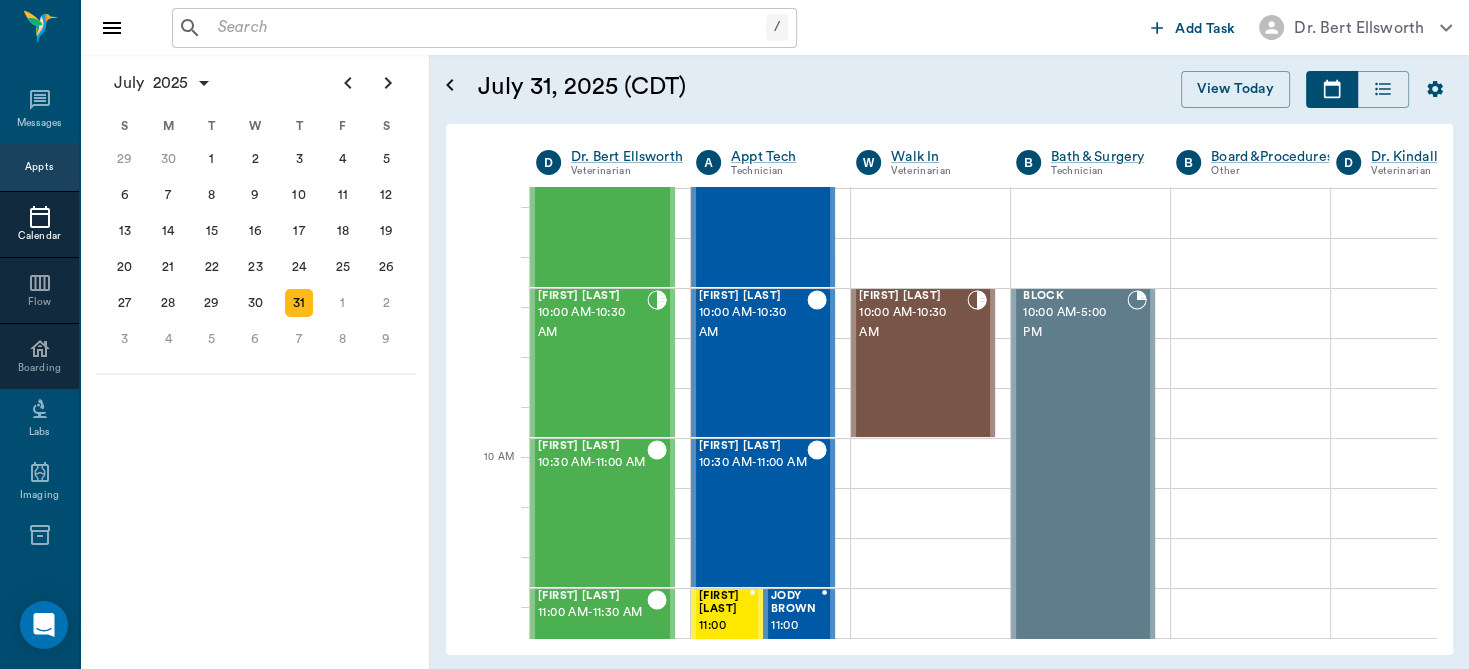 scroll, scrollTop: 125, scrollLeft: 0, axis: vertical 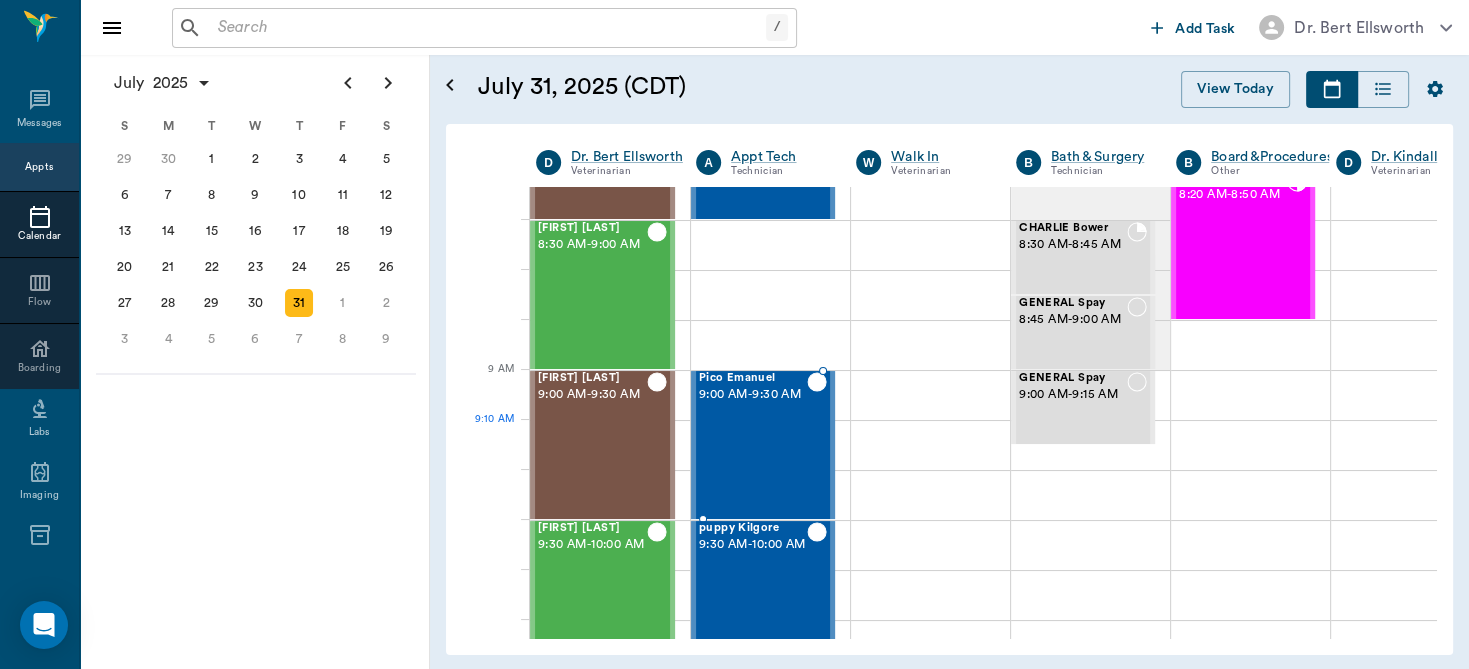 click on "Pico Emanuel 9:00 AM  -  9:30 AM" at bounding box center [753, 445] 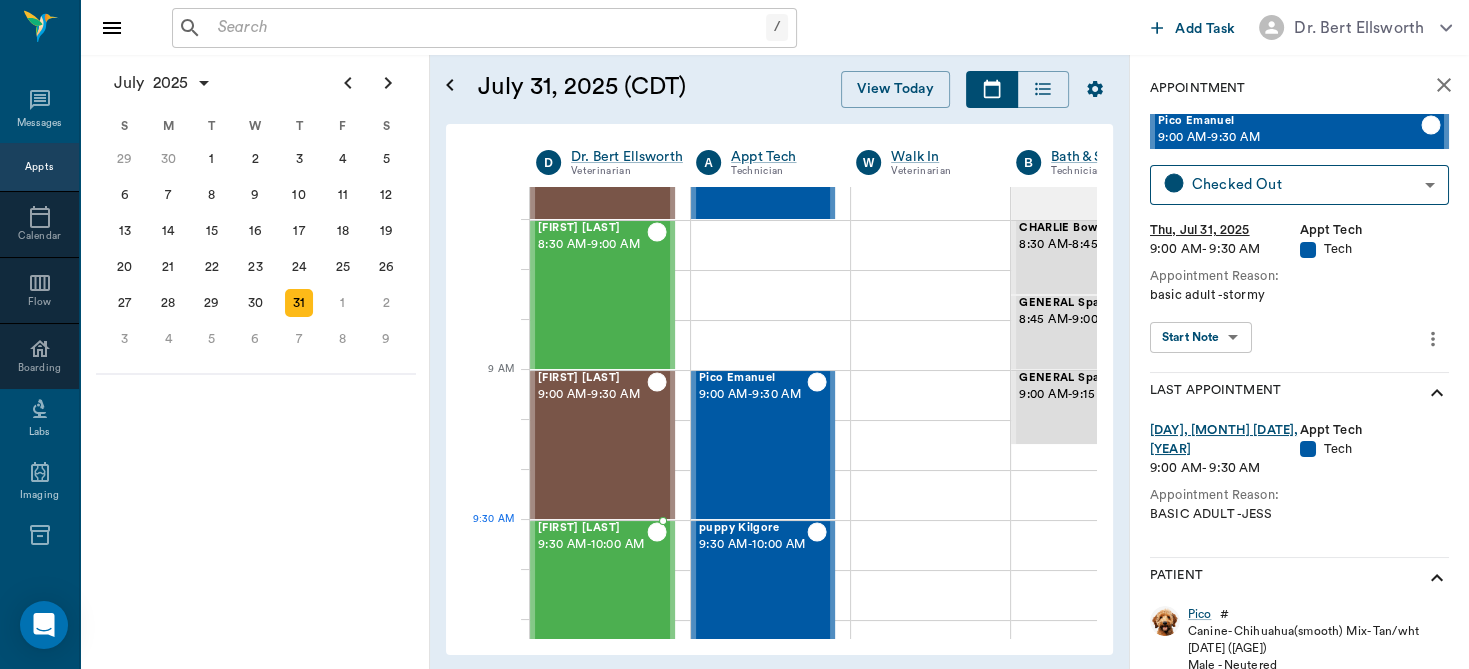 click on "9:30 AM  -  10:00 AM" at bounding box center (592, 545) 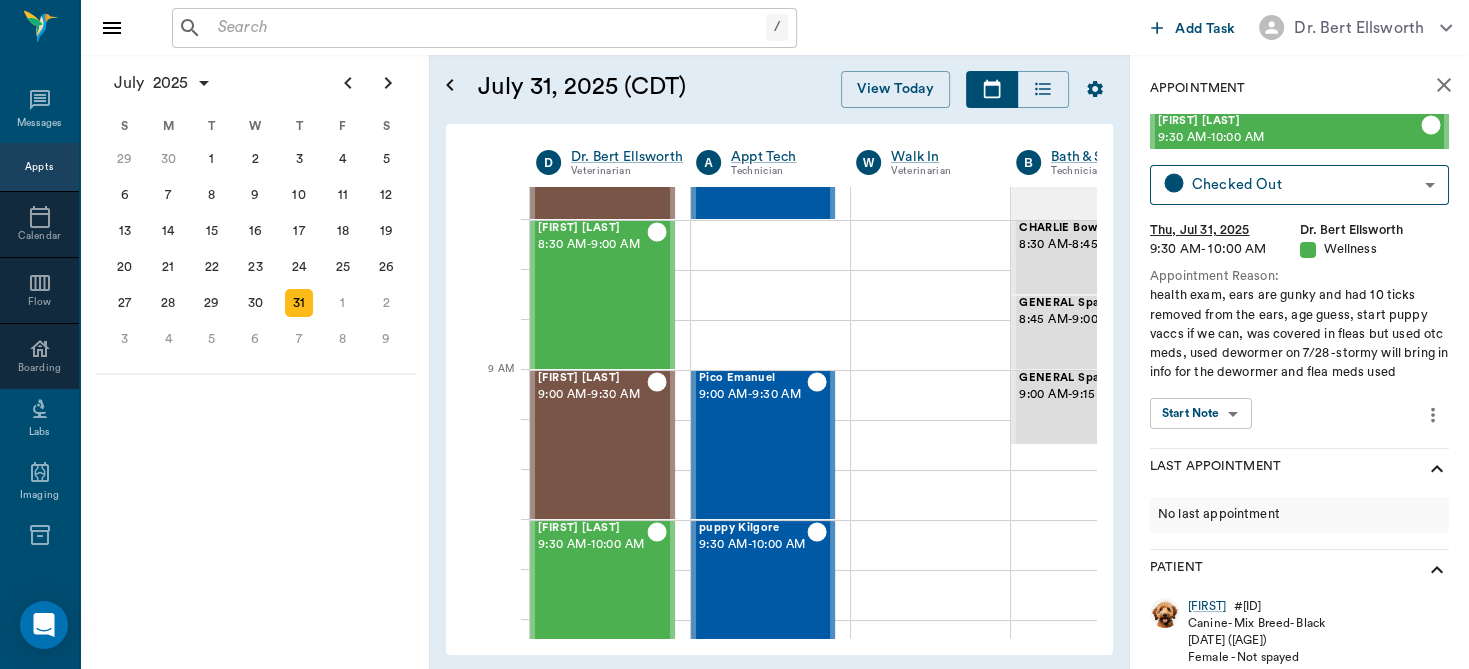 click on "/ ​ Add Task Dr. Bert Ellsworth Nectar Messages Appts Calendar Flow Boarding Labs Imaging Inventory Tasks Forms Staff Reports Lookup Settings July 2025 S M T W T F S Jun 1 2 3 4 5 6 7 8 9 10 11 12 13 14 15 16 17 18 19 20 21 22 23 24 25 26 27 28 29 30 Jul 1 2 3 4 5 6 7 8 9 10 11 12 S M T W T F S 29 30 Jul 1 2 3 4 5 6 7 8 9 10 11 12 13 14 15 16 17 18 19 20 21 22 23 24 25 26 27 28 29 30 31 Aug 1 2 3 4 5 6 7 8 9 S M T W T F S 27 28 29 30 31 Aug 1 2 3 4 5 6 7 8 9 10 11 12 13 14 15 16 17 18 19 20 21 22 23 24 25 26 27 28 29 30 31 Sep 1 2 3 4 5 6 July 31, 2025 (CDT) View Today July 2025 Today 31 Thu Jul 2025 D Dr. Bert Ellsworth Veterinarian A Appt Tech Technician W Walk In Veterinarian B Bath & Surgery Technician B Board &Procedures Other D Dr. Kindall Jones Veterinarian 8 AM 9 AM 10 AM 11 AM 12 PM 1 PM 2 PM 3 PM 4 PM 5 PM 6 PM 7 PM 8 PM 10:39 PM 9:10 AM Jack Smith 8:00 AM  -  8:30 AM Pearl Roberts 8:30 AM  -  9:00 AM Molly Wilson 9:00 AM  -  9:30 AM Hades Gulstrom 9:30 AM  -  10:00 AM Annie Potter 10:00 AM  -   -" at bounding box center [734, 334] 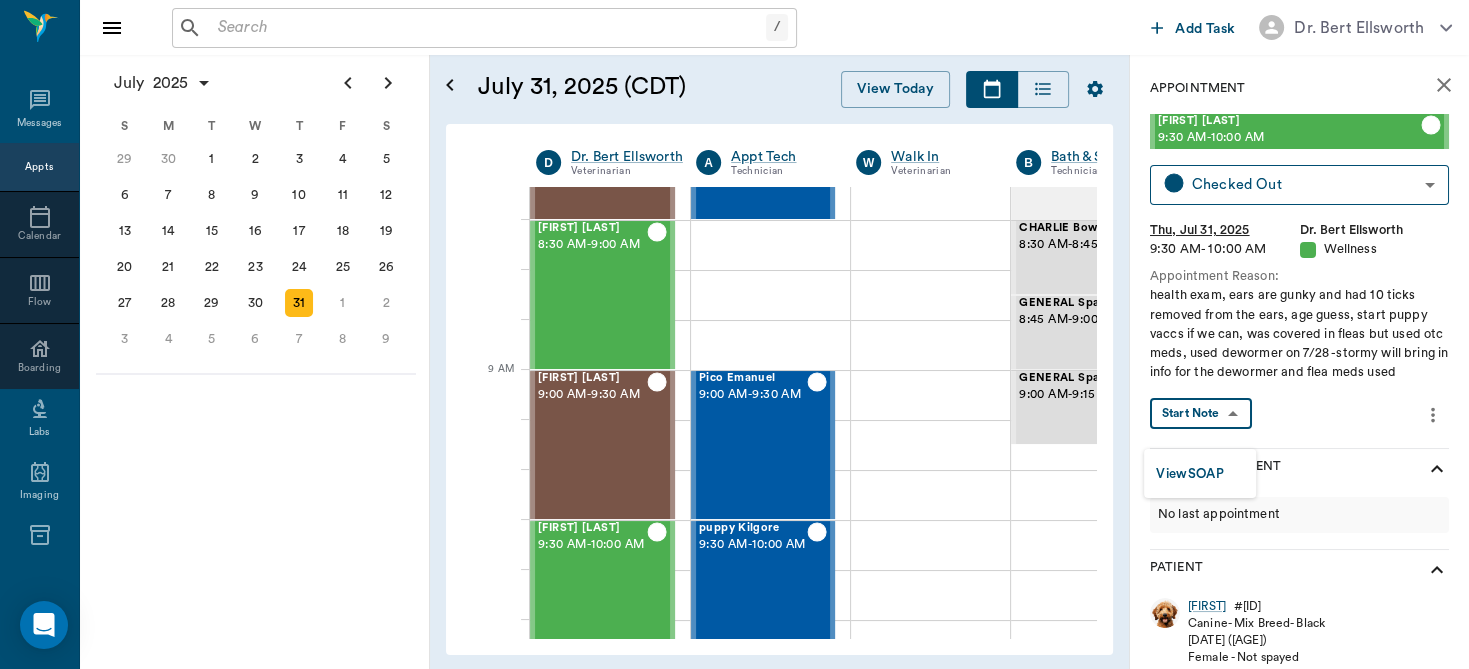 click on "View  SOAP" at bounding box center [1190, 473] 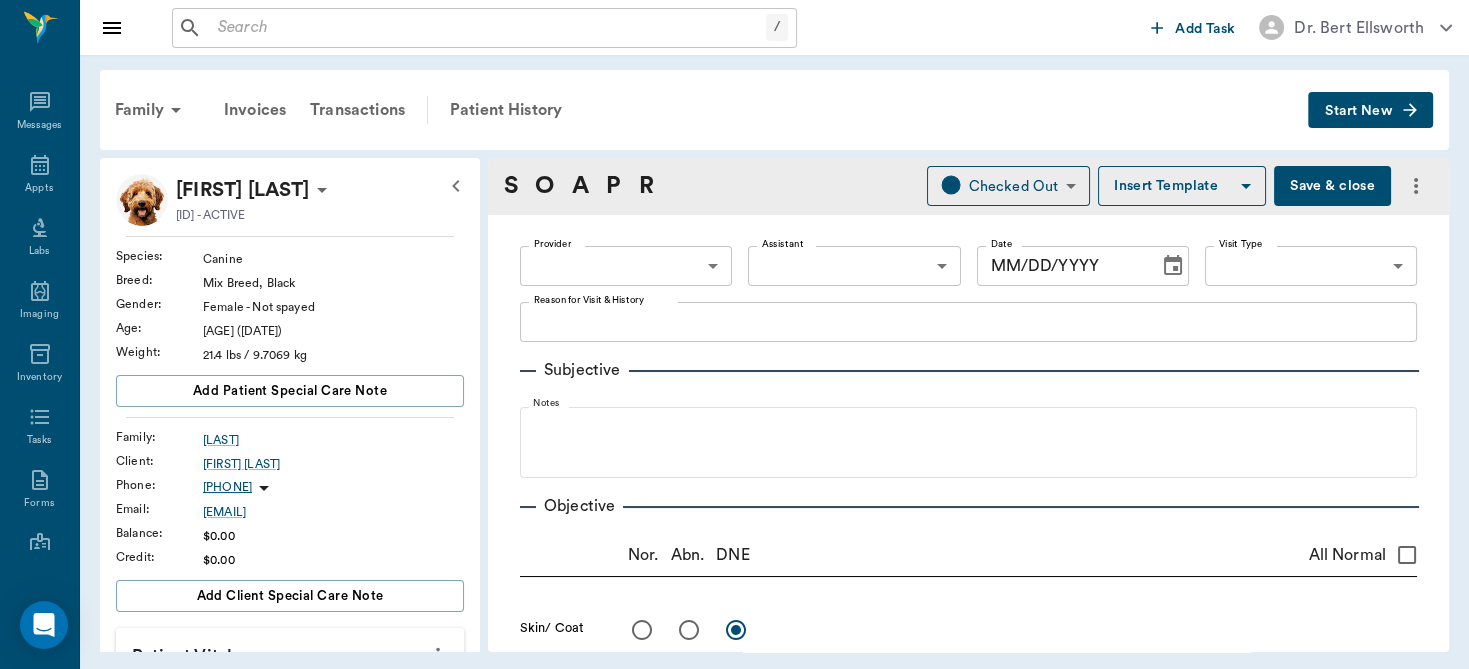 type on "63ec2f075fda476ae8351a4d" 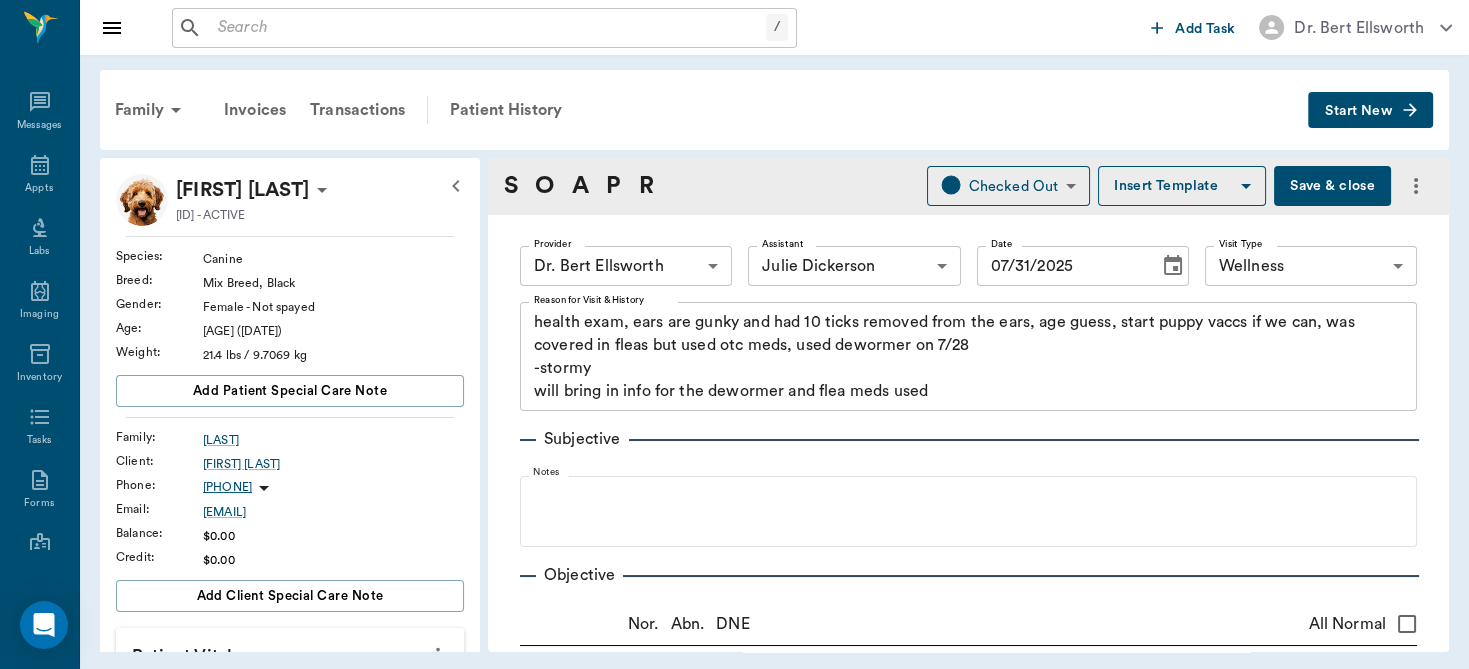 type on "07/31/2025" 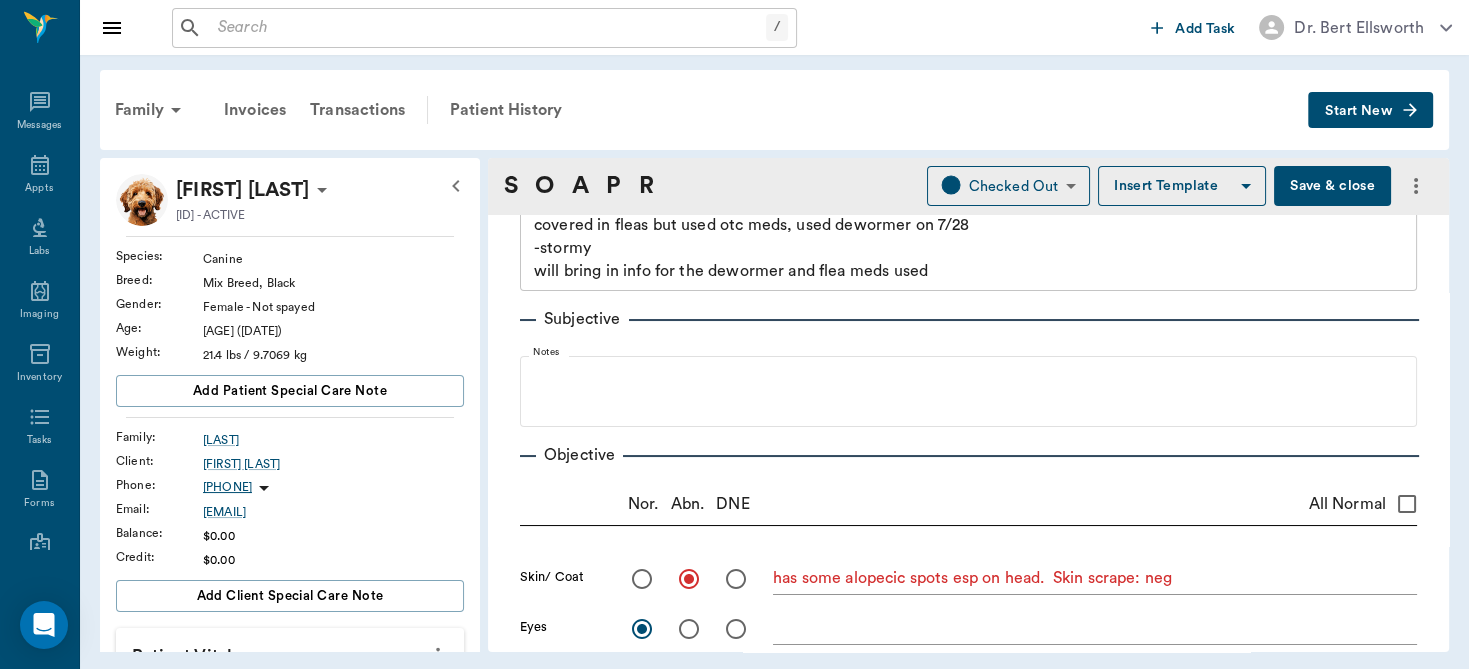scroll, scrollTop: 159, scrollLeft: 0, axis: vertical 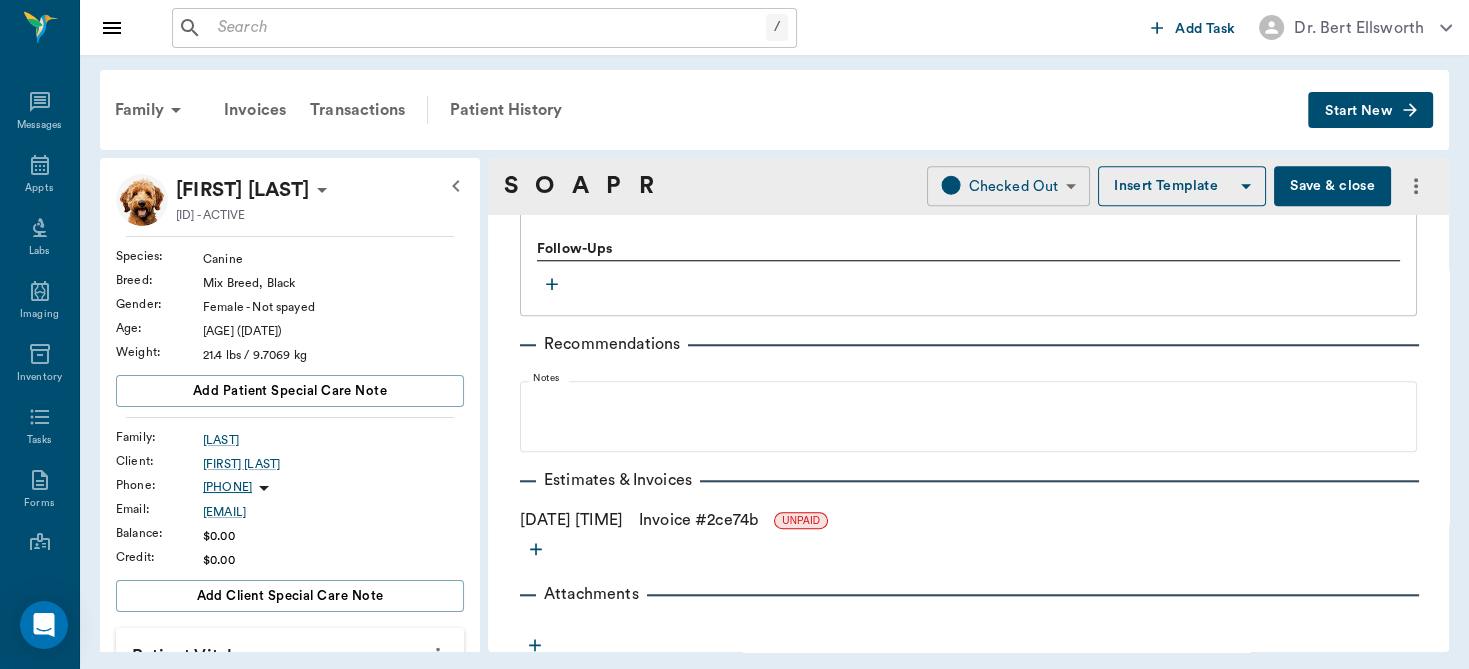 click on "/ ​ Add Task Dr. Bert Ellsworth Nectar Messages Appts Labs Imaging Inventory Tasks Forms Staff Reports Lookup Settings Family Invoices Transactions Patient History Start New Hades Gulstrom #9845_P3    -    ACTIVE   Species : Canine Breed : Mix Breed, Black Gender : Female - Not spayed Age : 9 wk 3 days (05/26/2025) Weight : 21.4 lbs / 9.7069 kg Add patient Special Care Note Family : Gulstrom Client : Lawanda Gulstrom Phone : (503) 602-9063 Email : GULSTROMS2009@gmail.com Balance : $0.00 Credit : $0.00 Add client Special Care Note Patient Vitals Weight BCS HR Temp Resp BP Dia Pain Perio Score ( lb ) Date 07/31/25 9AM 0 6 12 18 24 Ongoing diagnosis Current Rx Reminders Distemper/parvo Vaccination 2nd- Puppy Basic 08/21/25 Puppy Basic Vaccination Series #2 08/21/25 Upcoming appointments Schedule Appointment S O A P R Checked Out CHECKED_OUT ​ Insert Template  Save & close Provider Dr. Bert Ellsworth 63ec2f075fda476ae8351a4d Provider Assistant Julie Dickerson 63ec2e7e52e12b0ba117b124 Assistant Date Date x" at bounding box center (734, 334) 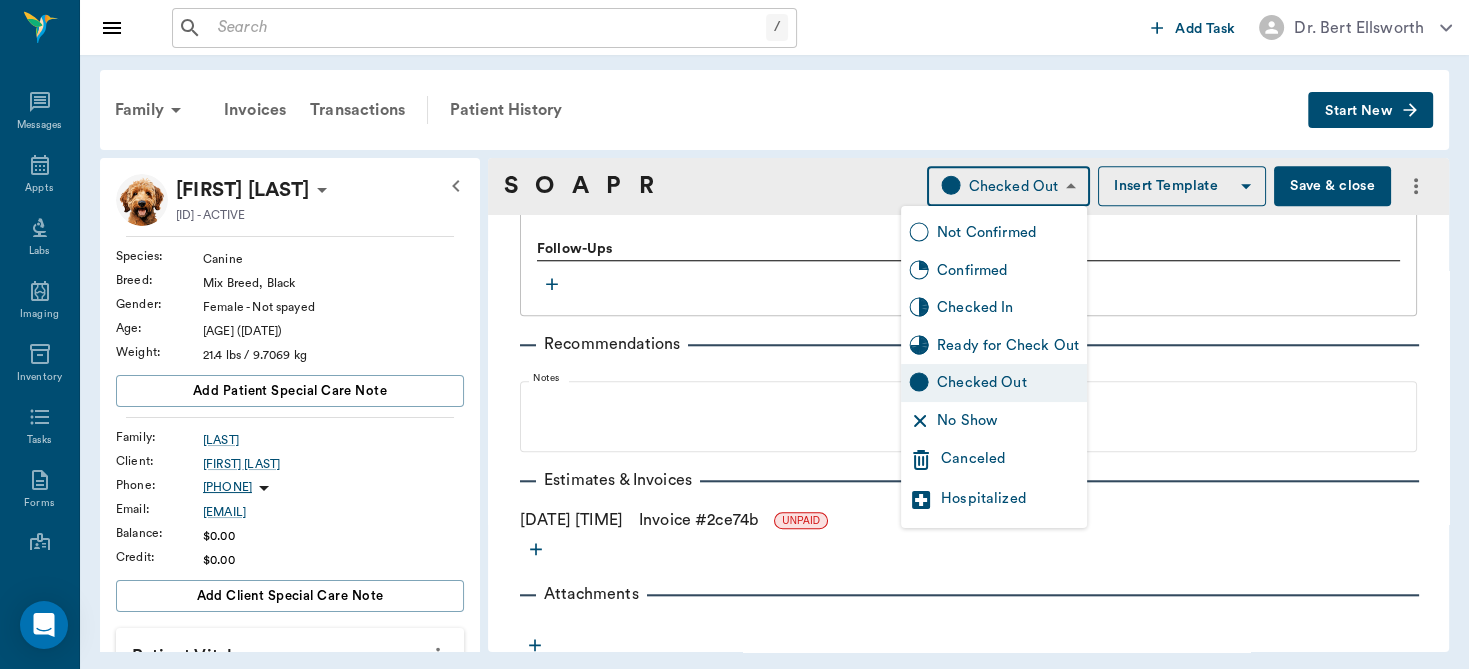 click at bounding box center [734, 334] 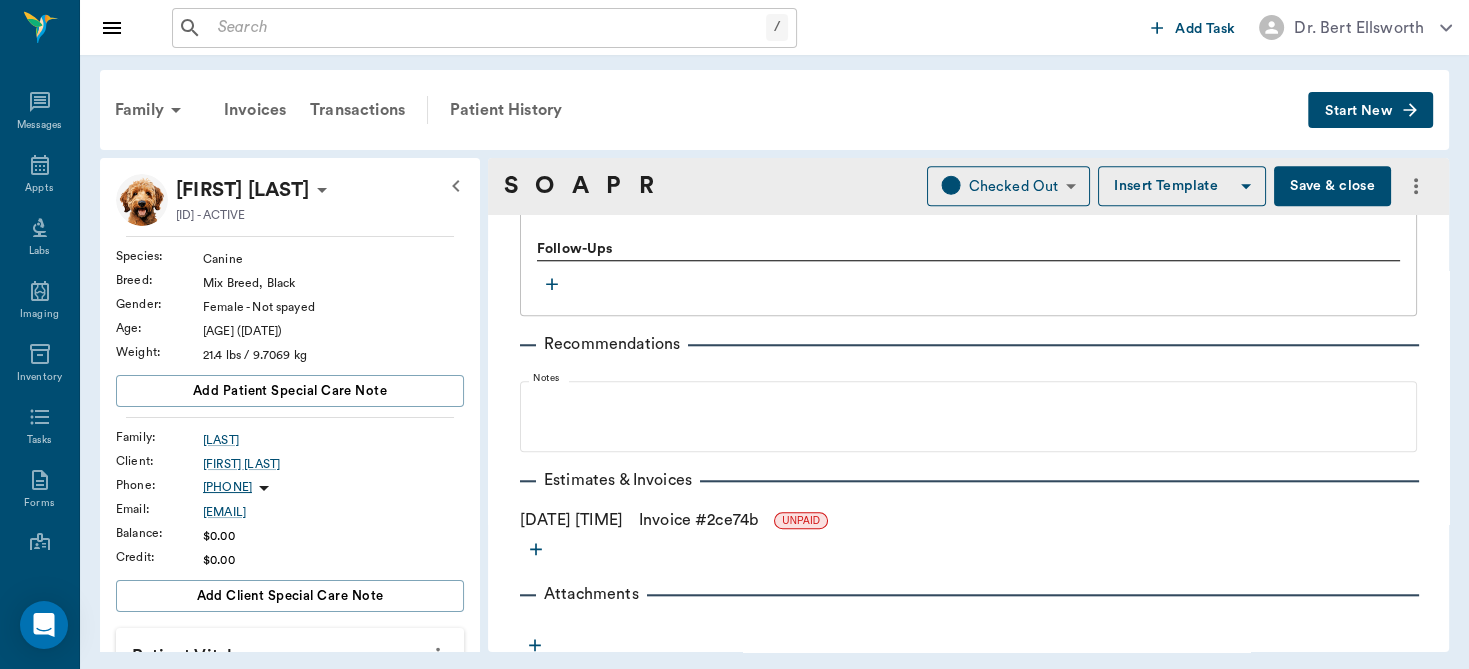 click on "Appts" at bounding box center (39, 176) 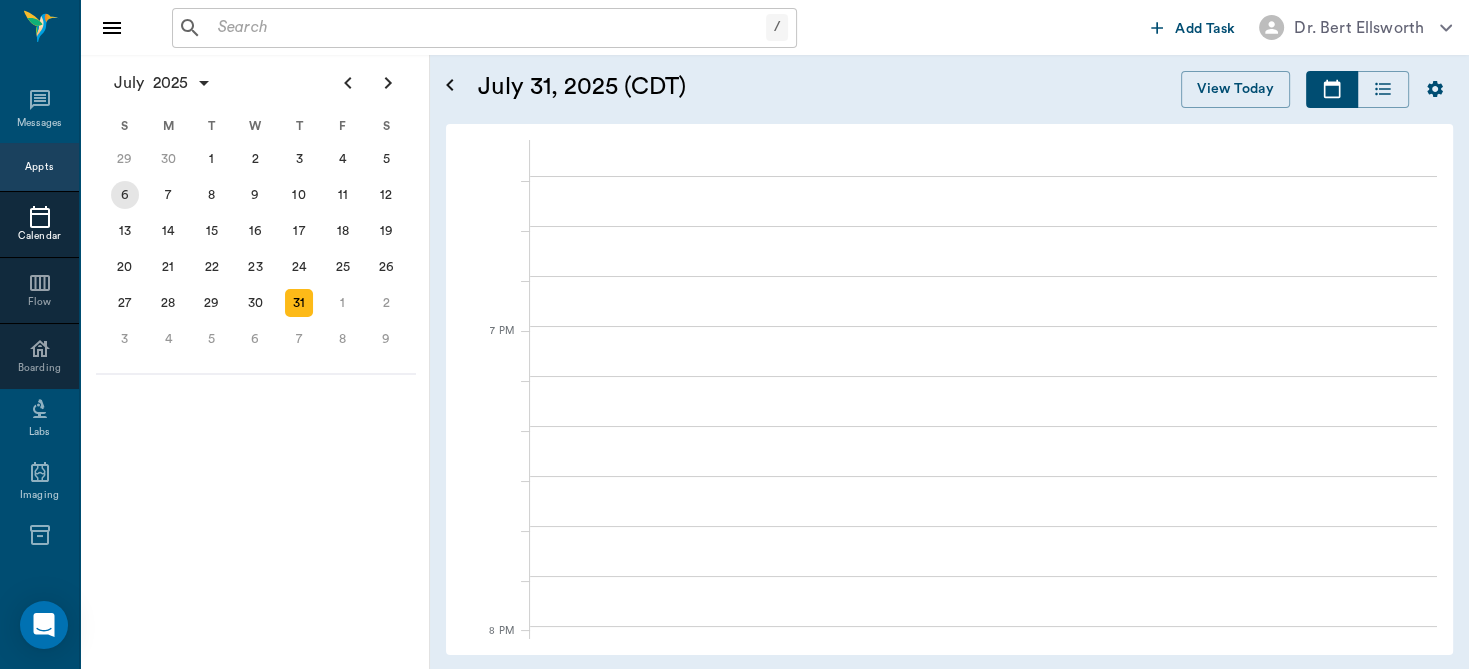 scroll, scrollTop: 3116, scrollLeft: 0, axis: vertical 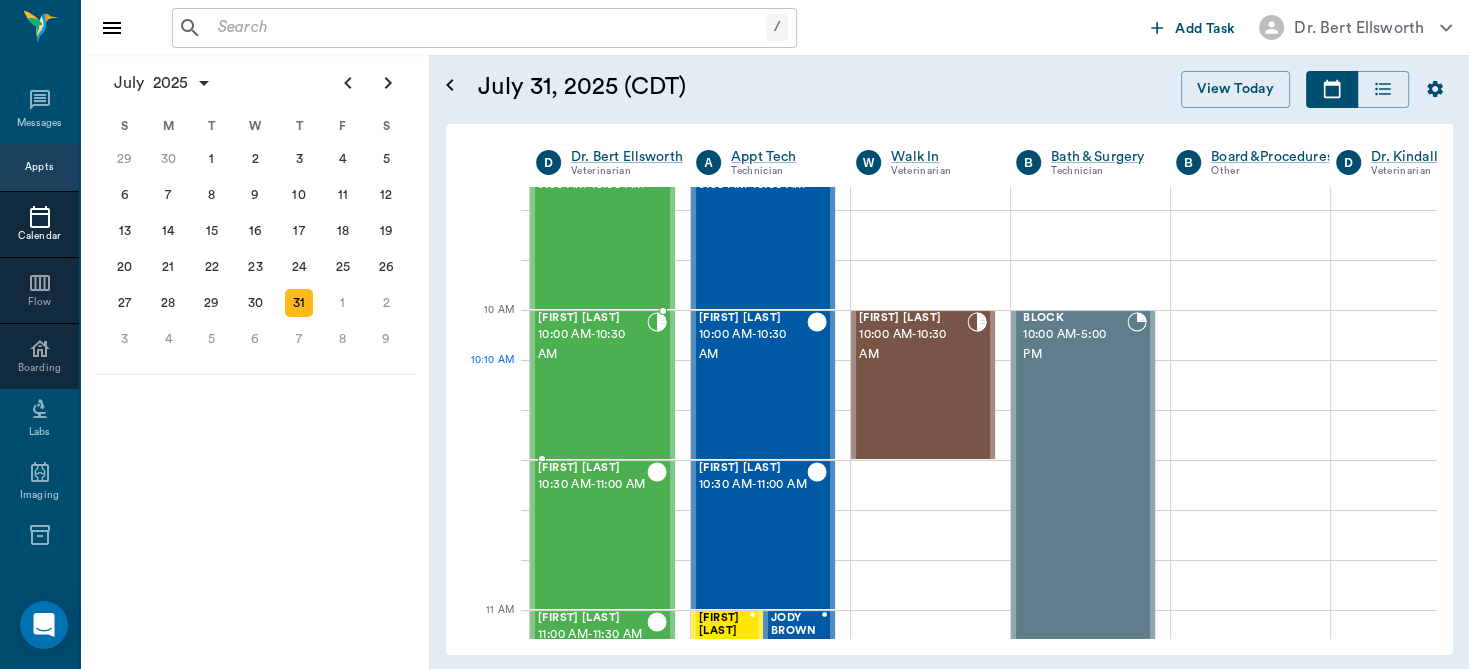 click on "Annie Potter 10:00 AM  -  10:30 AM" at bounding box center (592, 385) 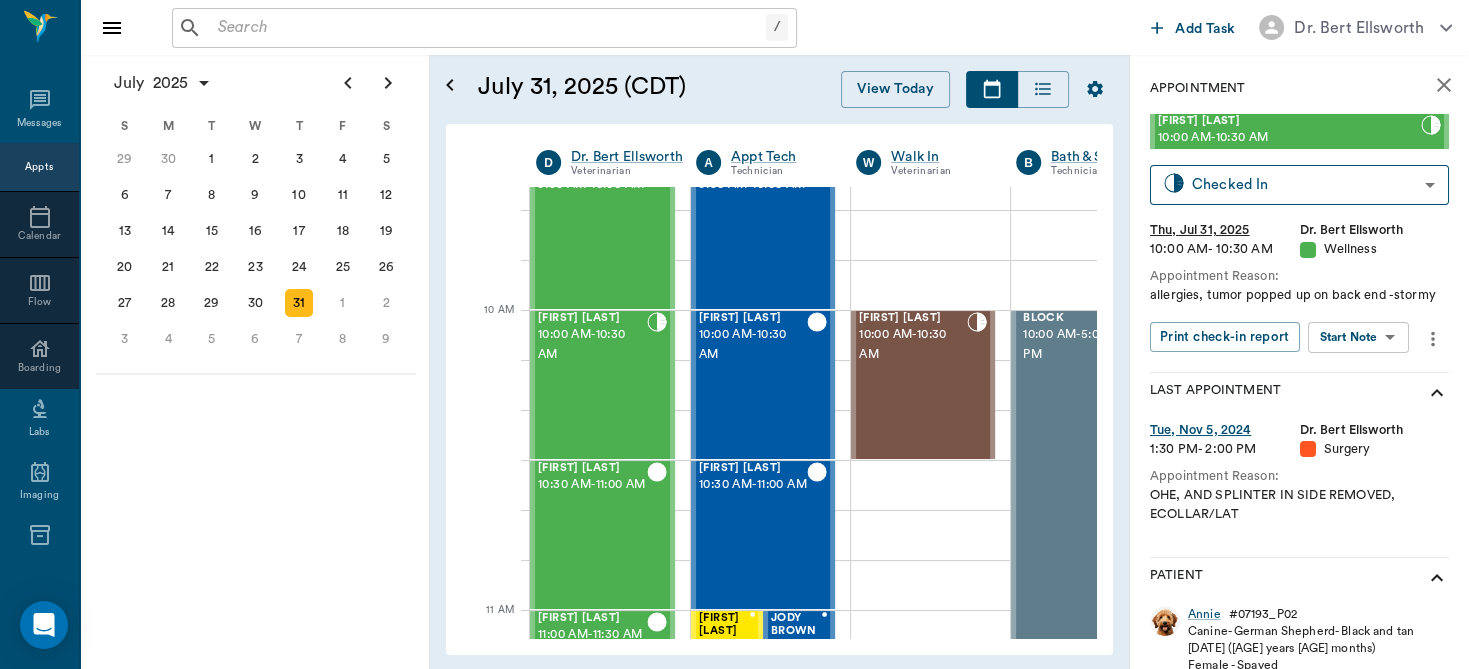 click on "/ ​ Add Task Dr. Bert Ellsworth Nectar Messages Appts Calendar Flow Boarding Labs Imaging Inventory Tasks Forms Staff Reports Lookup Settings July 2025 S M T W T F S Jun 1 2 3 4 5 6 7 8 9 10 11 12 13 14 15 16 17 18 19 20 21 22 23 24 25 26 27 28 29 30 Jul 1 2 3 4 5 6 7 8 9 10 11 12 S M T W T F S 29 30 Jul 1 2 3 4 5 6 7 8 9 10 11 12 13 14 15 16 17 18 19 20 21 22 23 24 25 26 27 28 29 30 31 Aug 1 2 3 4 5 6 7 8 9 S M T W T F S 27 28 29 30 31 Aug 1 2 3 4 5 6 7 8 9 10 11 12 13 14 15 16 17 18 19 20 21 22 23 24 25 26 27 28 29 30 31 Sep 1 2 3 4 5 6 July 31, 2025 (CDT) View Today July 2025 Today 31 Thu Jul 2025 D Dr. Bert Ellsworth Veterinarian A Appt Tech Technician W Walk In Veterinarian B Bath & Surgery Technician B Board &Procedures Other D Dr. Kindall Jones Veterinarian 8 AM 9 AM 10 AM 11 AM 12 PM 1 PM 2 PM 3 PM 4 PM 5 PM 6 PM 7 PM 8 PM 10:42 PM 10:00 AM Jack Smith 8:00 AM  -  8:30 AM Pearl Roberts 8:30 AM  -  9:00 AM Molly Wilson 9:00 AM  -  9:30 AM Hades Gulstrom 9:30 AM  -  10:00 AM Annie Potter 10:00 AM  -" at bounding box center [734, 334] 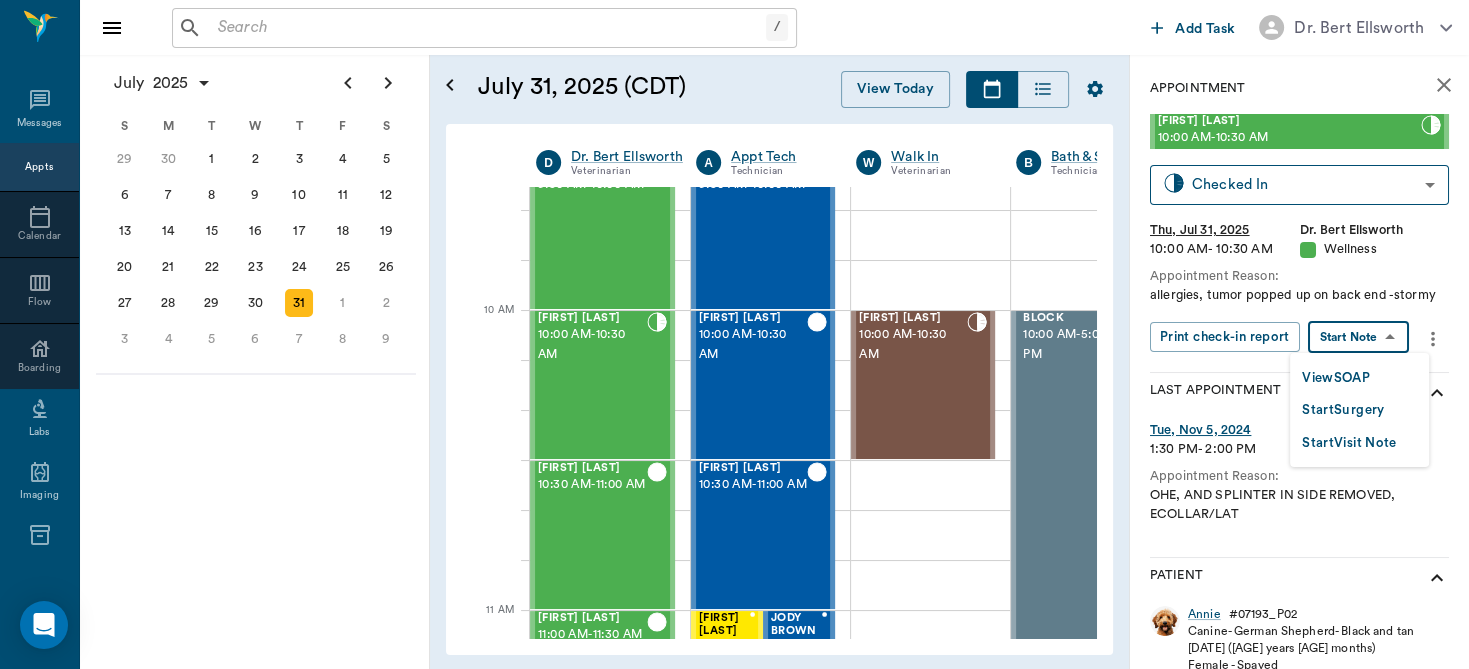 click on "View  SOAP" at bounding box center [1336, 378] 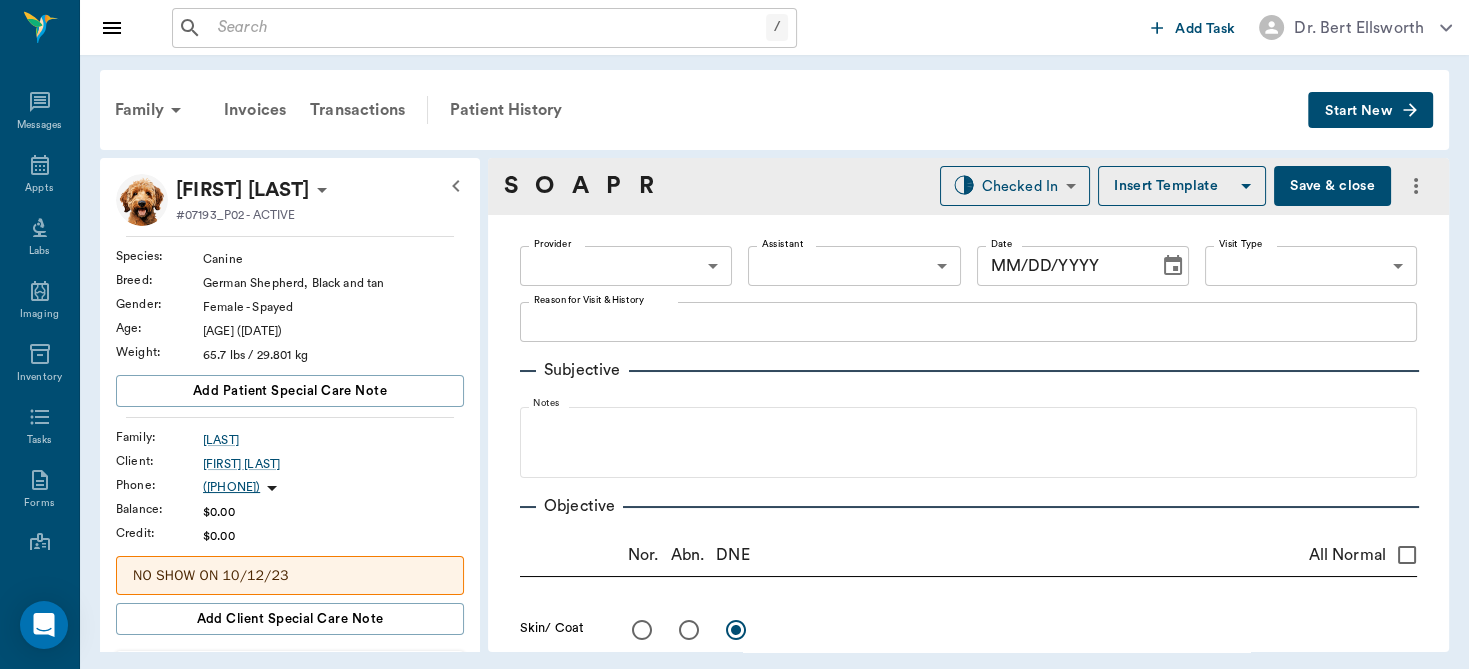 type on "63ec2f075fda476ae8351a4d" 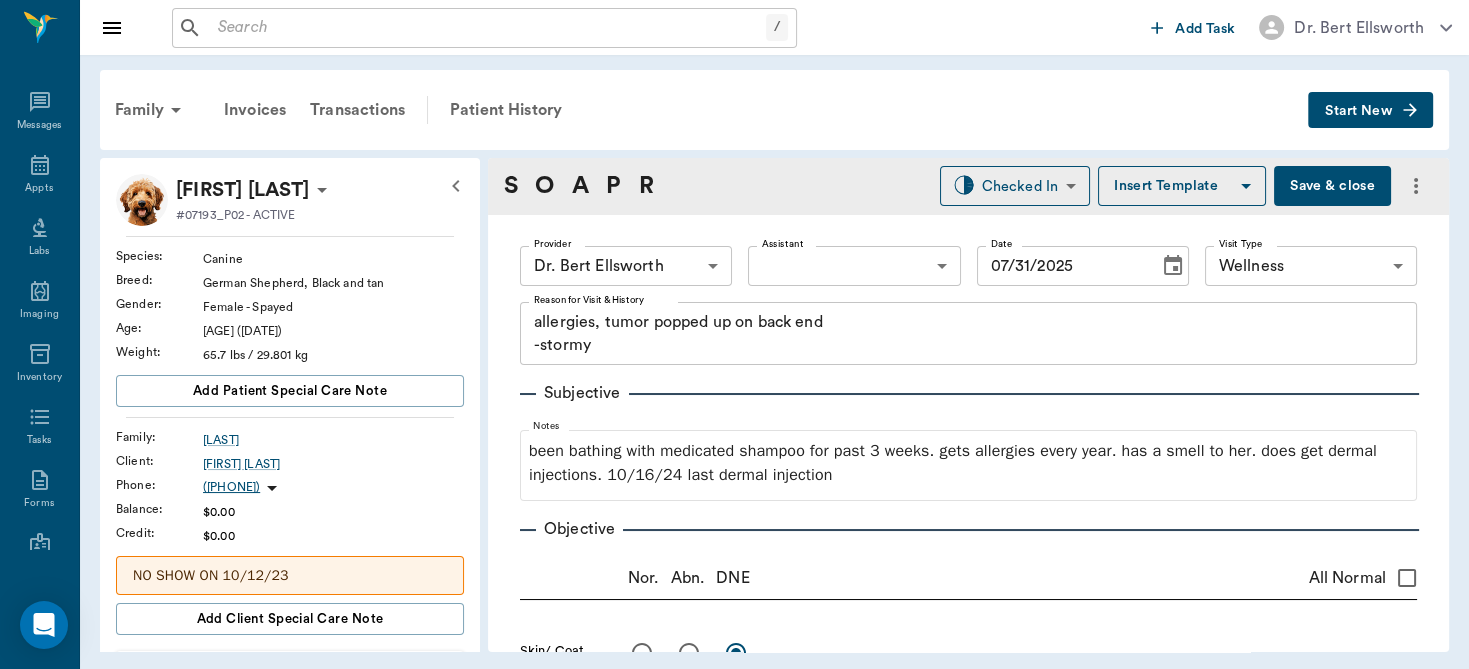 type on "07/31/2025" 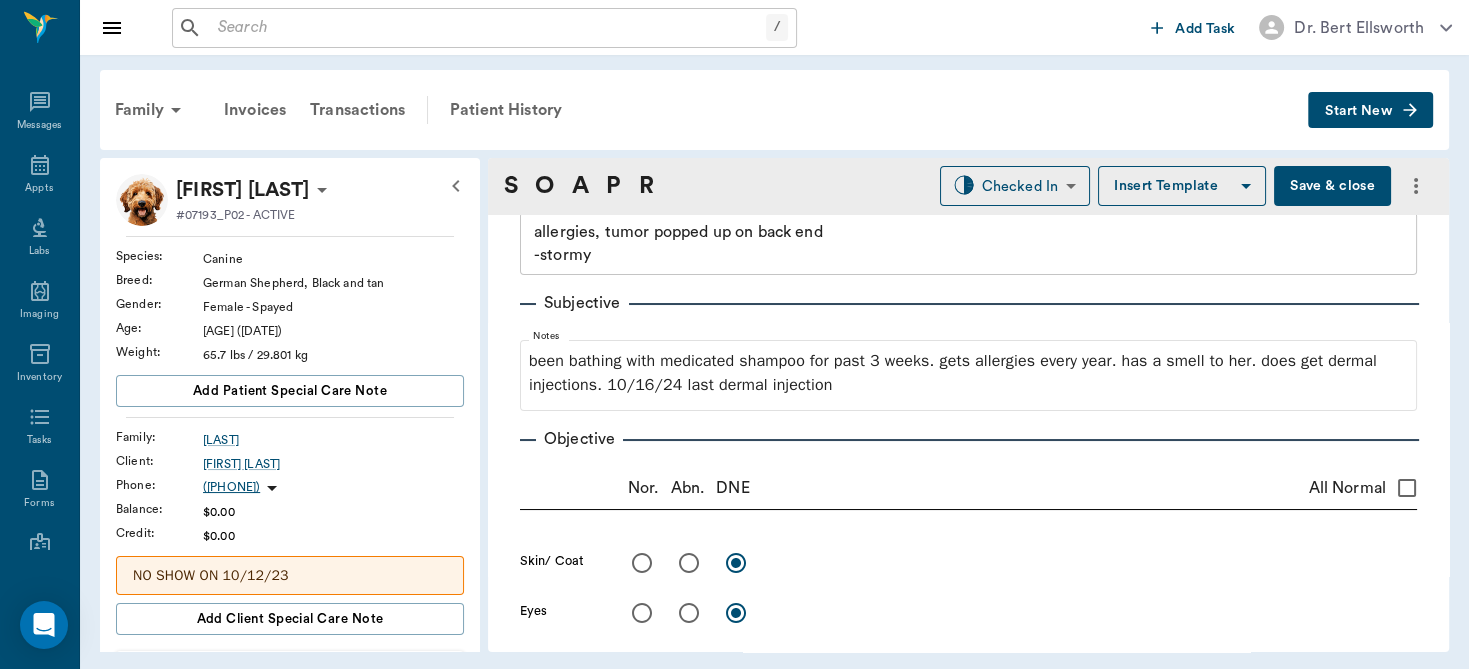 scroll, scrollTop: 204, scrollLeft: 0, axis: vertical 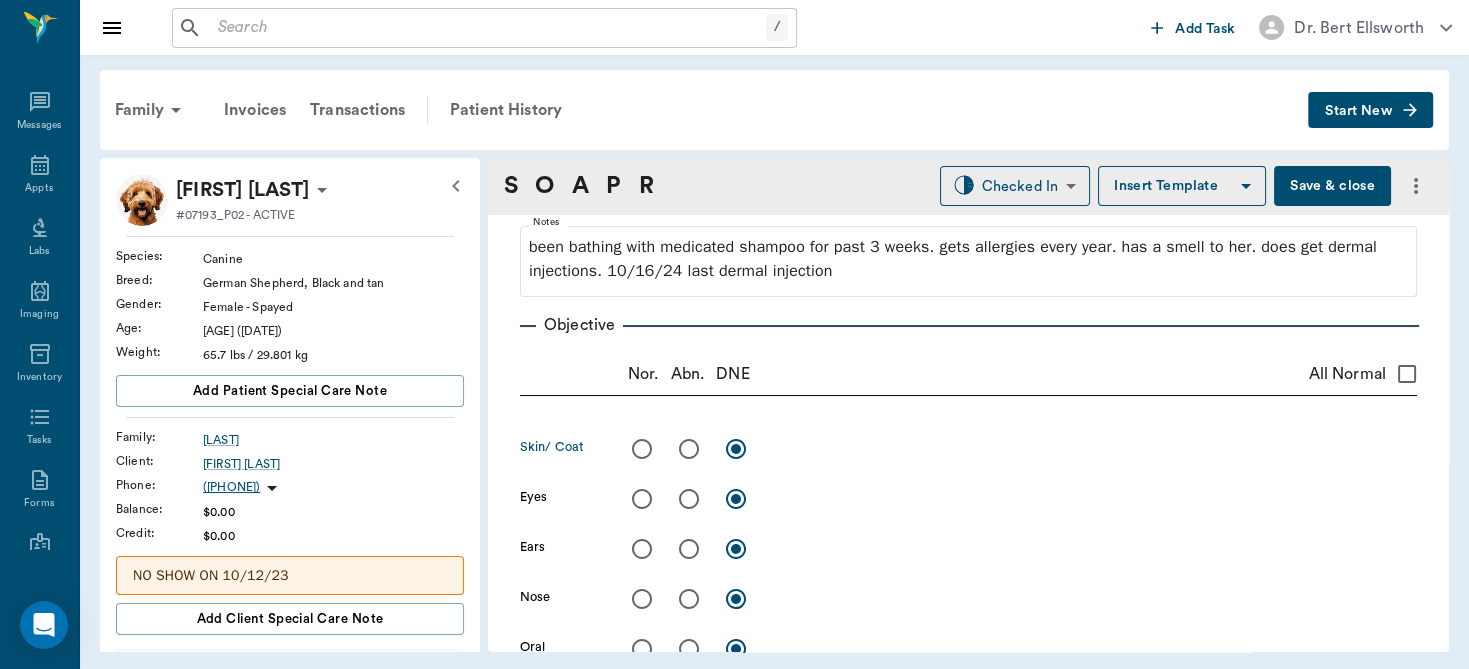 click at bounding box center (689, 449) 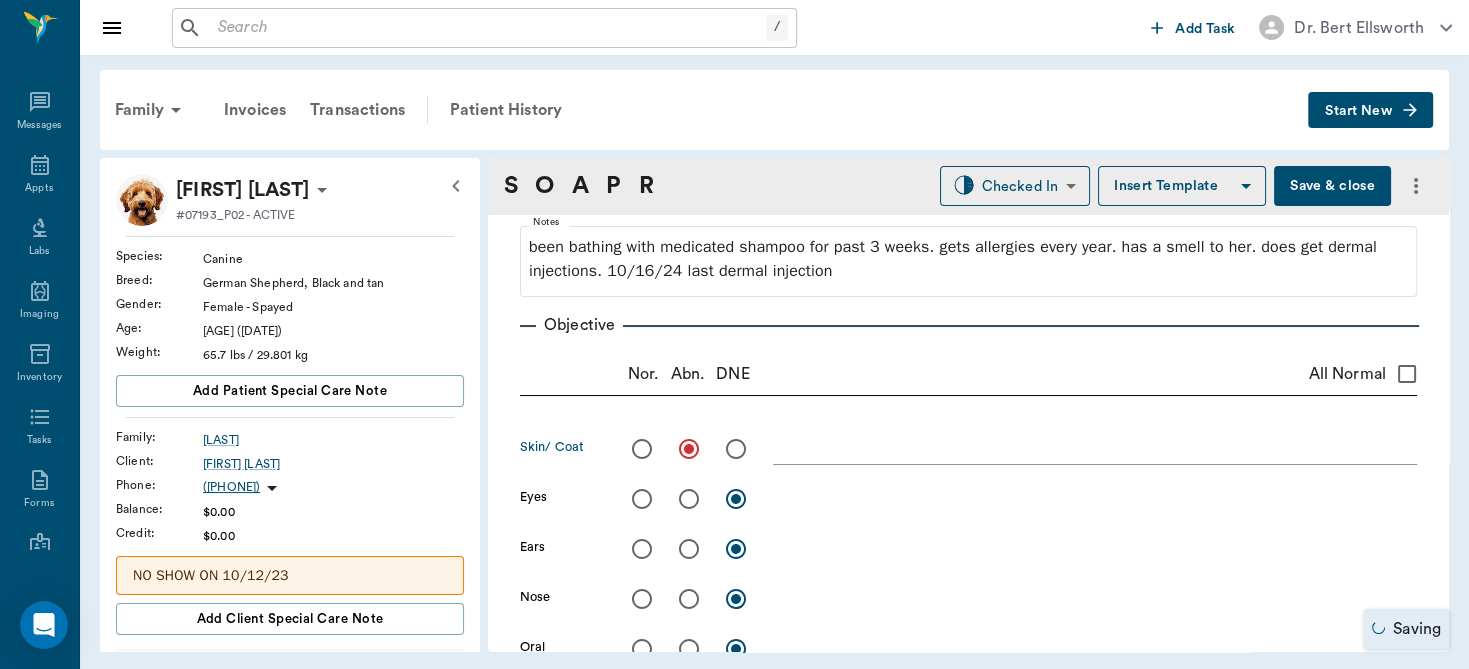 click at bounding box center (1095, 448) 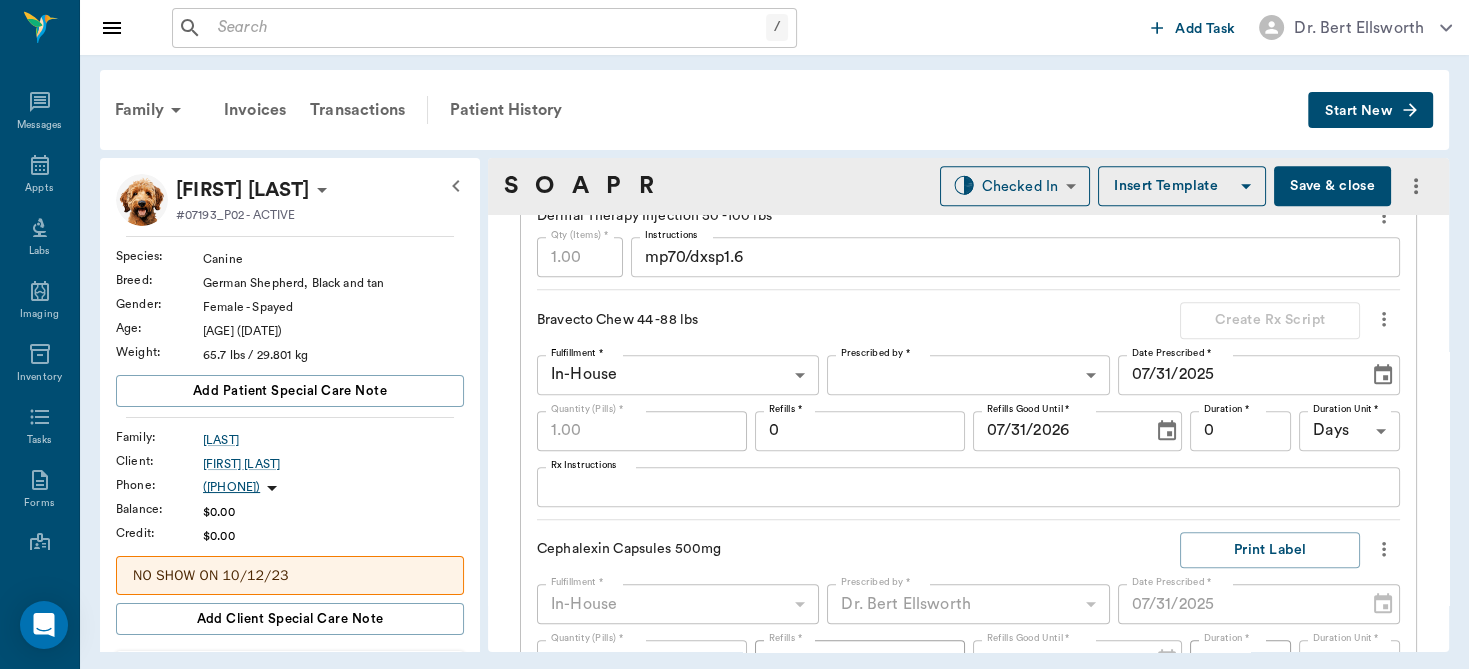scroll, scrollTop: 1654, scrollLeft: 0, axis: vertical 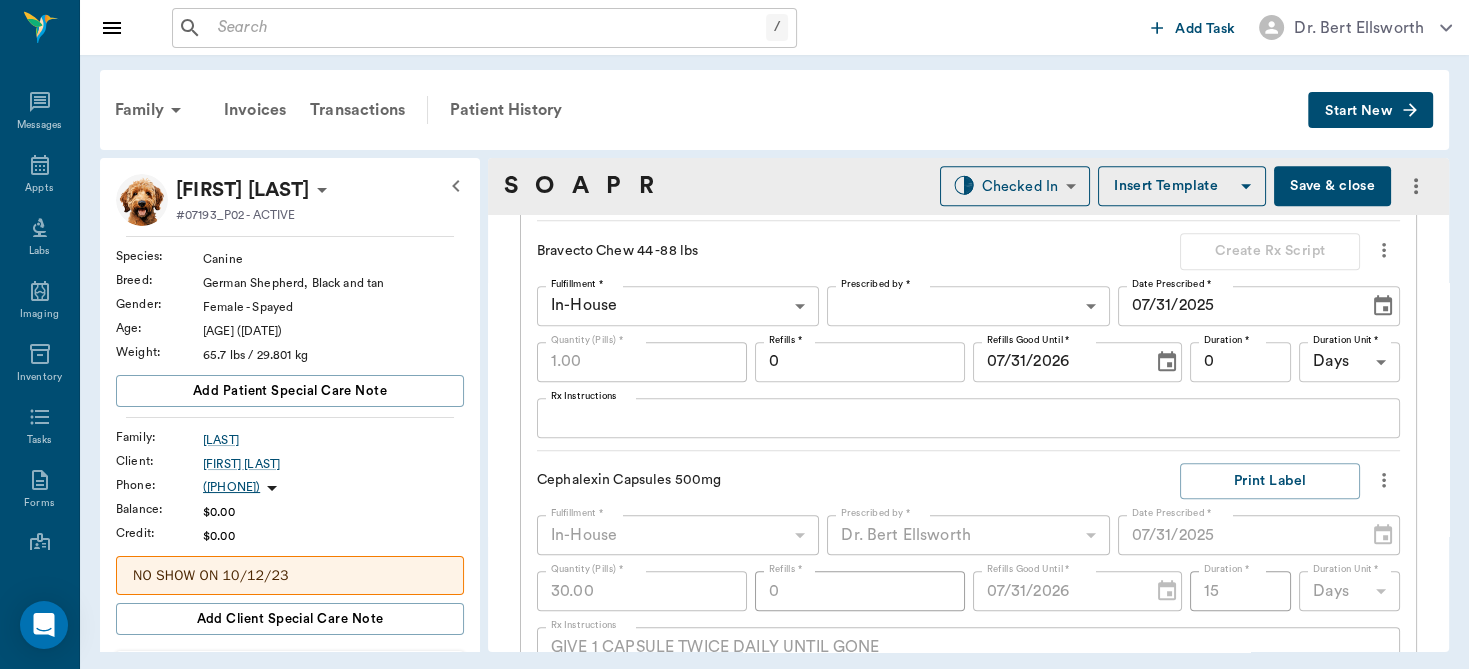 type on "R hip has large area of alopecia and thickened skin also has a dangling skin mass at rear of dermatitis spot. FNA: no tumor cells.  dx: seroma, inflammatory mass. Fleas +" 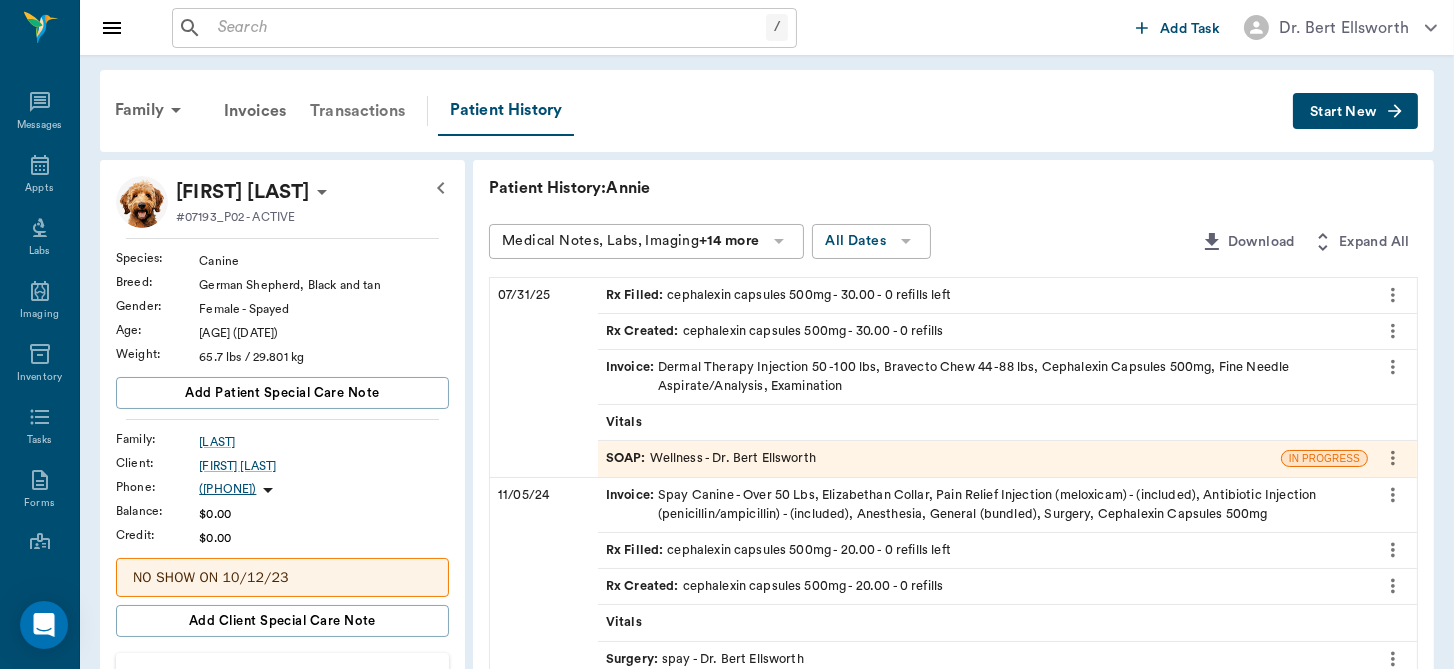 click on "Transactions" at bounding box center [357, 111] 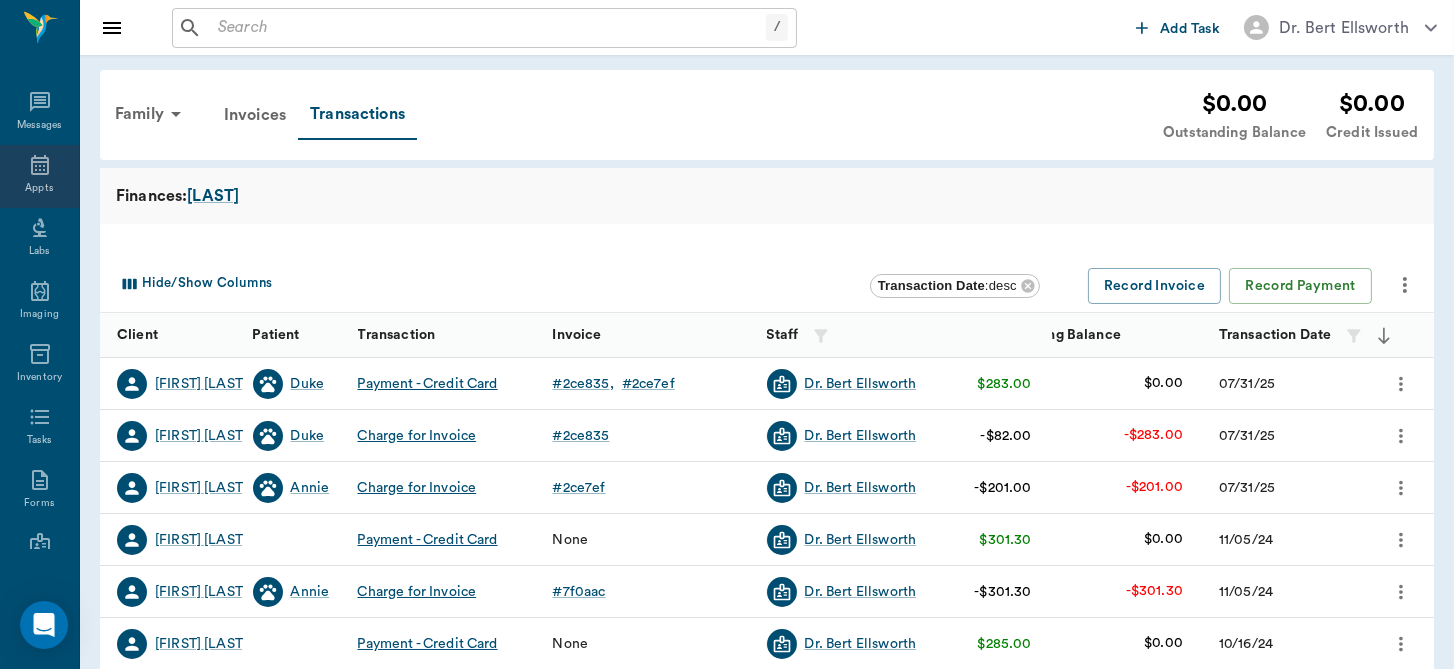 click 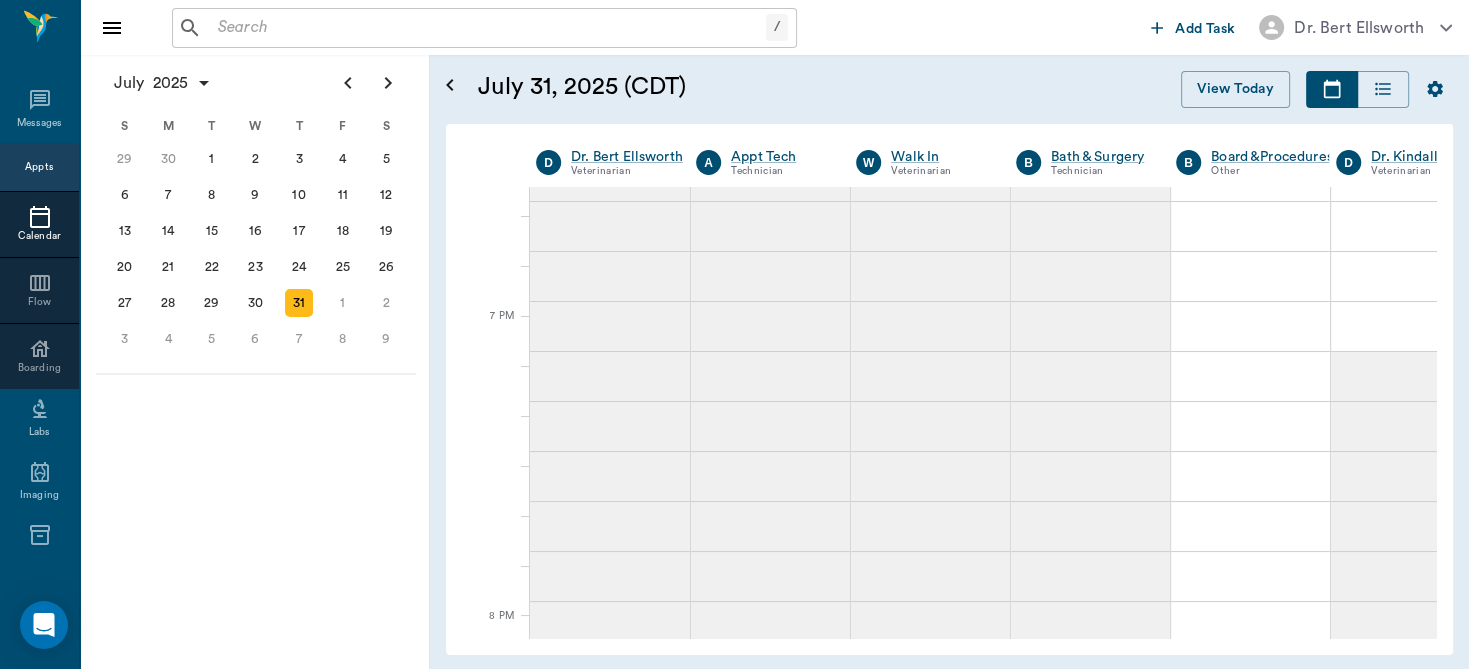 scroll, scrollTop: 3178, scrollLeft: 0, axis: vertical 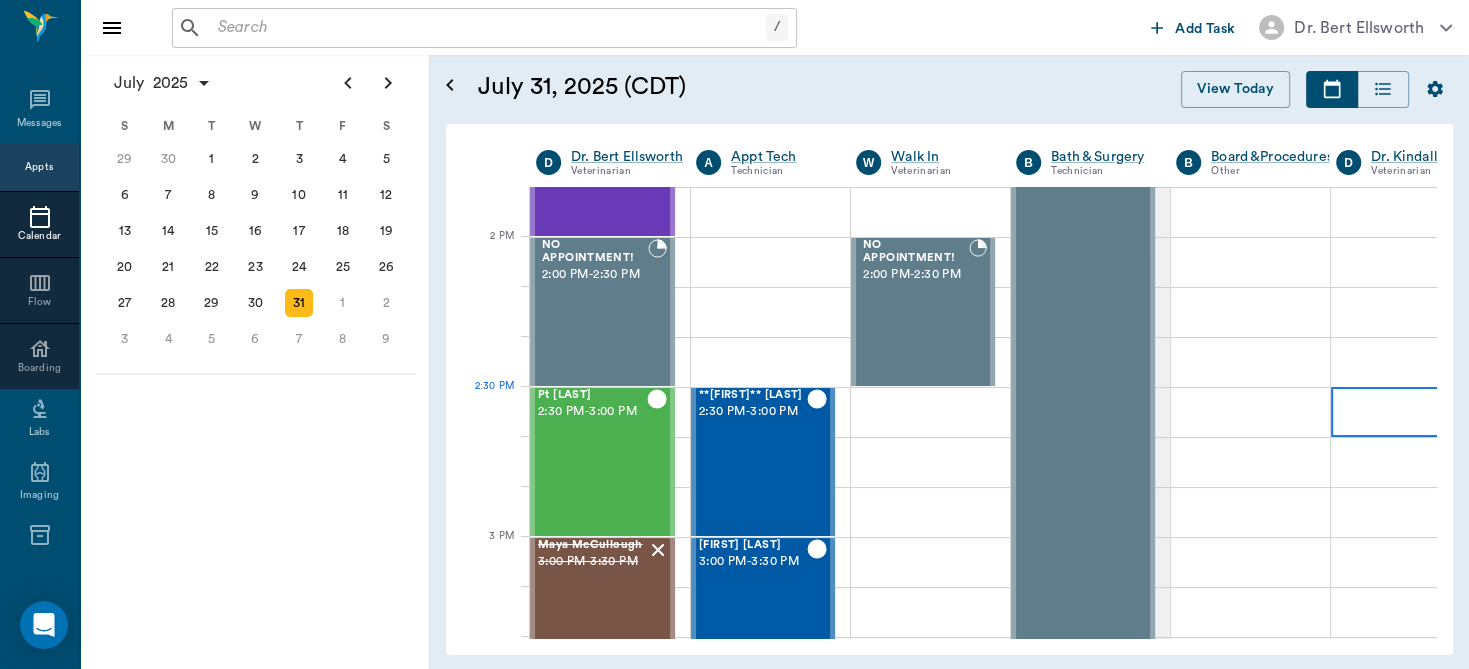 drag, startPoint x: 1409, startPoint y: 412, endPoint x: 1404, endPoint y: 403, distance: 10.29563 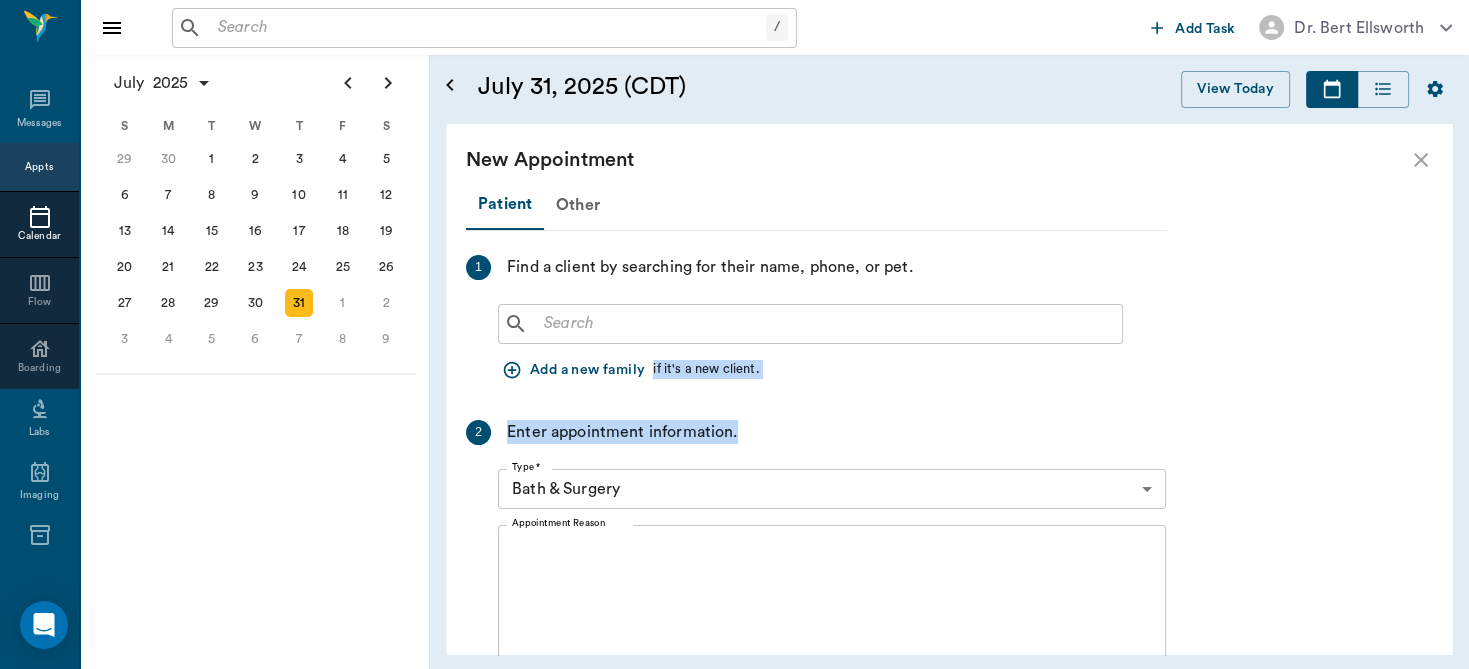 drag, startPoint x: 1431, startPoint y: 421, endPoint x: 1428, endPoint y: 333, distance: 88.051125 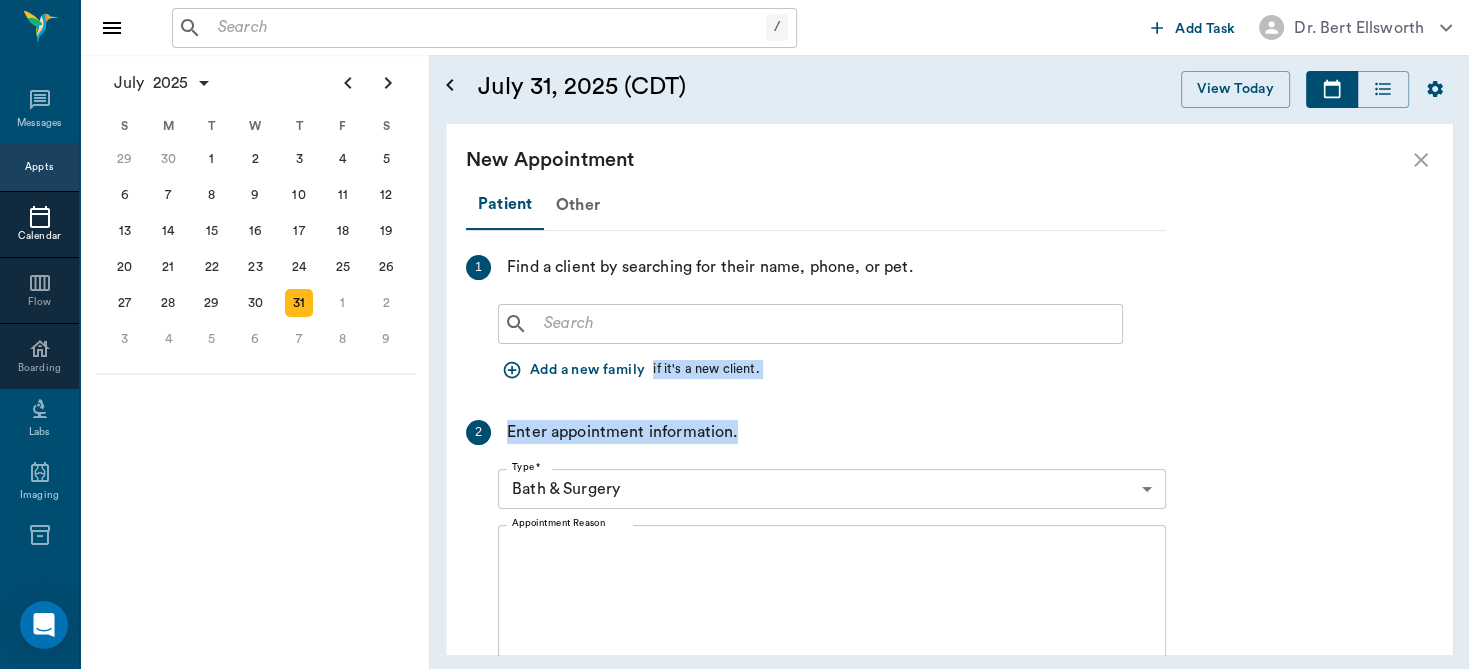 click on "Patient Other 1 Find a client by searching for their name, phone, or pet. ​ Add a new family if it's a new client. 2 Enter appointment information. Type * Bath & Surgery 67479aab0de4f58b269e34fc Type * Appointment Reason x Appointment Reason Assigned To Dr. Kindall Jones 670e8b52b987dc0b25a864ee Assigned To 3 Select a date and time for the appointment. Date 07/31/2025 Date Start Time 02:30 PM Start Time to End Time 02:45 PM End Time Set Recurring Schedule Schedule Cancel" at bounding box center [949, 425] 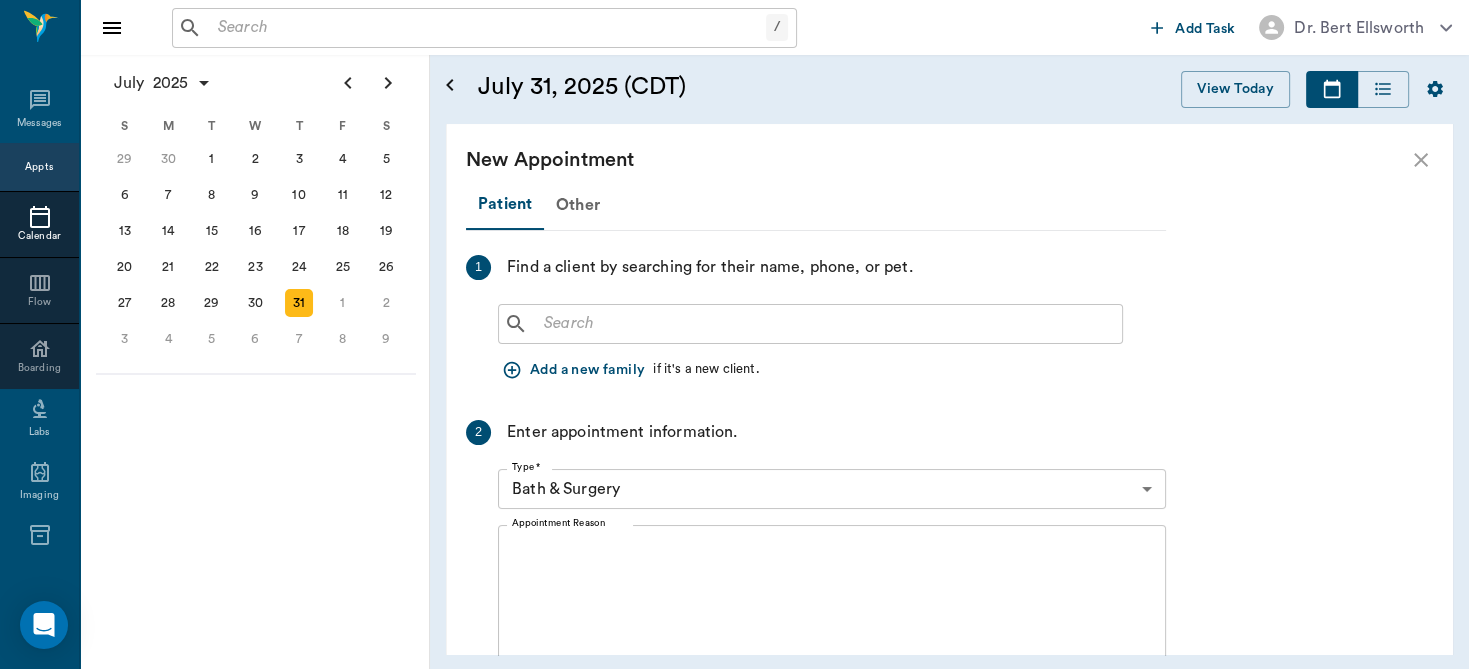 click 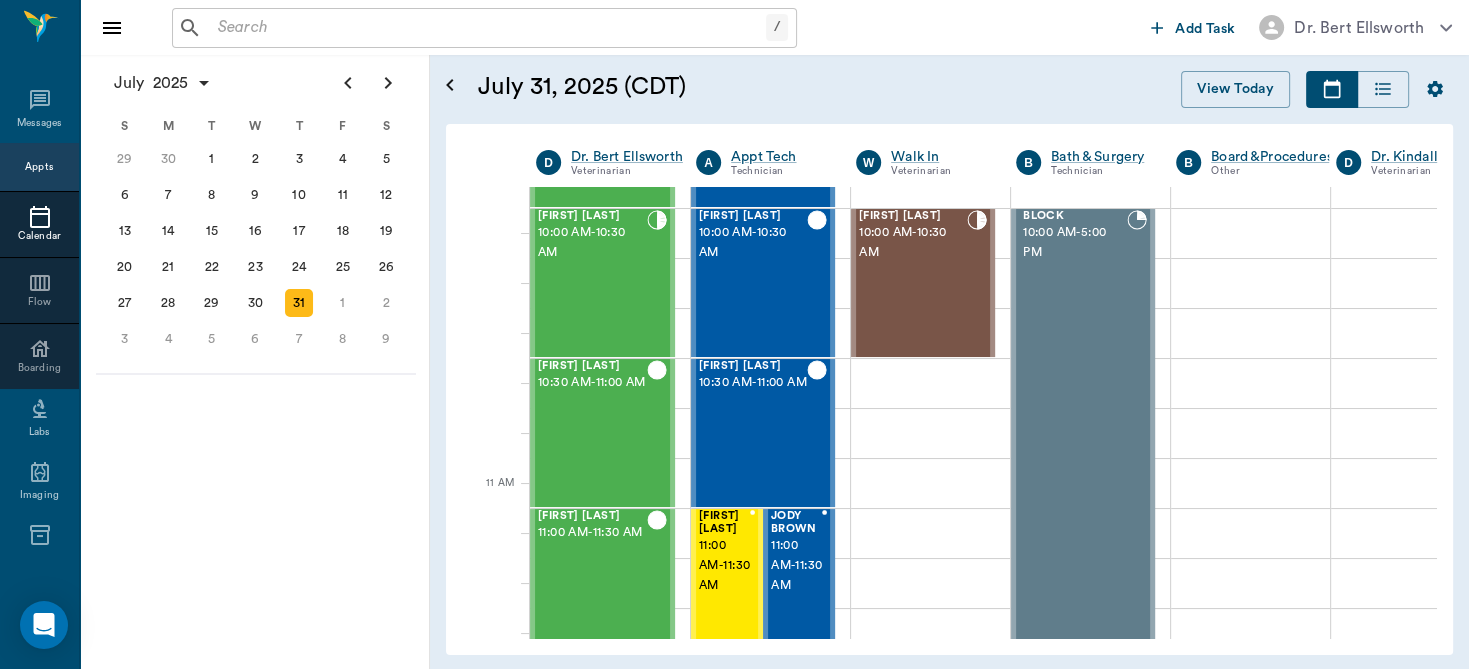 scroll, scrollTop: 654, scrollLeft: 0, axis: vertical 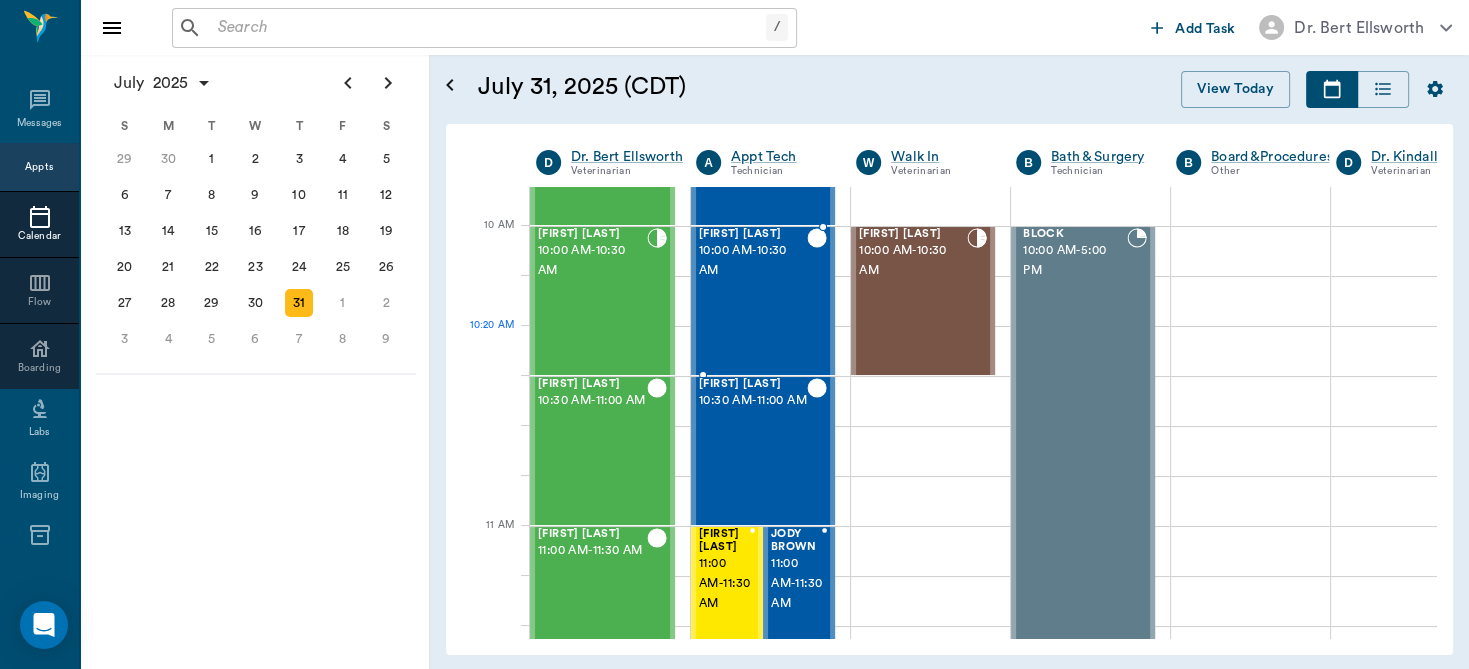 click on "Bandit Montoya 10:00 AM  -  10:30 AM" at bounding box center (753, 301) 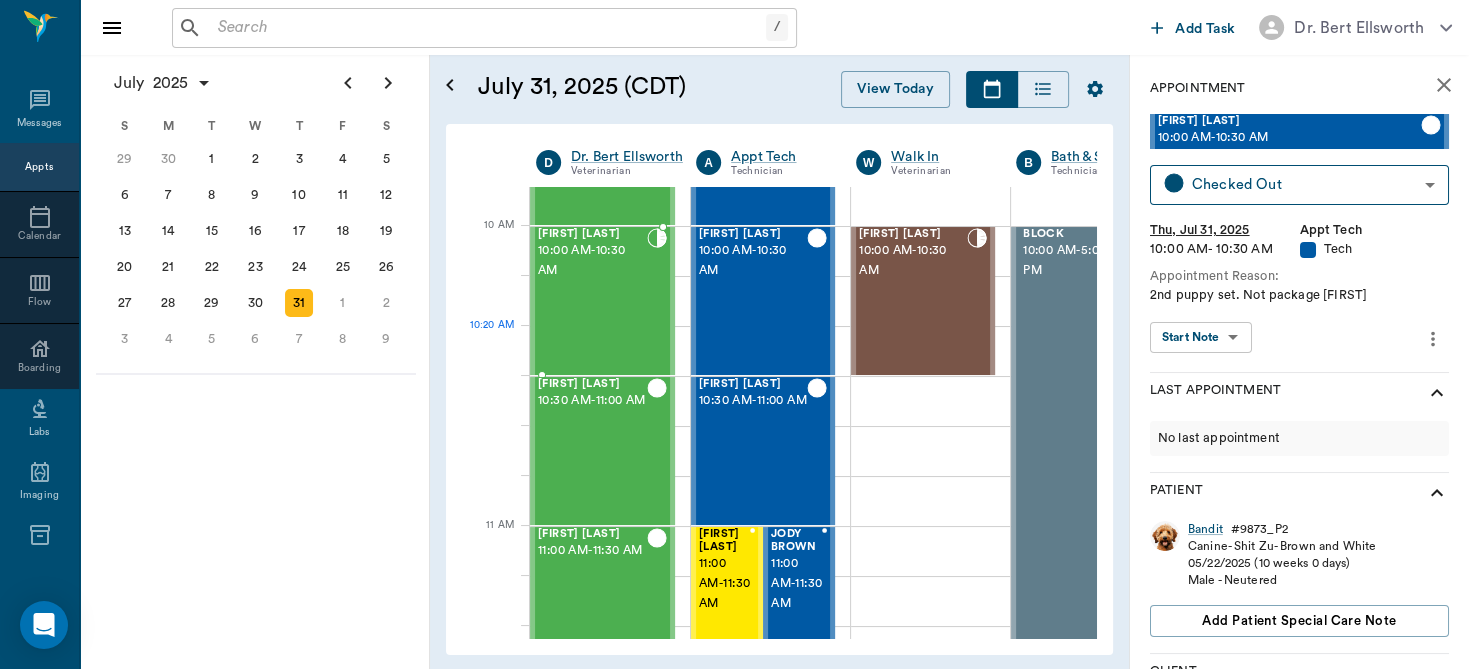 click on "Annie Potter 10:00 AM  -  10:30 AM" at bounding box center (592, 301) 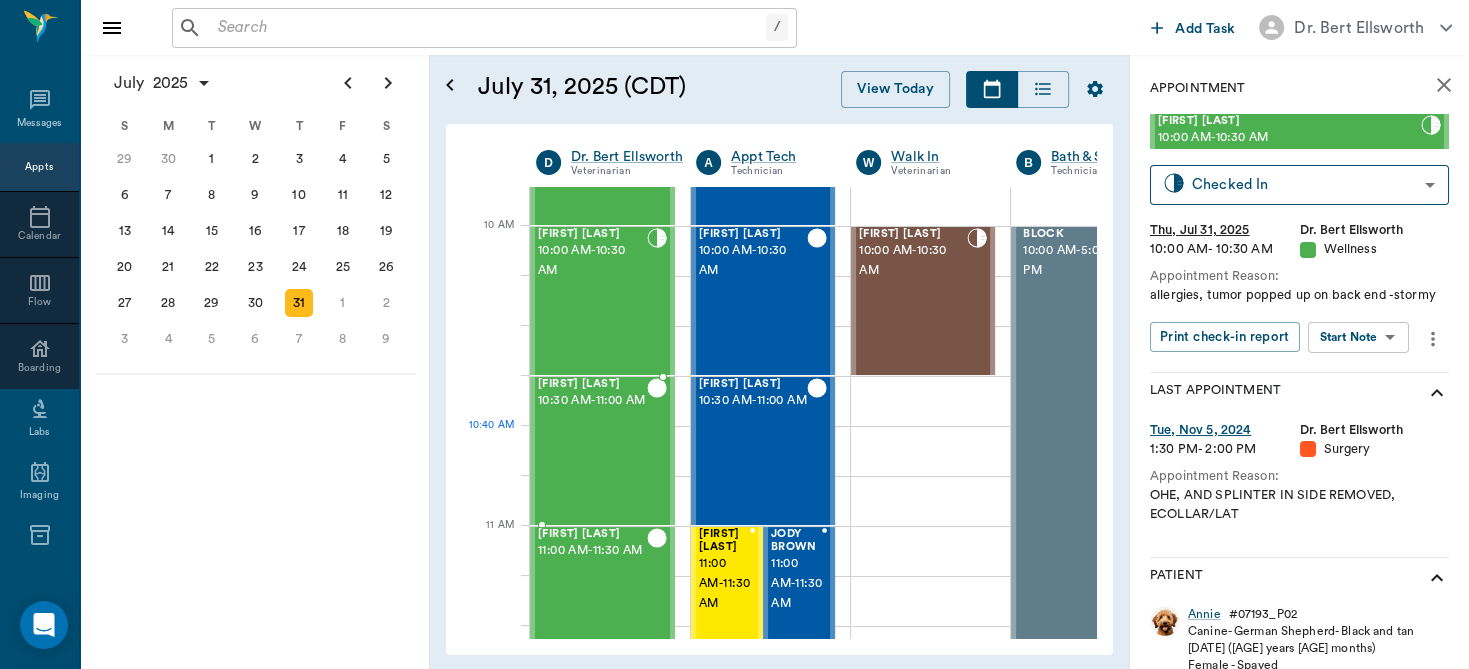 click on "10:30 AM  -  11:00 AM" at bounding box center (592, 401) 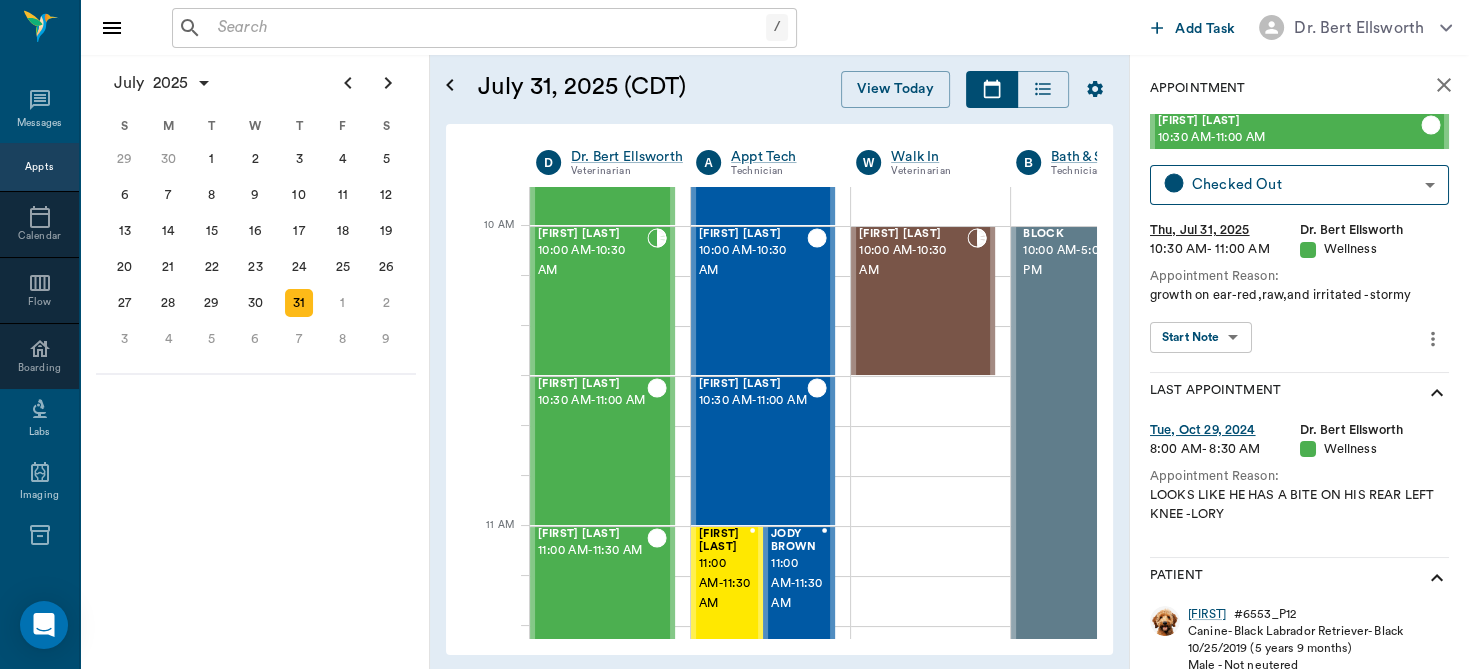 click on "/ ​ Add Task Dr. Bert Ellsworth Nectar Messages Appts Calendar Flow Boarding Labs Imaging Inventory Tasks Forms Staff Reports Lookup Settings July 2025 S M T W T F S Jun 1 2 3 4 5 6 7 8 9 10 11 12 13 14 15 16 17 18 19 20 21 22 23 24 25 26 27 28 29 30 Jul 1 2 3 4 5 6 7 8 9 10 11 12 S M T W T F S 29 30 Jul 1 2 3 4 5 6 7 8 9 10 11 12 13 14 15 16 17 18 19 20 21 22 23 24 25 26 27 28 29 30 31 Aug 1 2 3 4 5 6 7 8 9 S M T W T F S 27 28 29 30 31 Aug 1 2 3 4 5 6 7 8 9 10 11 12 13 14 15 16 17 18 19 20 21 22 23 24 25 26 27 28 29 30 31 Sep 1 2 3 4 5 6 July 31, 2025 (CDT) View Today July 2025 Today 31 Thu Jul 2025 D Dr. Bert Ellsworth Veterinarian A Appt Tech Technician W Walk In Veterinarian B Bath & Surgery Technician B Board &Procedures Other D Dr. Kindall Jones Veterinarian 8 AM 9 AM 10 AM 11 AM 12 PM 1 PM 2 PM 3 PM 4 PM 5 PM 6 PM 7 PM 8 PM 10:49 PM 10:10 AM Jack Smith 8:00 AM  -  8:30 AM Pearl Roberts 8:30 AM  -  9:00 AM Molly Wilson 9:00 AM  -  9:30 AM Hades Gulstrom 9:30 AM  -  10:00 AM Annie Potter 10:00 AM  -" at bounding box center [734, 334] 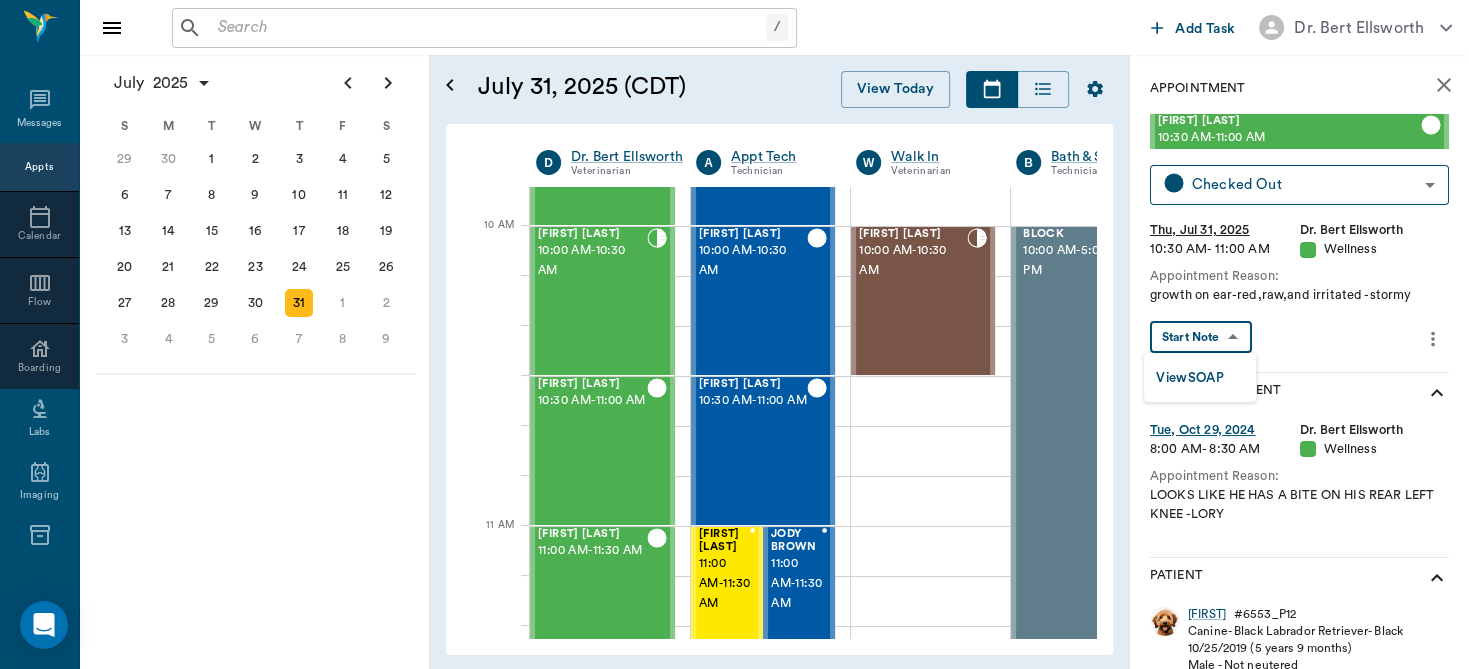 click on "View  SOAP" at bounding box center [1190, 378] 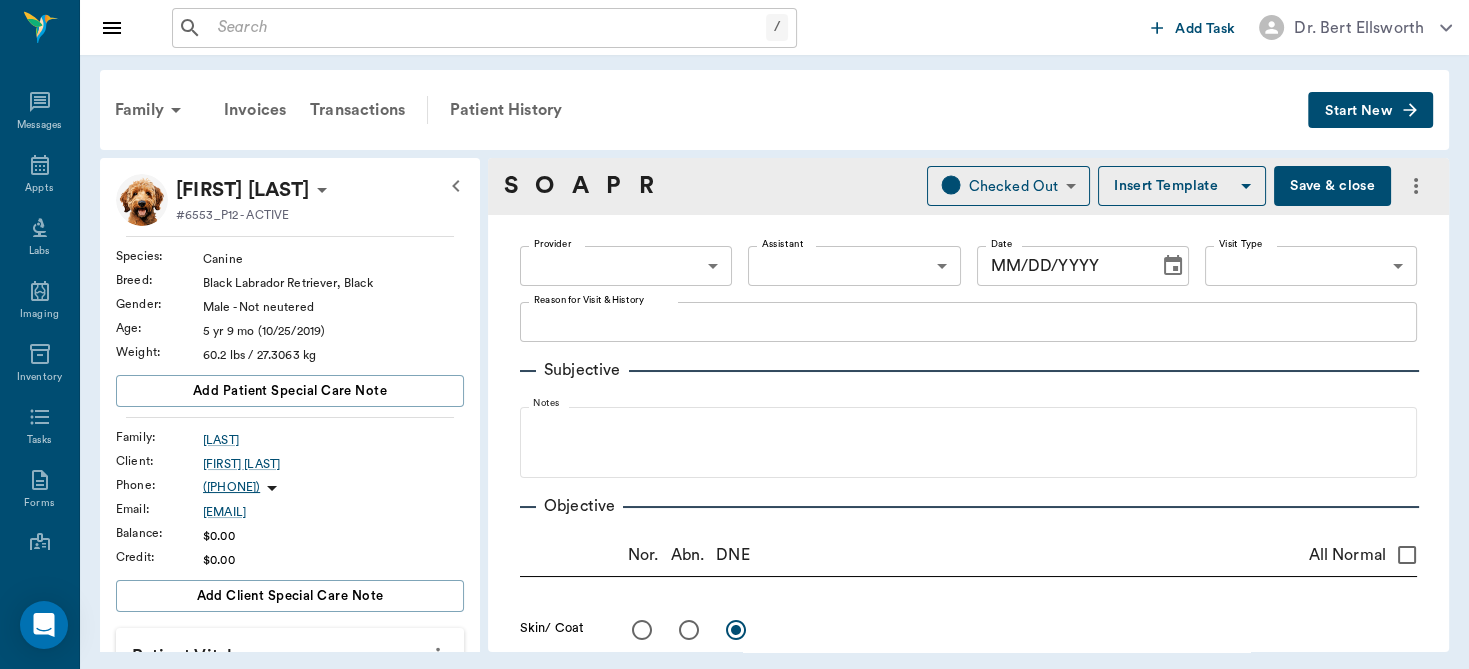 type on "63ec2f075fda476ae8351a4d" 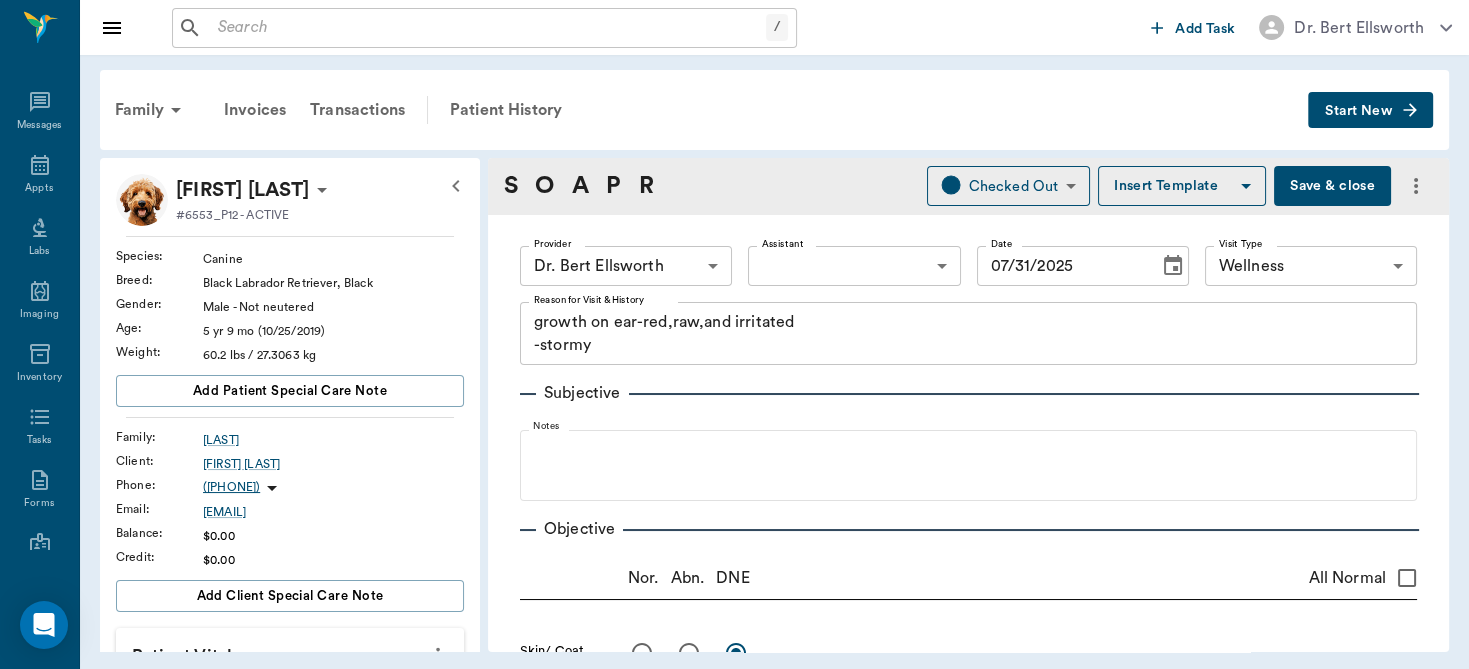 type on "07/31/2025" 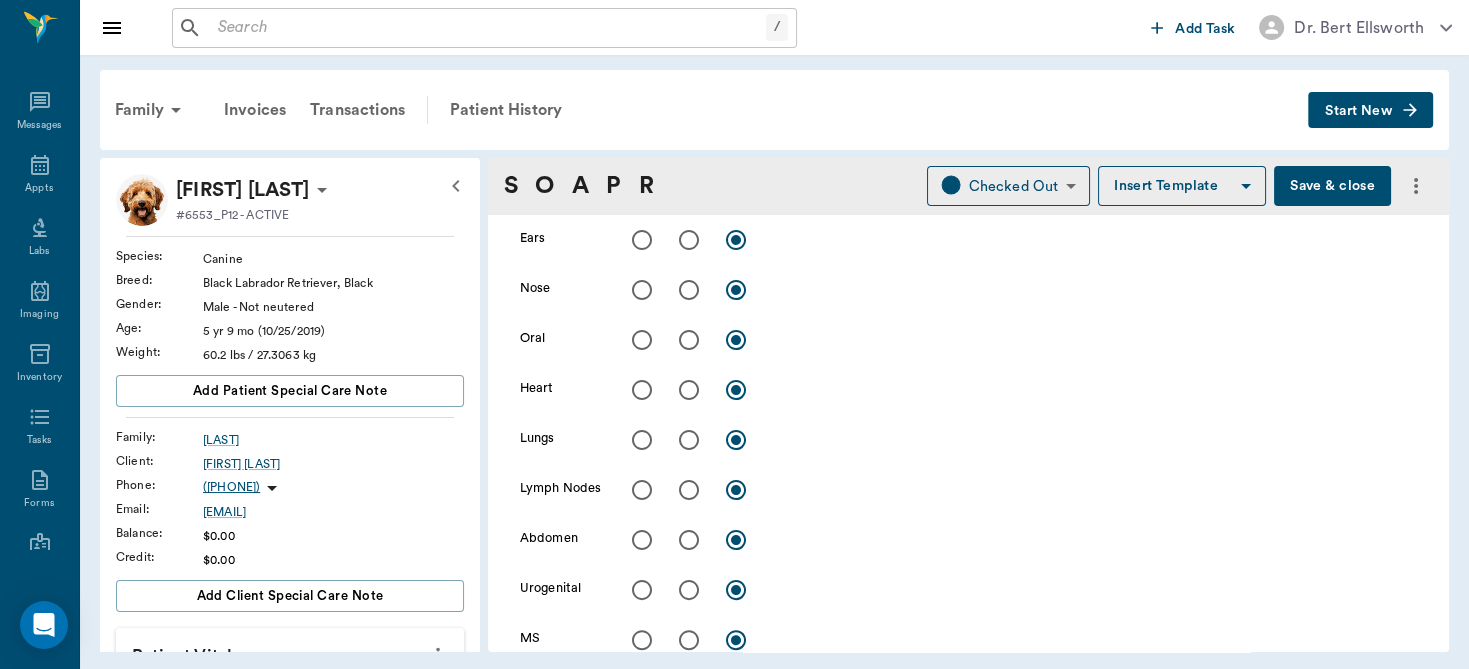 scroll, scrollTop: 331, scrollLeft: 0, axis: vertical 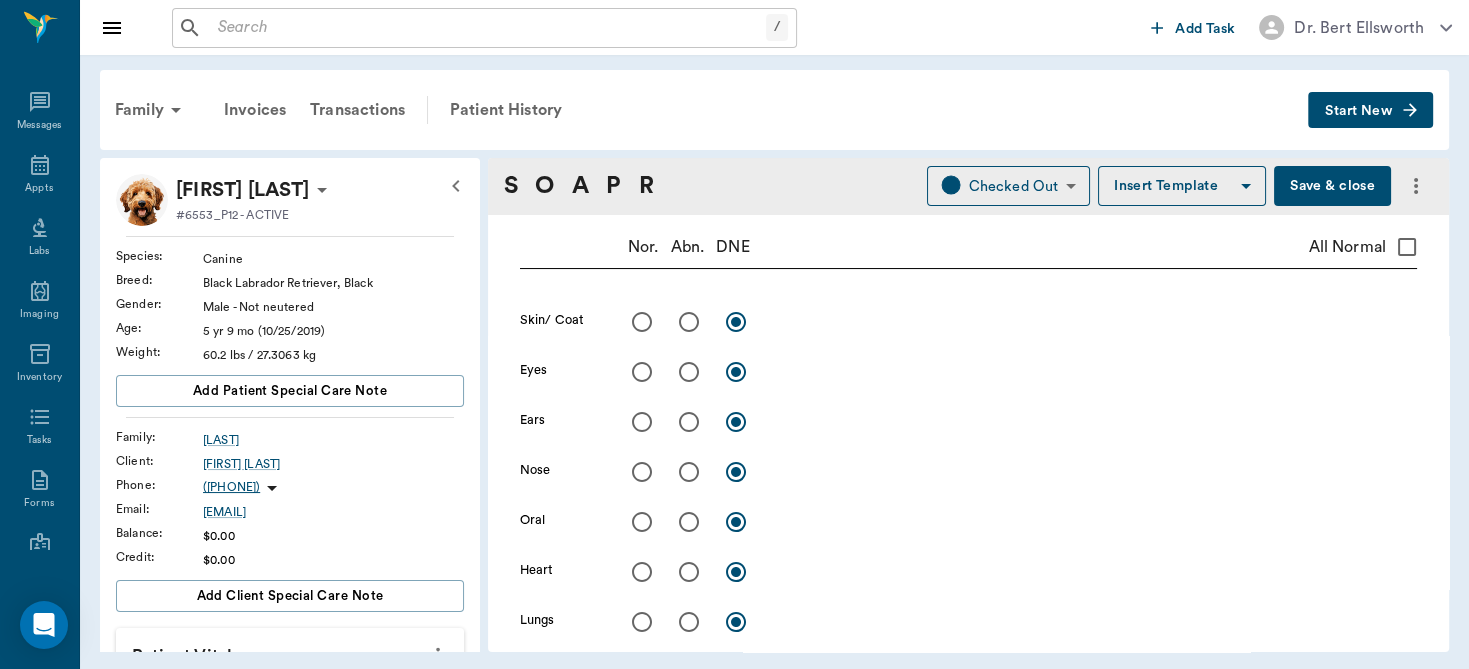 click at bounding box center [689, 422] 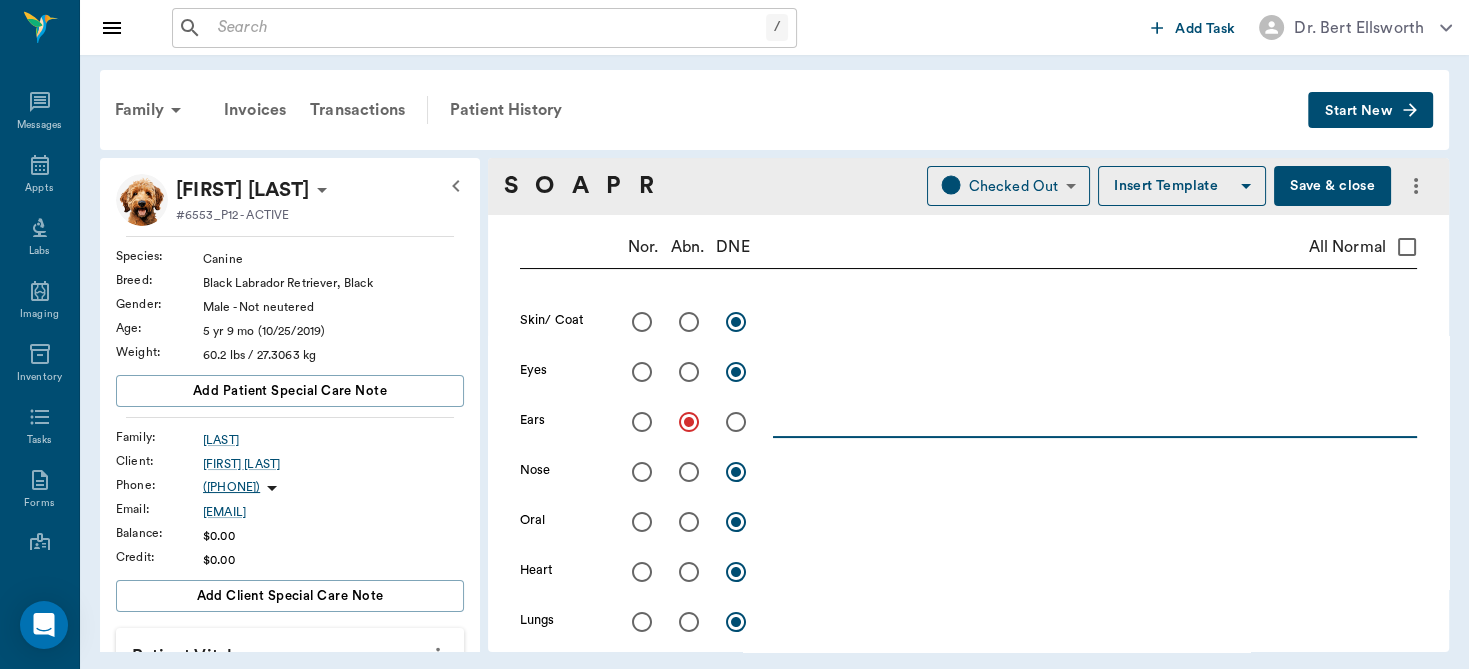 click at bounding box center [1095, 421] 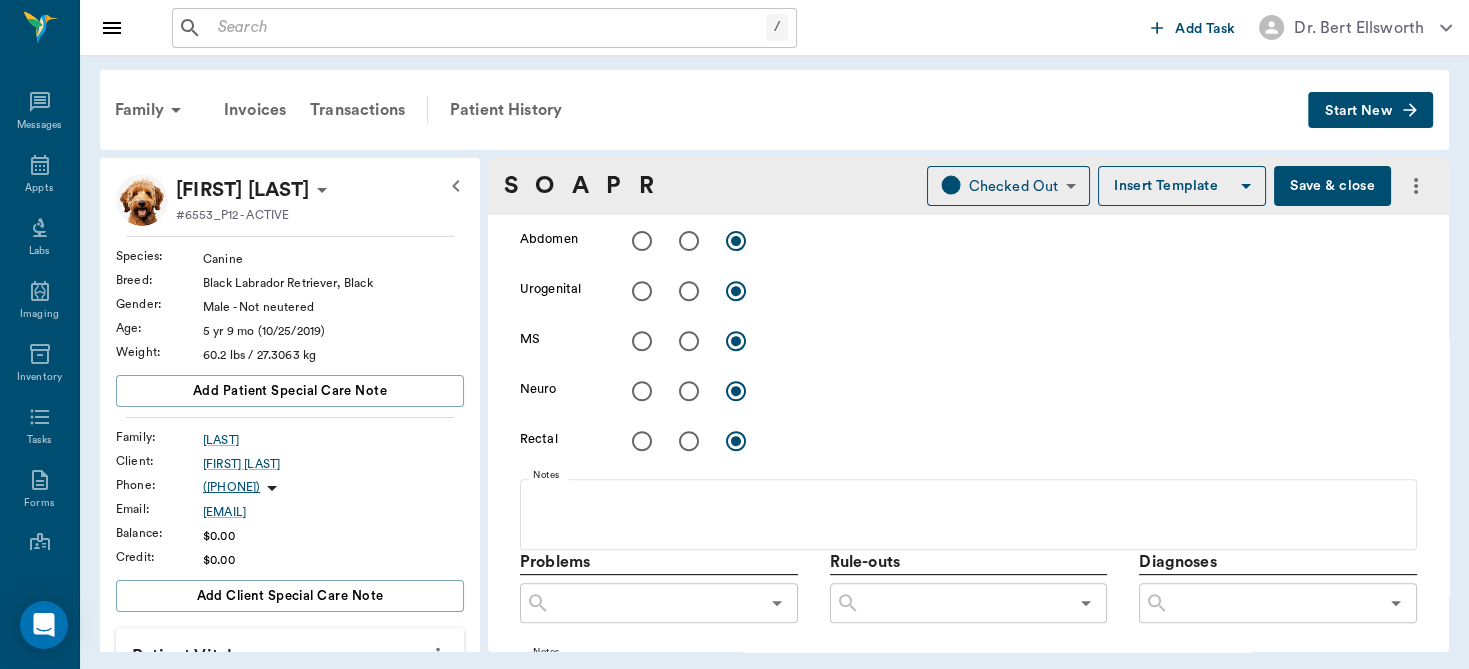 scroll, scrollTop: 548, scrollLeft: 0, axis: vertical 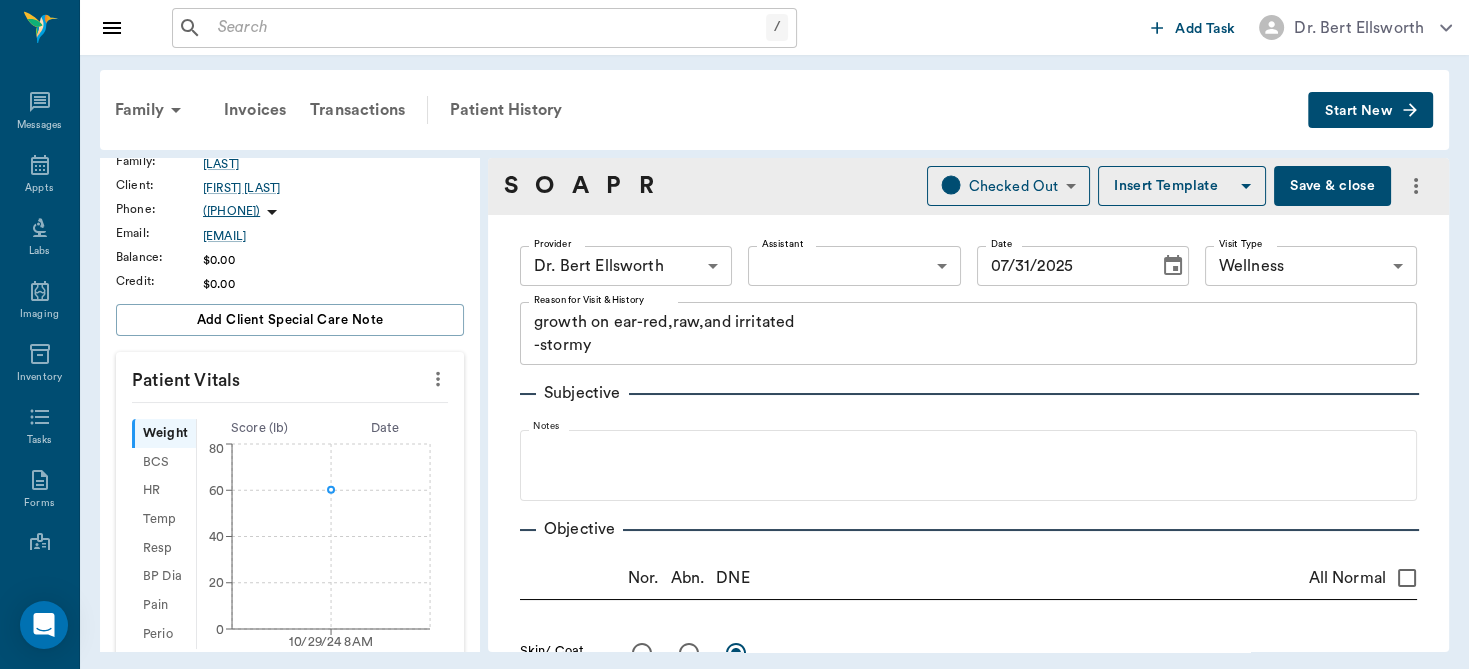 type on "pinnaes have allergic dermatitis, R ear has large inflammatory mass at tragus.  Cleaned ears, Rec: animax SID on pinnnaes and mass" 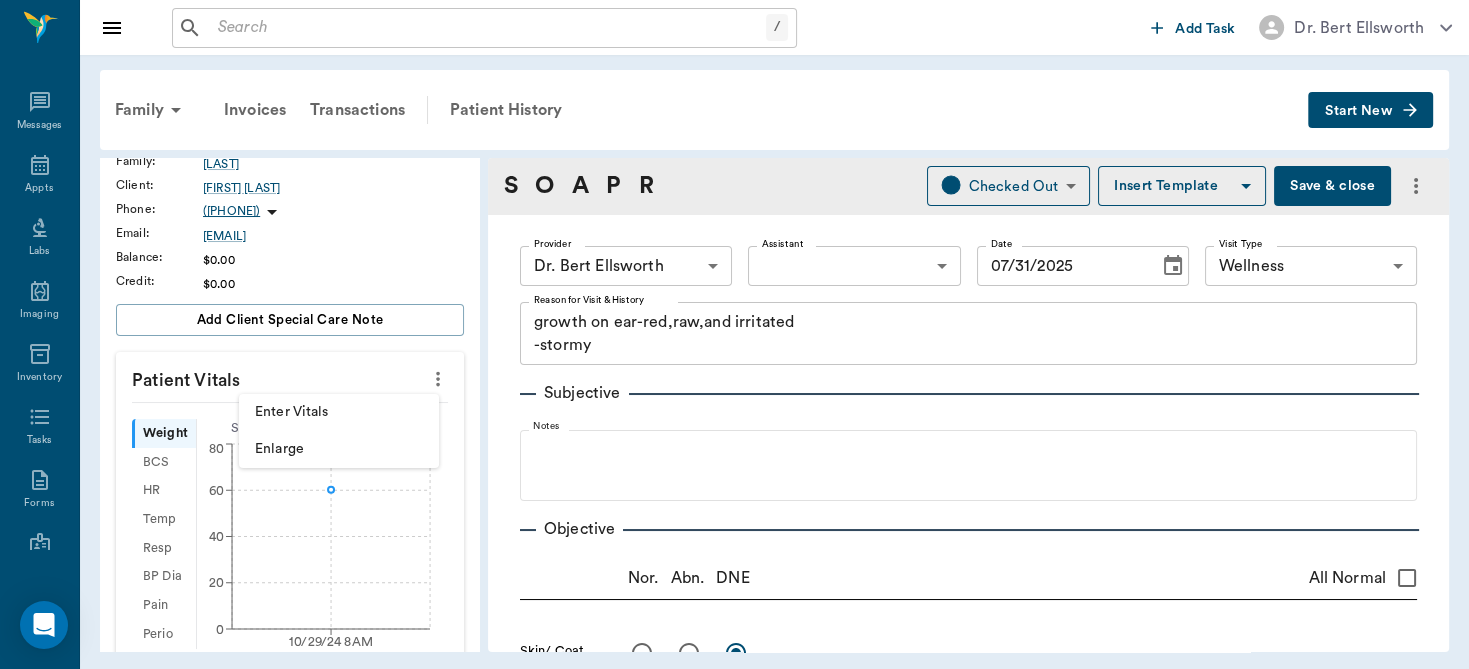 click on "Enter Vitals" at bounding box center [339, 412] 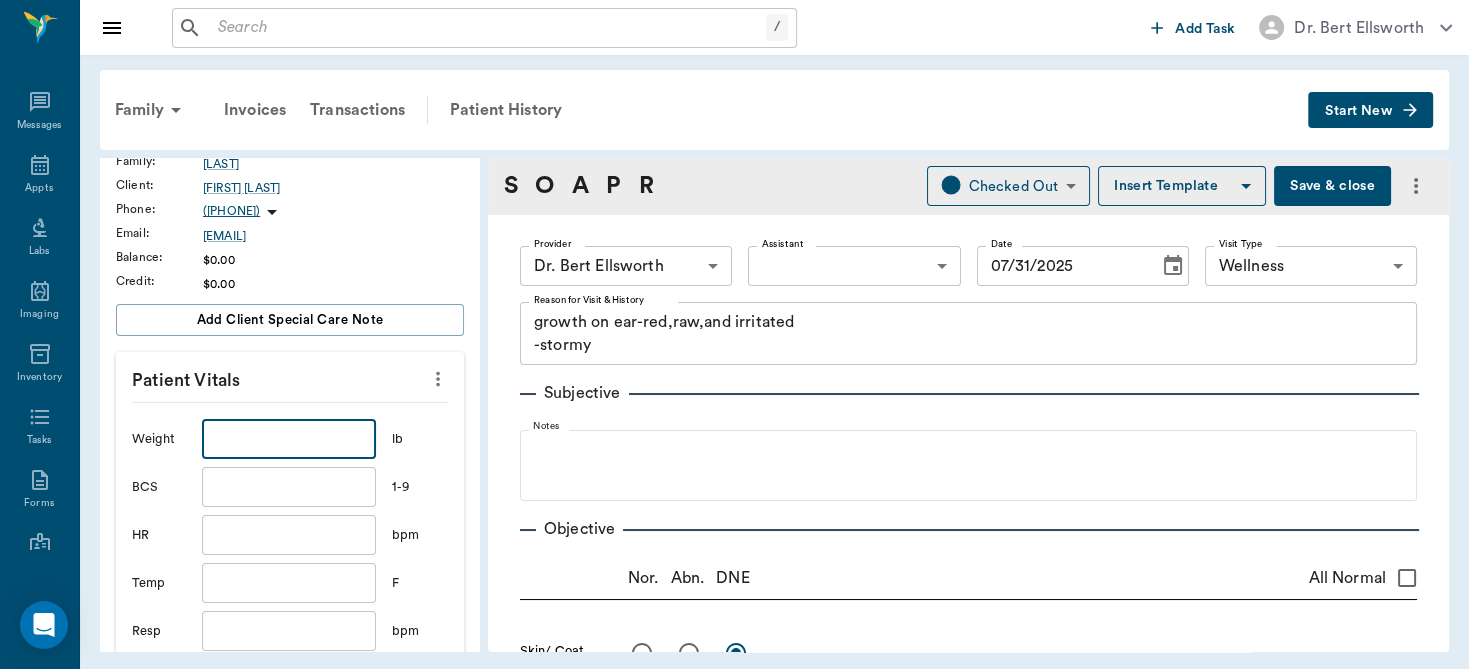 click at bounding box center (289, 439) 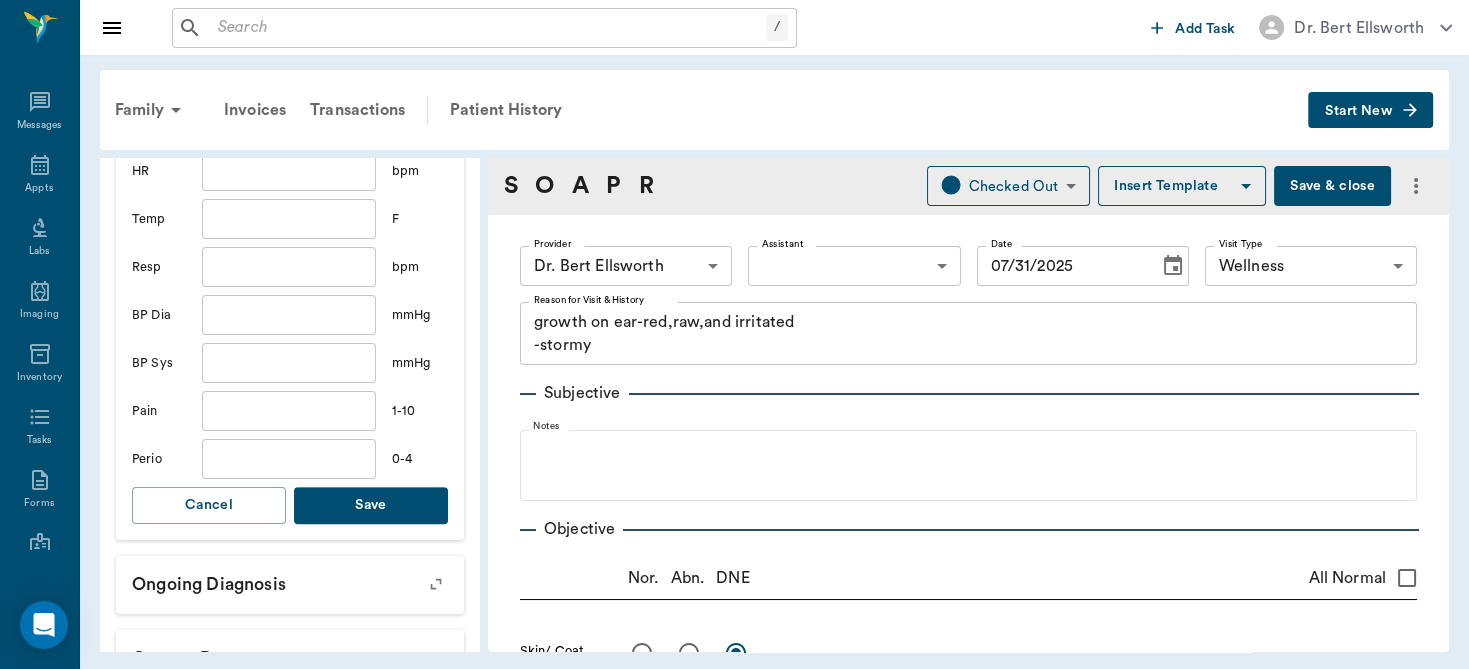 scroll, scrollTop: 637, scrollLeft: 0, axis: vertical 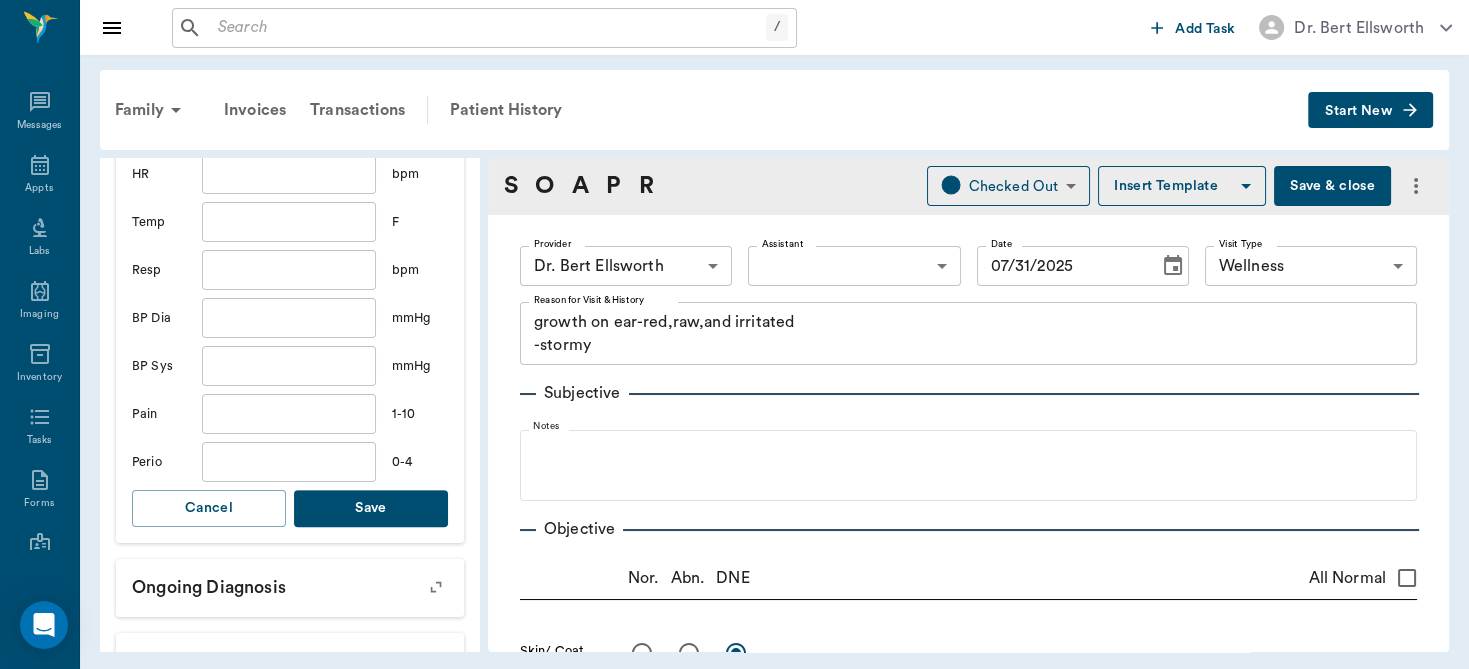 type on "59.8" 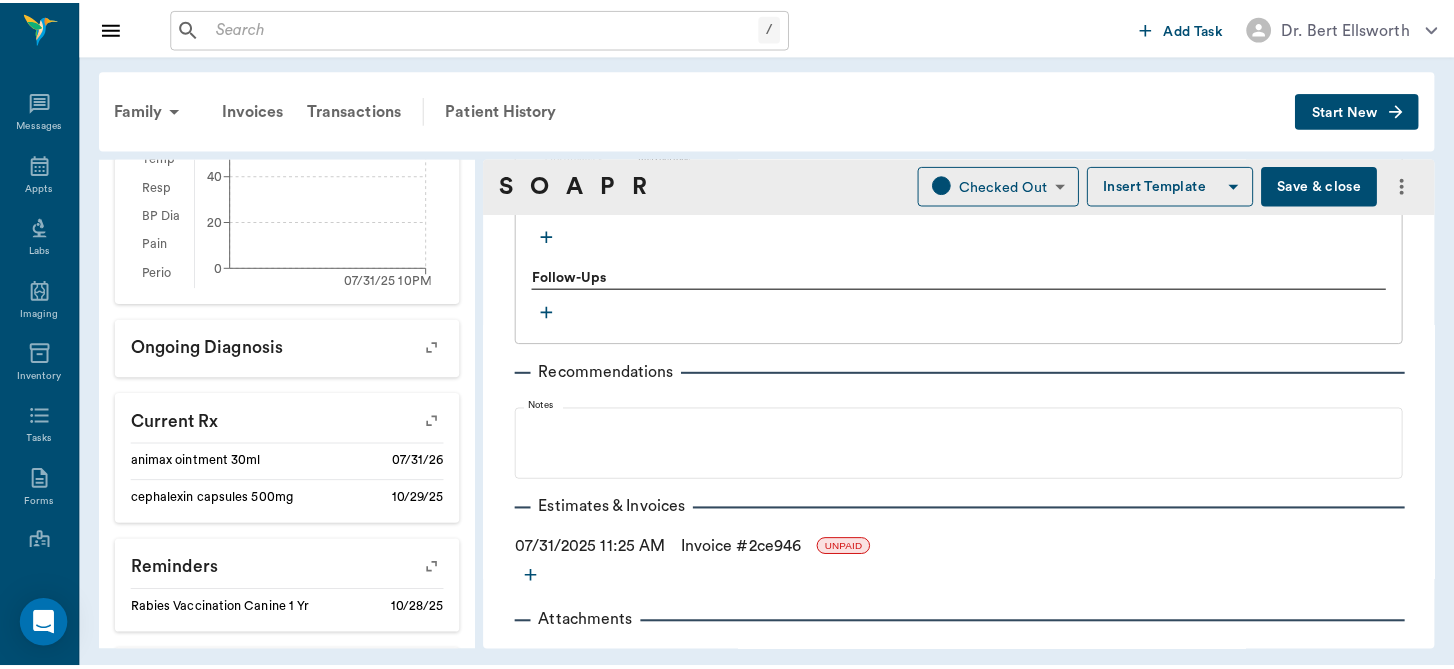 scroll, scrollTop: 1921, scrollLeft: 0, axis: vertical 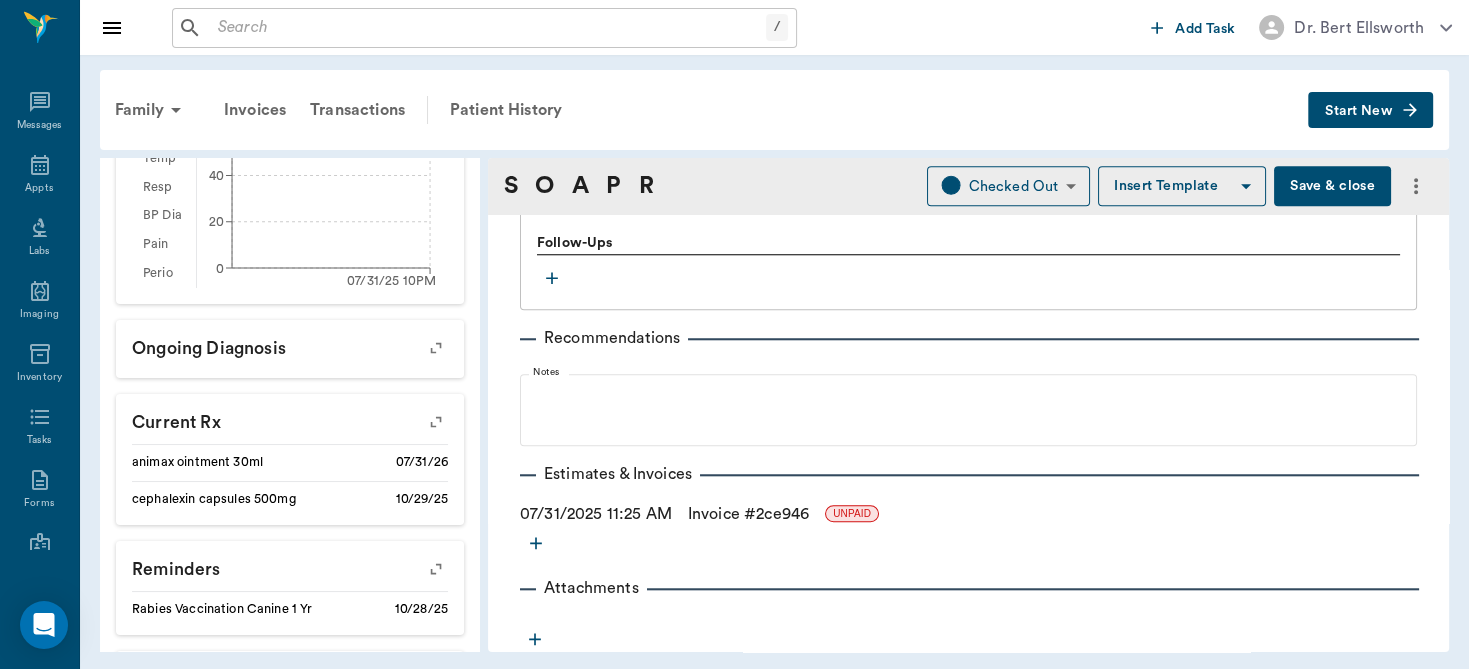 click on "Save & close" at bounding box center [1332, 186] 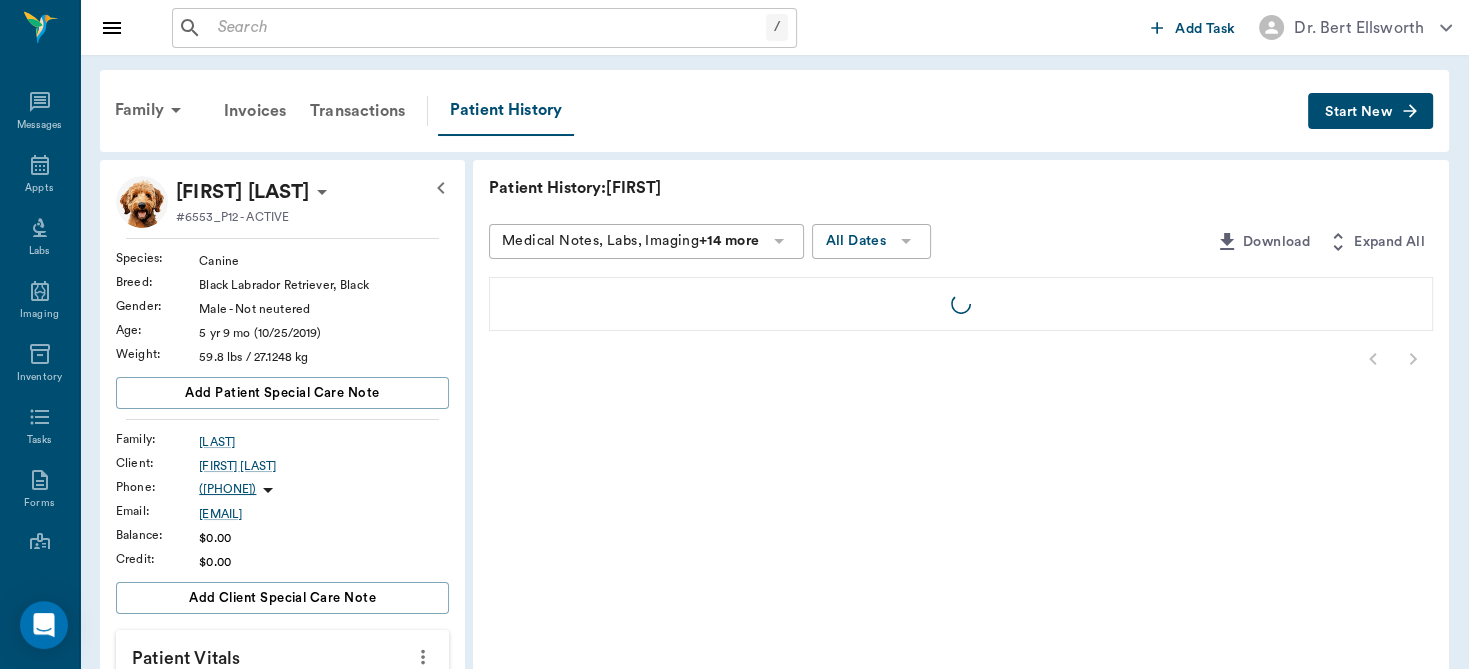scroll, scrollTop: 0, scrollLeft: 0, axis: both 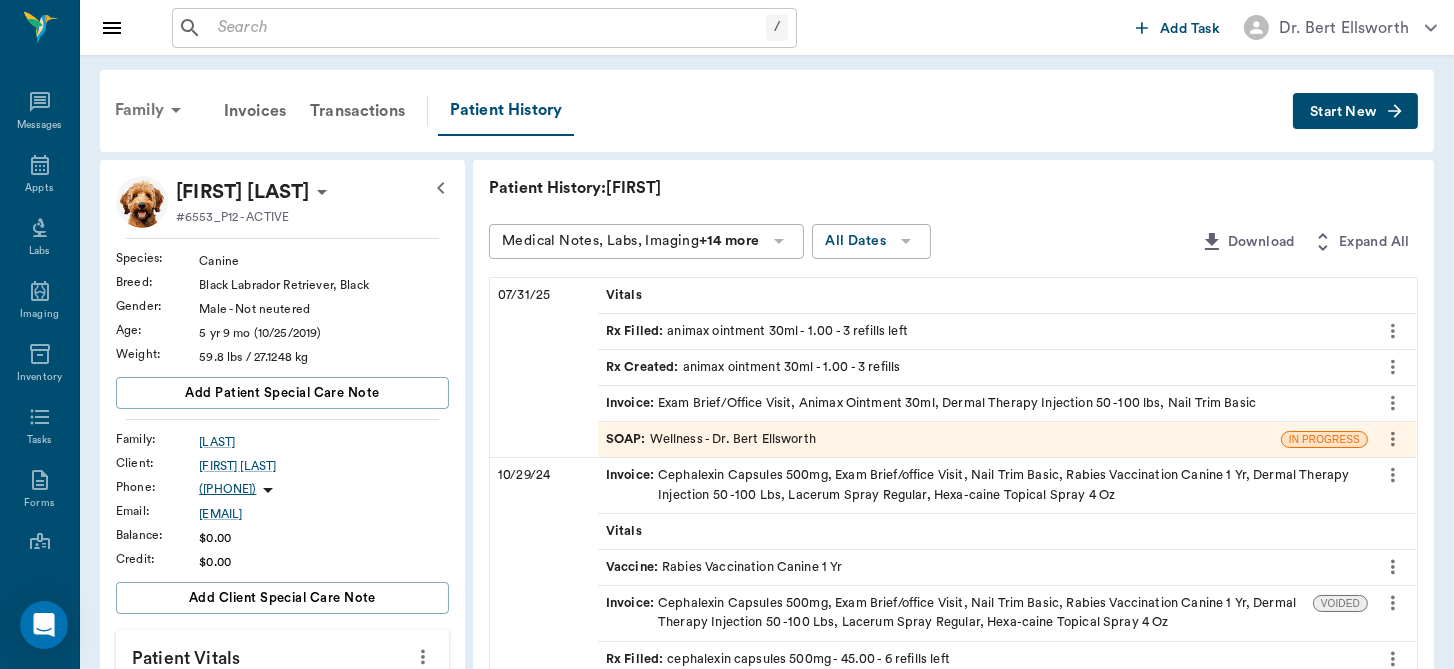 click on "Family" at bounding box center (151, 110) 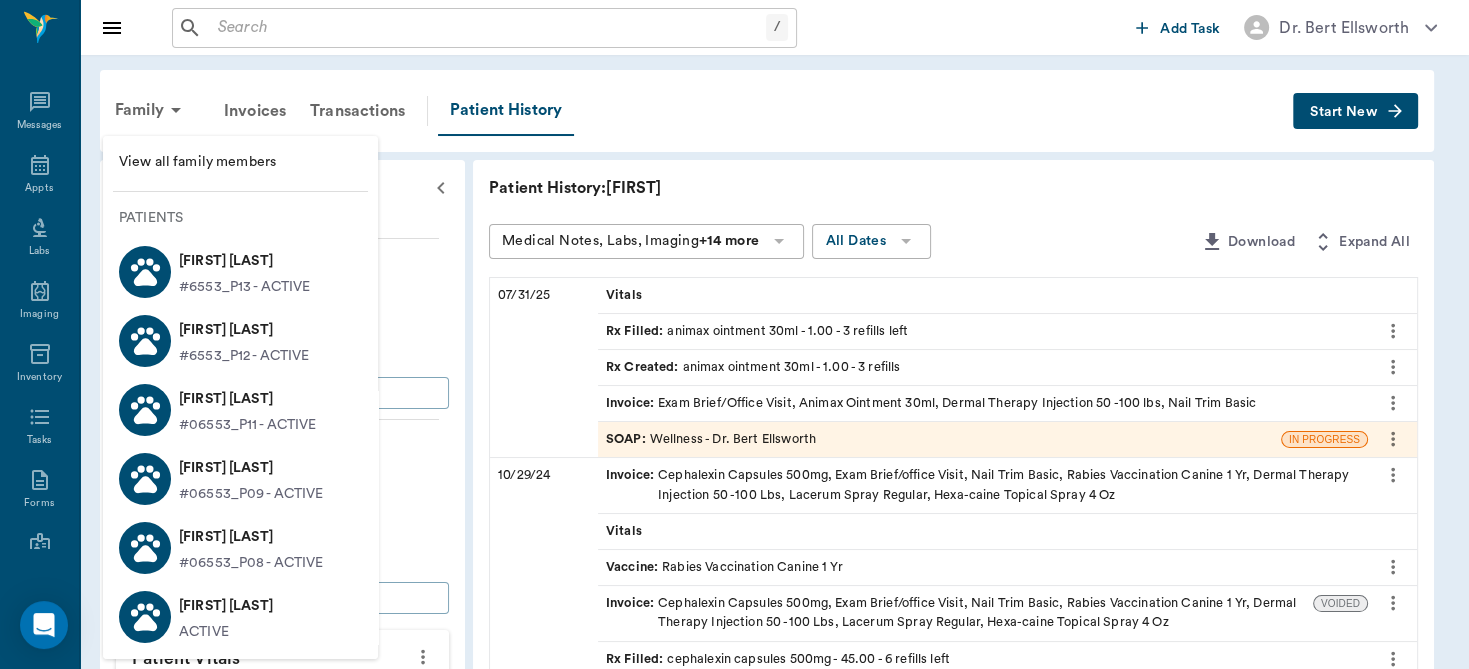 click on "[FIRST] [LAST]" at bounding box center (251, 537) 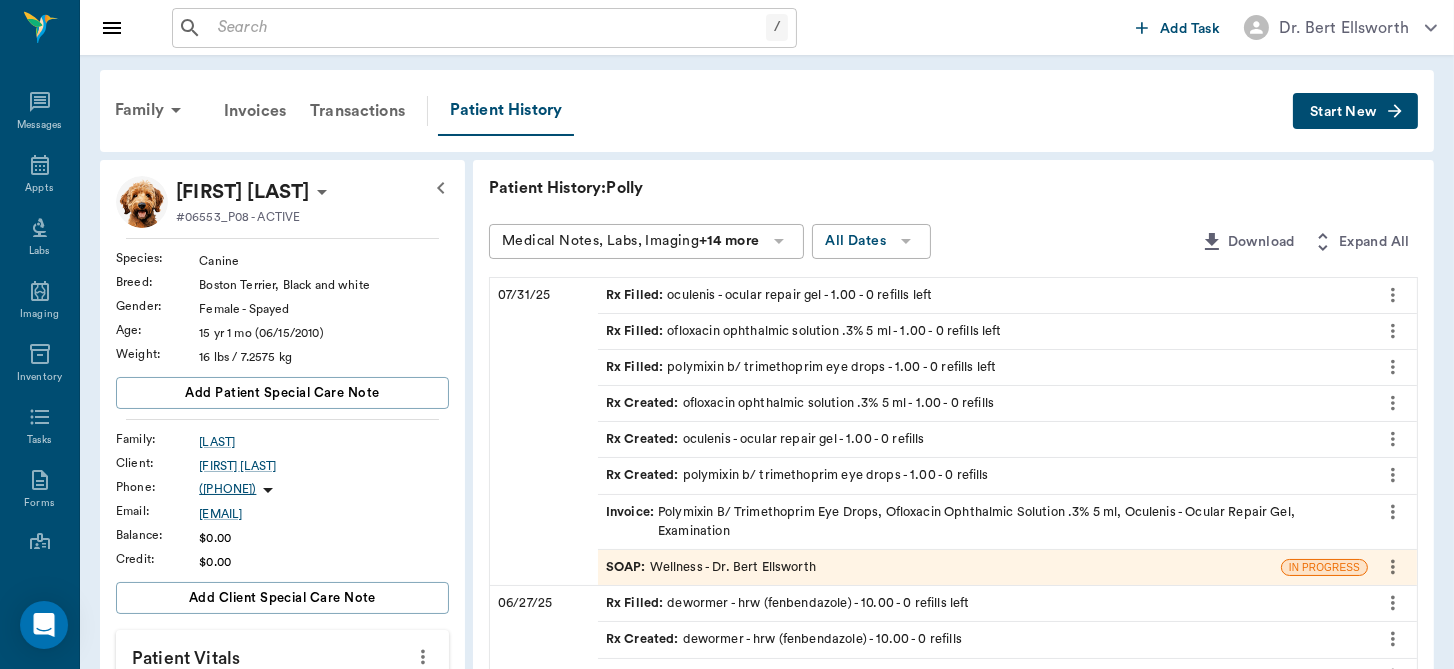 click on "SOAP : Wellness - Dr. Bert Ellsworth" at bounding box center (711, 567) 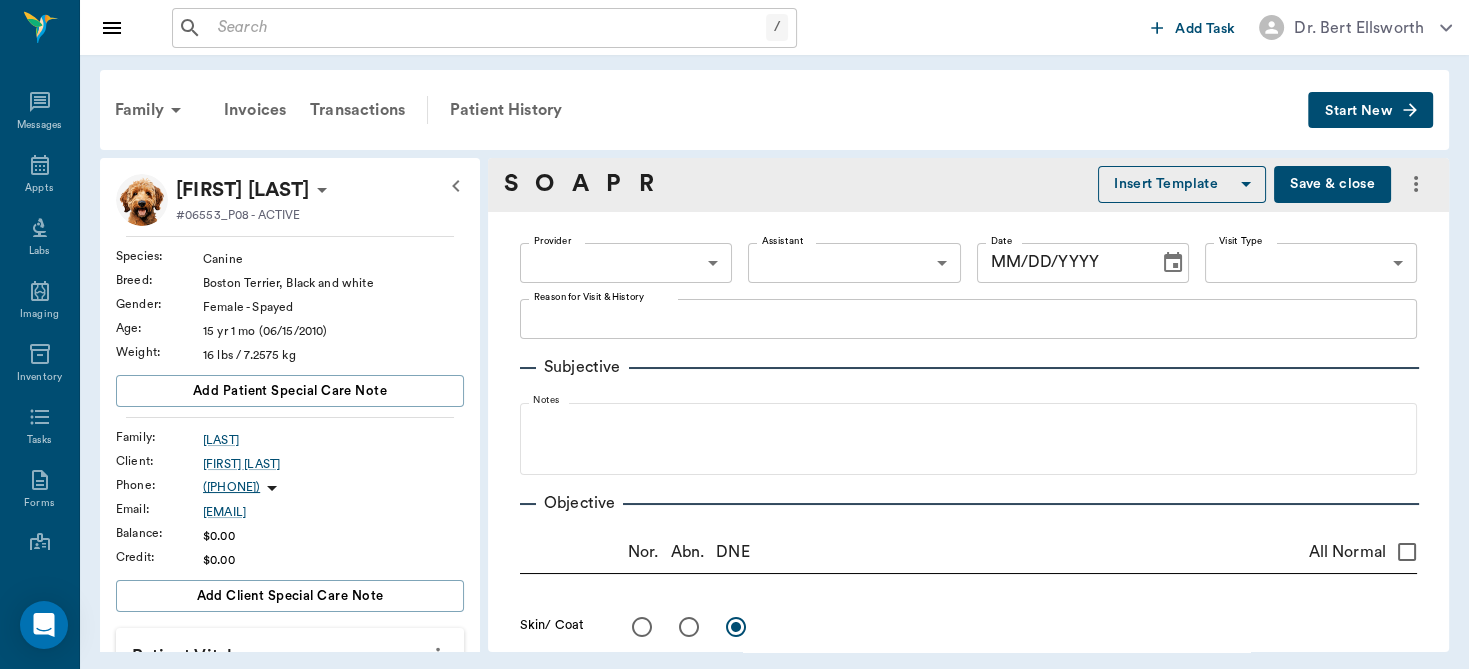 type on "63ec2f075fda476ae8351a4d" 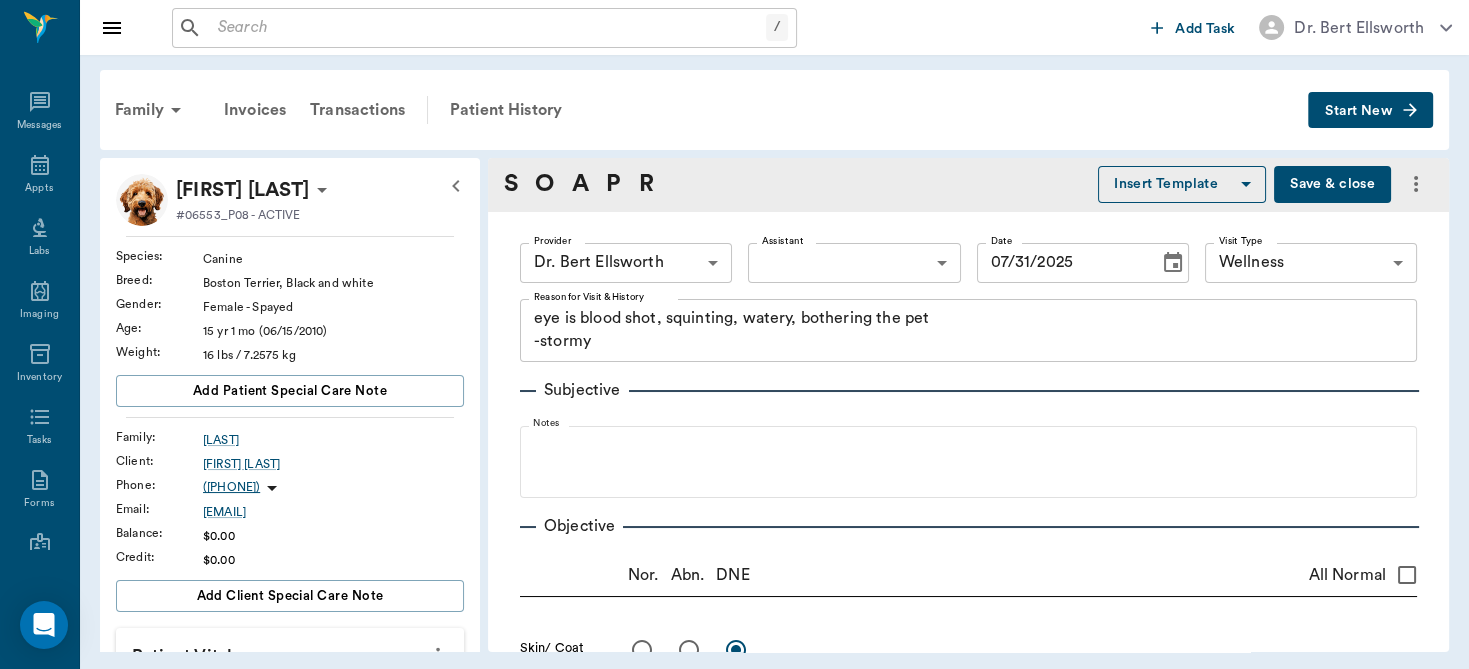 type on "07/31/2025" 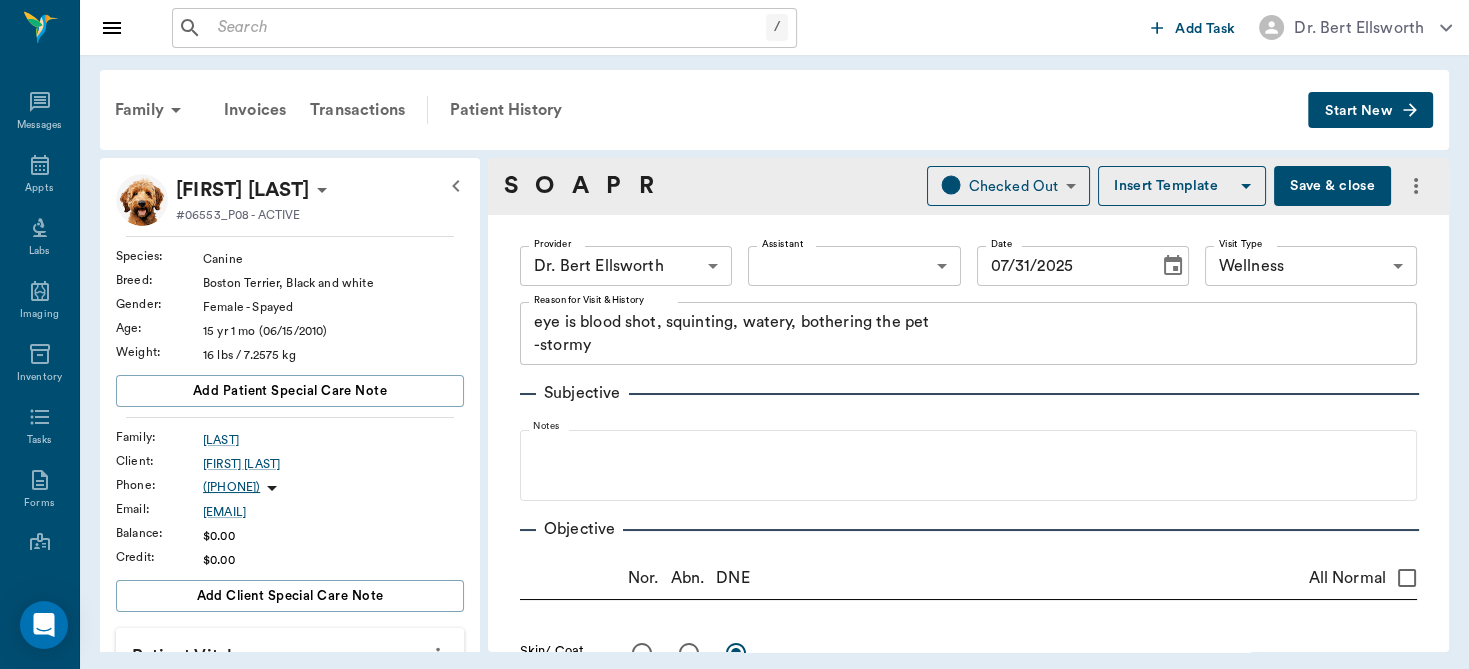 scroll, scrollTop: 311, scrollLeft: 0, axis: vertical 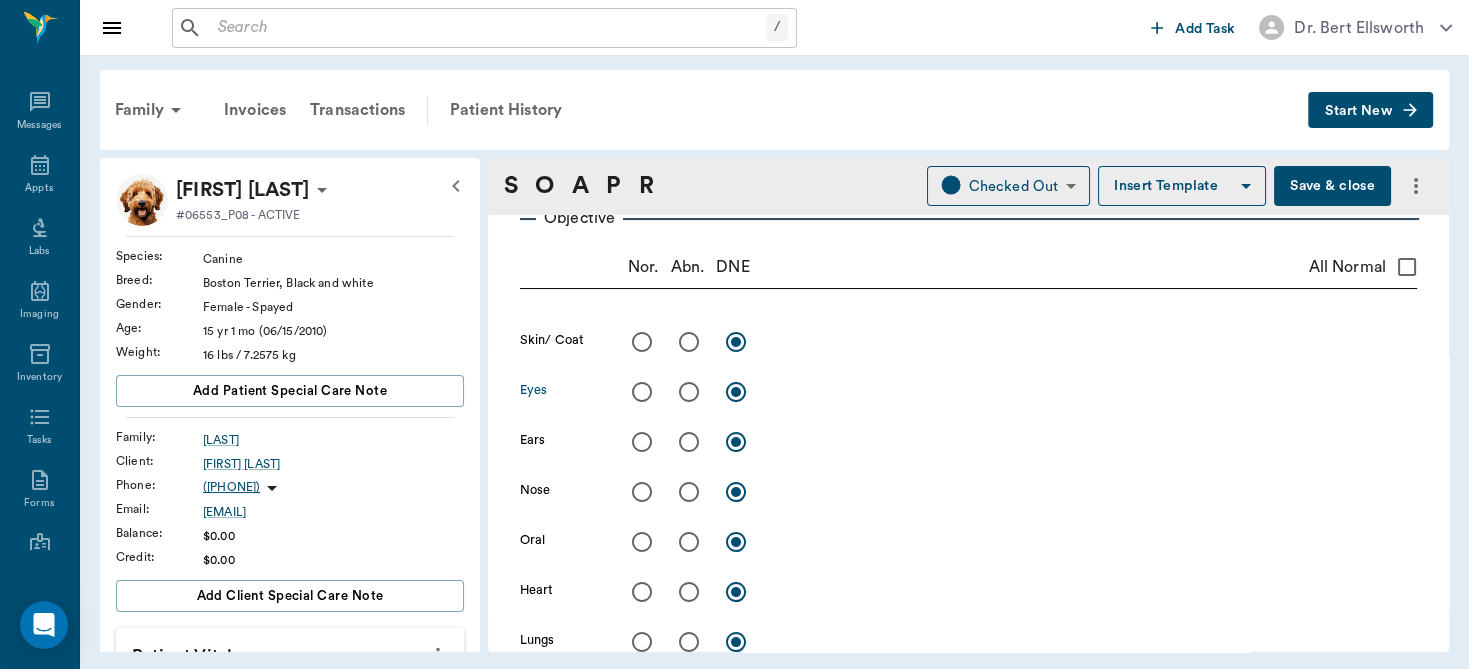 click at bounding box center [689, 392] 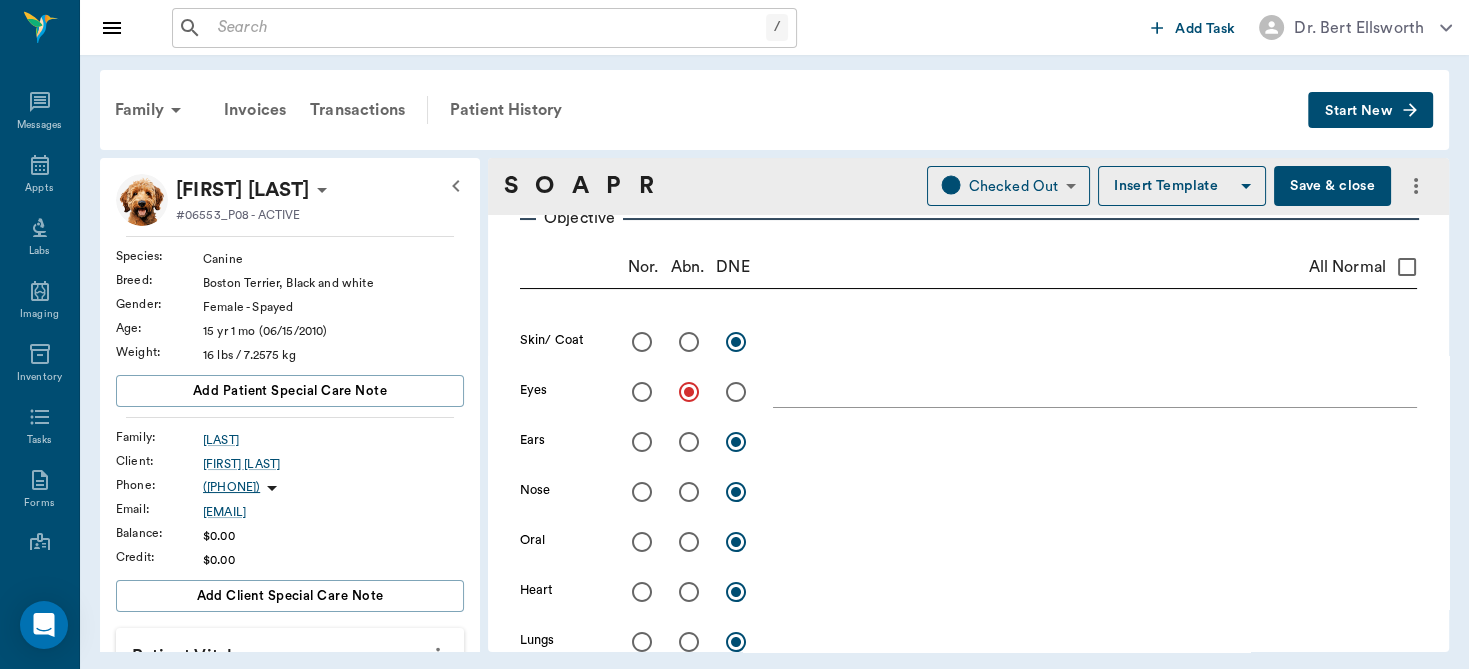 click on "x" at bounding box center (1095, 393) 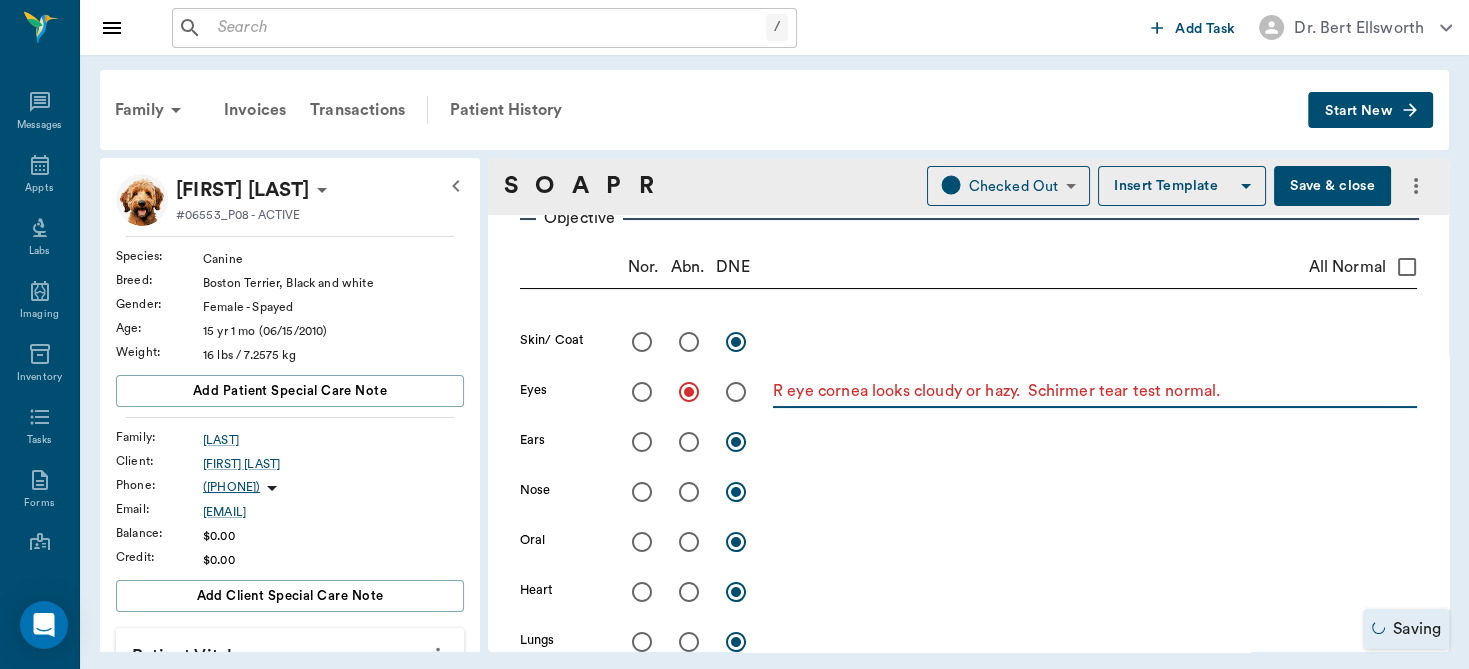 click on "R eye cornea looks cloudy or hazy.  Schirmer tear test normal." at bounding box center (1095, 391) 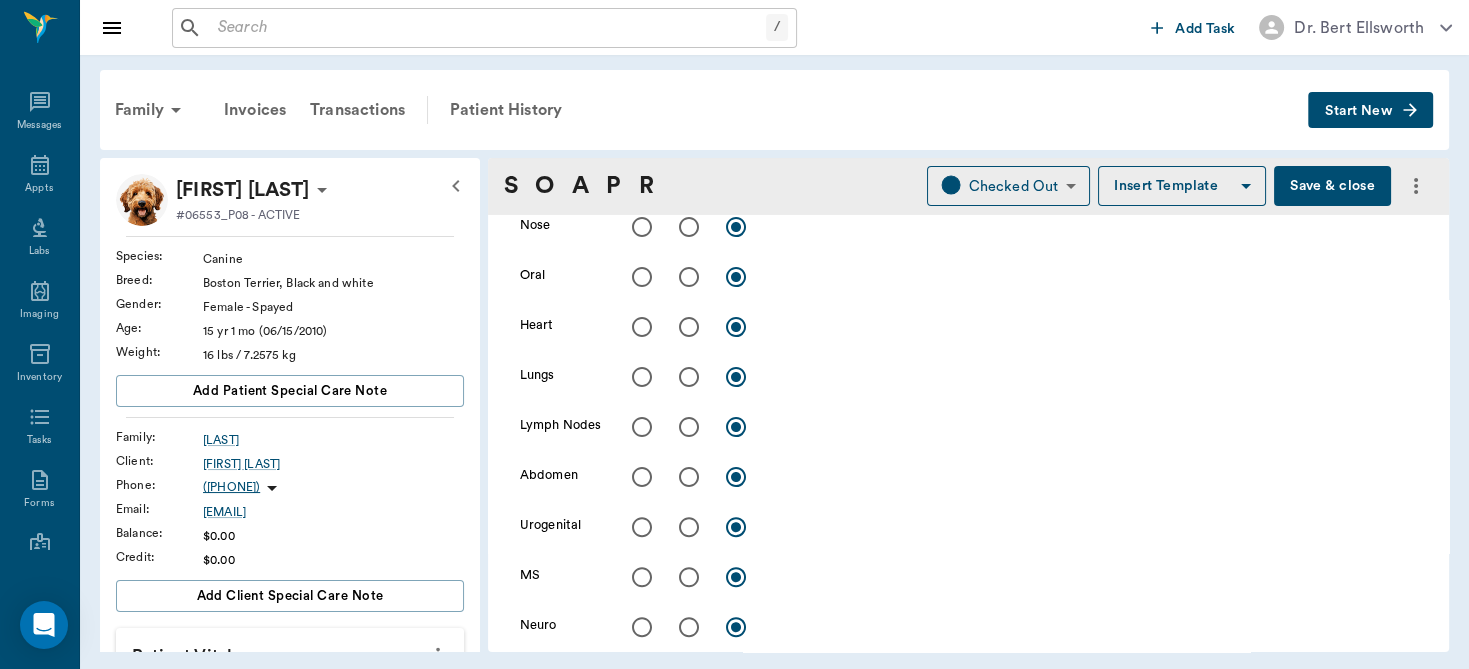 scroll, scrollTop: 534, scrollLeft: 0, axis: vertical 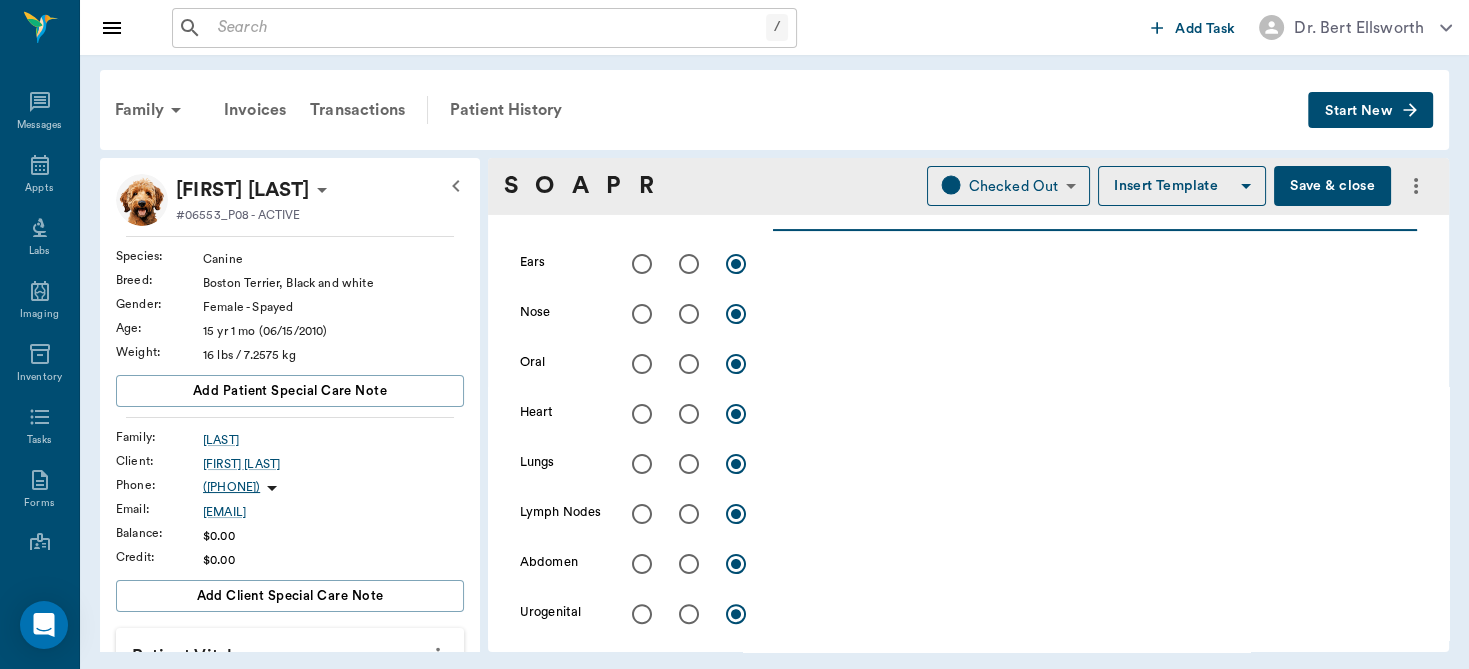 type on "R eye cornea looks cloudy or hazy.  Schirmer tear test normal.  Flor stain: 2 small areas of stain uptake in ventral cornea Dx: small abrasion. L eye neg.  Cataracts present." 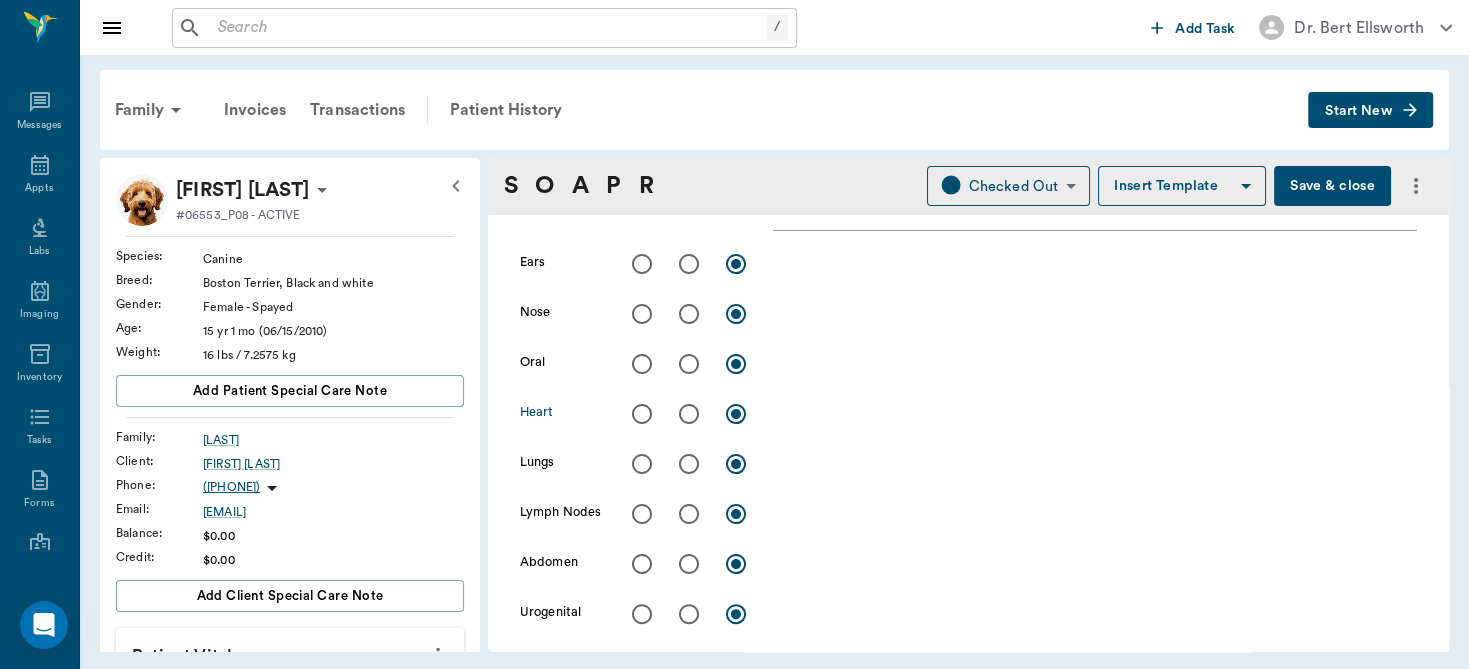 click at bounding box center [642, 414] 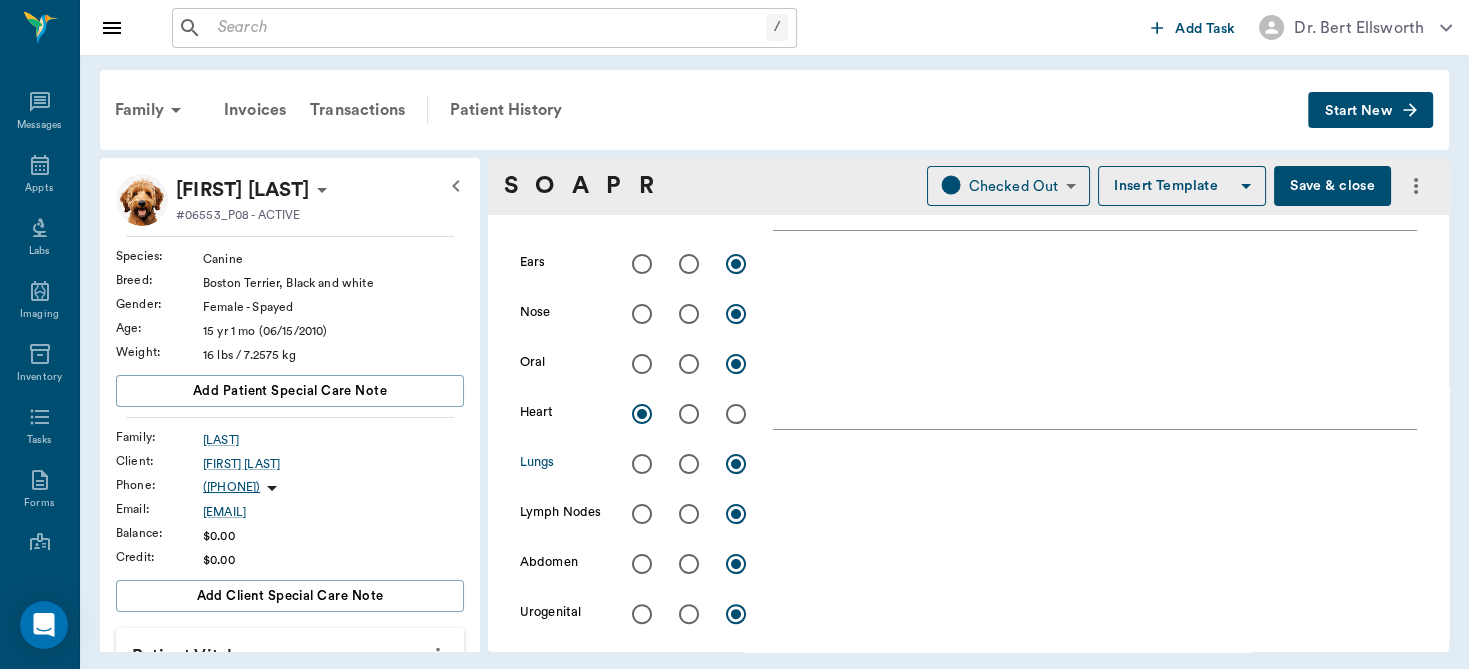 click at bounding box center [642, 464] 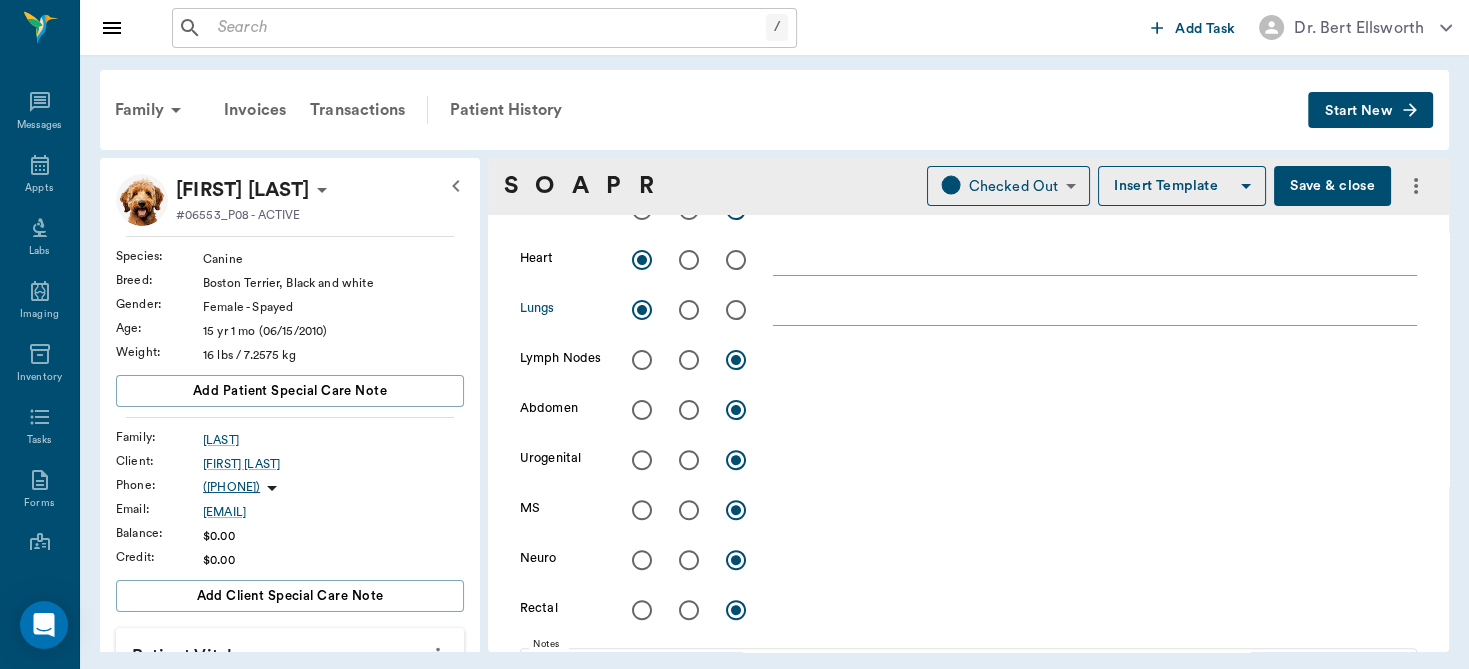 scroll, scrollTop: 855, scrollLeft: 0, axis: vertical 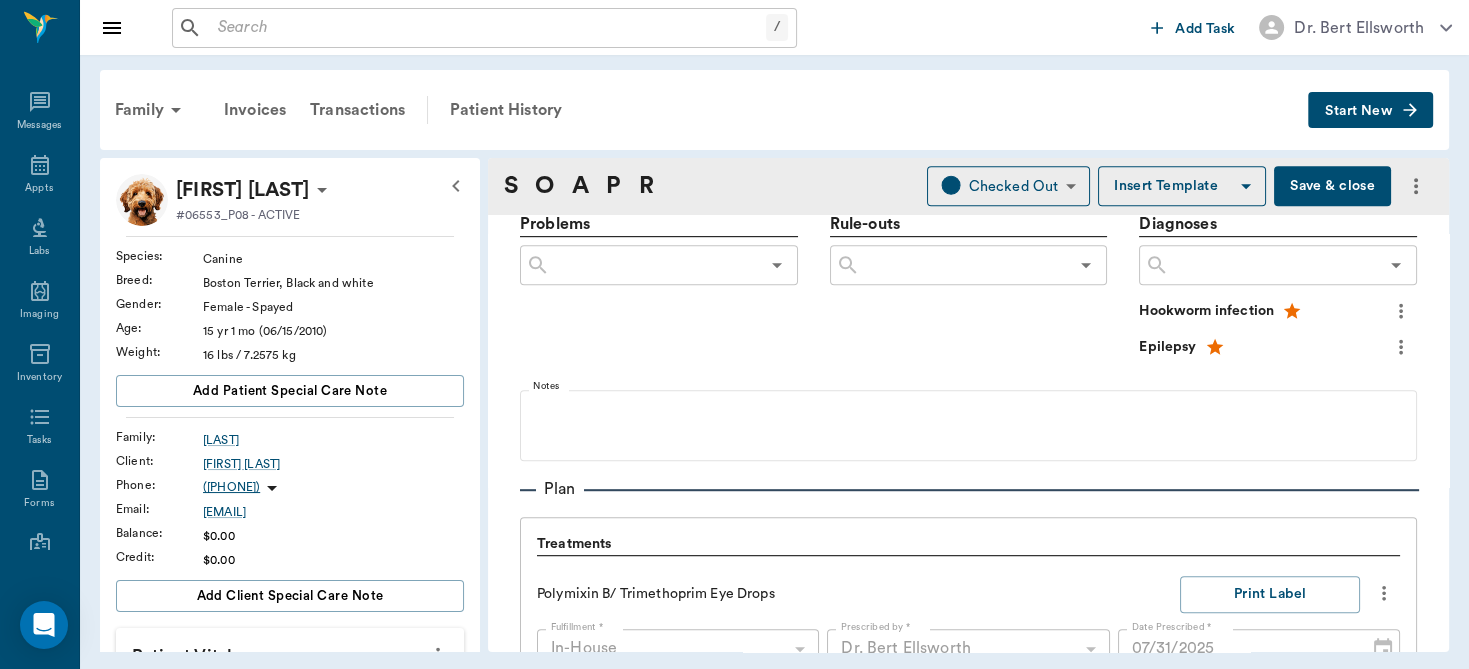 click 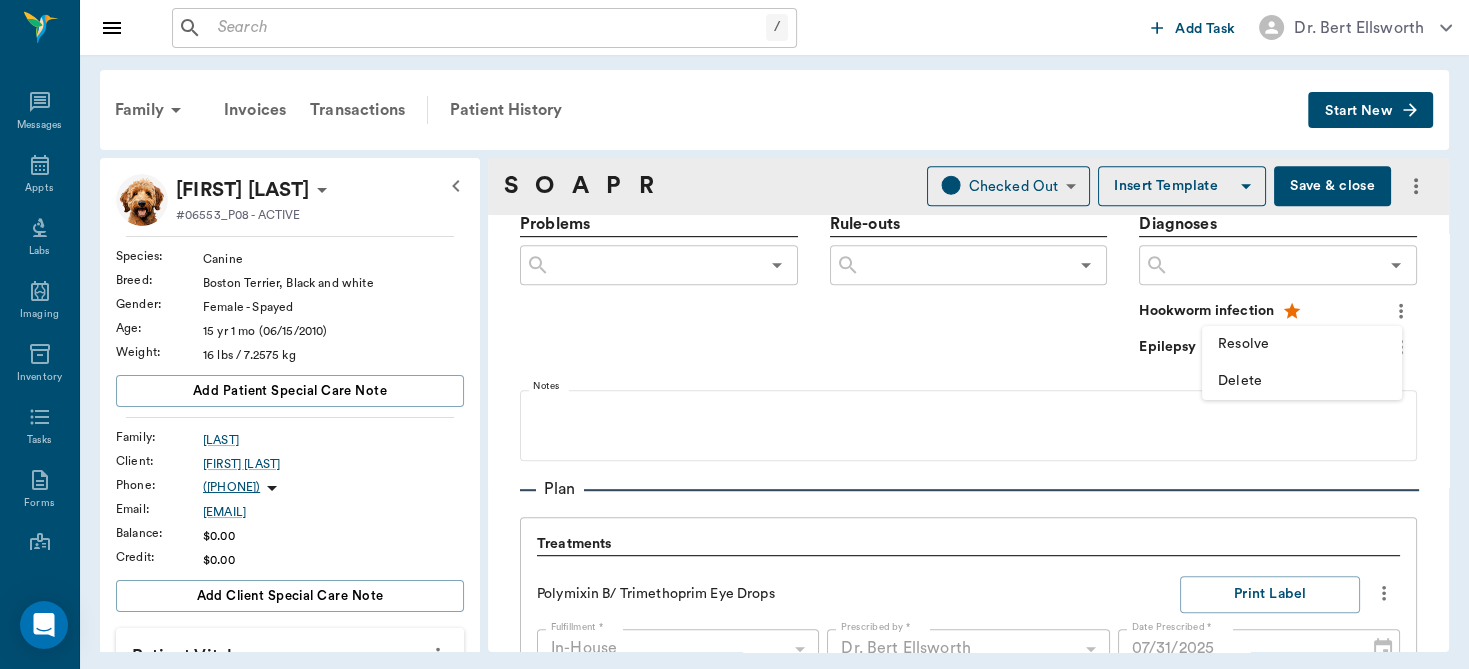 click on "Resolve" at bounding box center (1302, 344) 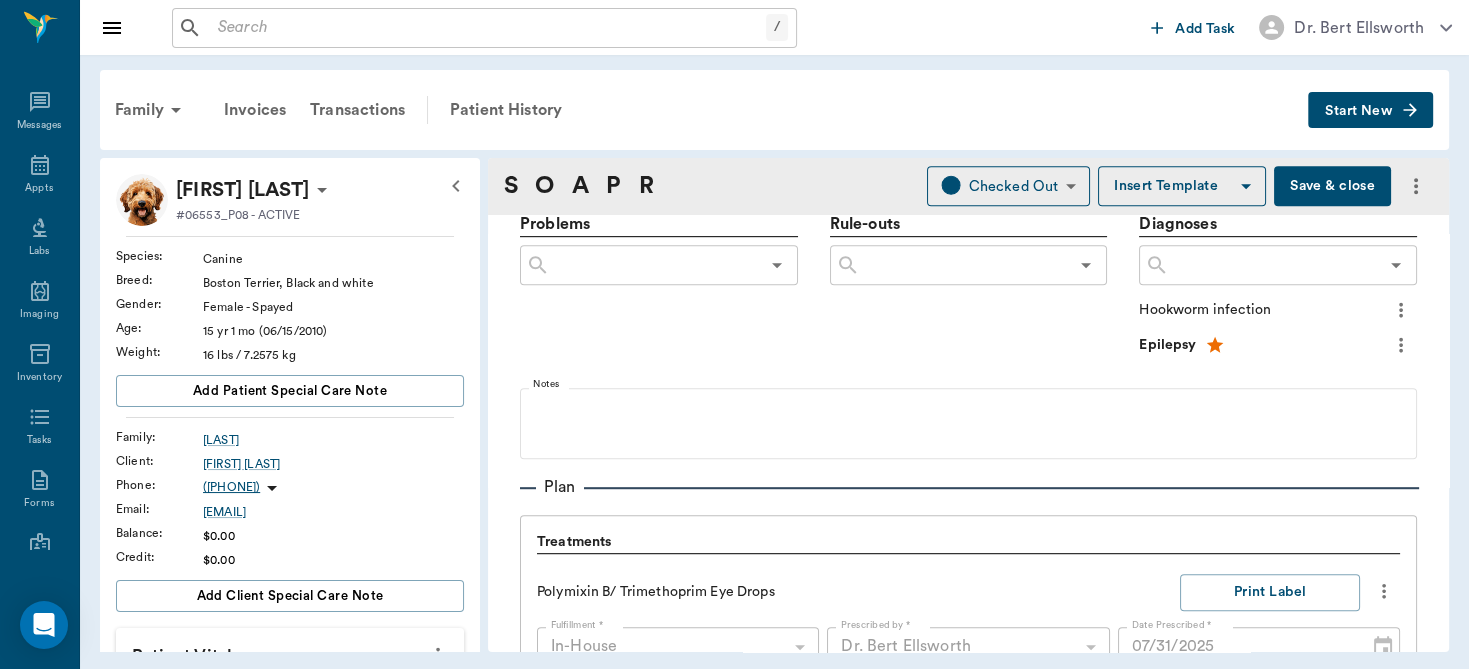 click 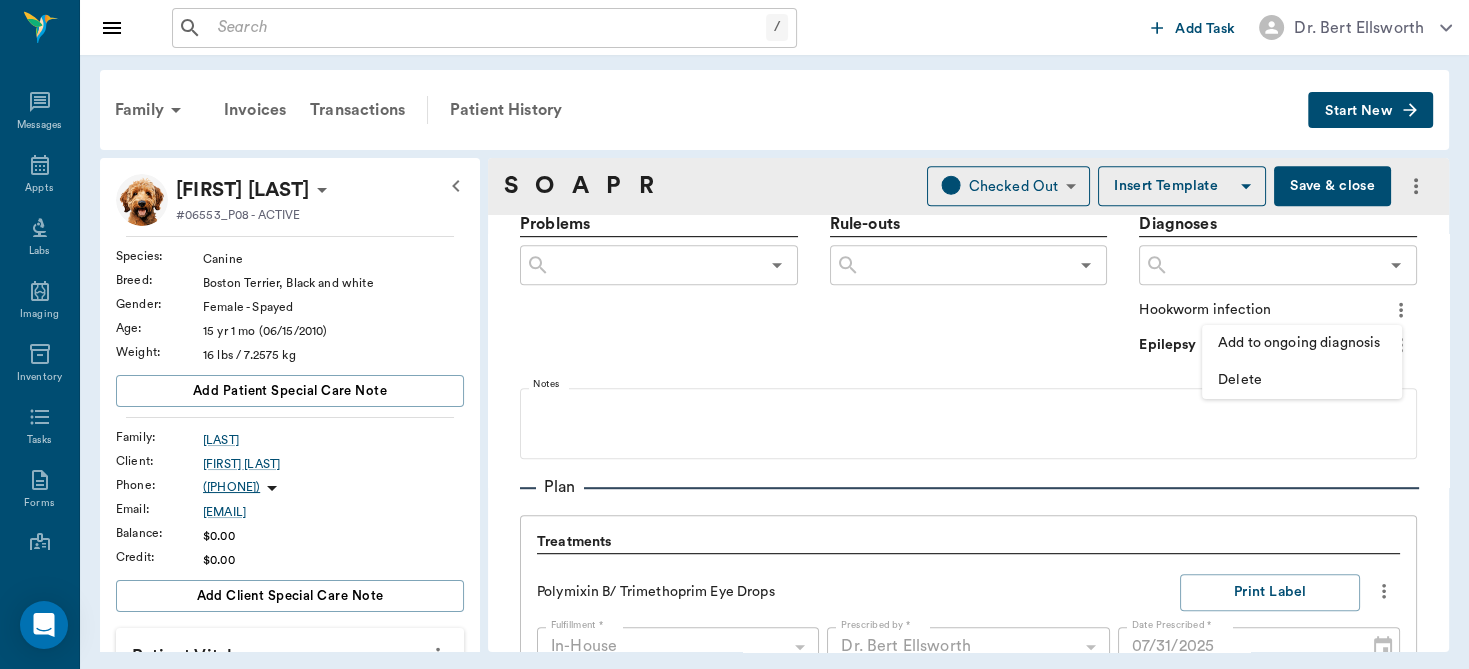 click on "Delete" at bounding box center (1302, 380) 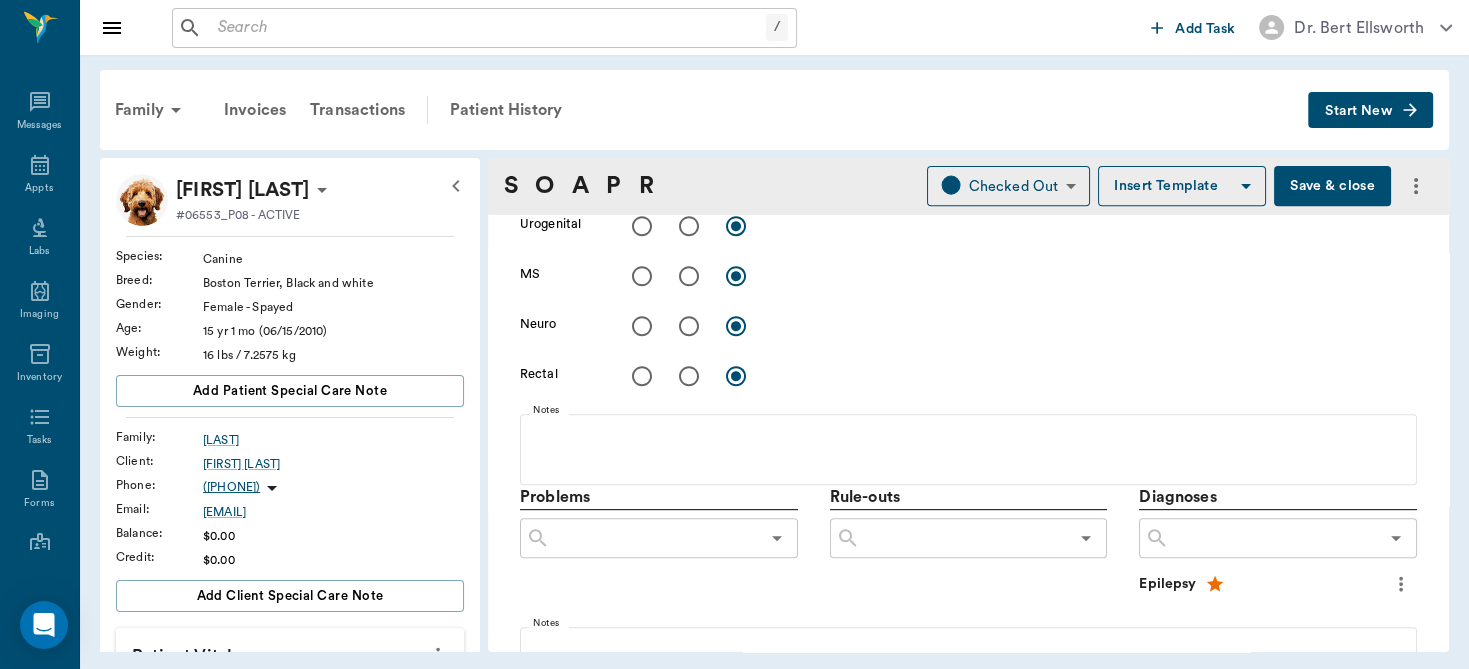 scroll, scrollTop: 927, scrollLeft: 0, axis: vertical 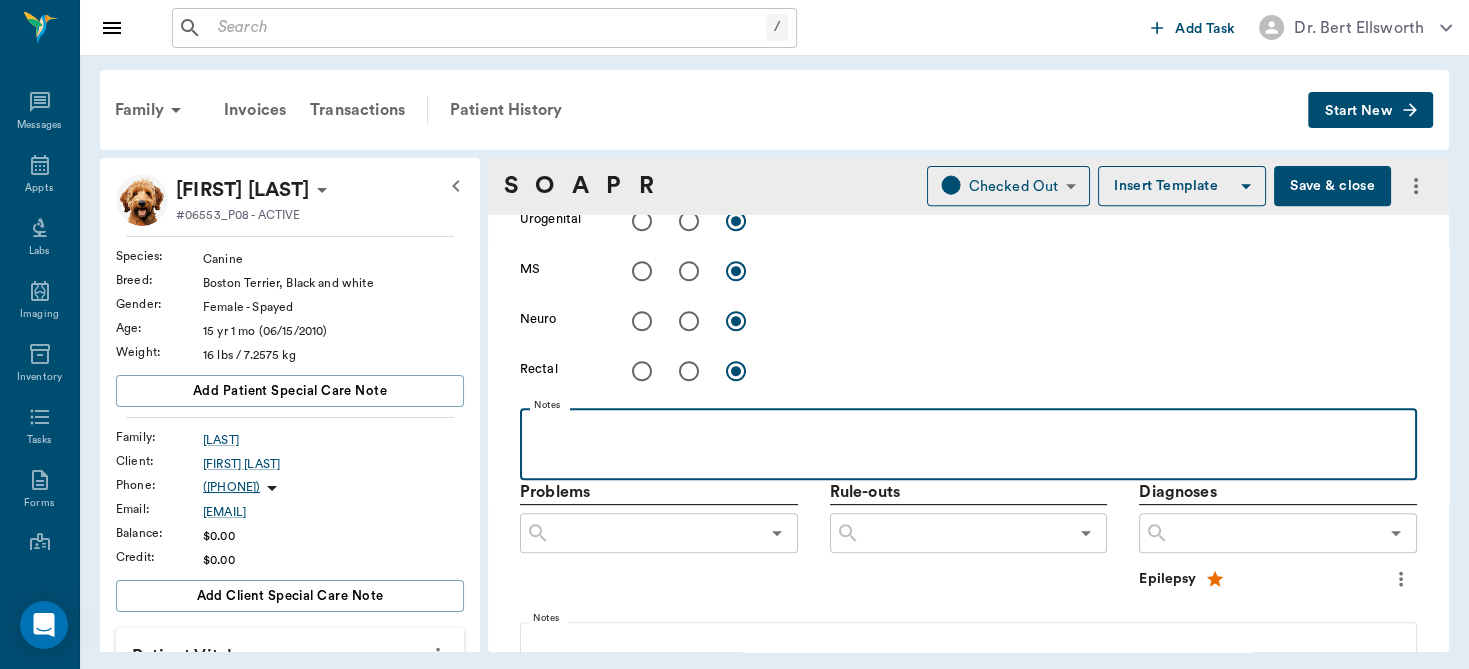 click at bounding box center (968, 443) 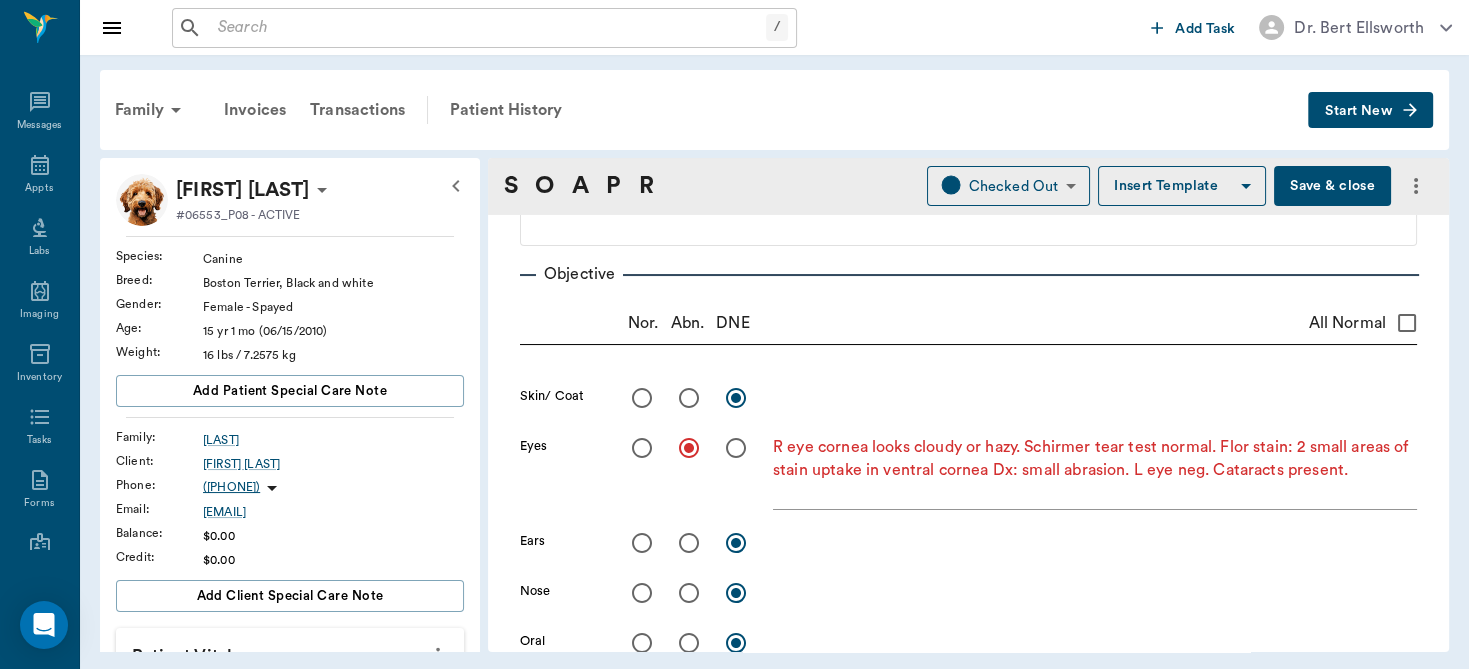 scroll, scrollTop: 108, scrollLeft: 0, axis: vertical 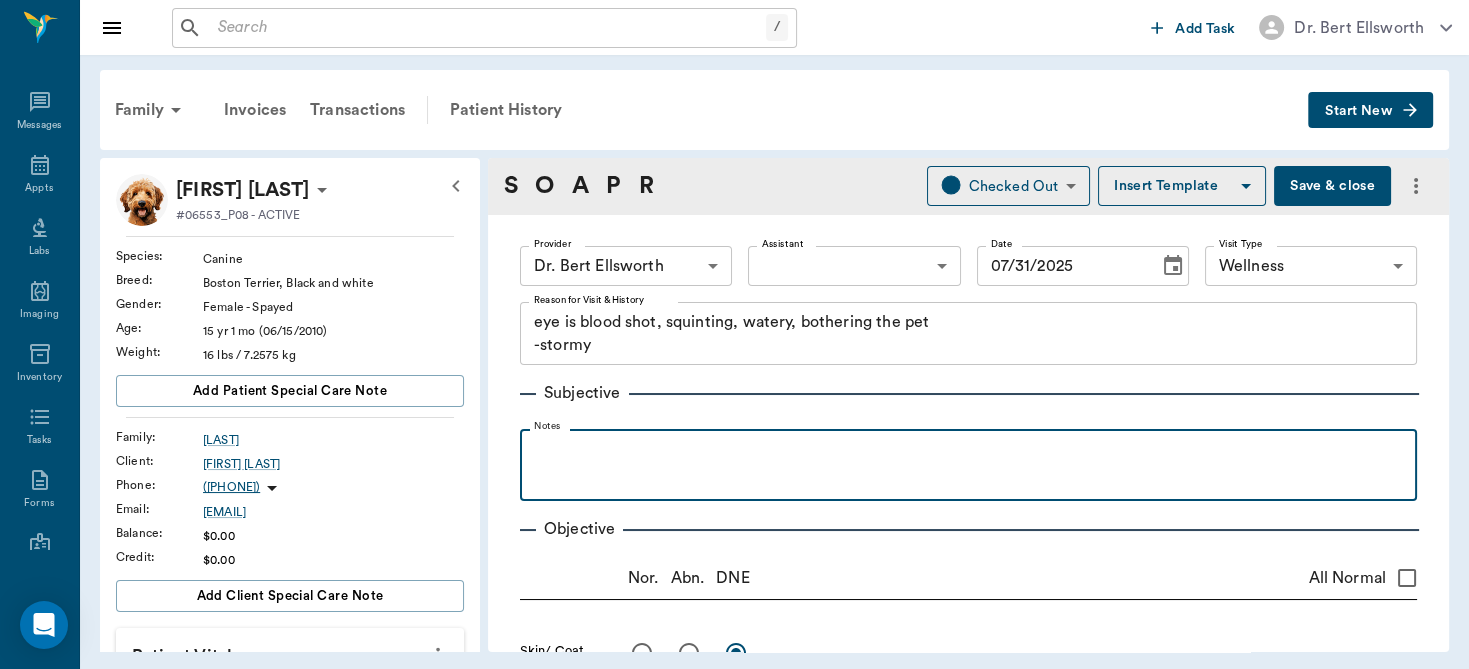 click at bounding box center [968, 451] 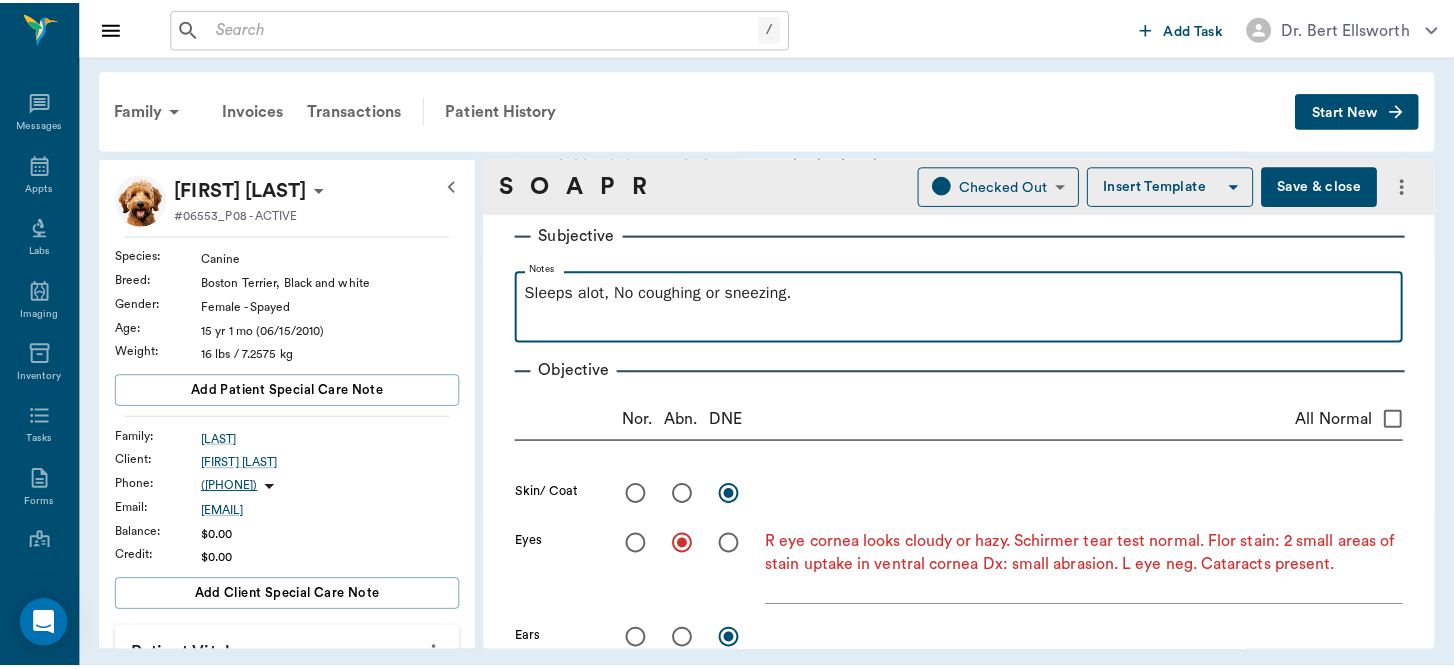 scroll, scrollTop: 146, scrollLeft: 0, axis: vertical 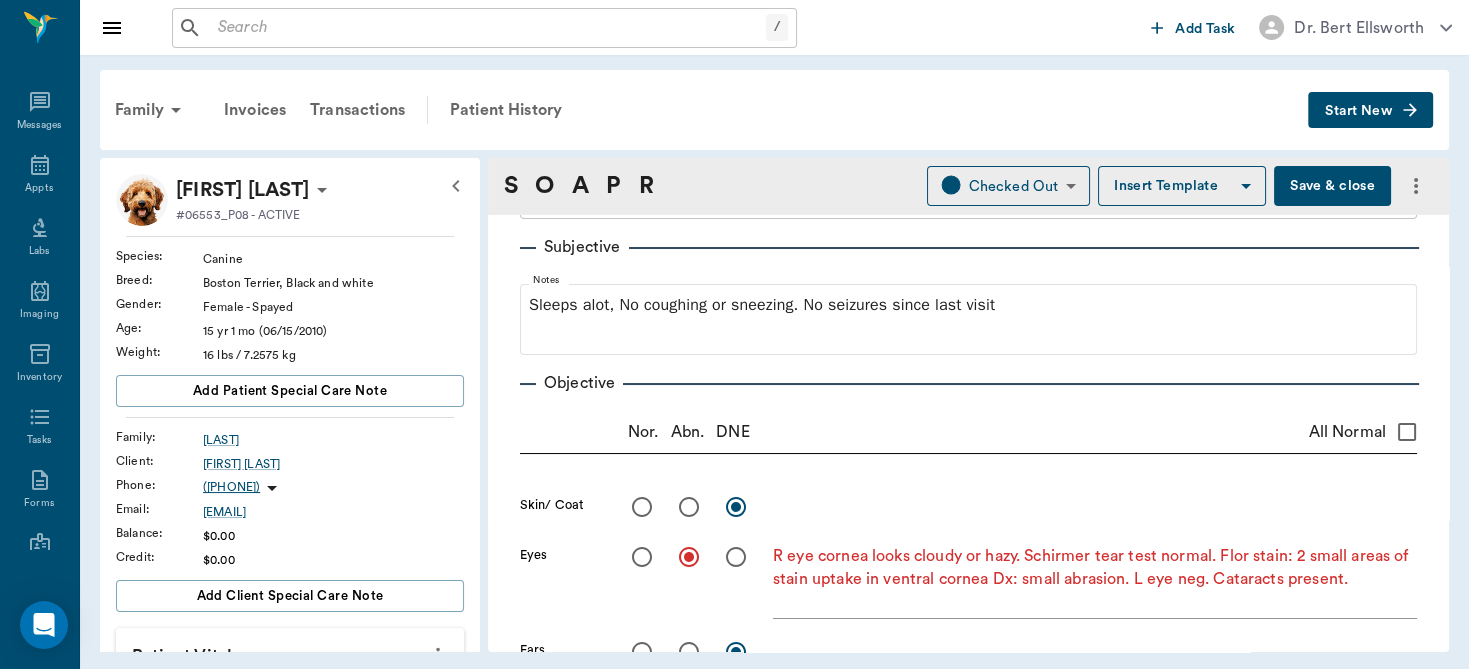 click on "Save & close" at bounding box center (1332, 186) 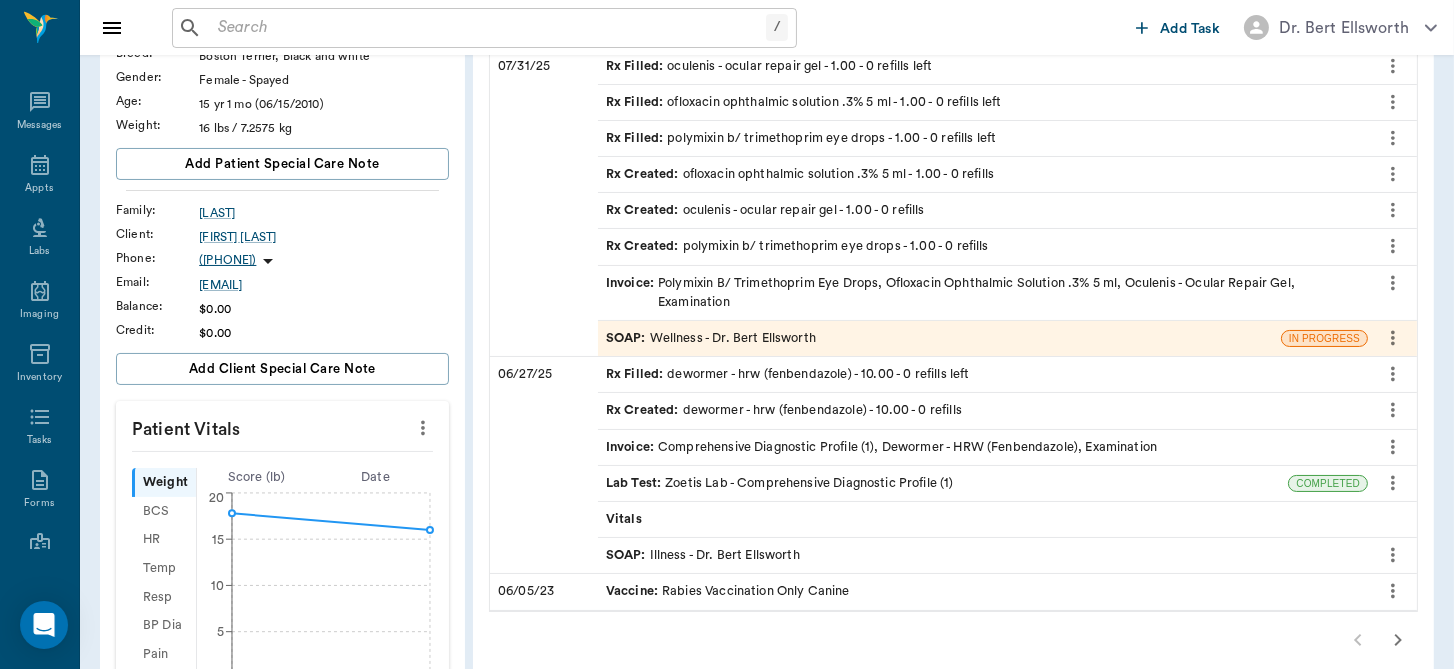 scroll, scrollTop: 245, scrollLeft: 0, axis: vertical 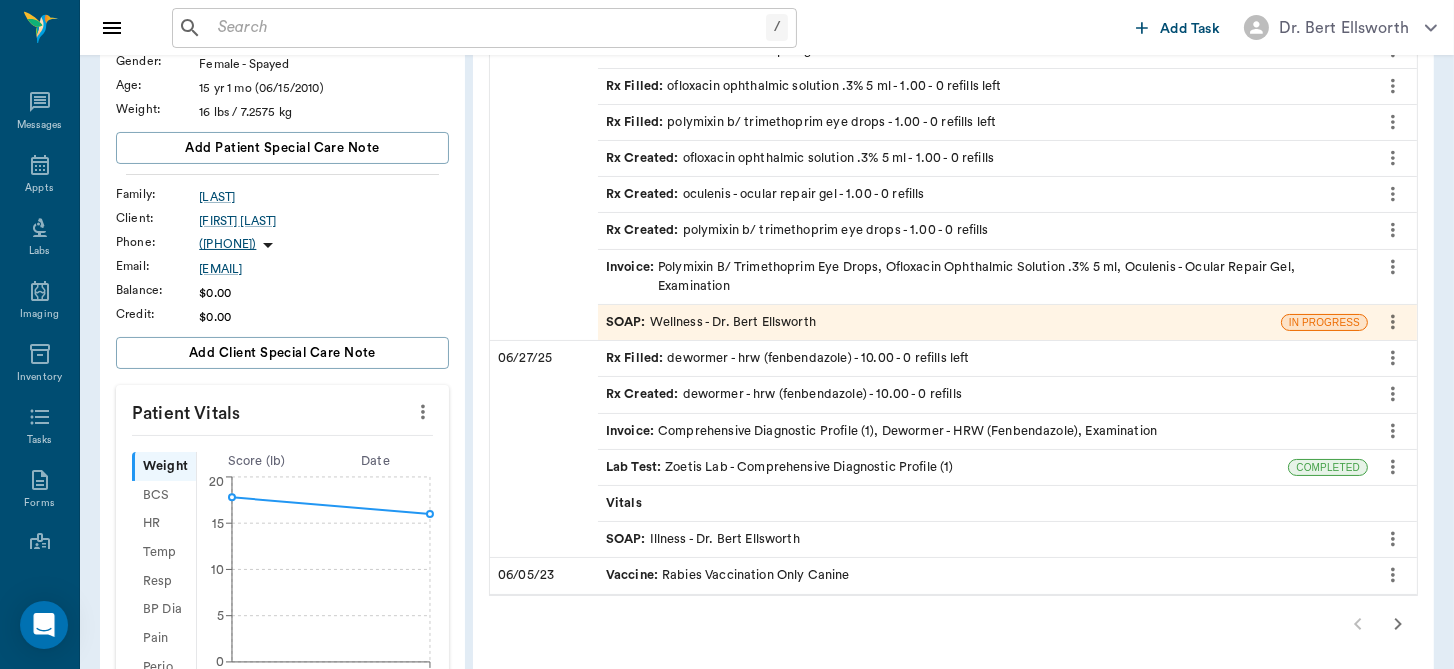click 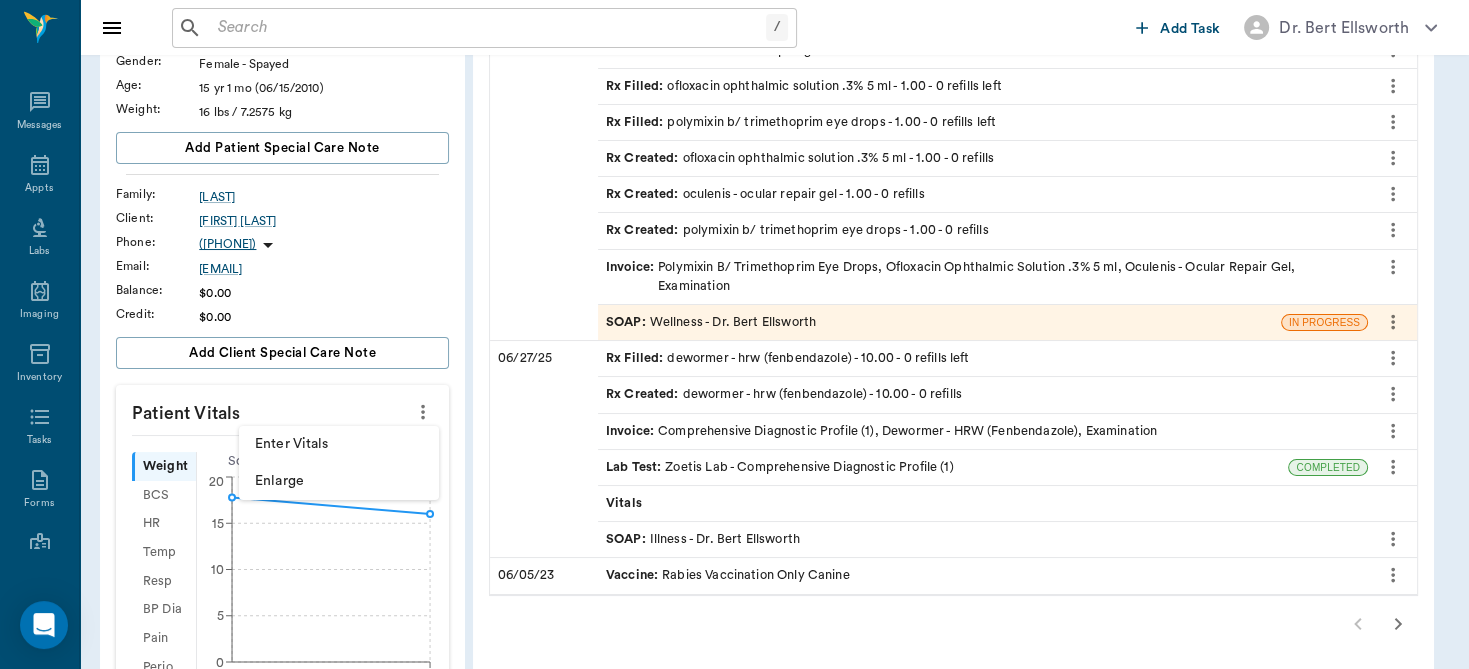 click on "Enter Vitals" at bounding box center [339, 444] 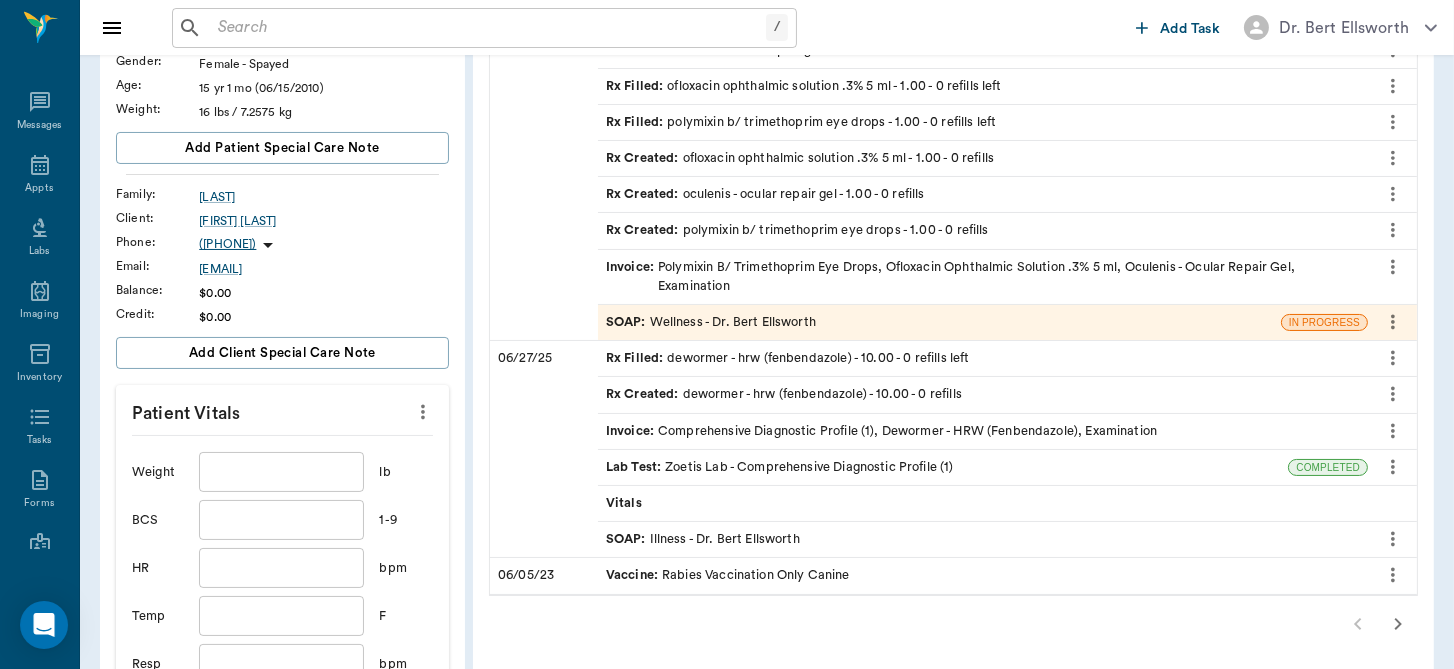 click at bounding box center (281, 472) 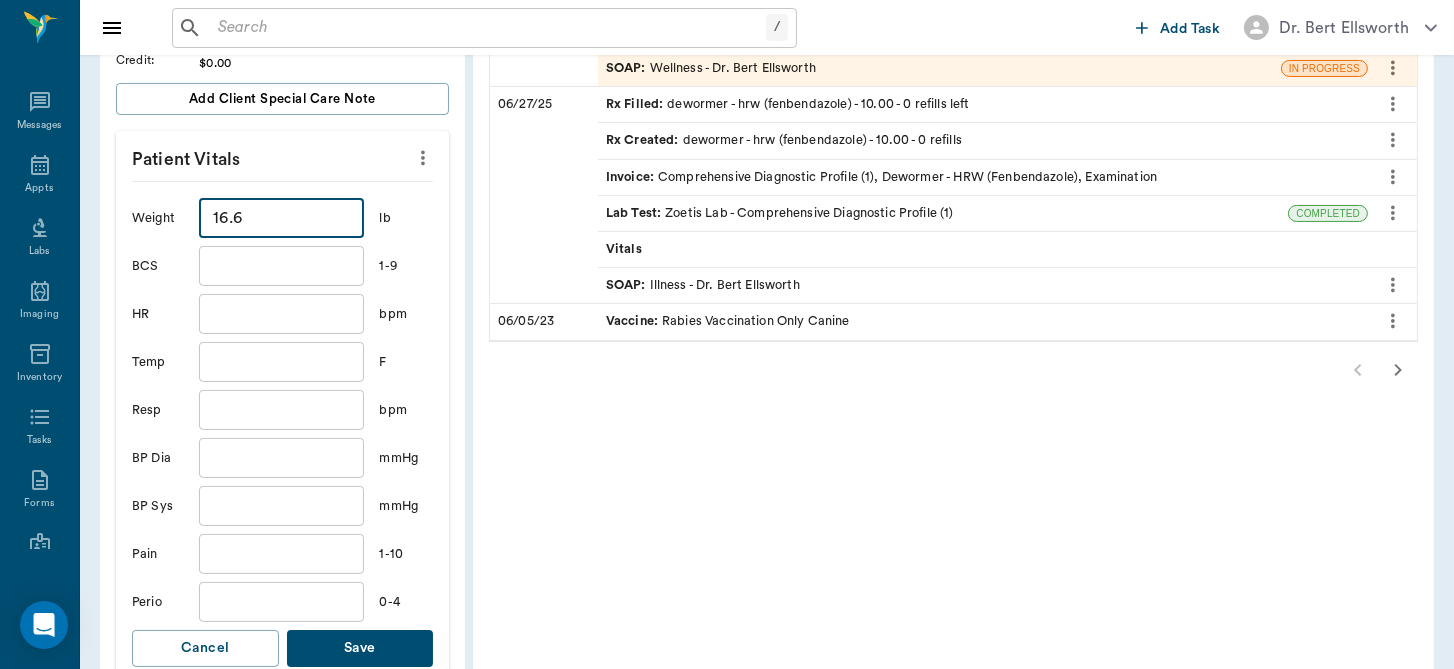 scroll, scrollTop: 504, scrollLeft: 0, axis: vertical 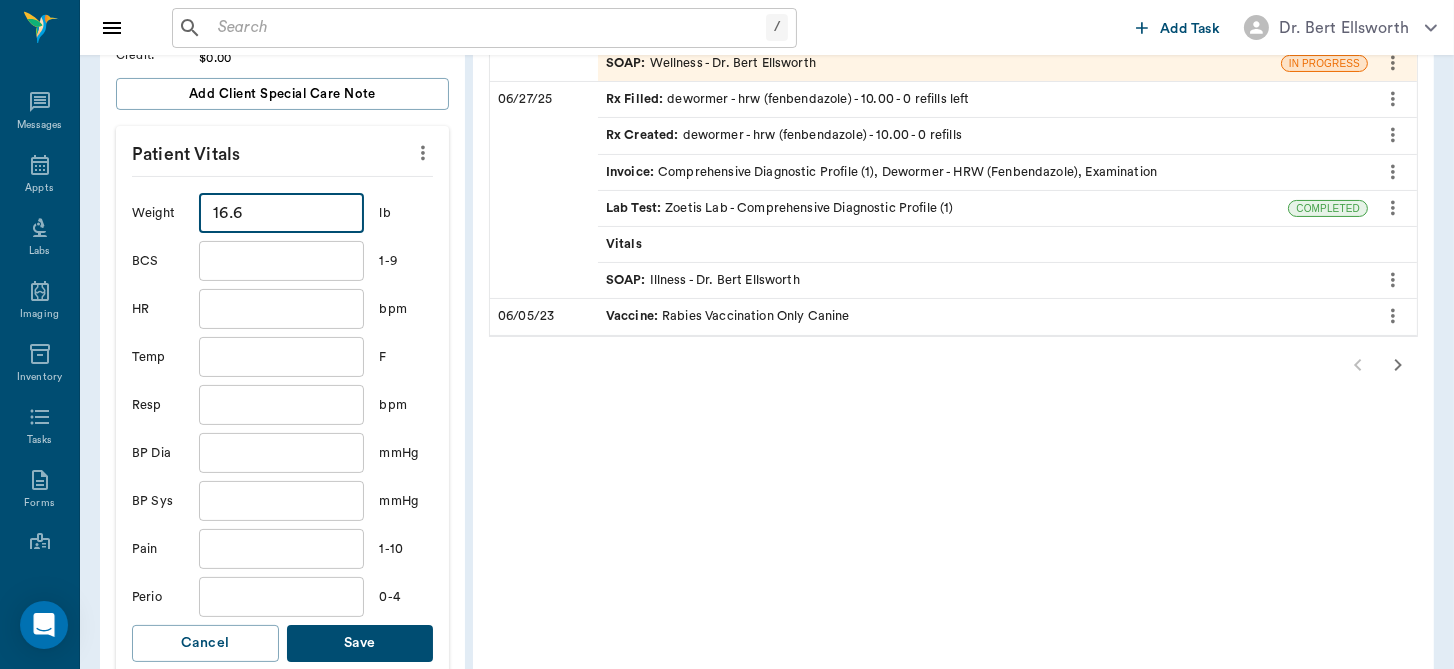 type on "16.6" 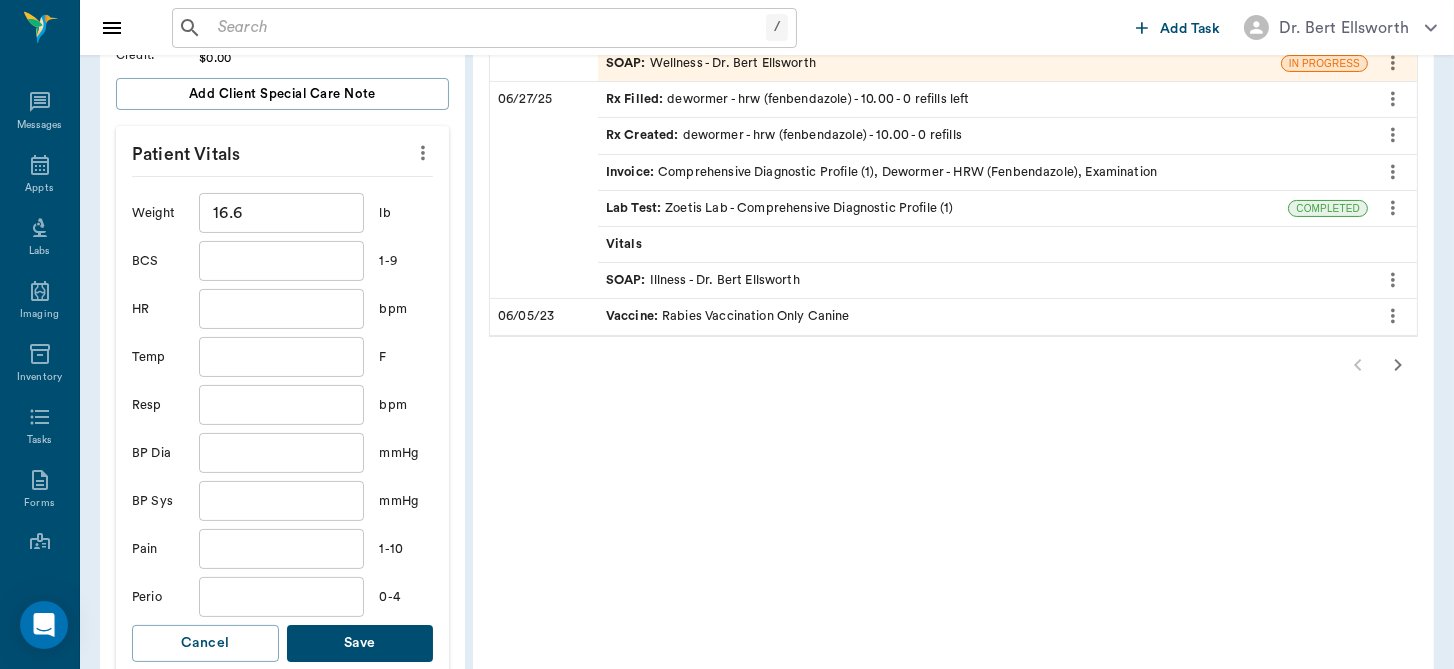 click on "Save" at bounding box center [360, 643] 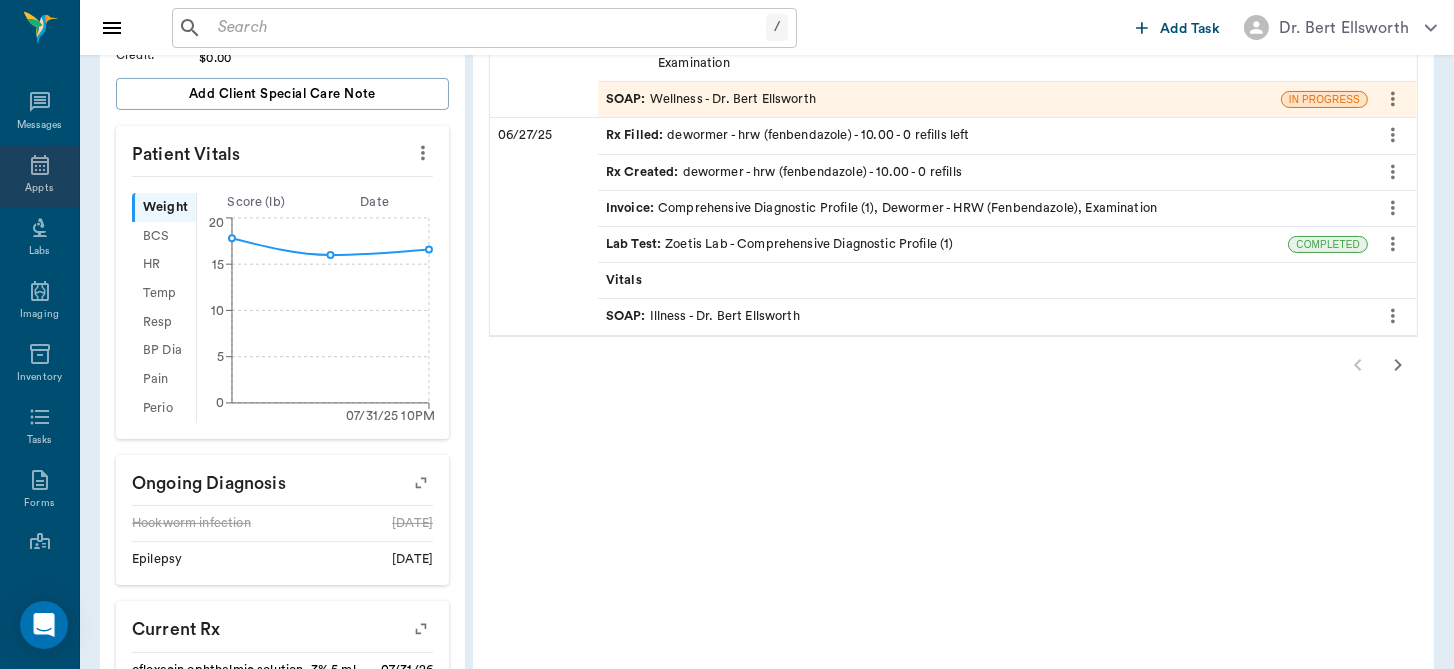 click on "Appts" at bounding box center [39, 188] 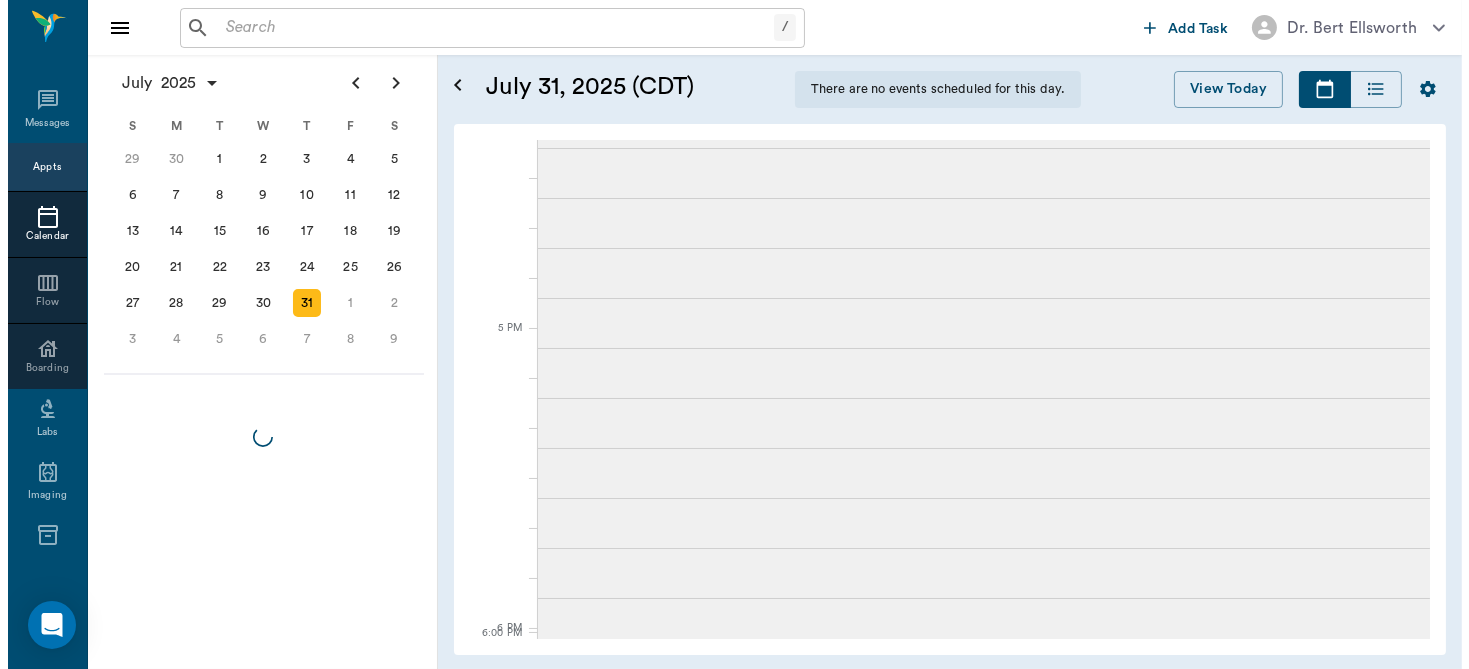 scroll, scrollTop: 0, scrollLeft: 0, axis: both 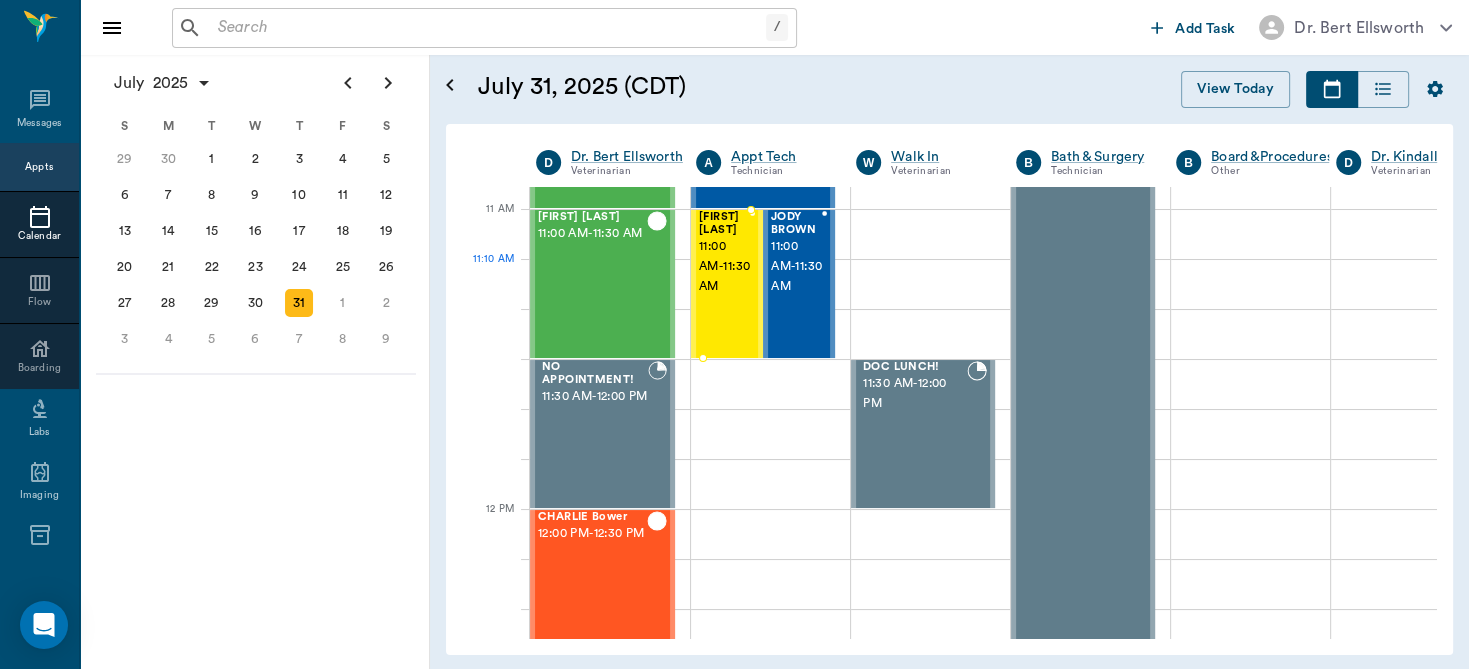 click on "11:00 AM  -  11:30 AM" at bounding box center (724, 267) 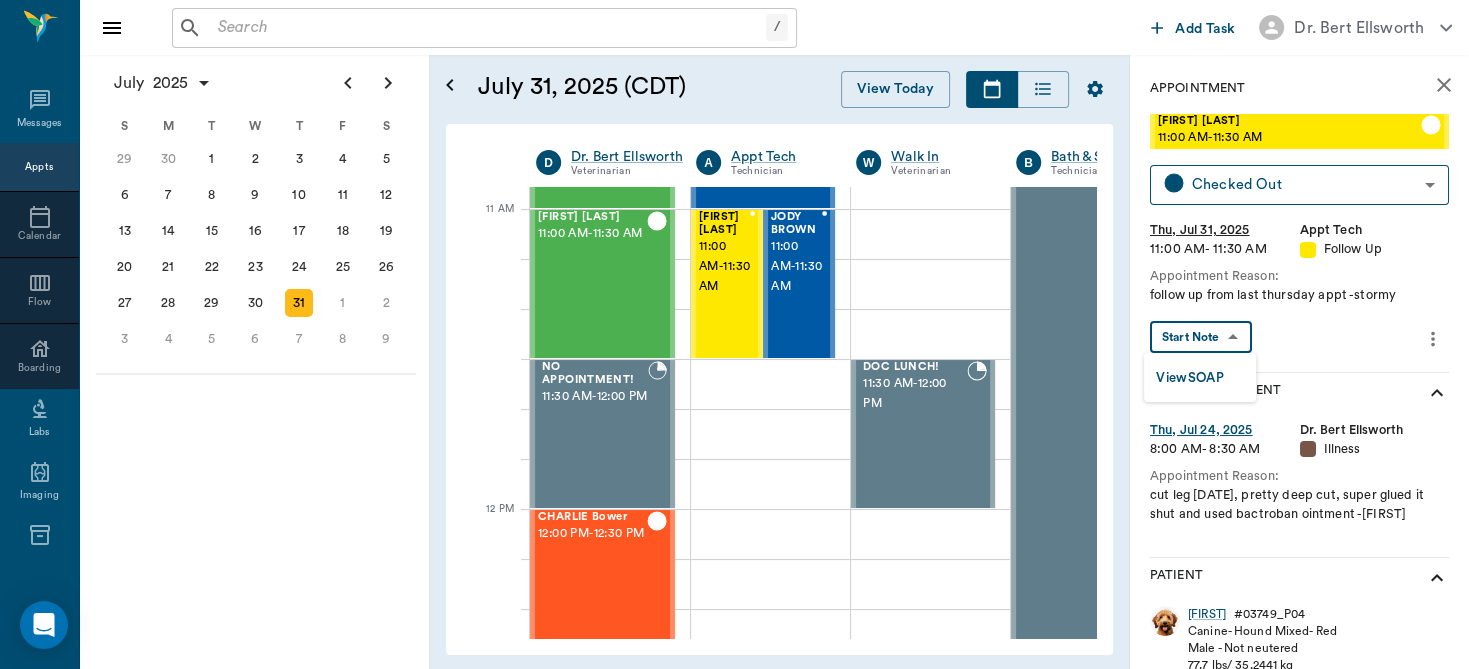 click on "/ ​ Add Task Dr. Bert Ellsworth Nectar Messages Appts Calendar Flow Boarding Labs Imaging Inventory Tasks Forms Staff Reports Lookup Settings July 2025 S M T W T F S Jun 1 2 3 4 5 6 7 8 9 10 11 12 13 14 15 16 17 18 19 20 21 22 23 24 25 26 27 28 29 30 Jul 1 2 3 4 5 6 7 8 9 10 11 12 S M T W T F S 29 30 Jul 1 2 3 4 5 6 7 8 9 10 11 12 13 14 15 16 17 18 19 20 21 22 23 24 25 26 27 28 29 30 31 Aug 1 2 3 4 5 6 7 8 9 S M T W T F S 27 28 29 30 31 Aug 1 2 3 4 5 6 7 8 9 10 11 12 13 14 15 16 17 18 19 20 21 22 23 24 25 26 27 28 29 30 31 Sep 1 2 3 4 5 6 July 31, 2025 (CDT) View Today July 2025 Today 31 Thu Jul 2025 D Dr. Bert Ellsworth Veterinarian A Appt Tech Technician W Walk In Veterinarian B Bath & Surgery Technician B Board &Procedures Other D Dr. Kindall Jones Veterinarian 8 AM 9 AM 10 AM 11 AM 12 PM 1 PM 2 PM 3 PM 4 PM 5 PM 6 PM 7 PM 8 PM 10:59 PM 11:00 AM Jack Smith 8:00 AM  -  8:30 AM Pearl Roberts 8:30 AM  -  9:00 AM Molly Wilson 9:00 AM  -  9:30 AM Hades Gulstrom 9:30 AM  -  10:00 AM Annie Potter 10:00 AM  -" at bounding box center [734, 334] 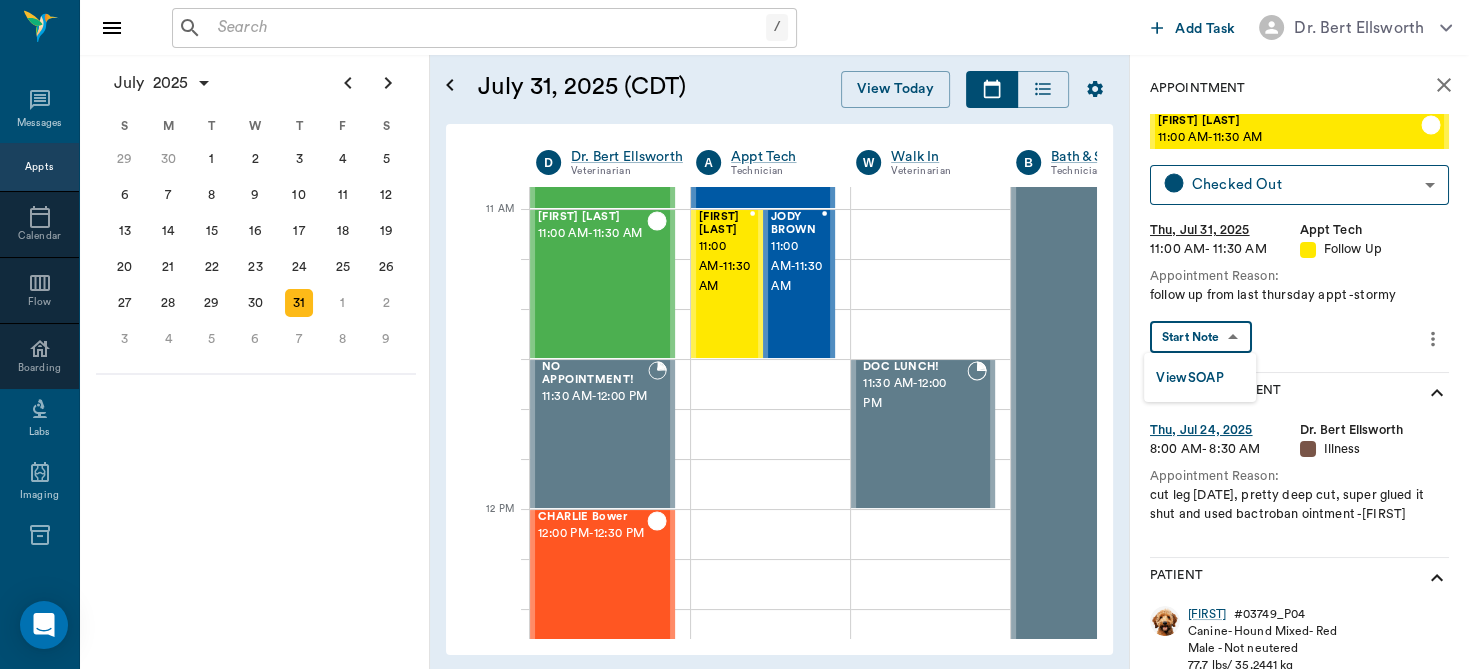 click on "View  SOAP" at bounding box center [1190, 378] 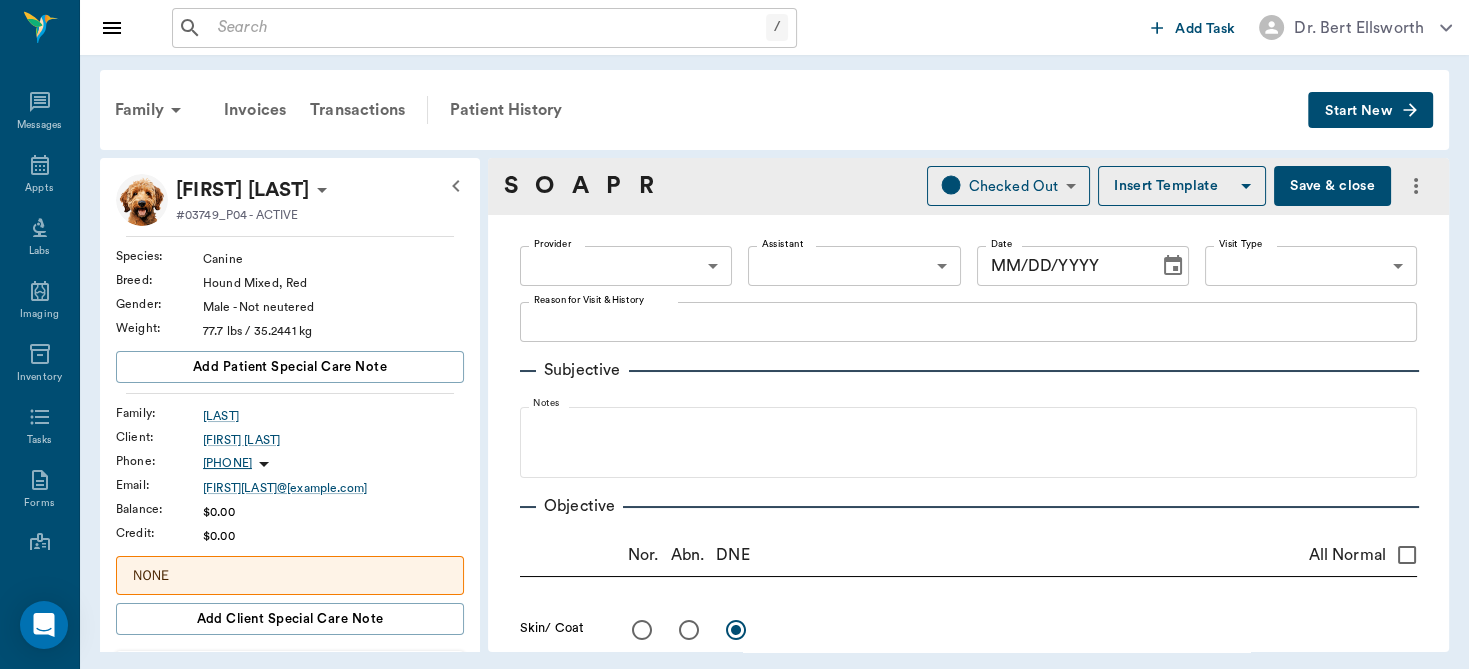 type on "63ec2f075fda476ae8351a4d" 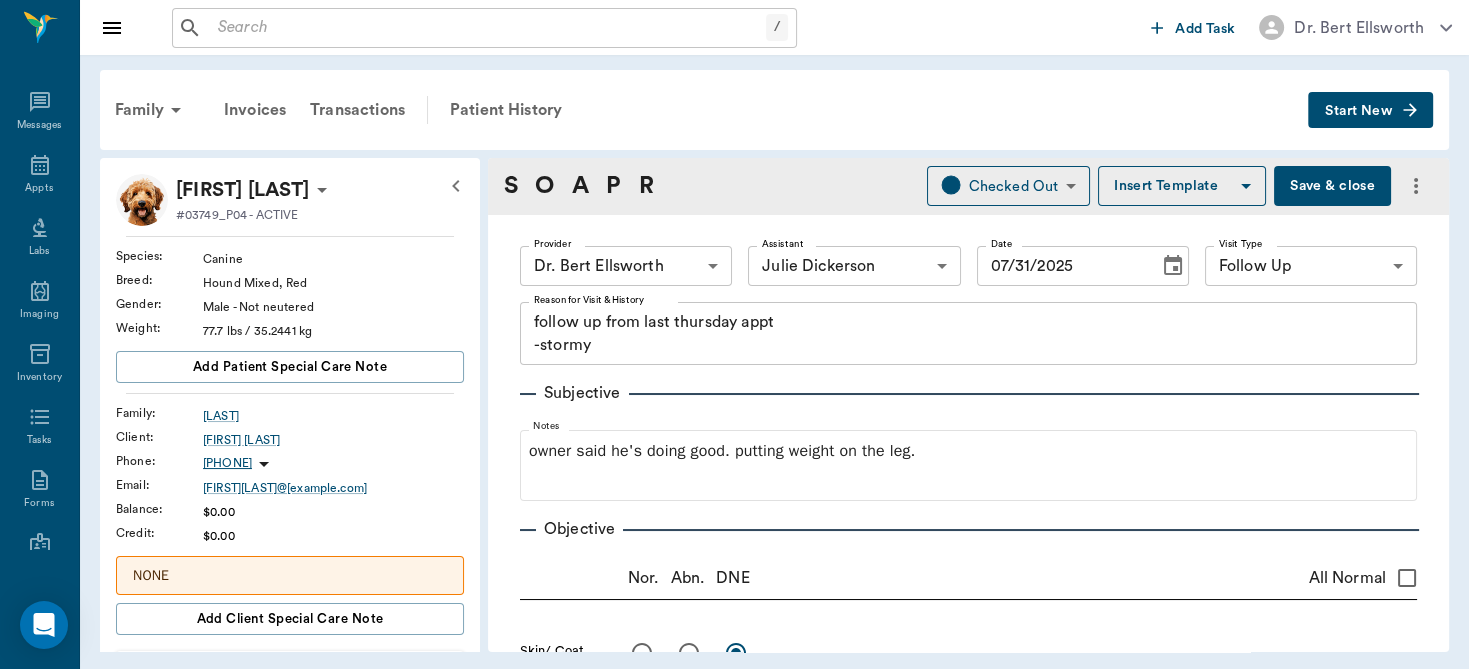 type on "07/31/2025" 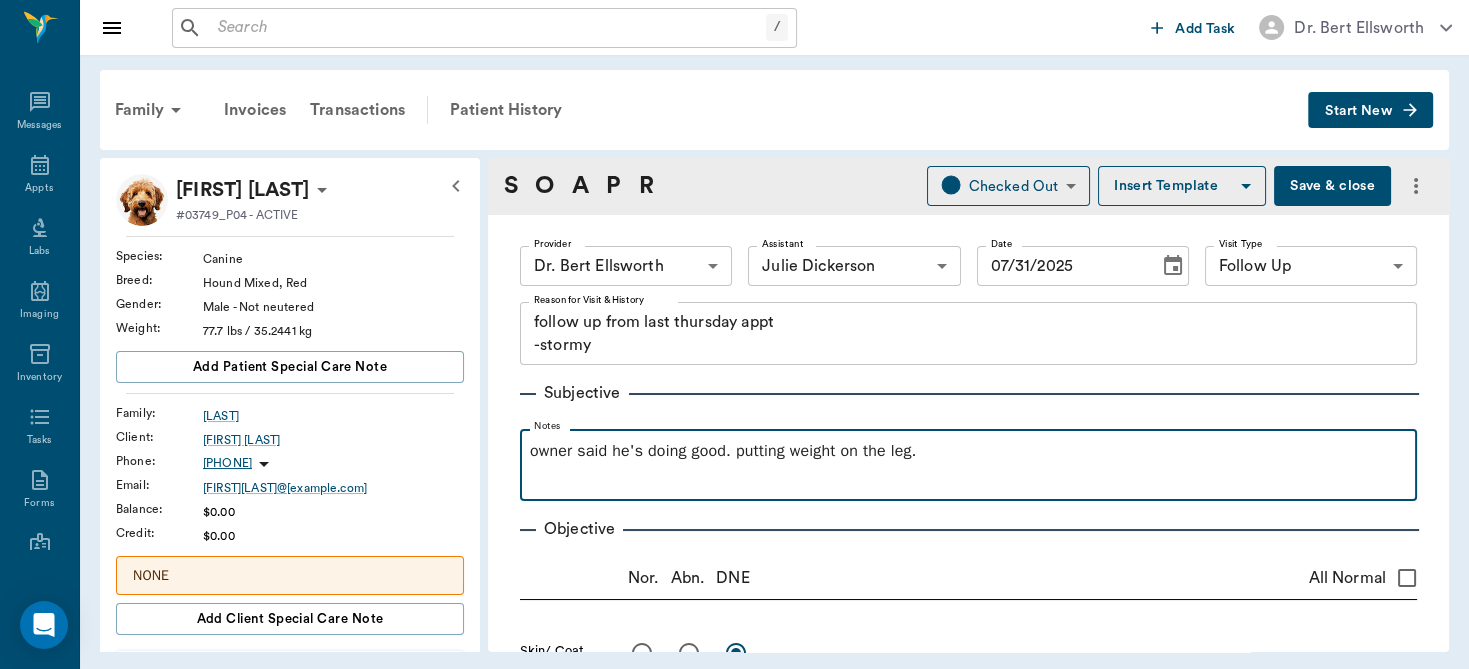 click on "owner said he's doing good. putting weight on the leg." at bounding box center (968, 451) 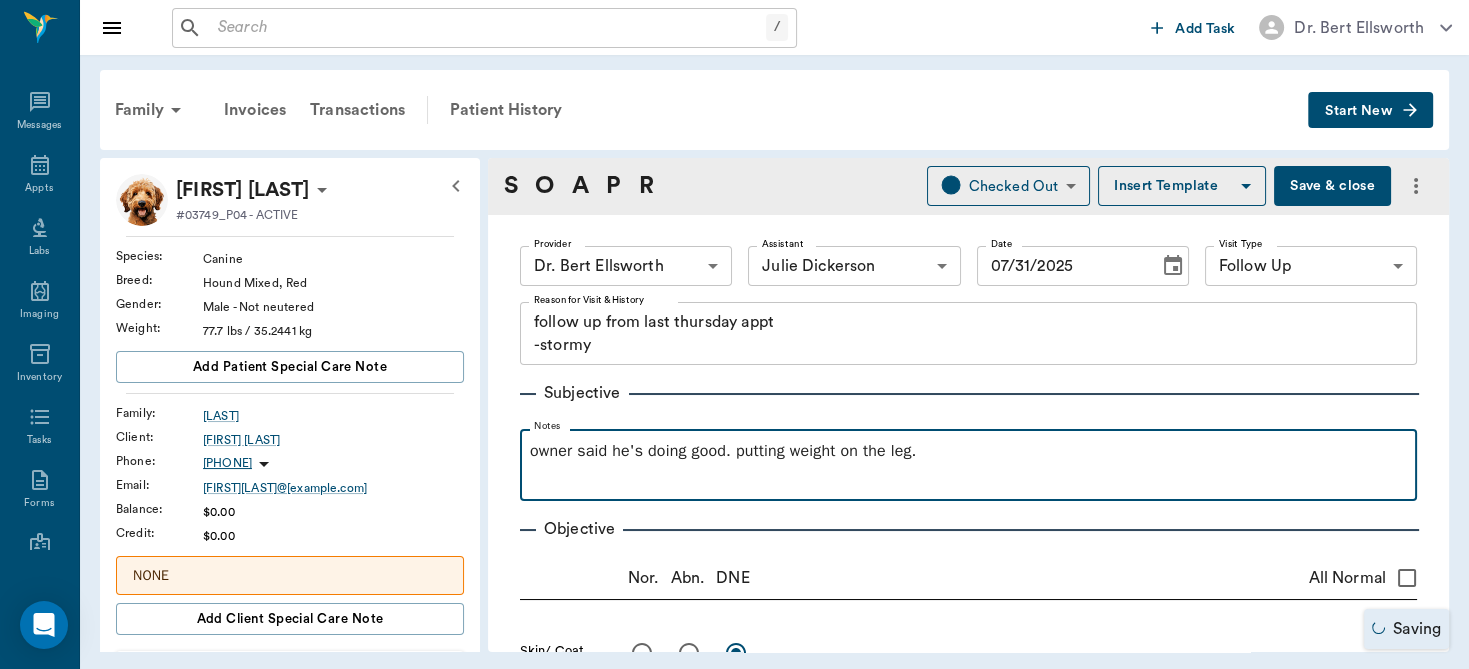 type 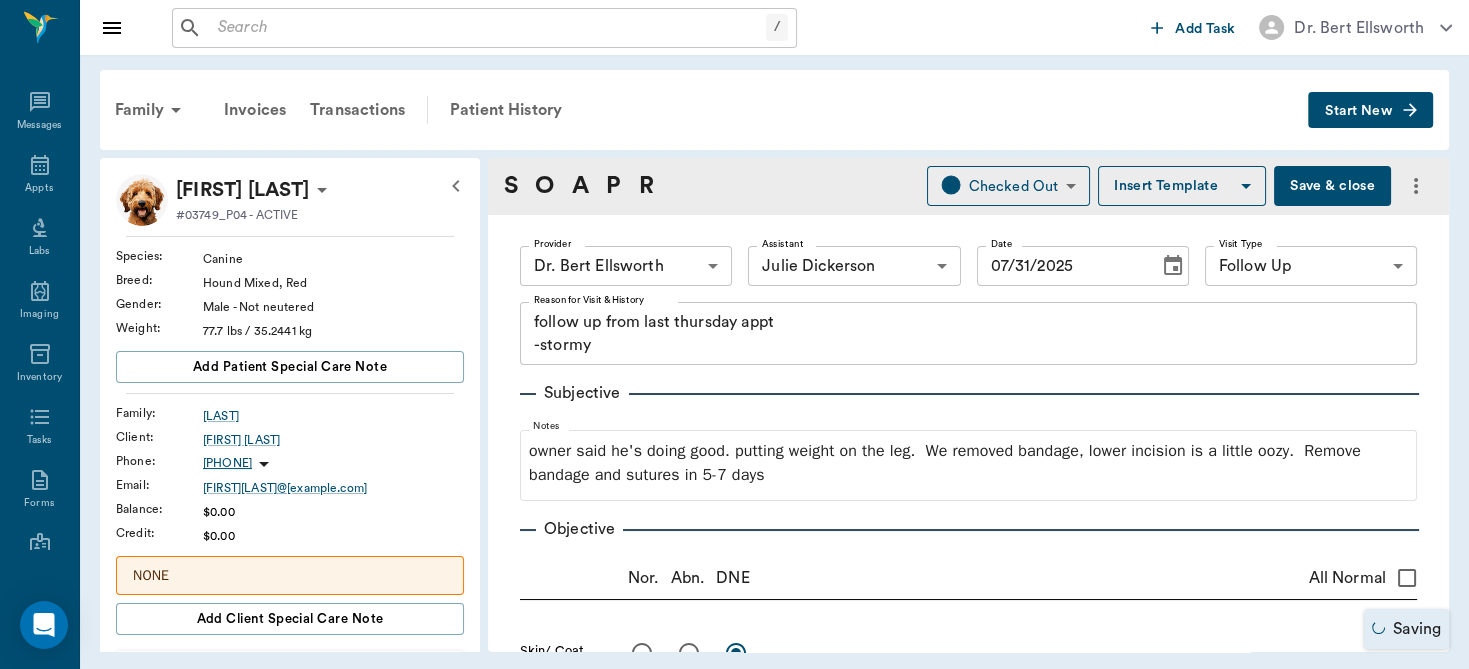 click on "Save & close" at bounding box center [1332, 186] 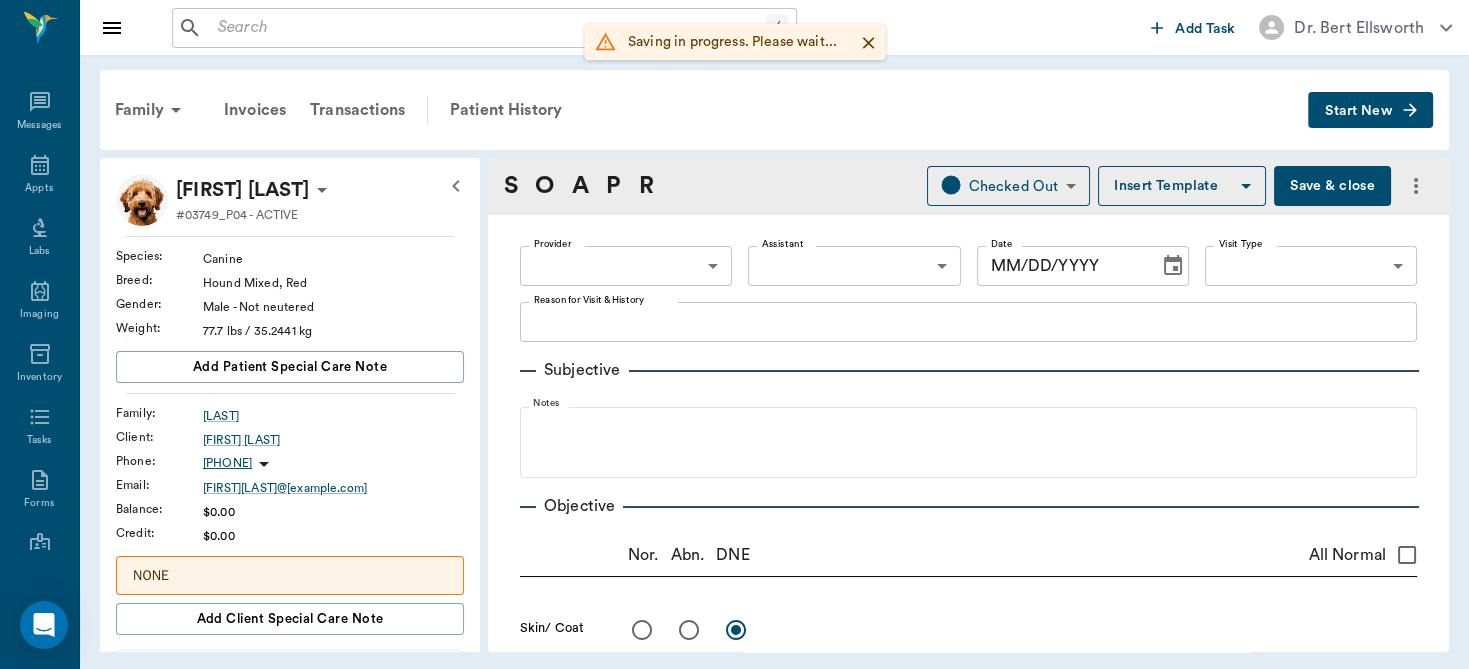type on "63ec2f075fda476ae8351a4d" 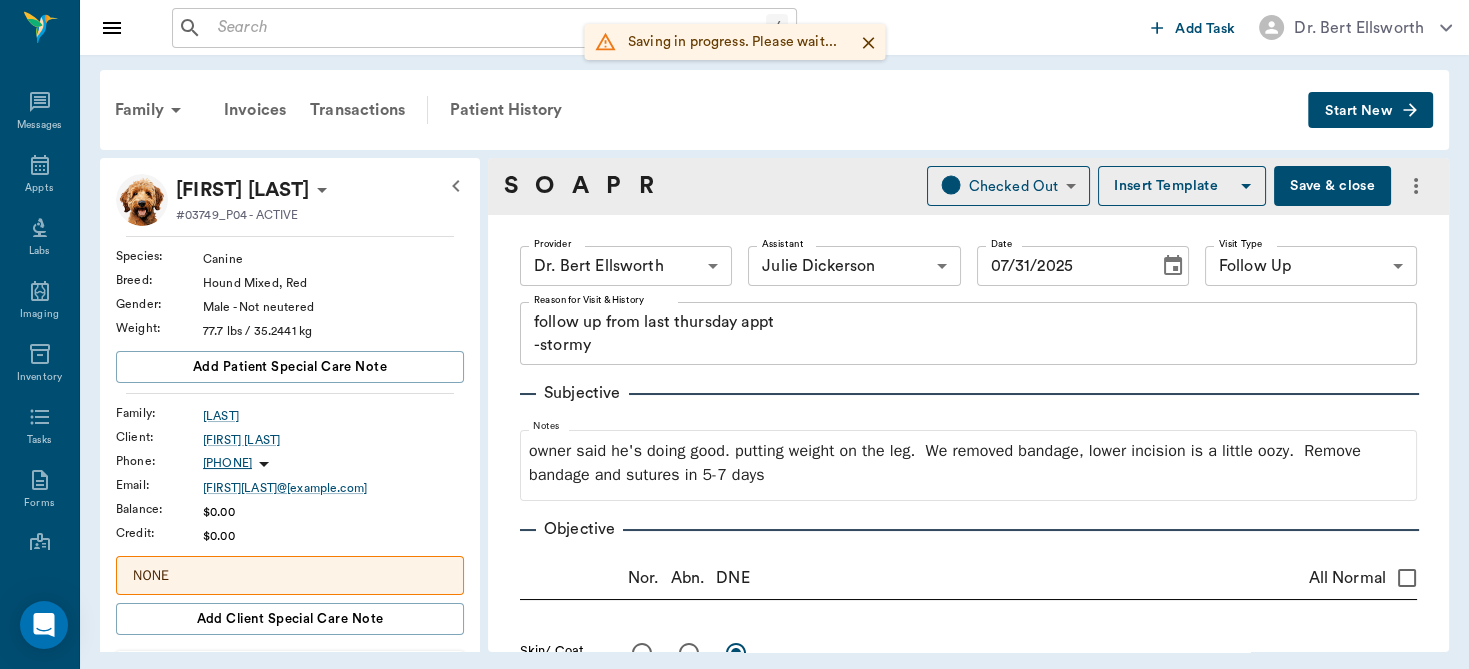 type on "07/31/2025" 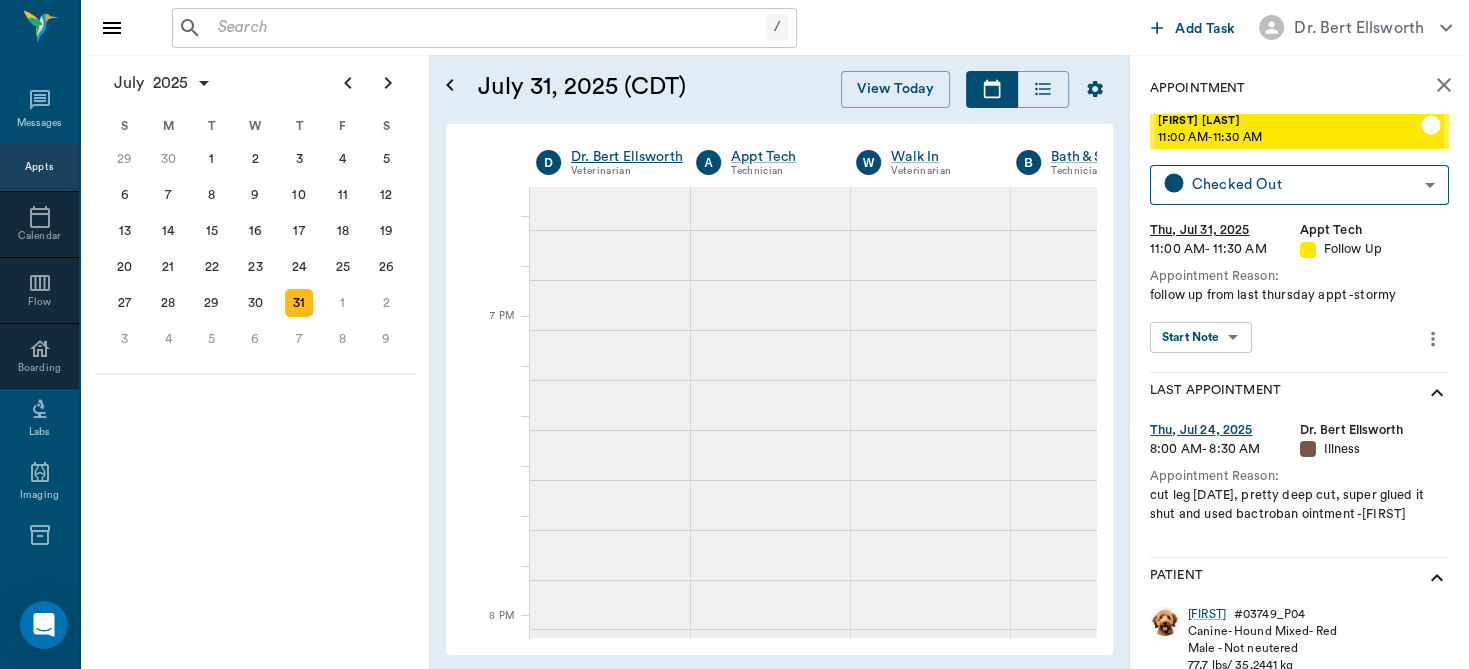 scroll, scrollTop: 3178, scrollLeft: 0, axis: vertical 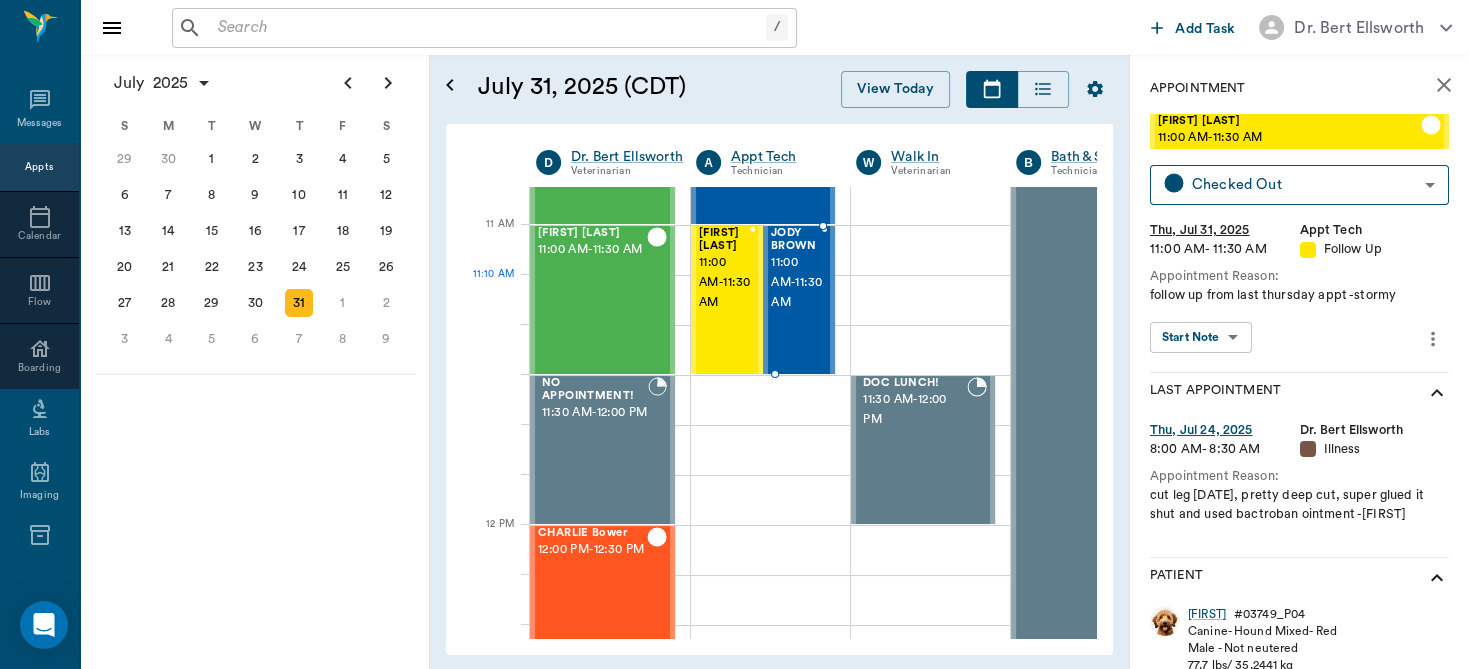 click on "11:00 AM  -  11:30 AM" at bounding box center [796, 283] 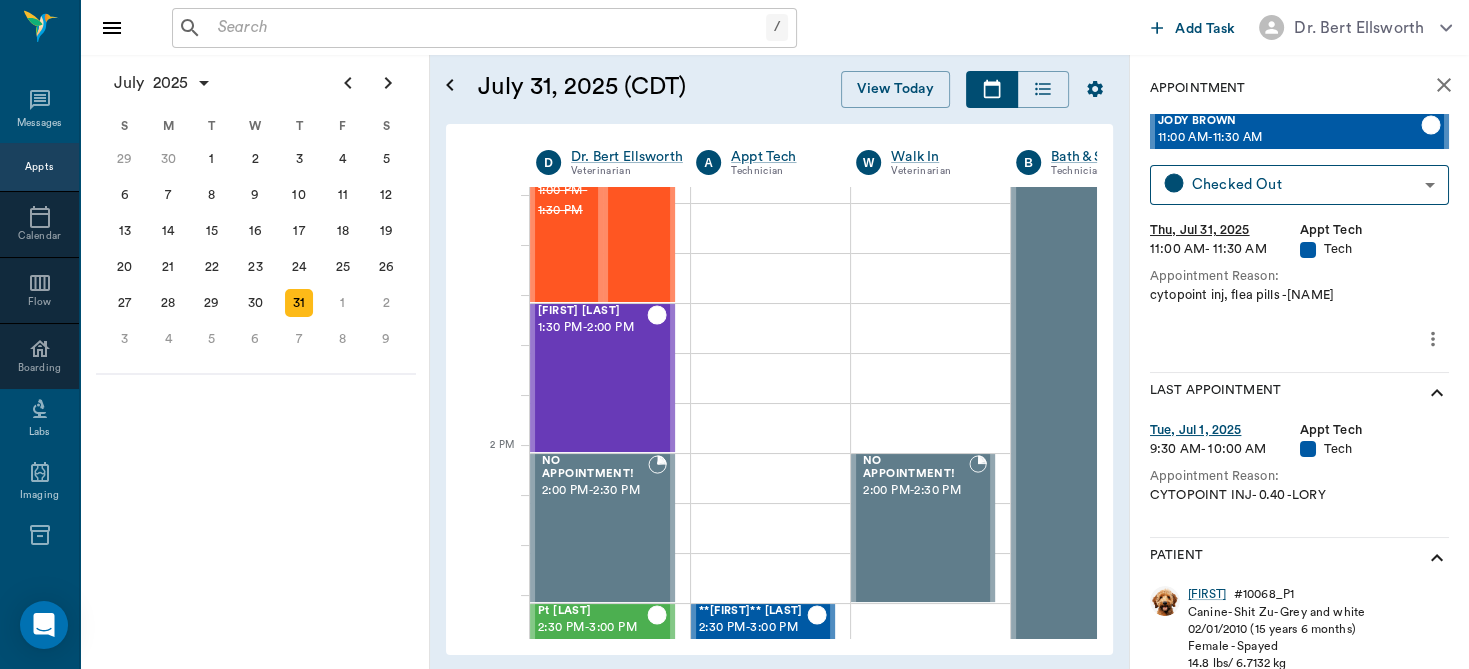 scroll, scrollTop: 1500, scrollLeft: 0, axis: vertical 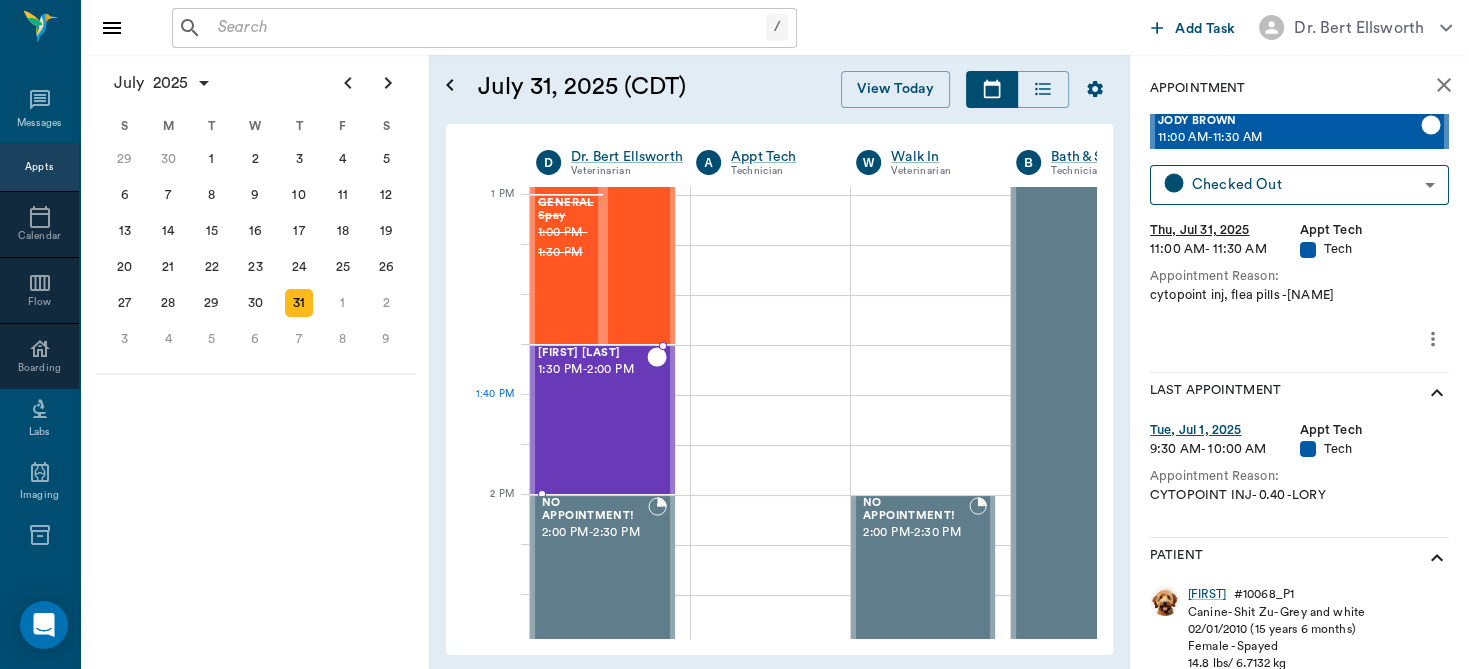 click on "Banjoe Walker 1:30 PM  -  2:00 PM" at bounding box center (592, 420) 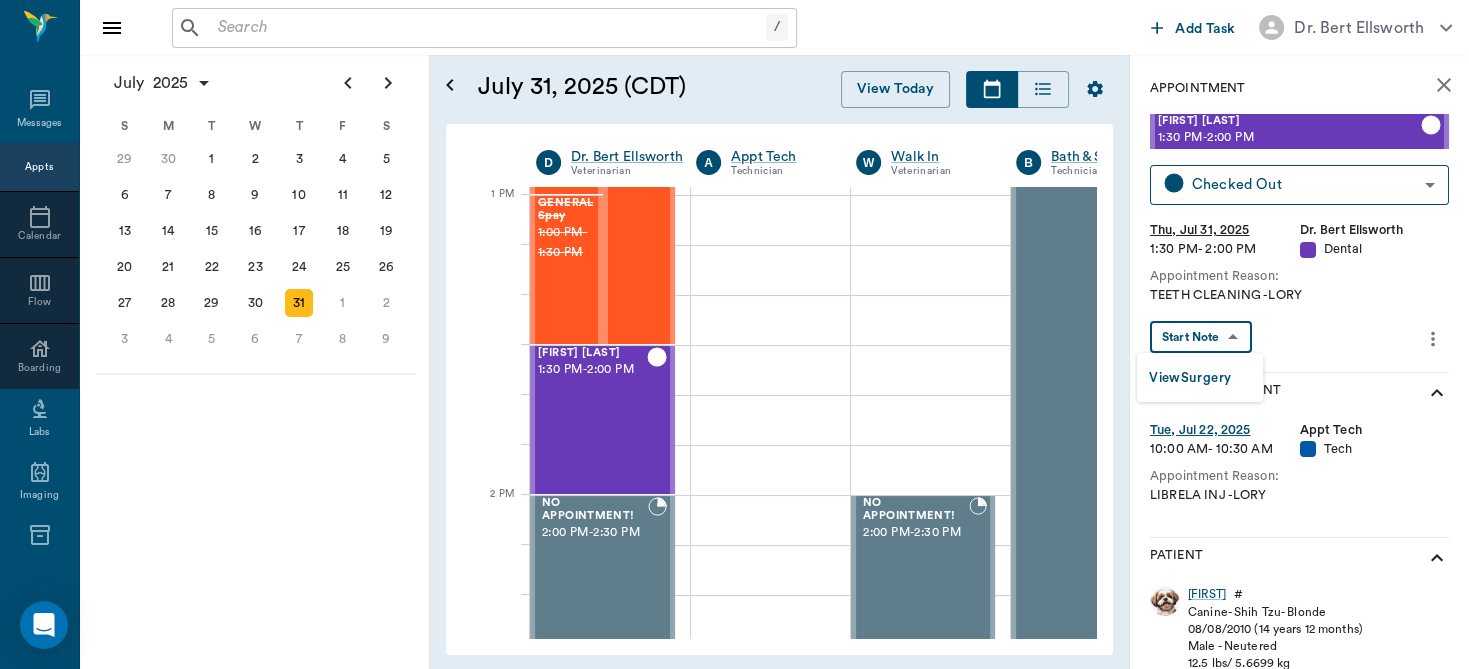 click on "/ ​ Add Task Dr. Bert Ellsworth Nectar Messages Appts Calendar Flow Boarding Labs Imaging Inventory Tasks Forms Staff Reports Lookup Settings July 2025 S M T W T F S Jun 1 2 3 4 5 6 7 8 9 10 11 12 13 14 15 16 17 18 19 20 21 22 23 24 25 26 27 28 29 30 Jul 1 2 3 4 5 6 7 8 9 10 11 12 S M T W T F S 29 30 Jul 1 2 3 4 5 6 7 8 9 10 11 12 13 14 15 16 17 18 19 20 21 22 23 24 25 26 27 28 29 30 31 Aug 1 2 3 4 5 6 7 8 9 S M T W T F S 27 28 29 30 31 Aug 1 2 3 4 5 6 7 8 9 10 11 12 13 14 15 16 17 18 19 20 21 22 23 24 25 26 27 28 29 30 31 Sep 1 2 3 4 5 6 July 31, 2025 (CDT) View Today July 2025 Today 31 Thu Jul 2025 D Dr. Bert Ellsworth Veterinarian A Appt Tech Technician W Walk In Veterinarian B Bath & Surgery Technician B Board &Procedures Other D Dr. Kindall Jones Veterinarian 8 AM 9 AM 10 AM 11 AM 12 PM 1 PM 2 PM 3 PM 4 PM 5 PM 6 PM 7 PM 8 PM 11:01 PM 1:10 PM Jack Smith 8:00 AM  -  8:30 AM Pearl Roberts 8:30 AM  -  9:00 AM Molly Wilson 9:00 AM  -  9:30 AM Hades Gulstrom 9:30 AM  -  10:00 AM Annie Potter 10:00 AM  -   -" at bounding box center [734, 334] 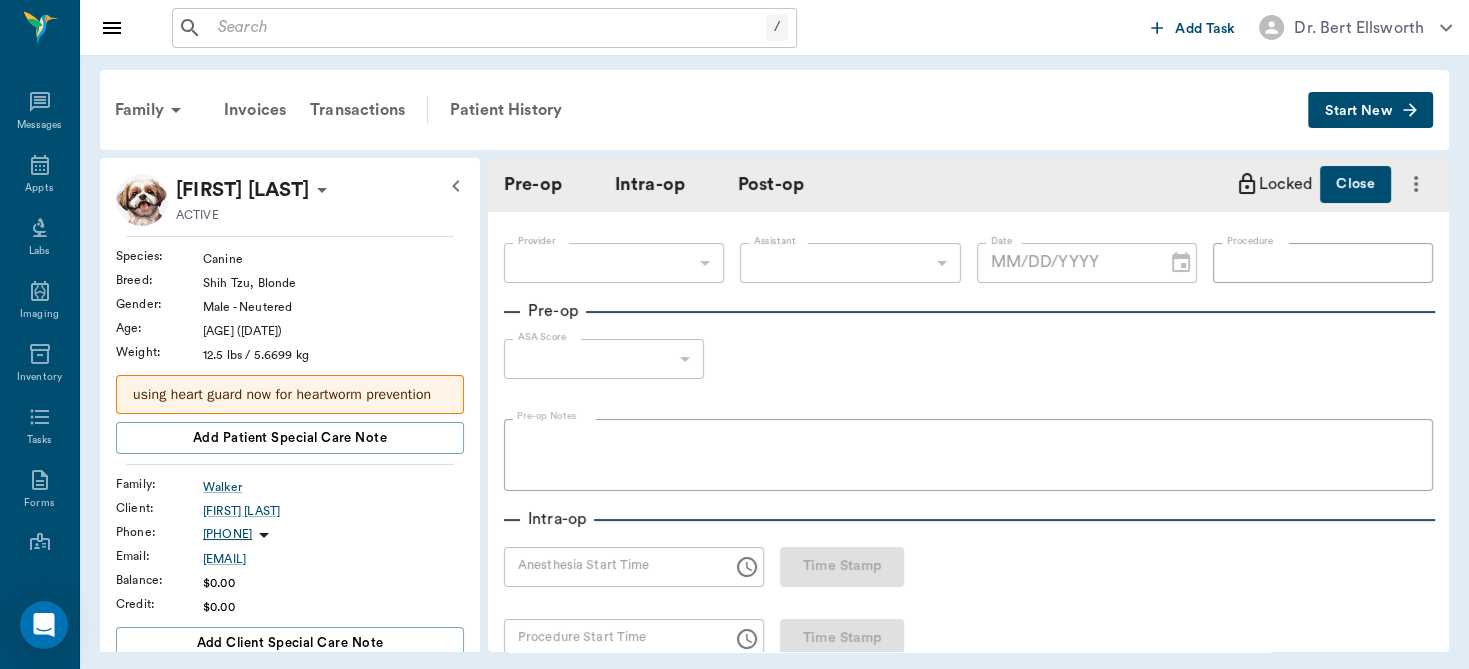 type on "63ec2f075fda476ae8351a4d" 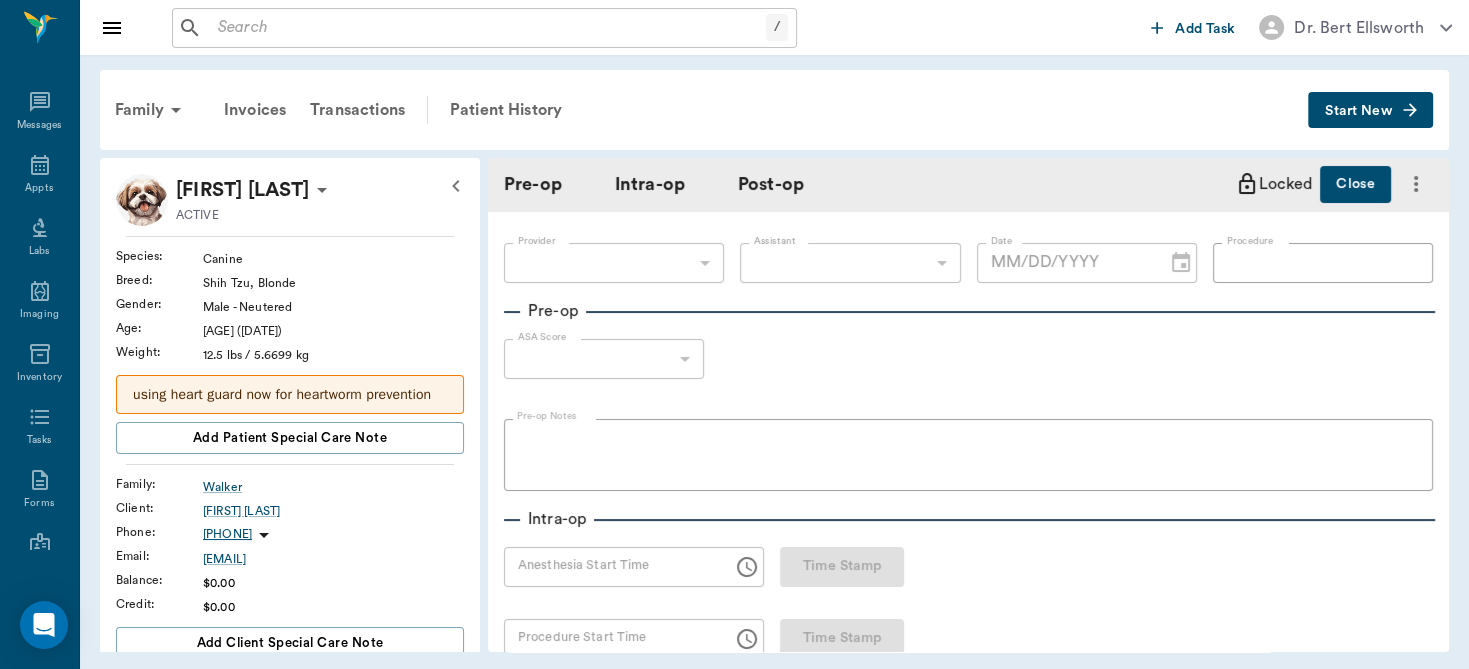 type on "2" 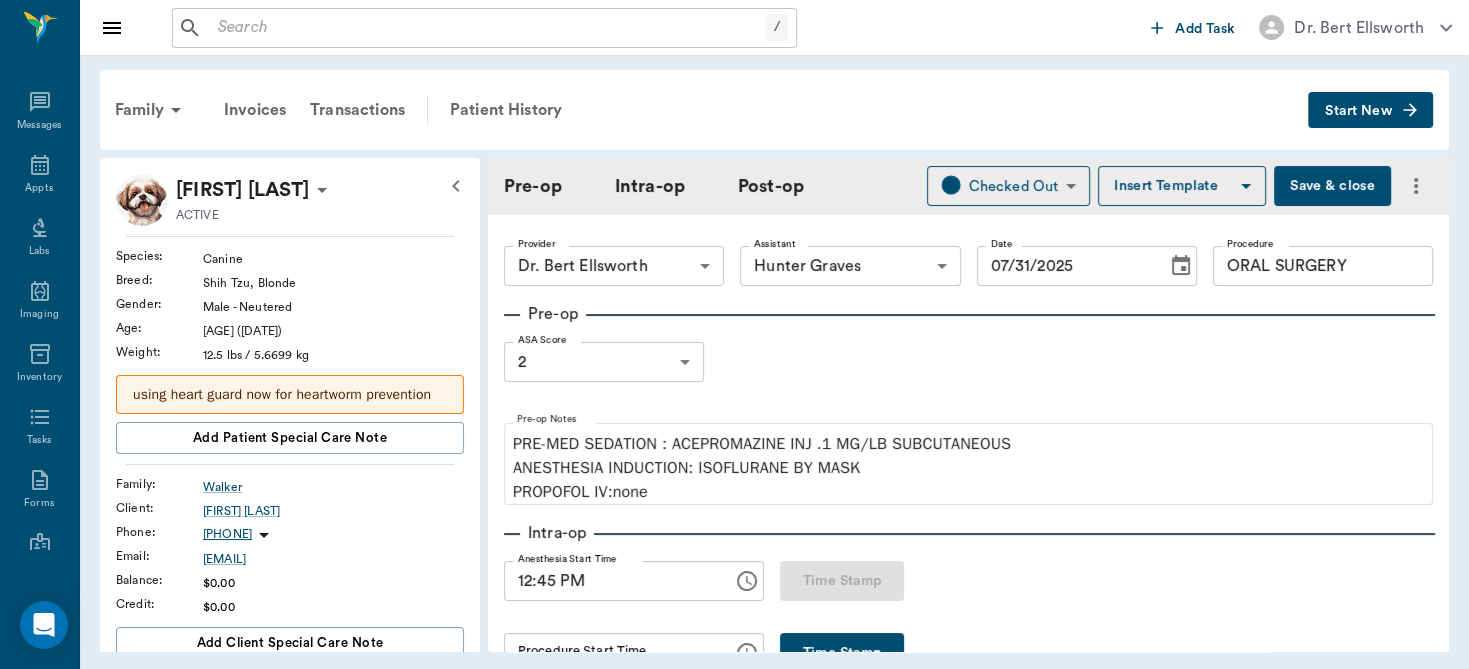 type on "07/31/2025" 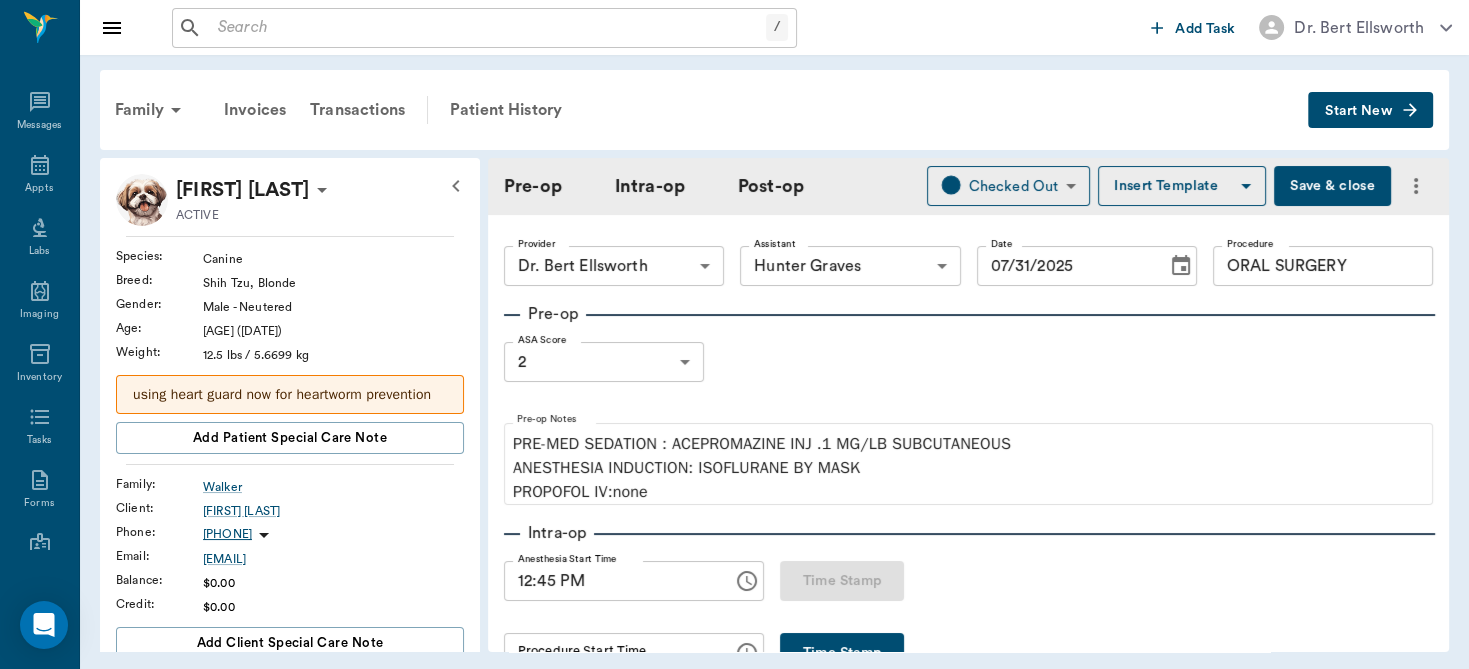 type on "12:45 PM" 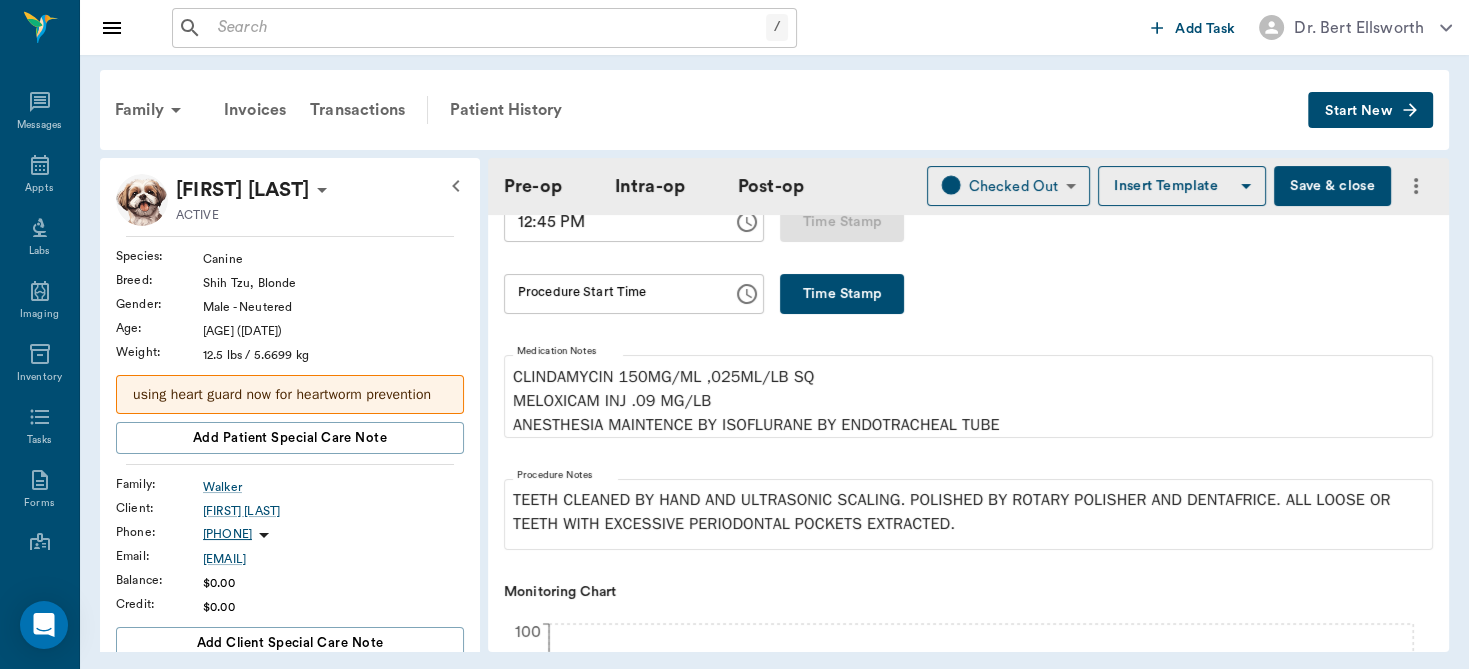 scroll, scrollTop: 478, scrollLeft: 0, axis: vertical 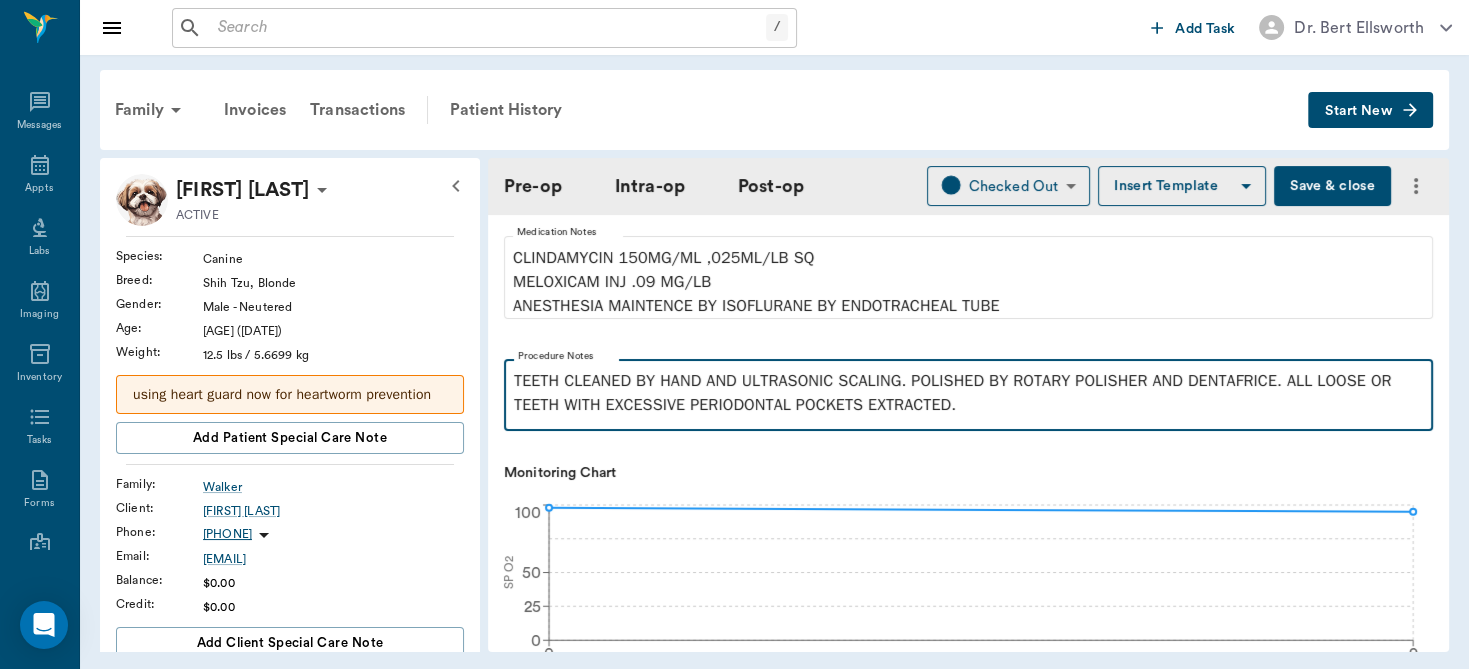 click on "TEETH CLEANED BY HAND AND ULTRASONIC SCALING. POLISHED BY ROTARY POLISHER AND DENTAFRICE. ALL LOOSE OR TEETH WITH EXCESSIVE PERIODONTAL POCKETS EXTRACTED." at bounding box center (968, 393) 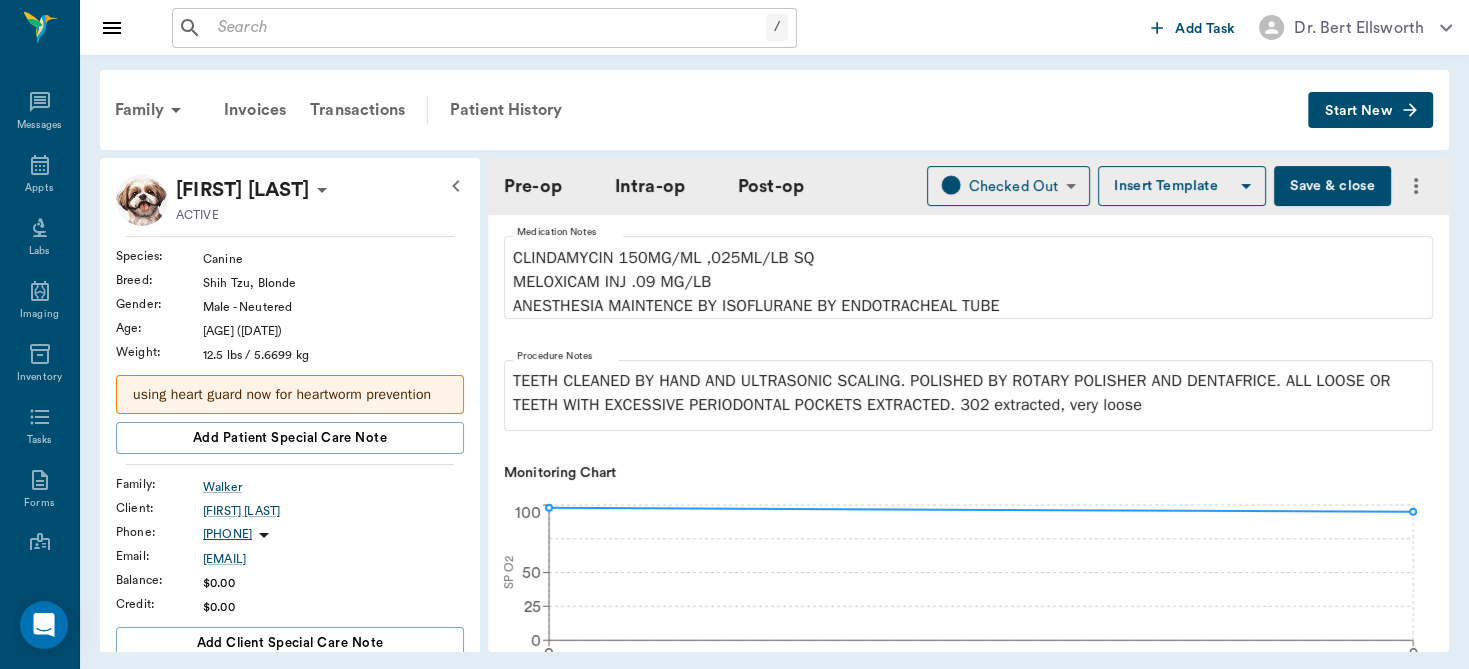 click on "Save & close" at bounding box center (1332, 186) 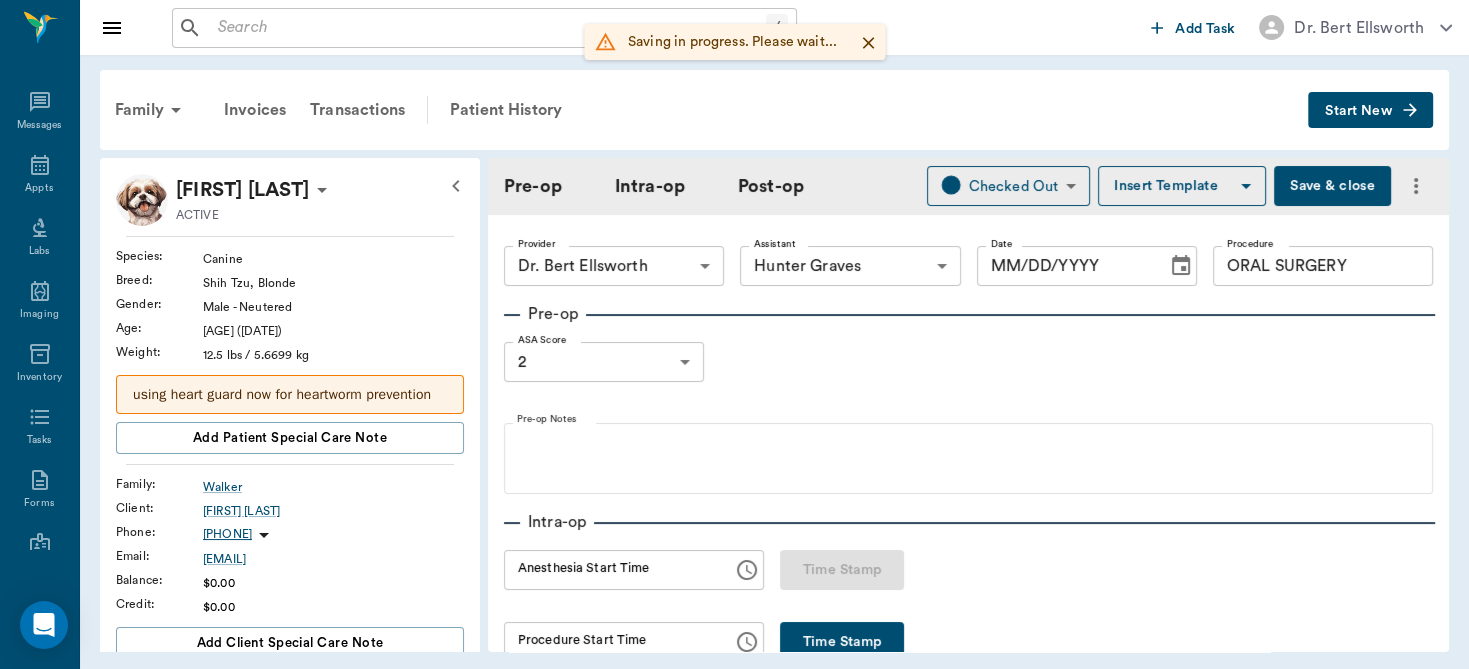 type on "63ec2f075fda476ae8351a4d" 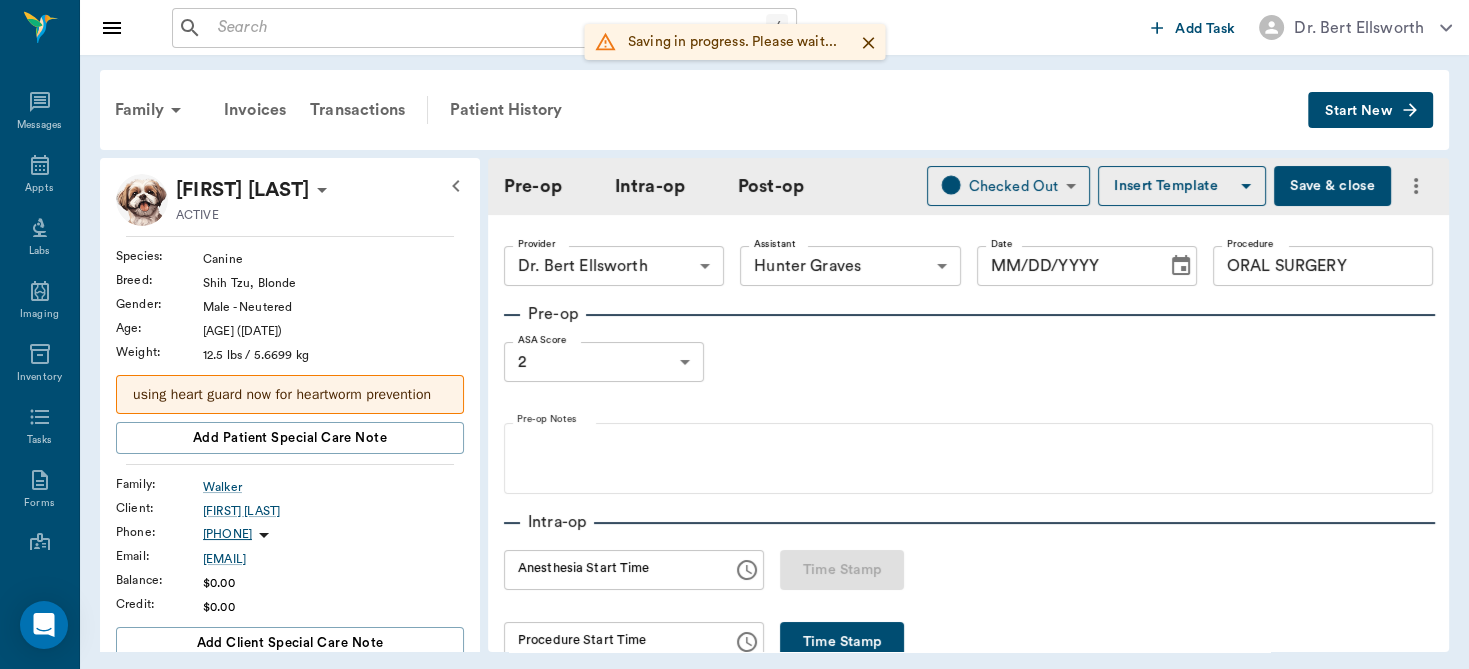 type on "682b670d8bdc6f7f8feef3db" 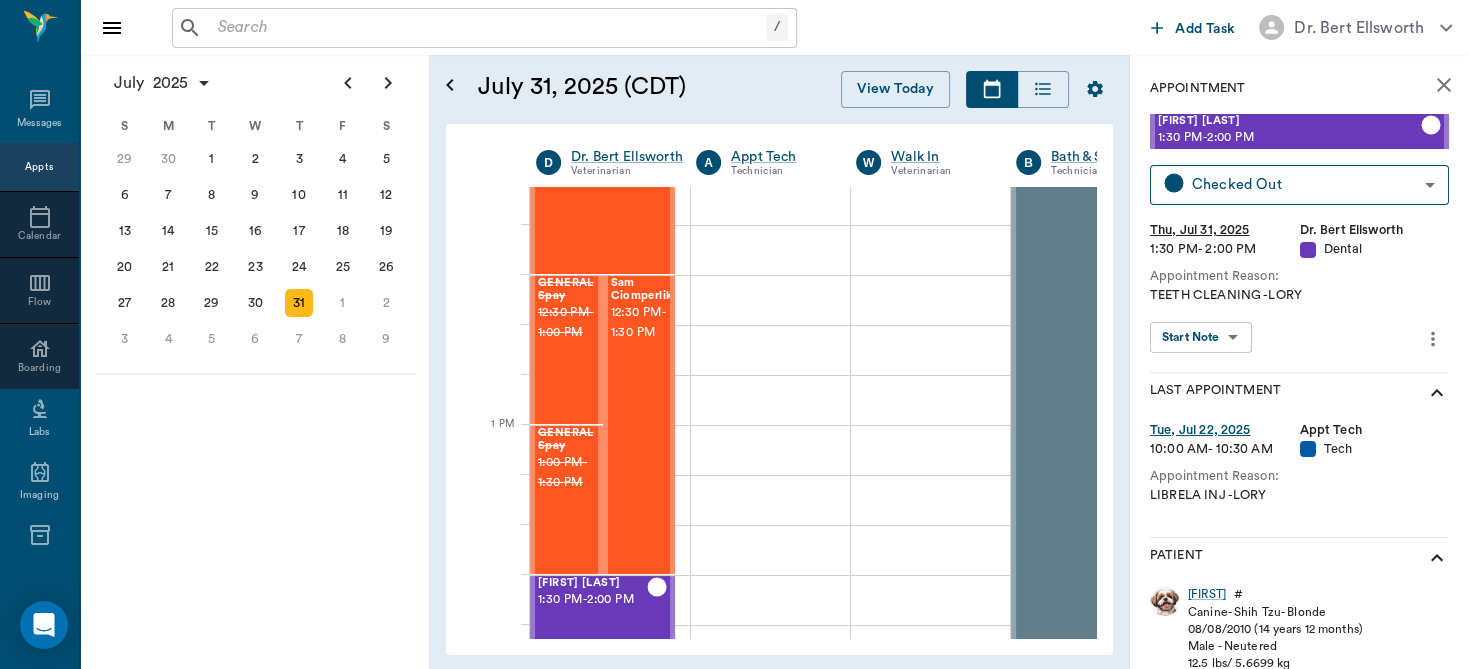 scroll, scrollTop: 888, scrollLeft: 0, axis: vertical 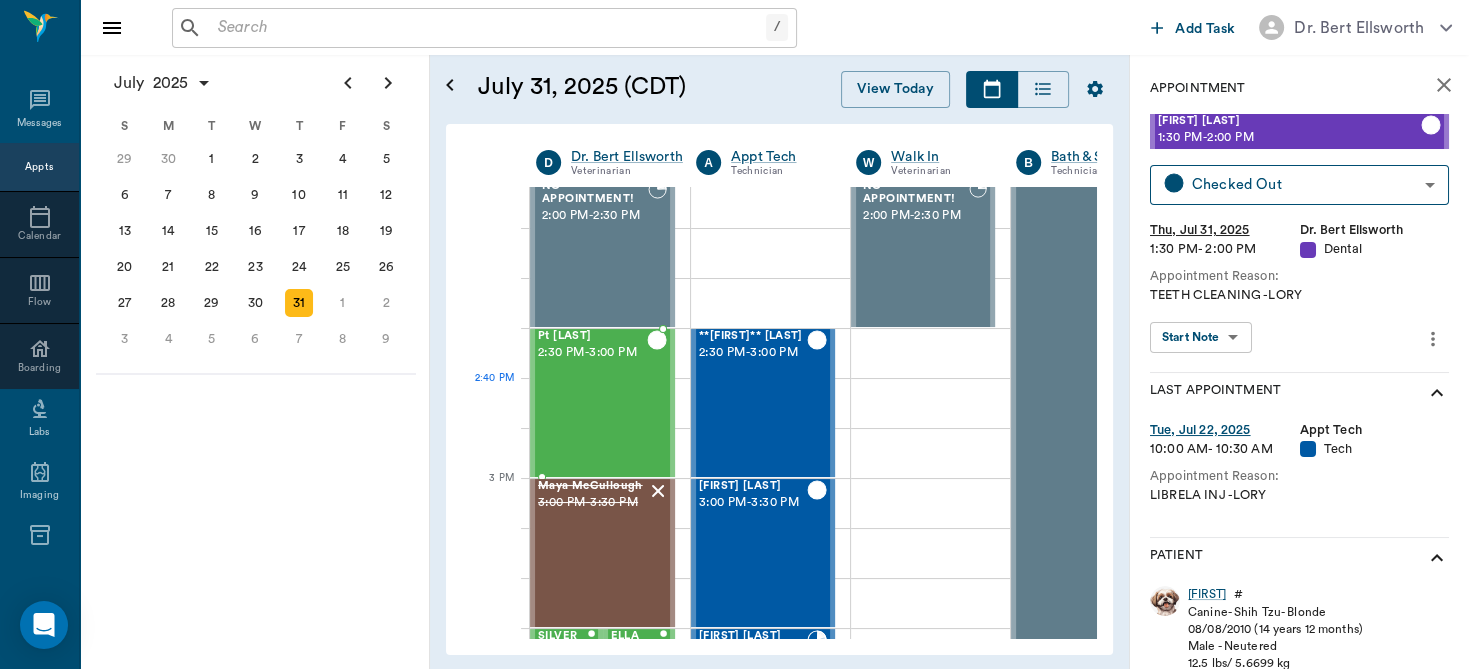 click on "Pt Valentin 2:30 PM  -  3:00 PM" at bounding box center [592, 403] 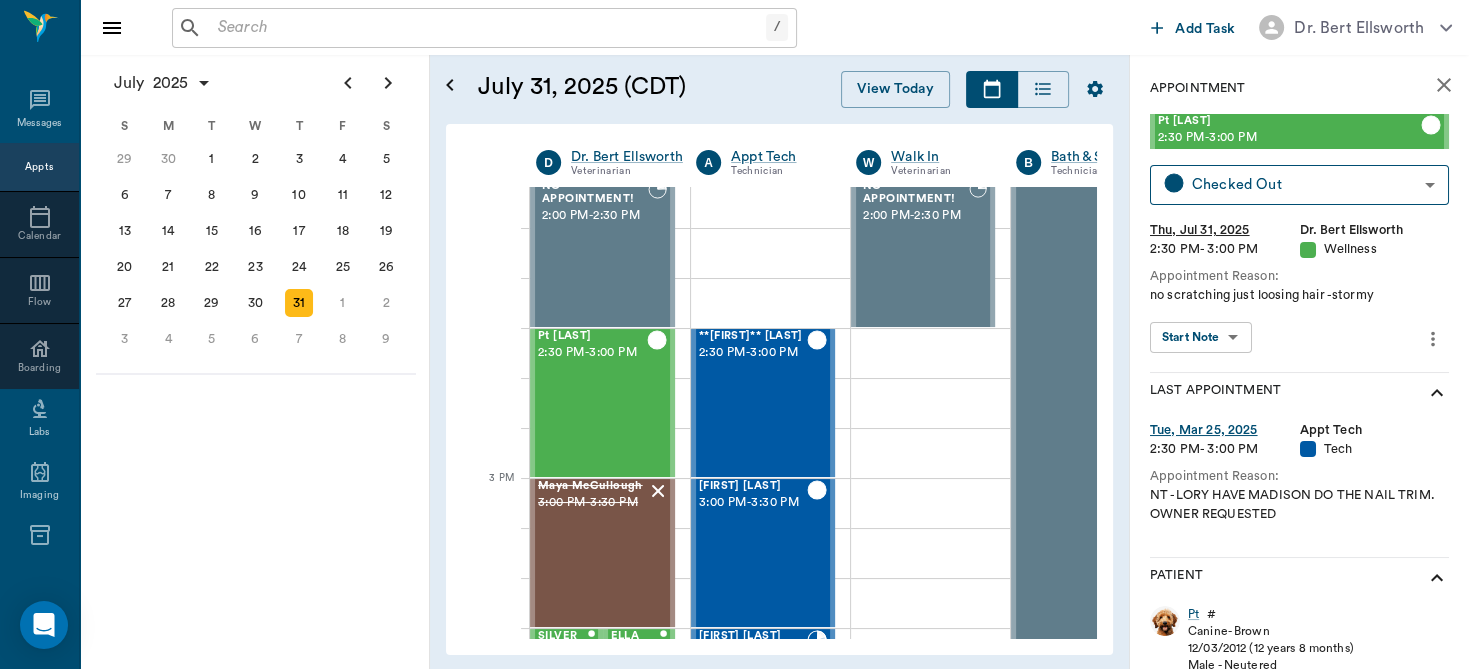 click on "/ ​ Add Task Dr. Bert Ellsworth Nectar Messages Appts Calendar Flow Boarding Labs Imaging Inventory Tasks Forms Staff Reports Lookup Settings July 2025 S M T W T F S Jun 1 2 3 4 5 6 7 8 9 10 11 12 13 14 15 16 17 18 19 20 21 22 23 24 25 26 27 28 29 30 Jul 1 2 3 4 5 6 7 8 9 10 11 12 S M T W T F S 29 30 Jul 1 2 3 4 5 6 7 8 9 10 11 12 13 14 15 16 17 18 19 20 21 22 23 24 25 26 27 28 29 30 31 Aug 1 2 3 4 5 6 7 8 9 S M T W T F S 27 28 29 30 31 Aug 1 2 3 4 5 6 7 8 9 10 11 12 13 14 15 16 17 18 19 20 21 22 23 24 25 26 27 28 29 30 31 Sep 1 2 3 4 5 6 July 31, 2025 (CDT) View Today July 2025 Today 31 Thu Jul 2025 D Dr. Bert Ellsworth Veterinarian A Appt Tech Technician W Walk In Veterinarian B Bath & Surgery Technician B Board &Procedures Other D Dr. Kindall Jones Veterinarian 8 AM 9 AM 10 AM 11 AM 12 PM 1 PM 2 PM 3 PM 4 PM 5 PM 6 PM 7 PM 8 PM 11:02 PM 2:10 PM Jack Smith 8:00 AM  -  8:30 AM Pearl Roberts 8:30 AM  -  9:00 AM Molly Wilson 9:00 AM  -  9:30 AM Hades Gulstrom 9:30 AM  -  10:00 AM Annie Potter 10:00 AM  -   -" at bounding box center (734, 334) 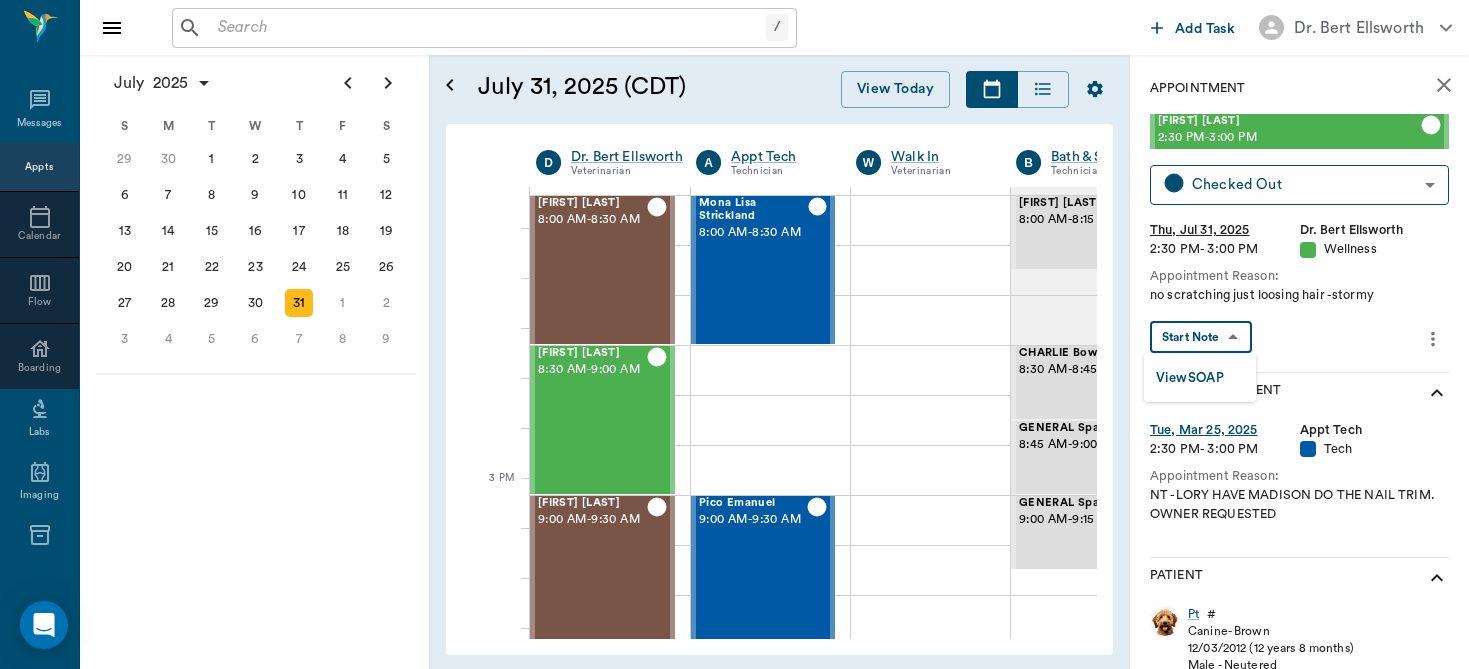 scroll, scrollTop: 0, scrollLeft: 0, axis: both 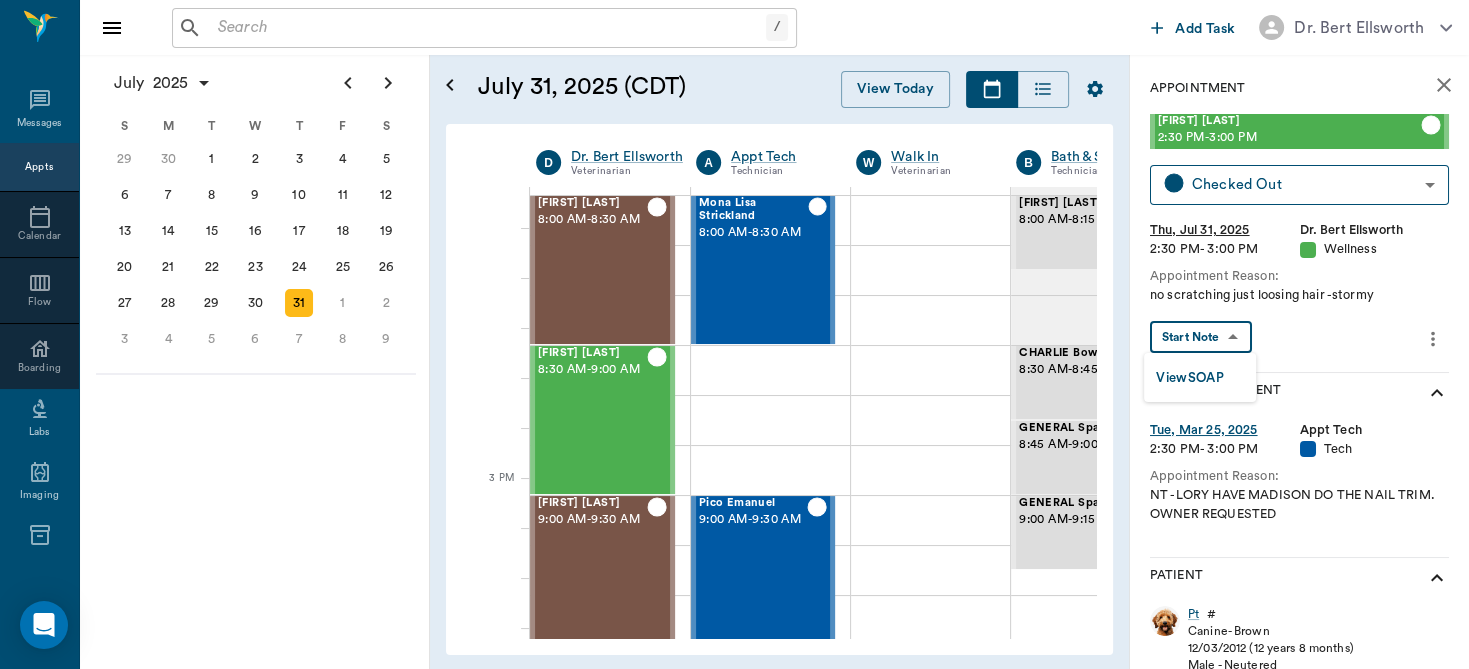 click on "View  SOAP" at bounding box center [1190, 378] 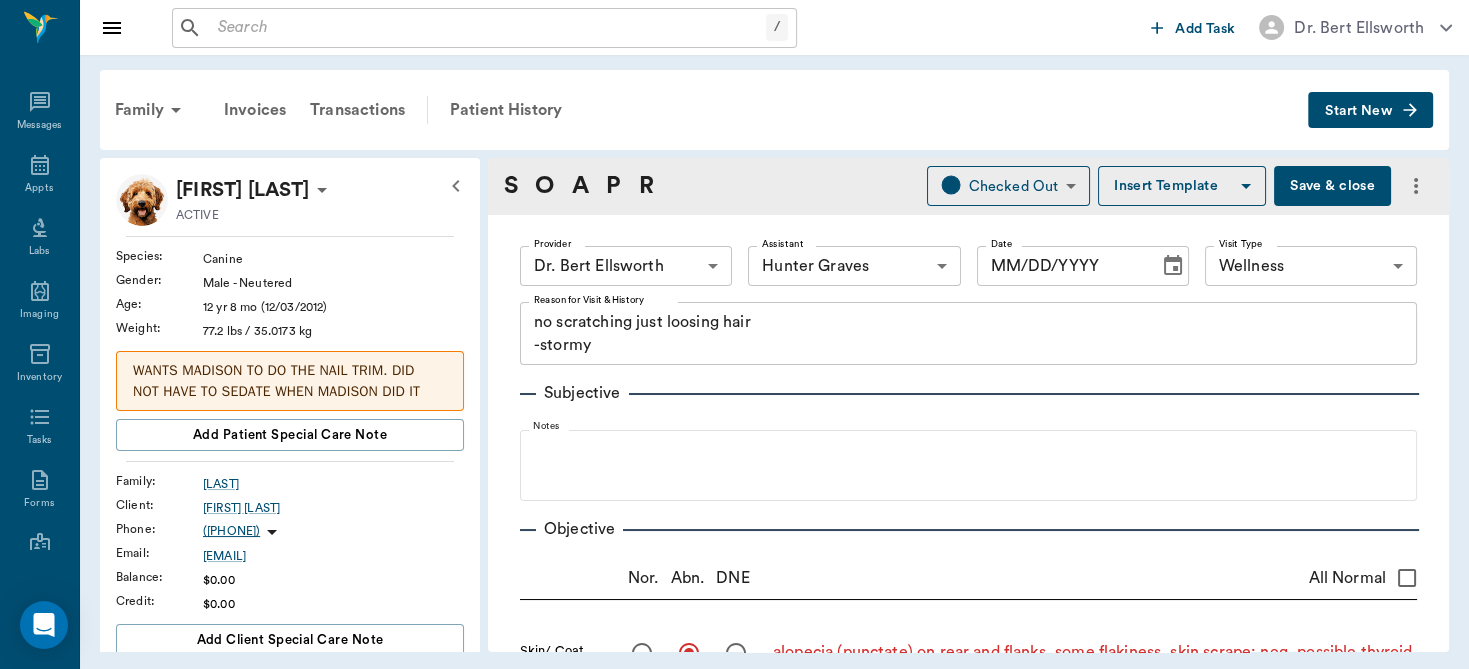 type on "63ec2f075fda476ae8351a4d" 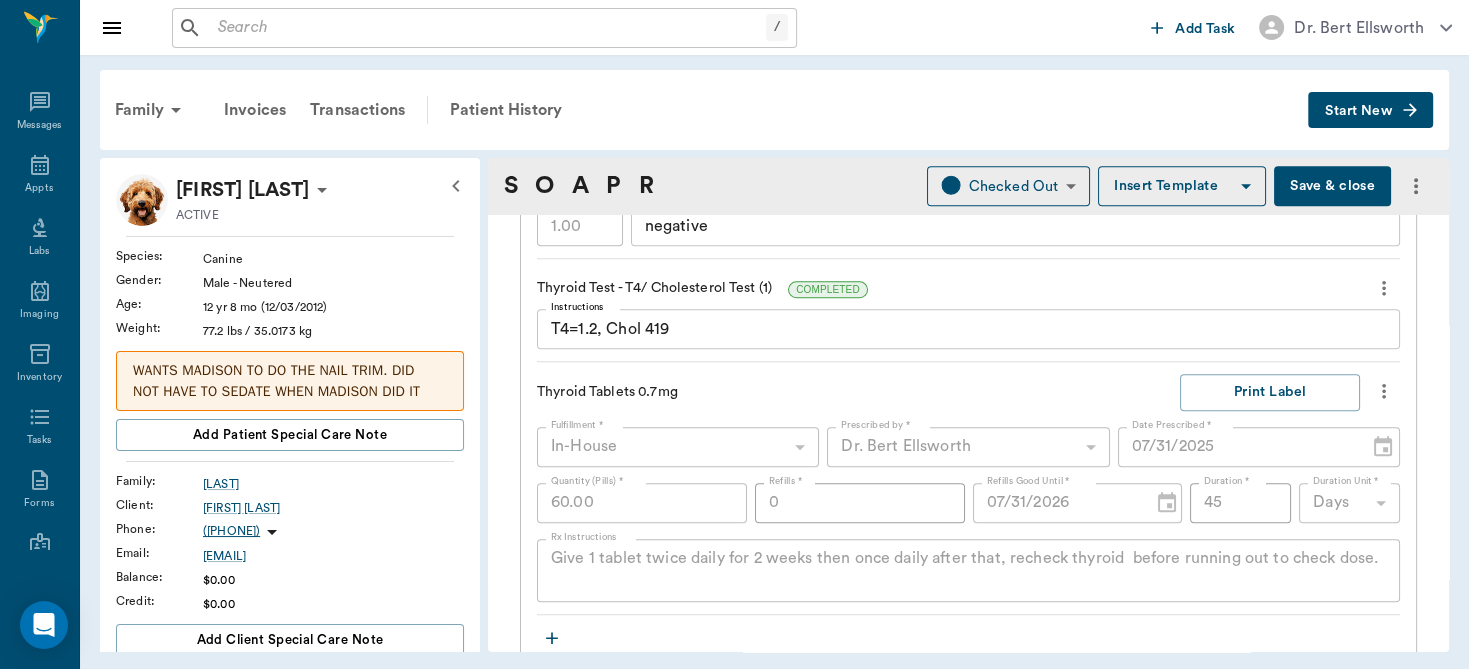 scroll, scrollTop: 2031, scrollLeft: 0, axis: vertical 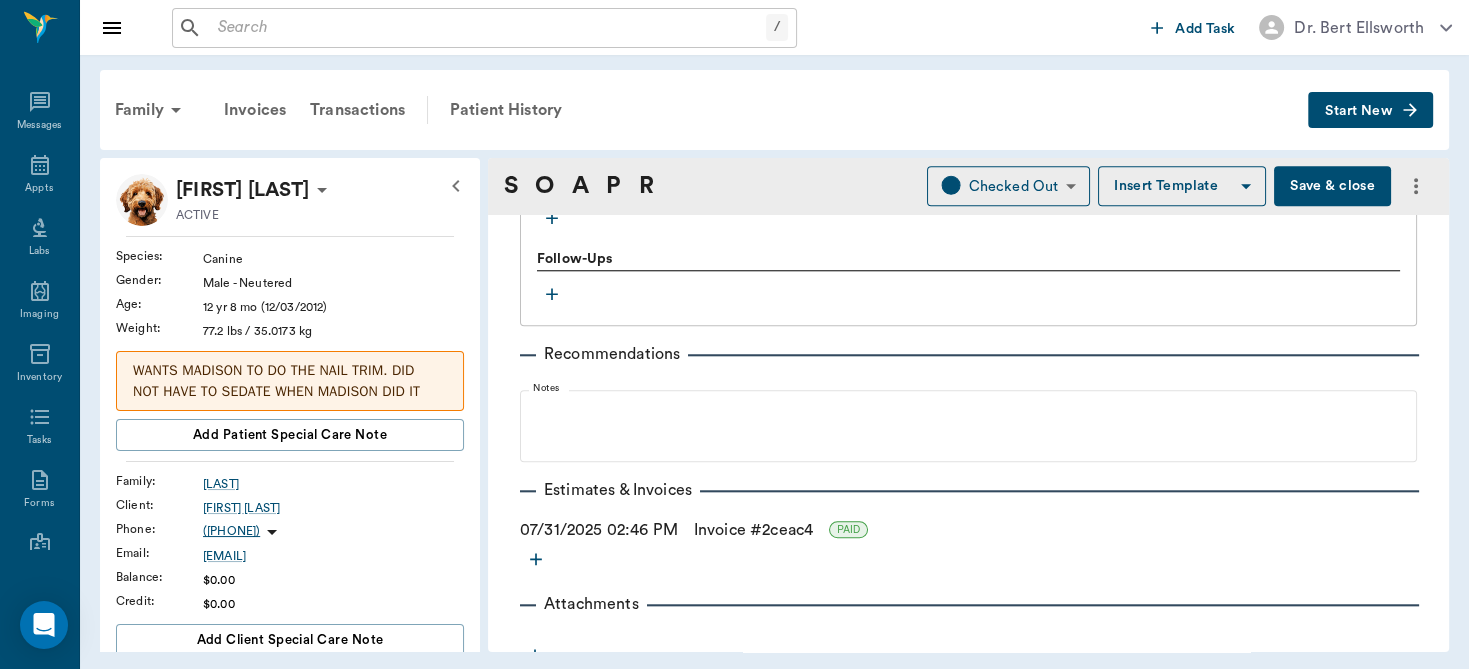 click on "Save & close" at bounding box center (1332, 186) 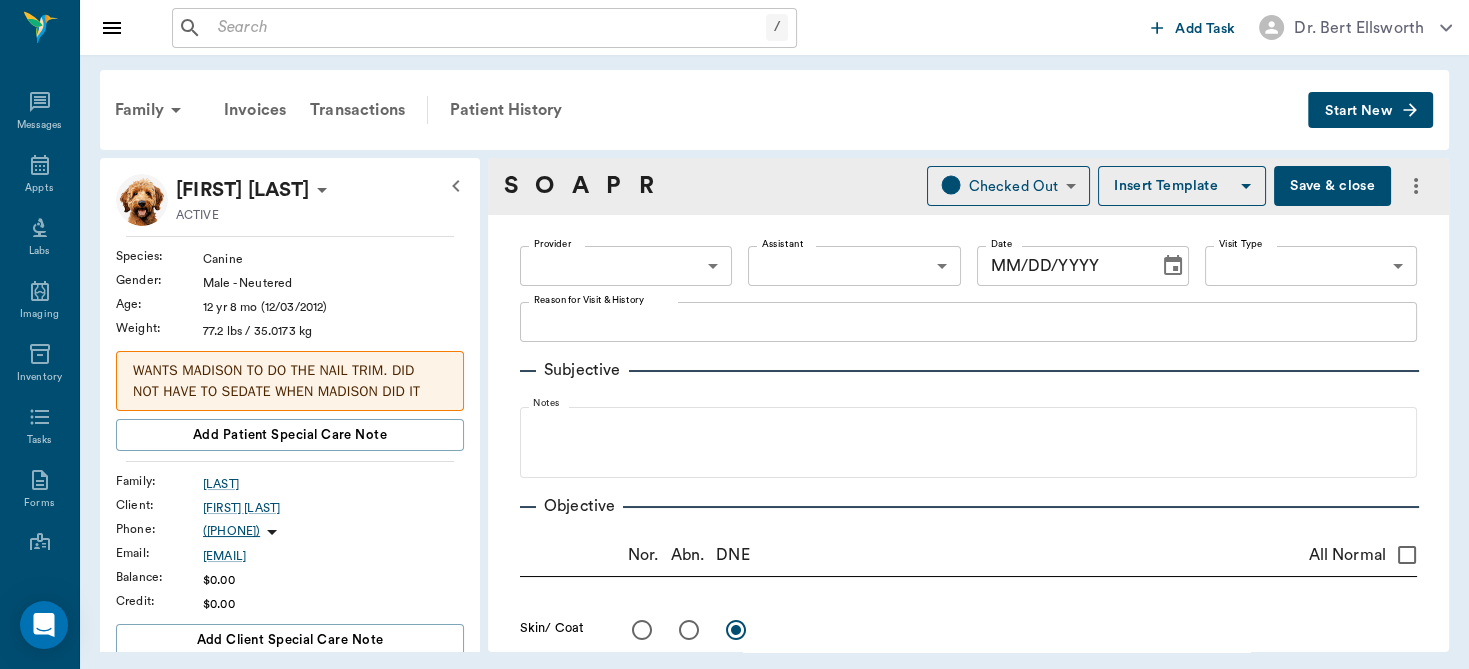 type on "63ec2f075fda476ae8351a4d" 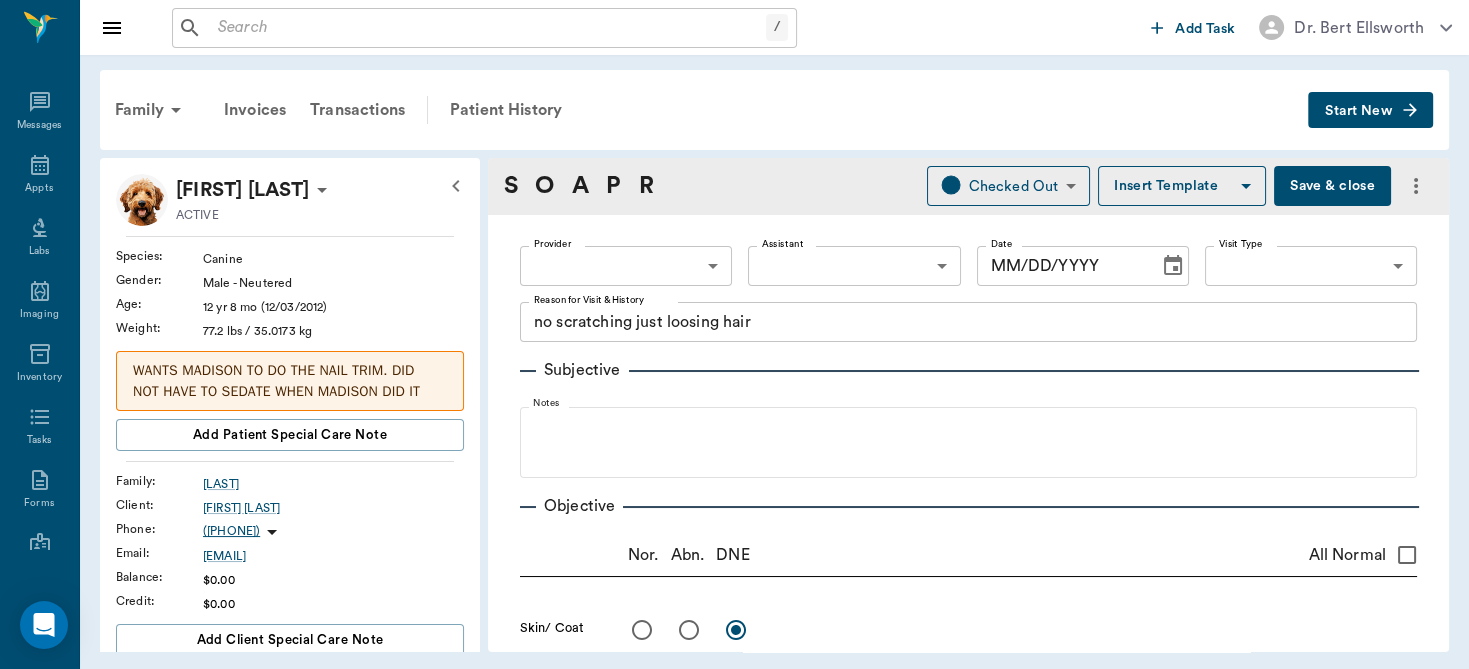 radio on "true" 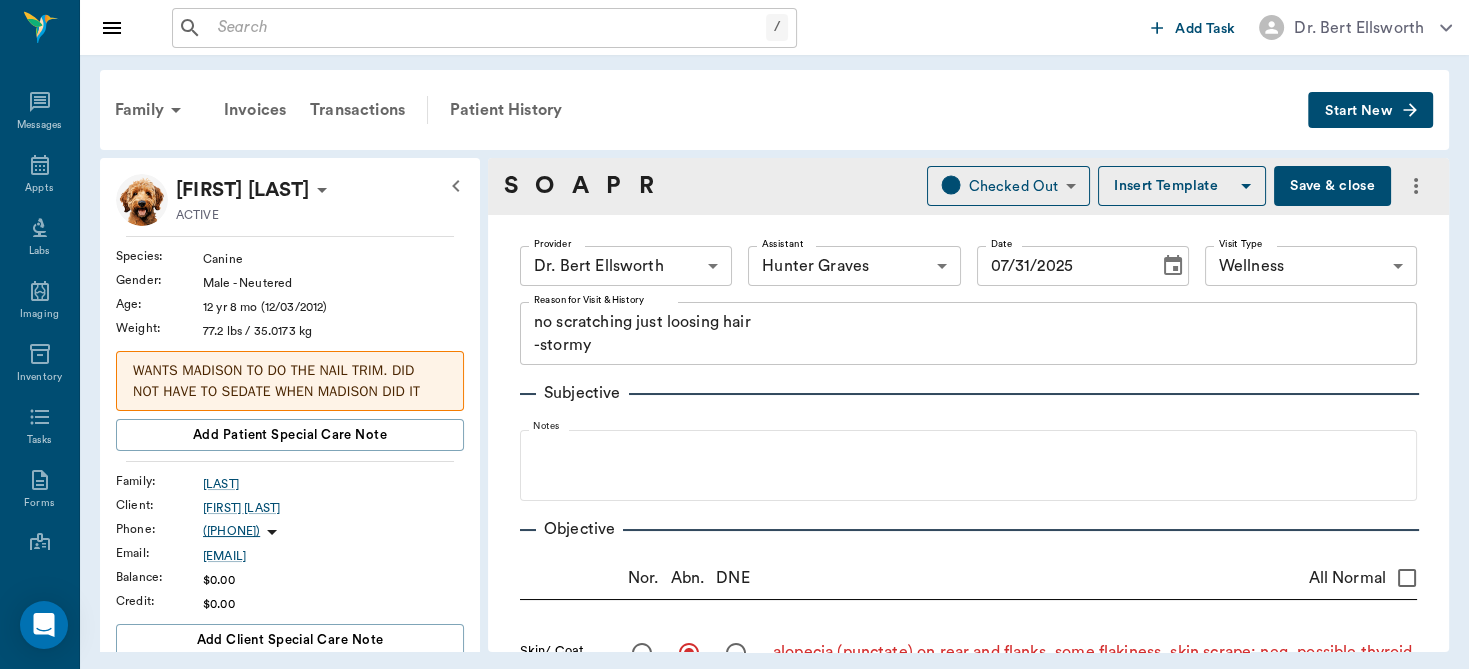 type on "07/31/2025" 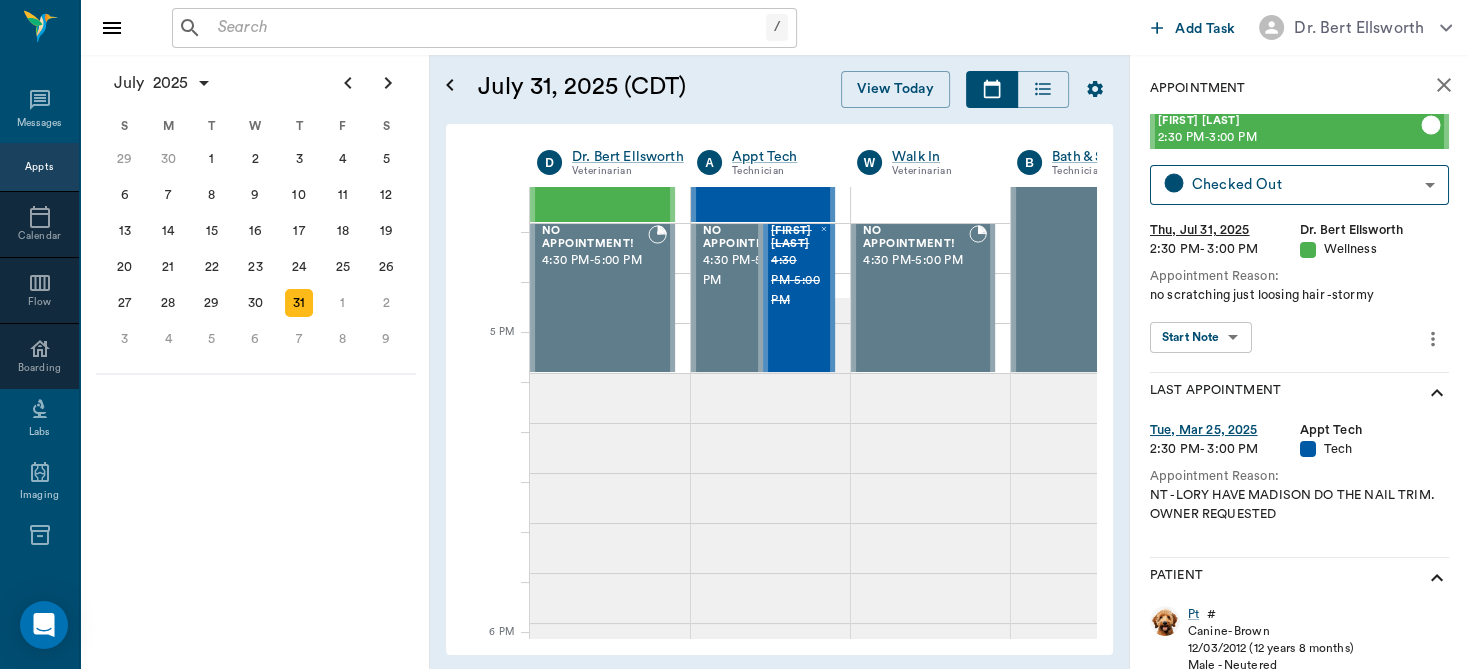 scroll, scrollTop: 3178, scrollLeft: 0, axis: vertical 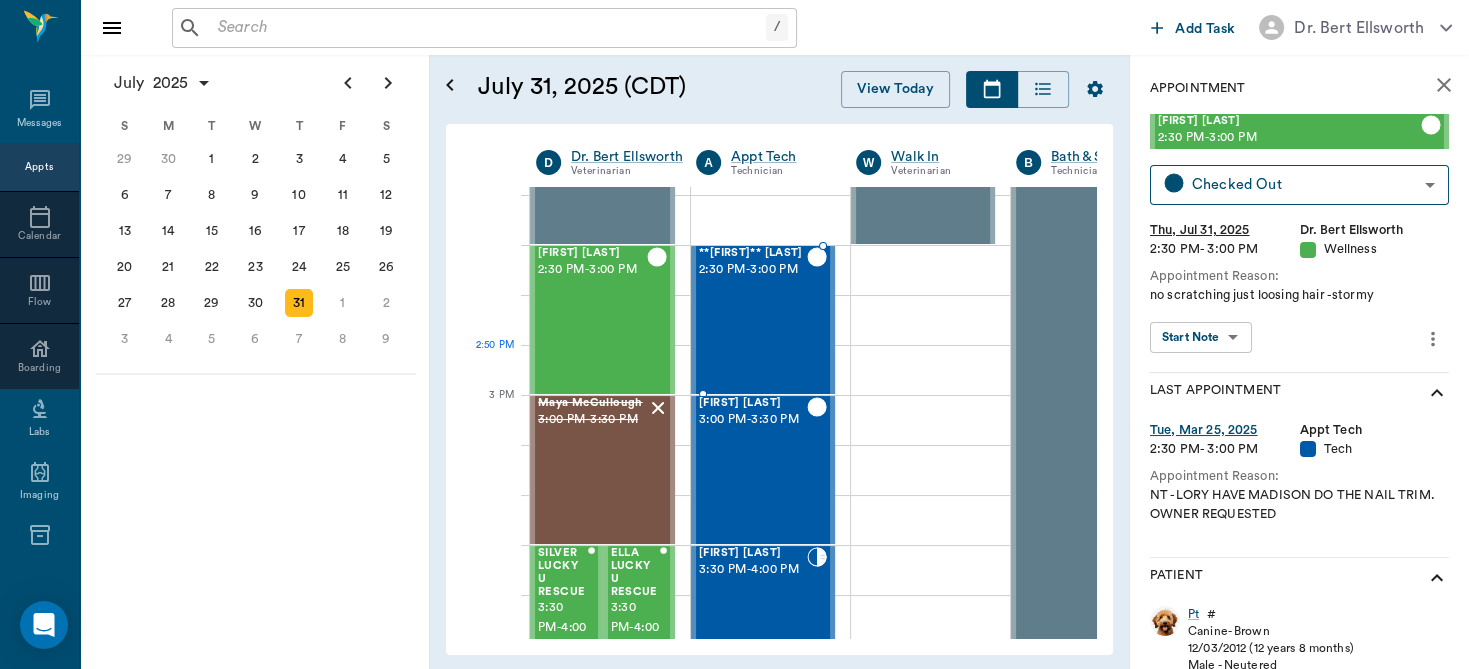 click on "**[FIRST]** [LAST] [TIME]  -  [TIME]" at bounding box center (753, 320) 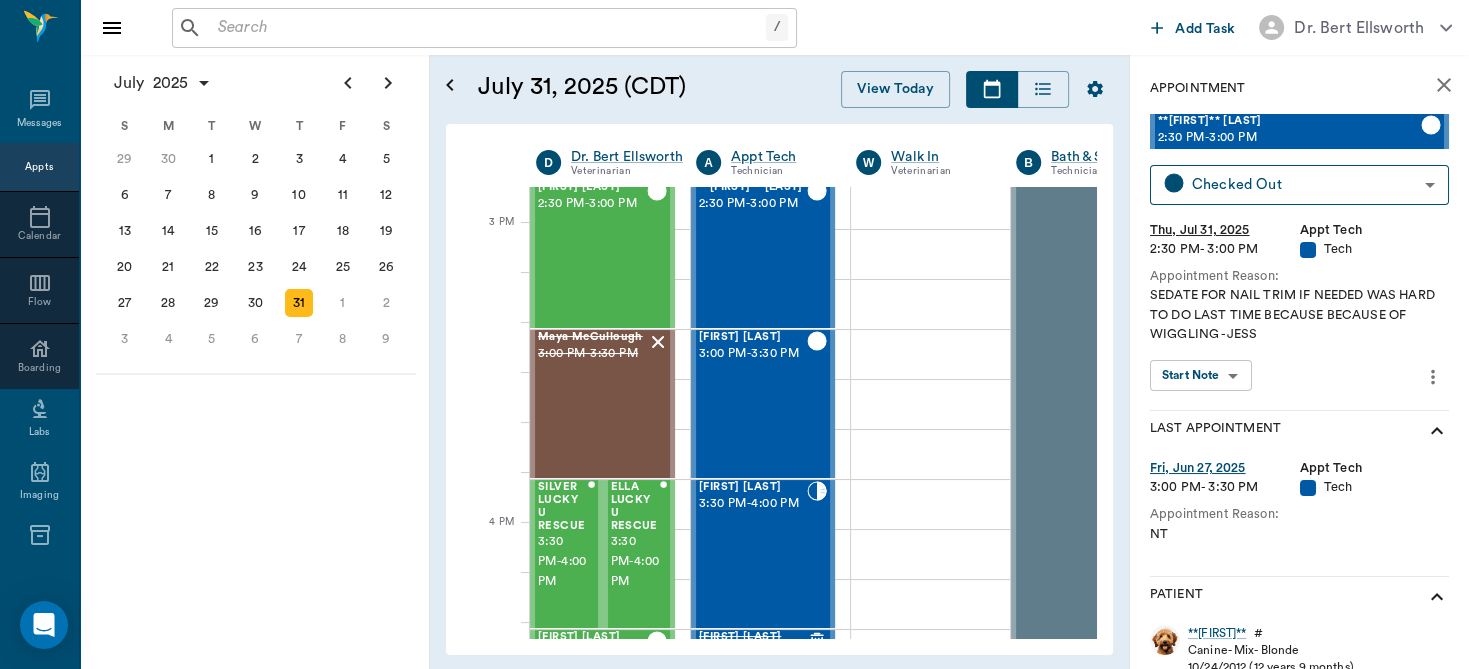scroll, scrollTop: 2148, scrollLeft: 0, axis: vertical 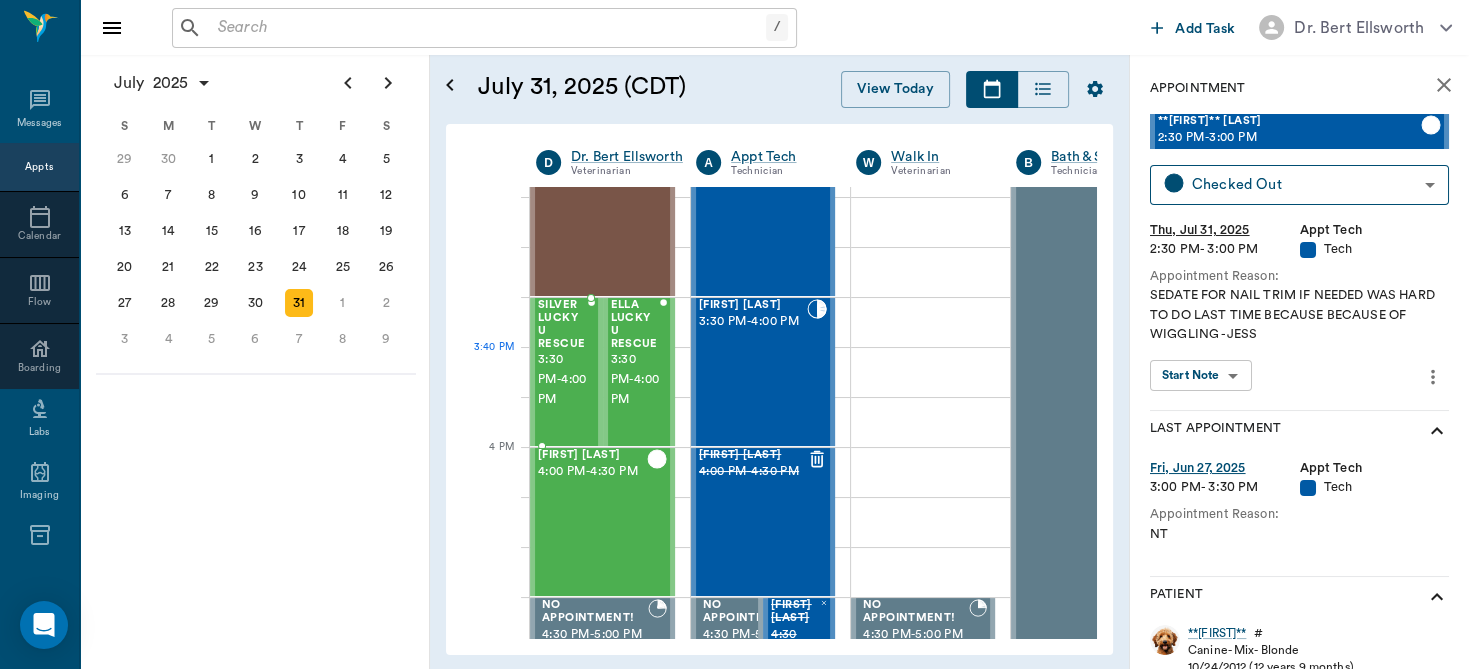click on "3:30 PM  -  4:00 PM" at bounding box center (563, 380) 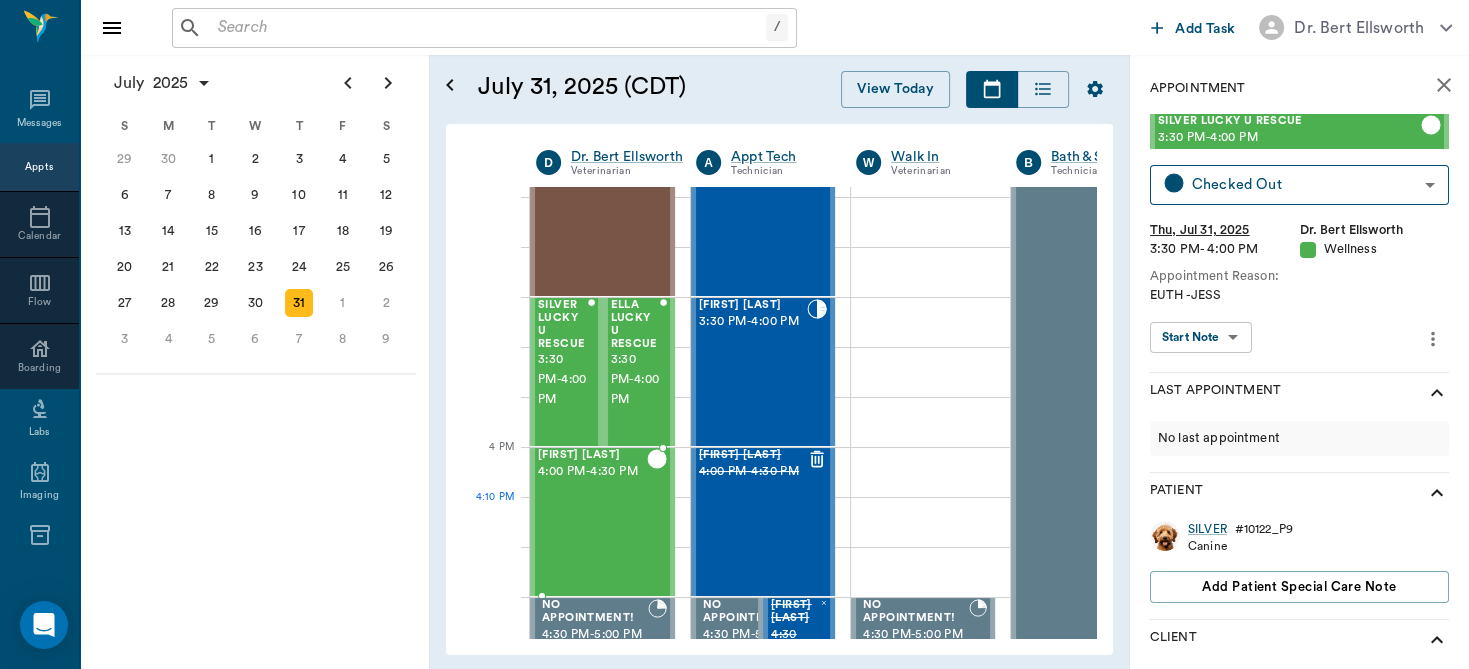 click on "[NAME] [TIME]  -  [TIME]" at bounding box center (592, 522) 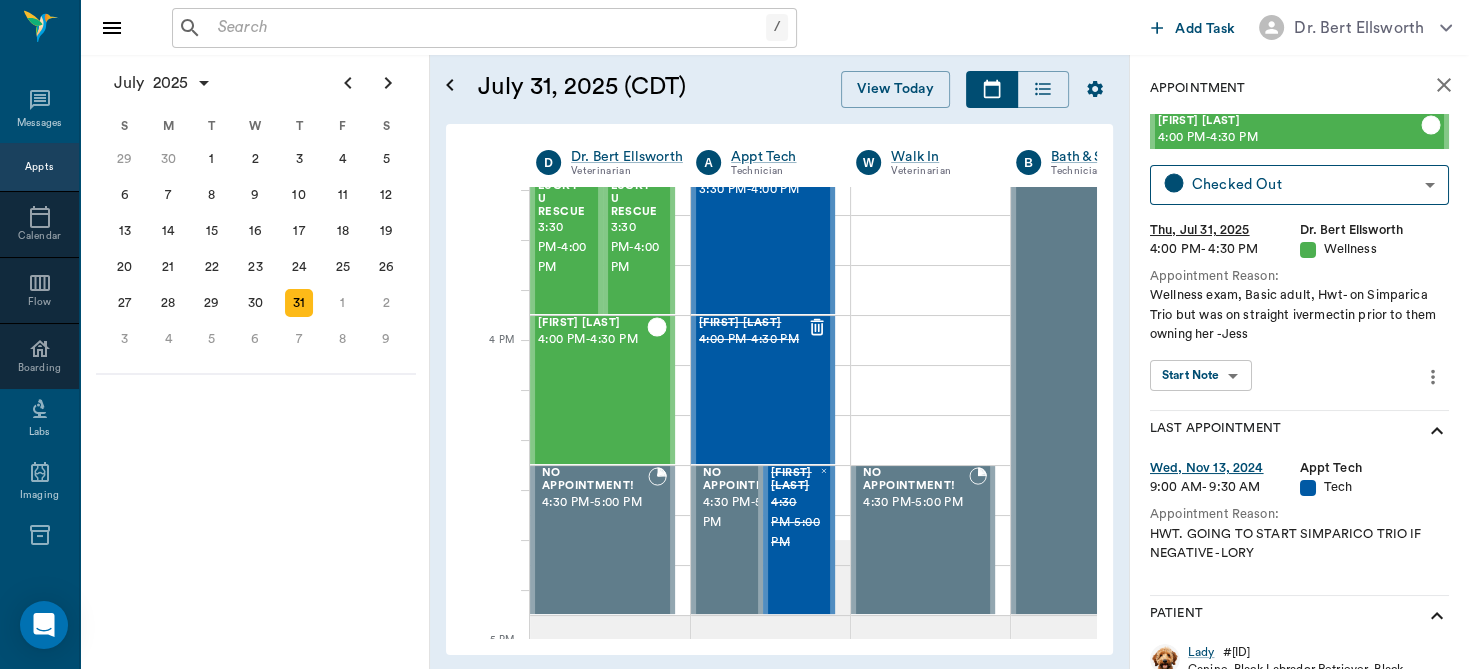 scroll, scrollTop: 2255, scrollLeft: 0, axis: vertical 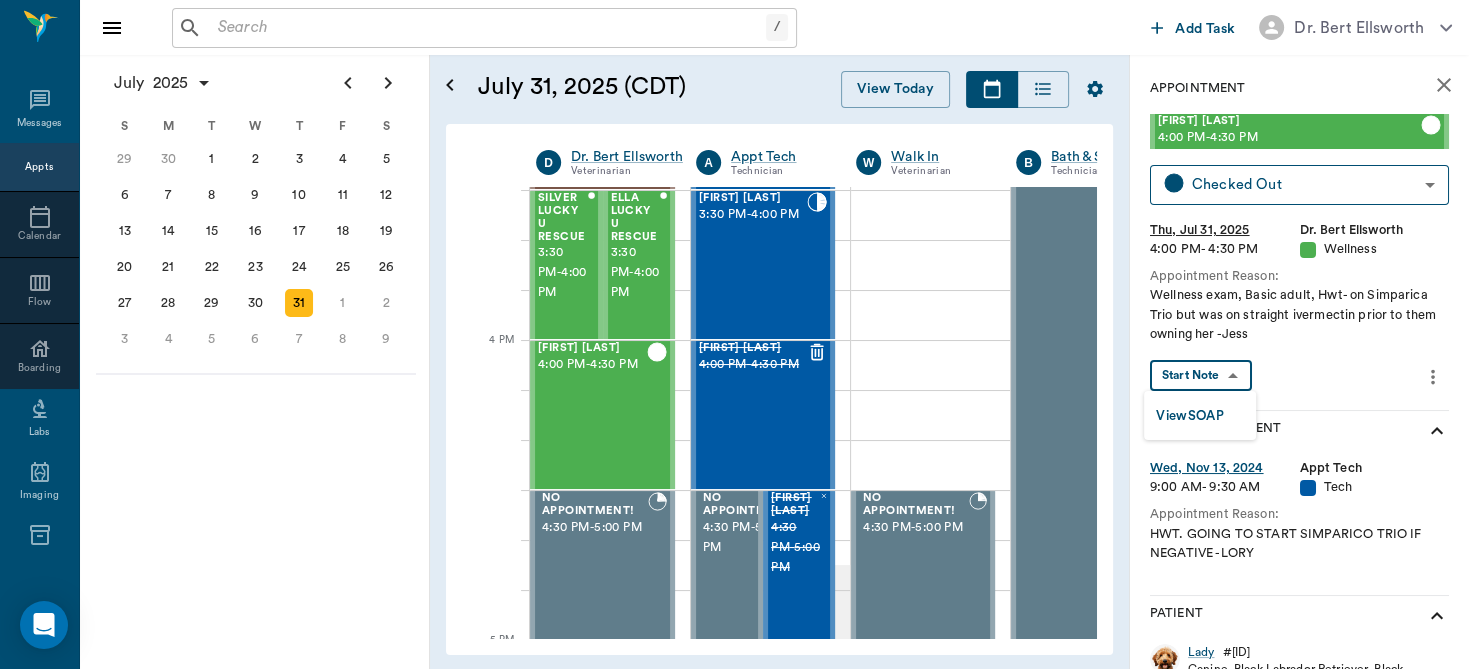 click on "/ ​ Add Task Dr. [LAST] [LAST] Messages Appts Calendar Flow Boarding Labs Imaging Inventory Tasks Forms Staff Reports Lookup Settings [MONTH] [YEAR] S M T W T F S Jun 1 2 3 4 5 6 7 8 9 10 11 12 13 14 15 16 17 18 19 20 21 22 23 24 25 26 27 28 29 30 Jul 1 2 3 4 5 6 7 8 9 10 11 12 S M T W T F S 29 30 Jul 1 2 3 4 5 6 7 8 9 10 11 12 13 14 15 16 17 18 19 20 21 22 23 24 25 26 27 28 29 30 31 Aug 1 2 3 4 5 6 7 8 9 S M T W T F S 27 28 29 30 31 Aug 1 2 3 4 5 6 7 8 9 10 11 12 13 14 15 16 17 18 19 20 21 22 23 24 25 26 27 28 29 30 31 Sep 1 2 3 4 5 6 [MONTH] [DAY], [YEAR] (CDT) View Today [MONTH] [YEAR] Today [DAY] [DAY] [MONTH] [YEAR] D Dr. [LAST] [LAST] Veterinarian A Appt Tech Technician W Walk In Veterinarian B Bath & Surgery Technician B Board &Procedures Other D Dr. [LAST] [LAST] Veterinarian 8 AM 9 AM 10 AM 11 AM 12 PM 1 PM 2 PM 3 PM 4 PM 5 PM 6 PM 7 PM 8 PM [TIME] [TIME] [FIRST] [LAST] [TIME]  -  [TIME] [FIRST] [LAST] [TIME]  -  [TIME] [FIRST] [LAST] [TIME]  -  [TIME] [FIRST] [LAST] [TIME]  -  [TIME] [FIRST] [LAST] [TIME]  -" at bounding box center [734, 334] 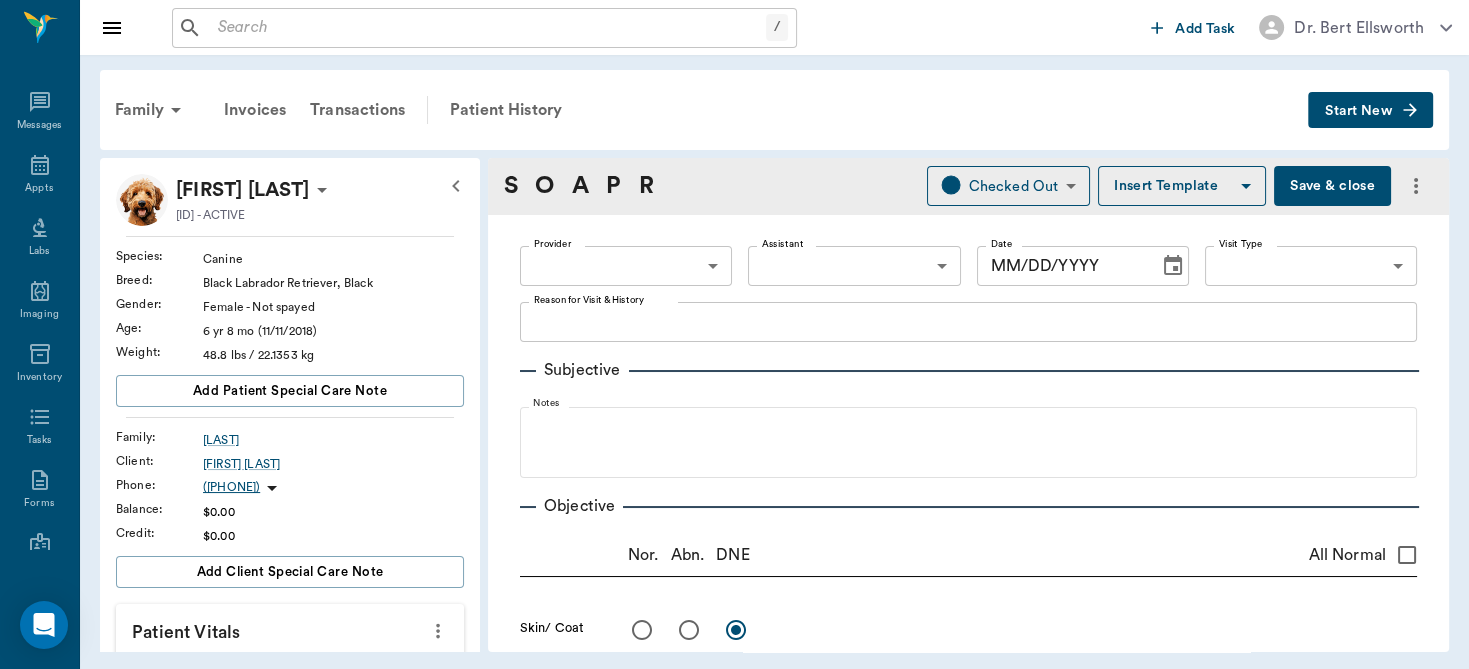 type on "63ec2f075fda476ae8351a4d" 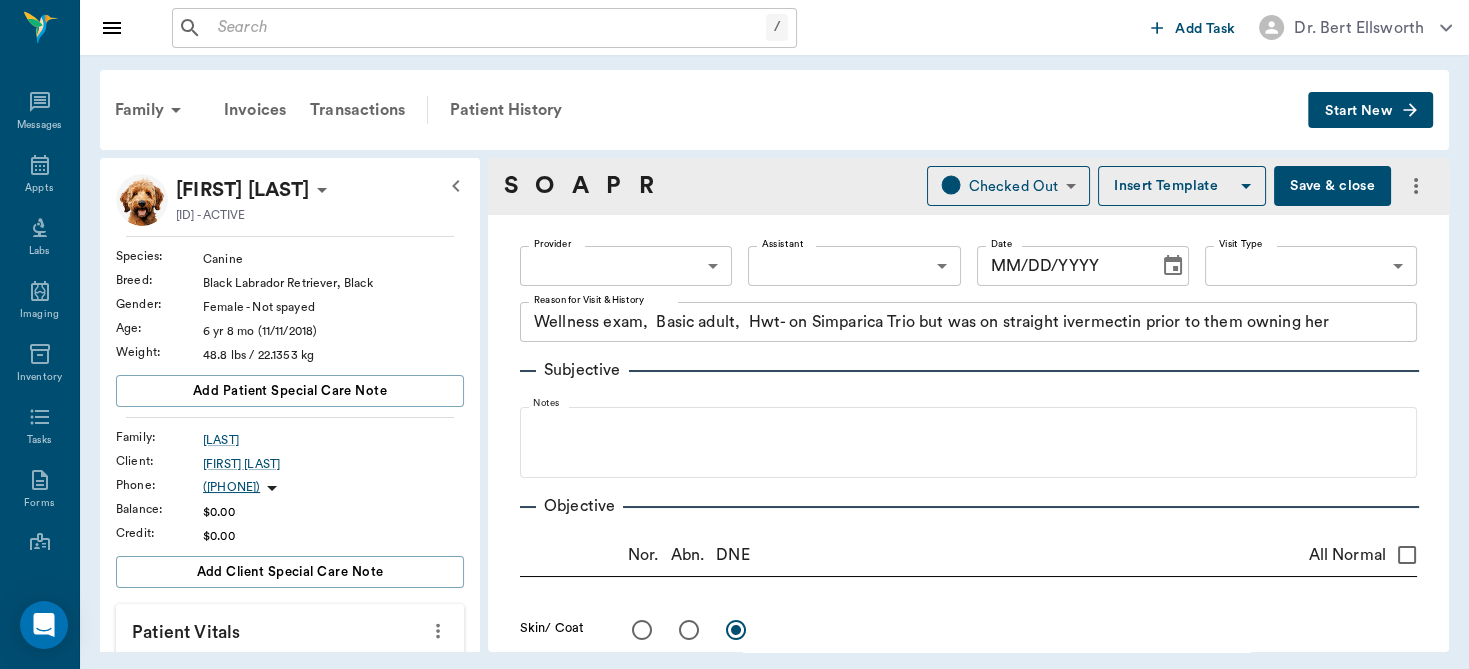 radio on "true" 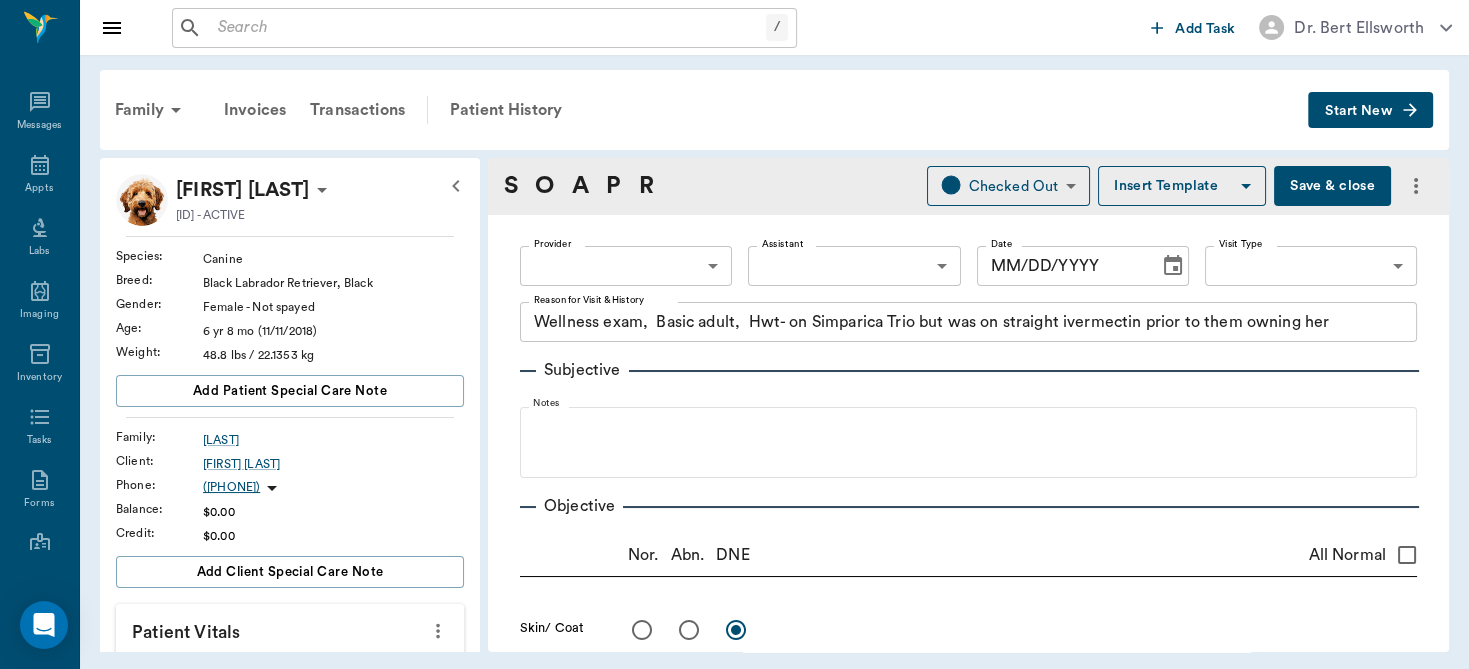 radio on "true" 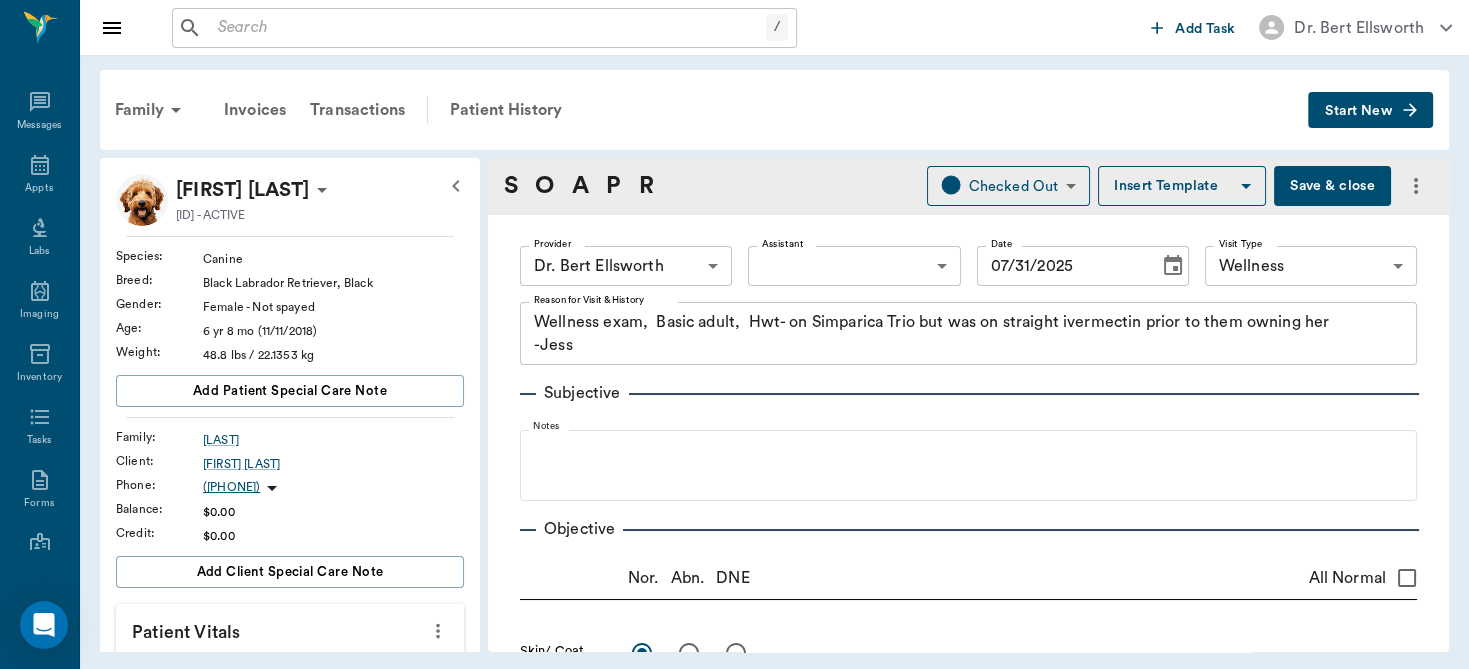 type on "07/31/2025" 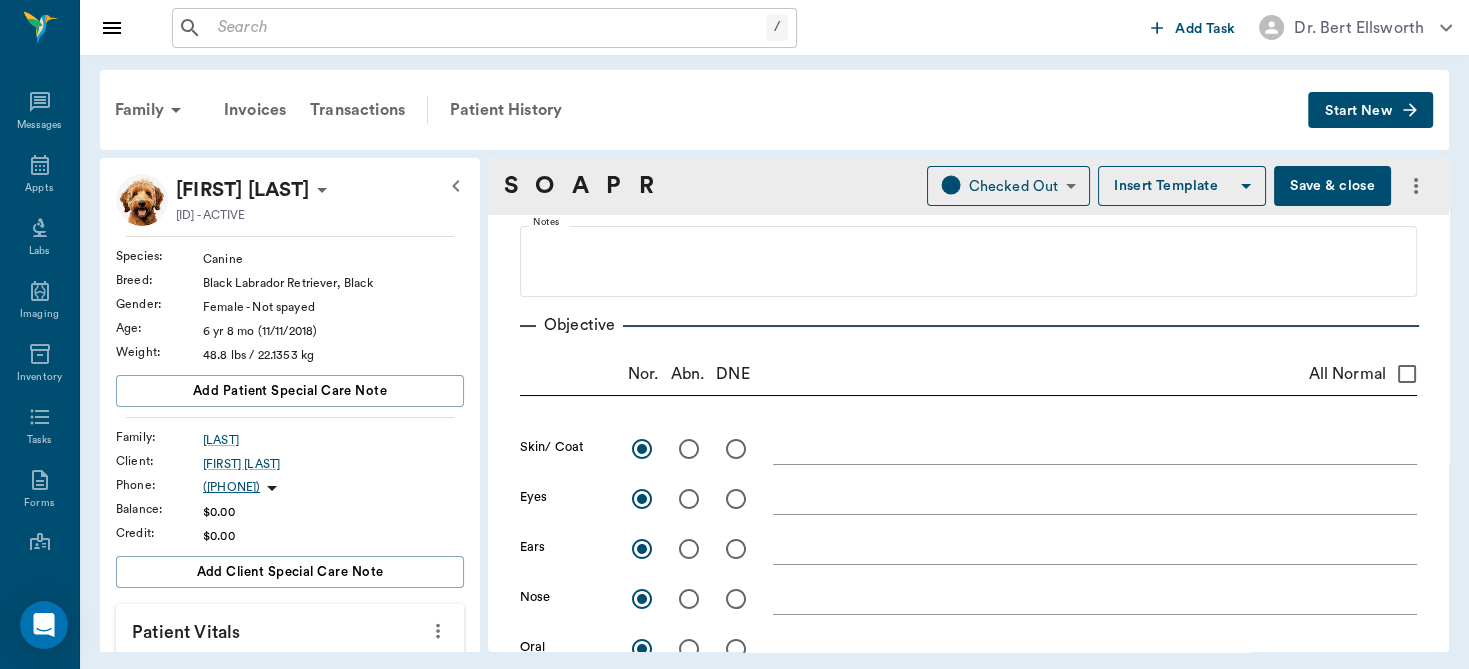 scroll, scrollTop: 0, scrollLeft: 0, axis: both 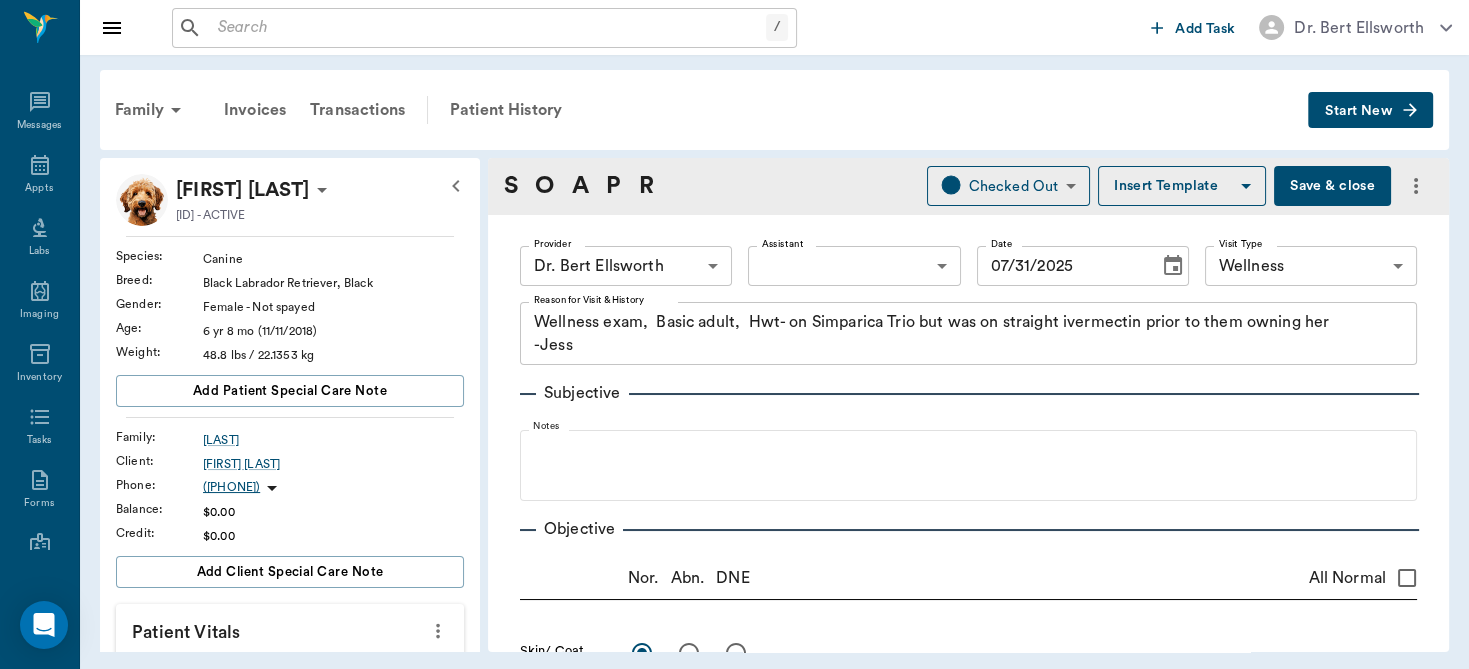 click on "Save & close" at bounding box center (1332, 186) 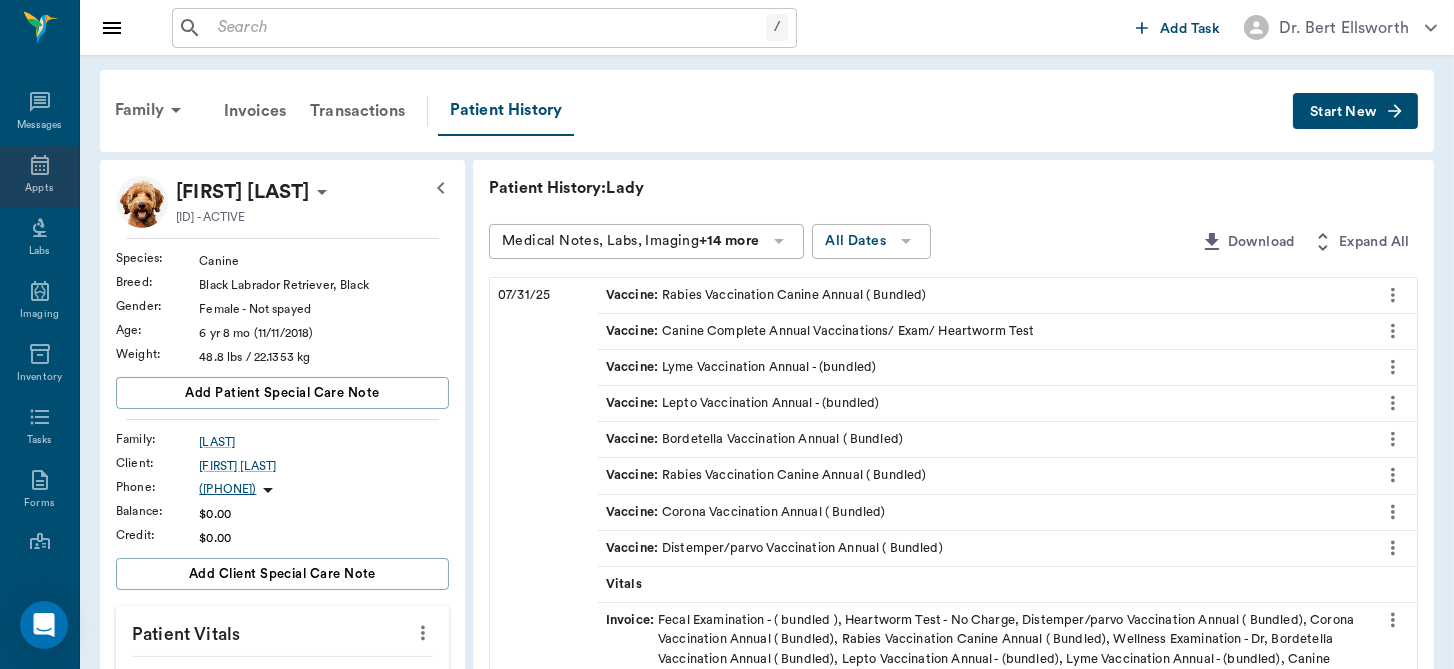 click 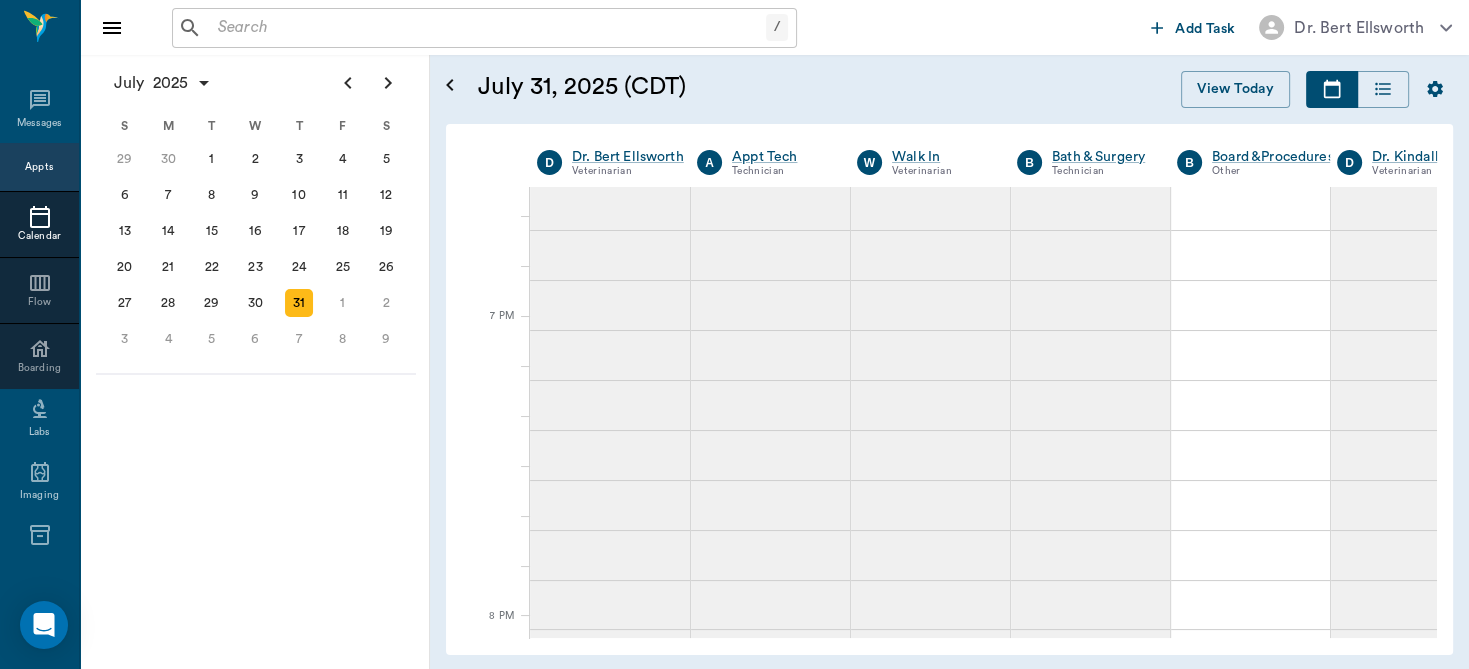 scroll, scrollTop: 3178, scrollLeft: 0, axis: vertical 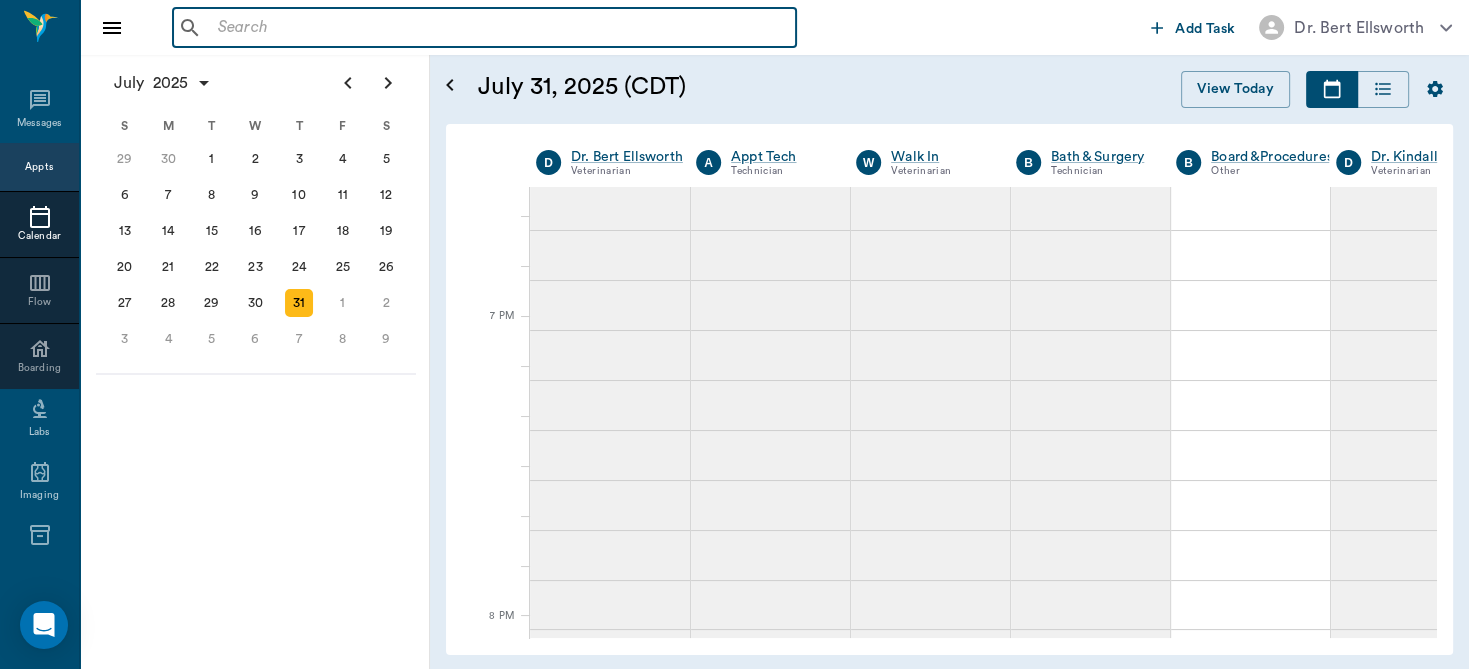 click at bounding box center [499, 28] 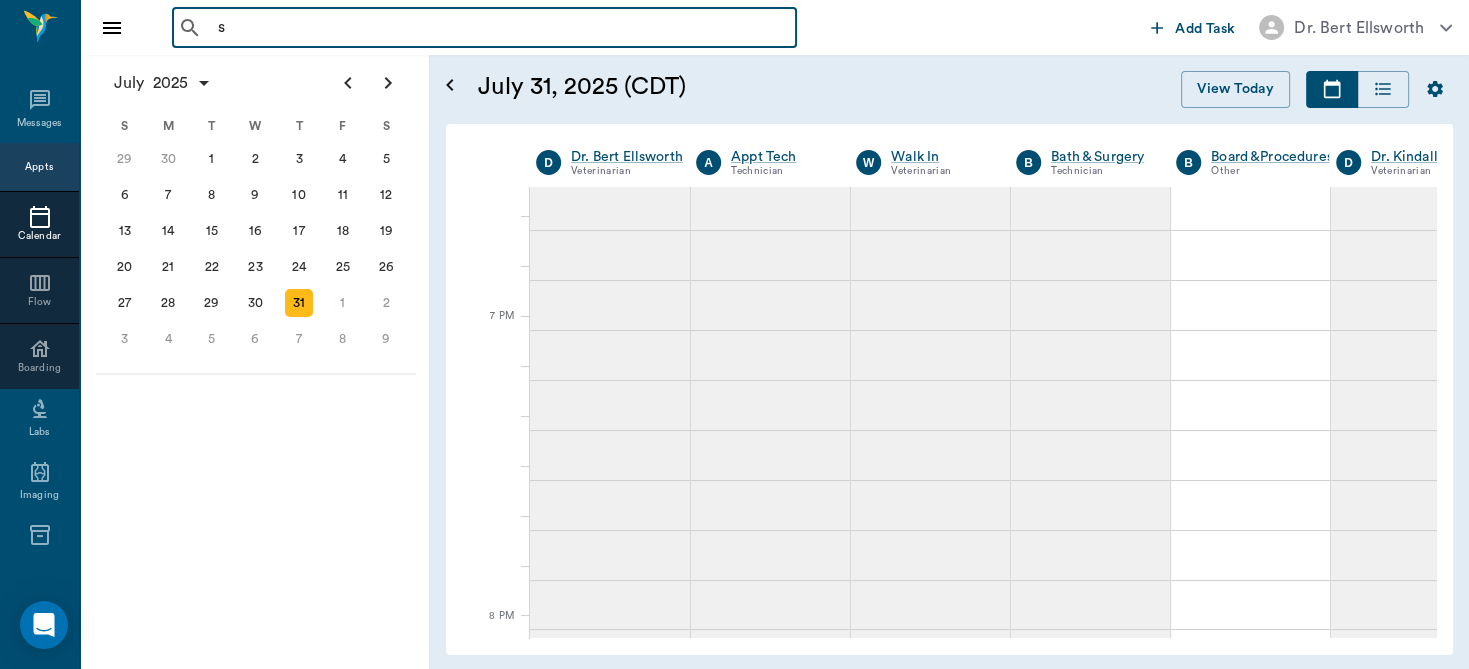 click on "s" at bounding box center (499, 28) 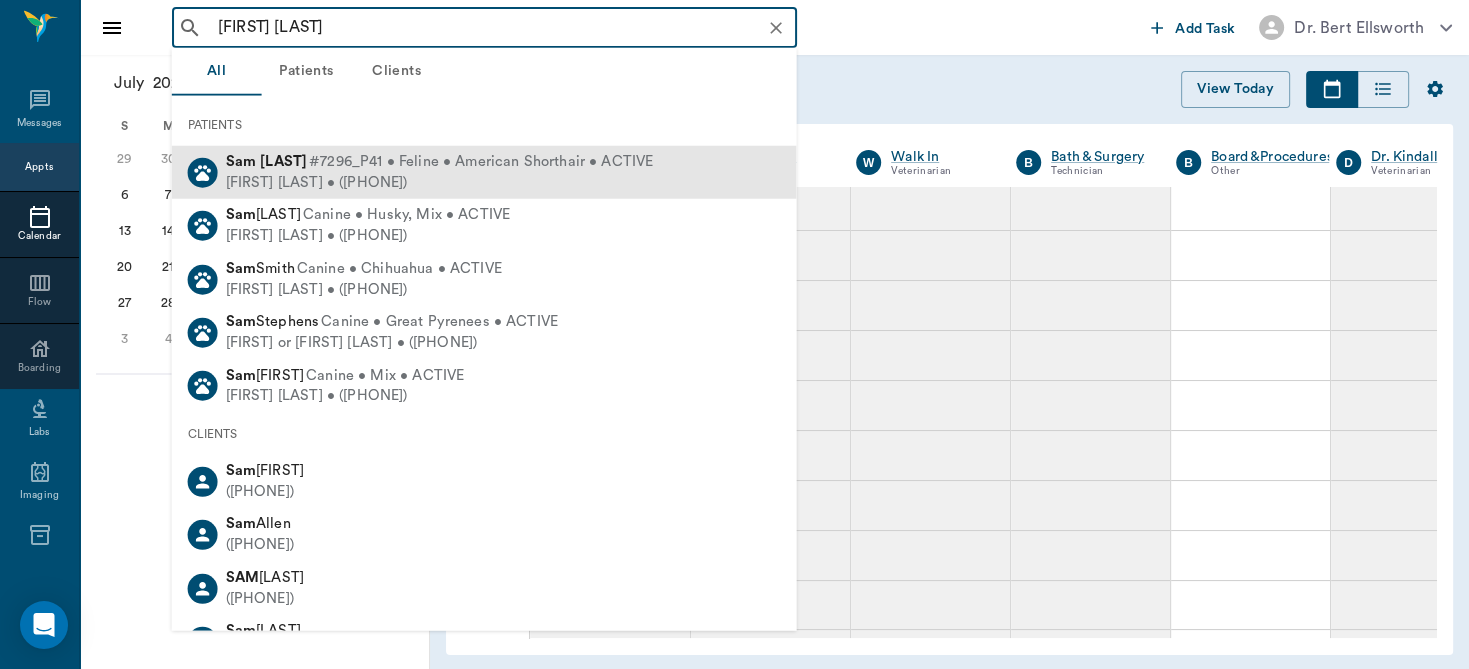 click on "#7296_P41 • Feline • American Shorthair • ACTIVE" at bounding box center [481, 162] 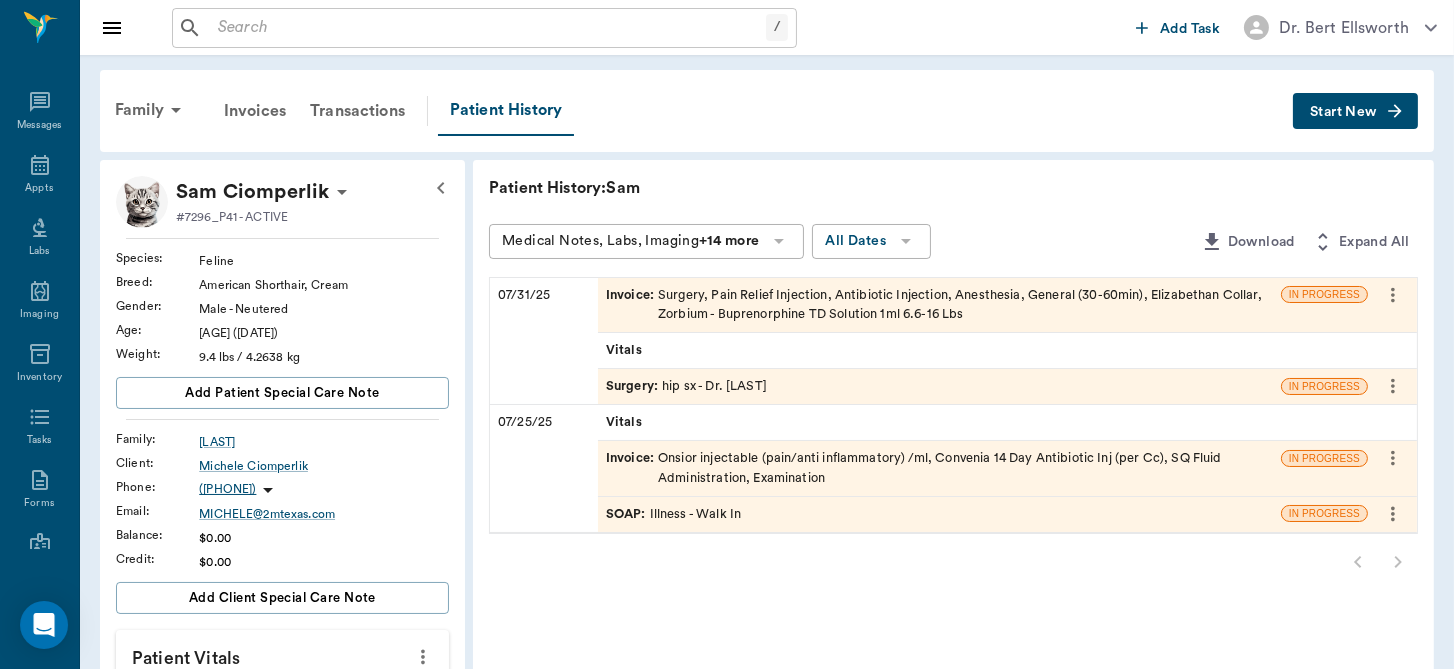 click on "Surgery : hip sx - Dr. Bert Ellsworth" at bounding box center (686, 386) 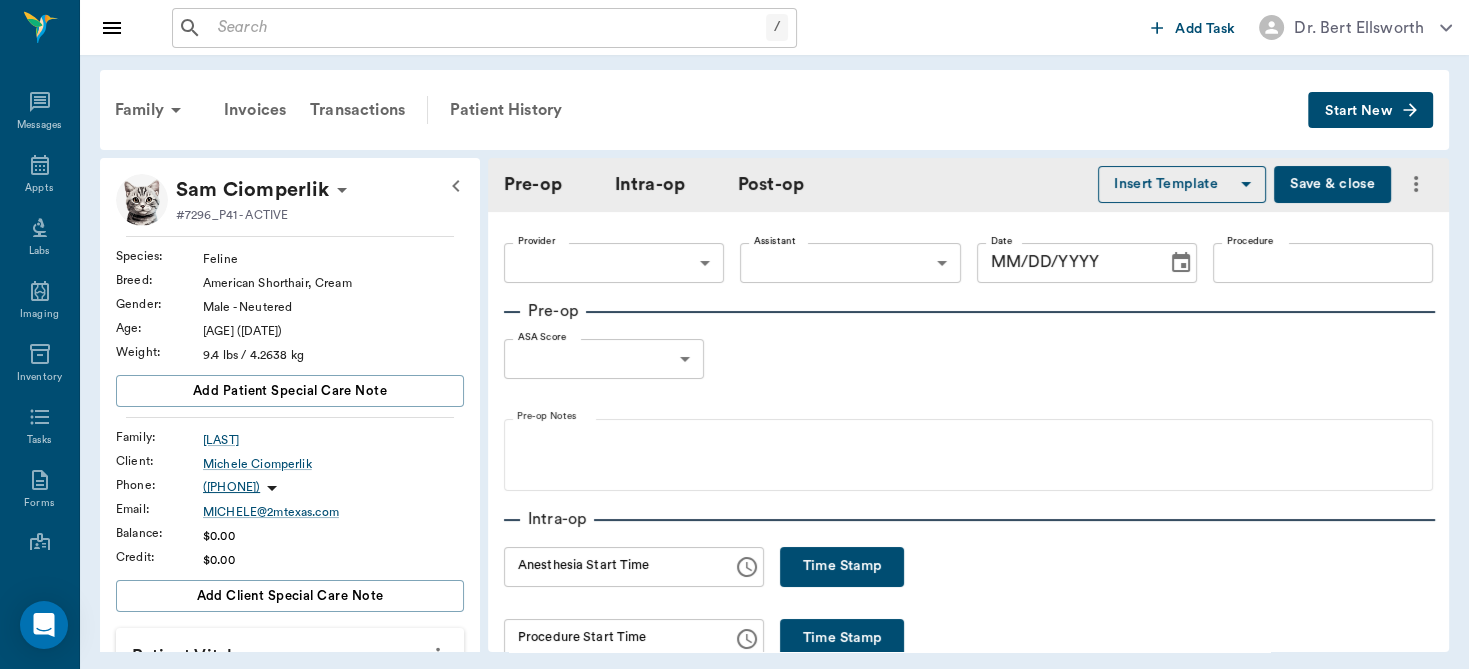 type on "63ec2f075fda476ae8351a4d" 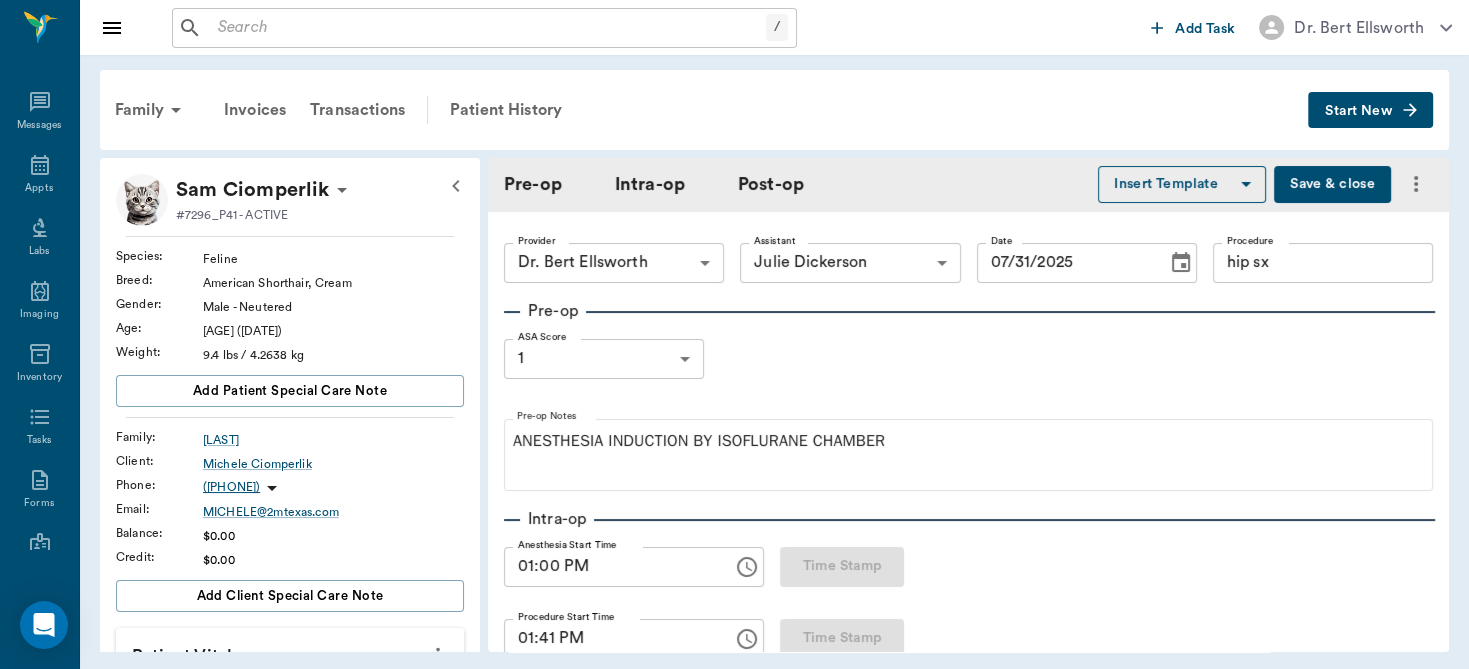 type on "07/31/2025" 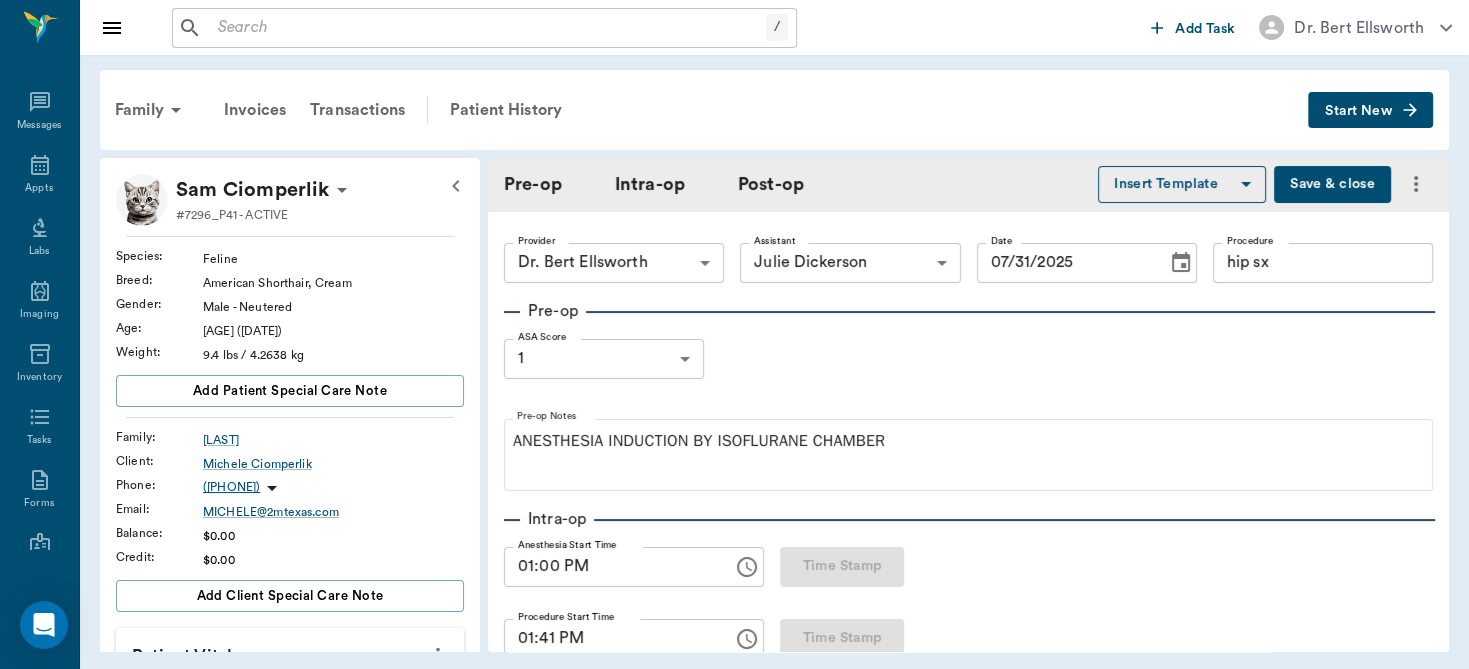 type on "01:00 PM" 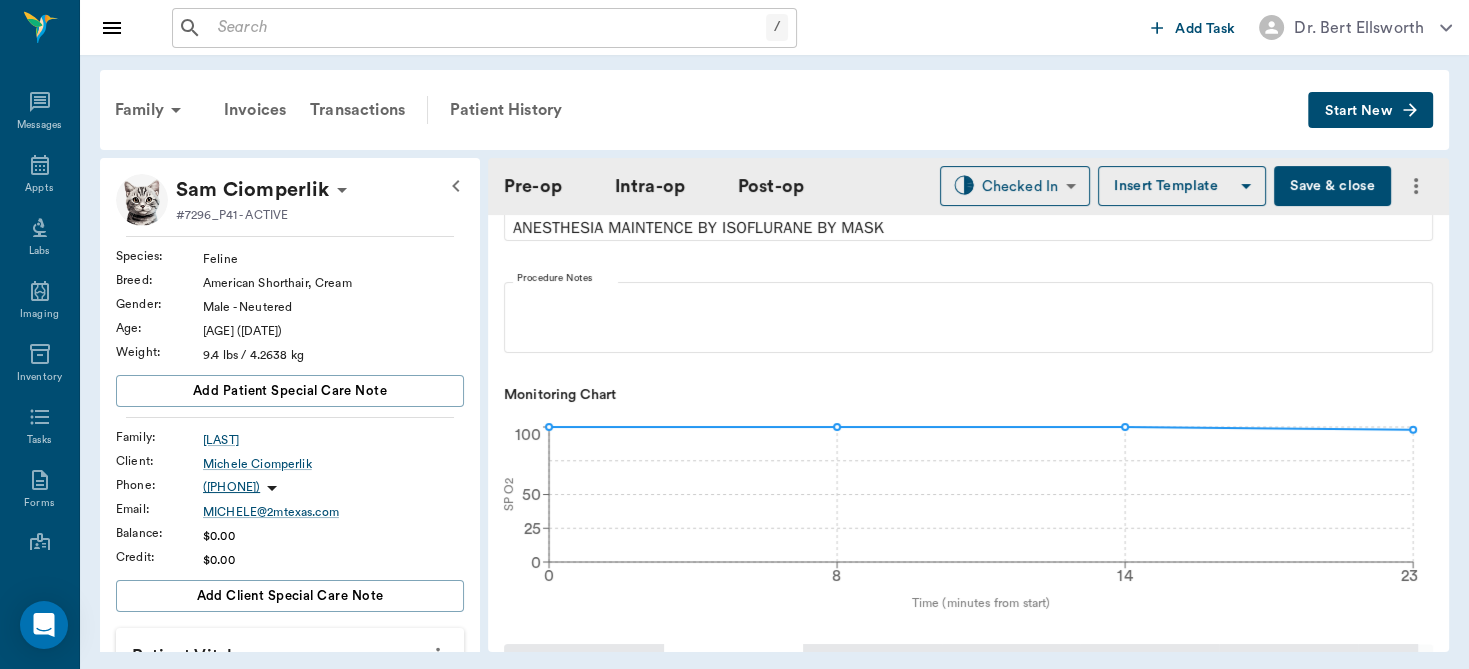 scroll, scrollTop: 405, scrollLeft: 0, axis: vertical 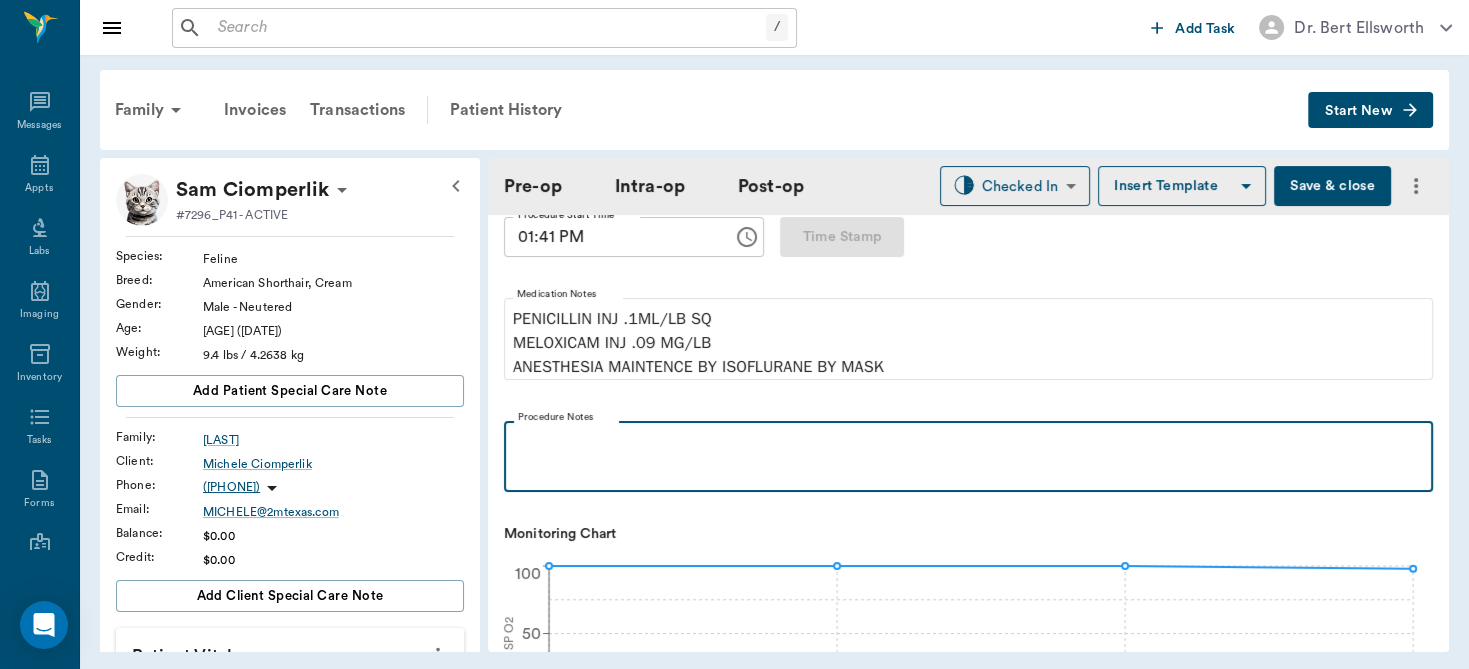 click at bounding box center (968, 456) 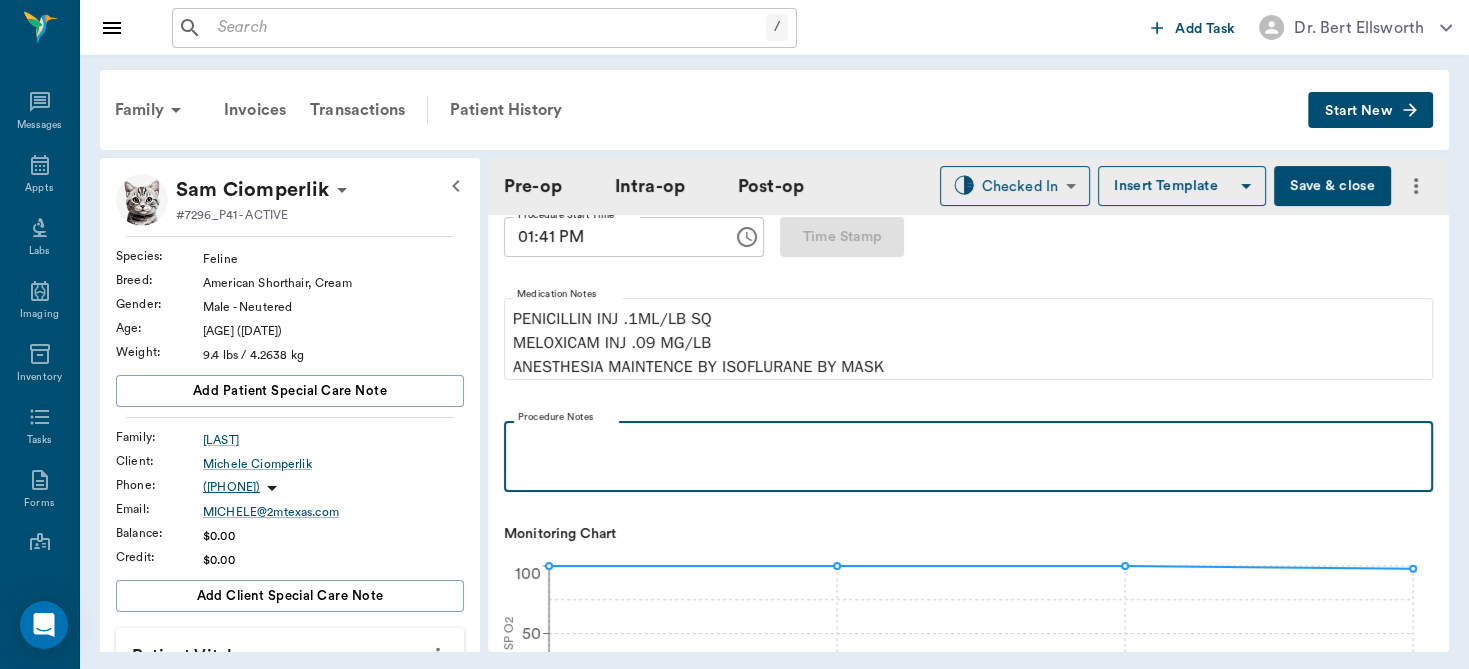 type 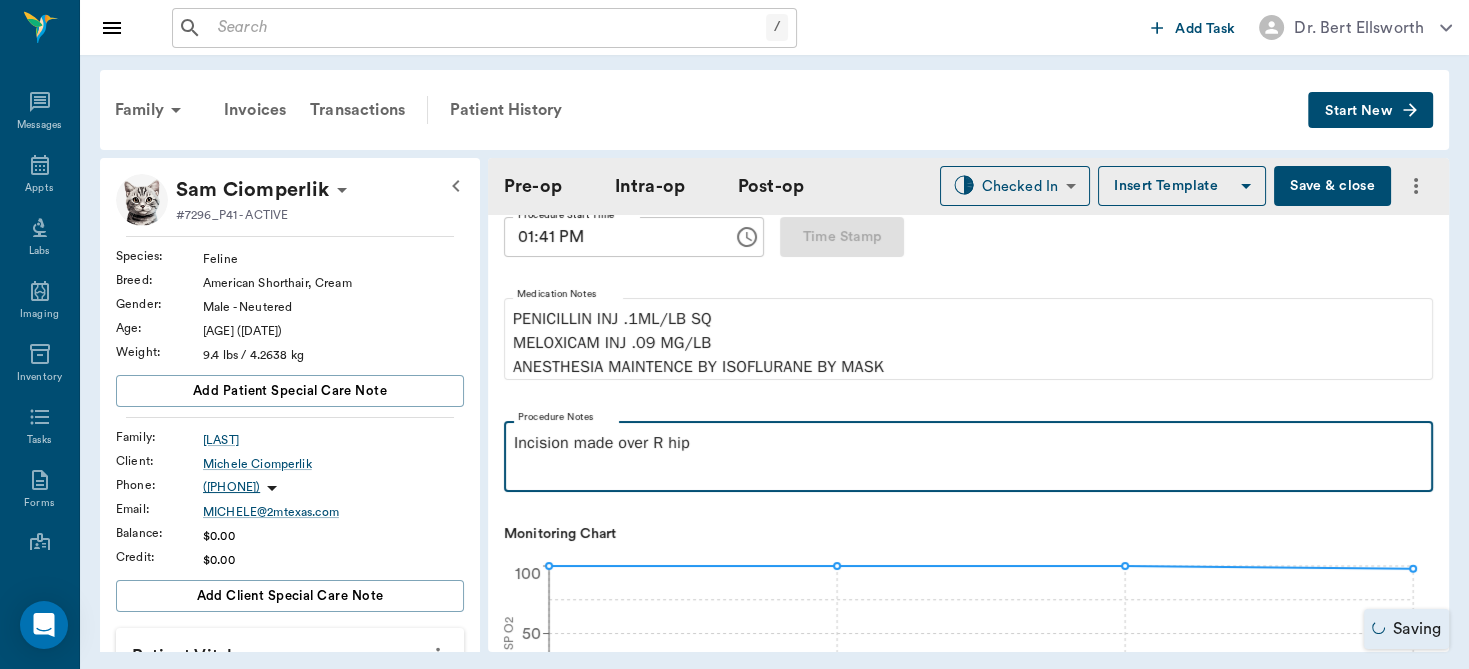 click on "Incision made over R hip" at bounding box center (968, 443) 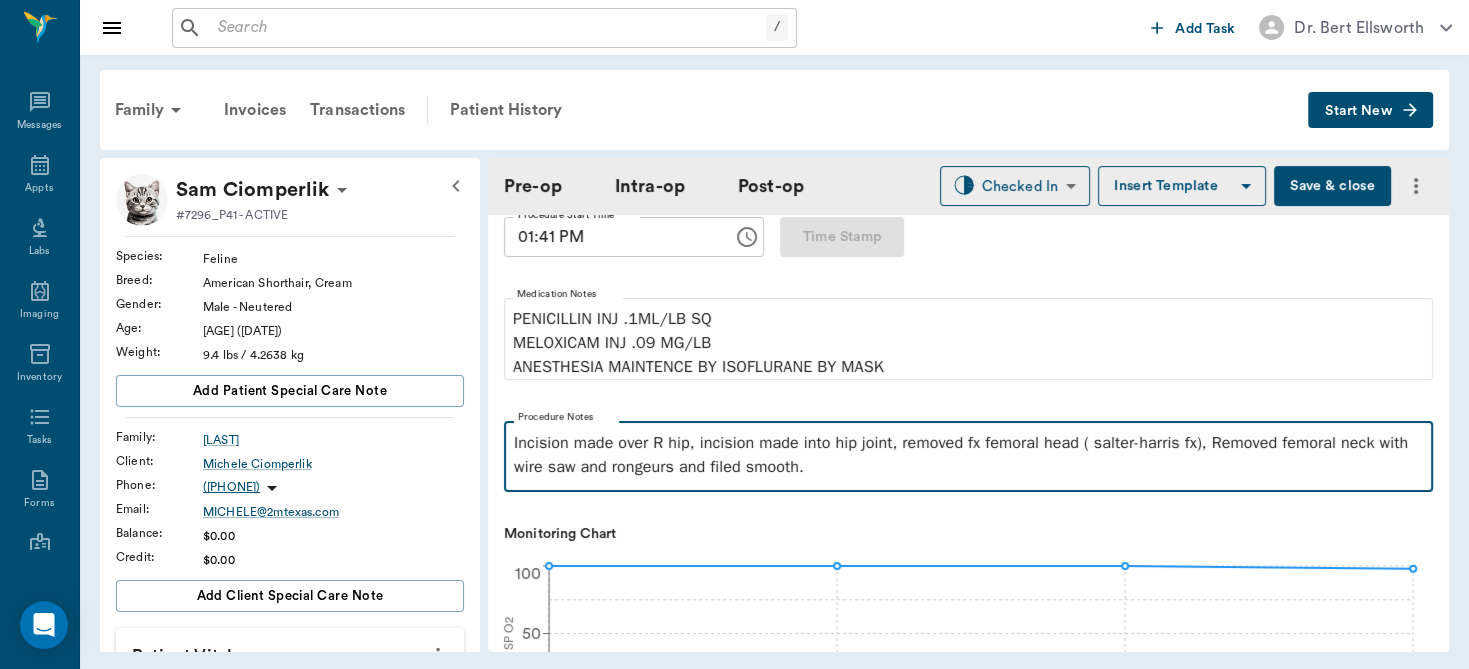 click on "Incision made over R hip, incision made into hip joint, removed fx femoral head ( salter-harris fx), Removed femoral neck with wire saw and rongeurs and filed smooth." at bounding box center (968, 455) 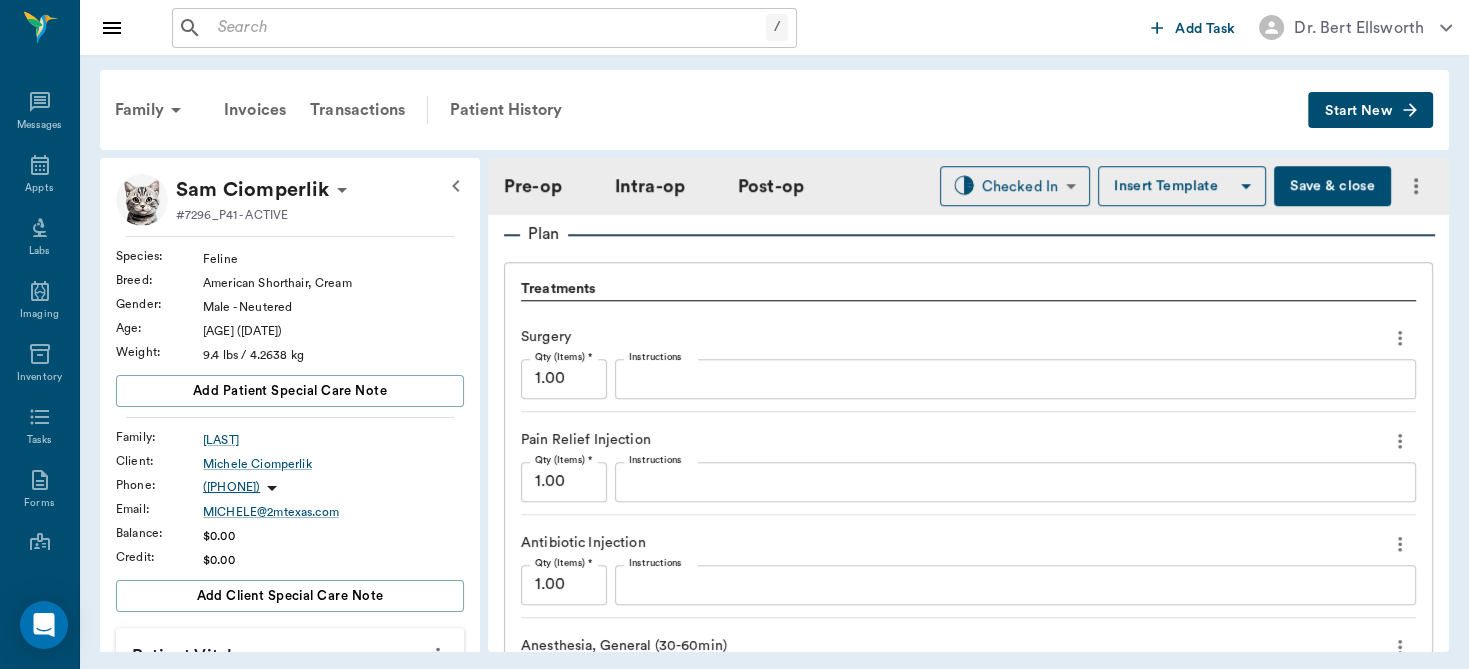 scroll, scrollTop: 1681, scrollLeft: 0, axis: vertical 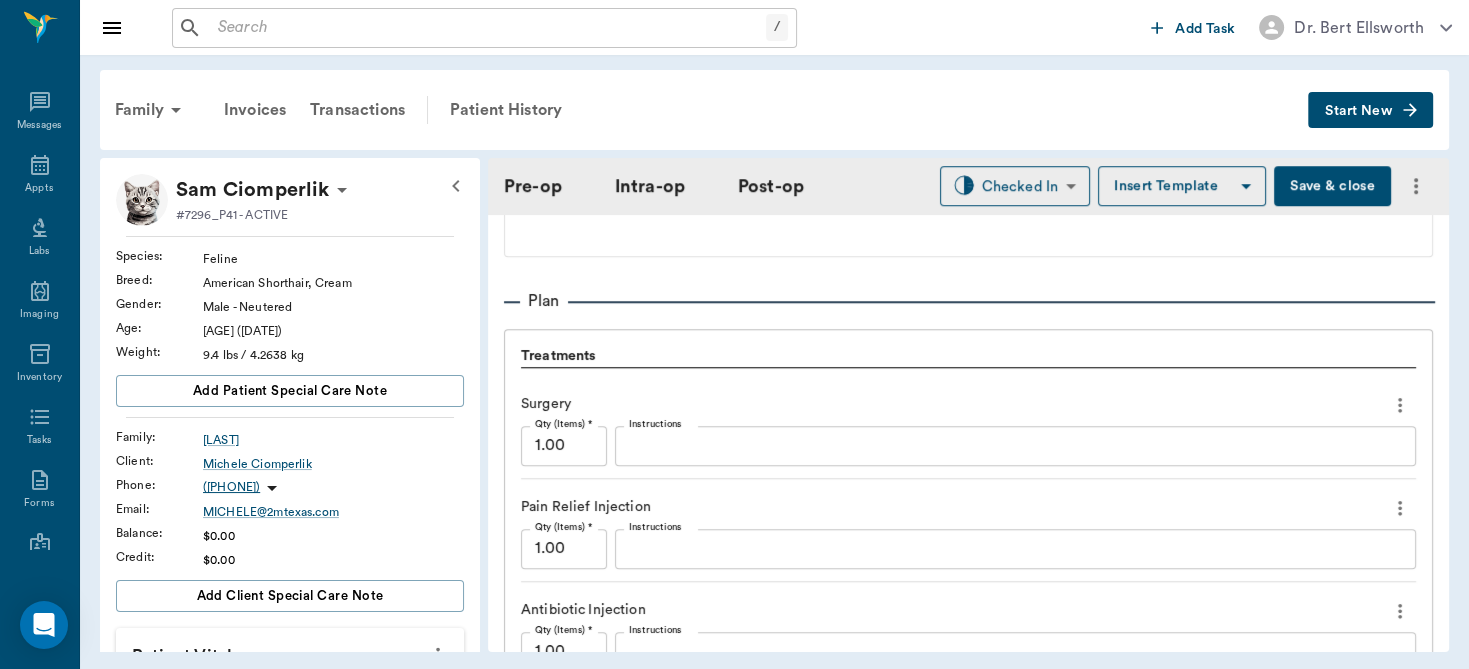 click on "Save & close" at bounding box center (1332, 186) 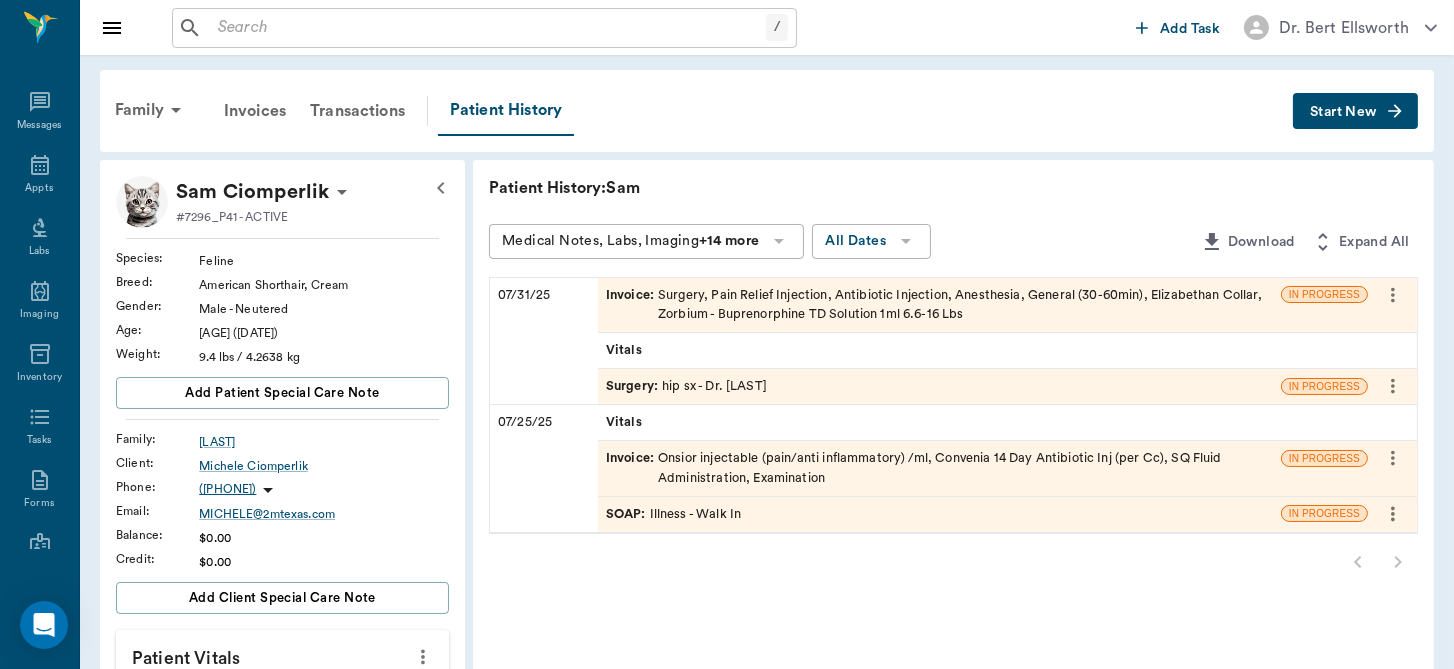 click on "SOAP : Illness - Walk In" at bounding box center (939, 514) 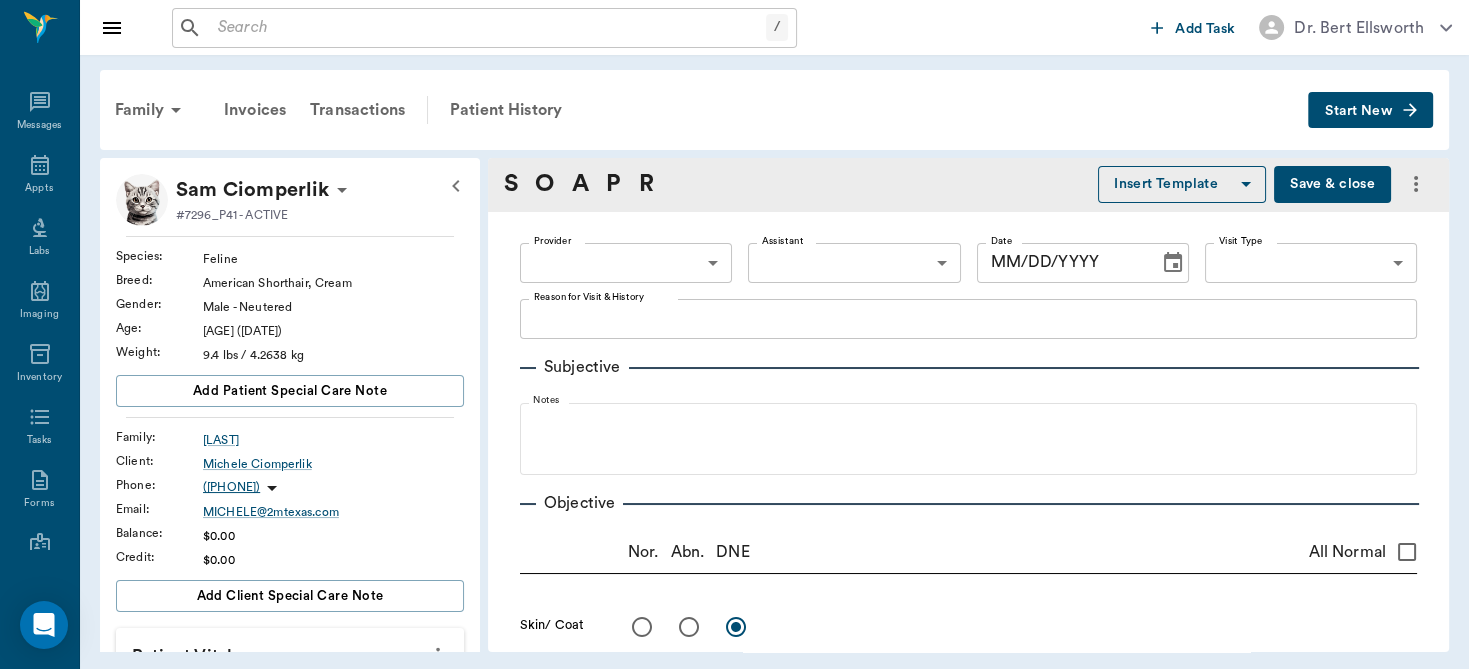 type on "63ee68728bdb516679580557" 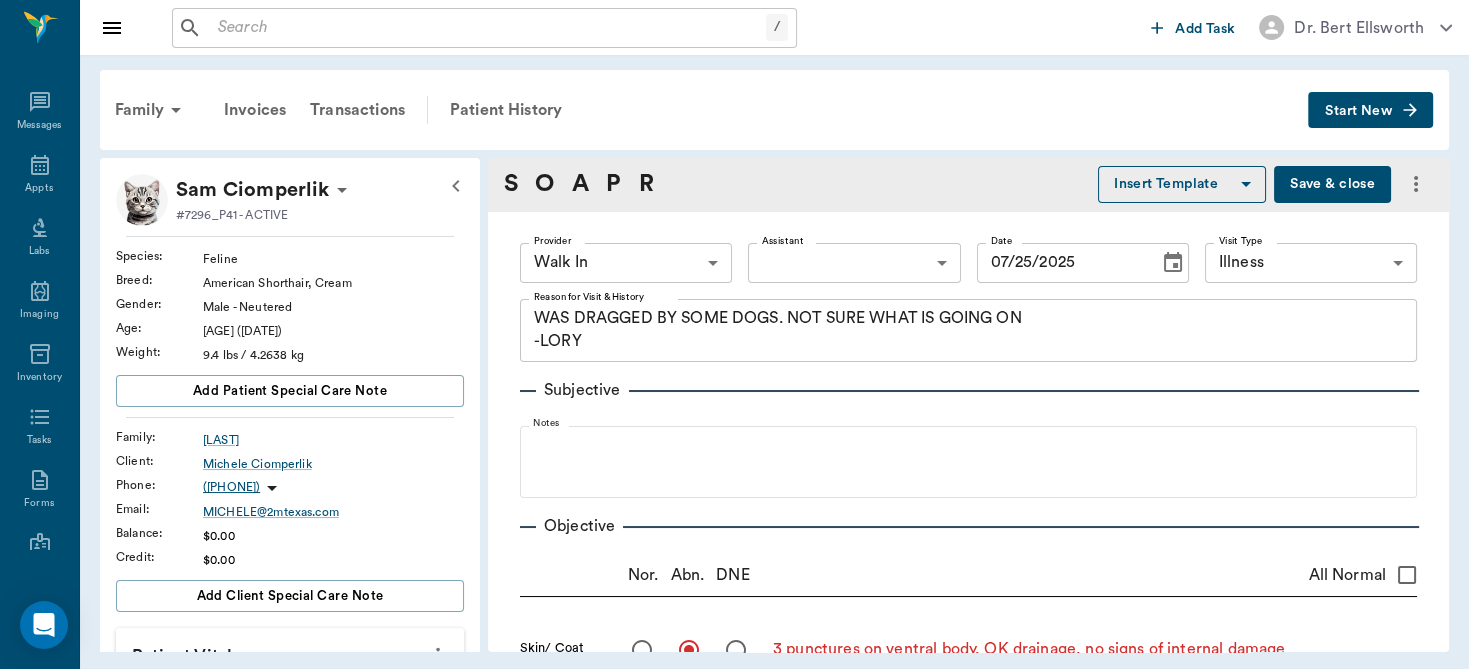 type on "07/25/2025" 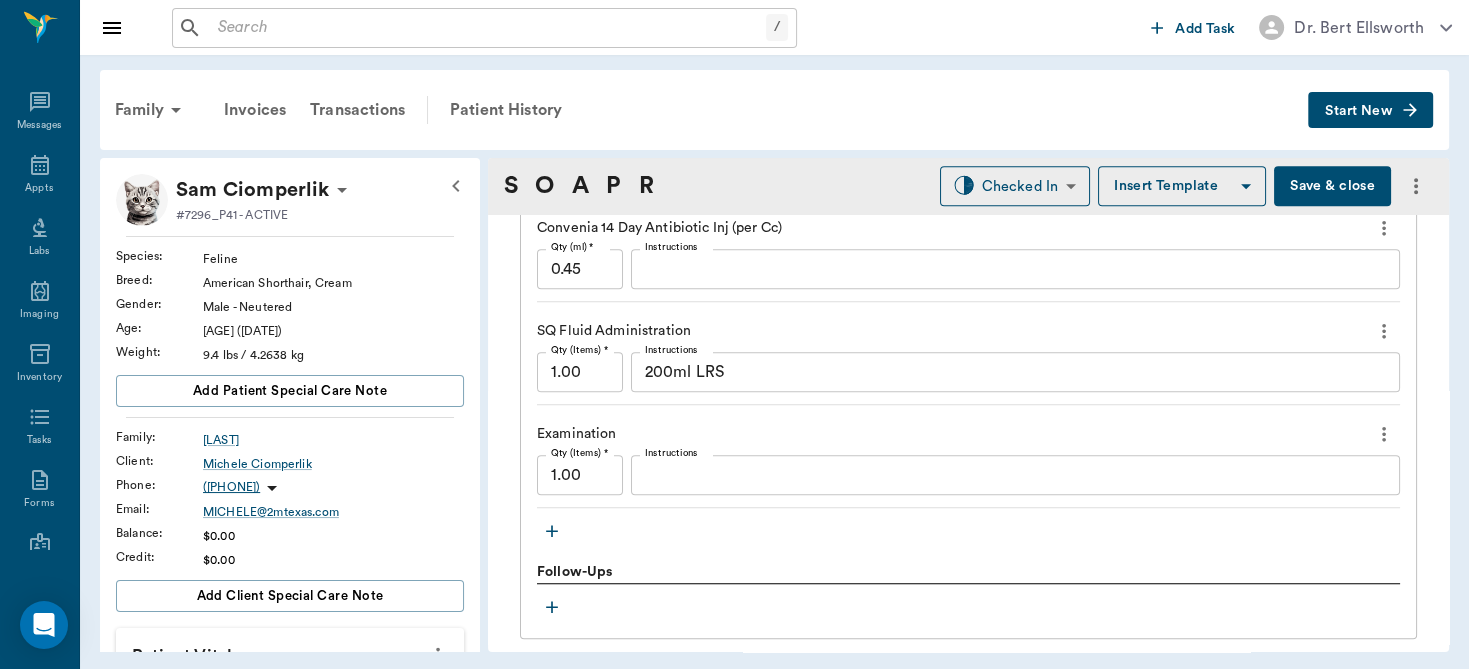 scroll, scrollTop: 1446, scrollLeft: 0, axis: vertical 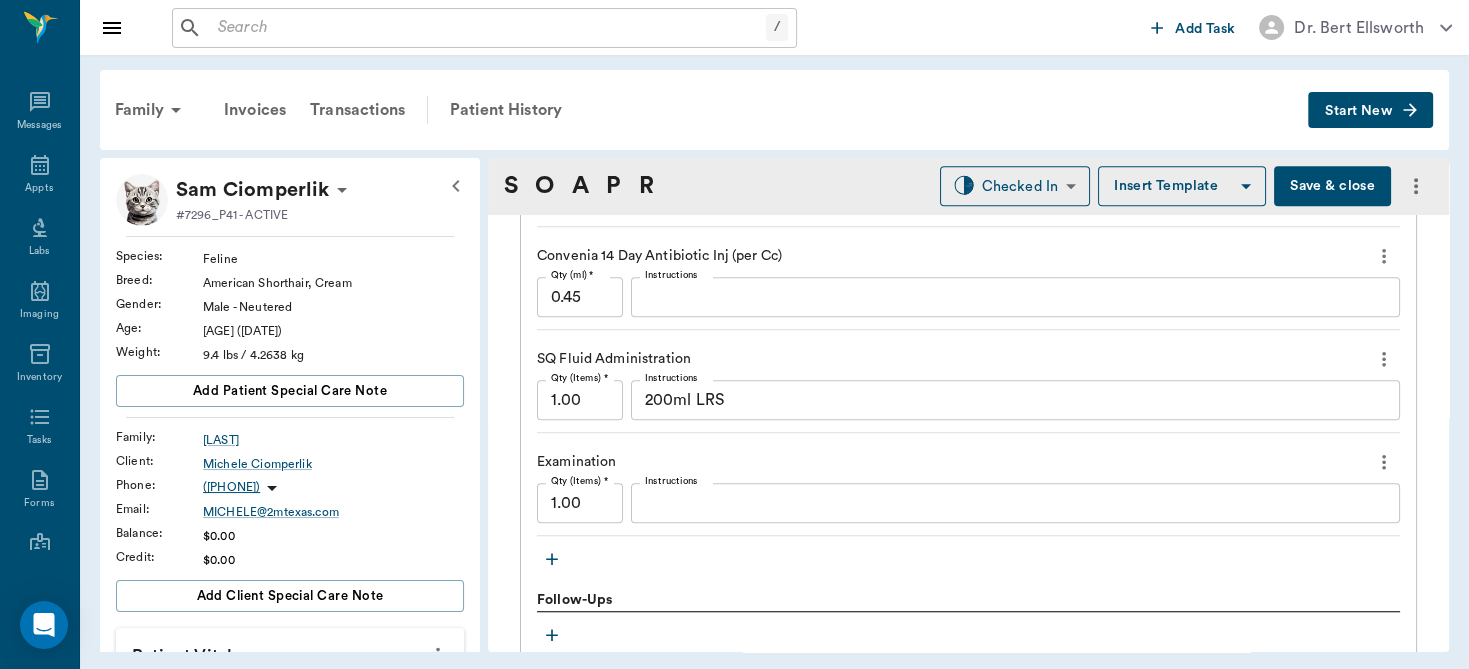 click 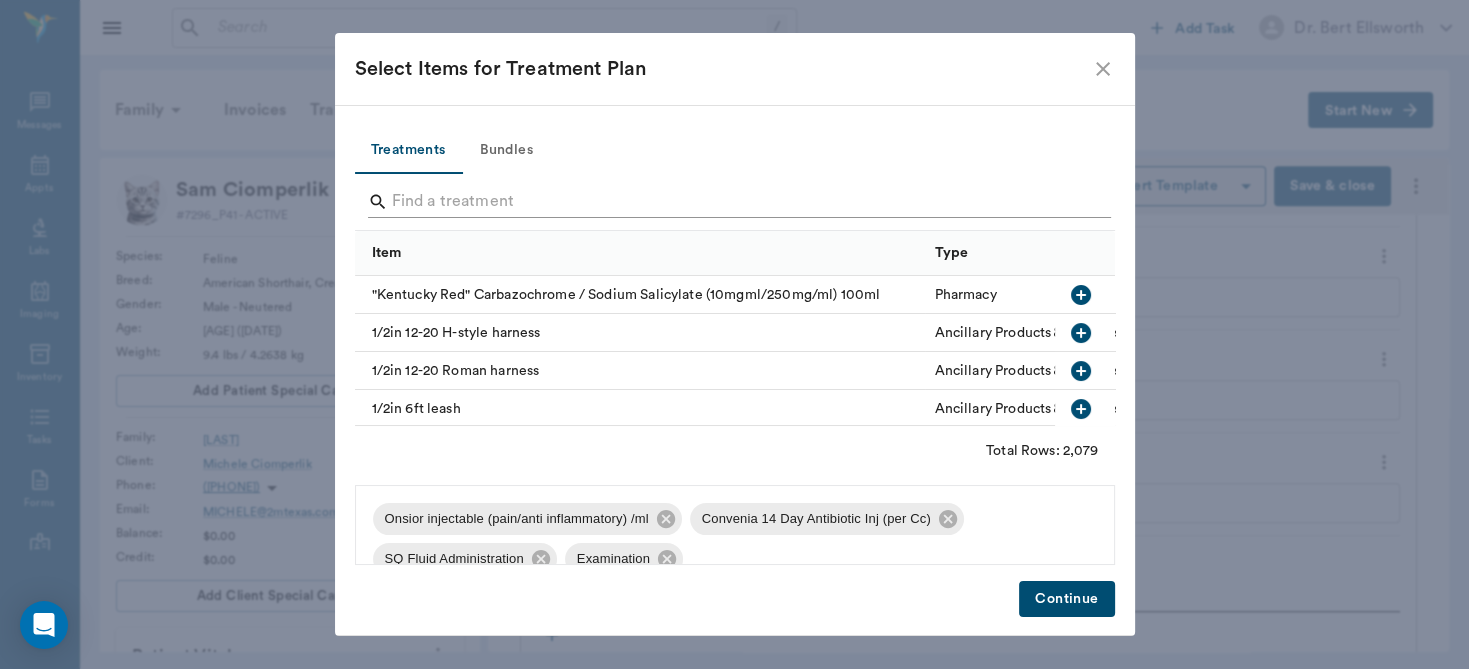 click at bounding box center (736, 202) 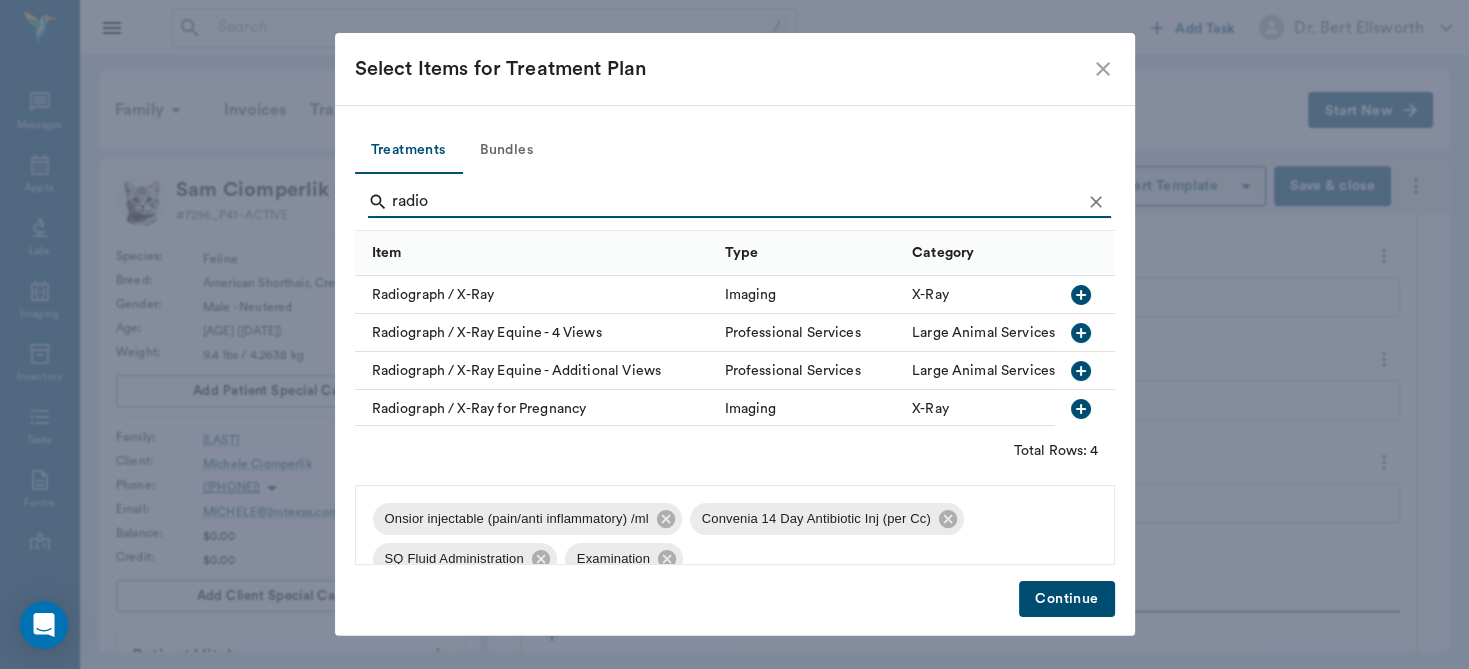 click 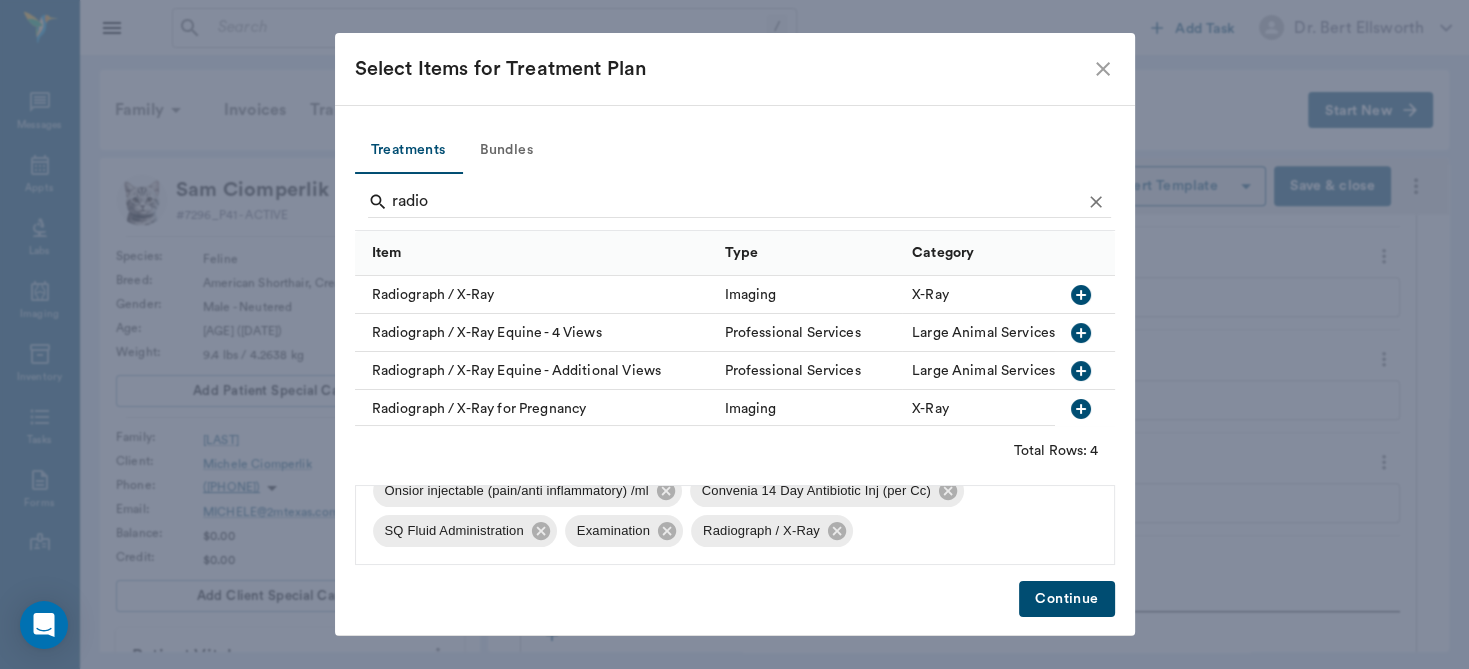 scroll, scrollTop: 13, scrollLeft: 0, axis: vertical 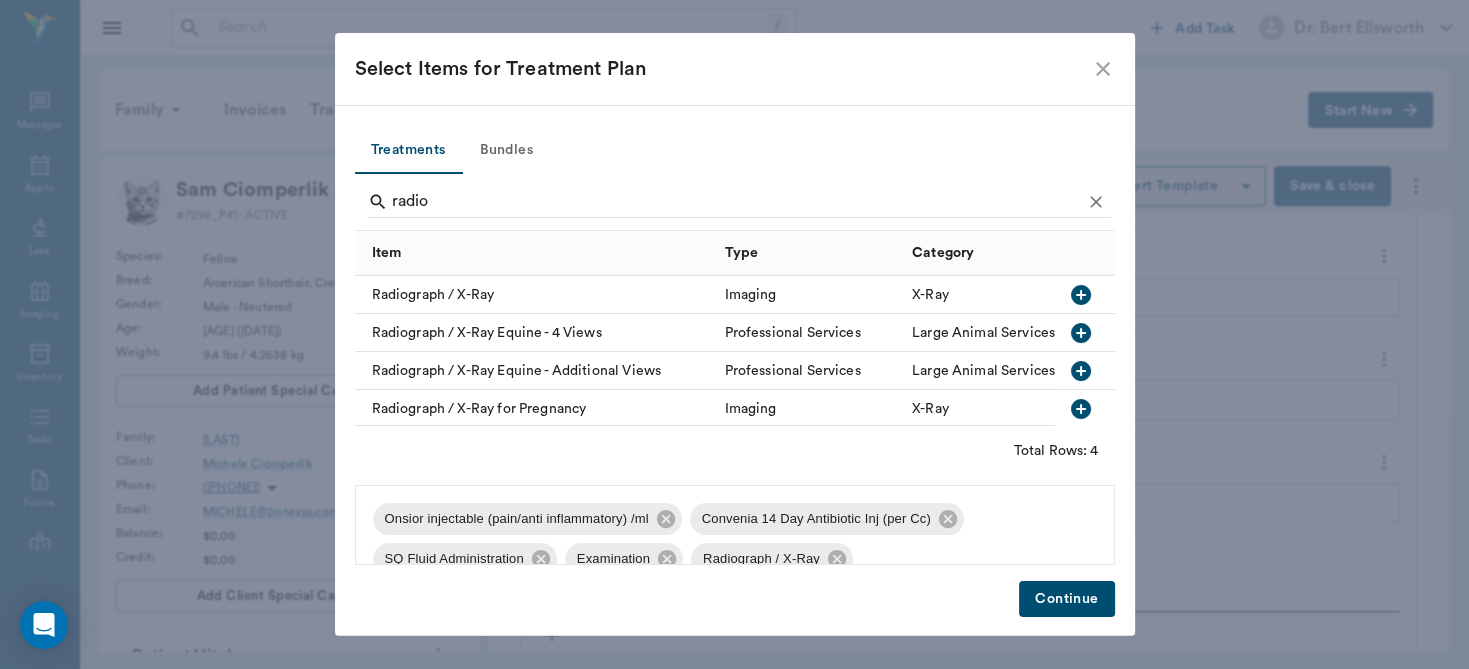 click on "Treatments Bundles radio Item Type Category Radiograph /  X-Ray Imaging X-Ray Radiograph / X-Ray Equine - 4 Views Professional Services Large Animal Services Radiograph / X-Ray Equine - Additional Views Professional Services Large Animal Services Radiograph / X-Ray for Pregnancy Imaging X-Ray Total Rows:   4 Onsior injectable (pain/anti inflammatory) /ml Convenia 14 Day Antibiotic Inj (per Cc) SQ Fluid Administration Examination Radiograph /  X-Ray Continue" at bounding box center (735, 345) 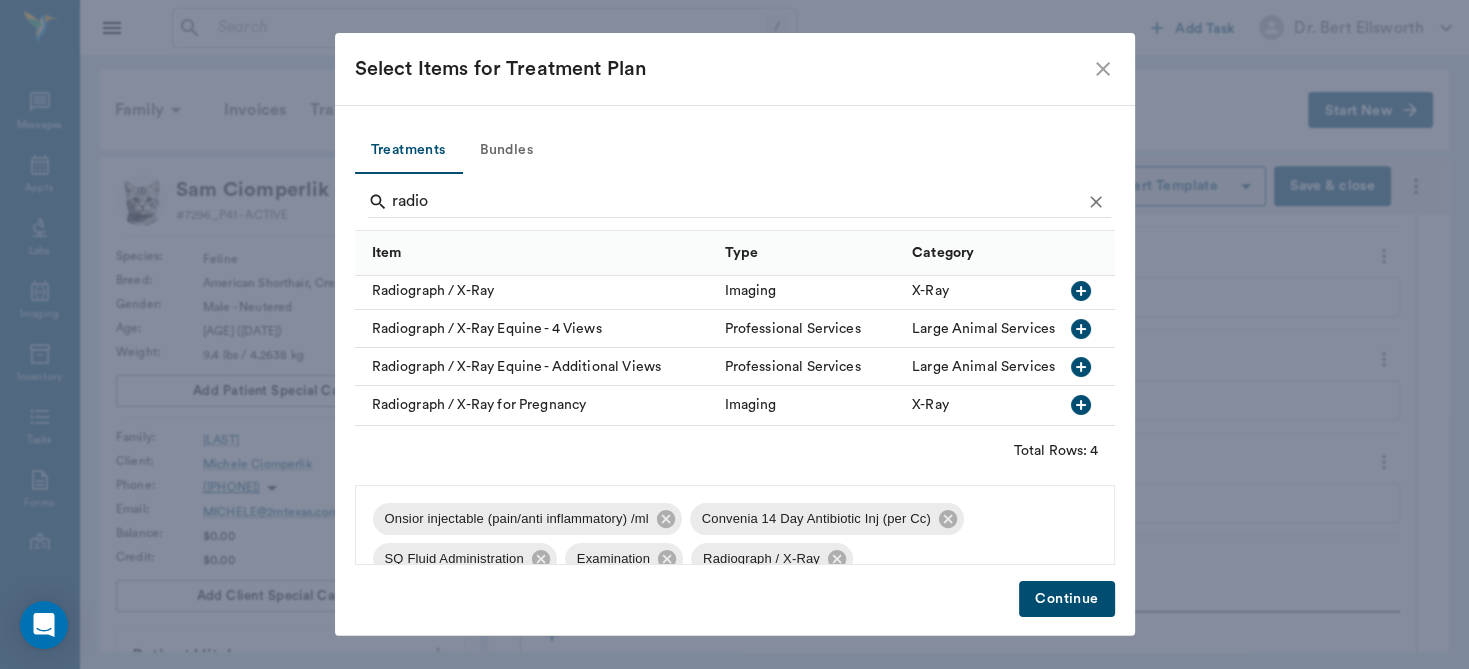 scroll, scrollTop: 28, scrollLeft: 0, axis: vertical 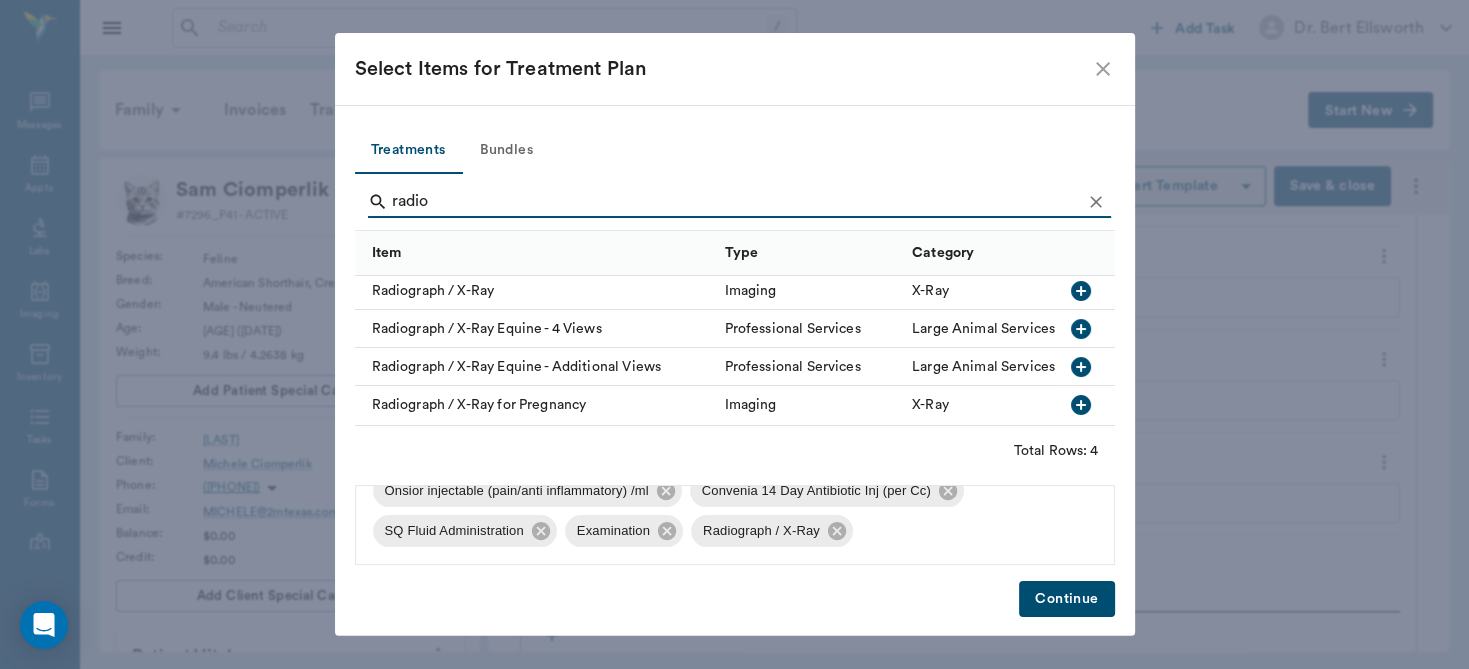 click on "radio" at bounding box center (736, 202) 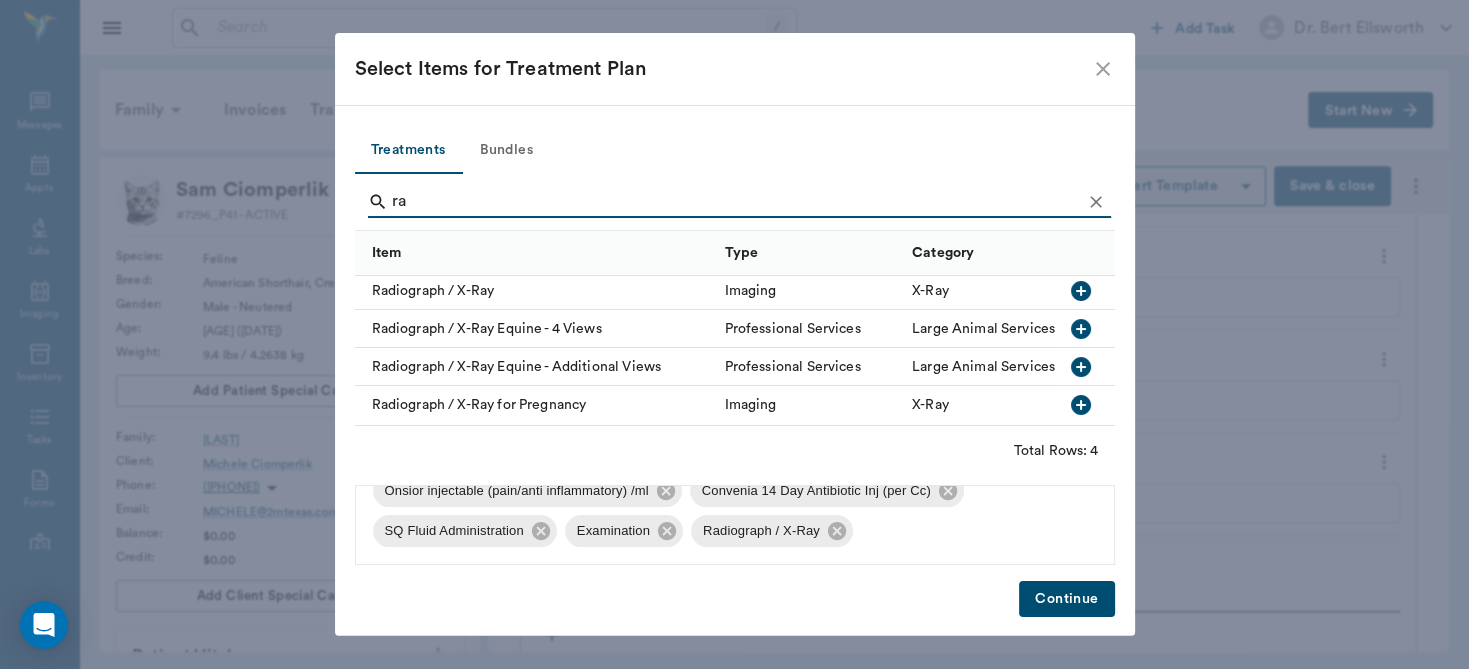 type on "r" 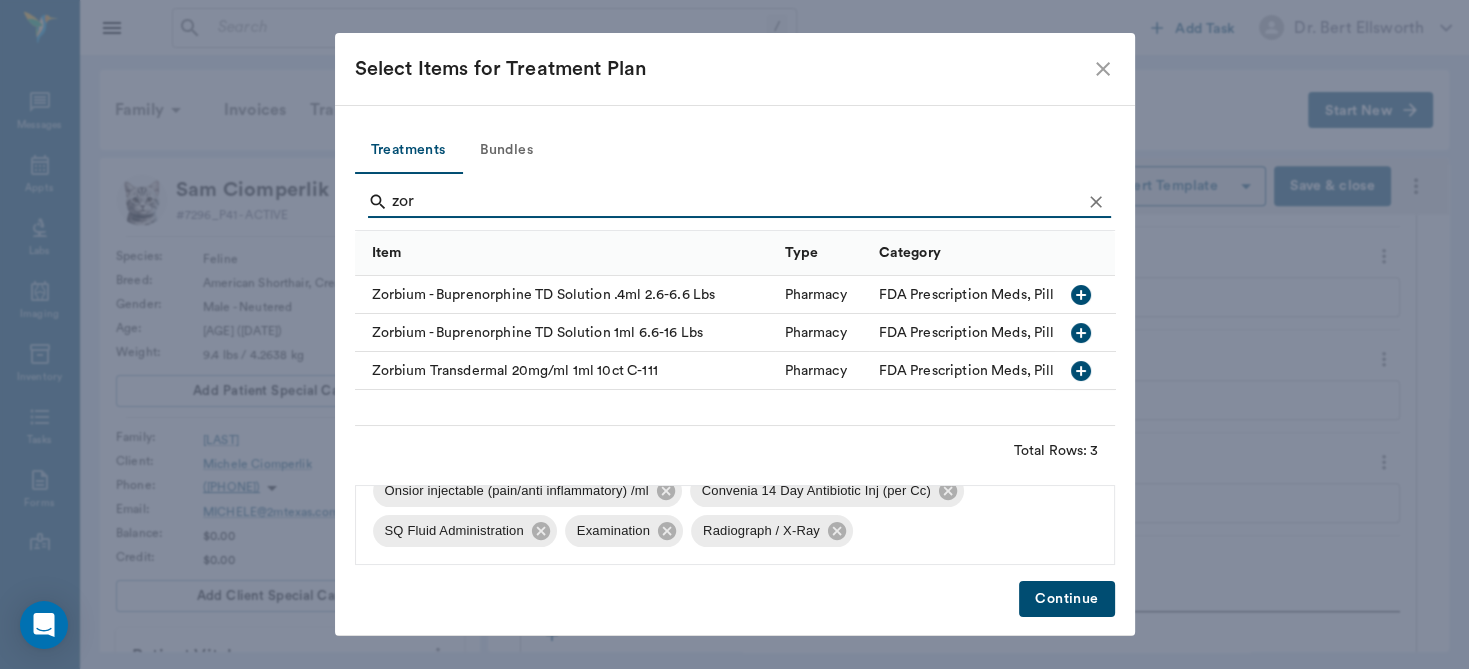 scroll, scrollTop: 0, scrollLeft: 0, axis: both 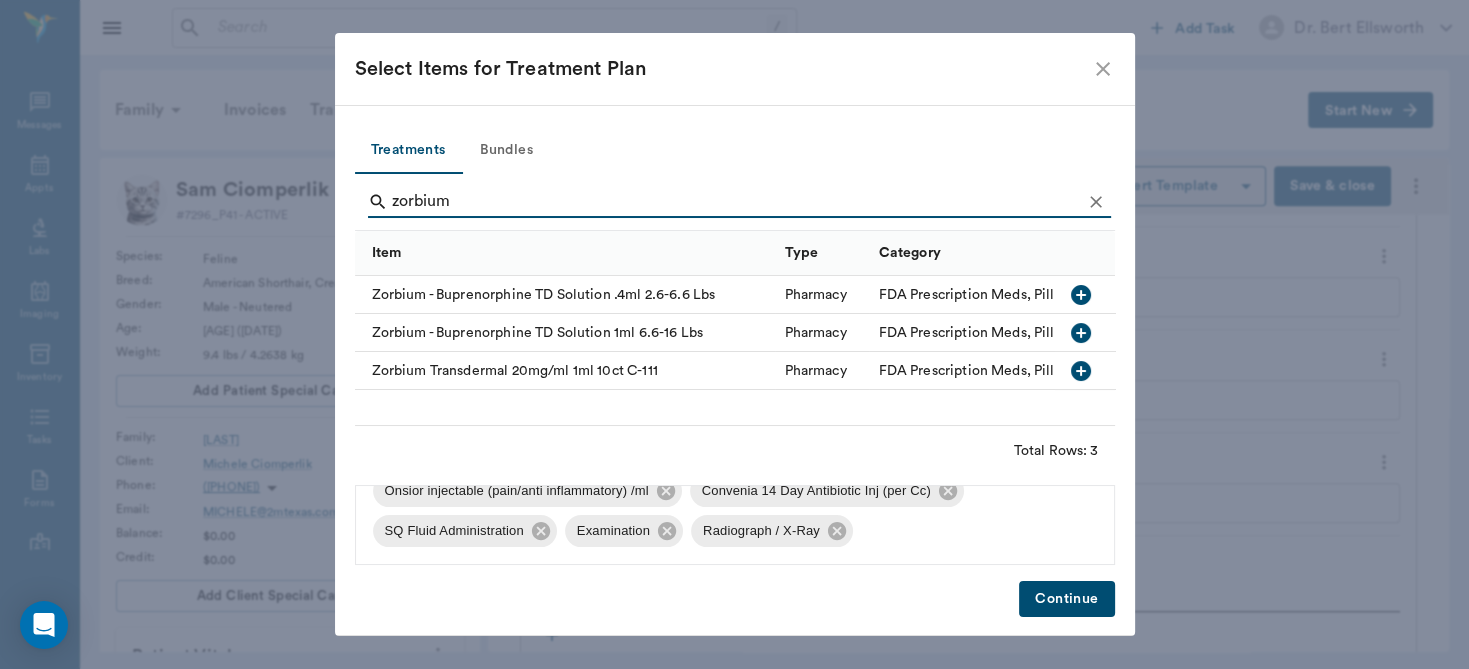 type on "zorbium" 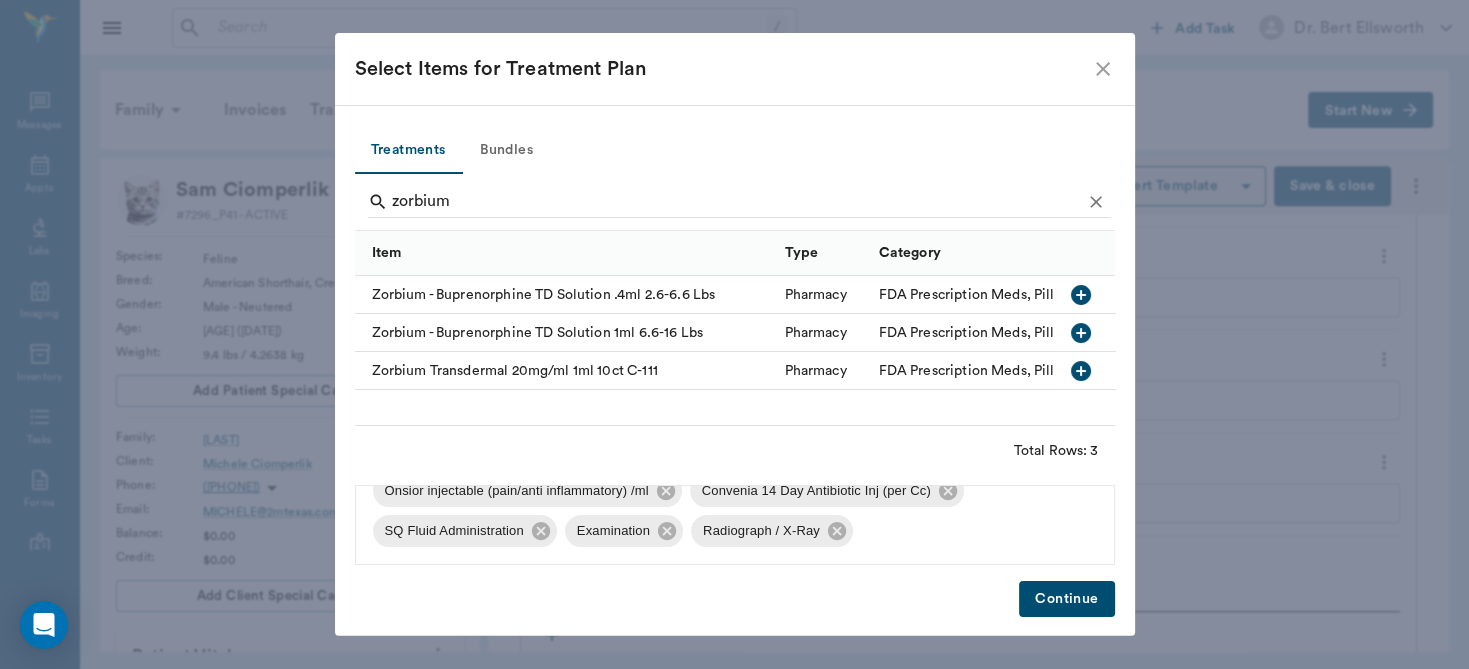 click 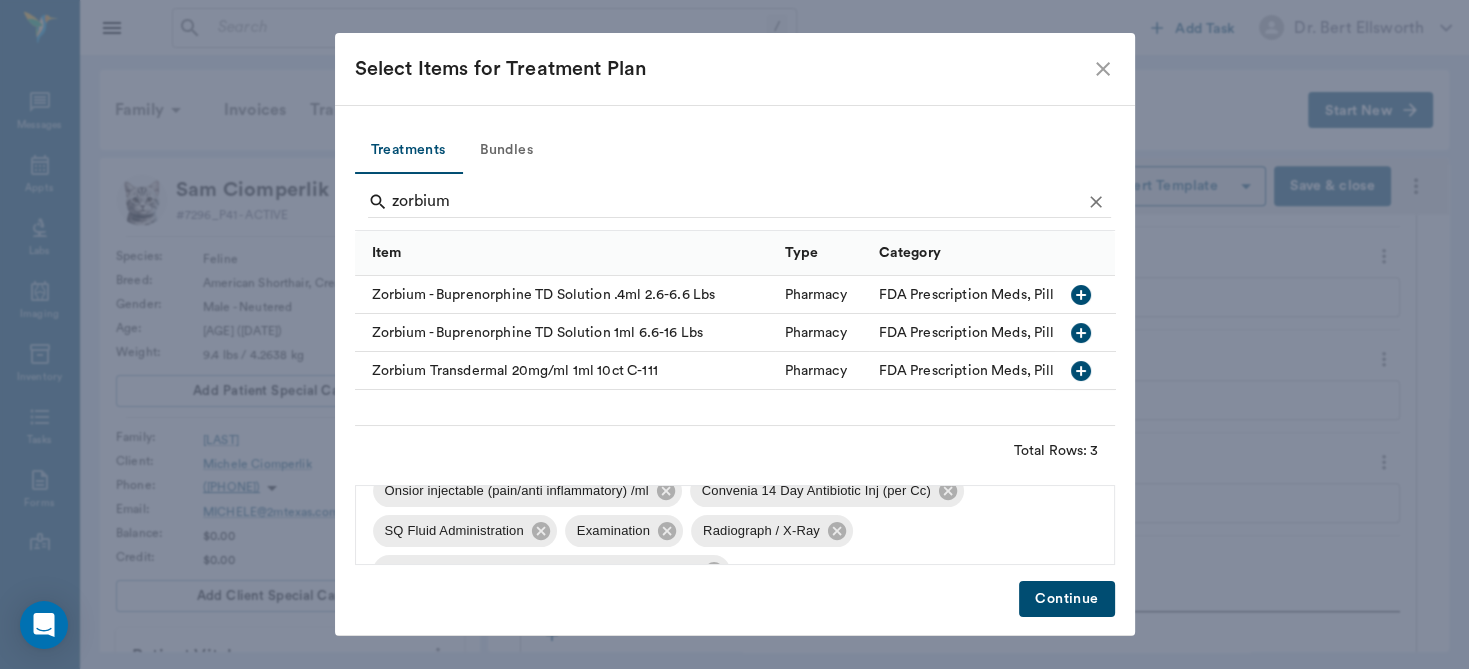 click on "Continue" at bounding box center [1066, 599] 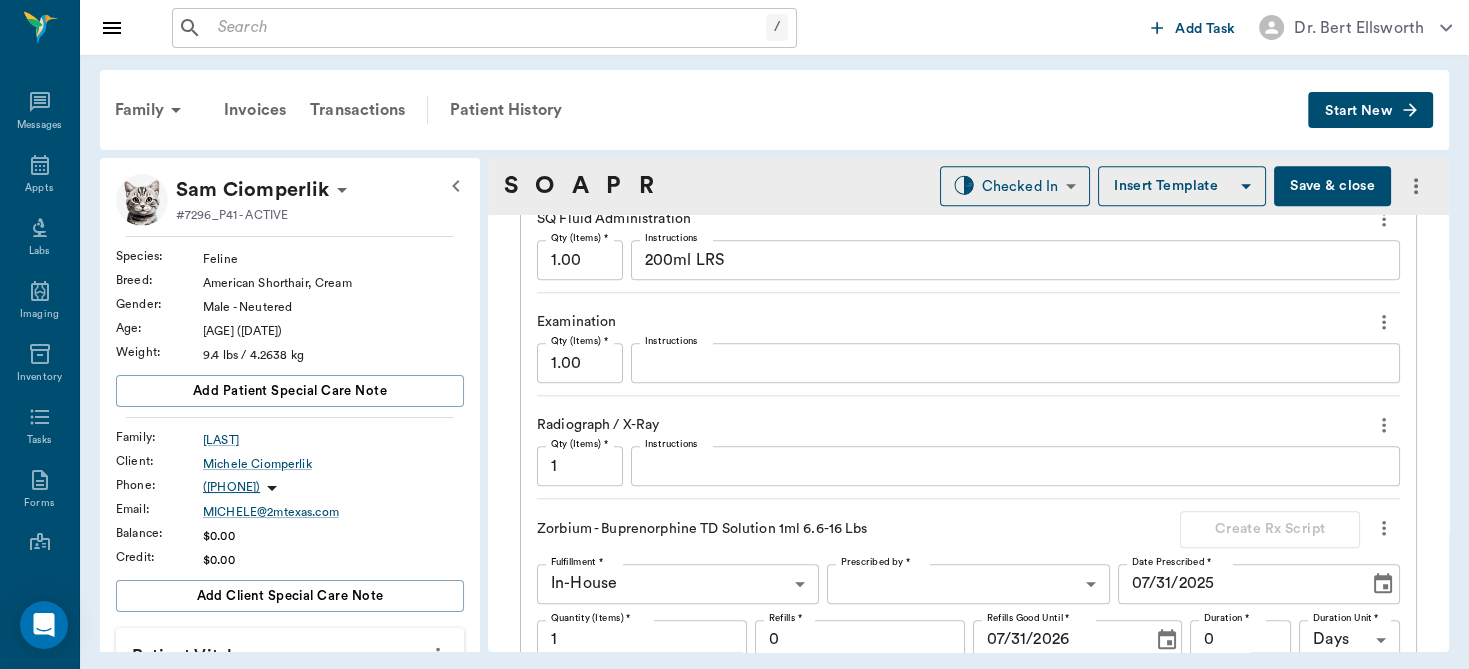 scroll, scrollTop: 1826, scrollLeft: 0, axis: vertical 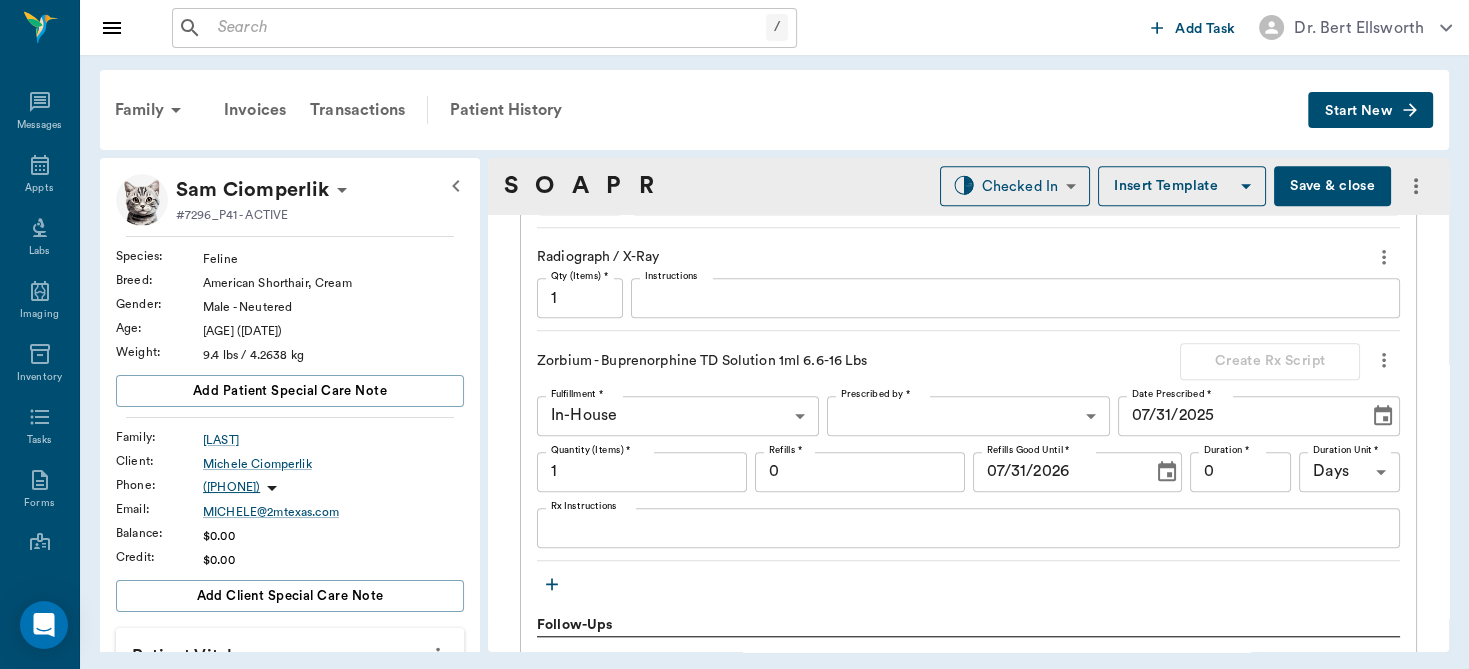 click 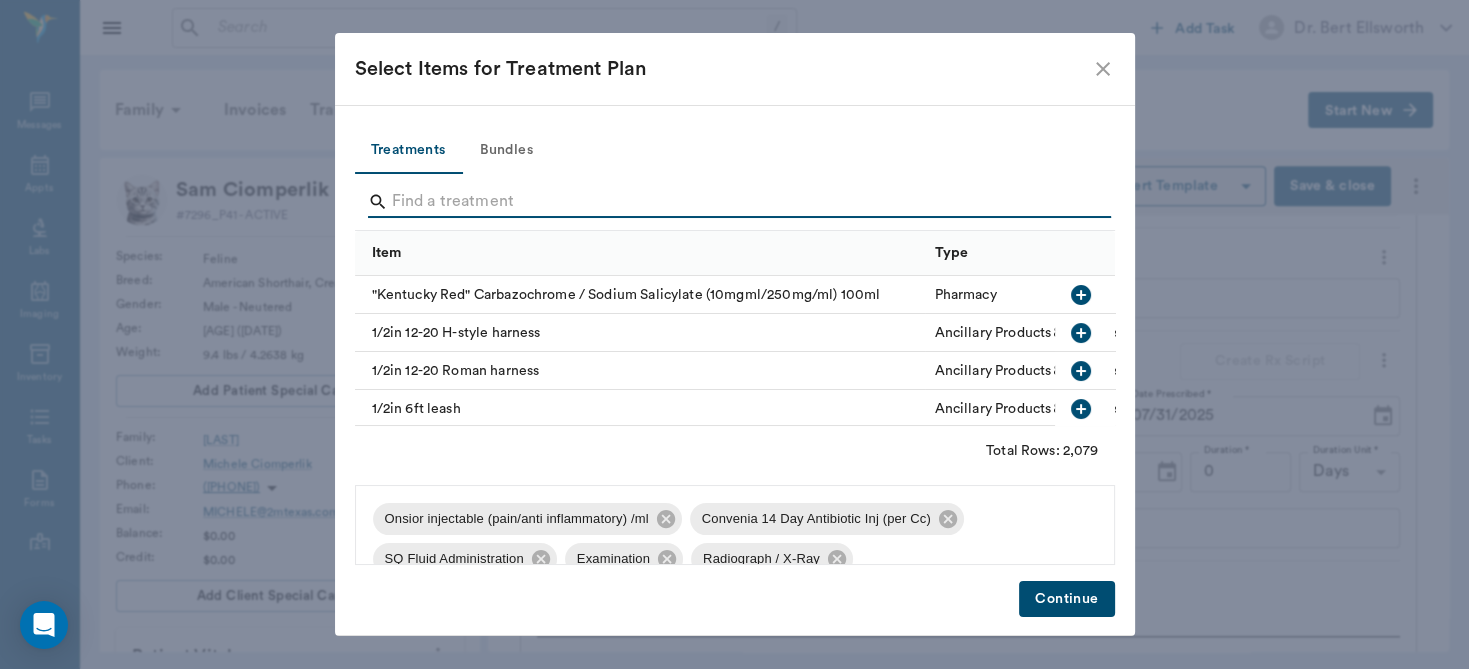 click at bounding box center [736, 202] 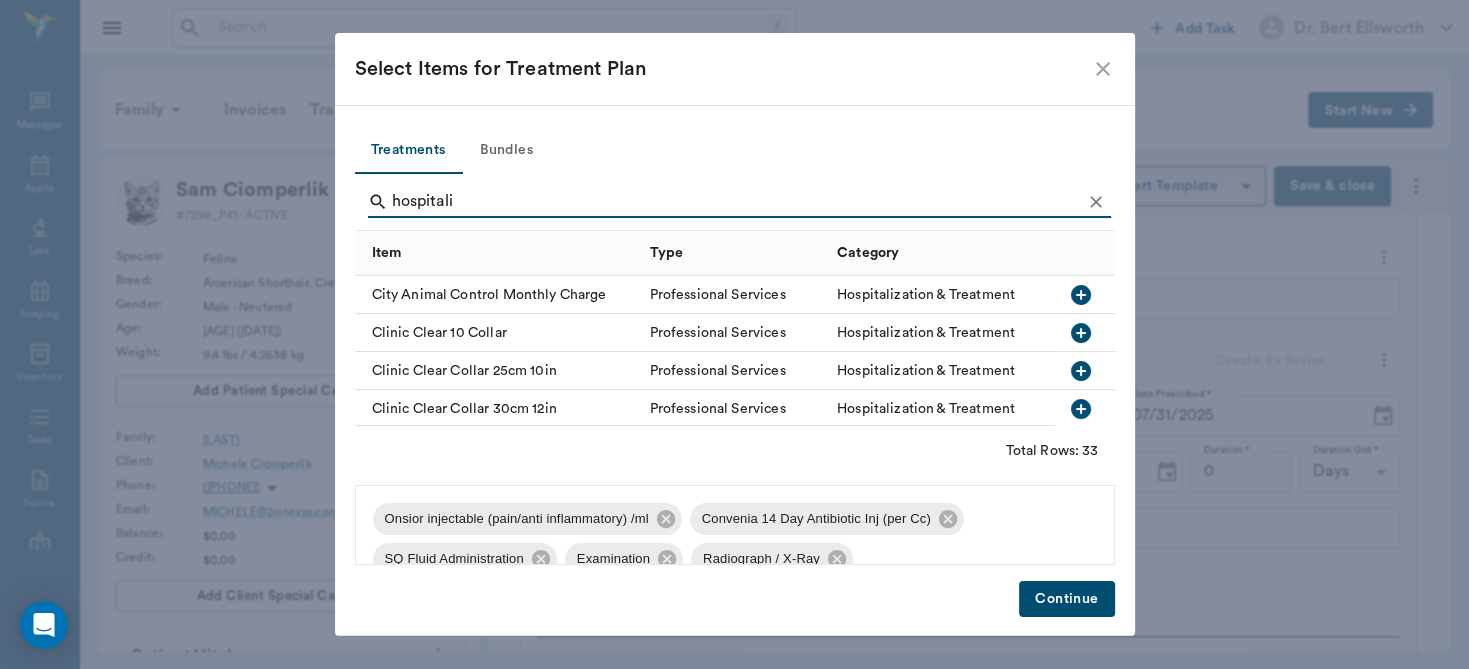 type on "hospitali" 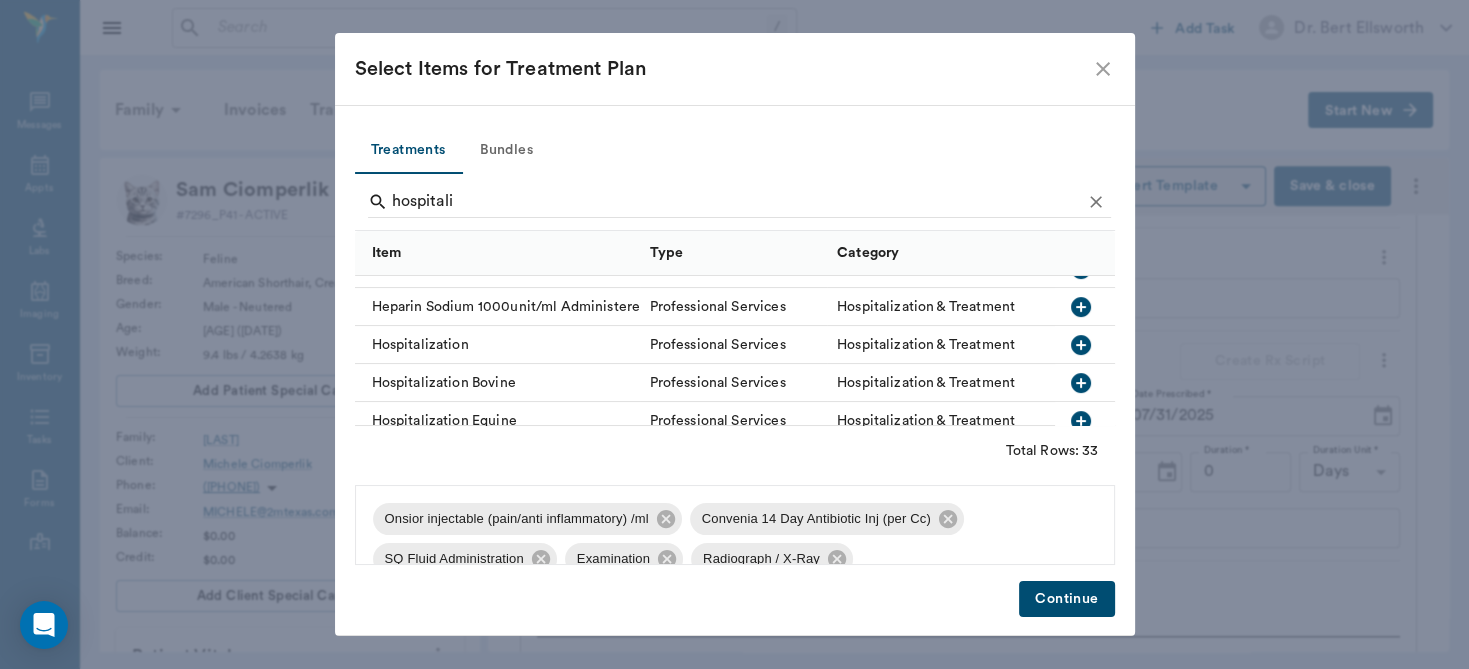 scroll, scrollTop: 495, scrollLeft: 0, axis: vertical 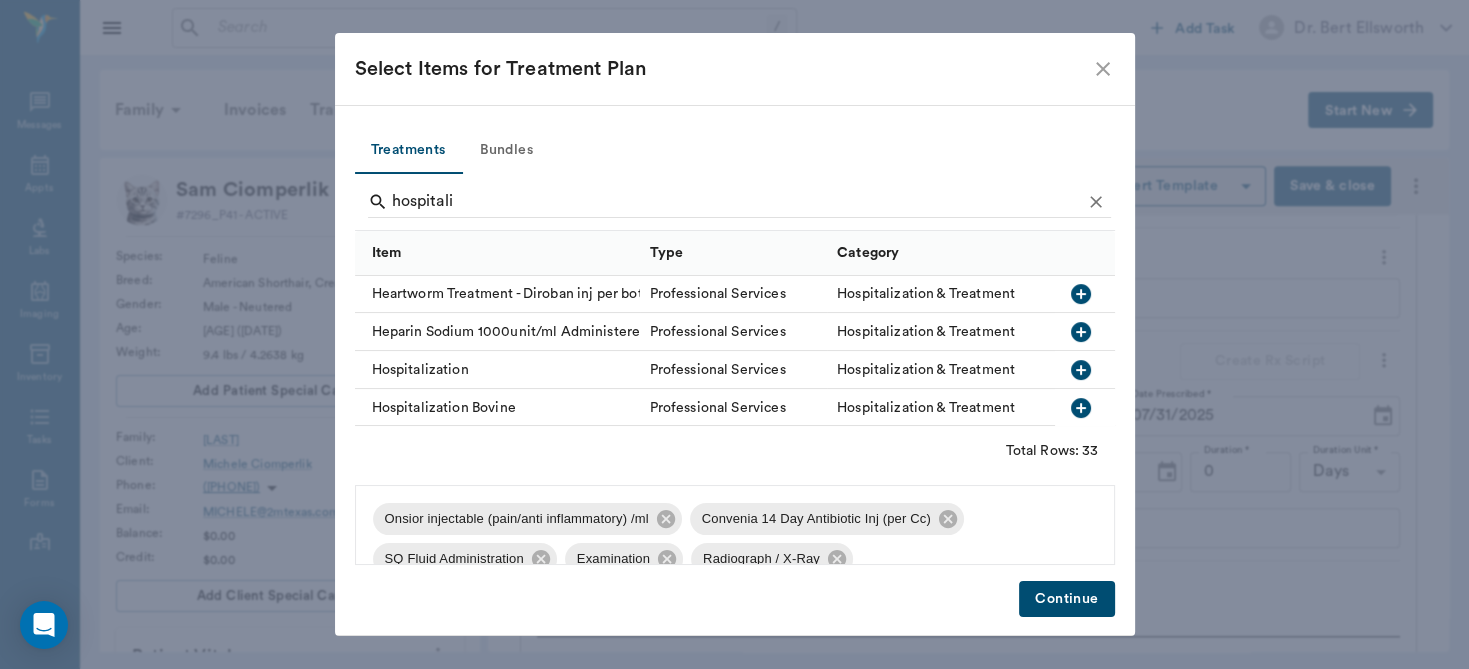 click 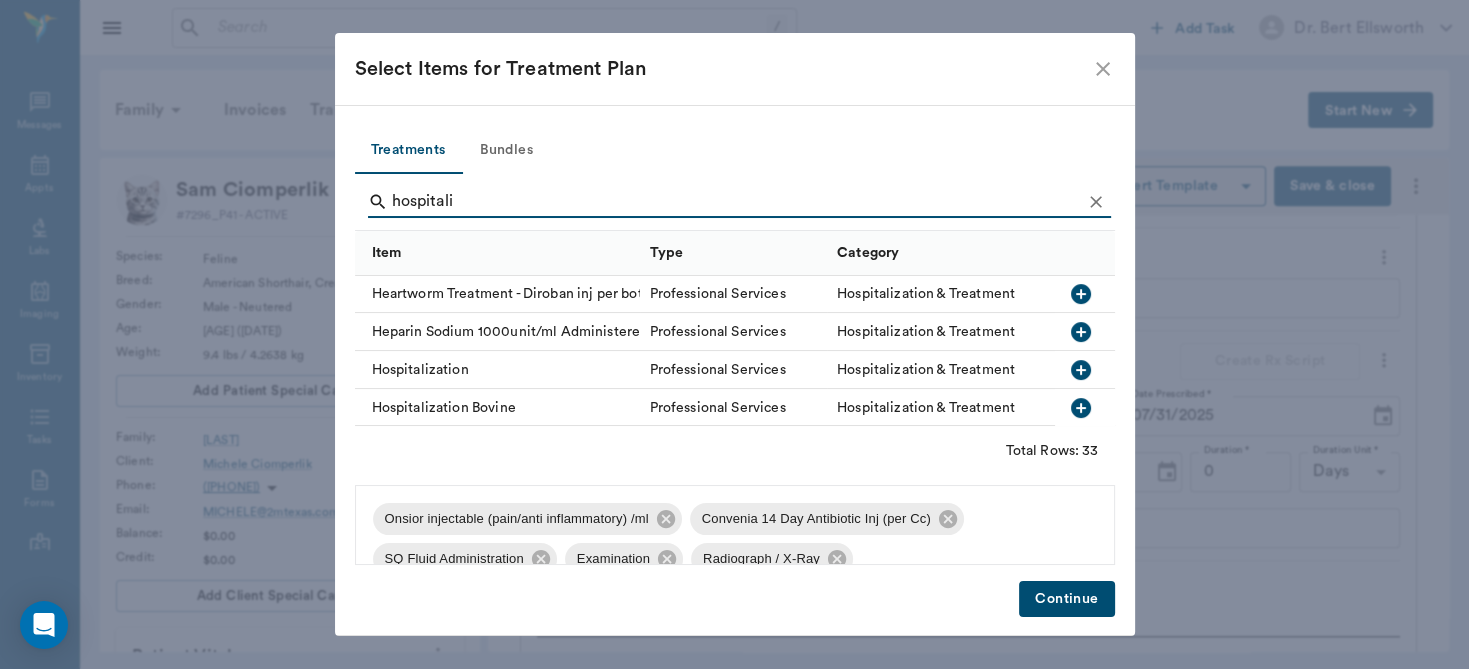 click on "Continue" at bounding box center [1066, 599] 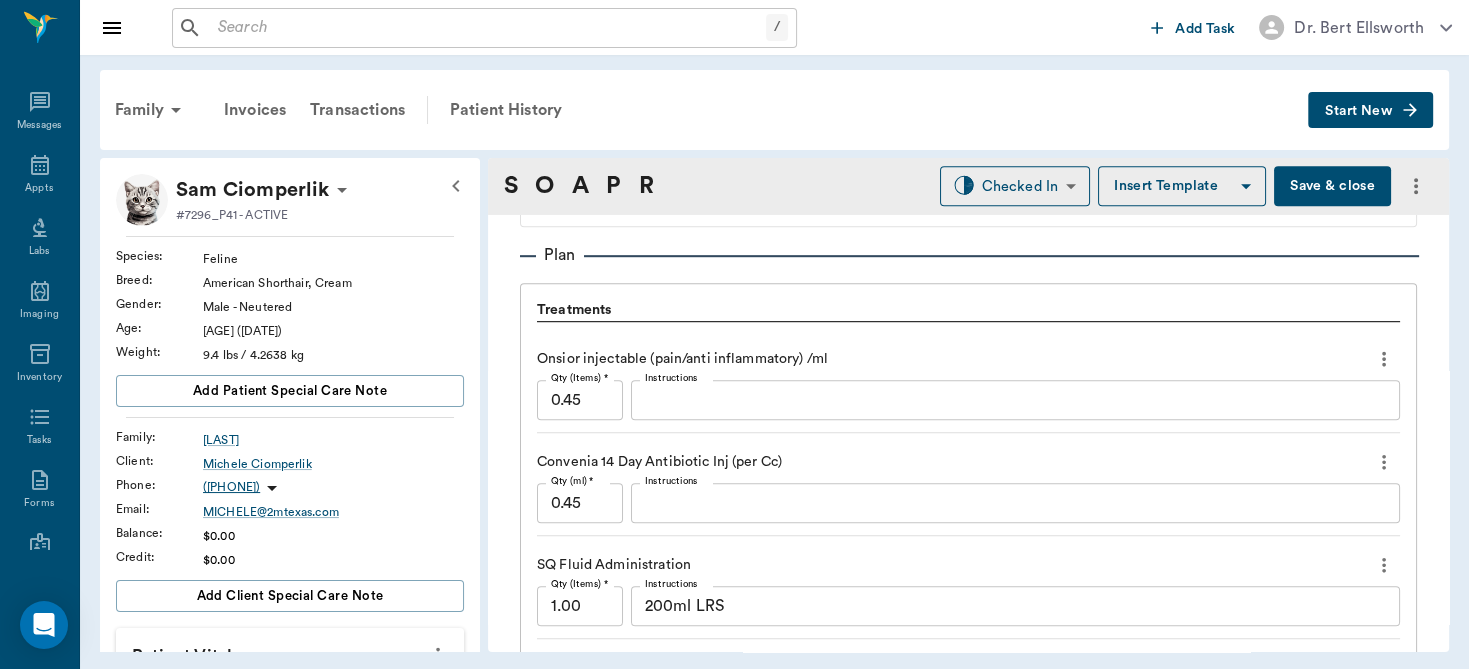 scroll, scrollTop: 1352, scrollLeft: 0, axis: vertical 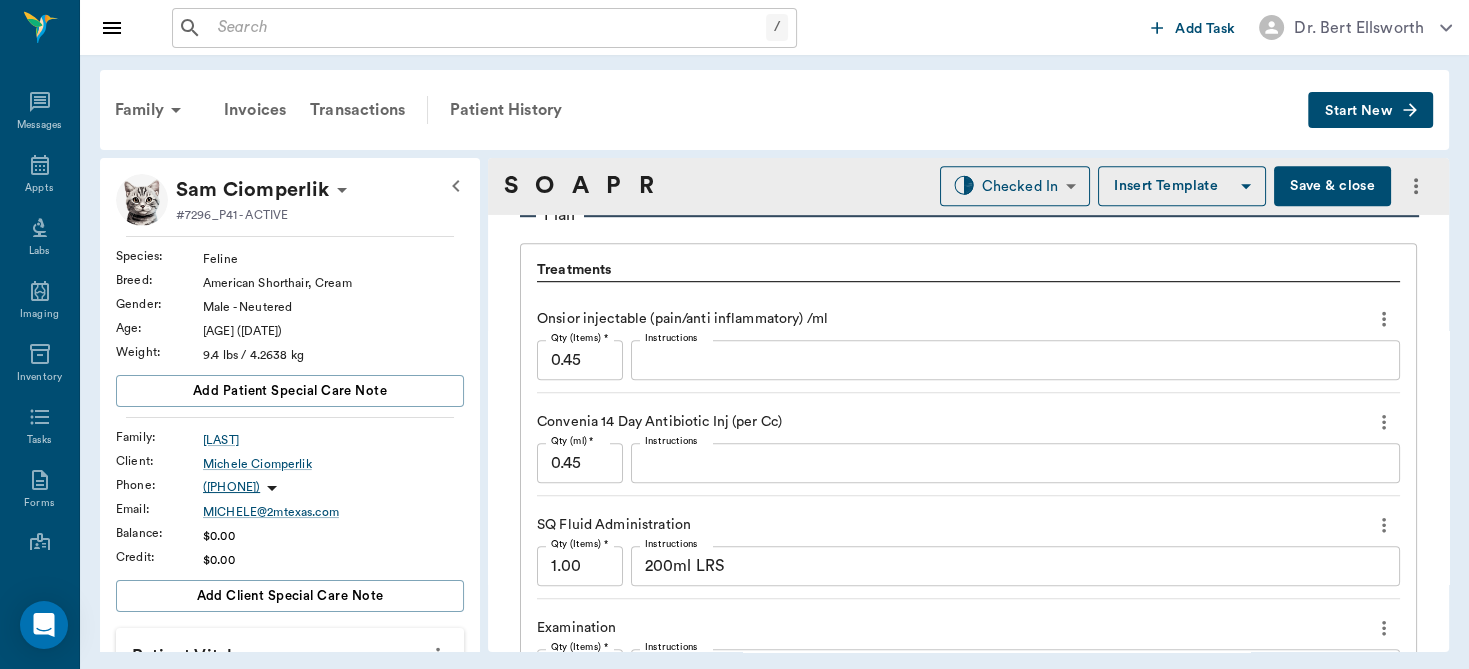 click on "0.45" at bounding box center (580, 463) 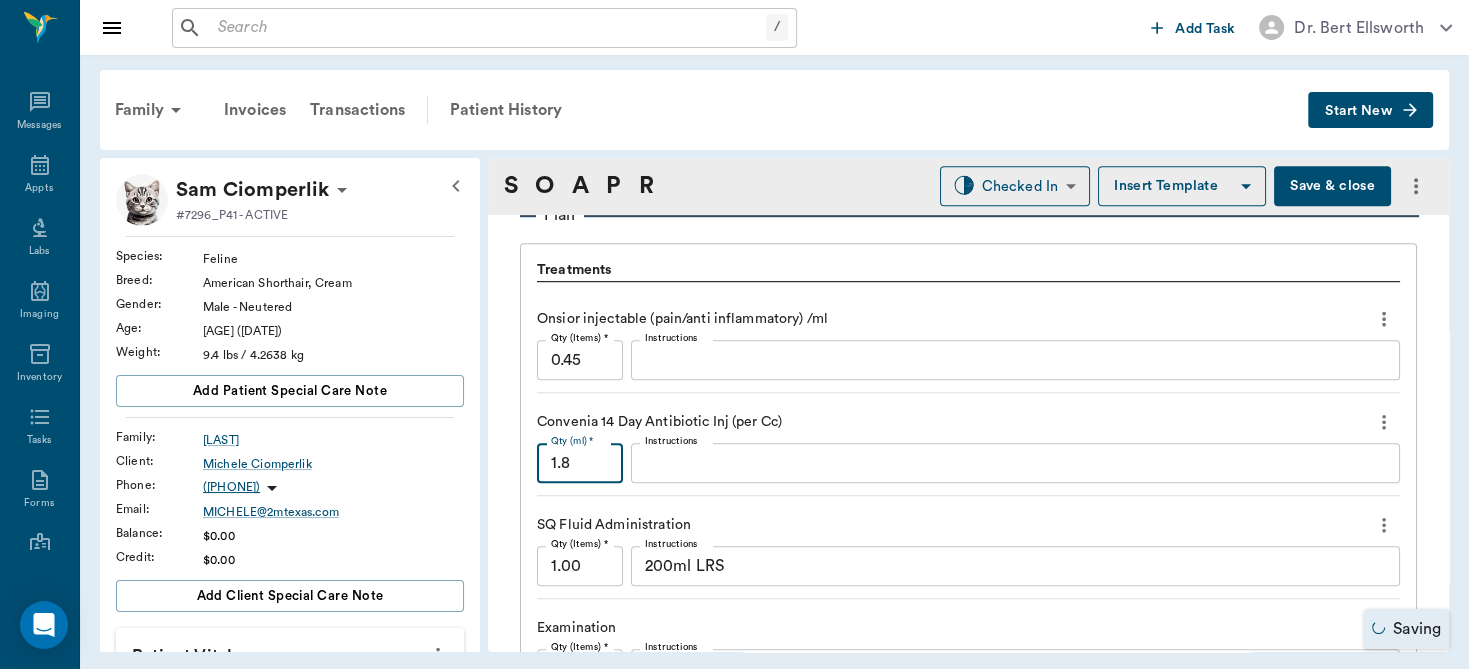 type on "1.8" 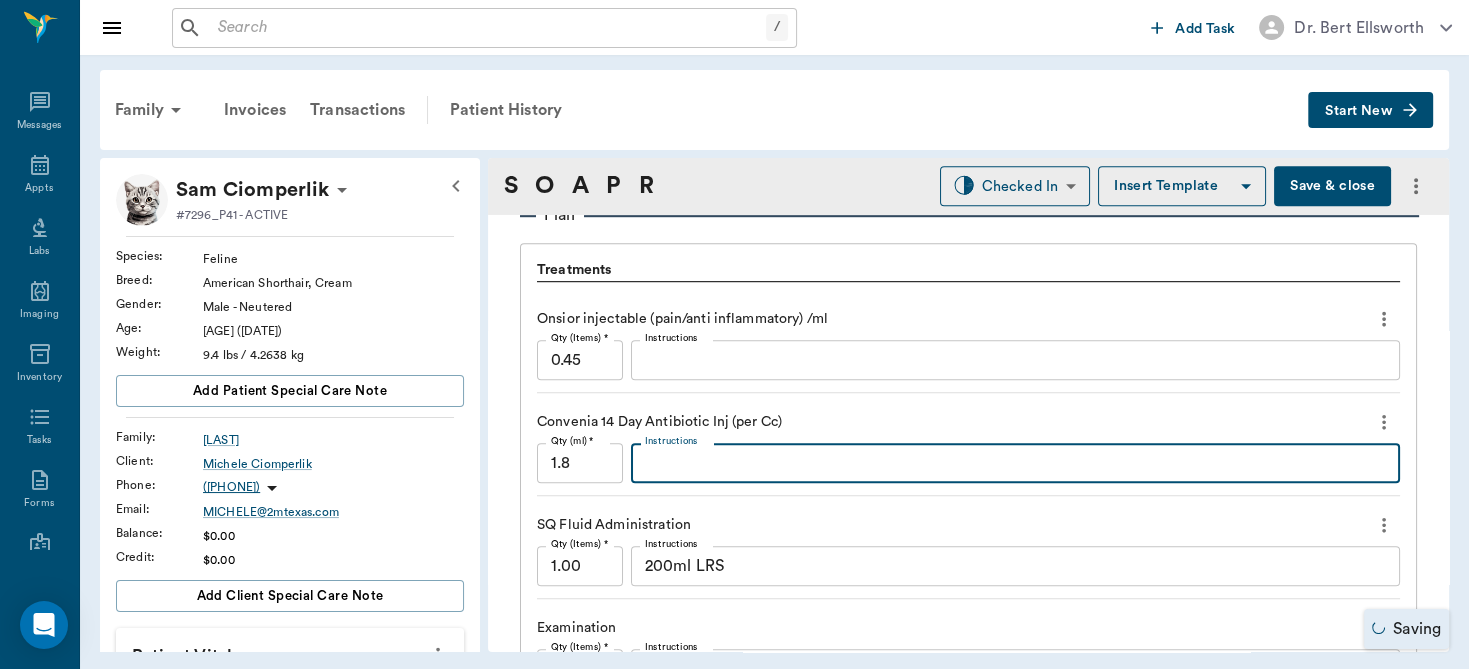 click on "Instructions" at bounding box center (1015, 463) 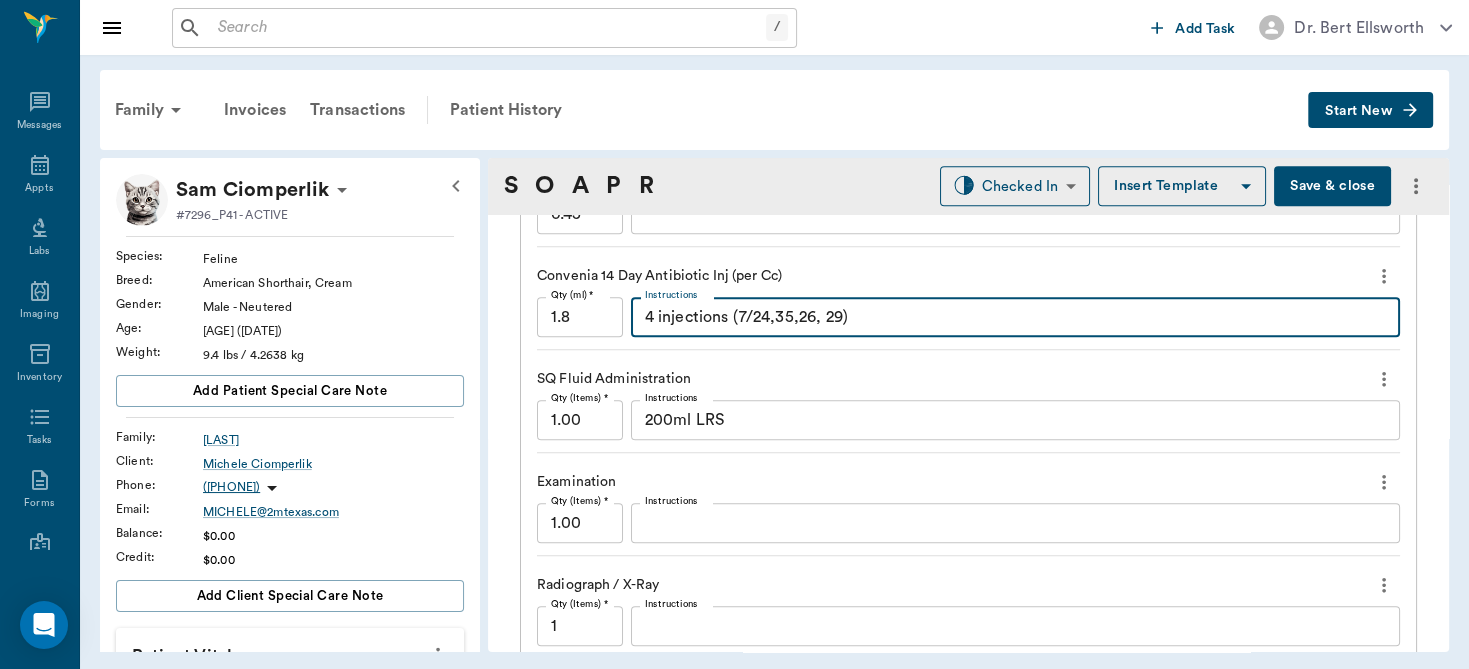scroll, scrollTop: 1521, scrollLeft: 0, axis: vertical 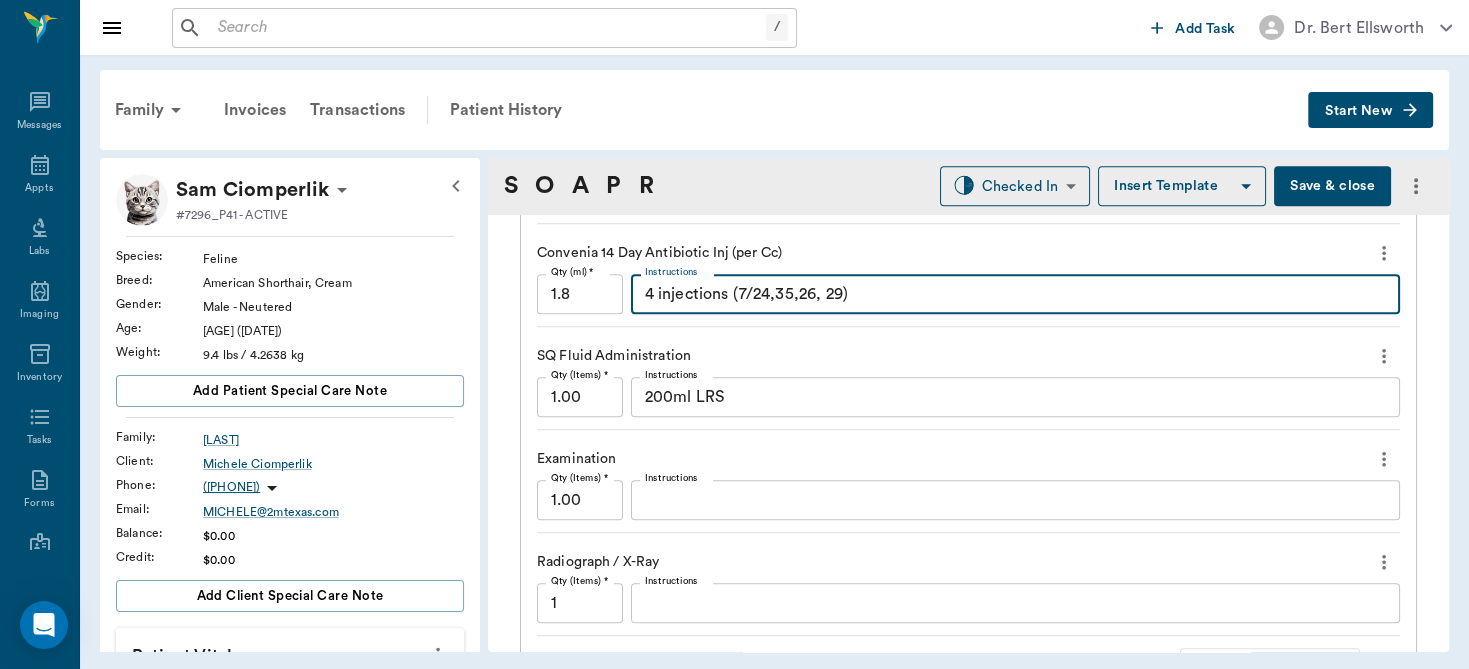 type on "4 injections (7/24,35,26, 29)" 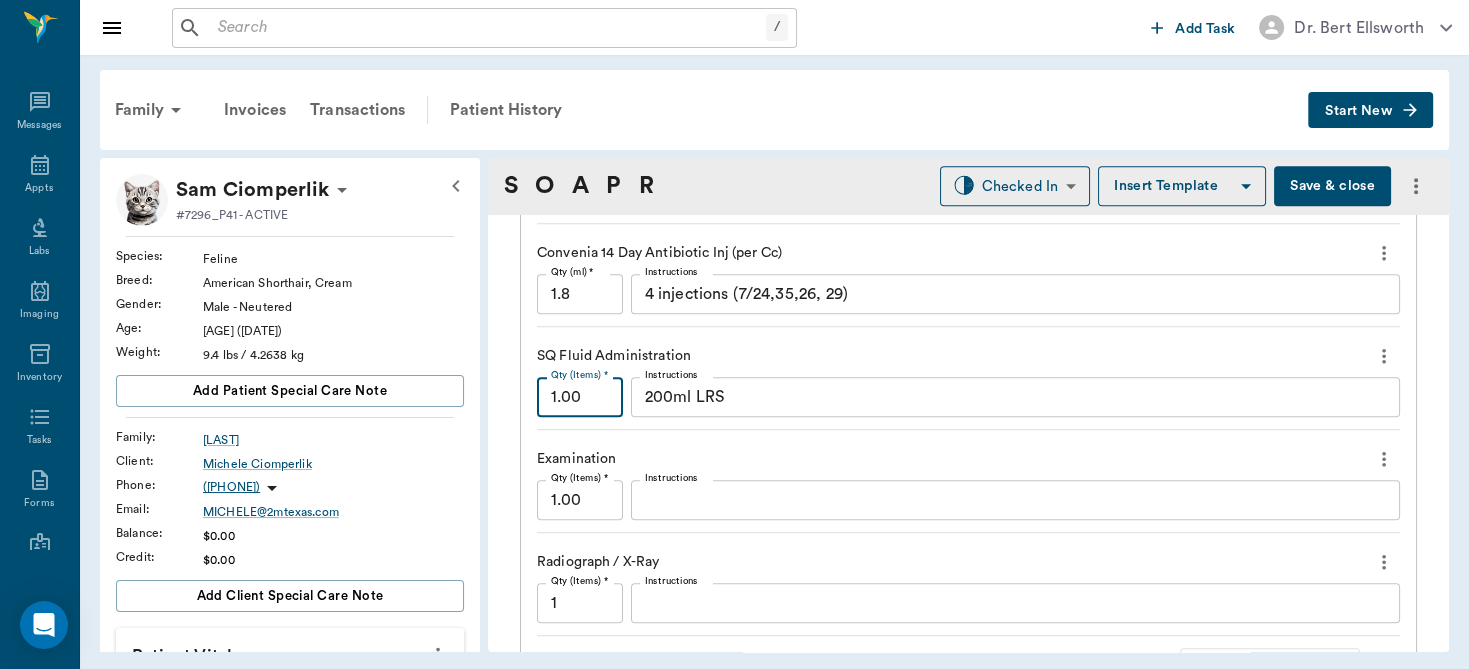 click on "1.00" at bounding box center [580, 397] 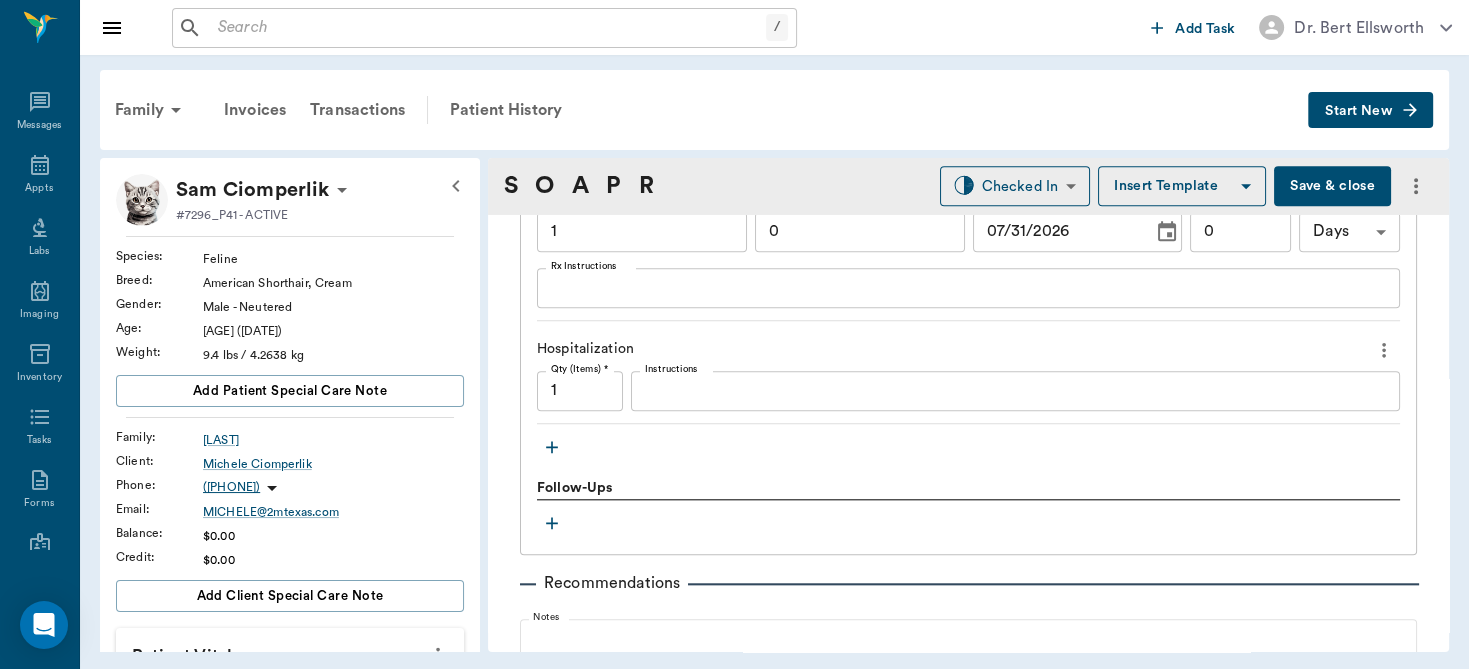 scroll, scrollTop: 2072, scrollLeft: 0, axis: vertical 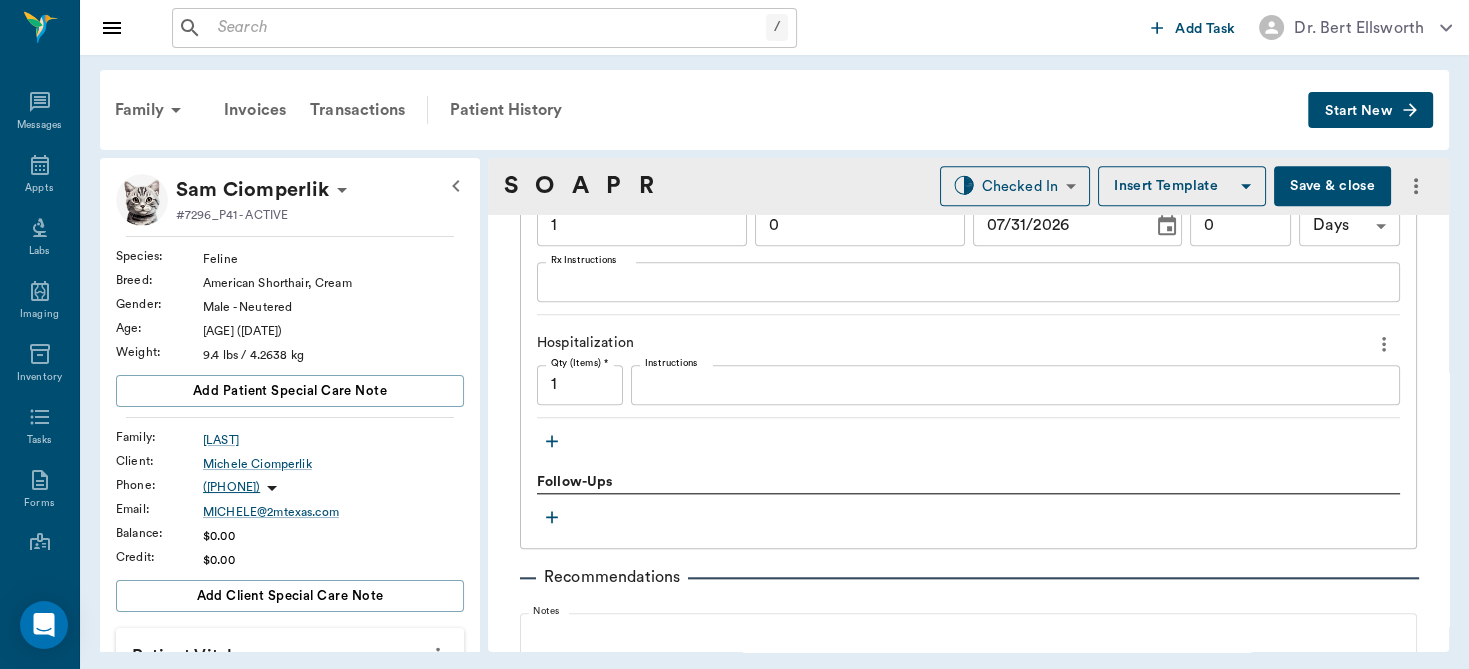 type on "2" 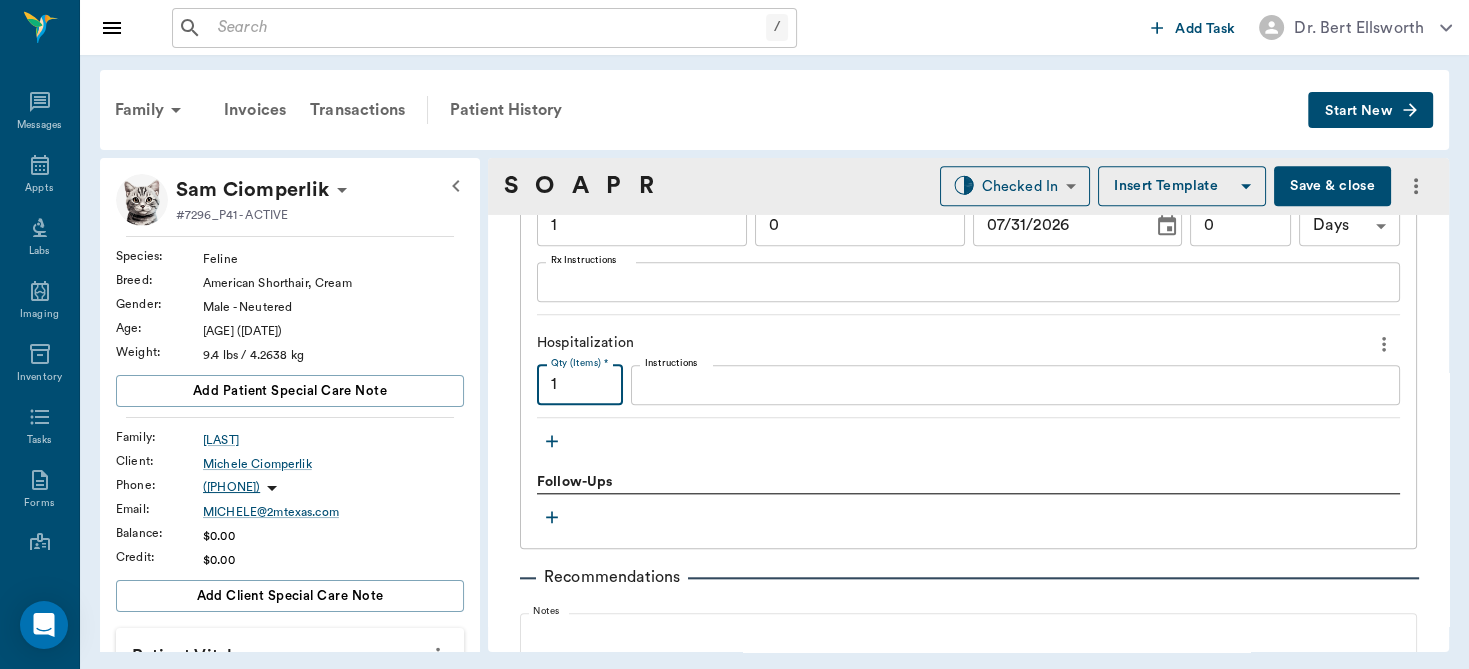 click on "1" at bounding box center (580, 385) 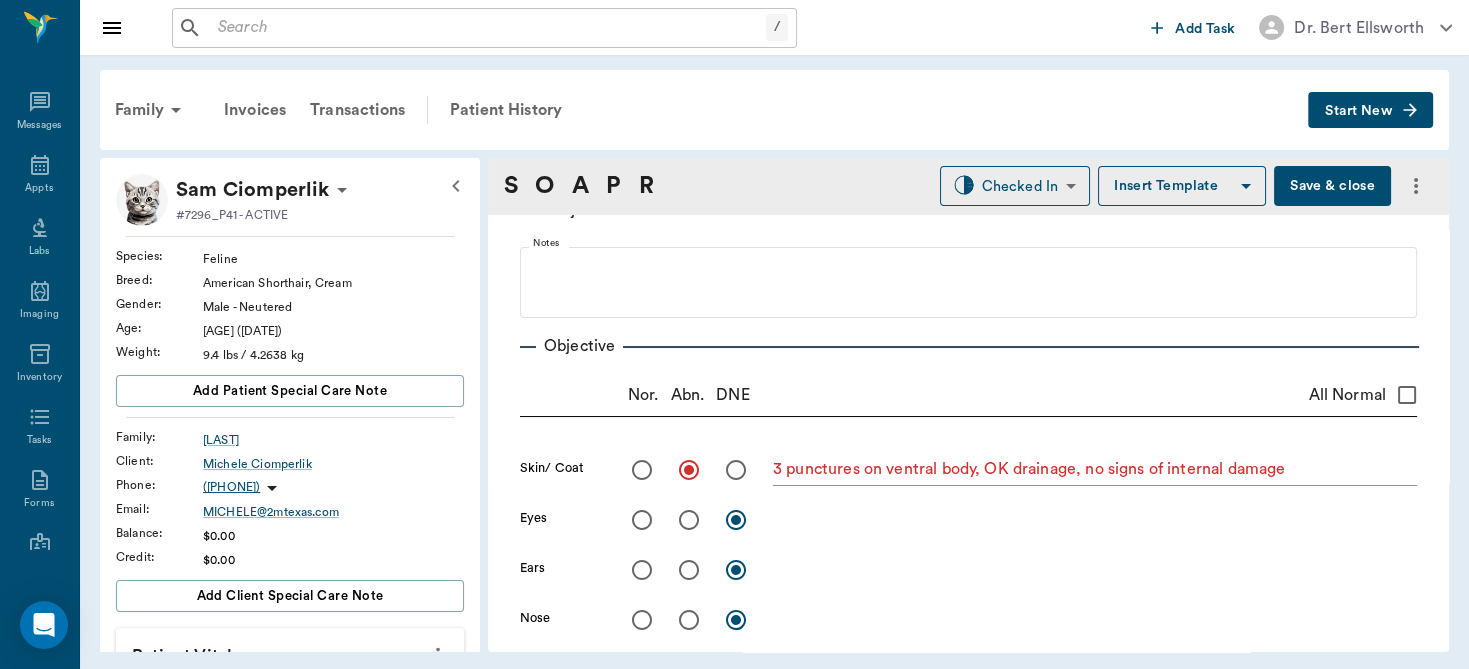 scroll, scrollTop: 0, scrollLeft: 0, axis: both 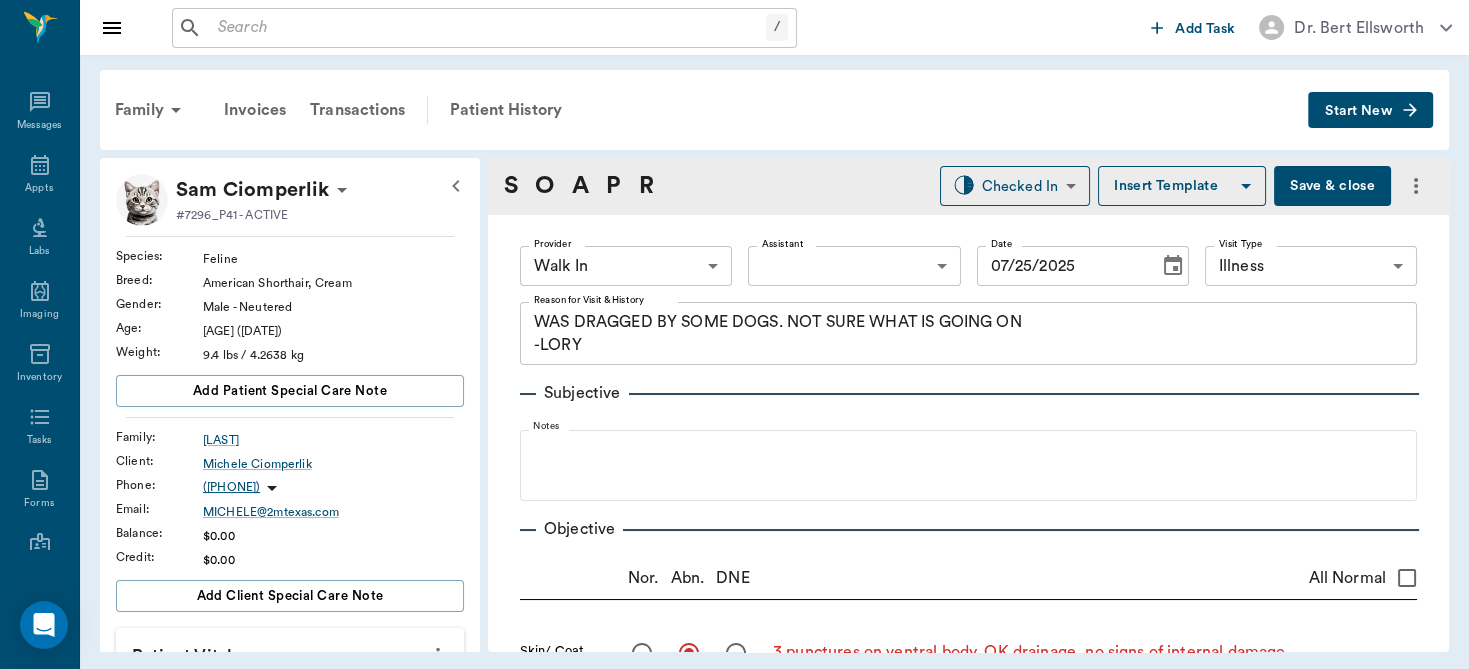 type on "7" 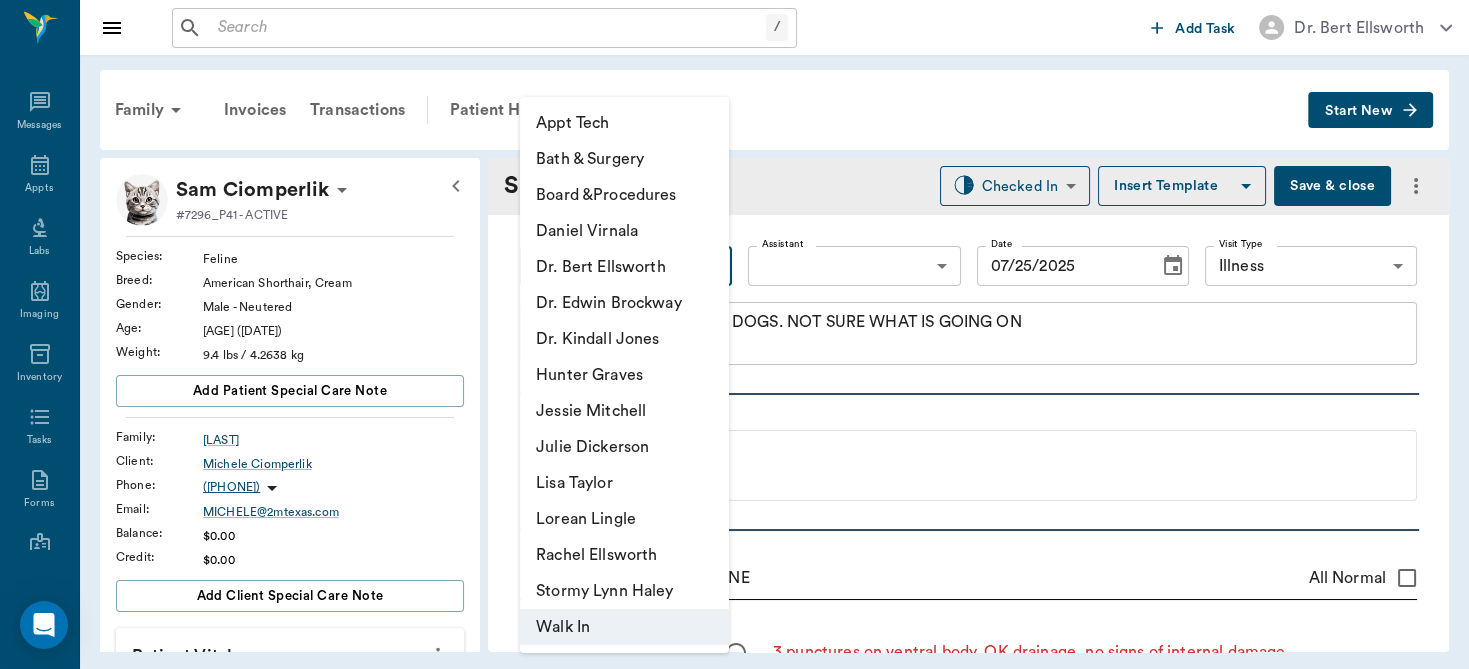 click on "Dr. Bert Ellsworth" at bounding box center (624, 267) 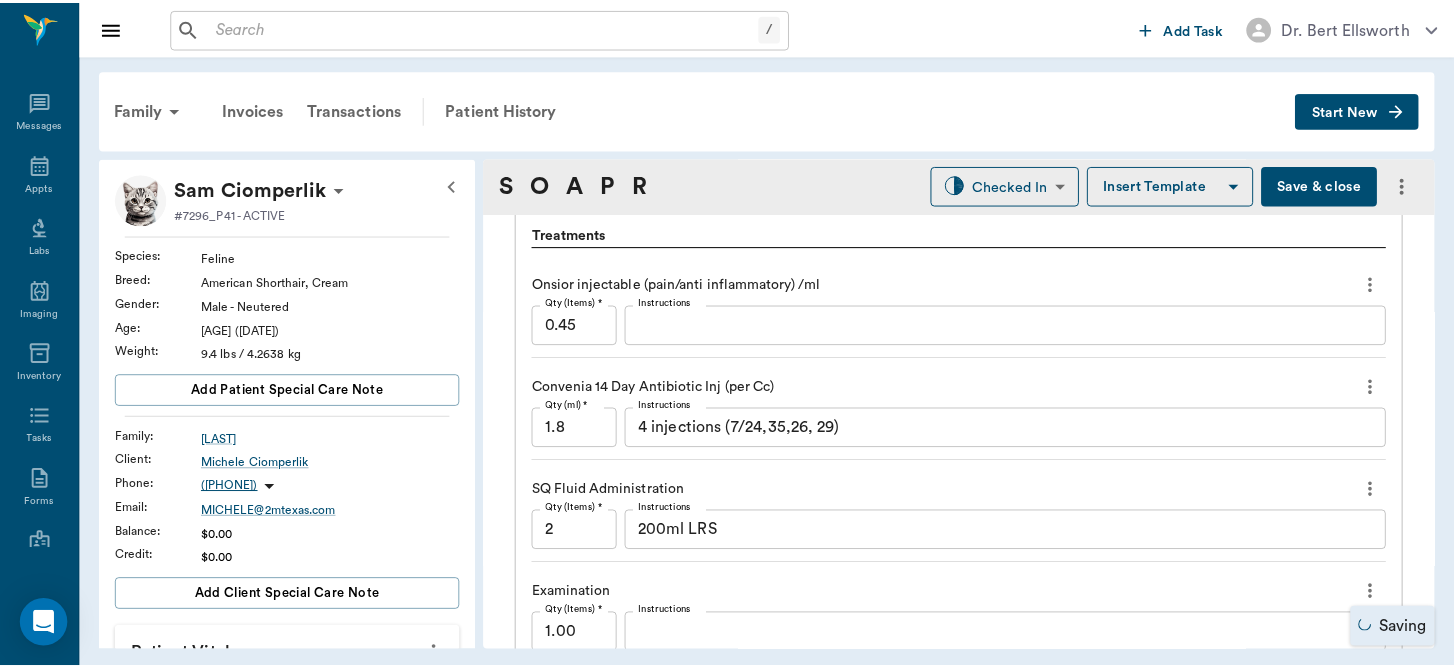 scroll, scrollTop: 2310, scrollLeft: 0, axis: vertical 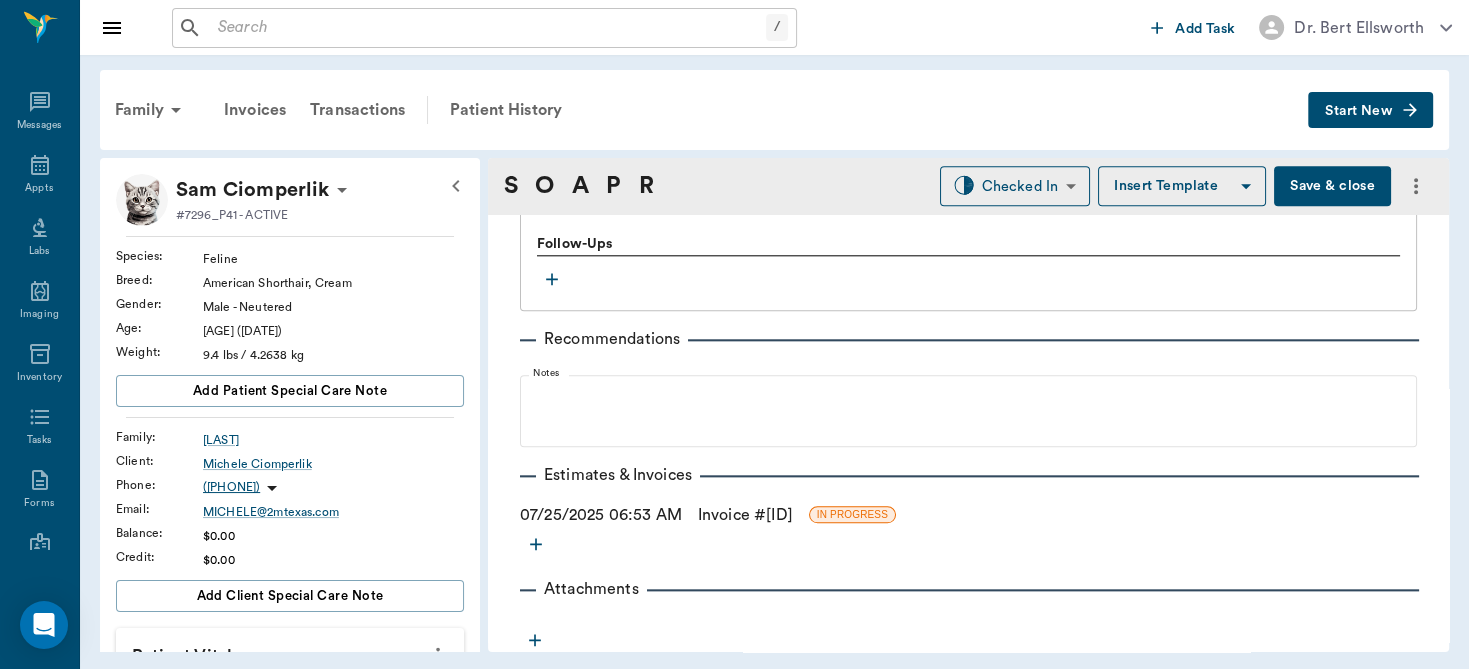 click on "Invoice # ea2d02" at bounding box center [745, 515] 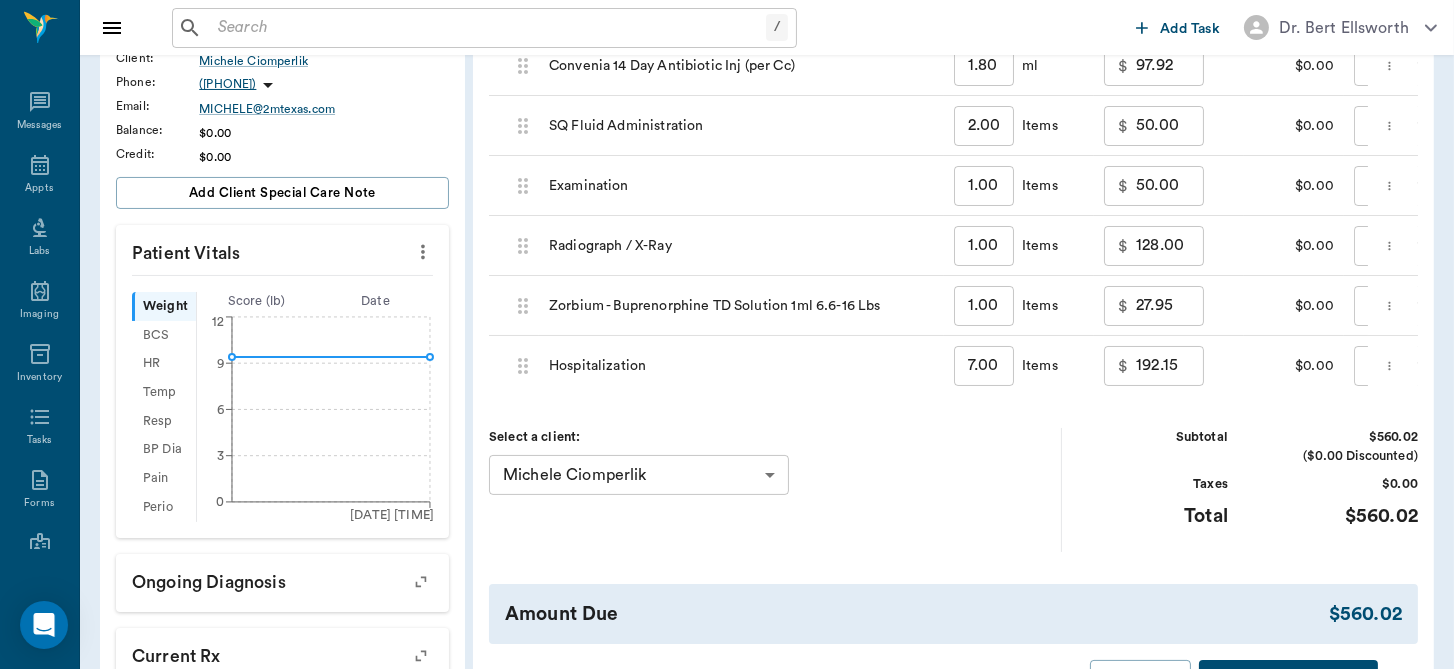 scroll, scrollTop: 409, scrollLeft: 0, axis: vertical 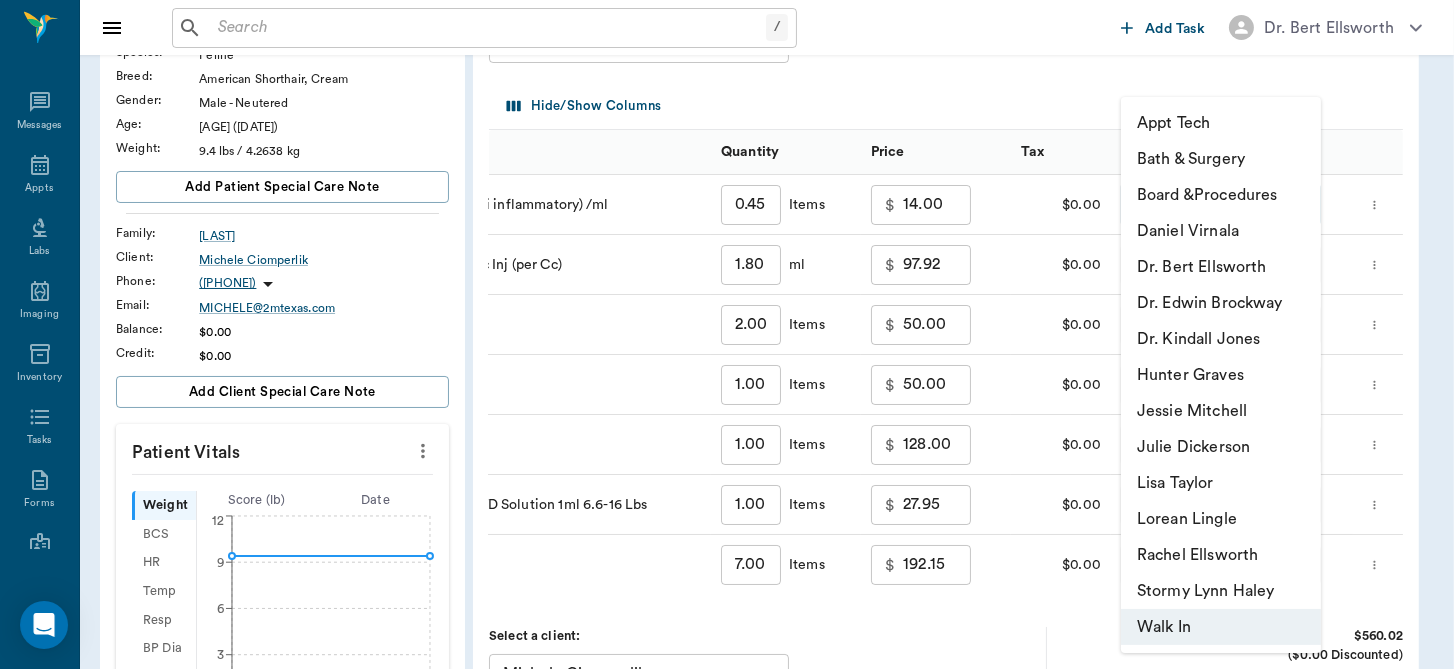 click on "/ ​ Add Task Dr. [LAST] [LAST] [LAST] Messages Appts Labs Imaging Inventory Tasks Forms Staff Reports Lookup Settings Family Invoices Transactions Patient History Start New [FIRST] [LAST] #[NUMBER]_P[NUMBER]    -    ACTIVE   Species : Feline Breed : American Shorthair, Cream Gender : Male - Neutered Age : [AGE] ([DATE]) Weight : [NUMBER] lbs / [NUMBER] kg Add patient Special Care Note Family : [LAST] Client : [FIRST] [LAST] Phone : ([PHONE]) Email : [EMAIL] Balance : $[NUMBER] Credit : $[NUMBER] Add client Special Care Note Patient Vitals Weight BCS HR Temp Resp BP Dia Pain Perio Score ( lb ) Date [DATE] [TIME] 0 3 6 9 12 Ongoing diagnosis Current Rx Reminders Upcoming appointments Schedule Appointment Invoice # [ID] IN PROGRESS Add Item Title Title Hide/Show Columns   Items Quantity Price Tax Provider [NUMBER] [ID] [LAST] injectable (pain/anti inflammatory) /ml [NUMBER] ​ Items $ [NUMBER] ​ $[NUMBER] Walk In none-[ID] ​ [NUMBER] [ID] [NUMBER] ​ ml $ [NUMBER]" at bounding box center (727, 469) 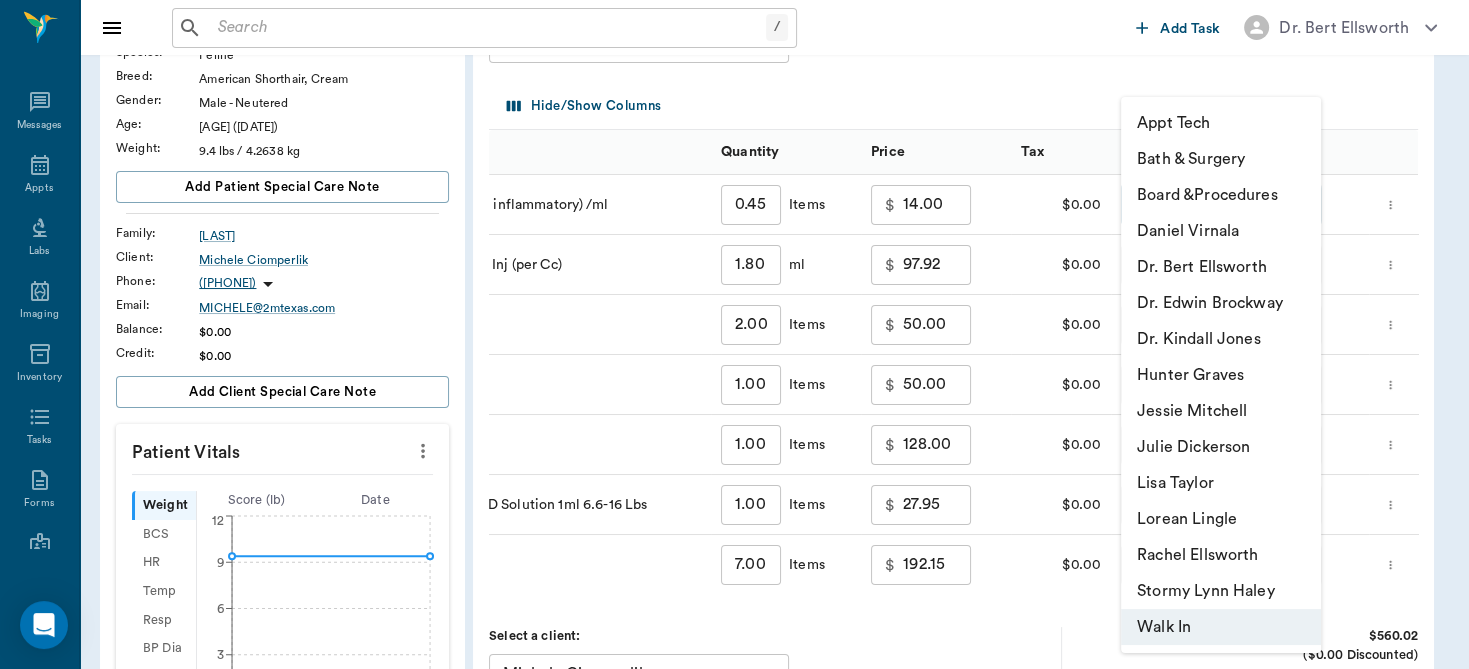 click on "Dr. Bert Ellsworth" at bounding box center [1221, 267] 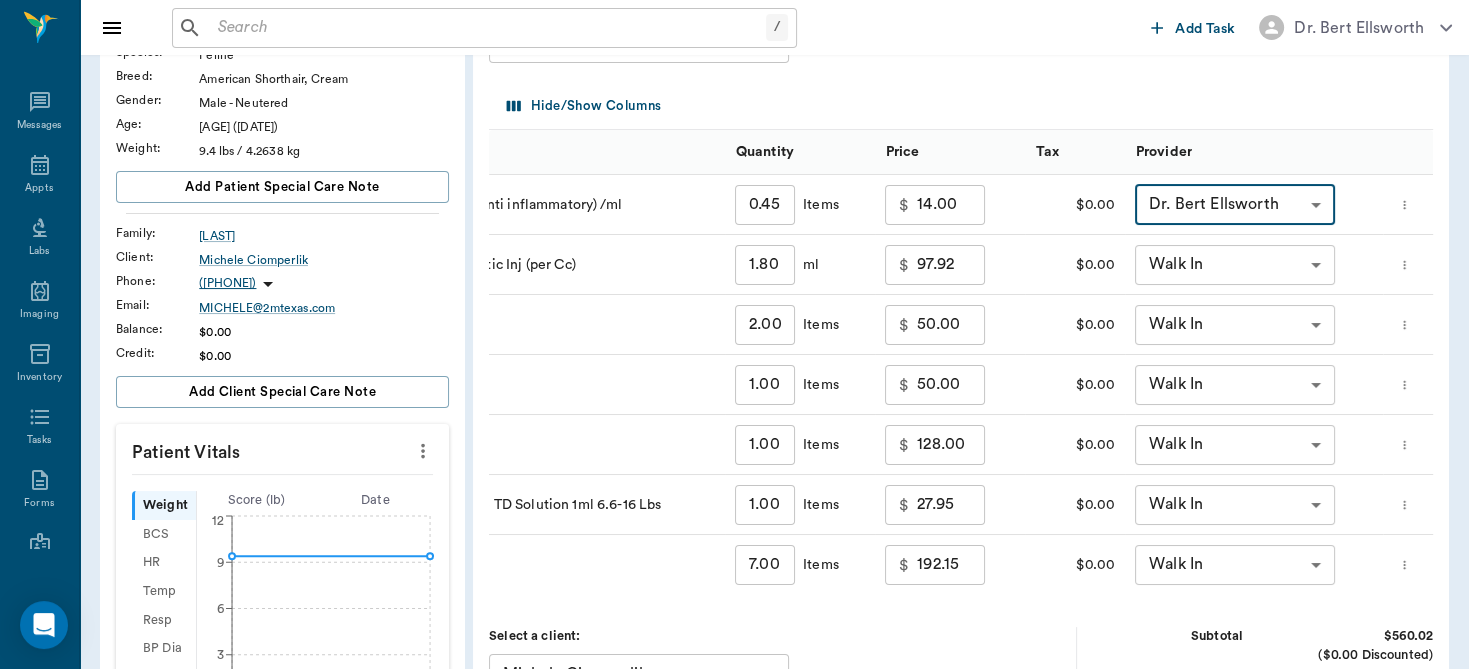 type on "none-63ec2f075fda476ae8351a4d" 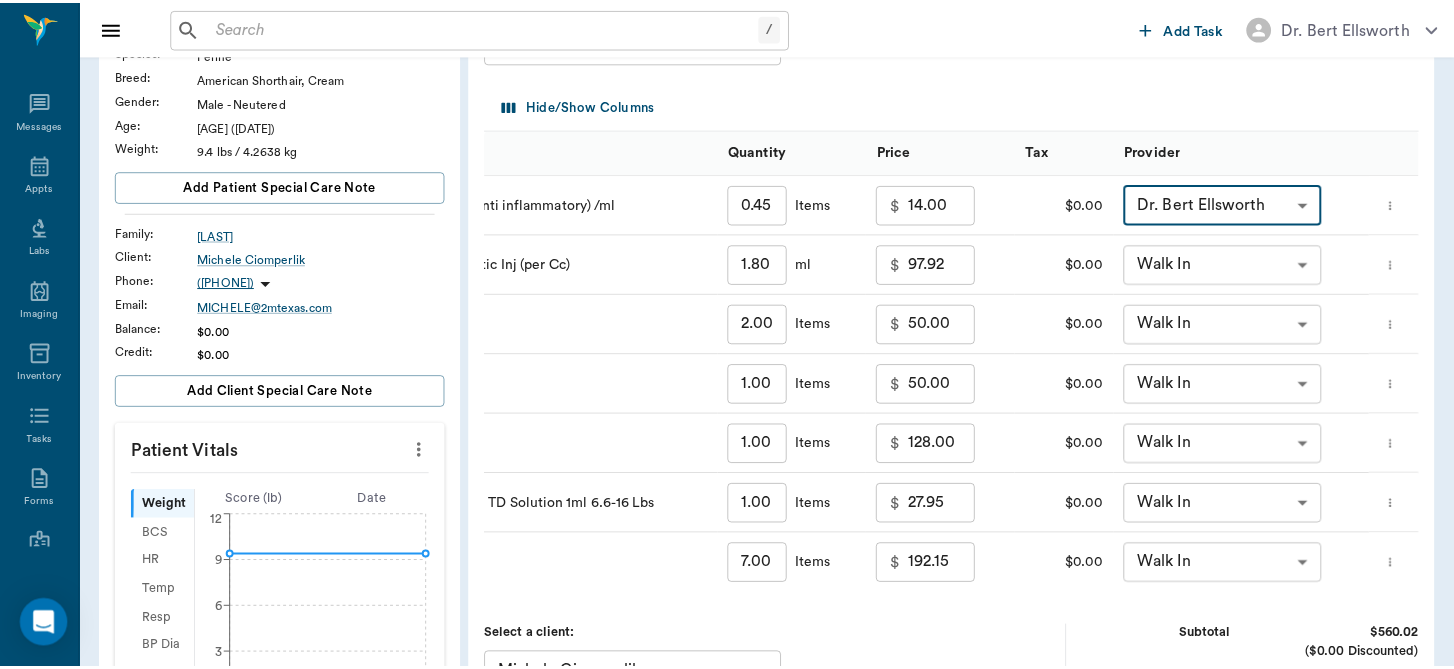 scroll, scrollTop: 0, scrollLeft: 218, axis: horizontal 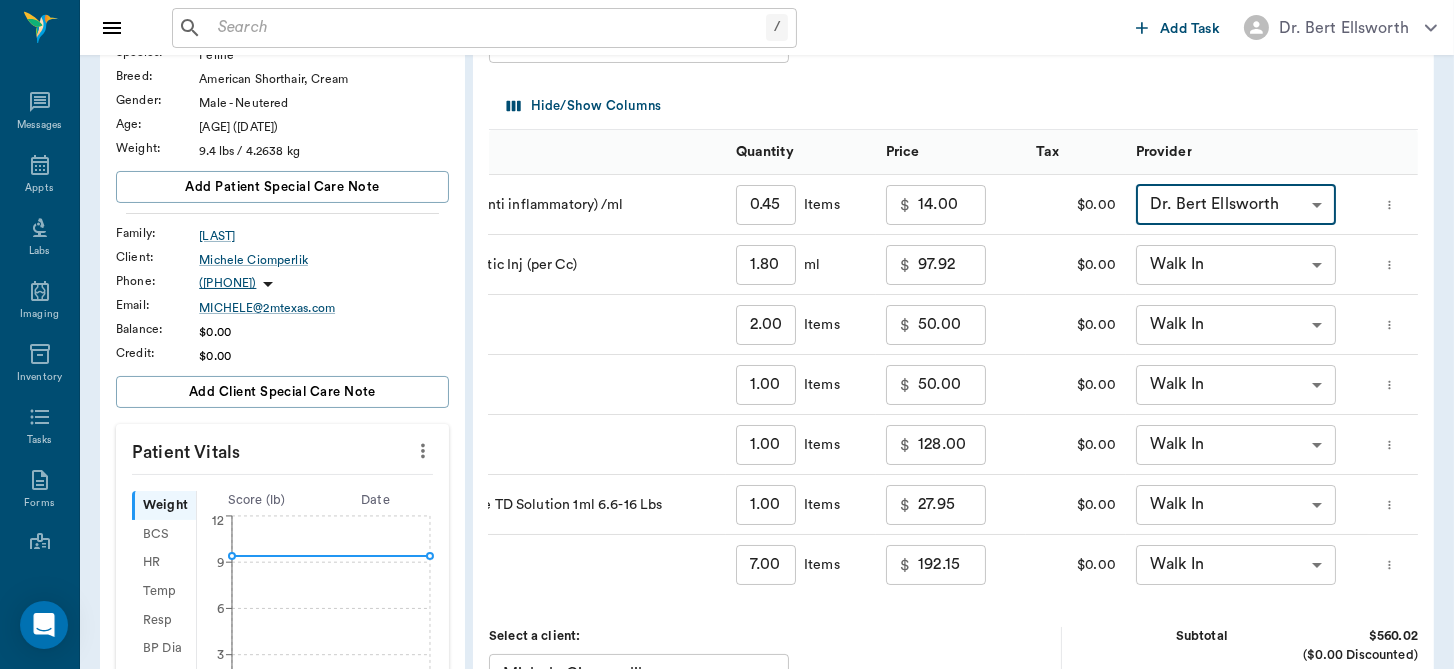 click on "map[:[{"id":"0","text":"[FIRST] [LAST]"},{"id":"1","text":"[FIRST] [LAST]"},{"id":"2","text":"[FIRST]"},{"id":"3","text":"[LAST]"},{"id":"4","text":"[FIRST] [LAST]"},{"id":"5","text":"([PHONE])"},{"id":"6","text":"[DATE] [TIME]"},{"id":"7","text":"[FIRST] [LAST] • ([PHONE])"},{"id":"8","text":"([PHONE])   • [EMAIL]"},{"id":"9","text":"[FIRST] [LAST]"},{"id":"10","text":"[LAST]"},{"id":"11","text":"[LAST]"},{"id":"12","text":"([PHONE])"},{"id":"13","text":"[FIRST] [LAST]"},{"id":"14","text":"/ ​ Add Task Dr. [LAST] [LAST] [LAST] Messages Appts Labs Imaging Inventory Tasks Forms Staff Reports Lookup Settings Family Invoices Transactions Patient History Start&nbsp;New [FIRST] [LAST] #[NUMBER]_P[NUMBER]			- 			ACTIVE 			Species : Feline Breed : American Shorthair, Cream Gender : Male - Neutered Age : [AGE] ([DATE]) Weight : [NUMBER] lbs / [NUMBER] kg Add patient Special Care Note Family : [LAST] Client : [FIRST] [LAST] Phone : ([PHONE]) Email : [EMAIL] Balance : $[NUMBER] Credit : $[NUMBER] Add client Special Care Note Patient Vitals Weight BCS HR Temp Resp BP Dia Pain Perio Score ( lb ) Date [DATE] [TIME]			0			3			6			9			12			Ongoing diagnosis Current Rx Reminders Upcoming appointments Schedule Appointment Invoice # [ID] IN PROGRESS Add Item Title Title Hide/Show Columns 			Items			Quantity			Price			Tax			Provider			[NUMBER]			[ID]			[LAST]			injectable (pain/anti inflammatory) /ml			[NUMBER]			​Items			$			[NUMBER]			$			[NUMBER]			Dr. [LAST]			none-[ID]							[NUMBER]			[ID]			[NUMBER]							ml $"},{"id":"15","text":"[FIRST] [LAST]"},{"id":"16","text":"[NUMBER] - [NUMBER] injections of [NUMBER] ([DATE], [NUMBER], [NUMBER], [NUMBER])"},{"id":"17","text":"[FIRST] [LAST]"},{"id":"18","text":"688c3e26ea117d7c4f52bb85"},{"id":"19","text":"[FIRST] [LAST]"},{"id":"20","text":"[FIRST] [LAST] • ([PHONE])"},{"id":"21","text":"[LAST]"},{"id":"22","text":"[DATE] [TIME]"},{"id":"23","text":"[FIRST] [LAST]"},{"id":"24","text":"[NUMBER] [NUMBER] injections ([DATE], [NUMBER], [NUMBER], [NUMBER])"},{"id":"25","text":"Incision made over R hip, incision made into hip joint, removed fx femoral head ( salter-harris fx), Removed femoral neck with wire saw and rongeurs and filed smooth. 			Flushed joint with [NUMBER]cc sterile saline and bathed with [NUMBER]mg gentocin, closed with [NUMBER] PDo [NUMBER] layers"},{"id":"26","text":"[FIRST] [LAST]"},{"id":"27","text":"/ ​ Add Task Dr. [LAST] [LAST] [LAST] Messages Appts Labs Imaging Inventory Tasks Forms Staff Reports Lookup Settings Family Invoices Transactions Patient History Start&nbsp;New [FIRST] [LAST] #[NUMBER]_P[NUMBER]			- 			ACTIVE 			Species : Feline Breed : American Shorthair, Cream Gender : Male - Neutered Age : [AGE] ([DATE]) Weight : [NUMBER] lbs / [NUMBER] kg Add patient Special Care Note Family : [LAST] Client : [FIRST] [LAST] Phone : ([PHONE]) Email : [EMAIL] Balance : $[NUMBER] Credit : $[NUMBER] Add client Special Care Note Patient Vitals Weight BCS HR Temp Resp BP Dia Pain Perio Score ( lb ) Date [DATE] [TIME]			0			3			6			9			12			Ongoing diagnosis Current Rx Reminders Upcoming appointments Schedule Appointment Invoice # [ID] IN PROGRESS Add Item Title Title Hide/Show Columns 			Items			Quantity			Price			Tax			Provider			[NUMBER]			[ID]			[LAST]			injectable (pain/anti inflammatory) /ml			[NUMBER]			​Items			$			[NUMBER]			$			[NUMBER]			Walk In			none-[ID]							[NUMBER]			[ID]			[NUMBER]							ml $			[NUMBER]"},{"id":"28","text":"[NUMBER] [STREET]"},{"id":"29","text":"([PHONE])   • [EMAIL]"},{"id":"30","text":"[FIRST] [LAST]"},{"id":"31","text":"[FIRST] [LAST]"},{"id":"32","text":"[FIRST]"},{"id":"33","text":"[FIRST] [LAST]"},{"id":"34","text":"([PHONE])"},{"id":"35","text":"[FIRST]"},{"id":"36","text":"[FIRST] [LAST]"},{"id":"37","text":"/ ​ Add Task Dr. [LAST] [LAST] Messages Appts Calendar Flow Boarding Labs Imaging Inventory Tasks Forms Staff Reports Lookup Settings [MONTH] [YEAR] S M T W T F S Jun 1 2 3 4 5 6 7 8 9 10 11 12 13 14 15 16 17 18 19 20 21 22 23 24 25 26 27 28 29 30 Jul 1 2 3 4 5 6 7 8 9 10 11 12 S M T W T F S 29 30 Jul 1 2 3 4 5 6 7 8 9 10 11 12 13 14 15 16 17 18 19 20 21 22 23 24 25 26 27 28 29 30 31 Aug 1 2 3 4 5 6 7 8 9 S M T W T F S 27 28 29 30 31 Aug 1 2 3 4 5 6 7 8 9 10 11 12 13 14 15 16 17 18 19 20 21 22 23 24 25 26 27 28 29 30 31 Sep 1 2 3 4 5 6 [MONTH] [DAY], [YEAR] (CDT) View Today [MONTH] [YEAR] Today [DAY] [DAY] [MONTH] [YEAR] D Dr. [LAST] [LAST] Veterinarian A Appt Tech Technician W Walk In Veterinarian B Bath & Surgery Technician B Board &Procedures Other D Dr. [LAST] [LAST] Veterinarian 8 AM 9 AM 10 AM 11 AM 12 PM 1 PM 2 PM 3 PM 4 PM 5 PM 6 PM 7 PM 8 PM [TIME] [TIME] [FIRST] [LAST] [TIME]  -  [TIME] [FIRST] [LAST] [TIME]  -  [TIME] [FIRST] [LAST] [TIME]  -  [TIME] [FIRST] [LAST] [TIME]  - "},{"id":"38","text":"[FIRST] [LAST]"},{"id":"39","text":"[FIRST] [LAST]"},{"id":"40","text":"([PHONE])"},{"id":"41","text":"[FIRST] [LAST]"},{"id":"42","text":"[LAST]"},{"id":"43","text":"[ID]"},{"id":"44","text":"[NUMBER] - [NUMBER] injections of [NUMBER] ([DATE], [NUMBER], [NUMBER], [NUMBER])"},{"id":"45","text":"NO SHOW ON [DATE] & [DATE]"},{"id":"46","text":"[FIRST] [LAST]"},{"id":"47","text":"**[FIRST]** [LAST] [TIME]  -  [TIME]"},{"id":"48","text":"([PHONE])"},{"id":"49","text":"[FIRST]"},{"id":"50","text":"[LAST]"},{"id":"51","text":"[NUMBER] injections ([DATE], [NUMBER], [NUMBER]"},{"id":"52","text":"[FIRST]"},{"id":"53","text":"[FIRST] [LAST] • ([PHONE])"},{"id":"54","text":"Uncaught (in promise) \"Route change aborted by user. URL: /patients/[ID]?view=invoice&invoiceId=[ID]\""},{"id":"55","text":"[FIRST] [LAST] • ([PHONE])"},{"id":"56","text":"Incision made over R hip, incision made into hip joint, removed fx femoral head ( salter-harris fx), Removed femoral neck with wire saw and rongeurs and filed smooth. 			Flushed joint with [NUMBER]m"},{"id":"57","text":"[LAST]"},{"id":"58","text":"([PHONE])"},{"id":"59","text":"[EMAIL]"},{"id":"60","text":"[NUMBER] [STREET]"},{"id":"61","text":"[LAST]"},{"id":"62","text":"([PHONE])   • [EMAIL]"},{"id":"63","text":"[LAST]"},{"id":"64","text":"[ID]"},{"id":"65","text":"[FIRST] or [FIRST] [LAST] • ([PHONE])"},{"id":"66","text":"[FIRST] [LAST]"},{"id":"67","text":"[FIRST] [LAST]"},{"id":"68","text":"/ ​ Add Task Dr. [LAST] [LAST] Messages Appts Calendar Flow Boarding Labs Imaging Inventory Tasks Forms Staff Reports Lookup Settings [MONTH] [YEAR] S M T W T F S Jun 1 2 3 4 5 6 7 8 9 10 11 12 13 14 15 16 17 18 19 20 21 22 23 24 25 26 27 28 29 30 Jul 1 2 3 4 5 6 7 8 9 10 11 12 S M T W T F S 29 30 Jul 1 2 3 4 5 6 7 8 9 10 11 12 13 14 15 16 17 18 19 20 21 22 23 24 25 26 27 28 29 30 31 Aug 1 2 3 4 5 6 7 8 9 S M T W T F S 27 28 29 30 31 Aug 1 2 3 4 5 6 7 8 9 10 11 12 13 14 15 16 17 18 19 20 21 22 23 24 25 26 27 28 29 30 31 Sep 1 2 3 4 5 6 [MONTH] [DAY], [YEAR] (CDT) View Today [MONTH] [YEAR] Today [DAY] [DAY] [MONTH] [YEAR] D Dr. [LAST] [LAST] Veterinarian A Appt Tech Technician W Walk In Veterinarian B Bath & Surgery Technician B Board &Procedures Other D Dr. [LAST] [LAST] Veterinarian 8 AM 9 AM 10 AM 11 AM 12 PM 1 PM 2 PM 3 PM 4 PM 5 PM 6 PM 7 PM 8 PM [TIME] [TIME] [FIRST] [LAST] [TIME]  -  [TIME] [FIRST] [LAST] [TIME]  -  [TIME] [FIRST] [LAST] [TIME]  -  [TIME] [FIRST] [LAST] [TIME]  - "},{"id":"69","text":"[LAST]"},{"id":"70","text":"[EMAIL]"},{"id":"71","text":"[FIRST] [LAST]"},{"id":"72","text":"([PHONE])"},{"id":"73","text":"[FIRST] [LAST]"},{"id":"74","text":"[ID]"},{"id":"75","text":"[FIRST] [LAST]"},{"id":"76","text":"([PHONE])"},{"id":"77","text":"[FIRST] [LAST]"},{"id":"78","text":"[FIRST] [LAST]"},{"id":"79","text":"([PHONE])"},{"id":"80","text":"[FIRST] [LAST]"},{"id":"81","text":"OUTSIDE LABS [DATE]"},{"id":"82","text":"[NUMBER] [STREET]"},{"id":"83","text":"[DATE] [TIME]"},{"id":"84","text":"([PHONE])   • [EMAIL]"},{"id":"85","text":"[FIRST] [LAST]"},{"id":"86","text":"[LAST]"},{"id":"87","text":"Invoice # [ID] IN PROGRESS Add Item Title Title Hide/Show Columns 			Items			Quantity			Price			Tax			Provider			[NUMBER]			[ID]			[LAST]			injectable (pain/anti inflammatory) /ml			[NUMBER]			​Items			$			[NUMBER]			$			[NUMBER]			Dr. [LAST]			none-[ID]							[NUMBER]			[ID]			[NUMBER]							ml $			[NUMBER]			$			[NUMBER]			Dr. [LAST]			none-[ID]							[NUMBER]			[ID]			Items			$			[NUMBER]			$			[NUMBER]			Dr. [LAST]			none-[ID]							[NUMBER]			[ID]			Items			$			[NUMBER]			$			[NUMBER]			Dr. [LAST]			none-[ID]							[NUMBER]			[ID]			/			X-Ray			[NUMBER]			​Items			$			[NUMBER]			$			[NUMBER]			Dr. [LAST]			none-[ID]							[NUMBER]			[ID]			-			Buprenorphine TD Solution 1ml			[NUMBER]-[NUMBER]			Lbs			[NUMBER]			​Items			$			[NUMBER]			$			[NUMBER]			Dr. [LAST]			none-[ID]							[NUMBER]			[ID]			Hospitalization			[NUMBER]			​Items			$			"},{"id":"88","text":"[LAST]"},{"id":"89","text":"[FIRST] [LAST]"},{"id":"90","text":"[FIRST]"},{"id":"91","text":"[FIRST] & [FIRST]"},{"id":"92","text":"[DATE] [TIME]"},{"id":"93","text":"[ID]"},{"id":"94","text":"[FIRST] [LAST] • ([PHONE])"},{"id":"95","text":"/ ​ Add Task Dr. [LAST] [LAST] Messages Appts Labs Imaging Inventory Tasks Forms Staff Reports Lookup Settings Family Invoices Transactions Patient History Start&nbsp;New [FIRST] [LAST] #[NUMBER]_P[NUMBER]			- 			ACTIVE 			Species : Equine Breed : MINIATURE EQUINE Add patient Special Care Note Family : [LAST] Client : [FIRST] [LAST] Phone : ([PHONE]) Email : [EMAIL] Balance : $[NUMBER] Credit : $[NUMBER] NO SHOW ON [DATE] & [DATE] Add client Special Care Note Patient Vitals Weight BCS HR Temp Resp BP Dia Pain Perio Score ( lb ) Date Ongoing diagnosis Current Rx Reminders Upcoming appointments Schedule Appointment S O A P R Checked In CHECKED_IN ​ Insert Template  Save&nbsp;&nbsp;close Provider Walk In none-[ID] Provider Assistant ​ Assistant Date [DATE] Date Visit Type Illness [ID] Visit Type Reason for Visit & History laying down, thrashing, breathing hard, gave banamine this morning\n-stormy \naware of walk in fee x Reason for Visit & History Subjective Notes Nor."},{"id":"96","text":"/ ​ Add Task Dr. [LAST] [LAST] Messages Appts Labs Imaging Inventory Tasks Forms Staff Reports Lookup Settings Family Invoices Transactions Patient History Start&nbsp;New [FIRST] [LAST] #[NUMBER]_P[NUMBER]			- 			ACTIVE 			Species : Feline Breed : American Shorthair, Cream Gender : Male - Neutered Age : [AGE] ([DATE]) Weight : [NUMBER] lbs / [NUMBER] kg Add patient Special Care Note Family : [LAST] Client : [FIRST] [LAST] Phone : ([PHONE]) Email : [EMAIL] Balance : $[NUMBER] Credit : $[NUMBER] Add client Special Care Note Patient Vitals Weight BCS HR Temp Resp BP Dia Pain Perio Score ( lb ) Date [DATE] [TIME]			0			3			6			9			12			Ongoing diagnosis Current Rx Reminders Upcoming appointments Schedule Appointment S O A P R Checked In CHECKED_IN ​ Insert Template  Save&nbsp;&nbsp;close Provider Walk In none-[ID] Provider Assistant ​ Assistant Date [DATE] Date Visit Type Illness [ID] Visit Type Reason for Visit & History x Reason for Visit & History Subjective Notes Nor. DNE"},{"id":"97","text":"[FIRST] [LAST]"},{"id":"98","text":"([PHONE])"},{"id":"99","text":"[FIRST] [LAST] • ([PHONE])"},{"id":"100","text":"([PHONE])"},{"id":"101","text":"[NUMBER] injections ([DATE], [NUMBER], [NUMBER]"},{"id":"102","text":"[CITY], [STATE], [ZIP]"},{"id":"103","text":"**[FIRST]** [LAST]"},{"id":"104","text":"[NUMBER] [STREET]"},{"id":"105","text":"[FIRST] [LAST] • ([PHONE])"},{"id":"106","text":"[FIRST] [LAST]"},{"id":"107","text":"amputate tail - Dr. [LAST]"},{"id":"108","text":"[DATE] [TIME]"},{"id":"109","text":"[FIRST] [LAST] • ([PHONE])"},{"id":"110","text":"[FIRST] [LAST]"},{"id":"111","text":"[FIRST] [LAST]"},{"id":"112","text":"[CITY], [STATE], [ZIP]"},{"id":"113","text":"**[FIRST]**"},{"id":"114","text":"[CITY], [STATE], [ZIP]"},{"id":"115","text":"hip sx - Dr. [LAST]"},{"id":"116","text":"[CITY], [STATE], [ZIP]"},{"id":"117","text":"[FIRST] [LAST] • ([PHONE])"},{"id":"118","text":"[FIRST] [LAST]"},{"id":"119","text":"Incision made over R hip, incision mad"},{"id":"120","text":"[TIME]"},{"id":"121","text":"([PHONE])"},{"id":"122","text":"[LAST]"},{"id":"123","text":"[FIRST] & [FIRST] [LAST]"},{"id":"124","text":"[FIRST] [LAST] • ([PHONE])"},{"id":"125","text":"[FIRST] [LAST]"},{"id":"126","text":"[FIRST] [LAST]"},{"id":"127","text":"[DATE] ([AGE] [MONTH] [AGE] [DAY])"},{"id":"128","text":"[FIRST] [LAST]"},{"id":"129","text":"[LAST]"},{"id":"130","text":"[NUMBER] injections ([DATE], [NUMBER], [NUMBER], [NUMBER])"},{"id":"131","text":"[EMAIL]"},{"id":"132","text":"[ID]"},{"id":"133","text":"[FIRST] [LAST]"},{"id":"134","text":"Select&nbsp;Items&nbsp;for&nbsp;Treatment&nbsp;Plan Treatments Bundles hospitali Item Type Category City Animal Control Monthly Charge Professional Services Hospitalization & Treatment Clinic Clear [NUMBER] Collar Professional Services Hospitalization & Treatment Clinic Clear Collar [NUMBER]cm [NUMBER]in Professional Services Hospitalization & Treatment Clinic Clear Collar [NUMBER]cm [NUMBER]in Professional Services Hospitalization & Treatment Dextrose administration - oral Professional Services Hospitalization & Treatment Ear Cleaning Professional Services Hospitalization & Treatment Total Rows:			[NUMBER]Onsior injectable (pain/anti inflammatory) /ml Convenia 14 Day Antibiotic Inj (per Cc) SQ Fluid Administration Examination Radiograph /  X-Ray Zorbium - Buprenorphine TD Solution 1ml [NUMBER]-[NUMBER] Lbs Continue"},{"id":"135","text":"[FIRST] & [FIRST] [LAST] • ([PHONE])"},{"id":"136","text":"([PHONE])"},{"id":"137","text":"[FIRST] [LAST]"},{"id":"138","text":"[ID]"},{"id":"139","text":"[FIRST] [LAST] • ([PHONE])"},{"id":"140","text":"([PHONE])"},{"id":"141","text":"([PHONE])"},{"id":"142","text":"([PHONE])   • [EMAIL]"},{"id":"143","text":"Incision made over R hip, incision made into hip joint, removed fx femoral head ( salter-harris fx), Removed femoral neck with wire saw and ronguers and file"},{"id":"144","text":"[DATE]"},{"id":"145","text":"[NUMBER] injections ([DATE]"}]" at bounding box center [727, 469] 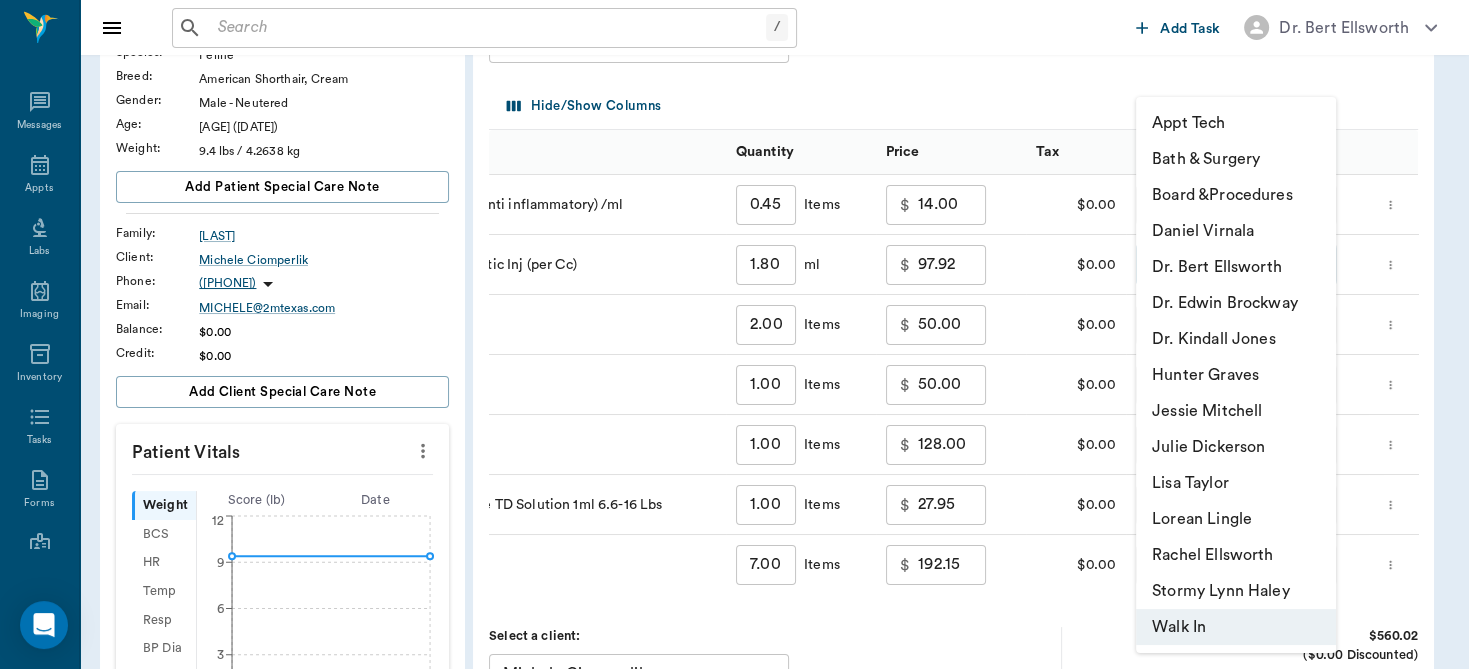 click on "Dr. Bert Ellsworth" at bounding box center [1236, 267] 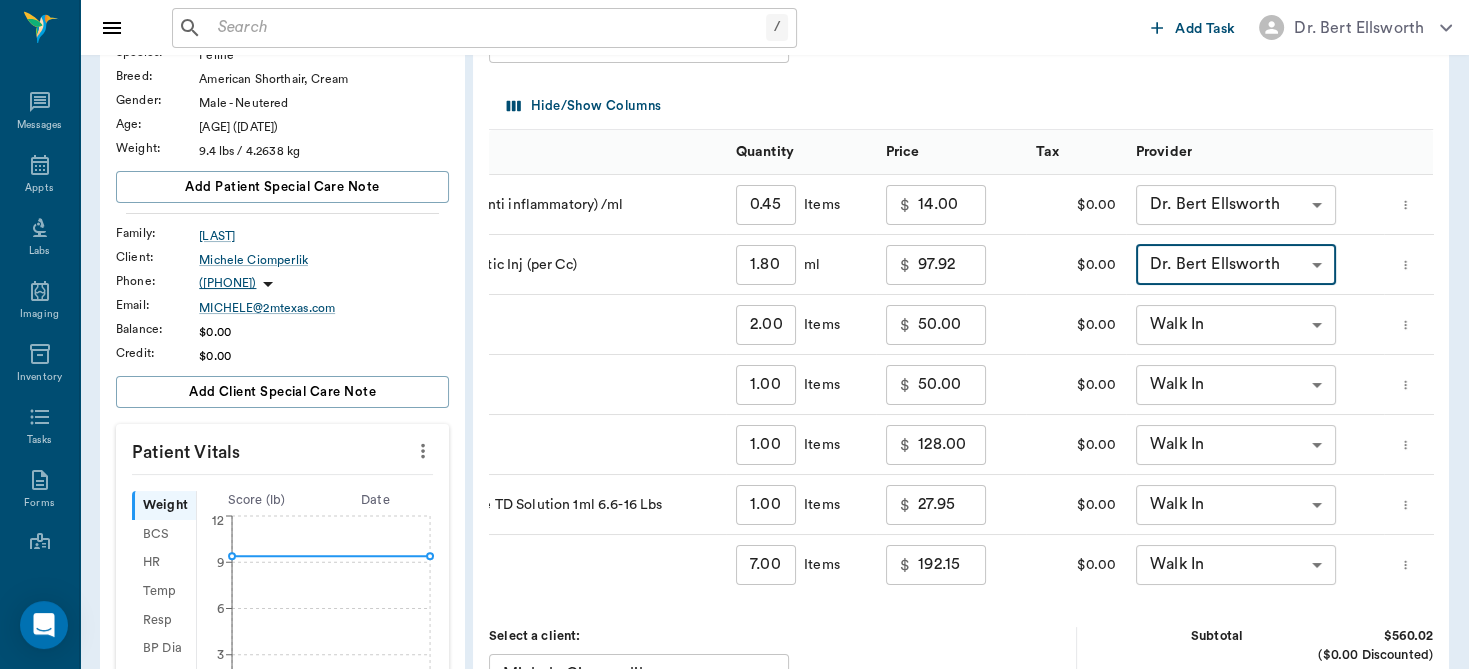 type on "none-63ec2f075fda476ae8351a4d" 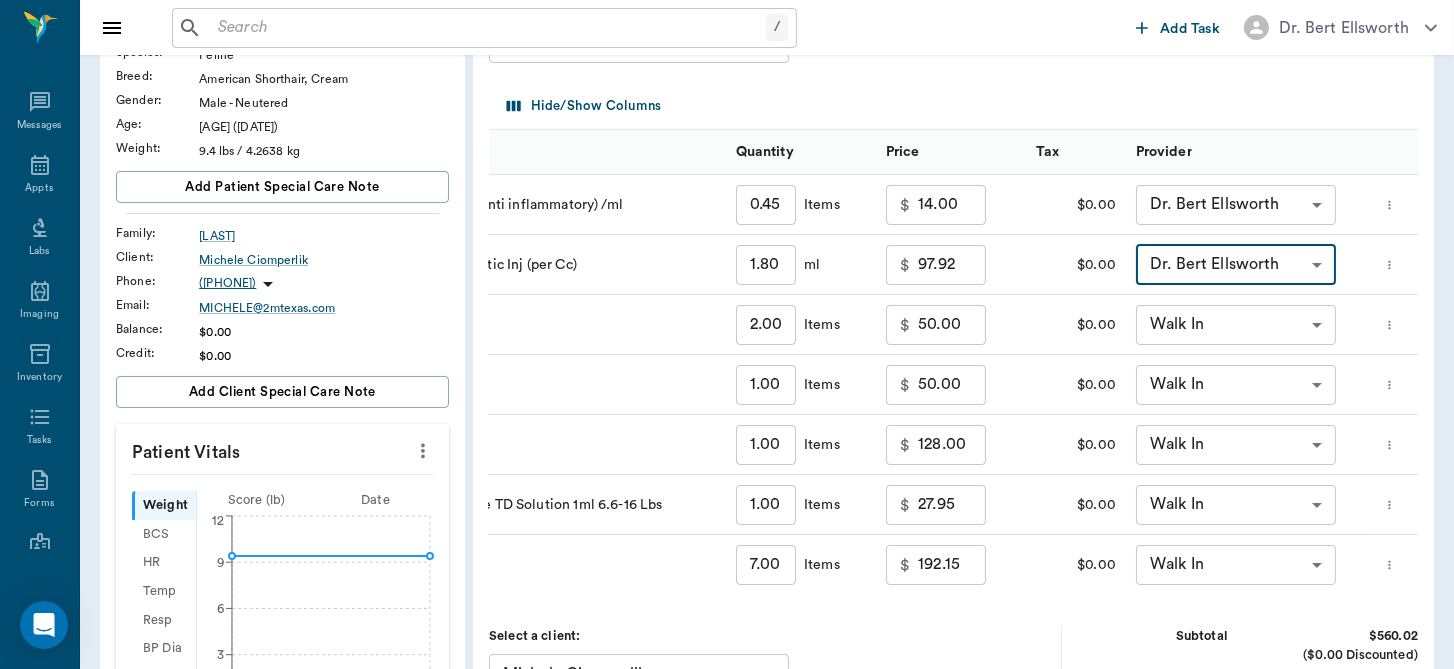 click on "map[:[{"id":"0","text":"[FIRST] [LAST]"},{"id":"1","text":"[FIRST] [LAST]"},{"id":"2","text":"[FIRST]"},{"id":"3","text":"[LAST]"},{"id":"4","text":"[FIRST] [LAST]"},{"id":"5","text":"([PHONE])"},{"id":"6","text":"[DATE] [TIME]"},{"id":"7","text":"[FIRST] [LAST] • ([PHONE])"},{"id":"8","text":"([PHONE])   • [EMAIL]"},{"id":"9","text":"[FIRST] [LAST]"},{"id":"10","text":"[LAST]"},{"id":"11","text":"[LAST]"},{"id":"12","text":"([PHONE])"},{"id":"13","text":"[FIRST] [LAST]"},{"id":"14","text":"/ ​ Add Task Dr. [LAST] [LAST] [LAST] Messages Appts Labs Imaging Inventory Tasks Forms Staff Reports Lookup Settings Family Invoices Transactions Patient History Start&nbsp;New [FIRST] [LAST] #[NUMBER]_P[NUMBER]			- 			ACTIVE 			Species : Feline Breed : American Shorthair, Cream Gender : Male - Neutered Age : [AGE] ([DATE]) Weight : [NUMBER] lbs / [NUMBER] kg Add patient Special Care Note Family : [LAST] Client : [FIRST] [LAST] Phone : ([PHONE]) Email : [EMAIL] Balance : $[NUMBER] Credit : $[NUMBER] Add client Special Care Note Patient Vitals Weight BCS HR Temp Resp BP Dia Pain Perio Score ( lb ) Date [DATE] [TIME]			0			3			6			9			12			Ongoing diagnosis Current Rx Reminders Upcoming appointments Schedule Appointment Invoice # [ID] IN PROGRESS Add Item Title Title Hide/Show Columns 			Items			Quantity			Price			Tax			Provider			[NUMBER]			[ID]			[LAST]			injectable (pain/anti inflammatory) /ml			[NUMBER]			​Items			$			[NUMBER]			$			[NUMBER]			Dr. [LAST]			none-[ID]							[NUMBER]			[ID]			[NUMBER]							ml $"},{"id":"15","text":"[FIRST] [LAST]"},{"id":"16","text":"[NUMBER] - [NUMBER] injections of [NUMBER] ([DATE], [NUMBER], [NUMBER], [NUMBER])"},{"id":"17","text":"[FIRST] [LAST]"},{"id":"18","text":"688c3e26ea117d7c4f52bb85"},{"id":"19","text":"[FIRST] [LAST]"},{"id":"20","text":"[FIRST] [LAST] • ([PHONE])"},{"id":"21","text":"[LAST]"},{"id":"22","text":"[DATE] [TIME]"},{"id":"23","text":"[FIRST] [LAST]"},{"id":"24","text":"[NUMBER] [NUMBER] injections ([DATE], [NUMBER], [NUMBER], [NUMBER])"},{"id":"25","text":"Incision made over R hip, incision made into hip joint, removed fx femoral head ( salter-harris fx), Removed femoral neck with wire saw and rongeurs and filed smooth. 			Flushed joint with [NUMBER]cc sterile saline and bathed with [NUMBER]mg gentocin, closed with [NUMBER] PDo [NUMBER] layers"},{"id":"26","text":"[FIRST] [LAST]"},{"id":"27","text":"/ ​ Add Task Dr. [LAST] [LAST] [LAST] Messages Appts Labs Imaging Inventory Tasks Forms Staff Reports Lookup Settings Family Invoices Transactions Patient History Start&nbsp;New [FIRST] [LAST] #[NUMBER]_P[NUMBER]			- 			ACTIVE 			Species : Feline Breed : American Shorthair, Cream Gender : Male - Neutered Age : [AGE] ([DATE]) Weight : [NUMBER] lbs / [NUMBER] kg Add patient Special Care Note Family : [LAST] Client : [FIRST] [LAST] Phone : ([PHONE]) Email : [EMAIL] Balance : $[NUMBER] Credit : $[NUMBER] Add client Special Care Note Patient Vitals Weight BCS HR Temp Resp BP Dia Pain Perio Score ( lb ) Date [DATE] [TIME]			0			3			6			9			12			Ongoing diagnosis Current Rx Reminders Upcoming appointments Schedule Appointment Invoice # [ID] IN PROGRESS Add Item Title Title Hide/Show Columns 			Items			Quantity			Price			Tax			Provider			[NUMBER]			[ID]			[LAST]			injectable (pain/anti inflammatory) /ml			[NUMBER]			​Items			$			[NUMBER]			$			[NUMBER]			Walk In			none-[ID]							[NUMBER]			[ID]			[NUMBER]							ml $			[NUMBER]"},{"id":"28","text":"[NUMBER] [STREET]"},{"id":"29","text":"([PHONE])   • [EMAIL]"},{"id":"30","text":"[FIRST] [LAST]"},{"id":"31","text":"[FIRST] [LAST]"},{"id":"32","text":"[FIRST]"},{"id":"33","text":"[FIRST] [LAST]"},{"id":"34","text":"([PHONE])"},{"id":"35","text":"[FIRST]"},{"id":"36","text":"[FIRST] [LAST]"},{"id":"37","text":"/ ​ Add Task Dr. [LAST] [LAST] Messages Appts Calendar Flow Boarding Labs Imaging Inventory Tasks Forms Staff Reports Lookup Settings [MONTH] [YEAR] S M T W T F S Jun 1 2 3 4 5 6 7 8 9 10 11 12 13 14 15 16 17 18 19 20 21 22 23 24 25 26 27 28 29 30 Jul 1 2 3 4 5 6 7 8 9 10 11 12 S M T W T F S 29 30 Jul 1 2 3 4 5 6 7 8 9 10 11 12 13 14 15 16 17 18 19 20 21 22 23 24 25 26 27 28 29 30 31 Aug 1 2 3 4 5 6 7 8 9 S M T W T F S 27 28 29 30 31 Aug 1 2 3 4 5 6 7 8 9 10 11 12 13 14 15 16 17 18 19 20 21 22 23 24 25 26 27 28 29 30 31 Sep 1 2 3 4 5 6 [MONTH] [DAY], [YEAR] (CDT) View Today [MONTH] [YEAR] Today [DAY] [DAY] [MONTH] [YEAR] D Dr. [LAST] [LAST] Veterinarian A Appt Tech Technician W Walk In Veterinarian B Bath & Surgery Technician B Board &Procedures Other D Dr. [LAST] [LAST] Veterinarian 8 AM 9 AM 10 AM 11 AM 12 PM 1 PM 2 PM 3 PM 4 PM 5 PM 6 PM 7 PM 8 PM [TIME] [TIME] [FIRST] [LAST] [TIME]  -  [TIME] [FIRST] [LAST] [TIME]  -  [TIME] [FIRST] [LAST] [TIME]  -  [TIME] [FIRST] [LAST] [TIME]  - "},{"id":"38","text":"[FIRST] [LAST]"},{"id":"39","text":"[FIRST] [LAST]"},{"id":"40","text":"([PHONE])"},{"id":"41","text":"[FIRST] [LAST]"},{"id":"42","text":"[LAST]"},{"id":"43","text":"[ID]"},{"id":"44","text":"[NUMBER] - [NUMBER] injections of [NUMBER] ([DATE], [NUMBER], [NUMBER], [NUMBER])"},{"id":"45","text":"NO SHOW ON [DATE] & [DATE]"},{"id":"46","text":"[FIRST] [LAST]"},{"id":"47","text":"**[FIRST]** [LAST] [TIME]  -  [TIME]"},{"id":"48","text":"([PHONE])"},{"id":"49","text":"[FIRST]"},{"id":"50","text":"[LAST]"},{"id":"51","text":"[NUMBER] injections ([DATE], [NUMBER], [NUMBER]"},{"id":"52","text":"[FIRST]"},{"id":"53","text":"[FIRST] [LAST] • ([PHONE])"},{"id":"54","text":"Uncaught (in promise) \"Route change aborted by user. URL: /patients/[ID]?view=invoice&invoiceId=[ID]\""},{"id":"55","text":"[FIRST] [LAST] • ([PHONE])"},{"id":"56","text":"Incision made over R hip, incision made into hip joint, removed fx femoral head ( salter-harris fx), Removed femoral neck with wire saw and rongeurs and filed smooth. 			Flushed joint with [NUMBER]m"},{"id":"57","text":"[LAST]"},{"id":"58","text":"([PHONE])"},{"id":"59","text":"[EMAIL]"},{"id":"60","text":"[NUMBER] [STREET]"},{"id":"61","text":"[LAST]"},{"id":"62","text":"([PHONE])   • [EMAIL]"},{"id":"63","text":"[LAST]"},{"id":"64","text":"[ID]"},{"id":"65","text":"[FIRST] or [FIRST] [LAST] • ([PHONE])"},{"id":"66","text":"[FIRST] [LAST]"},{"id":"67","text":"[FIRST] [LAST]"},{"id":"68","text":"/ ​ Add Task Dr. [LAST] [LAST] Messages Appts Calendar Flow Boarding Labs Imaging Inventory Tasks Forms Staff Reports Lookup Settings [MONTH] [YEAR] S M T W T F S Jun 1 2 3 4 5 6 7 8 9 10 11 12 13 14 15 16 17 18 19 20 21 22 23 24 25 26 27 28 29 30 Jul 1 2 3 4 5 6 7 8 9 10 11 12 S M T W T F S 29 30 Jul 1 2 3 4 5 6 7 8 9 10 11 12 13 14 15 16 17 18 19 20 21 22 23 24 25 26 27 28 29 30 31 Aug 1 2 3 4 5 6 7 8 9 S M T W T F S 27 28 29 30 31 Aug 1 2 3 4 5 6 7 8 9 10 11 12 13 14 15 16 17 18 19 20 21 22 23 24 25 26 27 28 29 30 31 Sep 1 2 3 4 5 6 [MONTH] [DAY], [YEAR] (CDT) View Today [MONTH] [YEAR] Today [DAY] [DAY] [MONTH] [YEAR] D Dr. [LAST] [LAST] Veterinarian A Appt Tech Technician W Walk In Veterinarian B Bath & Surgery Technician B Board &Procedures Other D Dr. [LAST] [LAST] Veterinarian 8 AM 9 AM 10 AM 11 AM 12 PM 1 PM 2 PM 3 PM 4 PM 5 PM 6 PM 7 PM 8 PM [TIME] [TIME] [FIRST] [LAST] [TIME]  -  [TIME] [FIRST] [LAST] [TIME]  -  [TIME] [FIRST] [LAST] [TIME]  -  [TIME] [FIRST] [LAST] [TIME]  - "},{"id":"69","text":"[LAST]"},{"id":"70","text":"[EMAIL]"},{"id":"71","text":"[FIRST] [LAST]"},{"id":"72","text":"([PHONE])"},{"id":"73","text":"[FIRST] [LAST]"},{"id":"74","text":"[ID]"},{"id":"75","text":"[FIRST] [LAST]"},{"id":"76","text":"([PHONE])"},{"id":"77","text":"[FIRST] [LAST]"},{"id":"78","text":"[FIRST] [LAST]"},{"id":"79","text":"([PHONE])"},{"id":"80","text":"[FIRST] [LAST]"},{"id":"81","text":"OUTSIDE LABS [DATE]"},{"id":"82","text":"[NUMBER] [STREET]"},{"id":"83","text":"[DATE] [TIME]"},{"id":"84","text":"([PHONE])   • [EMAIL]"},{"id":"85","text":"[FIRST] [LAST]"},{"id":"86","text":"[LAST]"},{"id":"87","text":"Invoice # [ID] IN PROGRESS Add Item Title Title Hide/Show Columns 			Items			Quantity			Price			Tax			Provider			[NUMBER]			[ID]			[LAST]			injectable (pain/anti inflammatory) /ml			[NUMBER]			​Items			$			[NUMBER]			$			[NUMBER]			Dr. [LAST]			none-[ID]							[NUMBER]			[ID]			[NUMBER]							ml $			[NUMBER]			$			[NUMBER]			Dr. [LAST]			none-[ID]							[NUMBER]			[ID]			Items			$			[NUMBER]			$			[NUMBER]			Dr. [LAST]			none-[ID]							[NUMBER]			[ID]			Items			$			[NUMBER]			$			[NUMBER]			Dr. [LAST]			none-[ID]							[NUMBER]			[ID]			/			X-Ray			[NUMBER]			​Items			$			[NUMBER]			$			[NUMBER]			Dr. [LAST]			none-[ID]							[NUMBER]			[ID]			-			Buprenorphine TD Solution 1ml			[NUMBER]-[NUMBER]			Lbs			[NUMBER]			​Items			$			[NUMBER]			$			[NUMBER]			Dr. [LAST]			none-[ID]							[NUMBER]			[ID]			Hospitalization			[NUMBER]			​Items			$			"},{"id":"88","text":"[LAST]"},{"id":"89","text":"[FIRST] [LAST]"},{"id":"90","text":"[FIRST]"},{"id":"91","text":"[FIRST] & [FIRST]"},{"id":"92","text":"[DATE] [TIME]"},{"id":"93","text":"[ID]"},{"id":"94","text":"[FIRST] [LAST] • ([PHONE])"},{"id":"95","text":"/ ​ Add Task Dr. [LAST] [LAST] Messages Appts Labs Imaging Inventory Tasks Forms Staff Reports Lookup Settings Family Invoices Transactions Patient History Start&nbsp;New [FIRST] [LAST] #[NUMBER]_P[NUMBER]			- 			ACTIVE 			Species : Equine Breed : MINIATURE EQUINE Add patient Special Care Note Family : [LAST] Client : [FIRST] [LAST] Phone : ([PHONE]) Email : [EMAIL] Balance : $[NUMBER] Credit : $[NUMBER] NO SHOW ON [DATE] & [DATE] Add client Special Care Note Patient Vitals Weight BCS HR Temp Resp BP Dia Pain Perio Score ( lb ) Date Ongoing diagnosis Current Rx Reminders Upcoming appointments Schedule Appointment S O A P R Checked In CHECKED_IN ​ Insert Template  Save&nbsp;&nbsp;close Provider Walk In none-[ID] Provider Assistant ​ Assistant Date [DATE] Date Visit Type Illness [ID] Visit Type Reason for Visit & History laying down, thrashing, breathing hard, gave banamine this morning\n-stormy \naware of walk in fee x Reason for Visit & History Subjective Notes Nor."},{"id":"96","text":"/ ​ Add Task Dr. [LAST] [LAST] Messages Appts Labs Imaging Inventory Tasks Forms Staff Reports Lookup Settings Family Invoices Transactions Patient History Start&nbsp;New [FIRST] [LAST] #[NUMBER]_P[NUMBER]			- 			ACTIVE 			Species : Feline Breed : American Shorthair, Cream Gender : Male - Neutered Age : [AGE] ([DATE]) Weight : [NUMBER] lbs / [NUMBER] kg Add patient Special Care Note Family : [LAST] Client : [FIRST] [LAST] Phone : ([PHONE]) Email : [EMAIL] Balance : $[NUMBER] Credit : $[NUMBER] Add client Special Care Note Patient Vitals Weight BCS HR Temp Resp BP Dia Pain Perio Score ( lb ) Date [DATE] [TIME]			0			3			6			9			12			Ongoing diagnosis Current Rx Reminders Upcoming appointments Schedule Appointment S O A P R Checked In CHECKED_IN ​ Insert Template  Save&nbsp;&nbsp;close Provider Walk In none-[ID] Provider Assistant ​ Assistant Date [DATE] Date Visit Type Illness [ID] Visit Type Reason for Visit & History x Reason for Visit & History Subjective Notes Nor. DNE"},{"id":"97","text":"[FIRST] [LAST]"},{"id":"98","text":"([PHONE])"},{"id":"99","text":"[FIRST] [LAST] • ([PHONE])"},{"id":"100","text":"([PHONE])"},{"id":"101","text":"[NUMBER] injections ([DATE], [NUMBER], [NUMBER]"},{"id":"102","text":"[CITY], [STATE], [ZIP]"},{"id":"103","text":"**[FIRST]** [LAST]"},{"id":"104","text":"[NUMBER] [STREET]"},{"id":"105","text":"[FIRST] [LAST] • ([PHONE])"},{"id":"106","text":"[FIRST] [LAST]"},{"id":"107","text":"amputate tail - Dr. [LAST]"},{"id":"108","text":"[DATE] [TIME]"},{"id":"109","text":"[FIRST] [LAST] • ([PHONE])"},{"id":"110","text":"[FIRST] [LAST]"},{"id":"111","text":"[FIRST] [LAST]"},{"id":"112","text":"[CITY], [STATE], [ZIP]"},{"id":"113","text":"**[FIRST]**"},{"id":"114","text":"[CITY], [STATE], [ZIP]"},{"id":"115","text":"hip sx - Dr. [LAST]"},{"id":"116","text":"[CITY], [STATE], [ZIP]"},{"id":"117","text":"[FIRST] [LAST] • ([PHONE])"},{"id":"118","text":"[FIRST] [LAST]"},{"id":"119","text":"Incision made over R hip, incision mad"},{"id":"120","text":"[TIME]"},{"id":"121","text":"([PHONE])"},{"id":"122","text":"[LAST]"},{"id":"123","text":"[FIRST] & [FIRST] [LAST]"},{"id":"124","text":"[FIRST] [LAST] • ([PHONE])"},{"id":"125","text":"[FIRST] [LAST]"},{"id":"126","text":"[FIRST] [LAST]"},{"id":"127","text":"[DATE] ([AGE] [MONTH] [AGE] [DAY])"},{"id":"128","text":"[FIRST] [LAST]"},{"id":"129","text":"[LAST]"},{"id":"130","text":"[NUMBER] injections ([DATE], [NUMBER], [NUMBER], [NUMBER])"},{"id":"131","text":"[EMAIL]"},{"id":"132","text":"[ID]"},{"id":"133","text":"[FIRST] [LAST]"},{"id":"134","text":"Select&nbsp;Items&nbsp;for&nbsp;Treatment&nbsp;Plan Treatments Bundles hospitali Item Type Category City Animal Control Monthly Charge Professional Services Hospitalization & Treatment Clinic Clear [NUMBER] Collar Professional Services Hospitalization & Treatment Clinic Clear Collar [NUMBER]cm [NUMBER]in Professional Services Hospitalization & Treatment Clinic Clear Collar [NUMBER]cm [NUMBER]in Professional Services Hospitalization & Treatment Dextrose administration - oral Professional Services Hospitalization & Treatment Ear Cleaning Professional Services Hospitalization & Treatment Total Rows:			[NUMBER]Onsior injectable (pain/anti inflammatory) /ml Convenia 14 Day Antibiotic Inj (per Cc) SQ Fluid Administration Examination Radiograph /  X-Ray Zorbium - Buprenorphine TD Solution 1ml [NUMBER]-[NUMBER] Lbs Continue"},{"id":"135","text":"[FIRST] & [FIRST] [LAST] • ([PHONE])"},{"id":"136","text":"([PHONE])"},{"id":"137","text":"[FIRST] [LAST]"},{"id":"138","text":"[ID]"},{"id":"139","text":"[FIRST] [LAST] • ([PHONE])"},{"id":"140","text":"([PHONE])"},{"id":"141","text":"([PHONE])"},{"id":"142","text":"([PHONE])   • [EMAIL]"},{"id":"143","text":"Incision made over R hip, incision made into hip joint, removed fx femoral head ( salter-harris fx), Removed femoral neck with wire saw and ronguers and file"},{"id":"144","text":"[DATE]"},{"id":"145","text":"[NUMBER] injections ([DATE]"}]" at bounding box center (727, 469) 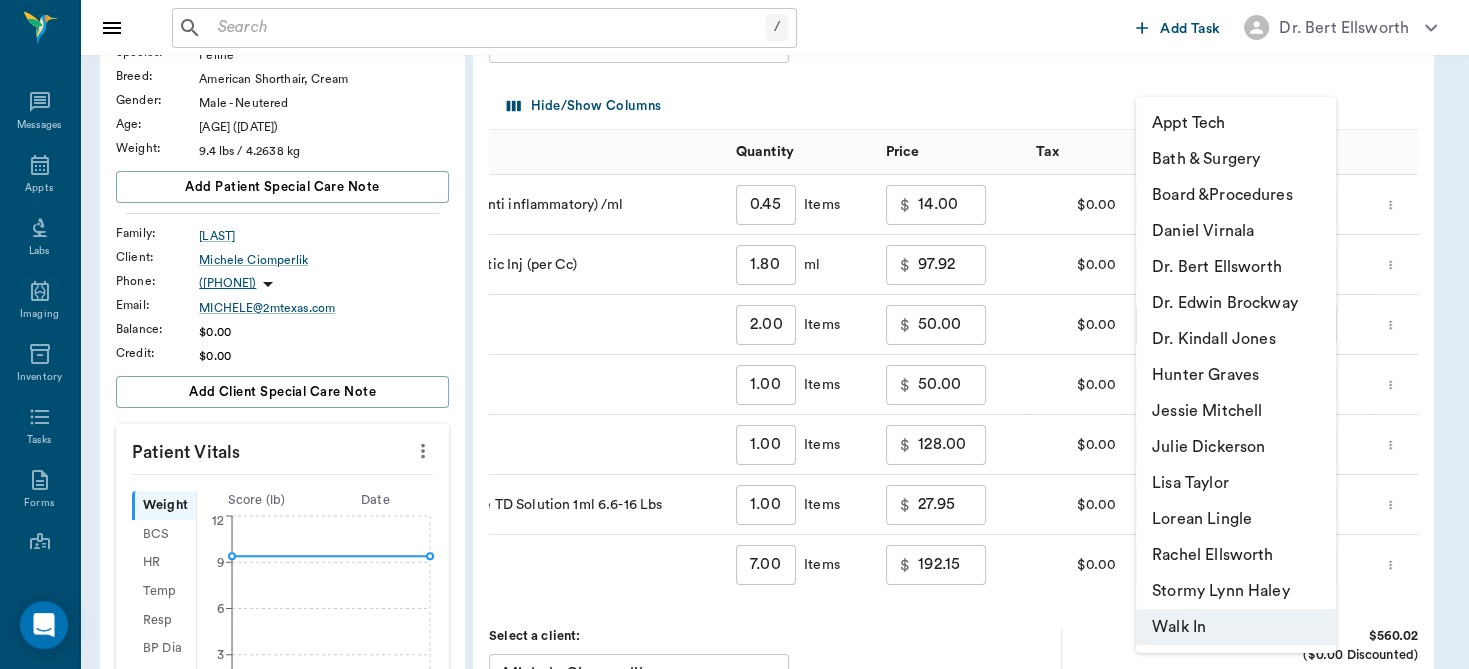 click on "Dr. Bert Ellsworth" at bounding box center (1236, 267) 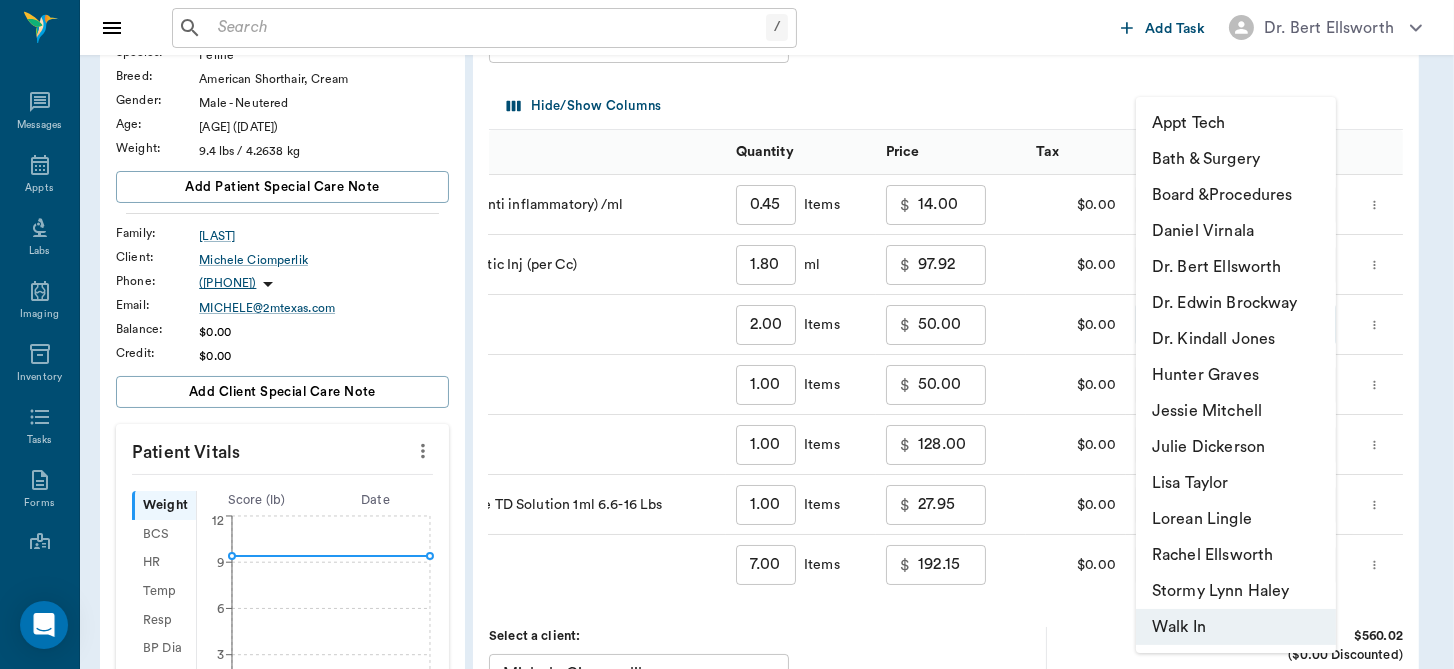 type on "none-63ec2f075fda476ae8351a4d" 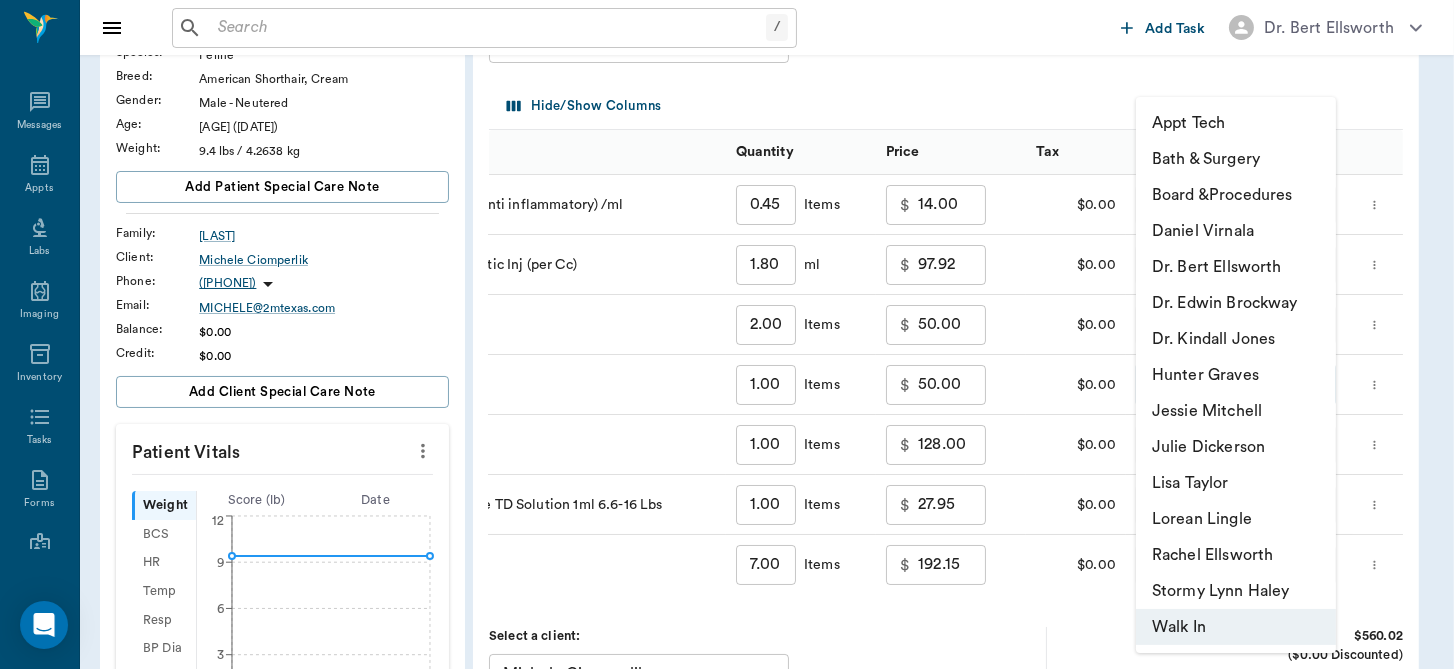 click on "map[:[{"id":"0","text":"[FIRST] [LAST]"},{"id":"1","text":"[FIRST] [LAST]"},{"id":"2","text":"[FIRST]"},{"id":"3","text":"[LAST]"},{"id":"4","text":"[FIRST] [LAST]"},{"id":"5","text":"([PHONE])"},{"id":"6","text":"[DATE] [TIME]"},{"id":"7","text":"[FIRST] [LAST] • ([PHONE])"},{"id":"8","text":"([PHONE])   • [EMAIL]"},{"id":"9","text":"[FIRST] [LAST]"},{"id":"10","text":"[LAST]"},{"id":"11","text":"[LAST]"},{"id":"12","text":"([PHONE])"},{"id":"13","text":"[FIRST] [LAST]"},{"id":"14","text":"/ ​ Add Task Dr. [LAST] [LAST] [LAST] Messages Appts Labs Imaging Inventory Tasks Forms Staff Reports Lookup Settings Family Invoices Transactions Patient History Start&nbsp;New [FIRST] [LAST] #[NUMBER]_P[NUMBER]			- 			ACTIVE 			Species : Feline Breed : American Shorthair, Cream Gender : Male - Neutered Age : [AGE] ([DATE]) Weight : [NUMBER] lbs / [NUMBER] kg Add patient Special Care Note Family : [LAST] Client : [FIRST] [LAST] Phone : ([PHONE]) Email : [EMAIL] Balance : $[NUMBER] Credit : $[NUMBER] Add client Special Care Note Patient Vitals Weight BCS HR Temp Resp BP Dia Pain Perio Score ( lb ) Date [DATE] [TIME]			0			3			6			9			12			Ongoing diagnosis Current Rx Reminders Upcoming appointments Schedule Appointment Invoice # [ID] IN PROGRESS Add Item Title Title Hide/Show Columns 			Items			Quantity			Price			Tax			Provider			[NUMBER]			[ID]			[LAST]			injectable (pain/anti inflammatory) /ml			[NUMBER]			​Items			$			[NUMBER]			$			[NUMBER]			Dr. [LAST]			none-[ID]							[NUMBER]			[ID]			[NUMBER]							ml $"},{"id":"15","text":"[FIRST] [LAST]"},{"id":"16","text":"[NUMBER] - [NUMBER] injections of [NUMBER] ([DATE], [NUMBER], [NUMBER], [NUMBER])"},{"id":"17","text":"[FIRST] [LAST]"},{"id":"18","text":"688c3e26ea117d7c4f52bb85"},{"id":"19","text":"[FIRST] [LAST]"},{"id":"20","text":"[FIRST] [LAST] • ([PHONE])"},{"id":"21","text":"[LAST]"},{"id":"22","text":"[DATE] [TIME]"},{"id":"23","text":"[FIRST] [LAST]"},{"id":"24","text":"[NUMBER] [NUMBER] injections ([DATE], [NUMBER], [NUMBER], [NUMBER])"},{"id":"25","text":"Incision made over R hip, incision made into hip joint, removed fx femoral head ( salter-harris fx), Removed femoral neck with wire saw and rongeurs and filed smooth. 			Flushed joint with [NUMBER]cc sterile saline and bathed with [NUMBER]mg gentocin, closed with [NUMBER] PDo [NUMBER] layers"},{"id":"26","text":"[FIRST] [LAST]"},{"id":"27","text":"/ ​ Add Task Dr. [LAST] [LAST] [LAST] Messages Appts Labs Imaging Inventory Tasks Forms Staff Reports Lookup Settings Family Invoices Transactions Patient History Start&nbsp;New [FIRST] [LAST] #[NUMBER]_P[NUMBER]			- 			ACTIVE 			Species : Feline Breed : American Shorthair, Cream Gender : Male - Neutered Age : [AGE] ([DATE]) Weight : [NUMBER] lbs / [NUMBER] kg Add patient Special Care Note Family : [LAST] Client : [FIRST] [LAST] Phone : ([PHONE]) Email : [EMAIL] Balance : $[NUMBER] Credit : $[NUMBER] Add client Special Care Note Patient Vitals Weight BCS HR Temp Resp BP Dia Pain Perio Score ( lb ) Date [DATE] [TIME]			0			3			6			9			12			Ongoing diagnosis Current Rx Reminders Upcoming appointments Schedule Appointment Invoice # [ID] IN PROGRESS Add Item Title Title Hide/Show Columns 			Items			Quantity			Price			Tax			Provider			[NUMBER]			[ID]			[LAST]			injectable (pain/anti inflammatory) /ml			[NUMBER]			​Items			$			[NUMBER]			$			[NUMBER]			Walk In			none-[ID]							[NUMBER]			[ID]			[NUMBER]							ml $			[NUMBER]"},{"id":"28","text":"[NUMBER] [STREET]"},{"id":"29","text":"([PHONE])   • [EMAIL]"},{"id":"30","text":"[FIRST] [LAST]"},{"id":"31","text":"[FIRST] [LAST]"},{"id":"32","text":"[FIRST]"},{"id":"33","text":"[FIRST] [LAST]"},{"id":"34","text":"([PHONE])"},{"id":"35","text":"[FIRST]"},{"id":"36","text":"[FIRST] [LAST]"},{"id":"37","text":"/ ​ Add Task Dr. [LAST] [LAST] Messages Appts Calendar Flow Boarding Labs Imaging Inventory Tasks Forms Staff Reports Lookup Settings [MONTH] [YEAR] S M T W T F S Jun 1 2 3 4 5 6 7 8 9 10 11 12 13 14 15 16 17 18 19 20 21 22 23 24 25 26 27 28 29 30 Jul 1 2 3 4 5 6 7 8 9 10 11 12 S M T W T F S 29 30 Jul 1 2 3 4 5 6 7 8 9 10 11 12 13 14 15 16 17 18 19 20 21 22 23 24 25 26 27 28 29 30 31 Aug 1 2 3 4 5 6 7 8 9 S M T W T F S 27 28 29 30 31 Aug 1 2 3 4 5 6 7 8 9 10 11 12 13 14 15 16 17 18 19 20 21 22 23 24 25 26 27 28 29 30 31 Sep 1 2 3 4 5 6 [MONTH] [DAY], [YEAR] (CDT) View Today [MONTH] [YEAR] Today [DAY] [DAY] [MONTH] [YEAR] D Dr. [LAST] [LAST] Veterinarian A Appt Tech Technician W Walk In Veterinarian B Bath & Surgery Technician B Board &Procedures Other D Dr. [LAST] [LAST] Veterinarian 8 AM 9 AM 10 AM 11 AM 12 PM 1 PM 2 PM 3 PM 4 PM 5 PM 6 PM 7 PM 8 PM [TIME] [TIME] [FIRST] [LAST] [TIME]  -  [TIME] [FIRST] [LAST] [TIME]  -  [TIME] [FIRST] [LAST] [TIME]  -  [TIME] [FIRST] [LAST] [TIME]  - "},{"id":"38","text":"[FIRST] [LAST]"},{"id":"39","text":"[FIRST] [LAST]"},{"id":"40","text":"([PHONE])"},{"id":"41","text":"[FIRST] [LAST]"},{"id":"42","text":"[LAST]"},{"id":"43","text":"[ID]"},{"id":"44","text":"[NUMBER] - [NUMBER] injections of [NUMBER] ([DATE], [NUMBER], [NUMBER], [NUMBER])"},{"id":"45","text":"NO SHOW ON [DATE] & [DATE]"},{"id":"46","text":"[FIRST] [LAST]"},{"id":"47","text":"**[FIRST]** [LAST] [TIME]  -  [TIME]"},{"id":"48","text":"([PHONE])"},{"id":"49","text":"[FIRST]"},{"id":"50","text":"[LAST]"},{"id":"51","text":"[NUMBER] injections ([DATE], [NUMBER], [NUMBER]"},{"id":"52","text":"[FIRST]"},{"id":"53","text":"[FIRST] [LAST] • ([PHONE])"},{"id":"54","text":"Uncaught (in promise) \"Route change aborted by user. URL: /patients/[ID]?view=invoice&invoiceId=[ID]\""},{"id":"55","text":"[FIRST] [LAST] • ([PHONE])"},{"id":"56","text":"Incision made over R hip, incision made into hip joint, removed fx femoral head ( salter-harris fx), Removed femoral neck with wire saw and rongeurs and filed smooth. 			Flushed joint with [NUMBER]m"},{"id":"57","text":"[LAST]"},{"id":"58","text":"([PHONE])"},{"id":"59","text":"[EMAIL]"},{"id":"60","text":"[NUMBER] [STREET]"},{"id":"61","text":"[LAST]"},{"id":"62","text":"([PHONE])   • [EMAIL]"},{"id":"63","text":"[LAST]"},{"id":"64","text":"[ID]"},{"id":"65","text":"[FIRST] or [FIRST] [LAST] • ([PHONE])"},{"id":"66","text":"[FIRST] [LAST]"},{"id":"67","text":"[FIRST] [LAST]"},{"id":"68","text":"/ ​ Add Task Dr. [LAST] [LAST] Messages Appts Calendar Flow Boarding Labs Imaging Inventory Tasks Forms Staff Reports Lookup Settings [MONTH] [YEAR] S M T W T F S Jun 1 2 3 4 5 6 7 8 9 10 11 12 13 14 15 16 17 18 19 20 21 22 23 24 25 26 27 28 29 30 Jul 1 2 3 4 5 6 7 8 9 10 11 12 S M T W T F S 29 30 Jul 1 2 3 4 5 6 7 8 9 10 11 12 13 14 15 16 17 18 19 20 21 22 23 24 25 26 27 28 29 30 31 Aug 1 2 3 4 5 6 7 8 9 S M T W T F S 27 28 29 30 31 Aug 1 2 3 4 5 6 7 8 9 10 11 12 13 14 15 16 17 18 19 20 21 22 23 24 25 26 27 28 29 30 31 Sep 1 2 3 4 5 6 [MONTH] [DAY], [YEAR] (CDT) View Today [MONTH] [YEAR] Today [DAY] [DAY] [MONTH] [YEAR] D Dr. [LAST] [LAST] Veterinarian A Appt Tech Technician W Walk In Veterinarian B Bath & Surgery Technician B Board &Procedures Other D Dr. [LAST] [LAST] Veterinarian 8 AM 9 AM 10 AM 11 AM 12 PM 1 PM 2 PM 3 PM 4 PM 5 PM 6 PM 7 PM 8 PM [TIME] [TIME] [FIRST] [LAST] [TIME]  -  [TIME] [FIRST] [LAST] [TIME]  -  [TIME] [FIRST] [LAST] [TIME]  -  [TIME] [FIRST] [LAST] [TIME]  - "},{"id":"69","text":"[LAST]"},{"id":"70","text":"[EMAIL]"},{"id":"71","text":"[FIRST] [LAST]"},{"id":"72","text":"([PHONE])"},{"id":"73","text":"[FIRST] [LAST]"},{"id":"74","text":"[ID]"},{"id":"75","text":"[FIRST] [LAST]"},{"id":"76","text":"([PHONE])"},{"id":"77","text":"[FIRST] [LAST]"},{"id":"78","text":"[FIRST] [LAST]"},{"id":"79","text":"([PHONE])"},{"id":"80","text":"[FIRST] [LAST]"},{"id":"81","text":"OUTSIDE LABS [DATE]"},{"id":"82","text":"[NUMBER] [STREET]"},{"id":"83","text":"[DATE] [TIME]"},{"id":"84","text":"([PHONE])   • [EMAIL]"},{"id":"85","text":"[FIRST] [LAST]"},{"id":"86","text":"[LAST]"},{"id":"87","text":"Invoice # [ID] IN PROGRESS Add Item Title Title Hide/Show Columns 			Items			Quantity			Price			Tax			Provider			[NUMBER]			[ID]			[LAST]			injectable (pain/anti inflammatory) /ml			[NUMBER]			​Items			$			[NUMBER]			$			[NUMBER]			Dr. [LAST]			none-[ID]							[NUMBER]			[ID]			[NUMBER]							ml $			[NUMBER]			$			[NUMBER]			Dr. [LAST]			none-[ID]							[NUMBER]			[ID]			Items			$			[NUMBER]			$			[NUMBER]			Dr. [LAST]			none-[ID]							[NUMBER]			[ID]			Items			$			[NUMBER]			$			[NUMBER]			Dr. [LAST]			none-[ID]							[NUMBER]			[ID]			/			X-Ray			[NUMBER]			​Items			$			[NUMBER]			$			[NUMBER]			Dr. [LAST]			none-[ID]							[NUMBER]			[ID]			-			Buprenorphine TD Solution 1ml			[NUMBER]-[NUMBER]			Lbs			[NUMBER]			​Items			$			[NUMBER]			$			[NUMBER]			Dr. [LAST]			none-[ID]							[NUMBER]			[ID]			Hospitalization			[NUMBER]			​Items			$			"},{"id":"88","text":"[LAST]"},{"id":"89","text":"[FIRST] [LAST]"},{"id":"90","text":"[FIRST]"},{"id":"91","text":"[FIRST] & [FIRST]"},{"id":"92","text":"[DATE] [TIME]"},{"id":"93","text":"[ID]"},{"id":"94","text":"[FIRST] [LAST] • ([PHONE])"},{"id":"95","text":"/ ​ Add Task Dr. [LAST] [LAST] Messages Appts Labs Imaging Inventory Tasks Forms Staff Reports Lookup Settings Family Invoices Transactions Patient History Start&nbsp;New [FIRST] [LAST] #[NUMBER]_P[NUMBER]			- 			ACTIVE 			Species : Equine Breed : MINIATURE EQUINE Add patient Special Care Note Family : [LAST] Client : [FIRST] [LAST] Phone : ([PHONE]) Email : [EMAIL] Balance : $[NUMBER] Credit : $[NUMBER] NO SHOW ON [DATE] & [DATE] Add client Special Care Note Patient Vitals Weight BCS HR Temp Resp BP Dia Pain Perio Score ( lb ) Date Ongoing diagnosis Current Rx Reminders Upcoming appointments Schedule Appointment S O A P R Checked In CHECKED_IN ​ Insert Template  Save&nbsp;&nbsp;close Provider Walk In none-[ID] Provider Assistant ​ Assistant Date [DATE] Date Visit Type Illness [ID] Visit Type Reason for Visit & History laying down, thrashing, breathing hard, gave banamine this morning\n-stormy \naware of walk in fee x Reason for Visit & History Subjective Notes Nor."},{"id":"96","text":"/ ​ Add Task Dr. [LAST] [LAST] Messages Appts Labs Imaging Inventory Tasks Forms Staff Reports Lookup Settings Family Invoices Transactions Patient History Start&nbsp;New [FIRST] [LAST] #[NUMBER]_P[NUMBER]			- 			ACTIVE 			Species : Feline Breed : American Shorthair, Cream Gender : Male - Neutered Age : [AGE] ([DATE]) Weight : [NUMBER] lbs / [NUMBER] kg Add patient Special Care Note Family : [LAST] Client : [FIRST] [LAST] Phone : ([PHONE]) Email : [EMAIL] Balance : $[NUMBER] Credit : $[NUMBER] Add client Special Care Note Patient Vitals Weight BCS HR Temp Resp BP Dia Pain Perio Score ( lb ) Date [DATE] [TIME]			0			3			6			9			12			Ongoing diagnosis Current Rx Reminders Upcoming appointments Schedule Appointment S O A P R Checked In CHECKED_IN ​ Insert Template  Save&nbsp;&nbsp;close Provider Walk In none-[ID] Provider Assistant ​ Assistant Date [DATE] Date Visit Type Illness [ID] Visit Type Reason for Visit & History x Reason for Visit & History Subjective Notes Nor. DNE"},{"id":"97","text":"[FIRST] [LAST]"},{"id":"98","text":"([PHONE])"},{"id":"99","text":"[FIRST] [LAST] • ([PHONE])"},{"id":"100","text":"([PHONE])"},{"id":"101","text":"[NUMBER] injections ([DATE], [NUMBER], [NUMBER]"},{"id":"102","text":"[CITY], [STATE], [ZIP]"},{"id":"103","text":"**[FIRST]** [LAST]"},{"id":"104","text":"[NUMBER] [STREET]"},{"id":"105","text":"[FIRST] [LAST] • ([PHONE])"},{"id":"106","text":"[FIRST] [LAST]"},{"id":"107","text":"amputate tail - Dr. [LAST]"},{"id":"108","text":"[DATE] [TIME]"},{"id":"109","text":"[FIRST] [LAST] • ([PHONE])"},{"id":"110","text":"[FIRST] [LAST]"},{"id":"111","text":"[FIRST] [LAST]"},{"id":"112","text":"[CITY], [STATE], [ZIP]"},{"id":"113","text":"**[FIRST]**"},{"id":"114","text":"[CITY], [STATE], [ZIP]"},{"id":"115","text":"hip sx - Dr. [LAST]"},{"id":"116","text":"[CITY], [STATE], [ZIP]"},{"id":"117","text":"[FIRST] [LAST] • ([PHONE])"},{"id":"118","text":"[FIRST] [LAST]"},{"id":"119","text":"Incision made over R hip, incision mad"},{"id":"120","text":"[TIME]"},{"id":"121","text":"([PHONE])"},{"id":"122","text":"[LAST]"},{"id":"123","text":"[FIRST] & [FIRST] [LAST]"},{"id":"124","text":"[FIRST] [LAST] • ([PHONE])"},{"id":"125","text":"[FIRST] [LAST]"},{"id":"126","text":"[FIRST] [LAST]"},{"id":"127","text":"[DATE] ([AGE] [MONTH] [AGE] [DAY])"},{"id":"128","text":"[FIRST] [LAST]"},{"id":"129","text":"[LAST]"},{"id":"130","text":"[NUMBER] injections ([DATE], [NUMBER], [NUMBER], [NUMBER])"},{"id":"131","text":"[EMAIL]"},{"id":"132","text":"[ID]"},{"id":"133","text":"[FIRST] [LAST]"},{"id":"134","text":"Select&nbsp;Items&nbsp;for&nbsp;Treatment&nbsp;Plan Treatments Bundles hospitali Item Type Category City Animal Control Monthly Charge Professional Services Hospitalization & Treatment Clinic Clear [NUMBER] Collar Professional Services Hospitalization & Treatment Clinic Clear Collar [NUMBER]cm [NUMBER]in Professional Services Hospitalization & Treatment Clinic Clear Collar [NUMBER]cm [NUMBER]in Professional Services Hospitalization & Treatment Dextrose administration - oral Professional Services Hospitalization & Treatment Ear Cleaning Professional Services Hospitalization & Treatment Total Rows:			[NUMBER]Onsior injectable (pain/anti inflammatory) /ml Convenia 14 Day Antibiotic Inj (per Cc) SQ Fluid Administration Examination Radiograph /  X-Ray Zorbium - Buprenorphine TD Solution 1ml [NUMBER]-[NUMBER] Lbs Continue"},{"id":"135","text":"[FIRST] & [FIRST] [LAST] • ([PHONE])"},{"id":"136","text":"([PHONE])"},{"id":"137","text":"[FIRST] [LAST]"},{"id":"138","text":"[ID]"},{"id":"139","text":"[FIRST] [LAST] • ([PHONE])"},{"id":"140","text":"([PHONE])"},{"id":"141","text":"([PHONE])"},{"id":"142","text":"([PHONE])   • [EMAIL]"},{"id":"143","text":"Incision made over R hip, incision made into hip joint, removed fx femoral head ( salter-harris fx), Removed femoral neck with wire saw and ronguers and file"},{"id":"144","text":"[DATE]"},{"id":"145","text":"[NUMBER] injections ([DATE]"}]" at bounding box center (727, 469) 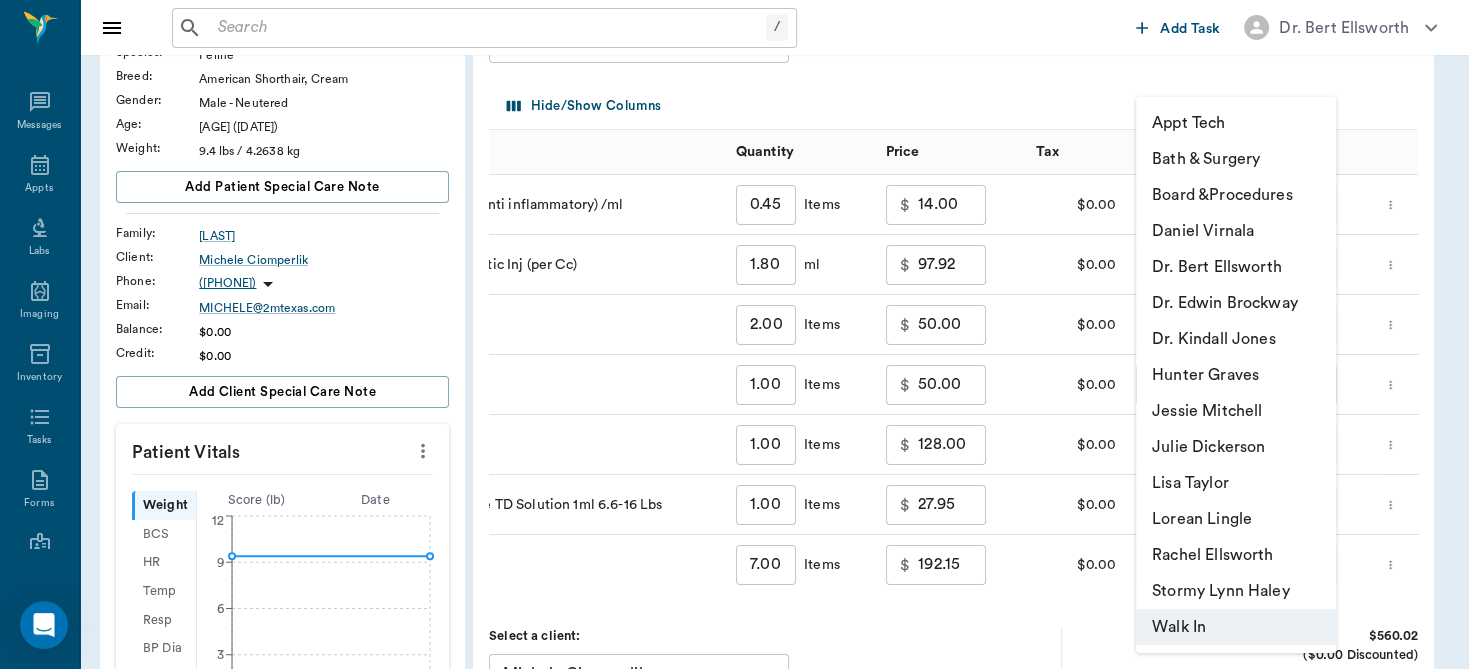 click on "Dr. Bert Ellsworth" at bounding box center [1236, 267] 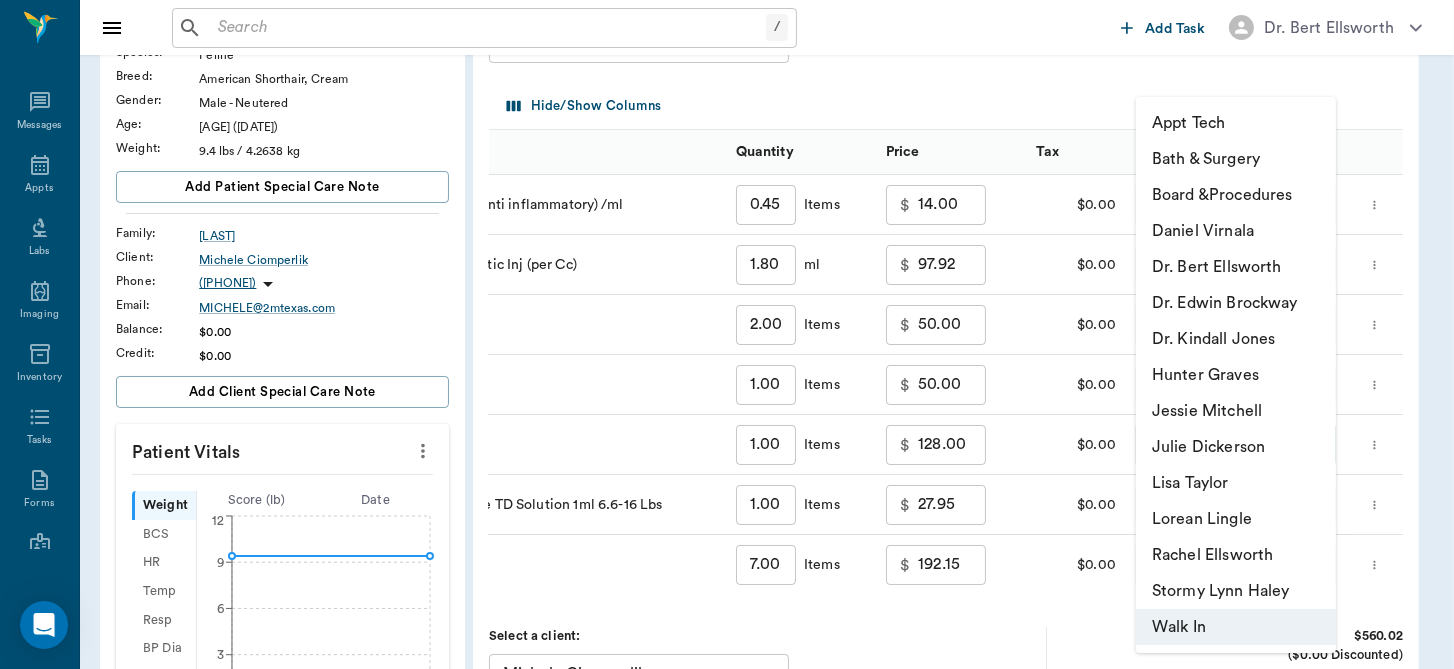click on "map[:[{"id":"0","text":"[FIRST] [LAST]"},{"id":"1","text":"[FIRST] [LAST]"},{"id":"2","text":"[FIRST]"},{"id":"3","text":"[LAST]"},{"id":"4","text":"[FIRST] [LAST]"},{"id":"5","text":"([PHONE])"},{"id":"6","text":"[DATE] [TIME]"},{"id":"7","text":"[FIRST] [LAST] • ([PHONE])"},{"id":"8","text":"([PHONE])   • [EMAIL]"},{"id":"9","text":"[FIRST] [LAST]"},{"id":"10","text":"[LAST]"},{"id":"11","text":"[LAST]"},{"id":"12","text":"([PHONE])"},{"id":"13","text":"[FIRST] [LAST]"},{"id":"14","text":"/ ​ Add Task Dr. [LAST] [LAST] [LAST] Messages Appts Labs Imaging Inventory Tasks Forms Staff Reports Lookup Settings Family Invoices Transactions Patient History Start&nbsp;New [FIRST] [LAST] #[NUMBER]_P[NUMBER]			- 			ACTIVE 			Species : Feline Breed : American Shorthair, Cream Gender : Male - Neutered Age : [AGE] ([DATE]) Weight : [NUMBER] lbs / [NUMBER] kg Add patient Special Care Note Family : [LAST] Client : [FIRST] [LAST] Phone : ([PHONE]) Email : [EMAIL] Balance : $[NUMBER] Credit : $[NUMBER] Add client Special Care Note Patient Vitals Weight BCS HR Temp Resp BP Dia Pain Perio Score ( lb ) Date [DATE] [TIME]			0			3			6			9			12			Ongoing diagnosis Current Rx Reminders Upcoming appointments Schedule Appointment Invoice # [ID] IN PROGRESS Add Item Title Title Hide/Show Columns 			Items			Quantity			Price			Tax			Provider			[NUMBER]			[ID]			[LAST]			injectable (pain/anti inflammatory) /ml			[NUMBER]			​Items			$			[NUMBER]			$			[NUMBER]			Dr. [LAST]			none-[ID]							[NUMBER]			[ID]			[NUMBER]							ml $"},{"id":"15","text":"[FIRST] [LAST]"},{"id":"16","text":"[NUMBER] - [NUMBER] injections of [NUMBER] ([DATE], [NUMBER], [NUMBER], [NUMBER])"},{"id":"17","text":"[FIRST] [LAST]"},{"id":"18","text":"688c3e26ea117d7c4f52bb85"},{"id":"19","text":"[FIRST] [LAST]"},{"id":"20","text":"[FIRST] [LAST] • ([PHONE])"},{"id":"21","text":"[LAST]"},{"id":"22","text":"[DATE] [TIME]"},{"id":"23","text":"[FIRST] [LAST]"},{"id":"24","text":"[NUMBER] [NUMBER] injections ([DATE], [NUMBER], [NUMBER], [NUMBER])"},{"id":"25","text":"Incision made over R hip, incision made into hip joint, removed fx femoral head ( salter-harris fx), Removed femoral neck with wire saw and rongeurs and filed smooth. 			Flushed joint with [NUMBER]cc sterile saline and bathed with [NUMBER]mg gentocin, closed with [NUMBER] PDo [NUMBER] layers"},{"id":"26","text":"[FIRST] [LAST]"},{"id":"27","text":"/ ​ Add Task Dr. [LAST] [LAST] [LAST] Messages Appts Labs Imaging Inventory Tasks Forms Staff Reports Lookup Settings Family Invoices Transactions Patient History Start&nbsp;New [FIRST] [LAST] #[NUMBER]_P[NUMBER]			- 			ACTIVE 			Species : Feline Breed : American Shorthair, Cream Gender : Male - Neutered Age : [AGE] ([DATE]) Weight : [NUMBER] lbs / [NUMBER] kg Add patient Special Care Note Family : [LAST] Client : [FIRST] [LAST] Phone : ([PHONE]) Email : [EMAIL] Balance : $[NUMBER] Credit : $[NUMBER] Add client Special Care Note Patient Vitals Weight BCS HR Temp Resp BP Dia Pain Perio Score ( lb ) Date [DATE] [TIME]			0			3			6			9			12			Ongoing diagnosis Current Rx Reminders Upcoming appointments Schedule Appointment Invoice # [ID] IN PROGRESS Add Item Title Title Hide/Show Columns 			Items			Quantity			Price			Tax			Provider			[NUMBER]			[ID]			[LAST]			injectable (pain/anti inflammatory) /ml			[NUMBER]			​Items			$			[NUMBER]			$			[NUMBER]			Walk In			none-[ID]							[NUMBER]			[ID]			[NUMBER]							ml $			[NUMBER]"},{"id":"28","text":"[NUMBER] [STREET]"},{"id":"29","text":"([PHONE])   • [EMAIL]"},{"id":"30","text":"[FIRST] [LAST]"},{"id":"31","text":"[FIRST] [LAST]"},{"id":"32","text":"[FIRST]"},{"id":"33","text":"[FIRST] [LAST]"},{"id":"34","text":"([PHONE])"},{"id":"35","text":"[FIRST]"},{"id":"36","text":"[FIRST] [LAST]"},{"id":"37","text":"/ ​ Add Task Dr. [LAST] [LAST] Messages Appts Calendar Flow Boarding Labs Imaging Inventory Tasks Forms Staff Reports Lookup Settings [MONTH] [YEAR] S M T W T F S Jun 1 2 3 4 5 6 7 8 9 10 11 12 13 14 15 16 17 18 19 20 21 22 23 24 25 26 27 28 29 30 Jul 1 2 3 4 5 6 7 8 9 10 11 12 S M T W T F S 29 30 Jul 1 2 3 4 5 6 7 8 9 10 11 12 13 14 15 16 17 18 19 20 21 22 23 24 25 26 27 28 29 30 31 Aug 1 2 3 4 5 6 7 8 9 S M T W T F S 27 28 29 30 31 Aug 1 2 3 4 5 6 7 8 9 10 11 12 13 14 15 16 17 18 19 20 21 22 23 24 25 26 27 28 29 30 31 Sep 1 2 3 4 5 6 [MONTH] [DAY], [YEAR] (CDT) View Today [MONTH] [YEAR] Today [DAY] [DAY] [MONTH] [YEAR] D Dr. [LAST] [LAST] Veterinarian A Appt Tech Technician W Walk In Veterinarian B Bath & Surgery Technician B Board &Procedures Other D Dr. [LAST] [LAST] Veterinarian 8 AM 9 AM 10 AM 11 AM 12 PM 1 PM 2 PM 3 PM 4 PM 5 PM 6 PM 7 PM 8 PM [TIME] [TIME] [FIRST] [LAST] [TIME]  -  [TIME] [FIRST] [LAST] [TIME]  -  [TIME] [FIRST] [LAST] [TIME]  -  [TIME] [FIRST] [LAST] [TIME]  - "},{"id":"38","text":"[FIRST] [LAST]"},{"id":"39","text":"[FIRST] [LAST]"},{"id":"40","text":"([PHONE])"},{"id":"41","text":"[FIRST] [LAST]"},{"id":"42","text":"[LAST]"},{"id":"43","text":"[ID]"},{"id":"44","text":"[NUMBER] - [NUMBER] injections of [NUMBER] ([DATE], [NUMBER], [NUMBER], [NUMBER])"},{"id":"45","text":"NO SHOW ON [DATE] & [DATE]"},{"id":"46","text":"[FIRST] [LAST]"},{"id":"47","text":"**[FIRST]** [LAST] [TIME]  -  [TIME]"},{"id":"48","text":"([PHONE])"},{"id":"49","text":"[FIRST]"},{"id":"50","text":"[LAST]"},{"id":"51","text":"[NUMBER] injections ([DATE], [NUMBER], [NUMBER]"},{"id":"52","text":"[FIRST]"},{"id":"53","text":"[FIRST] [LAST] • ([PHONE])"},{"id":"54","text":"Uncaught (in promise) \"Route change aborted by user. URL: /patients/[ID]?view=invoice&invoiceId=[ID]\""},{"id":"55","text":"[FIRST] [LAST] • ([PHONE])"},{"id":"56","text":"Incision made over R hip, incision made into hip joint, removed fx femoral head ( salter-harris fx), Removed femoral neck with wire saw and rongeurs and filed smooth. 			Flushed joint with [NUMBER]m"},{"id":"57","text":"[LAST]"},{"id":"58","text":"([PHONE])"},{"id":"59","text":"[EMAIL]"},{"id":"60","text":"[NUMBER] [STREET]"},{"id":"61","text":"[LAST]"},{"id":"62","text":"([PHONE])   • [EMAIL]"},{"id":"63","text":"[LAST]"},{"id":"64","text":"[ID]"},{"id":"65","text":"[FIRST] or [FIRST] [LAST] • ([PHONE])"},{"id":"66","text":"[FIRST] [LAST]"},{"id":"67","text":"[FIRST] [LAST]"},{"id":"68","text":"/ ​ Add Task Dr. [LAST] [LAST] Messages Appts Calendar Flow Boarding Labs Imaging Inventory Tasks Forms Staff Reports Lookup Settings [MONTH] [YEAR] S M T W T F S Jun 1 2 3 4 5 6 7 8 9 10 11 12 13 14 15 16 17 18 19 20 21 22 23 24 25 26 27 28 29 30 Jul 1 2 3 4 5 6 7 8 9 10 11 12 S M T W T F S 29 30 Jul 1 2 3 4 5 6 7 8 9 10 11 12 13 14 15 16 17 18 19 20 21 22 23 24 25 26 27 28 29 30 31 Aug 1 2 3 4 5 6 7 8 9 S M T W T F S 27 28 29 30 31 Aug 1 2 3 4 5 6 7 8 9 10 11 12 13 14 15 16 17 18 19 20 21 22 23 24 25 26 27 28 29 30 31 Sep 1 2 3 4 5 6 [MONTH] [DAY], [YEAR] (CDT) View Today [MONTH] [YEAR] Today [DAY] [DAY] [MONTH] [YEAR] D Dr. [LAST] [LAST] Veterinarian A Appt Tech Technician W Walk In Veterinarian B Bath & Surgery Technician B Board &Procedures Other D Dr. [LAST] [LAST] Veterinarian 8 AM 9 AM 10 AM 11 AM 12 PM 1 PM 2 PM 3 PM 4 PM 5 PM 6 PM 7 PM 8 PM [TIME] [TIME] [FIRST] [LAST] [TIME]  -  [TIME] [FIRST] [LAST] [TIME]  -  [TIME] [FIRST] [LAST] [TIME]  -  [TIME] [FIRST] [LAST] [TIME]  - "},{"id":"69","text":"[LAST]"},{"id":"70","text":"[EMAIL]"},{"id":"71","text":"[FIRST] [LAST]"},{"id":"72","text":"([PHONE])"},{"id":"73","text":"[FIRST] [LAST]"},{"id":"74","text":"[ID]"},{"id":"75","text":"[FIRST] [LAST]"},{"id":"76","text":"([PHONE])"},{"id":"77","text":"[FIRST] [LAST]"},{"id":"78","text":"[FIRST] [LAST]"},{"id":"79","text":"([PHONE])"},{"id":"80","text":"[FIRST] [LAST]"},{"id":"81","text":"OUTSIDE LABS [DATE]"},{"id":"82","text":"[NUMBER] [STREET]"},{"id":"83","text":"[DATE] [TIME]"},{"id":"84","text":"([PHONE])   • [EMAIL]"},{"id":"85","text":"[FIRST] [LAST]"},{"id":"86","text":"[LAST]"},{"id":"87","text":"Invoice # [ID] IN PROGRESS Add Item Title Title Hide/Show Columns 			Items			Quantity			Price			Tax			Provider			[NUMBER]			[ID]			[LAST]			injectable (pain/anti inflammatory) /ml			[NUMBER]			​Items			$			[NUMBER]			$			[NUMBER]			Dr. [LAST]			none-[ID]							[NUMBER]			[ID]			[NUMBER]							ml $			[NUMBER]			$			[NUMBER]			Dr. [LAST]			none-[ID]							[NUMBER]			[ID]			Items			$			[NUMBER]			$			[NUMBER]			Dr. [LAST]			none-[ID]							[NUMBER]			[ID]			Items			$			[NUMBER]			$			[NUMBER]			Dr. [LAST]			none-[ID]							[NUMBER]			[ID]			/			X-Ray			[NUMBER]			​Items			$			[NUMBER]			$			[NUMBER]			Dr. [LAST]			none-[ID]							[NUMBER]			[ID]			-			Buprenorphine TD Solution 1ml			[NUMBER]-[NUMBER]			Lbs			[NUMBER]			​Items			$			[NUMBER]			$			[NUMBER]			Dr. [LAST]			none-[ID]							[NUMBER]			[ID]			Hospitalization			[NUMBER]			​Items			$			"},{"id":"88","text":"[LAST]"},{"id":"89","text":"[FIRST] [LAST]"},{"id":"90","text":"[FIRST]"},{"id":"91","text":"[FIRST] & [FIRST]"},{"id":"92","text":"[DATE] [TIME]"},{"id":"93","text":"[ID]"},{"id":"94","text":"[FIRST] [LAST] • ([PHONE])"},{"id":"95","text":"/ ​ Add Task Dr. [LAST] [LAST] Messages Appts Labs Imaging Inventory Tasks Forms Staff Reports Lookup Settings Family Invoices Transactions Patient History Start&nbsp;New [FIRST] [LAST] #[NUMBER]_P[NUMBER]			- 			ACTIVE 			Species : Equine Breed : MINIATURE EQUINE Add patient Special Care Note Family : [LAST] Client : [FIRST] [LAST] Phone : ([PHONE]) Email : [EMAIL] Balance : $[NUMBER] Credit : $[NUMBER] NO SHOW ON [DATE] & [DATE] Add client Special Care Note Patient Vitals Weight BCS HR Temp Resp BP Dia Pain Perio Score ( lb ) Date Ongoing diagnosis Current Rx Reminders Upcoming appointments Schedule Appointment S O A P R Checked In CHECKED_IN ​ Insert Template  Save&nbsp;&nbsp;close Provider Walk In none-[ID] Provider Assistant ​ Assistant Date [DATE] Date Visit Type Illness [ID] Visit Type Reason for Visit & History laying down, thrashing, breathing hard, gave banamine this morning\n-stormy \naware of walk in fee x Reason for Visit & History Subjective Notes Nor."},{"id":"96","text":"/ ​ Add Task Dr. [LAST] [LAST] Messages Appts Labs Imaging Inventory Tasks Forms Staff Reports Lookup Settings Family Invoices Transactions Patient History Start&nbsp;New [FIRST] [LAST] #[NUMBER]_P[NUMBER]			- 			ACTIVE 			Species : Feline Breed : American Shorthair, Cream Gender : Male - Neutered Age : [AGE] ([DATE]) Weight : [NUMBER] lbs / [NUMBER] kg Add patient Special Care Note Family : [LAST] Client : [FIRST] [LAST] Phone : ([PHONE]) Email : [EMAIL] Balance : $[NUMBER] Credit : $[NUMBER] Add client Special Care Note Patient Vitals Weight BCS HR Temp Resp BP Dia Pain Perio Score ( lb ) Date [DATE] [TIME]			0			3			6			9			12			Ongoing diagnosis Current Rx Reminders Upcoming appointments Schedule Appointment S O A P R Checked In CHECKED_IN ​ Insert Template  Save&nbsp;&nbsp;close Provider Walk In none-[ID] Provider Assistant ​ Assistant Date [DATE] Date Visit Type Illness [ID] Visit Type Reason for Visit & History x Reason for Visit & History Subjective Notes Nor. DNE"},{"id":"97","text":"[FIRST] [LAST]"},{"id":"98","text":"([PHONE])"},{"id":"99","text":"[FIRST] [LAST] • ([PHONE])"},{"id":"100","text":"([PHONE])"},{"id":"101","text":"[NUMBER] injections ([DATE], [NUMBER], [NUMBER]"},{"id":"102","text":"[CITY], [STATE], [ZIP]"},{"id":"103","text":"**[FIRST]** [LAST]"},{"id":"104","text":"[NUMBER] [STREET]"},{"id":"105","text":"[FIRST] [LAST] • ([PHONE])"},{"id":"106","text":"[FIRST] [LAST]"},{"id":"107","text":"amputate tail - Dr. [LAST]"},{"id":"108","text":"[DATE] [TIME]"},{"id":"109","text":"[FIRST] [LAST] • ([PHONE])"},{"id":"110","text":"[FIRST] [LAST]"},{"id":"111","text":"[FIRST] [LAST]"},{"id":"112","text":"[CITY], [STATE], [ZIP]"},{"id":"113","text":"**[FIRST]**"},{"id":"114","text":"[CITY], [STATE], [ZIP]"},{"id":"115","text":"hip sx - Dr. [LAST]"},{"id":"116","text":"[CITY], [STATE], [ZIP]"},{"id":"117","text":"[FIRST] [LAST] • ([PHONE])"},{"id":"118","text":"[FIRST] [LAST]"},{"id":"119","text":"Incision made over R hip, incision mad"},{"id":"120","text":"[TIME]"},{"id":"121","text":"([PHONE])"},{"id":"122","text":"[LAST]"},{"id":"123","text":"[FIRST] & [FIRST] [LAST]"},{"id":"124","text":"[FIRST] [LAST] • ([PHONE])"},{"id":"125","text":"[FIRST] [LAST]"},{"id":"126","text":"[FIRST] [LAST]"},{"id":"127","text":"[DATE] ([AGE] [MONTH] [AGE] [DAY])"},{"id":"128","text":"[FIRST] [LAST]"},{"id":"129","text":"[LAST]"},{"id":"130","text":"[NUMBER] injections ([DATE], [NUMBER], [NUMBER], [NUMBER])"},{"id":"131","text":"[EMAIL]"},{"id":"132","text":"[ID]"},{"id":"133","text":"[FIRST] [LAST]"},{"id":"134","text":"Select&nbsp;Items&nbsp;for&nbsp;Treatment&nbsp;Plan Treatments Bundles hospitali Item Type Category City Animal Control Monthly Charge Professional Services Hospitalization & Treatment Clinic Clear [NUMBER] Collar Professional Services Hospitalization & Treatment Clinic Clear Collar [NUMBER]cm [NUMBER]in Professional Services Hospitalization & Treatment Clinic Clear Collar [NUMBER]cm [NUMBER]in Professional Services Hospitalization & Treatment Dextrose administration - oral Professional Services Hospitalization & Treatment Ear Cleaning Professional Services Hospitalization & Treatment Total Rows:			[NUMBER]Onsior injectable (pain/anti inflammatory) /ml Convenia 14 Day Antibiotic Inj (per Cc) SQ Fluid Administration Examination Radiograph /  X-Ray Zorbium - Buprenorphine TD Solution 1ml [NUMBER]-[NUMBER] Lbs Continue"},{"id":"135","text":"[FIRST] & [FIRST] [LAST] • ([PHONE])"},{"id":"136","text":"([PHONE])"},{"id":"137","text":"[FIRST] [LAST]"},{"id":"138","text":"[ID]"},{"id":"139","text":"[FIRST] [LAST] • ([PHONE])"},{"id":"140","text":"([PHONE])"},{"id":"141","text":"([PHONE])"},{"id":"142","text":"([PHONE])   • [EMAIL]"},{"id":"143","text":"Incision made over R hip, incision made into hip joint, removed fx femoral head ( salter-harris fx), Removed femoral neck with wire saw and ronguers and file"},{"id":"144","text":"[DATE]"},{"id":"145","text":"[NUMBER] injections ([DATE]"}]" at bounding box center (727, 469) 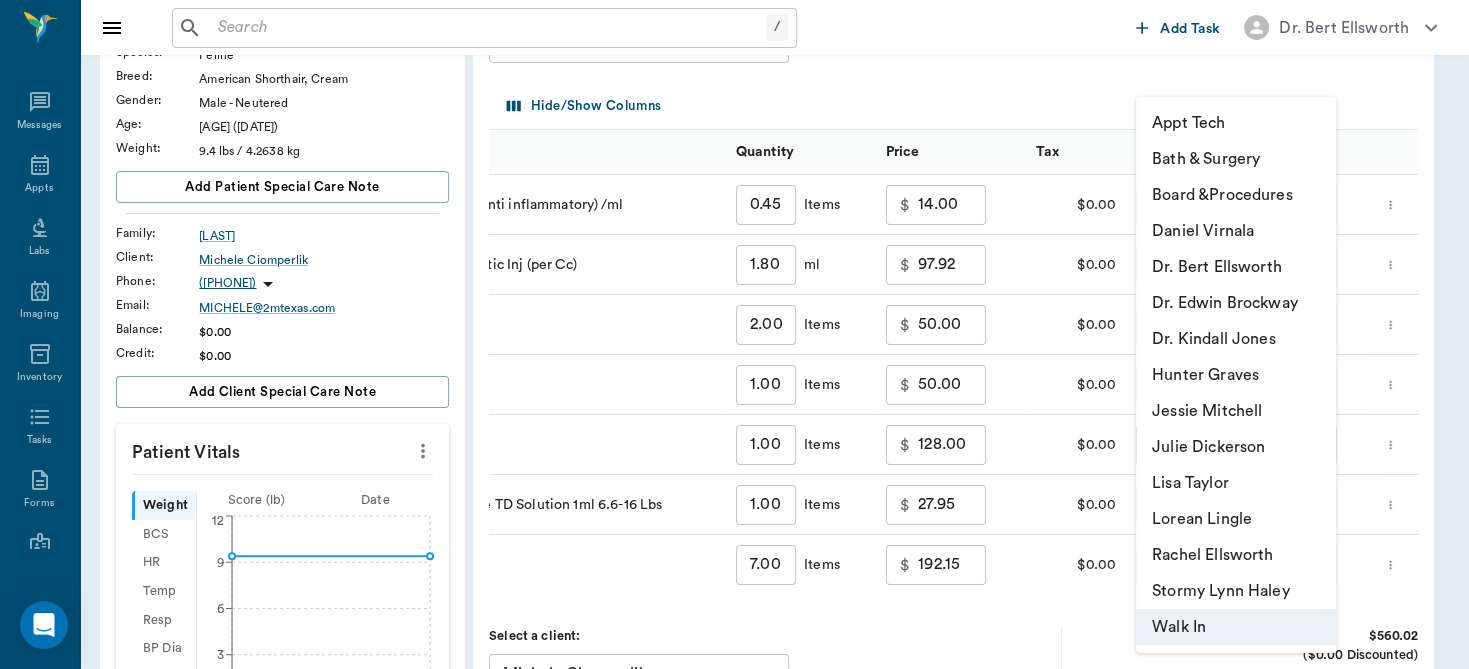 click on "Dr. Bert Ellsworth" at bounding box center [1236, 267] 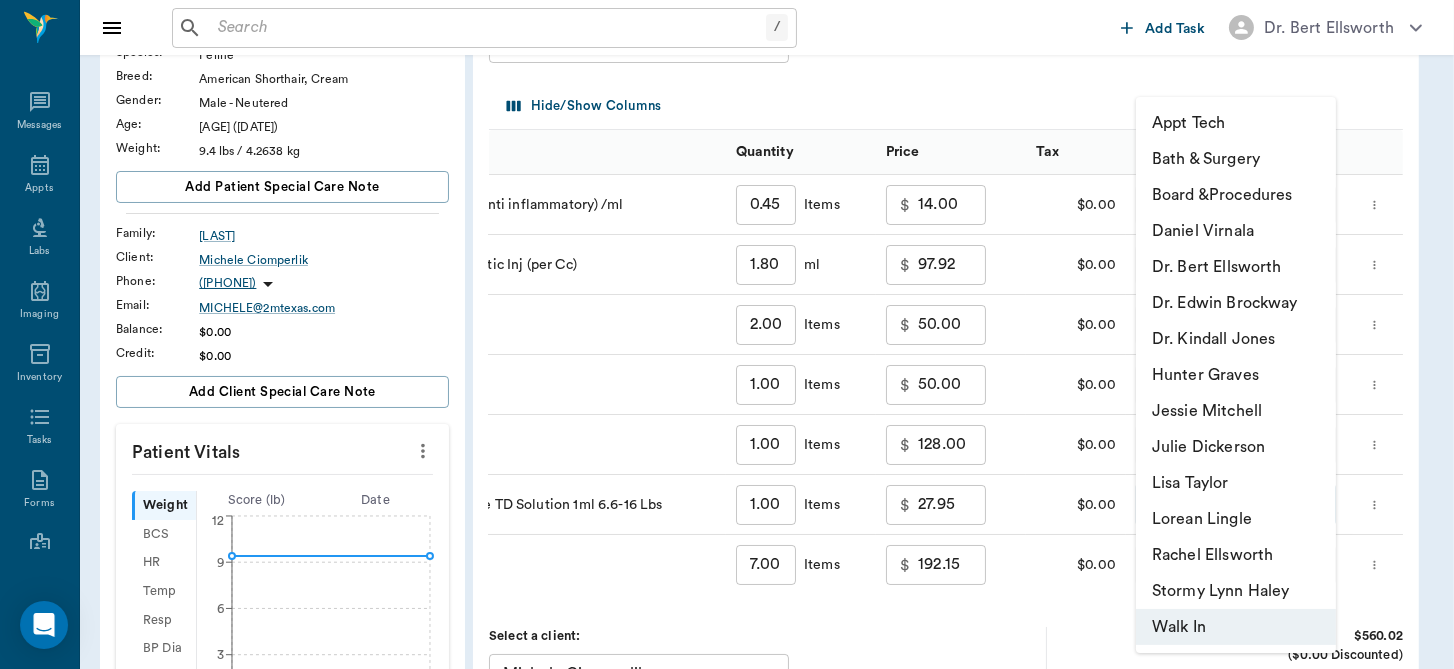 click on "map[:[{"id":"0","text":"[FIRST] [LAST]"},{"id":"1","text":"[FIRST] [LAST]"},{"id":"2","text":"[FIRST]"},{"id":"3","text":"[LAST]"},{"id":"4","text":"[FIRST] [LAST]"},{"id":"5","text":"([PHONE])"},{"id":"6","text":"[DATE] [TIME]"},{"id":"7","text":"[FIRST] [LAST] • ([PHONE])"},{"id":"8","text":"([PHONE])   • [EMAIL]"},{"id":"9","text":"[FIRST] [LAST]"},{"id":"10","text":"[LAST]"},{"id":"11","text":"[LAST]"},{"id":"12","text":"([PHONE])"},{"id":"13","text":"[FIRST] [LAST]"},{"id":"14","text":"/ ​ Add Task Dr. [LAST] [LAST] [LAST] Messages Appts Labs Imaging Inventory Tasks Forms Staff Reports Lookup Settings Family Invoices Transactions Patient History Start&nbsp;New [FIRST] [LAST] #[NUMBER]_P[NUMBER]			- 			ACTIVE 			Species : Feline Breed : American Shorthair, Cream Gender : Male - Neutered Age : [AGE] ([DATE]) Weight : [NUMBER] lbs / [NUMBER] kg Add patient Special Care Note Family : [LAST] Client : [FIRST] [LAST] Phone : ([PHONE]) Email : [EMAIL] Balance : $[NUMBER] Credit : $[NUMBER] Add client Special Care Note Patient Vitals Weight BCS HR Temp Resp BP Dia Pain Perio Score ( lb ) Date [DATE] [TIME]			0			3			6			9			12			Ongoing diagnosis Current Rx Reminders Upcoming appointments Schedule Appointment Invoice # [ID] IN PROGRESS Add Item Title Title Hide/Show Columns 			Items			Quantity			Price			Tax			Provider			[NUMBER]			[ID]			[LAST]			injectable (pain/anti inflammatory) /ml			[NUMBER]			​Items			$			[NUMBER]			$			[NUMBER]			Dr. [LAST]			none-[ID]							[NUMBER]			[ID]			[NUMBER]							ml $"},{"id":"15","text":"[FIRST] [LAST]"},{"id":"16","text":"[NUMBER] - [NUMBER] injections of [NUMBER] ([DATE], [NUMBER], [NUMBER], [NUMBER])"},{"id":"17","text":"[FIRST] [LAST]"},{"id":"18","text":"688c3e26ea117d7c4f52bb85"},{"id":"19","text":"[FIRST] [LAST]"},{"id":"20","text":"[FIRST] [LAST] • ([PHONE])"},{"id":"21","text":"[LAST]"},{"id":"22","text":"[DATE] [TIME]"},{"id":"23","text":"[FIRST] [LAST]"},{"id":"24","text":"[NUMBER] [NUMBER] injections ([DATE], [NUMBER], [NUMBER], [NUMBER])"},{"id":"25","text":"Incision made over R hip, incision made into hip joint, removed fx femoral head ( salter-harris fx), Removed femoral neck with wire saw and rongeurs and filed smooth. 			Flushed joint with [NUMBER]cc sterile saline and bathed with [NUMBER]mg gentocin, closed with [NUMBER] PDo [NUMBER] layers"},{"id":"26","text":"[FIRST] [LAST]"},{"id":"27","text":"/ ​ Add Task Dr. [LAST] [LAST] [LAST] Messages Appts Labs Imaging Inventory Tasks Forms Staff Reports Lookup Settings Family Invoices Transactions Patient History Start&nbsp;New [FIRST] [LAST] #[NUMBER]_P[NUMBER]			- 			ACTIVE 			Species : Feline Breed : American Shorthair, Cream Gender : Male - Neutered Age : [AGE] ([DATE]) Weight : [NUMBER] lbs / [NUMBER] kg Add patient Special Care Note Family : [LAST] Client : [FIRST] [LAST] Phone : ([PHONE]) Email : [EMAIL] Balance : $[NUMBER] Credit : $[NUMBER] Add client Special Care Note Patient Vitals Weight BCS HR Temp Resp BP Dia Pain Perio Score ( lb ) Date [DATE] [TIME]			0			3			6			9			12			Ongoing diagnosis Current Rx Reminders Upcoming appointments Schedule Appointment Invoice # [ID] IN PROGRESS Add Item Title Title Hide/Show Columns 			Items			Quantity			Price			Tax			Provider			[NUMBER]			[ID]			[LAST]			injectable (pain/anti inflammatory) /ml			[NUMBER]			​Items			$			[NUMBER]			$			[NUMBER]			Walk In			none-[ID]							[NUMBER]			[ID]			[NUMBER]							ml $			[NUMBER]"},{"id":"28","text":"[NUMBER] [STREET]"},{"id":"29","text":"([PHONE])   • [EMAIL]"},{"id":"30","text":"[FIRST] [LAST]"},{"id":"31","text":"[FIRST] [LAST]"},{"id":"32","text":"[FIRST]"},{"id":"33","text":"[FIRST] [LAST]"},{"id":"34","text":"([PHONE])"},{"id":"35","text":"[FIRST]"},{"id":"36","text":"[FIRST] [LAST]"},{"id":"37","text":"/ ​ Add Task Dr. [LAST] [LAST] Messages Appts Calendar Flow Boarding Labs Imaging Inventory Tasks Forms Staff Reports Lookup Settings [MONTH] [YEAR] S M T W T F S Jun 1 2 3 4 5 6 7 8 9 10 11 12 13 14 15 16 17 18 19 20 21 22 23 24 25 26 27 28 29 30 Jul 1 2 3 4 5 6 7 8 9 10 11 12 S M T W T F S 29 30 Jul 1 2 3 4 5 6 7 8 9 10 11 12 13 14 15 16 17 18 19 20 21 22 23 24 25 26 27 28 29 30 31 Aug 1 2 3 4 5 6 7 8 9 S M T W T F S 27 28 29 30 31 Aug 1 2 3 4 5 6 7 8 9 10 11 12 13 14 15 16 17 18 19 20 21 22 23 24 25 26 27 28 29 30 31 Sep 1 2 3 4 5 6 [MONTH] [DAY], [YEAR] (CDT) View Today [MONTH] [YEAR] Today [DAY] [DAY] [MONTH] [YEAR] D Dr. [LAST] [LAST] Veterinarian A Appt Tech Technician W Walk In Veterinarian B Bath & Surgery Technician B Board &Procedures Other D Dr. [LAST] [LAST] Veterinarian 8 AM 9 AM 10 AM 11 AM 12 PM 1 PM 2 PM 3 PM 4 PM 5 PM 6 PM 7 PM 8 PM [TIME] [TIME] [FIRST] [LAST] [TIME]  -  [TIME] [FIRST] [LAST] [TIME]  -  [TIME] [FIRST] [LAST] [TIME]  -  [TIME] [FIRST] [LAST] [TIME]  - "},{"id":"38","text":"[FIRST] [LAST]"},{"id":"39","text":"[FIRST] [LAST]"},{"id":"40","text":"([PHONE])"},{"id":"41","text":"[FIRST] [LAST]"},{"id":"42","text":"[LAST]"},{"id":"43","text":"[ID]"},{"id":"44","text":"[NUMBER] - [NUMBER] injections of [NUMBER] ([DATE], [NUMBER], [NUMBER], [NUMBER])"},{"id":"45","text":"NO SHOW ON [DATE] & [DATE]"},{"id":"46","text":"[FIRST] [LAST]"},{"id":"47","text":"**[FIRST]** [LAST] [TIME]  -  [TIME]"},{"id":"48","text":"([PHONE])"},{"id":"49","text":"[FIRST]"},{"id":"50","text":"[LAST]"},{"id":"51","text":"[NUMBER] injections ([DATE], [NUMBER], [NUMBER]"},{"id":"52","text":"[FIRST]"},{"id":"53","text":"[FIRST] [LAST] • ([PHONE])"},{"id":"54","text":"Uncaught (in promise) \"Route change aborted by user. URL: /patients/[ID]?view=invoice&invoiceId=[ID]\""},{"id":"55","text":"[FIRST] [LAST] • ([PHONE])"},{"id":"56","text":"Incision made over R hip, incision made into hip joint, removed fx femoral head ( salter-harris fx), Removed femoral neck with wire saw and rongeurs and filed smooth. 			Flushed joint with [NUMBER]m"},{"id":"57","text":"[LAST]"},{"id":"58","text":"([PHONE])"},{"id":"59","text":"[EMAIL]"},{"id":"60","text":"[NUMBER] [STREET]"},{"id":"61","text":"[LAST]"},{"id":"62","text":"([PHONE])   • [EMAIL]"},{"id":"63","text":"[LAST]"},{"id":"64","text":"[ID]"},{"id":"65","text":"[FIRST] or [FIRST] [LAST] • ([PHONE])"},{"id":"66","text":"[FIRST] [LAST]"},{"id":"67","text":"[FIRST] [LAST]"},{"id":"68","text":"/ ​ Add Task Dr. [LAST] [LAST] Messages Appts Calendar Flow Boarding Labs Imaging Inventory Tasks Forms Staff Reports Lookup Settings [MONTH] [YEAR] S M T W T F S Jun 1 2 3 4 5 6 7 8 9 10 11 12 13 14 15 16 17 18 19 20 21 22 23 24 25 26 27 28 29 30 Jul 1 2 3 4 5 6 7 8 9 10 11 12 S M T W T F S 29 30 Jul 1 2 3 4 5 6 7 8 9 10 11 12 13 14 15 16 17 18 19 20 21 22 23 24 25 26 27 28 29 30 31 Aug 1 2 3 4 5 6 7 8 9 S M T W T F S 27 28 29 30 31 Aug 1 2 3 4 5 6 7 8 9 10 11 12 13 14 15 16 17 18 19 20 21 22 23 24 25 26 27 28 29 30 31 Sep 1 2 3 4 5 6 [MONTH] [DAY], [YEAR] (CDT) View Today [MONTH] [YEAR] Today [DAY] [DAY] [MONTH] [YEAR] D Dr. [LAST] [LAST] Veterinarian A Appt Tech Technician W Walk In Veterinarian B Bath & Surgery Technician B Board &Procedures Other D Dr. [LAST] [LAST] Veterinarian 8 AM 9 AM 10 AM 11 AM 12 PM 1 PM 2 PM 3 PM 4 PM 5 PM 6 PM 7 PM 8 PM [TIME] [TIME] [FIRST] [LAST] [TIME]  -  [TIME] [FIRST] [LAST] [TIME]  -  [TIME] [FIRST] [LAST] [TIME]  -  [TIME] [FIRST] [LAST] [TIME]  - "},{"id":"69","text":"[LAST]"},{"id":"70","text":"[EMAIL]"},{"id":"71","text":"[FIRST] [LAST]"},{"id":"72","text":"([PHONE])"},{"id":"73","text":"[FIRST] [LAST]"},{"id":"74","text":"[ID]"},{"id":"75","text":"[FIRST] [LAST]"},{"id":"76","text":"([PHONE])"},{"id":"77","text":"[FIRST] [LAST]"},{"id":"78","text":"[FIRST] [LAST]"},{"id":"79","text":"([PHONE])"},{"id":"80","text":"[FIRST] [LAST]"},{"id":"81","text":"OUTSIDE LABS [DATE]"},{"id":"82","text":"[NUMBER] [STREET]"},{"id":"83","text":"[DATE] [TIME]"},{"id":"84","text":"([PHONE])   • [EMAIL]"},{"id":"85","text":"[FIRST] [LAST]"},{"id":"86","text":"[LAST]"},{"id":"87","text":"Invoice # [ID] IN PROGRESS Add Item Title Title Hide/Show Columns 			Items			Quantity			Price			Tax			Provider			[NUMBER]			[ID]			[LAST]			injectable (pain/anti inflammatory) /ml			[NUMBER]			​Items			$			[NUMBER]			$			[NUMBER]			Dr. [LAST]			none-[ID]							[NUMBER]			[ID]			[NUMBER]							ml $			[NUMBER]			$			[NUMBER]			Dr. [LAST]			none-[ID]							[NUMBER]			[ID]			Items			$			[NUMBER]			$			[NUMBER]			Dr. [LAST]			none-[ID]							[NUMBER]			[ID]			Items			$			[NUMBER]			$			[NUMBER]			Dr. [LAST]			none-[ID]							[NUMBER]			[ID]			/			X-Ray			[NUMBER]			​Items			$			[NUMBER]			$			[NUMBER]			Dr. [LAST]			none-[ID]							[NUMBER]			[ID]			-			Buprenorphine TD Solution 1ml			[NUMBER]-[NUMBER]			Lbs			[NUMBER]			​Items			$			[NUMBER]			$			[NUMBER]			Dr. [LAST]			none-[ID]							[NUMBER]			[ID]			Hospitalization			[NUMBER]			​Items			$			"},{"id":"88","text":"[LAST]"},{"id":"89","text":"[FIRST] [LAST]"},{"id":"90","text":"[FIRST]"},{"id":"91","text":"[FIRST] & [FIRST]"},{"id":"92","text":"[DATE] [TIME]"},{"id":"93","text":"[ID]"},{"id":"94","text":"[FIRST] [LAST] • ([PHONE])"},{"id":"95","text":"/ ​ Add Task Dr. [LAST] [LAST] Messages Appts Labs Imaging Inventory Tasks Forms Staff Reports Lookup Settings Family Invoices Transactions Patient History Start&nbsp;New [FIRST] [LAST] #[NUMBER]_P[NUMBER]			- 			ACTIVE 			Species : Equine Breed : MINIATURE EQUINE Add patient Special Care Note Family : [LAST] Client : [FIRST] [LAST] Phone : ([PHONE]) Email : [EMAIL] Balance : $[NUMBER] Credit : $[NUMBER] NO SHOW ON [DATE] & [DATE] Add client Special Care Note Patient Vitals Weight BCS HR Temp Resp BP Dia Pain Perio Score ( lb ) Date Ongoing diagnosis Current Rx Reminders Upcoming appointments Schedule Appointment S O A P R Checked In CHECKED_IN ​ Insert Template  Save&nbsp;&nbsp;close Provider Walk In none-[ID] Provider Assistant ​ Assistant Date [DATE] Date Visit Type Illness [ID] Visit Type Reason for Visit & History laying down, thrashing, breathing hard, gave banamine this morning\n-stormy \naware of walk in fee x Reason for Visit & History Subjective Notes Nor."},{"id":"96","text":"/ ​ Add Task Dr. [LAST] [LAST] Messages Appts Labs Imaging Inventory Tasks Forms Staff Reports Lookup Settings Family Invoices Transactions Patient History Start&nbsp;New [FIRST] [LAST] #[NUMBER]_P[NUMBER]			- 			ACTIVE 			Species : Feline Breed : American Shorthair, Cream Gender : Male - Neutered Age : [AGE] ([DATE]) Weight : [NUMBER] lbs / [NUMBER] kg Add patient Special Care Note Family : [LAST] Client : [FIRST] [LAST] Phone : ([PHONE]) Email : [EMAIL] Balance : $[NUMBER] Credit : $[NUMBER] Add client Special Care Note Patient Vitals Weight BCS HR Temp Resp BP Dia Pain Perio Score ( lb ) Date [DATE] [TIME]			0			3			6			9			12			Ongoing diagnosis Current Rx Reminders Upcoming appointments Schedule Appointment S O A P R Checked In CHECKED_IN ​ Insert Template  Save&nbsp;&nbsp;close Provider Walk In none-[ID] Provider Assistant ​ Assistant Date [DATE] Date Visit Type Illness [ID] Visit Type Reason for Visit & History x Reason for Visit & History Subjective Notes Nor. DNE"},{"id":"97","text":"[FIRST] [LAST]"},{"id":"98","text":"([PHONE])"},{"id":"99","text":"[FIRST] [LAST] • ([PHONE])"},{"id":"100","text":"([PHONE])"},{"id":"101","text":"[NUMBER] injections ([DATE], [NUMBER], [NUMBER]"},{"id":"102","text":"[CITY], [STATE], [ZIP]"},{"id":"103","text":"**[FIRST]** [LAST]"},{"id":"104","text":"[NUMBER] [STREET]"},{"id":"105","text":"[FIRST] [LAST] • ([PHONE])"},{"id":"106","text":"[FIRST] [LAST]"},{"id":"107","text":"amputate tail - Dr. [LAST]"},{"id":"108","text":"[DATE] [TIME]"},{"id":"109","text":"[FIRST] [LAST] • ([PHONE])"},{"id":"110","text":"[FIRST] [LAST]"},{"id":"111","text":"[FIRST] [LAST]"},{"id":"112","text":"[CITY], [STATE], [ZIP]"},{"id":"113","text":"**[FIRST]**"},{"id":"114","text":"[CITY], [STATE], [ZIP]"},{"id":"115","text":"hip sx - Dr. [LAST]"},{"id":"116","text":"[CITY], [STATE], [ZIP]"},{"id":"117","text":"[FIRST] [LAST] • ([PHONE])"},{"id":"118","text":"[FIRST] [LAST]"},{"id":"119","text":"Incision made over R hip, incision mad"},{"id":"120","text":"[TIME]"},{"id":"121","text":"([PHONE])"},{"id":"122","text":"[LAST]"},{"id":"123","text":"[FIRST] & [FIRST] [LAST]"},{"id":"124","text":"[FIRST] [LAST] • ([PHONE])"},{"id":"125","text":"[FIRST] [LAST]"},{"id":"126","text":"[FIRST] [LAST]"},{"id":"127","text":"[DATE] ([AGE] [MONTH] [AGE] [DAY])"},{"id":"128","text":"[FIRST] [LAST]"},{"id":"129","text":"[LAST]"},{"id":"130","text":"[NUMBER] injections ([DATE], [NUMBER], [NUMBER], [NUMBER])"},{"id":"131","text":"[EMAIL]"},{"id":"132","text":"[ID]"},{"id":"133","text":"[FIRST] [LAST]"},{"id":"134","text":"Select&nbsp;Items&nbsp;for&nbsp;Treatment&nbsp;Plan Treatments Bundles hospitali Item Type Category City Animal Control Monthly Charge Professional Services Hospitalization & Treatment Clinic Clear [NUMBER] Collar Professional Services Hospitalization & Treatment Clinic Clear Collar [NUMBER]cm [NUMBER]in Professional Services Hospitalization & Treatment Clinic Clear Collar [NUMBER]cm [NUMBER]in Professional Services Hospitalization & Treatment Dextrose administration - oral Professional Services Hospitalization & Treatment Ear Cleaning Professional Services Hospitalization & Treatment Total Rows:			[NUMBER]Onsior injectable (pain/anti inflammatory) /ml Convenia 14 Day Antibiotic Inj (per Cc) SQ Fluid Administration Examination Radiograph /  X-Ray Zorbium - Buprenorphine TD Solution 1ml [NUMBER]-[NUMBER] Lbs Continue"},{"id":"135","text":"[FIRST] & [FIRST] [LAST] • ([PHONE])"},{"id":"136","text":"([PHONE])"},{"id":"137","text":"[FIRST] [LAST]"},{"id":"138","text":"[ID]"},{"id":"139","text":"[FIRST] [LAST] • ([PHONE])"},{"id":"140","text":"([PHONE])"},{"id":"141","text":"([PHONE])"},{"id":"142","text":"([PHONE])   • [EMAIL]"},{"id":"143","text":"Incision made over R hip, incision made into hip joint, removed fx femoral head ( salter-harris fx), Removed femoral neck with wire saw and ronguers and file"},{"id":"144","text":"[DATE]"},{"id":"145","text":"[NUMBER] injections ([DATE]"}]" at bounding box center [727, 469] 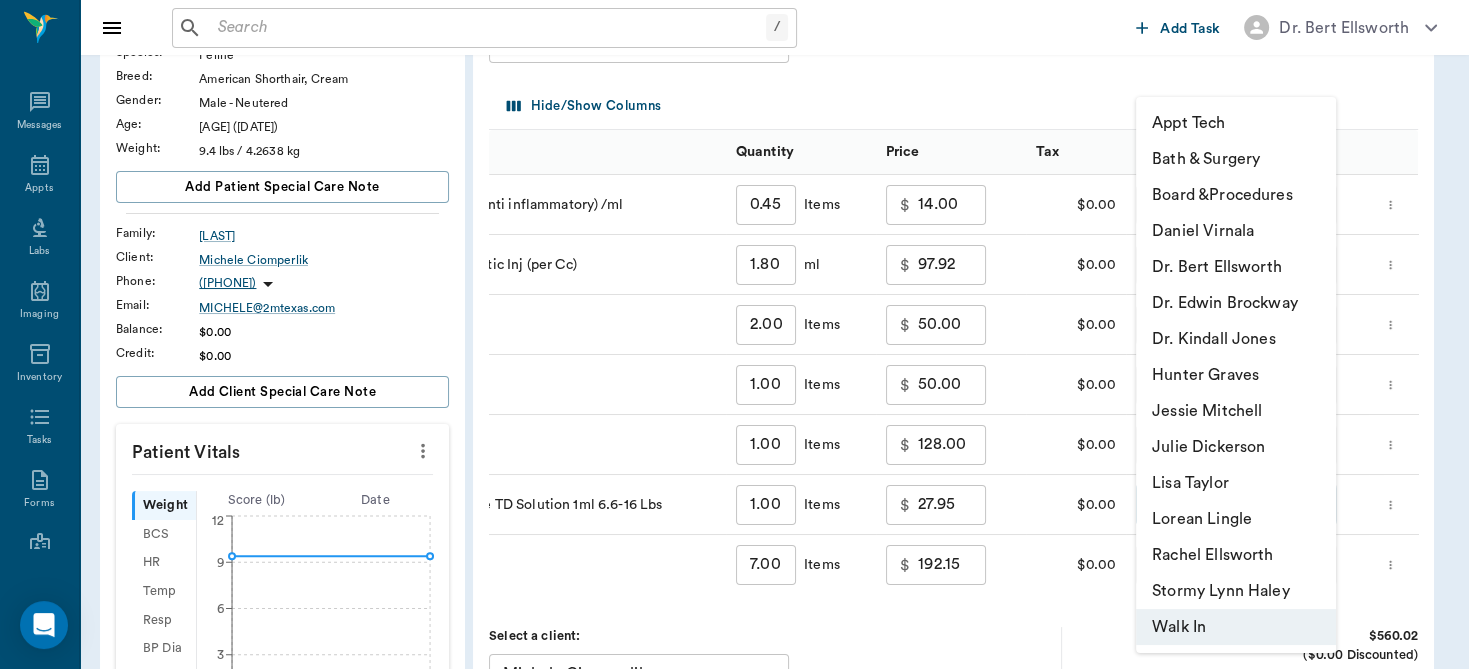 click on "Dr. Bert Ellsworth" at bounding box center [1236, 267] 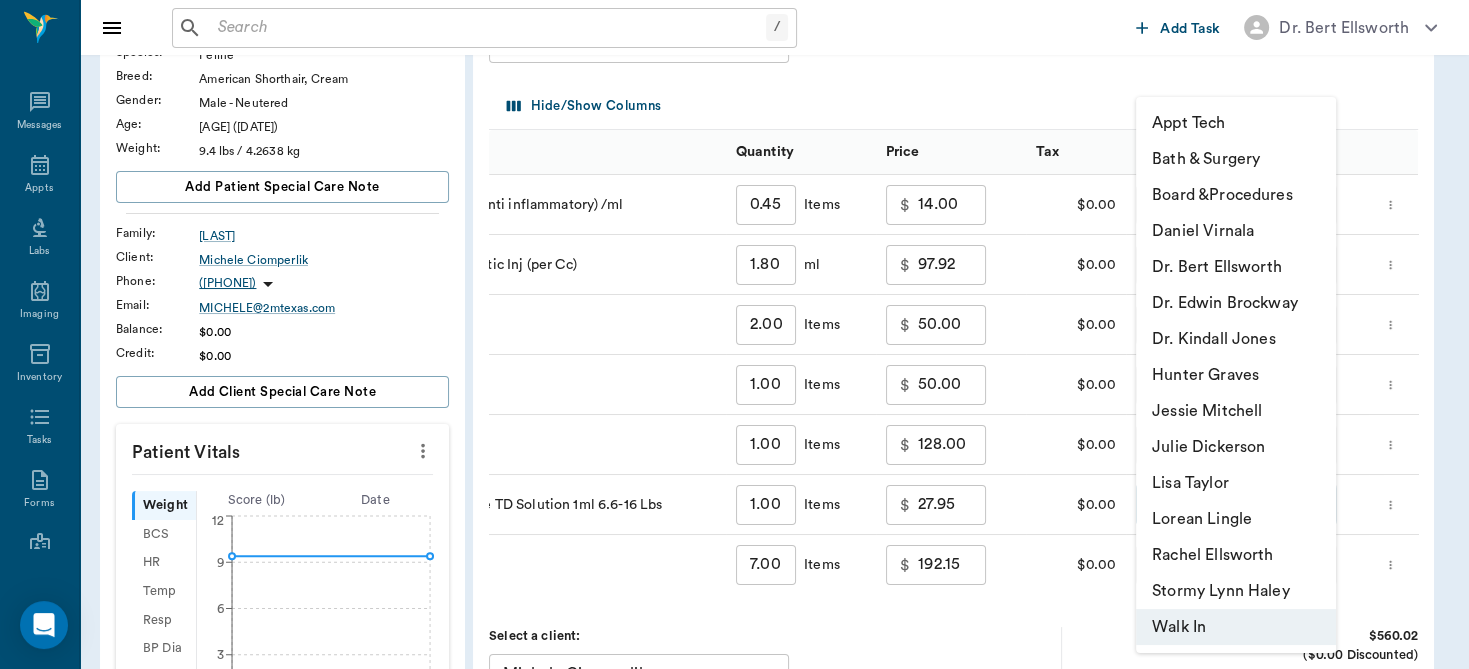 type on "none-63ec2f075fda476ae8351a4d" 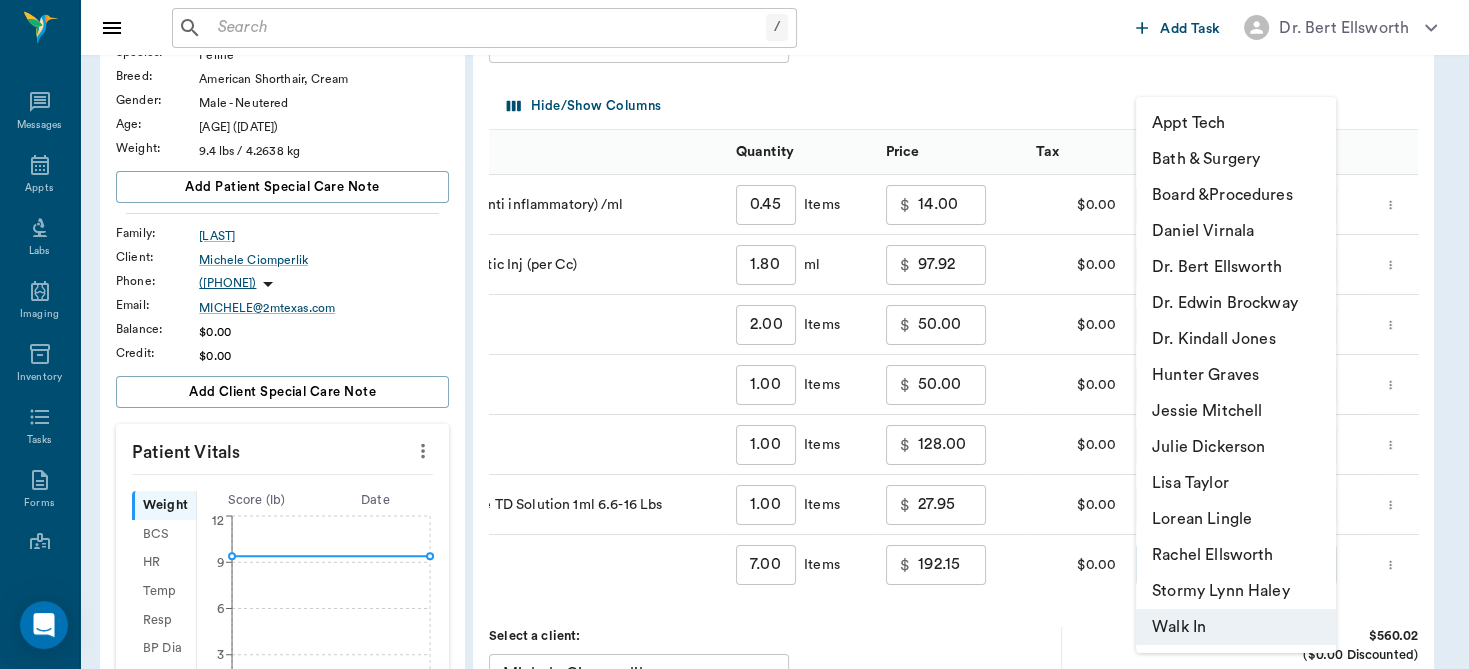 click on "map[:[{"id":"0","text":"[FIRST] [LAST]"},{"id":"1","text":"[FIRST] [LAST]"},{"id":"2","text":"[FIRST]"},{"id":"3","text":"[LAST]"},{"id":"4","text":"[FIRST] [LAST]"},{"id":"5","text":"([PHONE])"},{"id":"6","text":"[DATE] [TIME]"},{"id":"7","text":"[FIRST] [LAST] • ([PHONE])"},{"id":"8","text":"([PHONE])   • [EMAIL]"},{"id":"9","text":"[FIRST] [LAST]"},{"id":"10","text":"[LAST]"},{"id":"11","text":"[LAST]"},{"id":"12","text":"([PHONE])"},{"id":"13","text":"[FIRST] [LAST]"},{"id":"14","text":"/ ​ Add Task Dr. [LAST] [LAST] [LAST] Messages Appts Labs Imaging Inventory Tasks Forms Staff Reports Lookup Settings Family Invoices Transactions Patient History Start&nbsp;New [FIRST] [LAST] #[NUMBER]_P[NUMBER]			- 			ACTIVE 			Species : Feline Breed : American Shorthair, Cream Gender : Male - Neutered Age : [AGE] ([DATE]) Weight : [NUMBER] lbs / [NUMBER] kg Add patient Special Care Note Family : [LAST] Client : [FIRST] [LAST] Phone : ([PHONE]) Email : [EMAIL] Balance : $[NUMBER] Credit : $[NUMBER] Add client Special Care Note Patient Vitals Weight BCS HR Temp Resp BP Dia Pain Perio Score ( lb ) Date [DATE] [TIME]			0			3			6			9			12			Ongoing diagnosis Current Rx Reminders Upcoming appointments Schedule Appointment Invoice # [ID] IN PROGRESS Add Item Title Title Hide/Show Columns 			Items			Quantity			Price			Tax			Provider			[NUMBER]			[ID]			[LAST]			injectable (pain/anti inflammatory) /ml			[NUMBER]			​Items			$			[NUMBER]			$			[NUMBER]			Dr. [LAST]			none-[ID]							[NUMBER]			[ID]			[NUMBER]							ml $"},{"id":"15","text":"[FIRST] [LAST]"},{"id":"16","text":"[NUMBER] - [NUMBER] injections of [NUMBER] ([DATE], [NUMBER], [NUMBER], [NUMBER])"},{"id":"17","text":"[FIRST] [LAST]"},{"id":"18","text":"688c3e26ea117d7c4f52bb85"},{"id":"19","text":"[FIRST] [LAST]"},{"id":"20","text":"[FIRST] [LAST] • ([PHONE])"},{"id":"21","text":"[LAST]"},{"id":"22","text":"[DATE] [TIME]"},{"id":"23","text":"[FIRST] [LAST]"},{"id":"24","text":"[NUMBER] [NUMBER] injections ([DATE], [NUMBER], [NUMBER], [NUMBER])"},{"id":"25","text":"Incision made over R hip, incision made into hip joint, removed fx femoral head ( salter-harris fx), Removed femoral neck with wire saw and rongeurs and filed smooth. 			Flushed joint with [NUMBER]cc sterile saline and bathed with [NUMBER]mg gentocin, closed with [NUMBER] PDo [NUMBER] layers"},{"id":"26","text":"[FIRST] [LAST]"},{"id":"27","text":"/ ​ Add Task Dr. [LAST] [LAST] [LAST] Messages Appts Labs Imaging Inventory Tasks Forms Staff Reports Lookup Settings Family Invoices Transactions Patient History Start&nbsp;New [FIRST] [LAST] #[NUMBER]_P[NUMBER]			- 			ACTIVE 			Species : Feline Breed : American Shorthair, Cream Gender : Male - Neutered Age : [AGE] ([DATE]) Weight : [NUMBER] lbs / [NUMBER] kg Add patient Special Care Note Family : [LAST] Client : [FIRST] [LAST] Phone : ([PHONE]) Email : [EMAIL] Balance : $[NUMBER] Credit : $[NUMBER] Add client Special Care Note Patient Vitals Weight BCS HR Temp Resp BP Dia Pain Perio Score ( lb ) Date [DATE] [TIME]			0			3			6			9			12			Ongoing diagnosis Current Rx Reminders Upcoming appointments Schedule Appointment Invoice # [ID] IN PROGRESS Add Item Title Title Hide/Show Columns 			Items			Quantity			Price			Tax			Provider			[NUMBER]			[ID]			[LAST]			injectable (pain/anti inflammatory) /ml			[NUMBER]			​Items			$			[NUMBER]			$			[NUMBER]			Walk In			none-[ID]							[NUMBER]			[ID]			[NUMBER]							ml $			[NUMBER]"},{"id":"28","text":"[NUMBER] [STREET]"},{"id":"29","text":"([PHONE])   • [EMAIL]"},{"id":"30","text":"[FIRST] [LAST]"},{"id":"31","text":"[FIRST] [LAST]"},{"id":"32","text":"[FIRST]"},{"id":"33","text":"[FIRST] [LAST]"},{"id":"34","text":"([PHONE])"},{"id":"35","text":"[FIRST]"},{"id":"36","text":"[FIRST] [LAST]"},{"id":"37","text":"/ ​ Add Task Dr. [LAST] [LAST] Messages Appts Calendar Flow Boarding Labs Imaging Inventory Tasks Forms Staff Reports Lookup Settings [MONTH] [YEAR] S M T W T F S Jun 1 2 3 4 5 6 7 8 9 10 11 12 13 14 15 16 17 18 19 20 21 22 23 24 25 26 27 28 29 30 Jul 1 2 3 4 5 6 7 8 9 10 11 12 S M T W T F S 29 30 Jul 1 2 3 4 5 6 7 8 9 10 11 12 13 14 15 16 17 18 19 20 21 22 23 24 25 26 27 28 29 30 31 Aug 1 2 3 4 5 6 7 8 9 S M T W T F S 27 28 29 30 31 Aug 1 2 3 4 5 6 7 8 9 10 11 12 13 14 15 16 17 18 19 20 21 22 23 24 25 26 27 28 29 30 31 Sep 1 2 3 4 5 6 [MONTH] [DAY], [YEAR] (CDT) View Today [MONTH] [YEAR] Today [DAY] [DAY] [MONTH] [YEAR] D Dr. [LAST] [LAST] Veterinarian A Appt Tech Technician W Walk In Veterinarian B Bath & Surgery Technician B Board &Procedures Other D Dr. [LAST] [LAST] Veterinarian 8 AM 9 AM 10 AM 11 AM 12 PM 1 PM 2 PM 3 PM 4 PM 5 PM 6 PM 7 PM 8 PM [TIME] [TIME] [FIRST] [LAST] [TIME]  -  [TIME] [FIRST] [LAST] [TIME]  -  [TIME] [FIRST] [LAST] [TIME]  -  [TIME] [FIRST] [LAST] [TIME]  - "},{"id":"38","text":"[FIRST] [LAST]"},{"id":"39","text":"[FIRST] [LAST]"},{"id":"40","text":"([PHONE])"},{"id":"41","text":"[FIRST] [LAST]"},{"id":"42","text":"[LAST]"},{"id":"43","text":"[ID]"},{"id":"44","text":"[NUMBER] - [NUMBER] injections of [NUMBER] ([DATE], [NUMBER], [NUMBER], [NUMBER])"},{"id":"45","text":"NO SHOW ON [DATE] & [DATE]"},{"id":"46","text":"[FIRST] [LAST]"},{"id":"47","text":"**[FIRST]** [LAST] [TIME]  -  [TIME]"},{"id":"48","text":"([PHONE])"},{"id":"49","text":"[FIRST]"},{"id":"50","text":"[LAST]"},{"id":"51","text":"[NUMBER] injections ([DATE], [NUMBER], [NUMBER]"},{"id":"52","text":"[FIRST]"},{"id":"53","text":"[FIRST] [LAST] • ([PHONE])"},{"id":"54","text":"Uncaught (in promise) \"Route change aborted by user. URL: /patients/[ID]?view=invoice&invoiceId=[ID]\""},{"id":"55","text":"[FIRST] [LAST] • ([PHONE])"},{"id":"56","text":"Incision made over R hip, incision made into hip joint, removed fx femoral head ( salter-harris fx), Removed femoral neck with wire saw and rongeurs and filed smooth. 			Flushed joint with [NUMBER]m"},{"id":"57","text":"[LAST]"},{"id":"58","text":"([PHONE])"},{"id":"59","text":"[EMAIL]"},{"id":"60","text":"[NUMBER] [STREET]"},{"id":"61","text":"[LAST]"},{"id":"62","text":"([PHONE])   • [EMAIL]"},{"id":"63","text":"[LAST]"},{"id":"64","text":"[ID]"},{"id":"65","text":"[FIRST] or [FIRST] [LAST] • ([PHONE])"},{"id":"66","text":"[FIRST] [LAST]"},{"id":"67","text":"[FIRST] [LAST]"},{"id":"68","text":"/ ​ Add Task Dr. [LAST] [LAST] Messages Appts Calendar Flow Boarding Labs Imaging Inventory Tasks Forms Staff Reports Lookup Settings [MONTH] [YEAR] S M T W T F S Jun 1 2 3 4 5 6 7 8 9 10 11 12 13 14 15 16 17 18 19 20 21 22 23 24 25 26 27 28 29 30 Jul 1 2 3 4 5 6 7 8 9 10 11 12 S M T W T F S 29 30 Jul 1 2 3 4 5 6 7 8 9 10 11 12 13 14 15 16 17 18 19 20 21 22 23 24 25 26 27 28 29 30 31 Aug 1 2 3 4 5 6 7 8 9 S M T W T F S 27 28 29 30 31 Aug 1 2 3 4 5 6 7 8 9 10 11 12 13 14 15 16 17 18 19 20 21 22 23 24 25 26 27 28 29 30 31 Sep 1 2 3 4 5 6 [MONTH] [DAY], [YEAR] (CDT) View Today [MONTH] [YEAR] Today [DAY] [DAY] [MONTH] [YEAR] D Dr. [LAST] [LAST] Veterinarian A Appt Tech Technician W Walk In Veterinarian B Bath & Surgery Technician B Board &Procedures Other D Dr. [LAST] [LAST] Veterinarian 8 AM 9 AM 10 AM 11 AM 12 PM 1 PM 2 PM 3 PM 4 PM 5 PM 6 PM 7 PM 8 PM [TIME] [TIME] [FIRST] [LAST] [TIME]  -  [TIME] [FIRST] [LAST] [TIME]  -  [TIME] [FIRST] [LAST] [TIME]  -  [TIME] [FIRST] [LAST] [TIME]  - "},{"id":"69","text":"[LAST]"},{"id":"70","text":"[EMAIL]"},{"id":"71","text":"[FIRST] [LAST]"},{"id":"72","text":"([PHONE])"},{"id":"73","text":"[FIRST] [LAST]"},{"id":"74","text":"[ID]"},{"id":"75","text":"[FIRST] [LAST]"},{"id":"76","text":"([PHONE])"},{"id":"77","text":"[FIRST] [LAST]"},{"id":"78","text":"[FIRST] [LAST]"},{"id":"79","text":"([PHONE])"},{"id":"80","text":"[FIRST] [LAST]"},{"id":"81","text":"OUTSIDE LABS [DATE]"},{"id":"82","text":"[NUMBER] [STREET]"},{"id":"83","text":"[DATE] [TIME]"},{"id":"84","text":"([PHONE])   • [EMAIL]"},{"id":"85","text":"[FIRST] [LAST]"},{"id":"86","text":"[LAST]"},{"id":"87","text":"Invoice # [ID] IN PROGRESS Add Item Title Title Hide/Show Columns 			Items			Quantity			Price			Tax			Provider			[NUMBER]			[ID]			[LAST]			injectable (pain/anti inflammatory) /ml			[NUMBER]			​Items			$			[NUMBER]			$			[NUMBER]			Dr. [LAST]			none-[ID]							[NUMBER]			[ID]			[NUMBER]							ml $			[NUMBER]			$			[NUMBER]			Dr. [LAST]			none-[ID]							[NUMBER]			[ID]			Items			$			[NUMBER]			$			[NUMBER]			Dr. [LAST]			none-[ID]							[NUMBER]			[ID]			Items			$			[NUMBER]			$			[NUMBER]			Dr. [LAST]			none-[ID]							[NUMBER]			[ID]			/			X-Ray			[NUMBER]			​Items			$			[NUMBER]			$			[NUMBER]			Dr. [LAST]			none-[ID]							[NUMBER]			[ID]			-			Buprenorphine TD Solution 1ml			[NUMBER]-[NUMBER]			Lbs			[NUMBER]			​Items			$			[NUMBER]			$			[NUMBER]			Dr. [LAST]			none-[ID]							[NUMBER]			[ID]			Hospitalization			[NUMBER]			​Items			$			"},{"id":"88","text":"[LAST]"},{"id":"89","text":"[FIRST] [LAST]"},{"id":"90","text":"[FIRST]"},{"id":"91","text":"[FIRST] & [FIRST]"},{"id":"92","text":"[DATE] [TIME]"},{"id":"93","text":"[ID]"},{"id":"94","text":"[FIRST] [LAST] • ([PHONE])"},{"id":"95","text":"/ ​ Add Task Dr. [LAST] [LAST] Messages Appts Labs Imaging Inventory Tasks Forms Staff Reports Lookup Settings Family Invoices Transactions Patient History Start&nbsp;New [FIRST] [LAST] #[NUMBER]_P[NUMBER]			- 			ACTIVE 			Species : Equine Breed : MINIATURE EQUINE Add patient Special Care Note Family : [LAST] Client : [FIRST] [LAST] Phone : ([PHONE]) Email : [EMAIL] Balance : $[NUMBER] Credit : $[NUMBER] NO SHOW ON [DATE] & [DATE] Add client Special Care Note Patient Vitals Weight BCS HR Temp Resp BP Dia Pain Perio Score ( lb ) Date Ongoing diagnosis Current Rx Reminders Upcoming appointments Schedule Appointment S O A P R Checked In CHECKED_IN ​ Insert Template  Save&nbsp;&nbsp;close Provider Walk In none-[ID] Provider Assistant ​ Assistant Date [DATE] Date Visit Type Illness [ID] Visit Type Reason for Visit & History laying down, thrashing, breathing hard, gave banamine this morning\n-stormy \naware of walk in fee x Reason for Visit & History Subjective Notes Nor."},{"id":"96","text":"/ ​ Add Task Dr. [LAST] [LAST] Messages Appts Labs Imaging Inventory Tasks Forms Staff Reports Lookup Settings Family Invoices Transactions Patient History Start&nbsp;New [FIRST] [LAST] #[NUMBER]_P[NUMBER]			- 			ACTIVE 			Species : Feline Breed : American Shorthair, Cream Gender : Male - Neutered Age : [AGE] ([DATE]) Weight : [NUMBER] lbs / [NUMBER] kg Add patient Special Care Note Family : [LAST] Client : [FIRST] [LAST] Phone : ([PHONE]) Email : [EMAIL] Balance : $[NUMBER] Credit : $[NUMBER] Add client Special Care Note Patient Vitals Weight BCS HR Temp Resp BP Dia Pain Perio Score ( lb ) Date [DATE] [TIME]			0			3			6			9			12			Ongoing diagnosis Current Rx Reminders Upcoming appointments Schedule Appointment S O A P R Checked In CHECKED_IN ​ Insert Template  Save&nbsp;&nbsp;close Provider Walk In none-[ID] Provider Assistant ​ Assistant Date [DATE] Date Visit Type Illness [ID] Visit Type Reason for Visit & History x Reason for Visit & History Subjective Notes Nor. DNE"},{"id":"97","text":"[FIRST] [LAST]"},{"id":"98","text":"([PHONE])"},{"id":"99","text":"[FIRST] [LAST] • ([PHONE])"},{"id":"100","text":"([PHONE])"},{"id":"101","text":"[NUMBER] injections ([DATE], [NUMBER], [NUMBER]"},{"id":"102","text":"[CITY], [STATE], [ZIP]"},{"id":"103","text":"**[FIRST]** [LAST]"},{"id":"104","text":"[NUMBER] [STREET]"},{"id":"105","text":"[FIRST] [LAST] • ([PHONE])"},{"id":"106","text":"[FIRST] [LAST]"},{"id":"107","text":"amputate tail - Dr. [LAST]"},{"id":"108","text":"[DATE] [TIME]"},{"id":"109","text":"[FIRST] [LAST] • ([PHONE])"},{"id":"110","text":"[FIRST] [LAST]"},{"id":"111","text":"[FIRST] [LAST]"},{"id":"112","text":"[CITY], [STATE], [ZIP]"},{"id":"113","text":"**[FIRST]**"},{"id":"114","text":"[CITY], [STATE], [ZIP]"},{"id":"115","text":"hip sx - Dr. [LAST]"},{"id":"116","text":"[CITY], [STATE], [ZIP]"},{"id":"117","text":"[FIRST] [LAST] • ([PHONE])"},{"id":"118","text":"[FIRST] [LAST]"},{"id":"119","text":"Incision made over R hip, incision mad"},{"id":"120","text":"[TIME]"},{"id":"121","text":"([PHONE])"},{"id":"122","text":"[LAST]"},{"id":"123","text":"[FIRST] & [FIRST] [LAST]"},{"id":"124","text":"[FIRST] [LAST] • ([PHONE])"},{"id":"125","text":"[FIRST] [LAST]"},{"id":"126","text":"[FIRST] [LAST]"},{"id":"127","text":"[DATE] ([AGE] [MONTH] [AGE] [DAY])"},{"id":"128","text":"[FIRST] [LAST]"},{"id":"129","text":"[LAST]"},{"id":"130","text":"[NUMBER] injections ([DATE], [NUMBER], [NUMBER], [NUMBER])"},{"id":"131","text":"[EMAIL]"},{"id":"132","text":"[ID]"},{"id":"133","text":"[FIRST] [LAST]"},{"id":"134","text":"Select&nbsp;Items&nbsp;for&nbsp;Treatment&nbsp;Plan Treatments Bundles hospitali Item Type Category City Animal Control Monthly Charge Professional Services Hospitalization & Treatment Clinic Clear [NUMBER] Collar Professional Services Hospitalization & Treatment Clinic Clear Collar [NUMBER]cm [NUMBER]in Professional Services Hospitalization & Treatment Clinic Clear Collar [NUMBER]cm [NUMBER]in Professional Services Hospitalization & Treatment Dextrose administration - oral Professional Services Hospitalization & Treatment Ear Cleaning Professional Services Hospitalization & Treatment Total Rows:			[NUMBER]Onsior injectable (pain/anti inflammatory) /ml Convenia 14 Day Antibiotic Inj (per Cc) SQ Fluid Administration Examination Radiograph /  X-Ray Zorbium - Buprenorphine TD Solution 1ml [NUMBER]-[NUMBER] Lbs Continue"},{"id":"135","text":"[FIRST] & [FIRST] [LAST] • ([PHONE])"},{"id":"136","text":"([PHONE])"},{"id":"137","text":"[FIRST] [LAST]"},{"id":"138","text":"[ID]"},{"id":"139","text":"[FIRST] [LAST] • ([PHONE])"},{"id":"140","text":"([PHONE])"},{"id":"141","text":"([PHONE])"},{"id":"142","text":"([PHONE])   • [EMAIL]"},{"id":"143","text":"Incision made over R hip, incision made into hip joint, removed fx femoral head ( salter-harris fx), Removed femoral neck with wire saw and ronguers and file"},{"id":"144","text":"[DATE]"},{"id":"145","text":"[NUMBER] injections ([DATE]"}]" at bounding box center [734, 469] 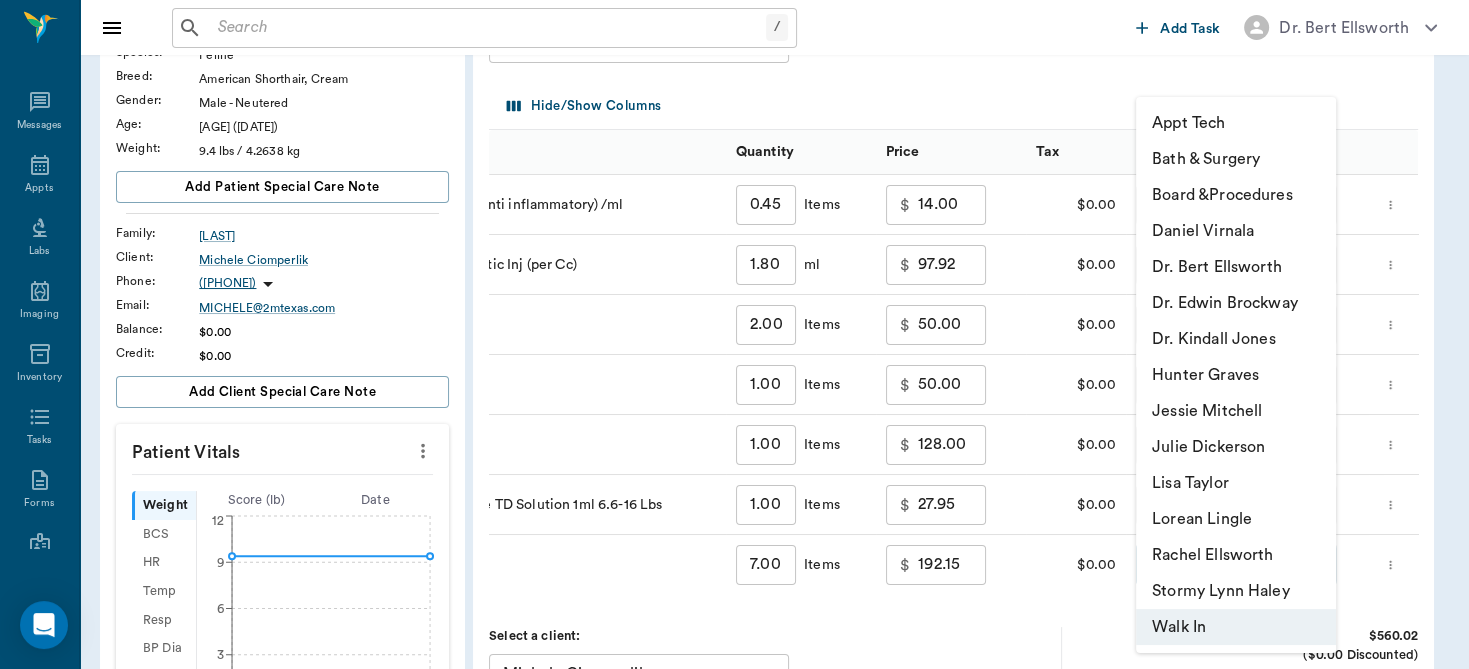type on "none-63ec2f075fda476ae8351a4d" 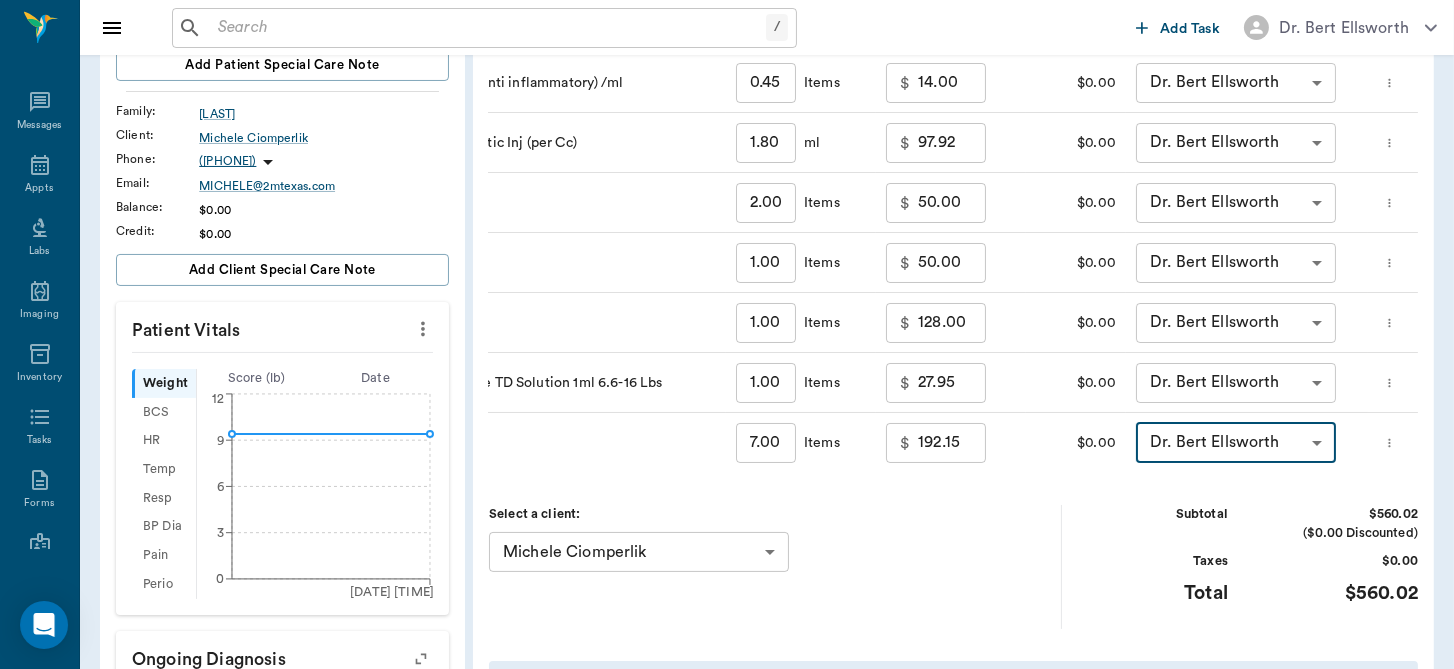 scroll, scrollTop: 331, scrollLeft: 0, axis: vertical 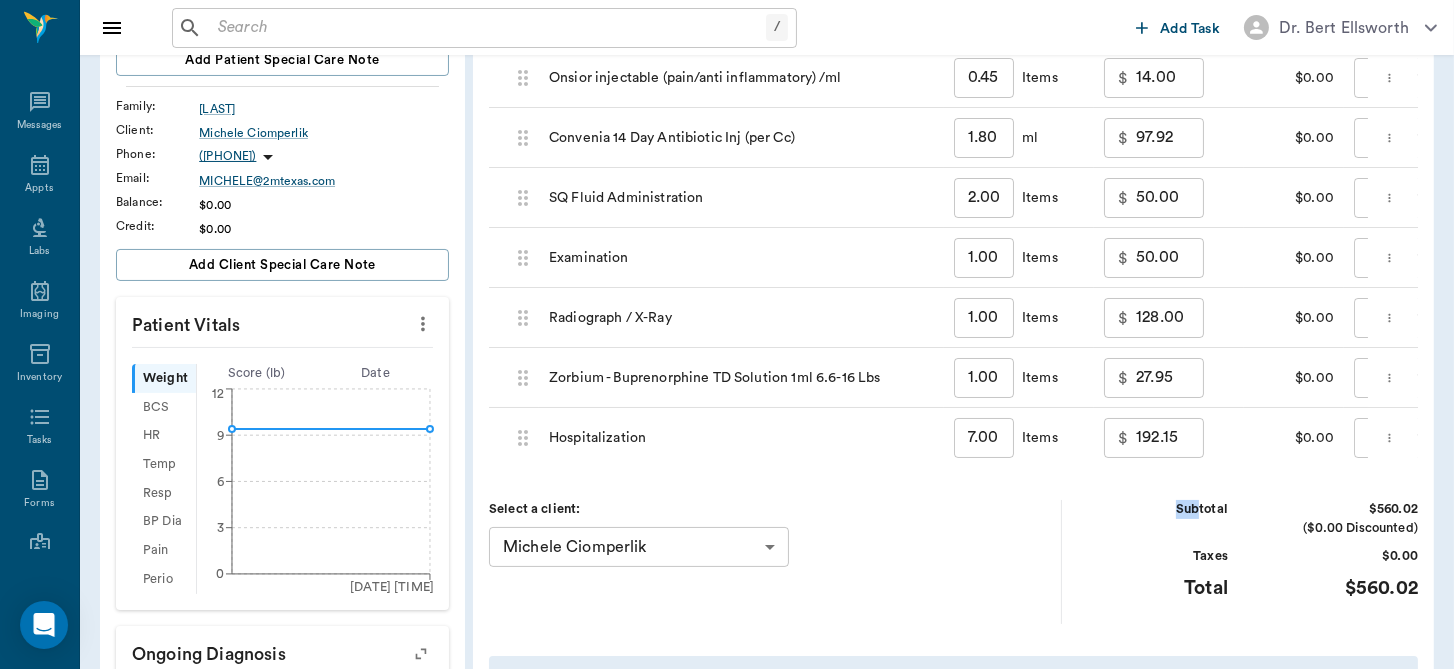 drag, startPoint x: 1175, startPoint y: 504, endPoint x: 1198, endPoint y: 501, distance: 23.194826 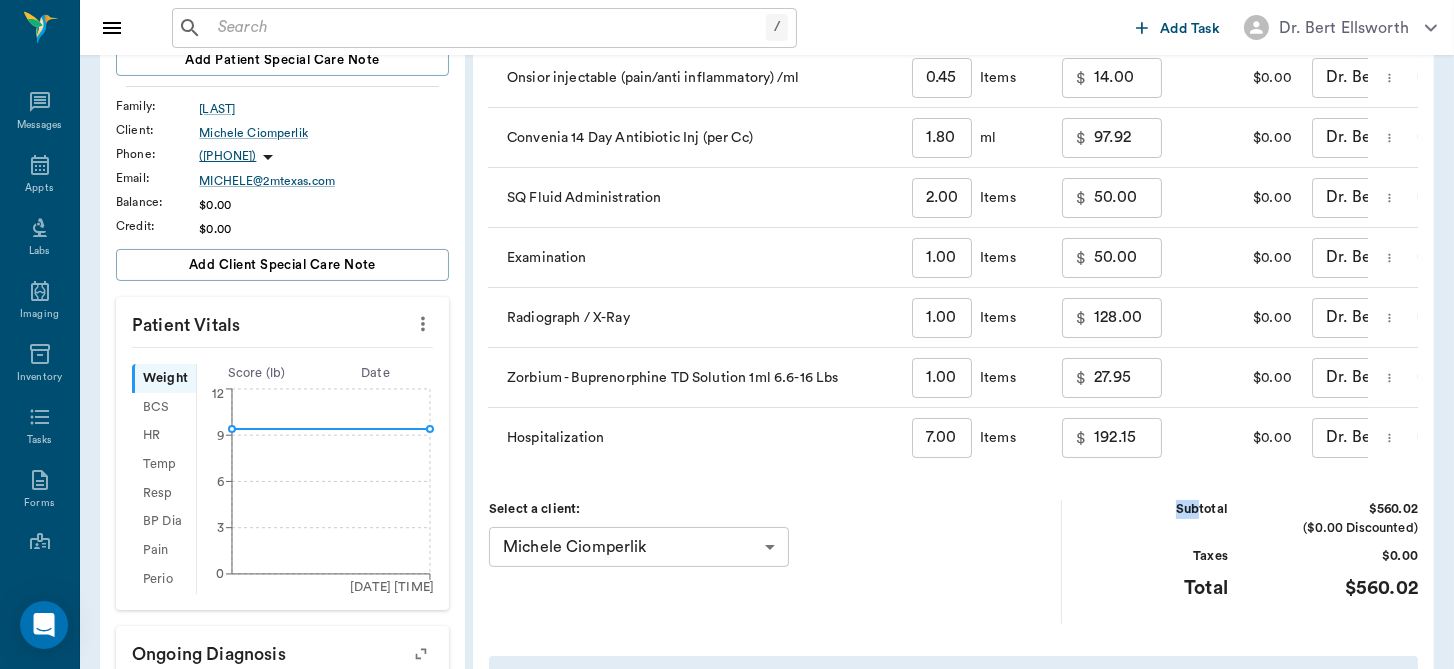 scroll, scrollTop: 0, scrollLeft: 44, axis: horizontal 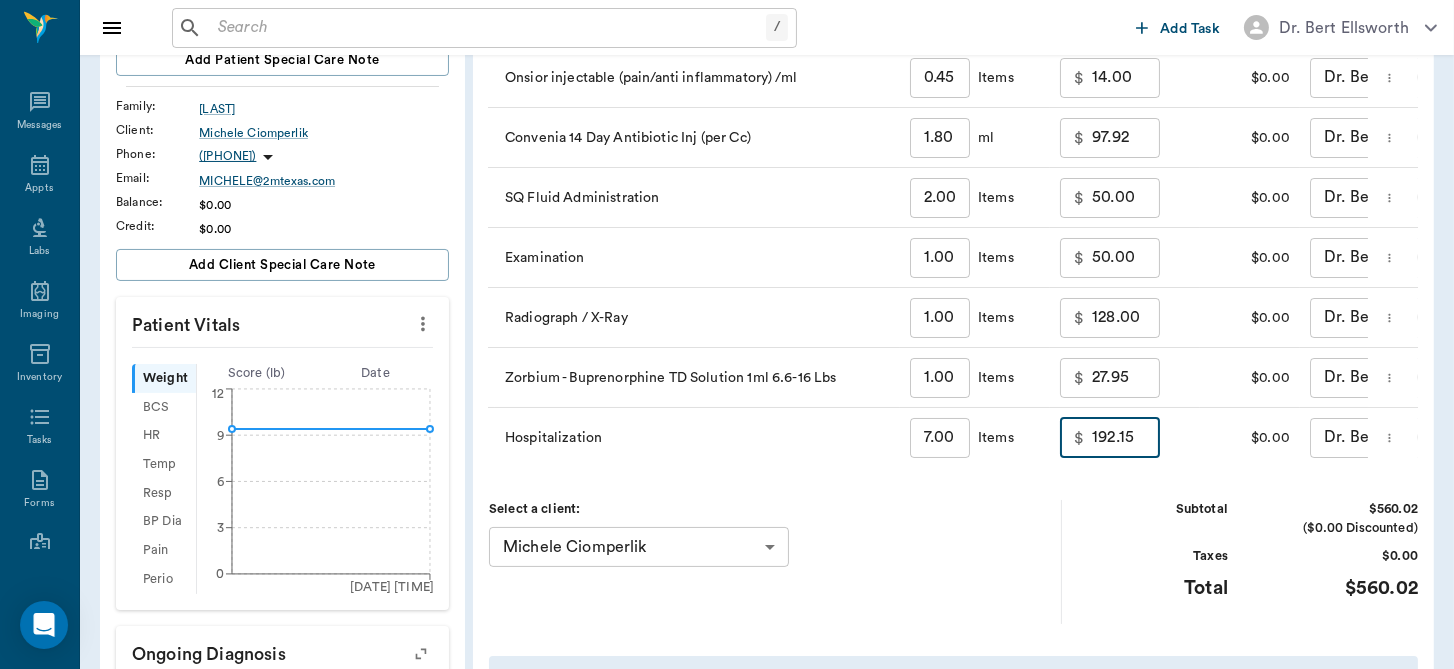 click on "192.15" at bounding box center [1126, 438] 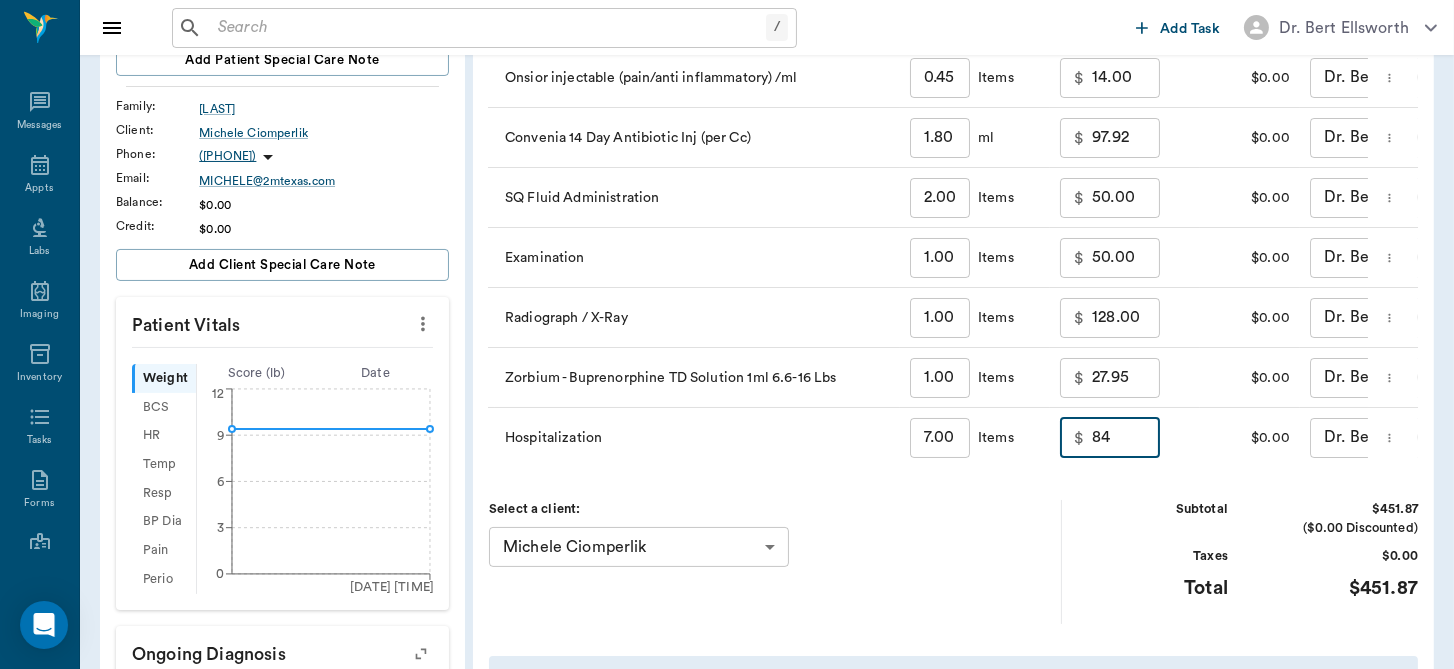 type on "84.00" 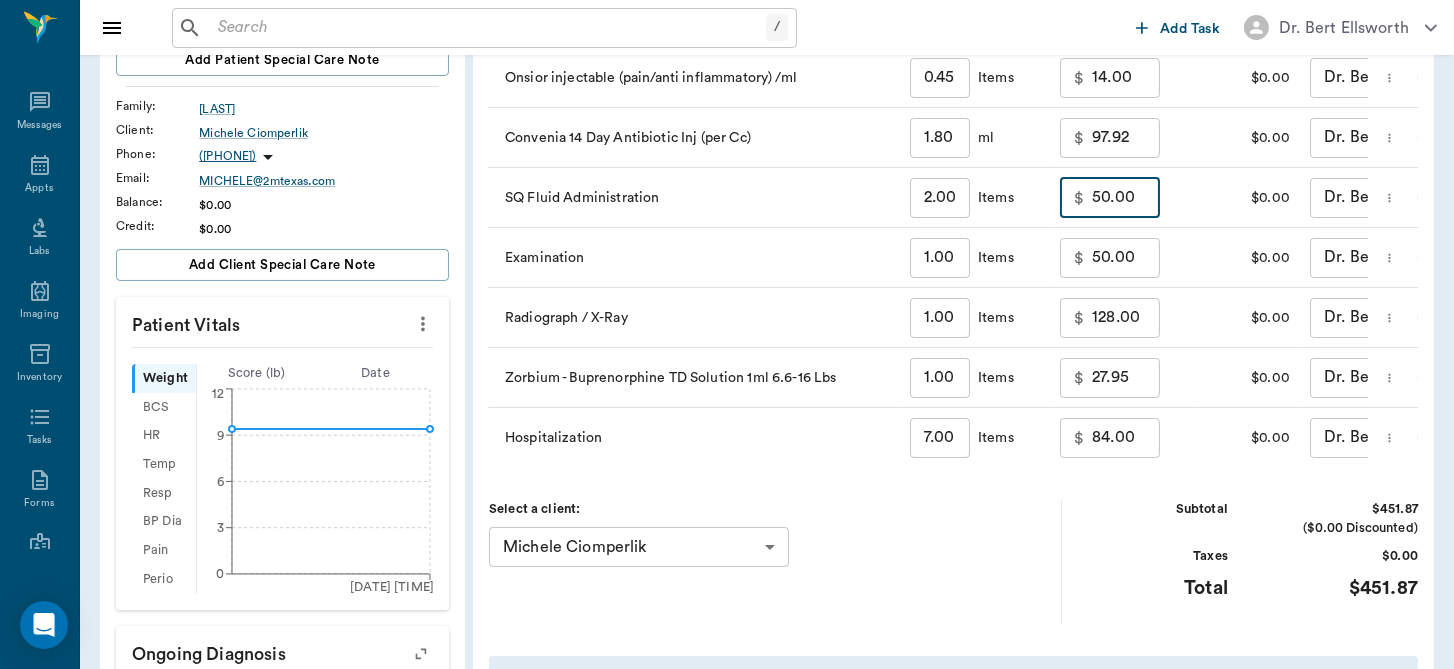 click on "50.00" at bounding box center (1126, 198) 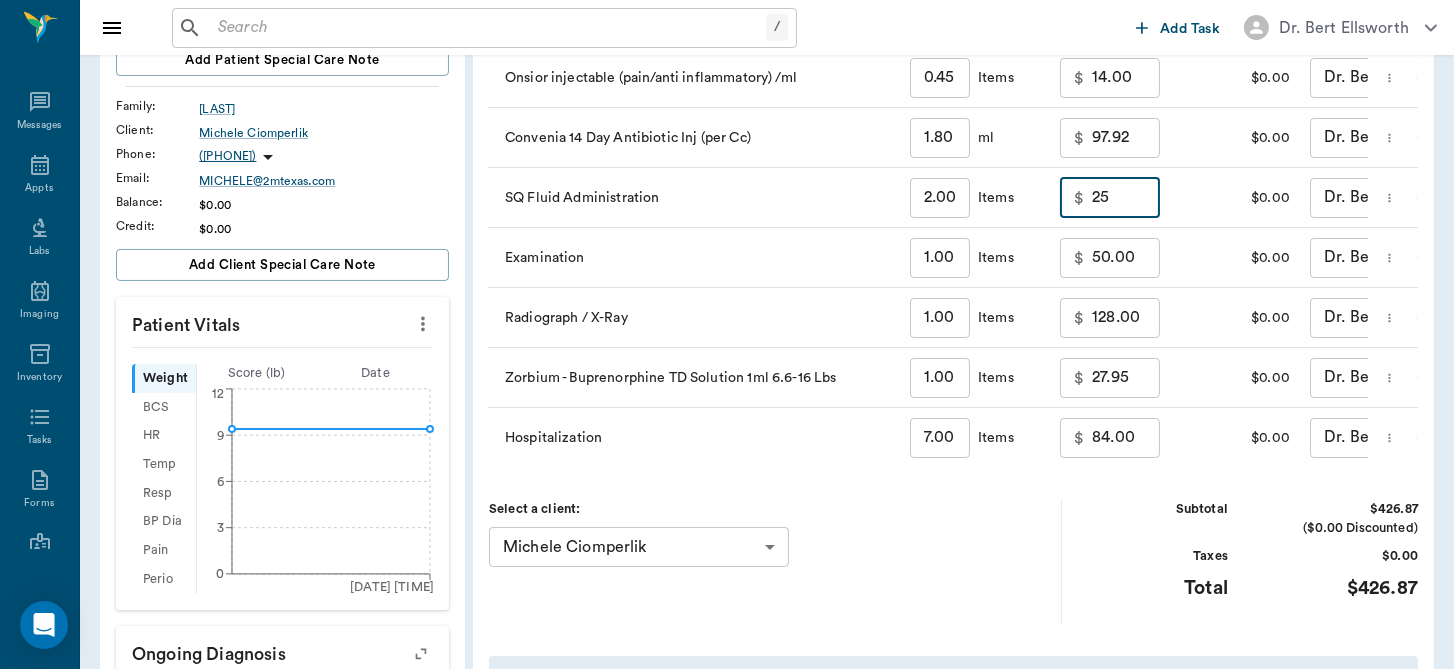 type on "25.00" 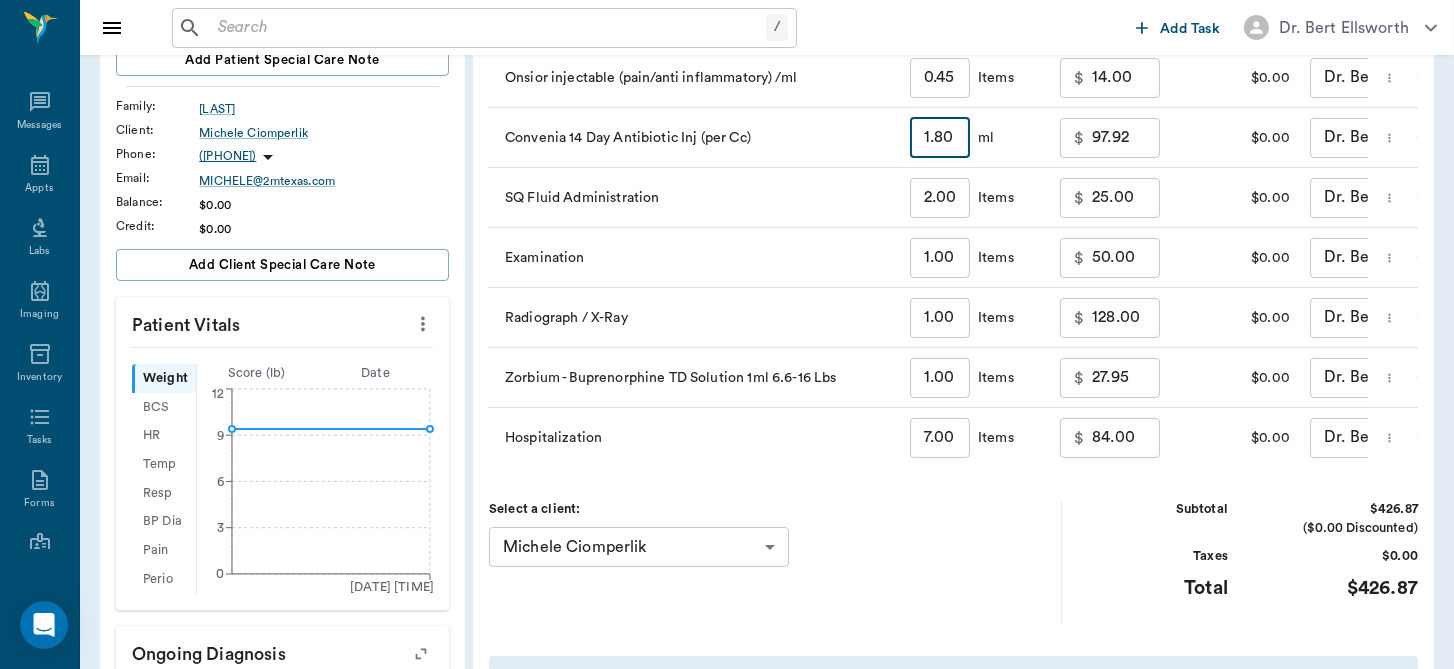 click on "1.80" at bounding box center [940, 138] 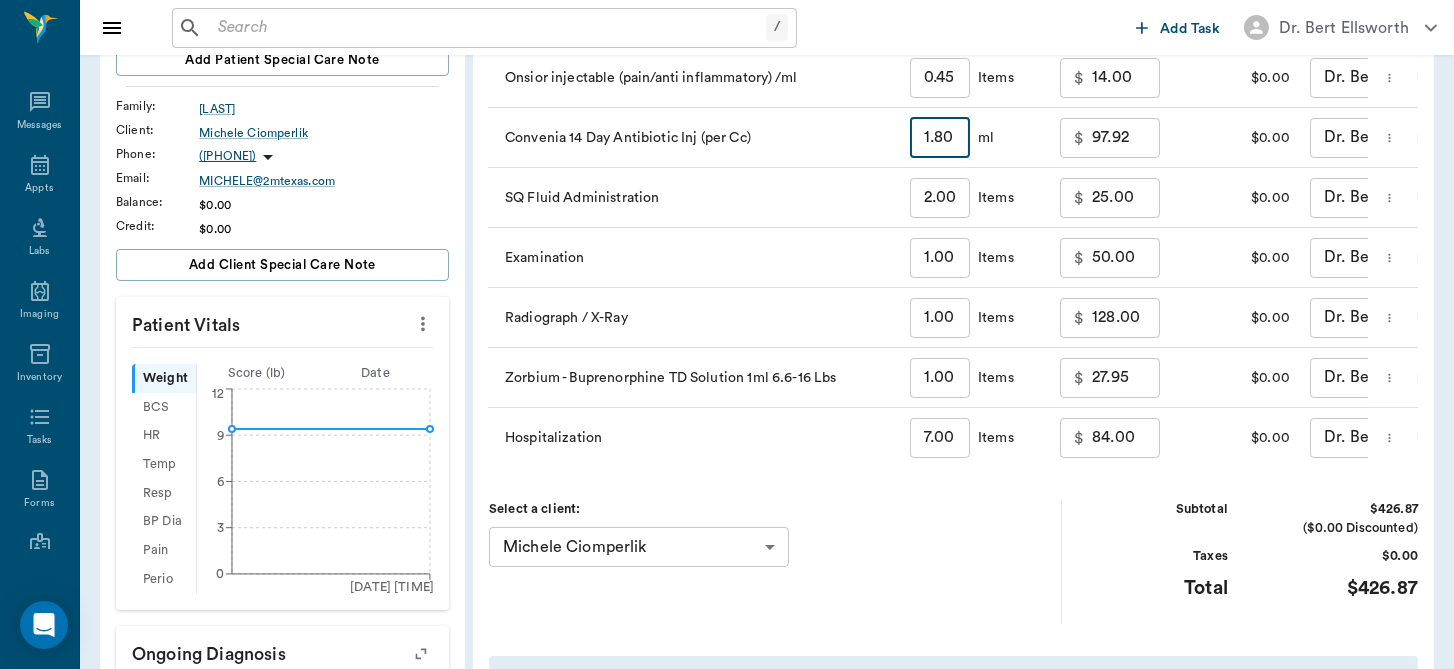 type on "." 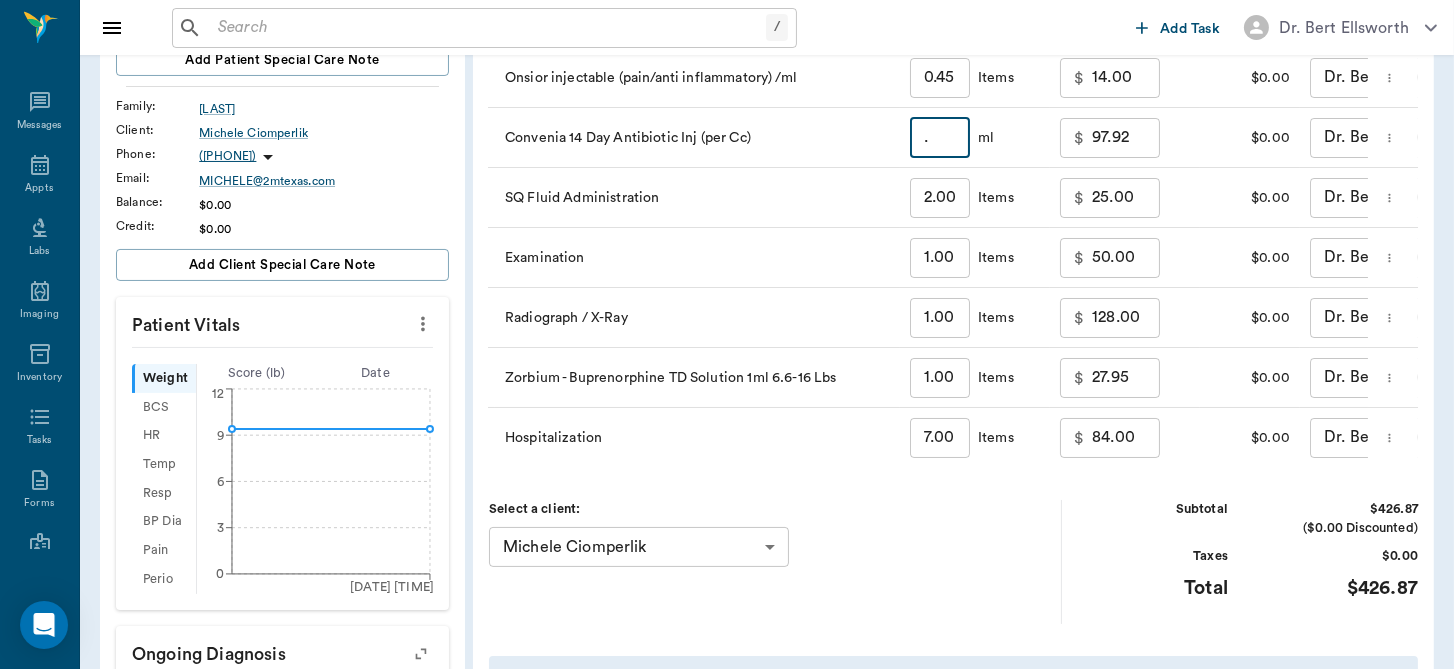 type on "0.00" 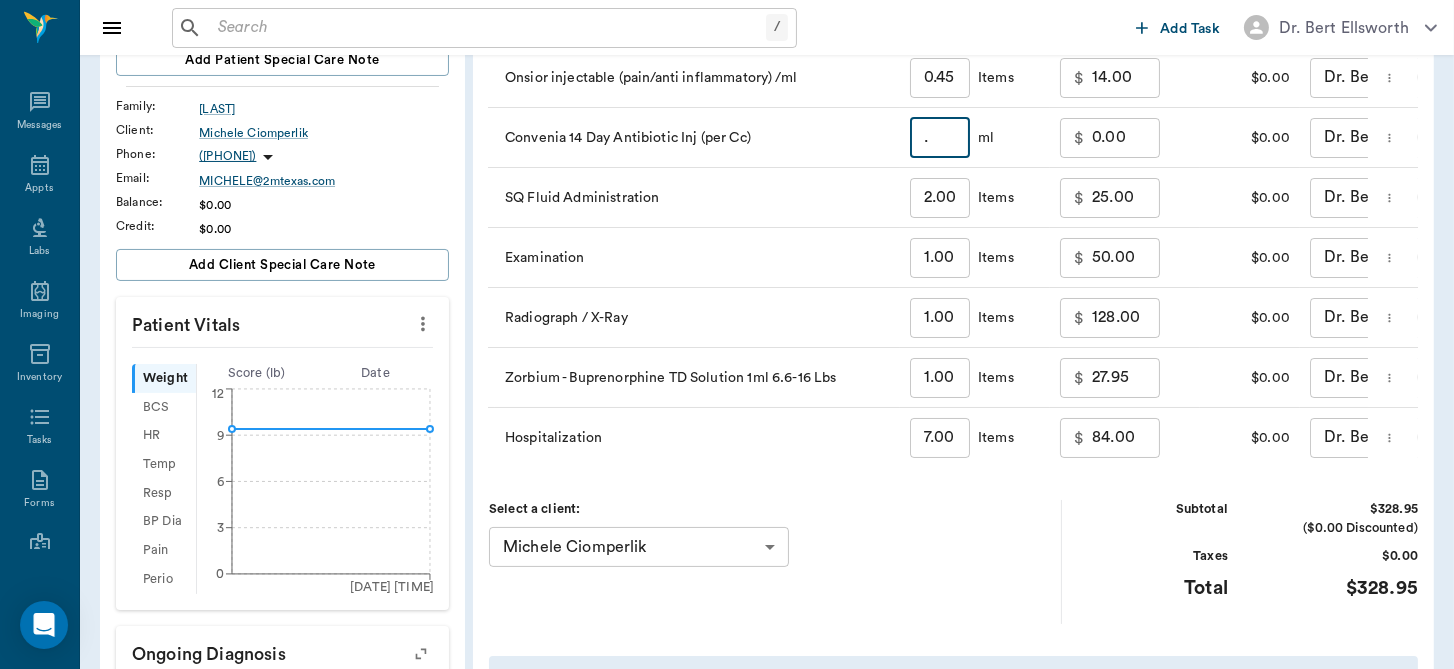 type on ".4" 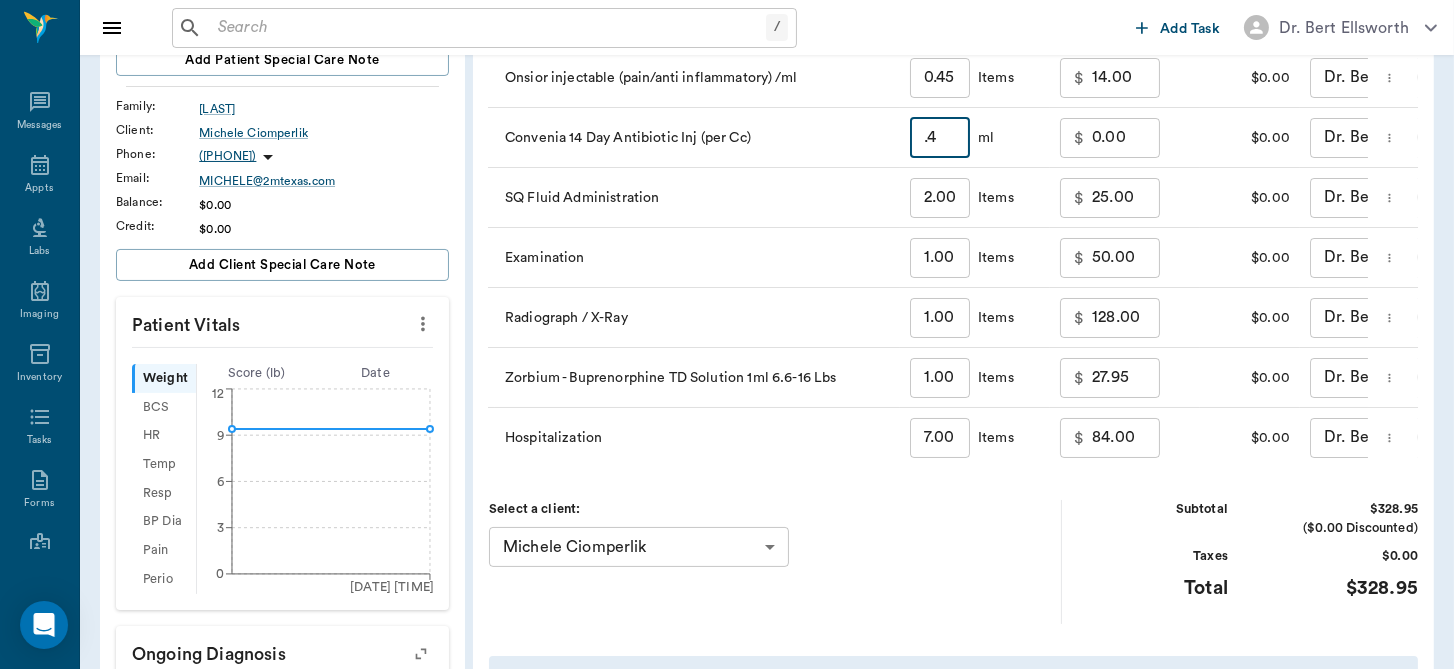 type on "21.76" 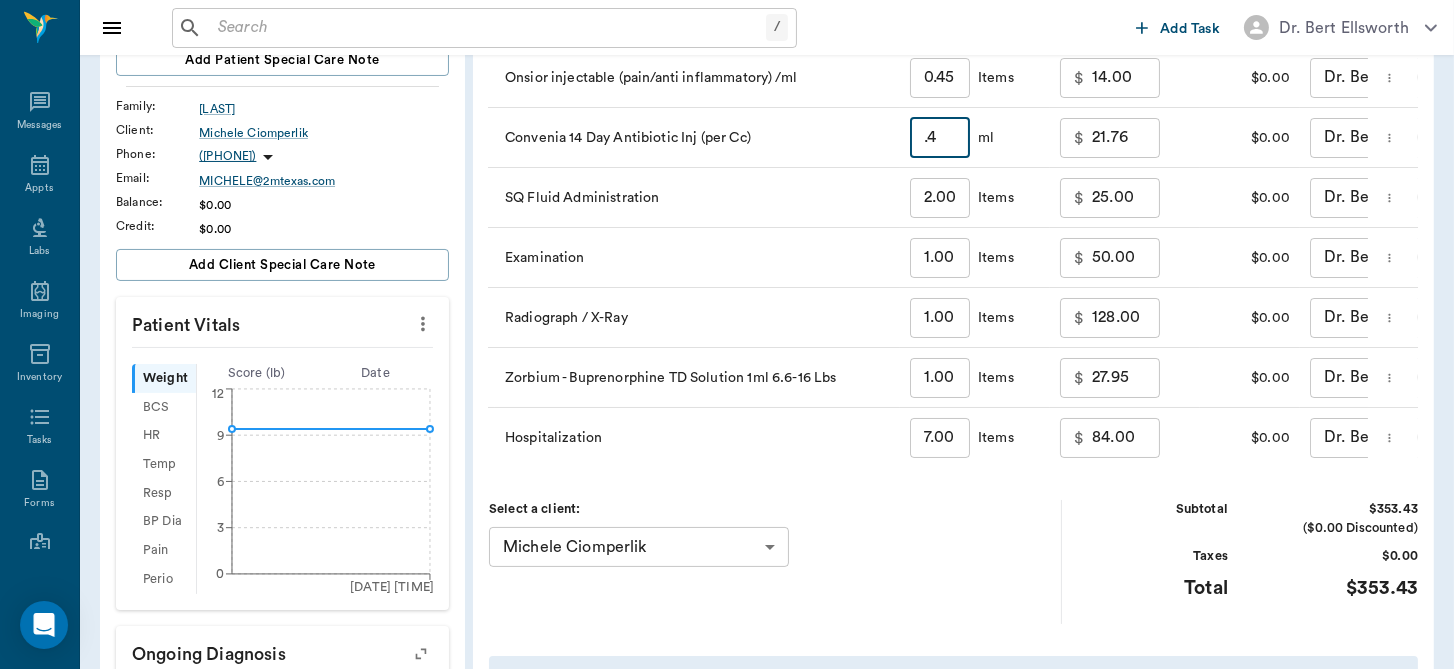 type on ".45" 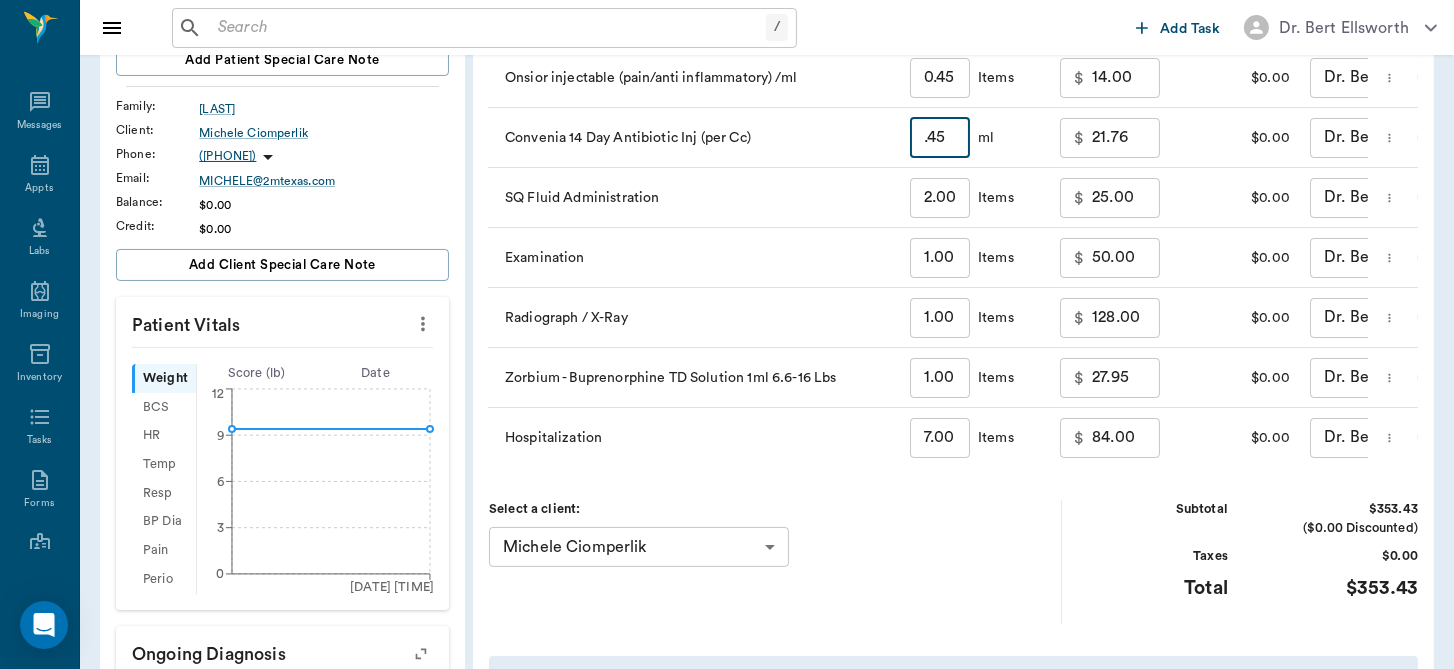 type on "24.48" 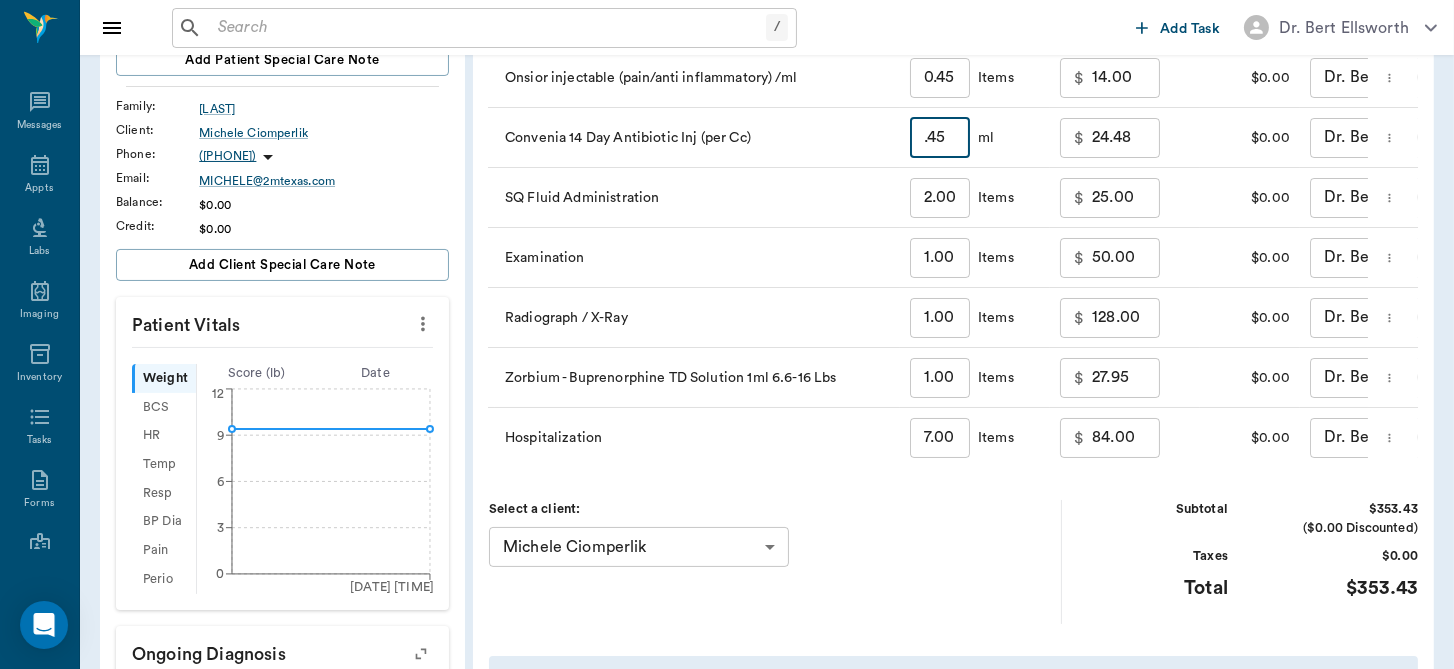 type on ".45" 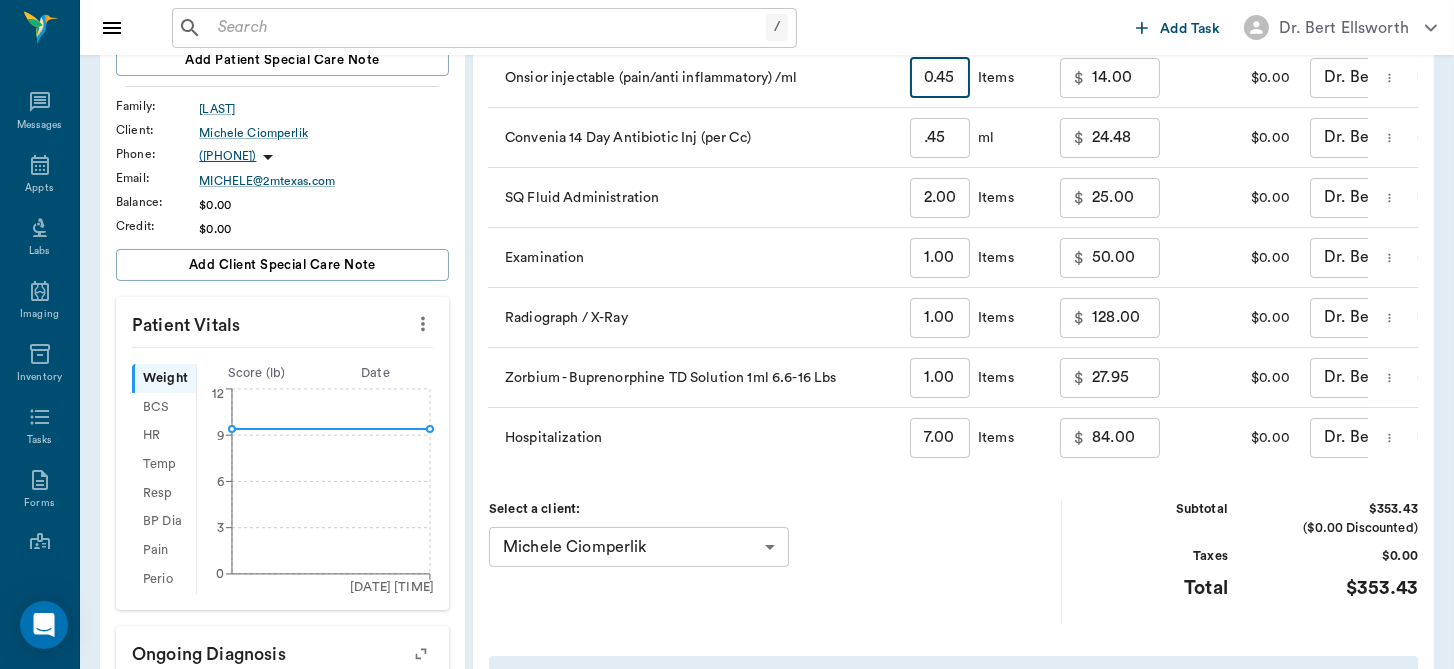 type on "1" 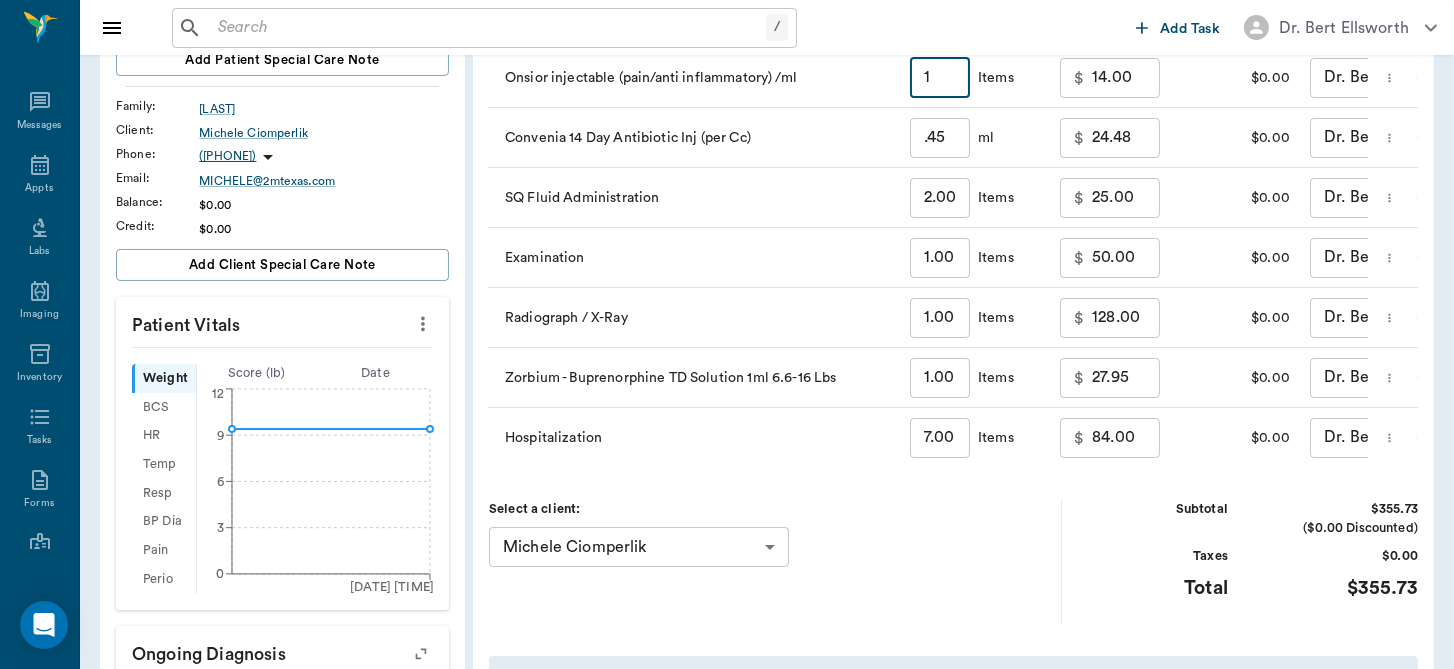 type on "16.30" 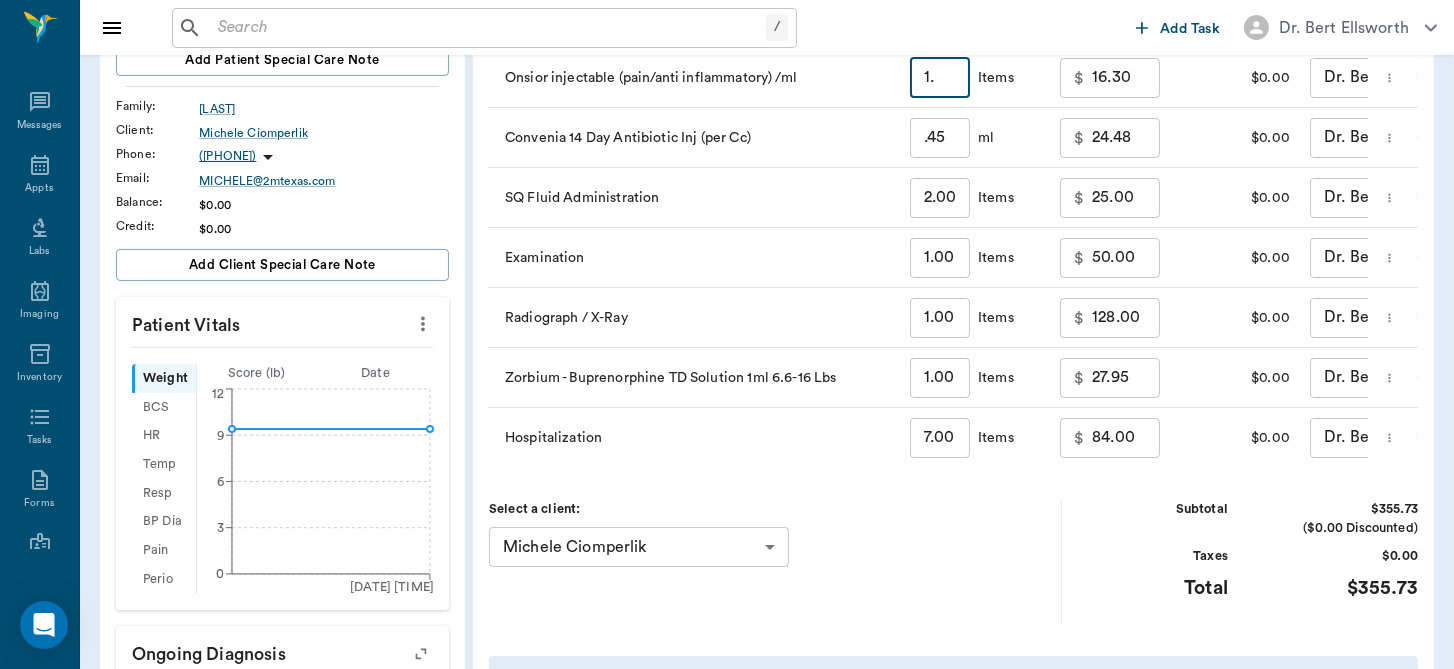type on "1.8" 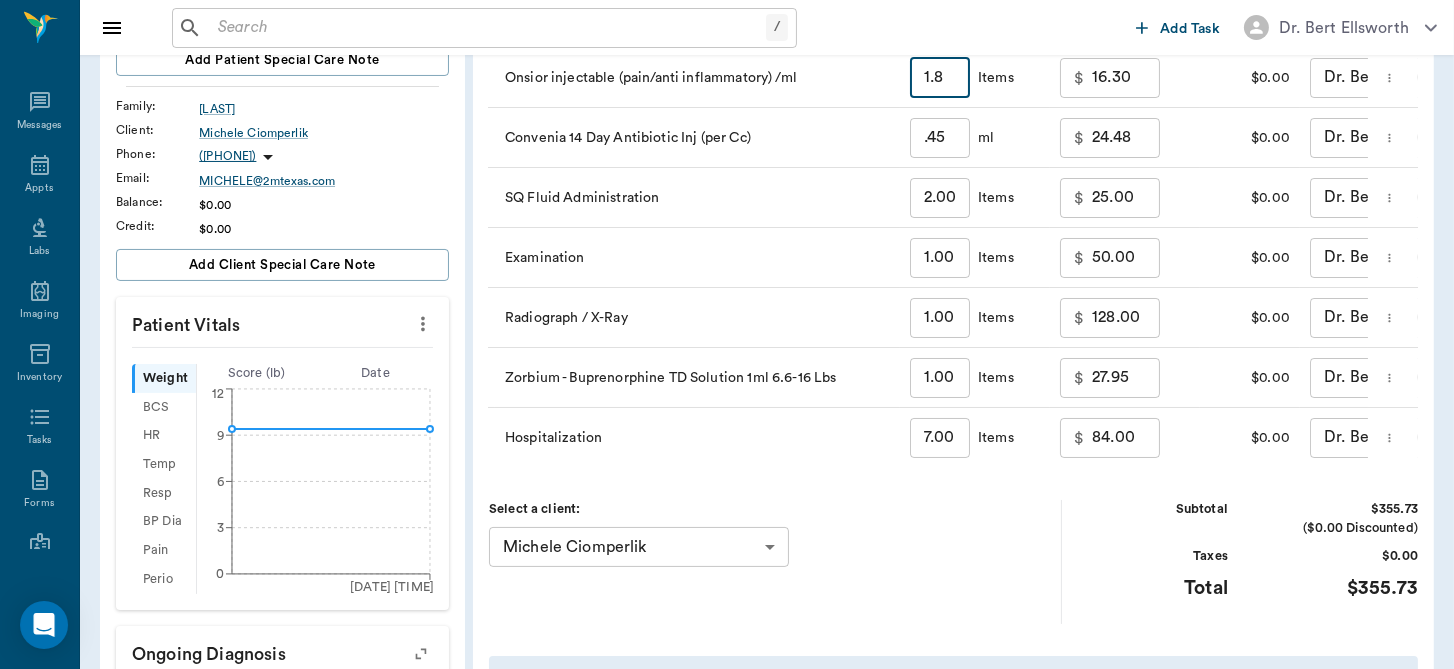 type on "26.94" 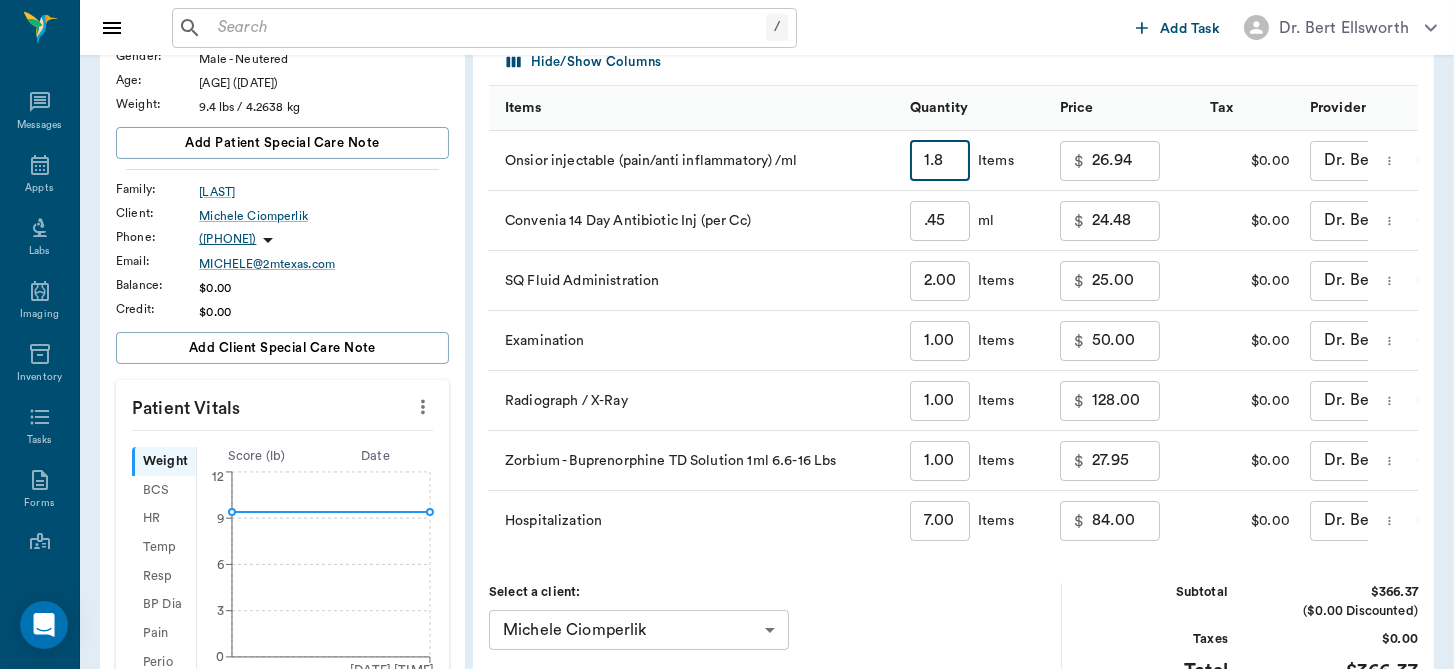 scroll, scrollTop: 194, scrollLeft: 0, axis: vertical 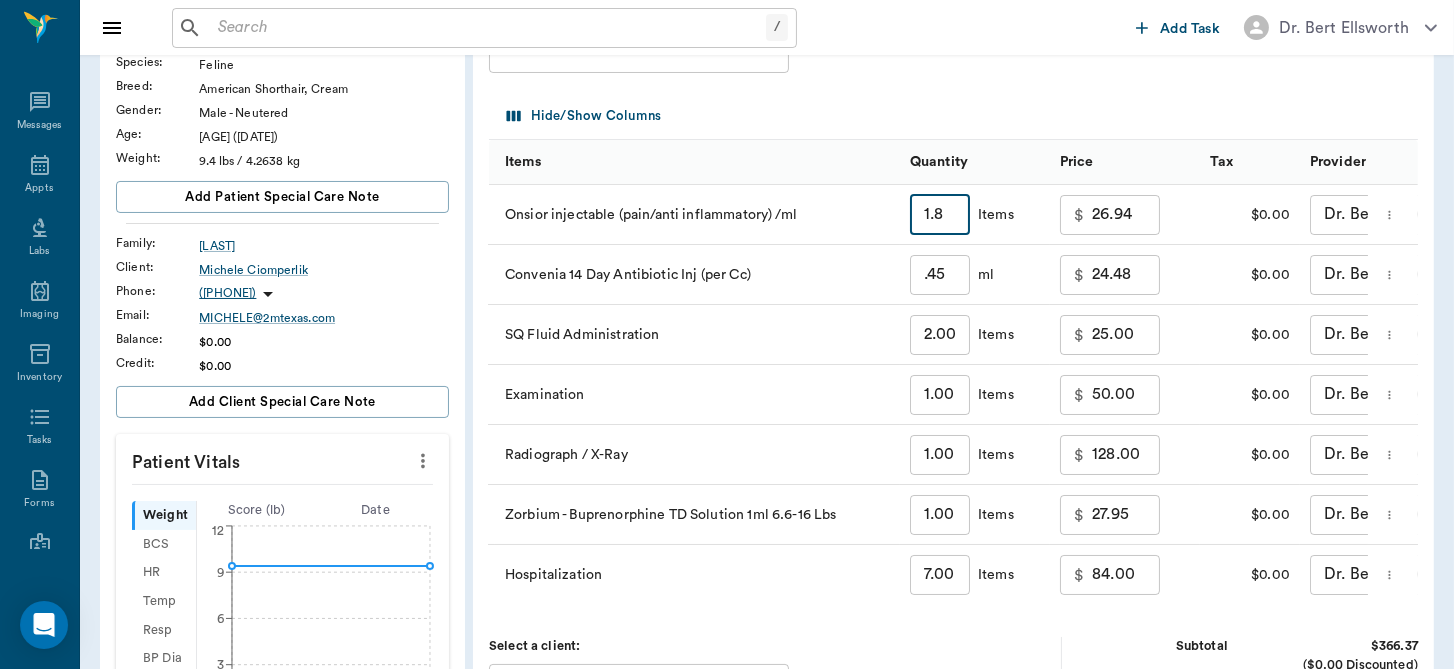 type on "1.8" 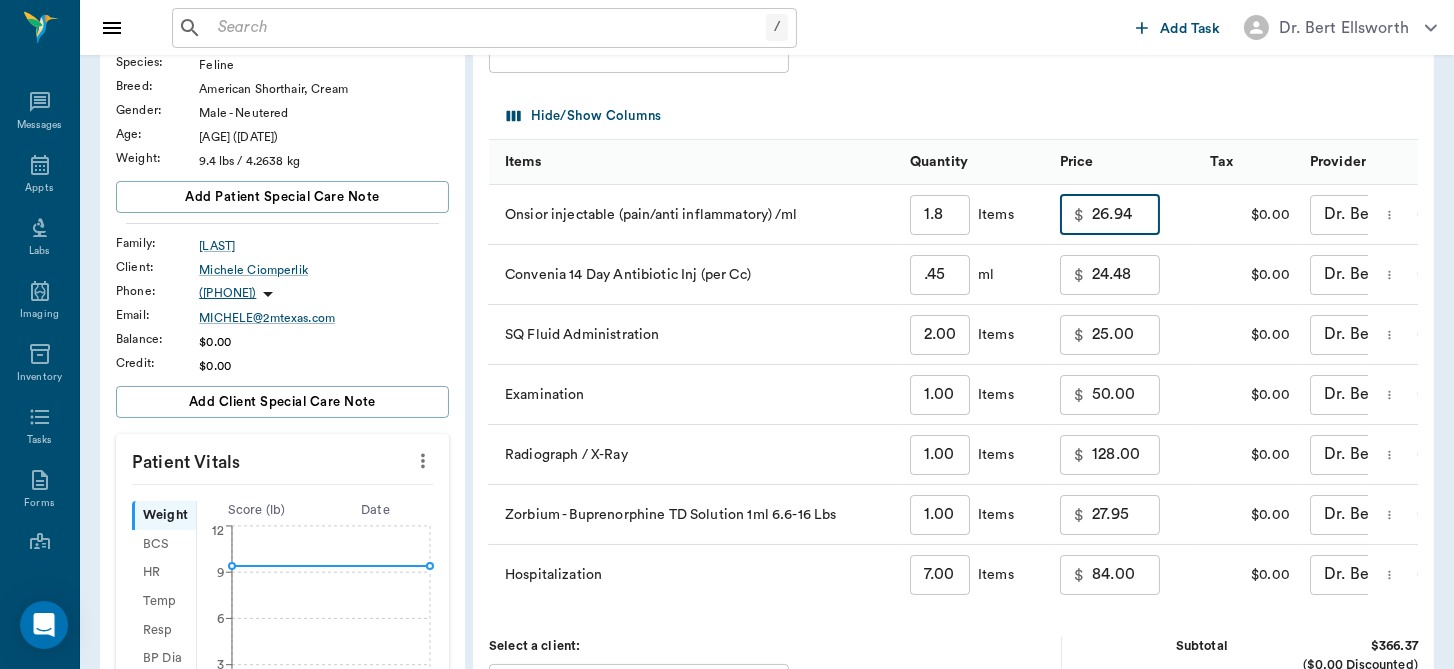 click on "26.94" at bounding box center (1126, 215) 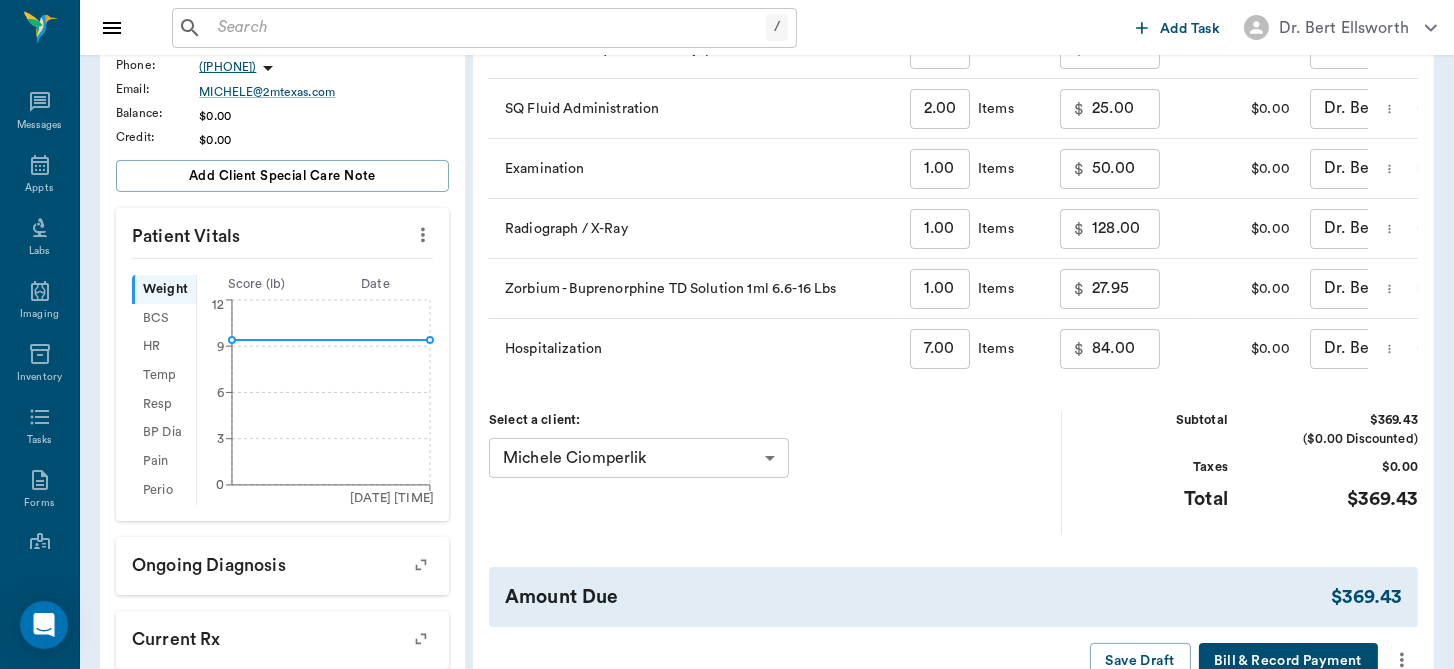 scroll, scrollTop: 558, scrollLeft: 0, axis: vertical 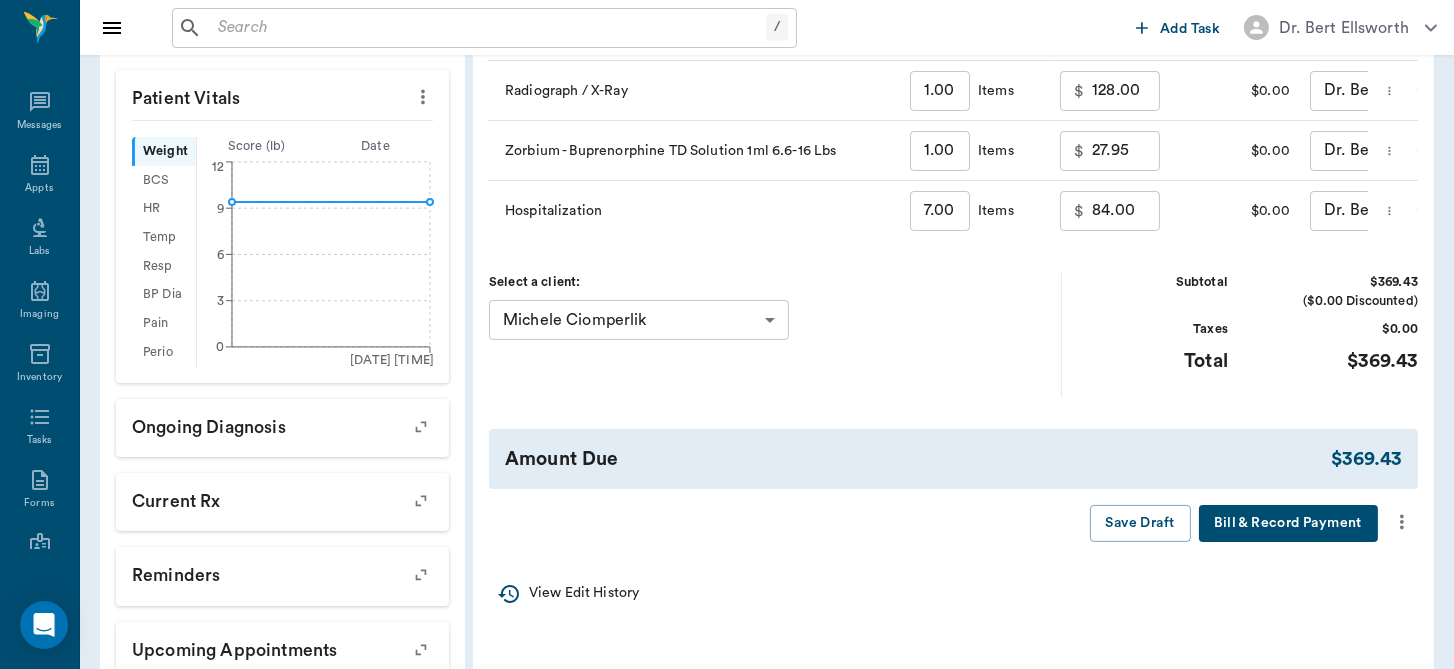type on "30.00" 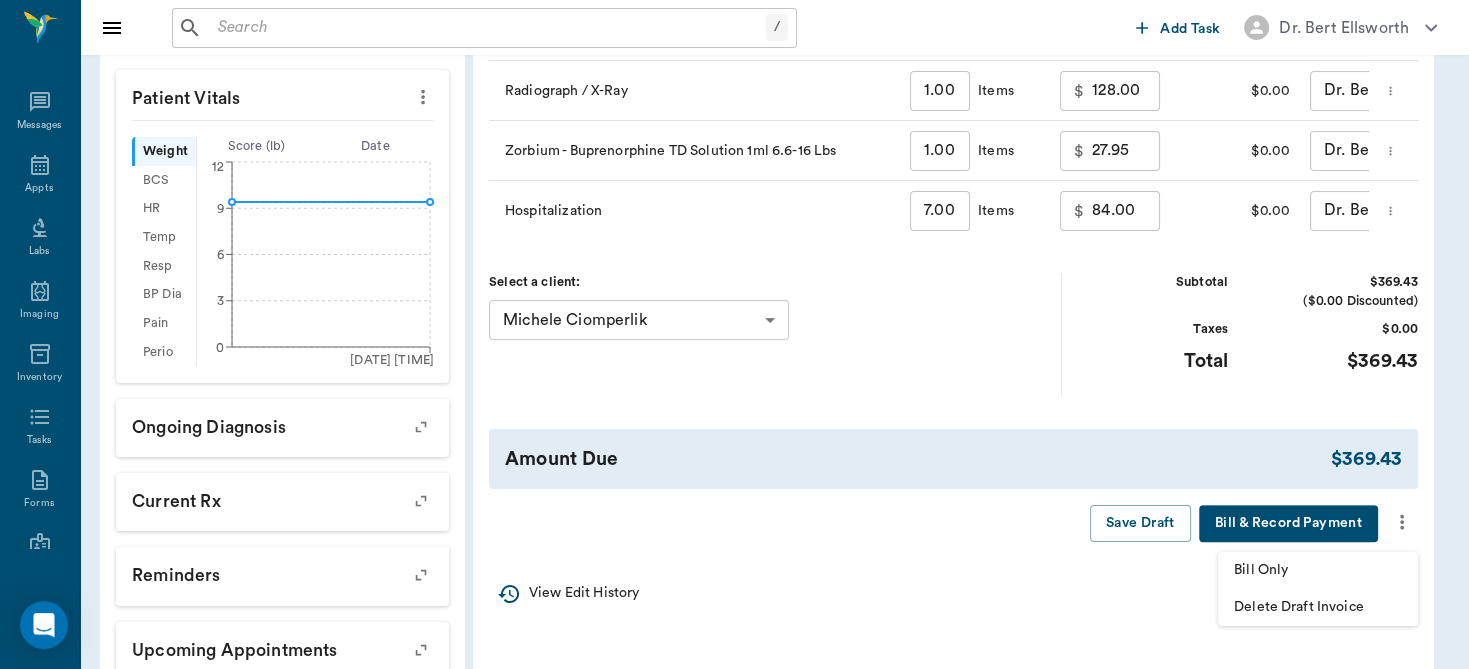 click on "Bill Only" at bounding box center [1318, 570] 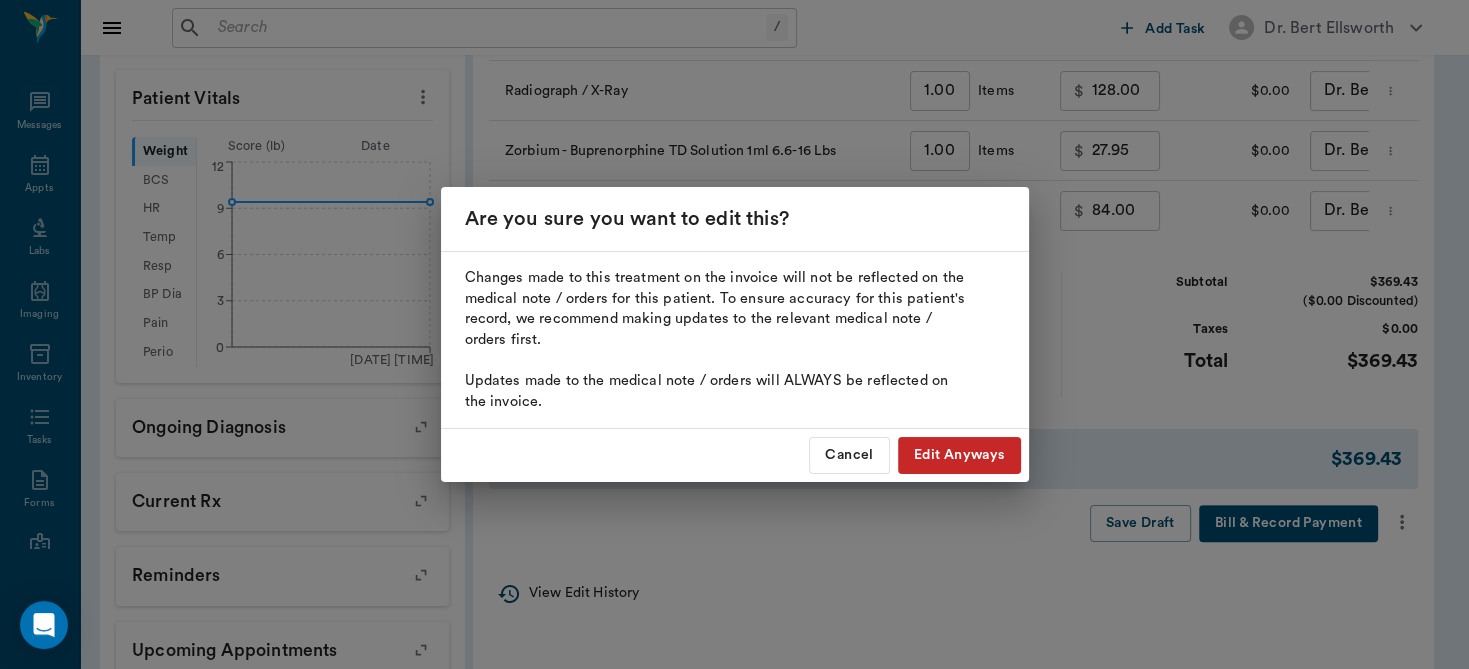 click on "Edit Anyways" at bounding box center [959, 455] 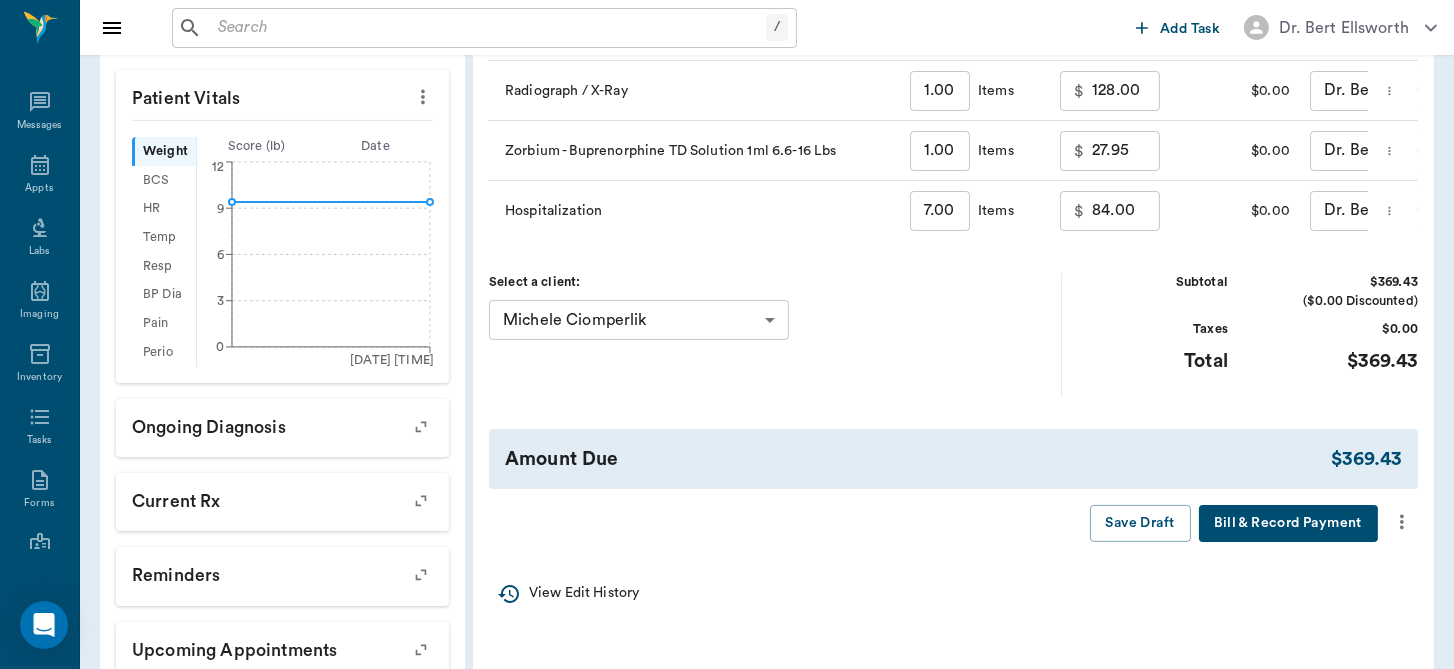 type on "1.80" 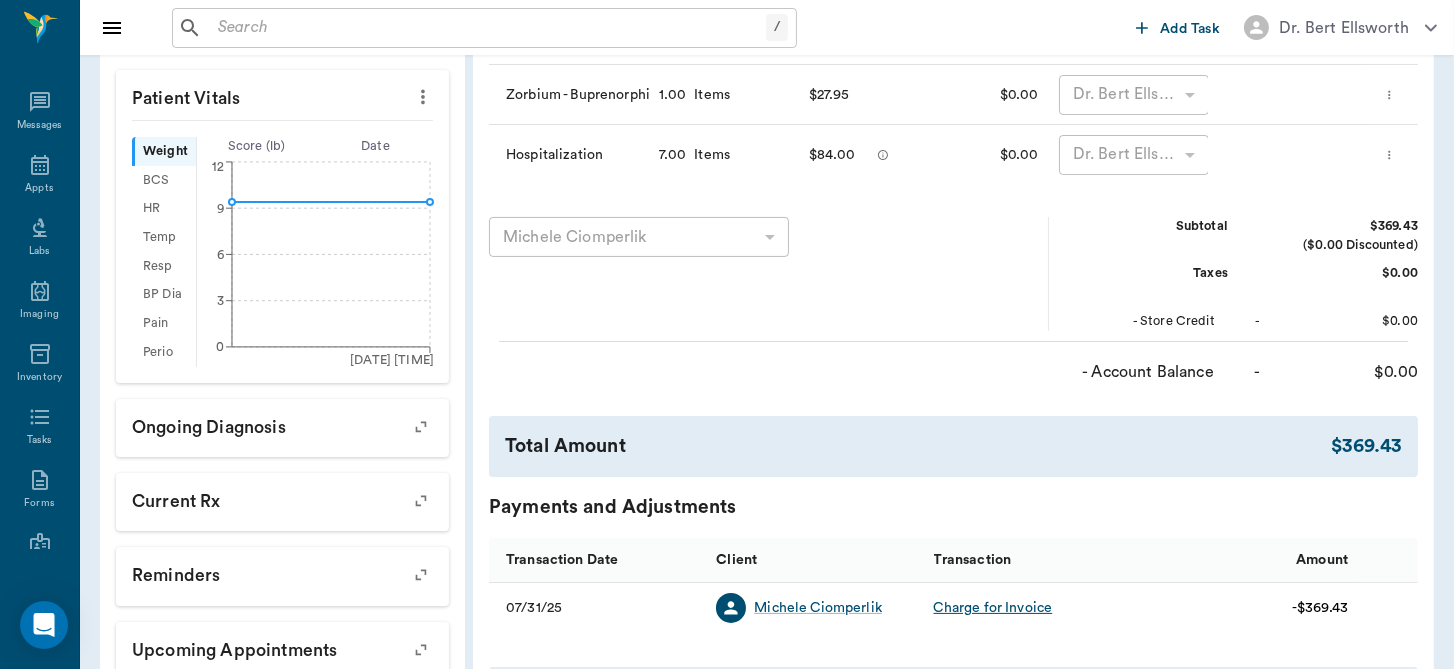 scroll, scrollTop: 0, scrollLeft: 0, axis: both 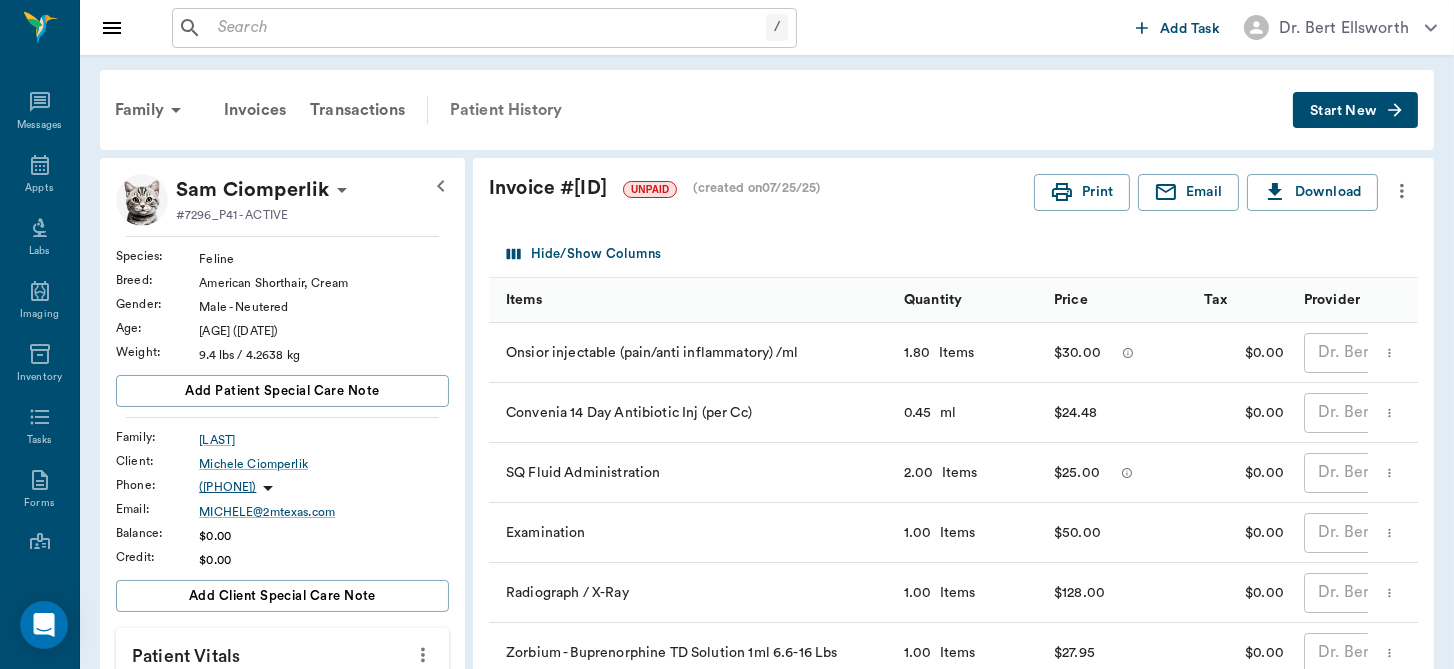 click on "Patient History" at bounding box center [506, 110] 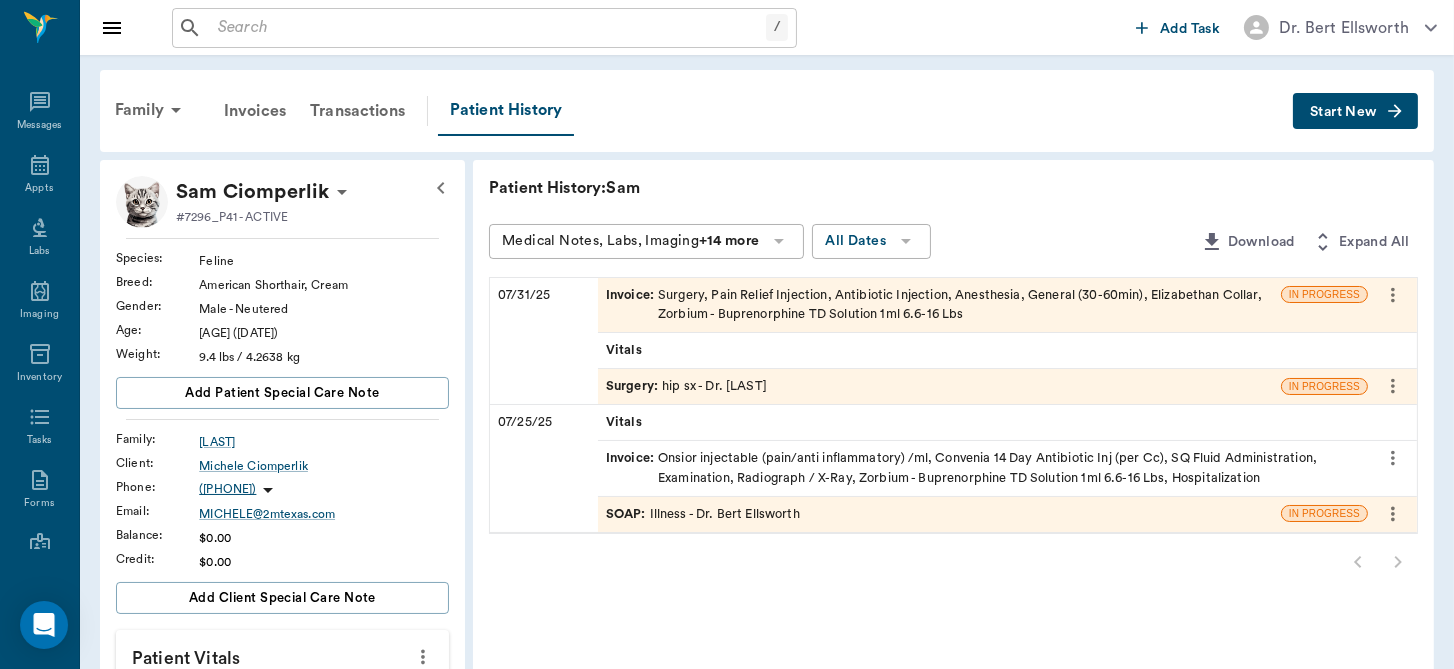 click on "Surgery : hip sx - Dr. Bert Ellsworth" at bounding box center [686, 386] 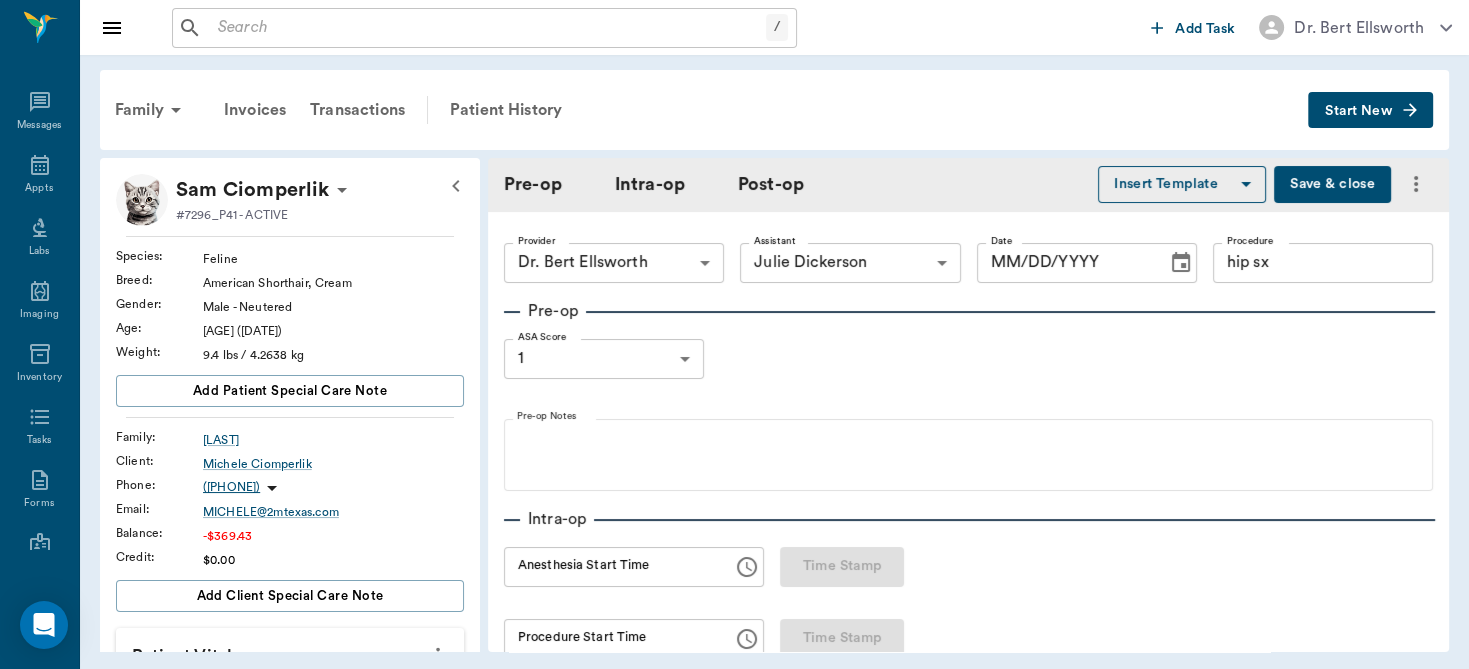 type on "63ec2f075fda476ae8351a4d" 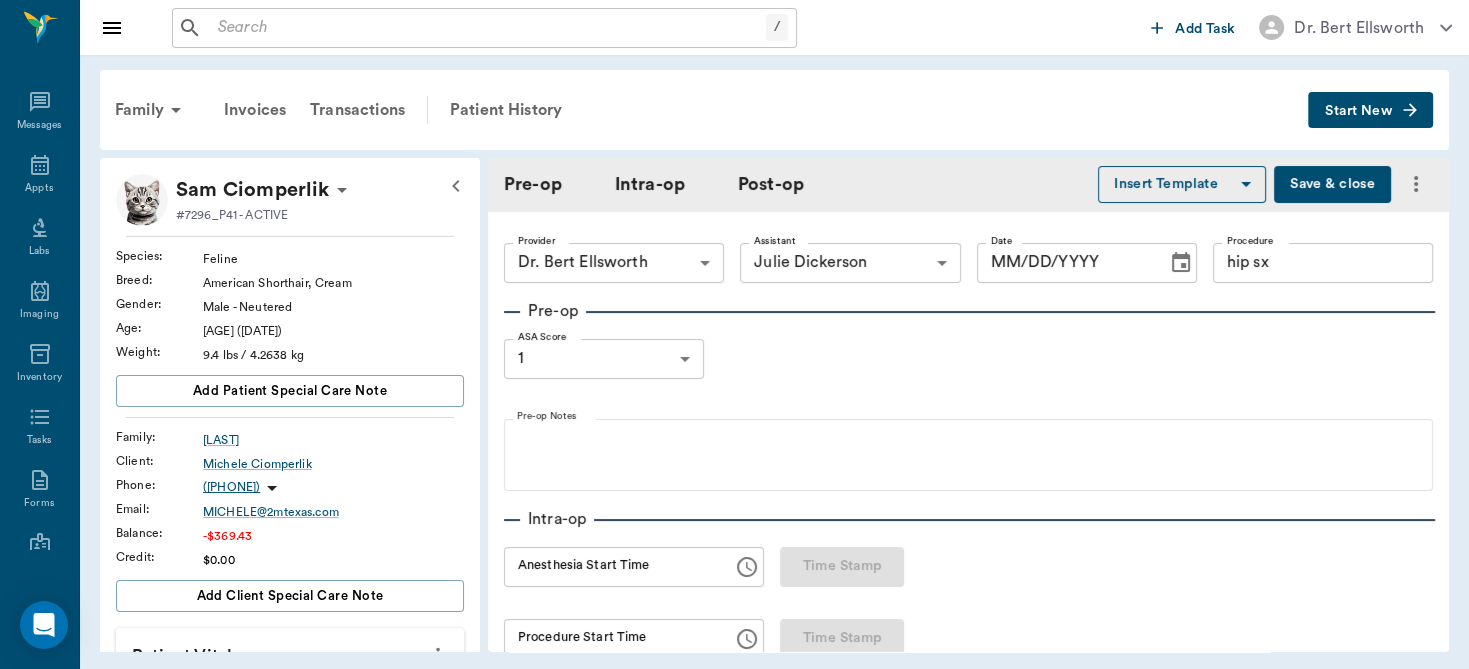 type on "63ec2e7e52e12b0ba117b124" 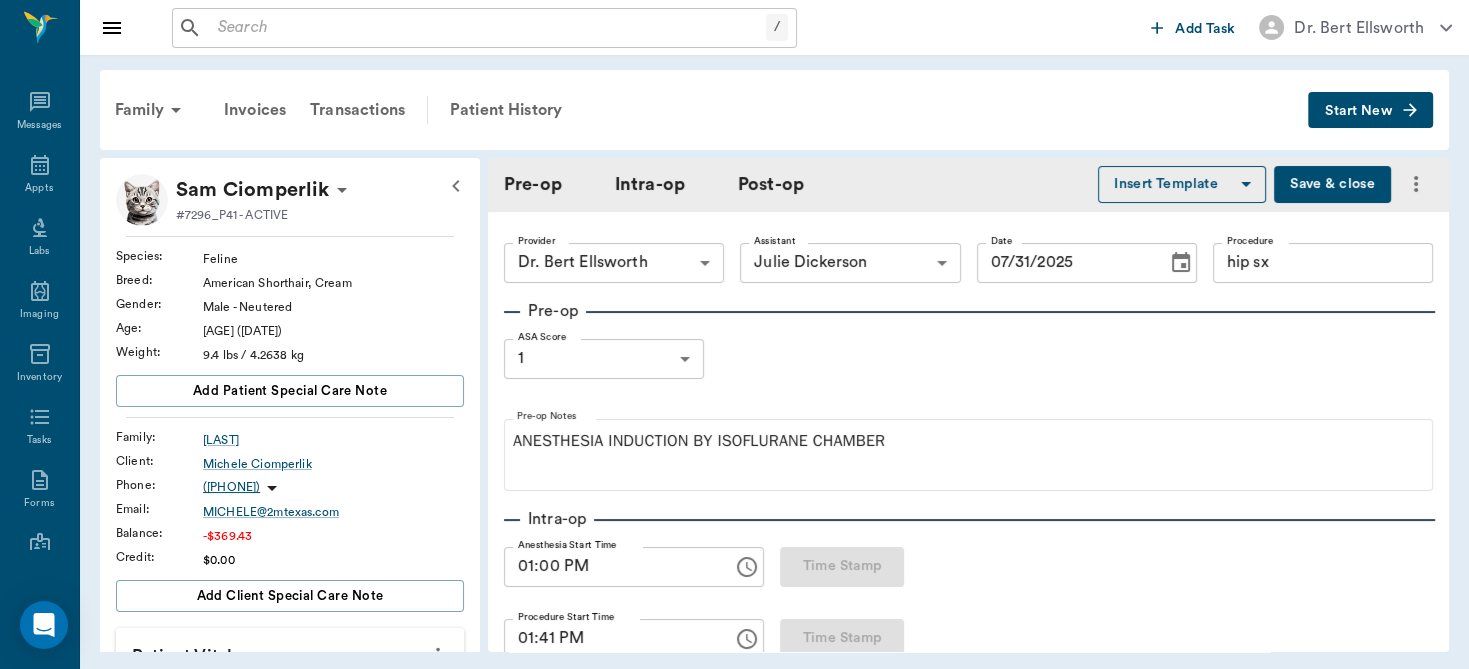 type on "07/31/2025" 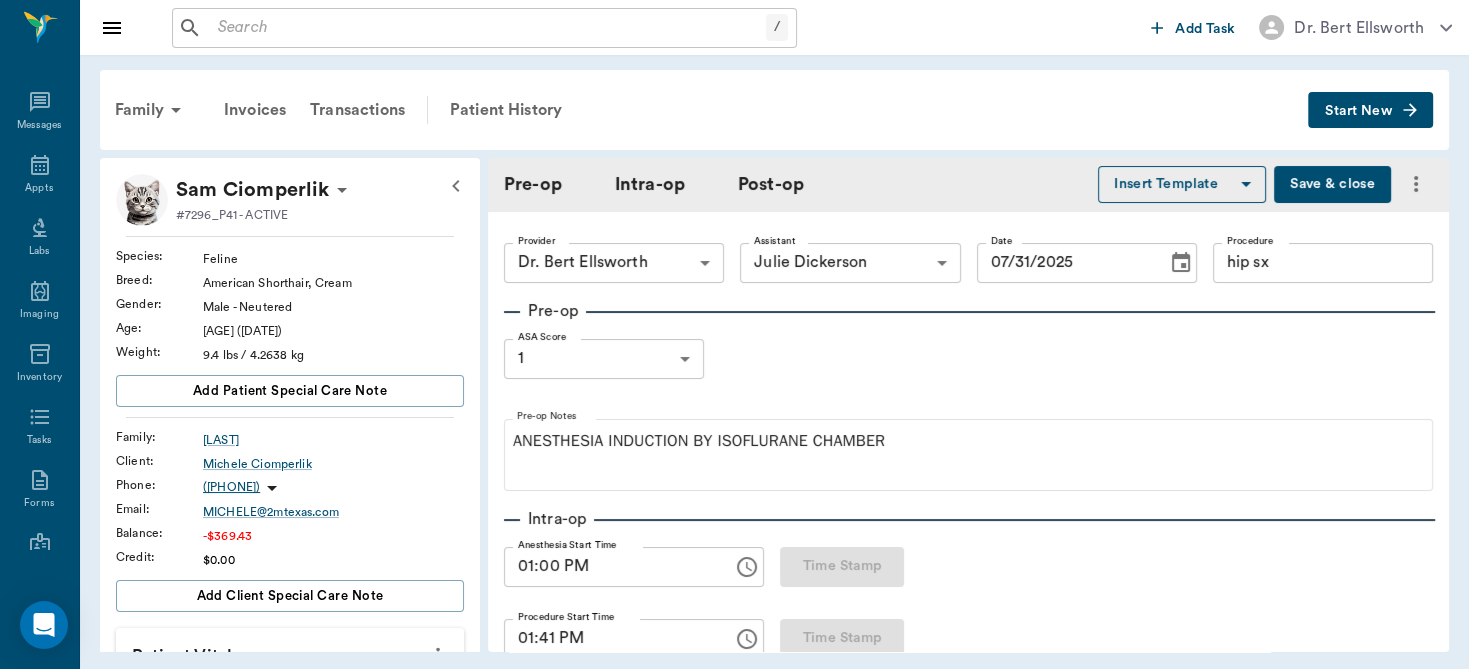 type on "01:00 PM" 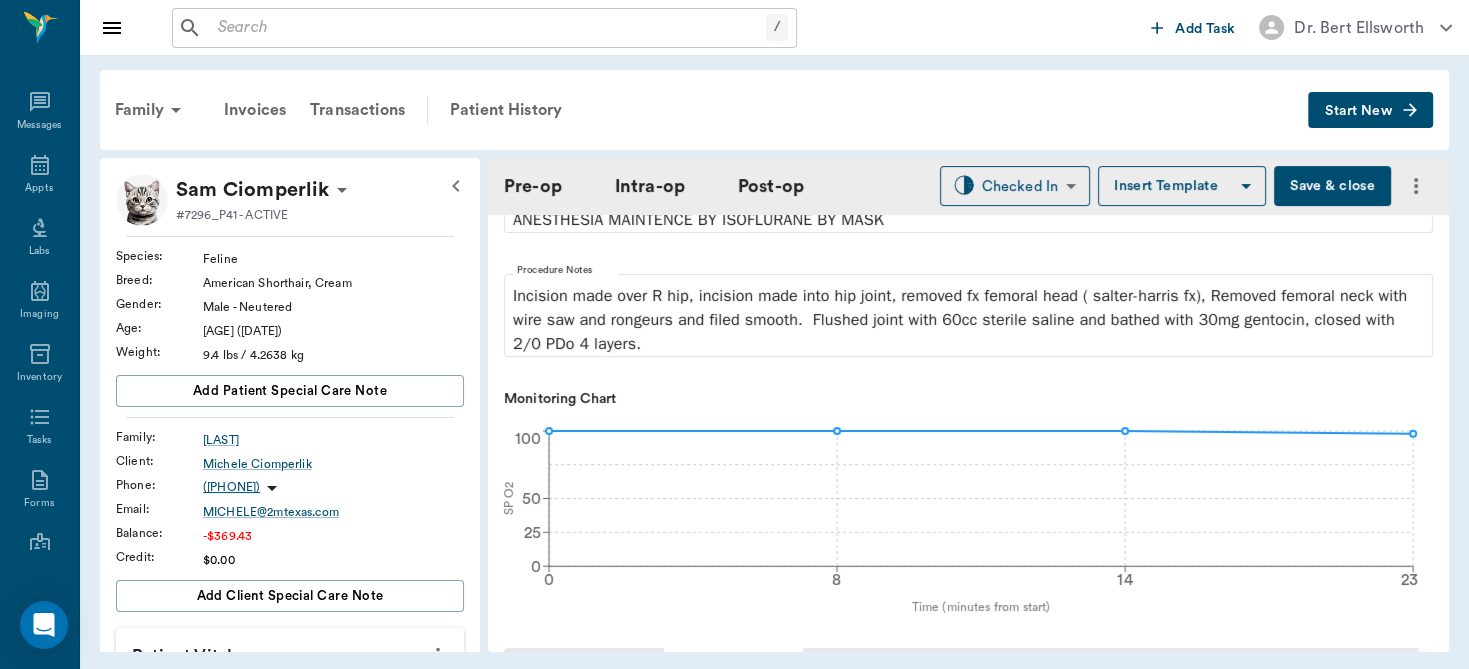 scroll, scrollTop: 0, scrollLeft: 0, axis: both 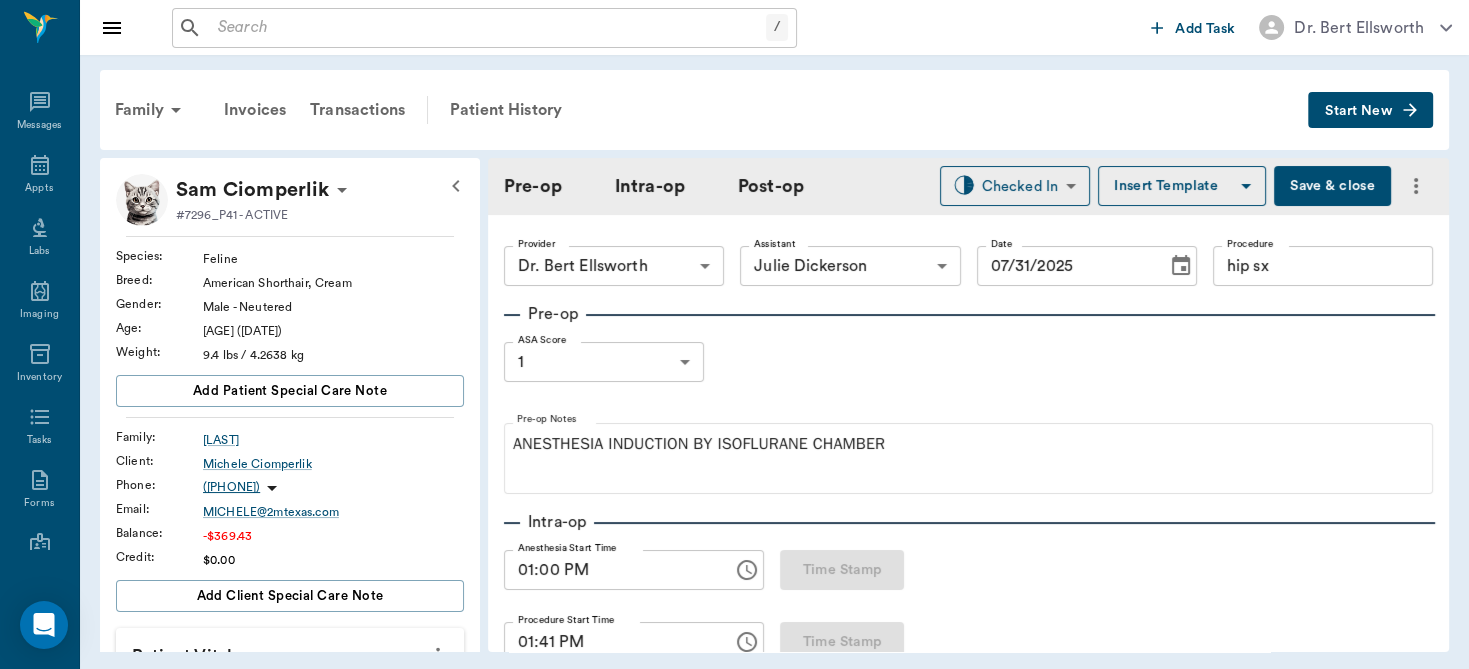 click on "hip sx" at bounding box center [1323, 266] 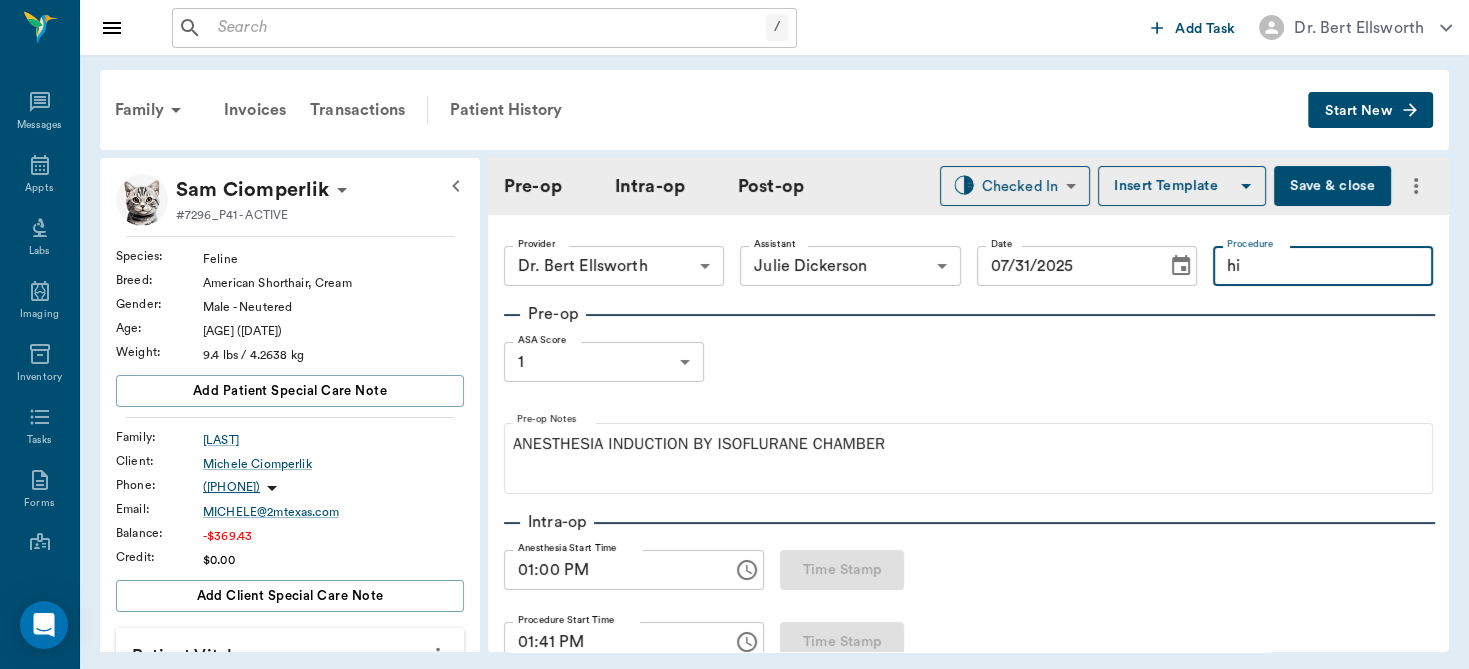 type on "h" 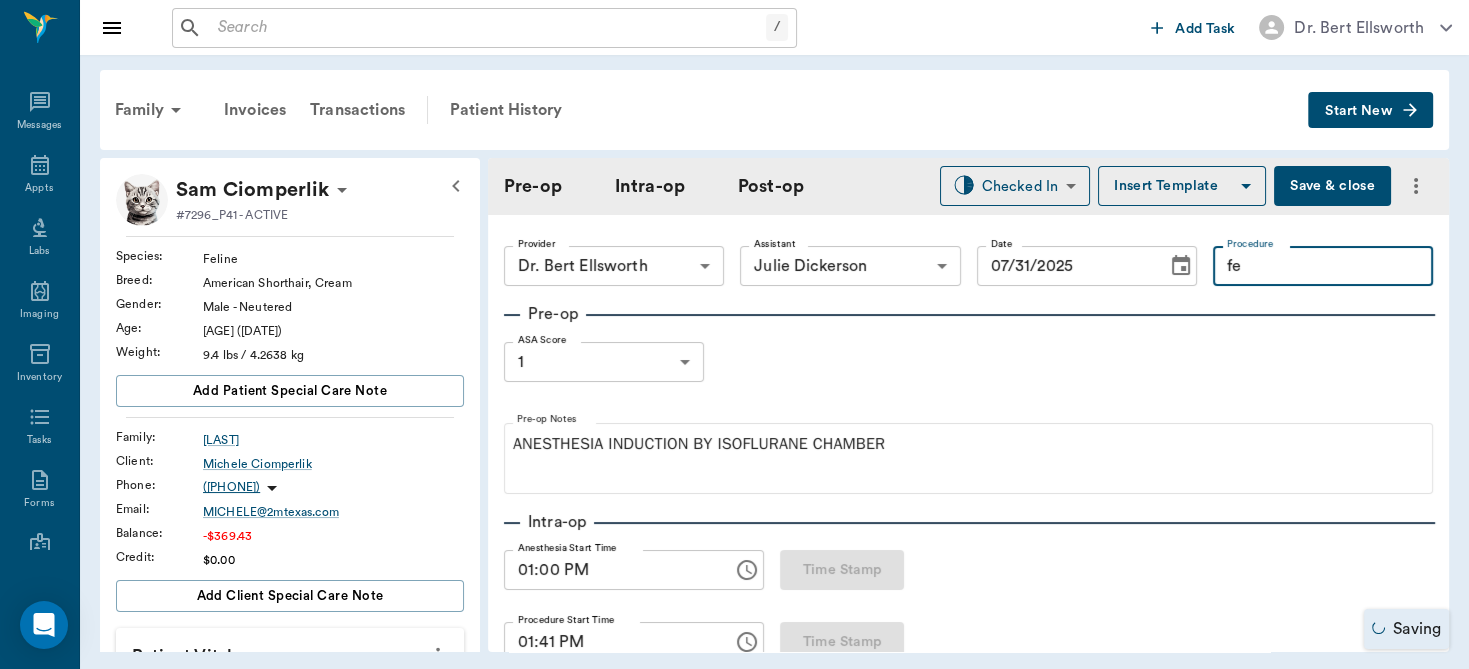 type on "f" 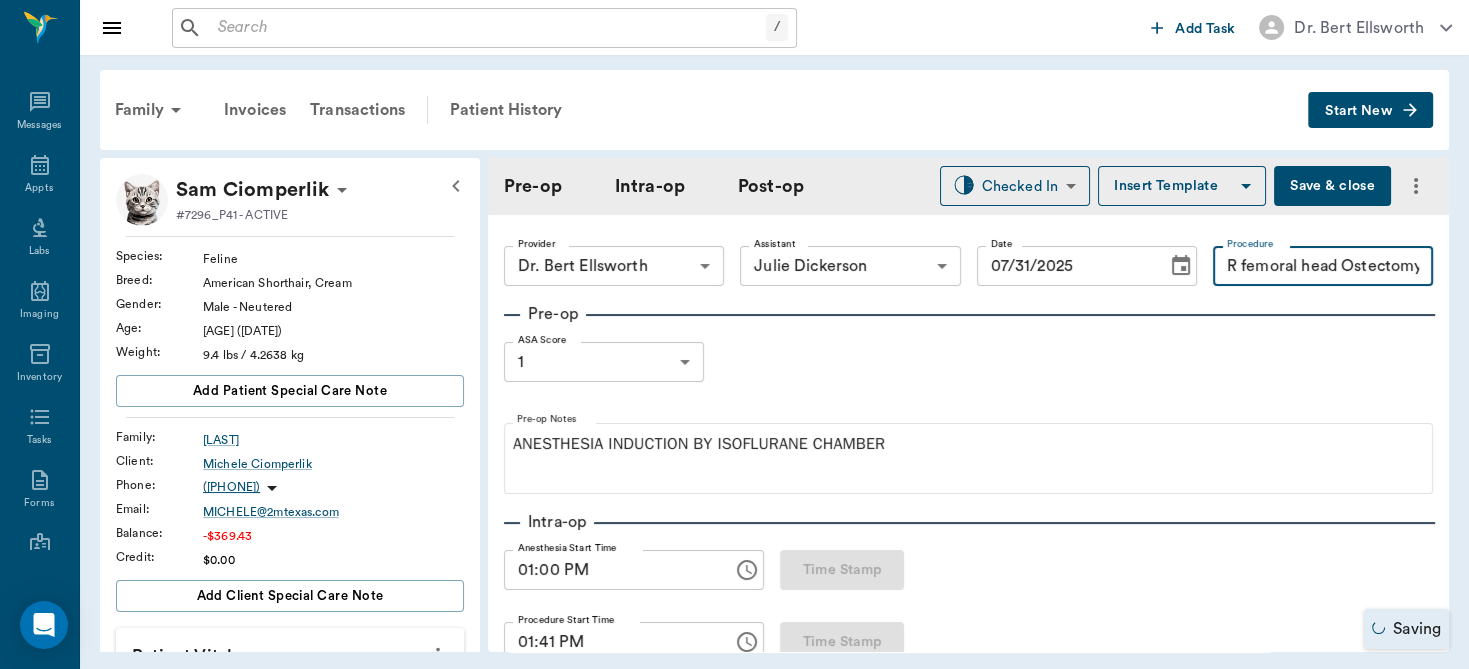 scroll, scrollTop: 0, scrollLeft: 6, axis: horizontal 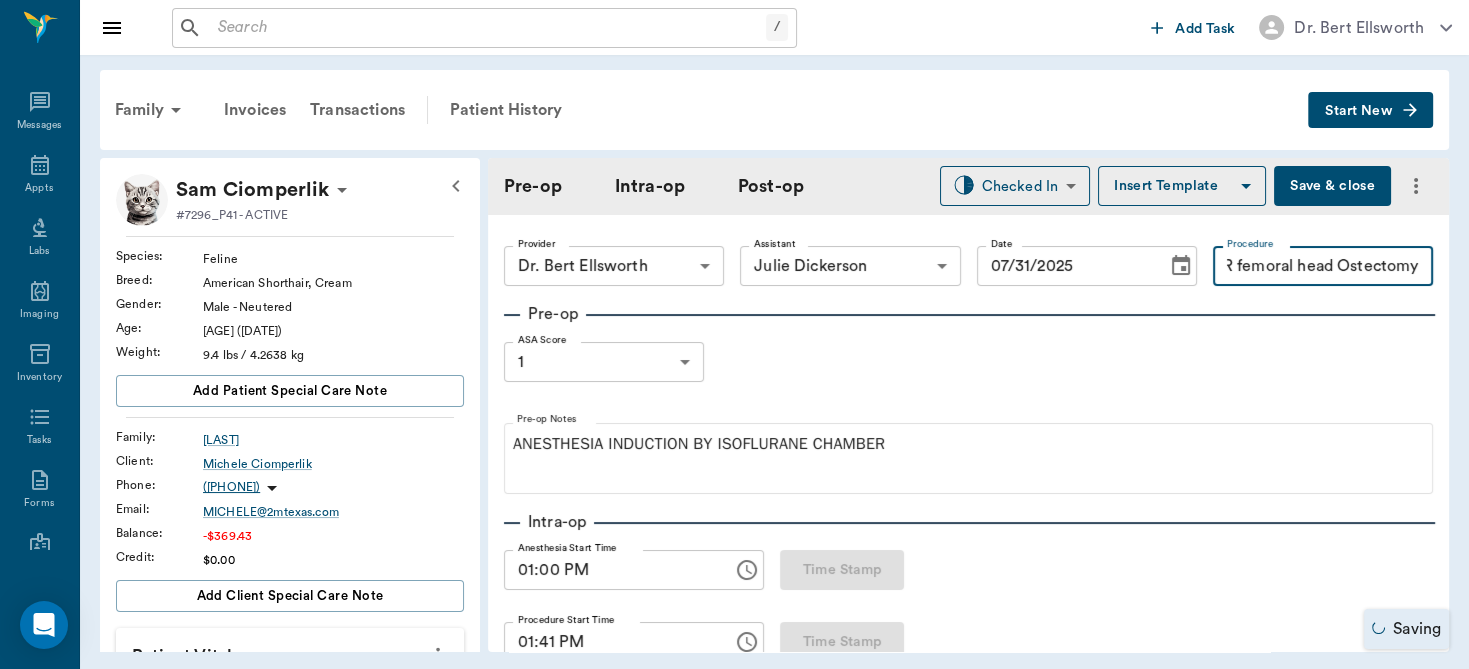 click on "R femoral head Ostectomy" at bounding box center [1323, 266] 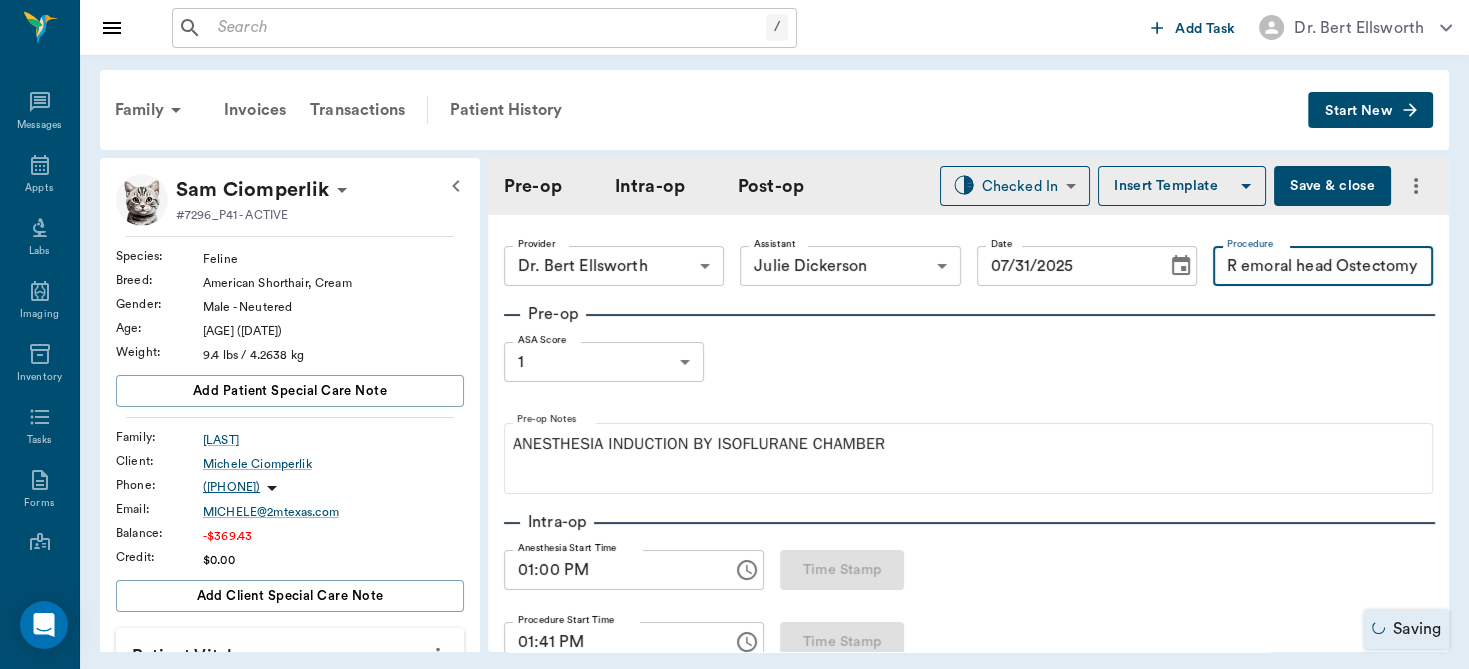 scroll, scrollTop: 0, scrollLeft: 0, axis: both 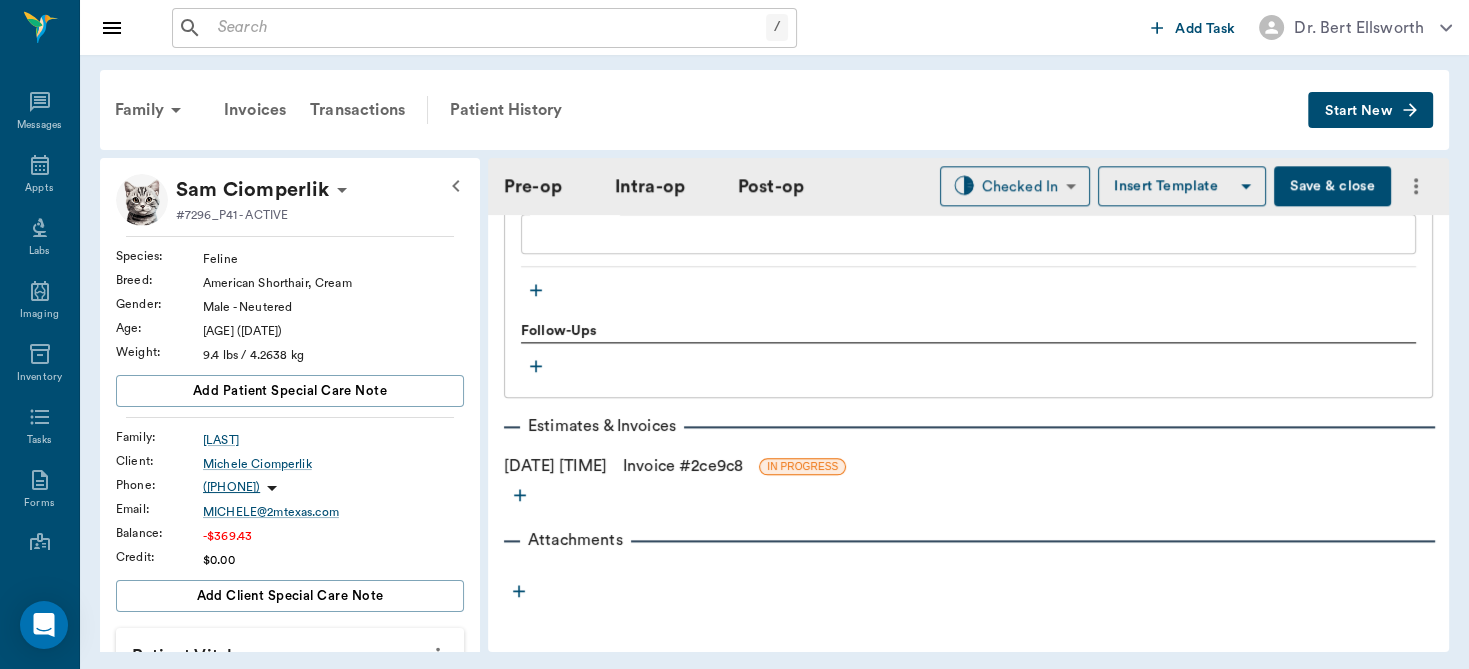 type on "R Femoral Head Ostectomy" 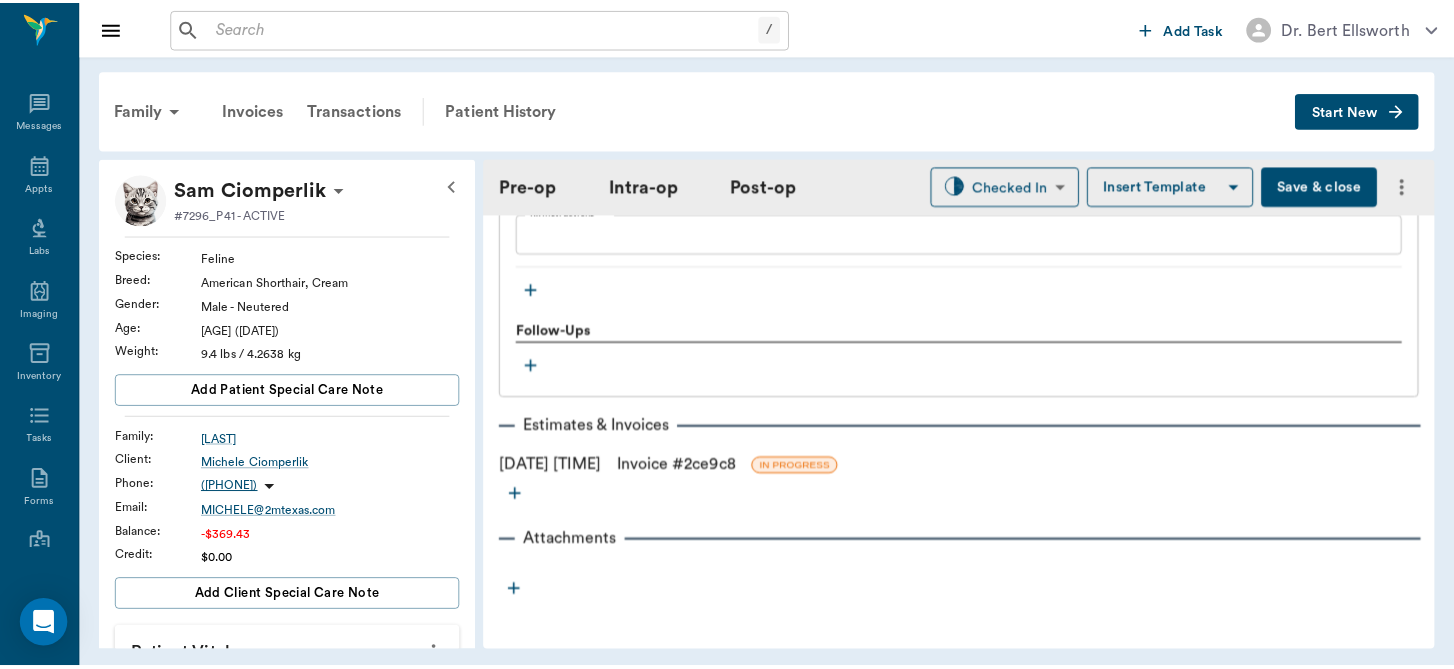 scroll, scrollTop: 0, scrollLeft: 0, axis: both 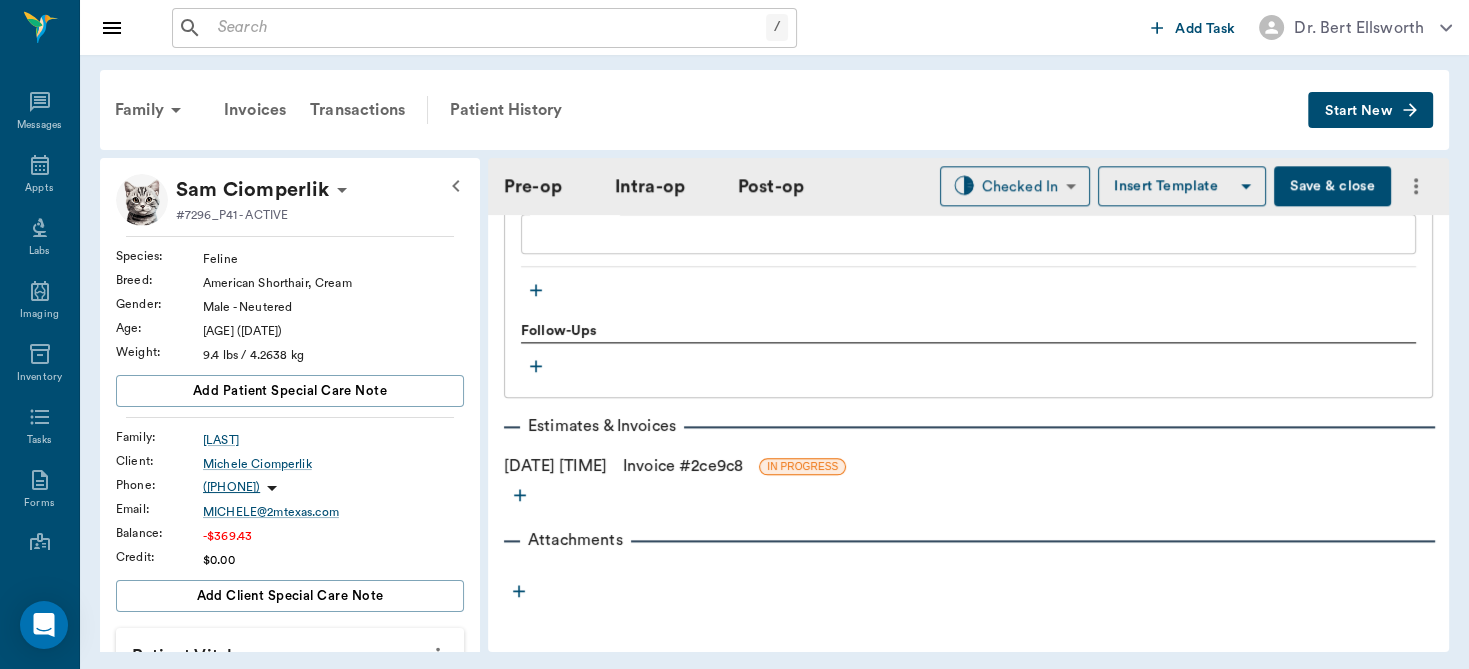 click on "Invoice # 2ce9c8" at bounding box center [683, 466] 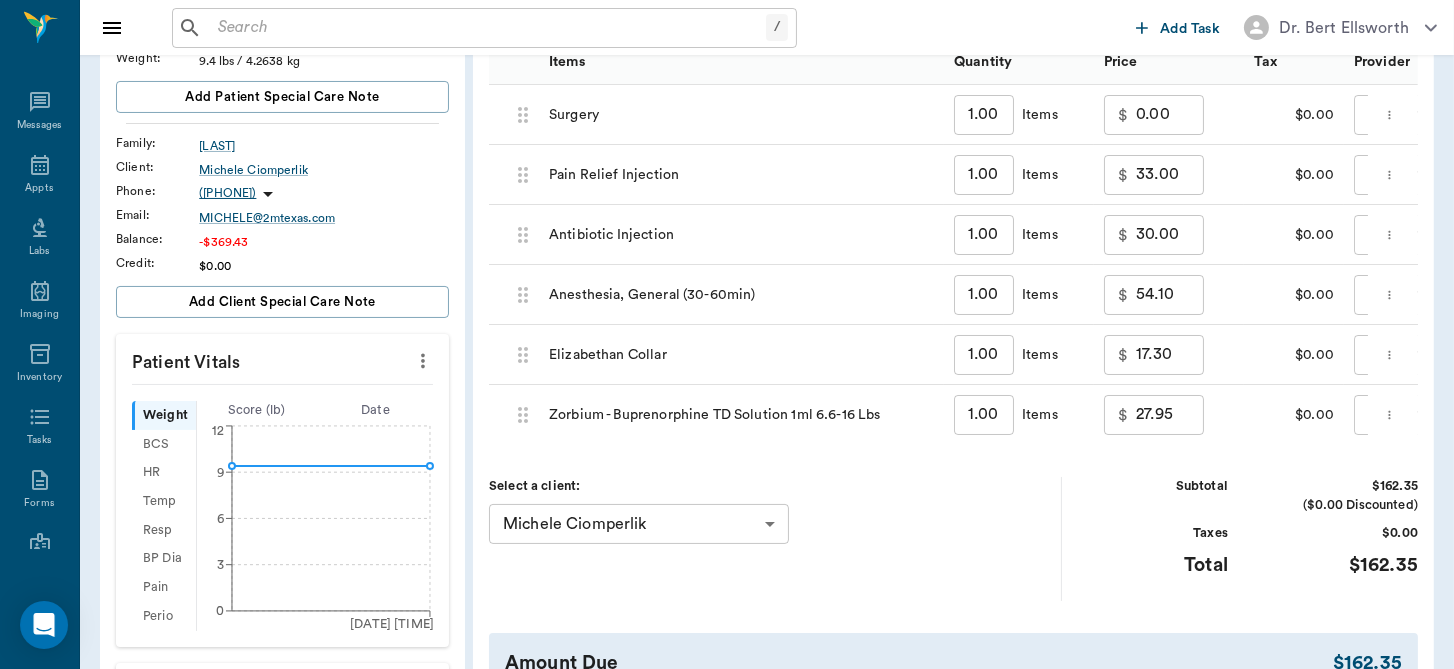 scroll, scrollTop: 270, scrollLeft: 0, axis: vertical 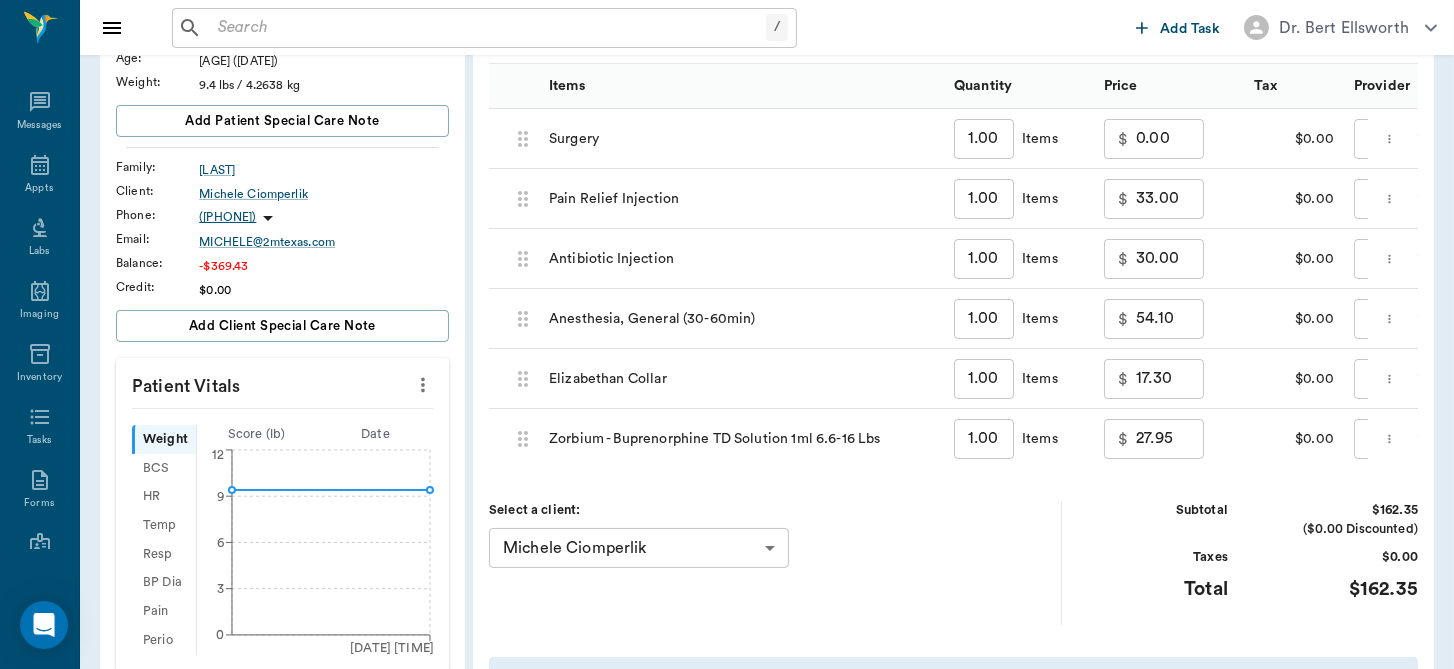 click on "33.00" at bounding box center [1170, 199] 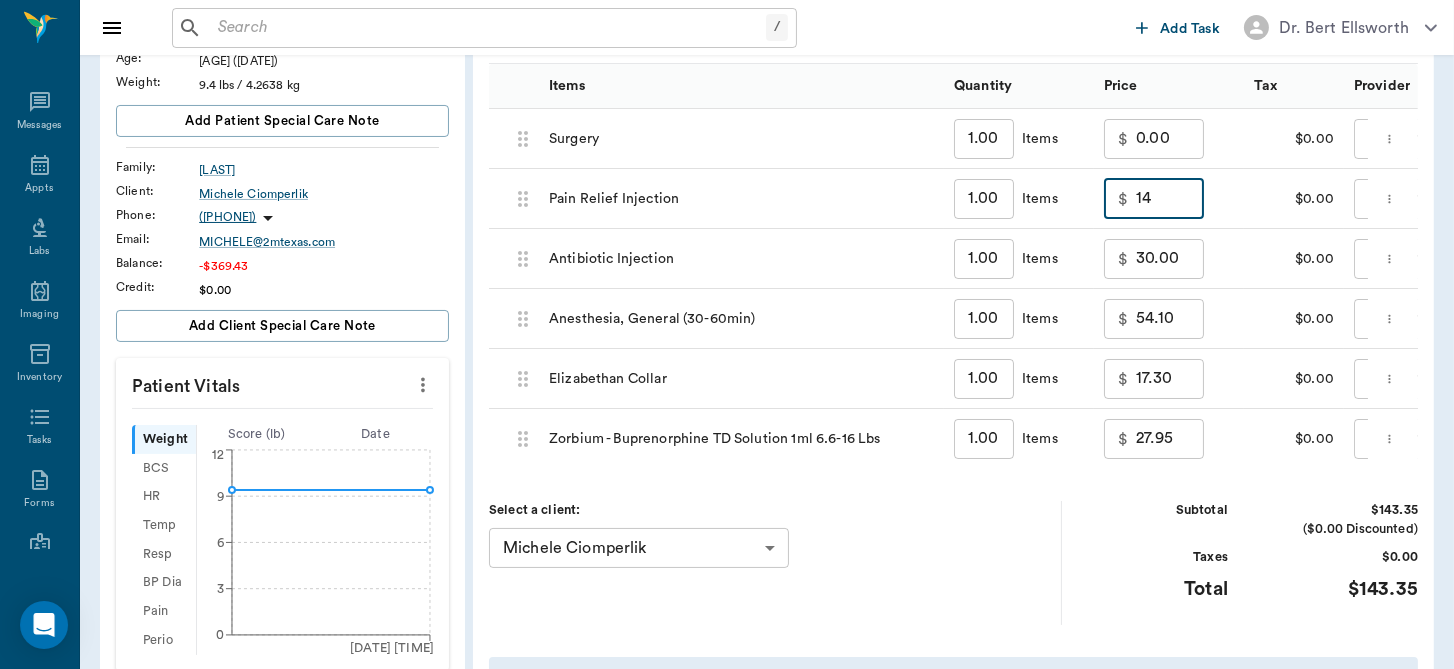 type on "14.00" 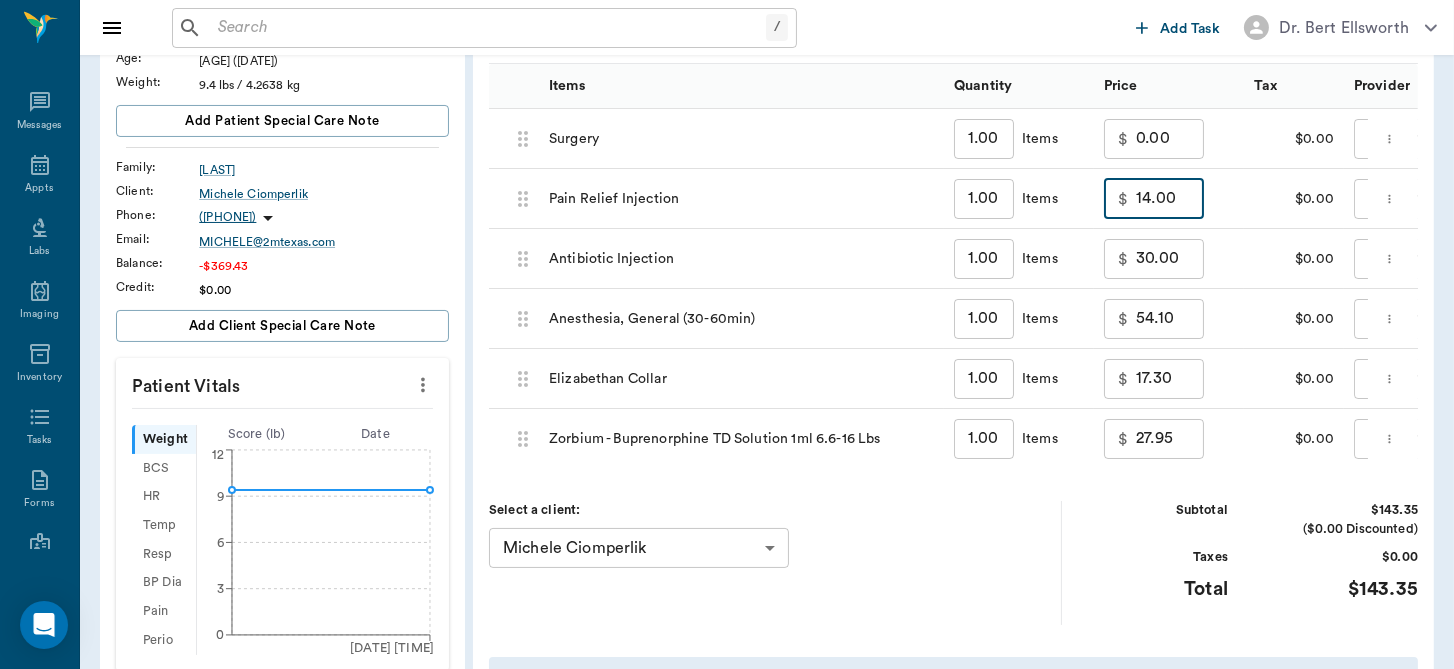click on "30.00" at bounding box center (1170, 259) 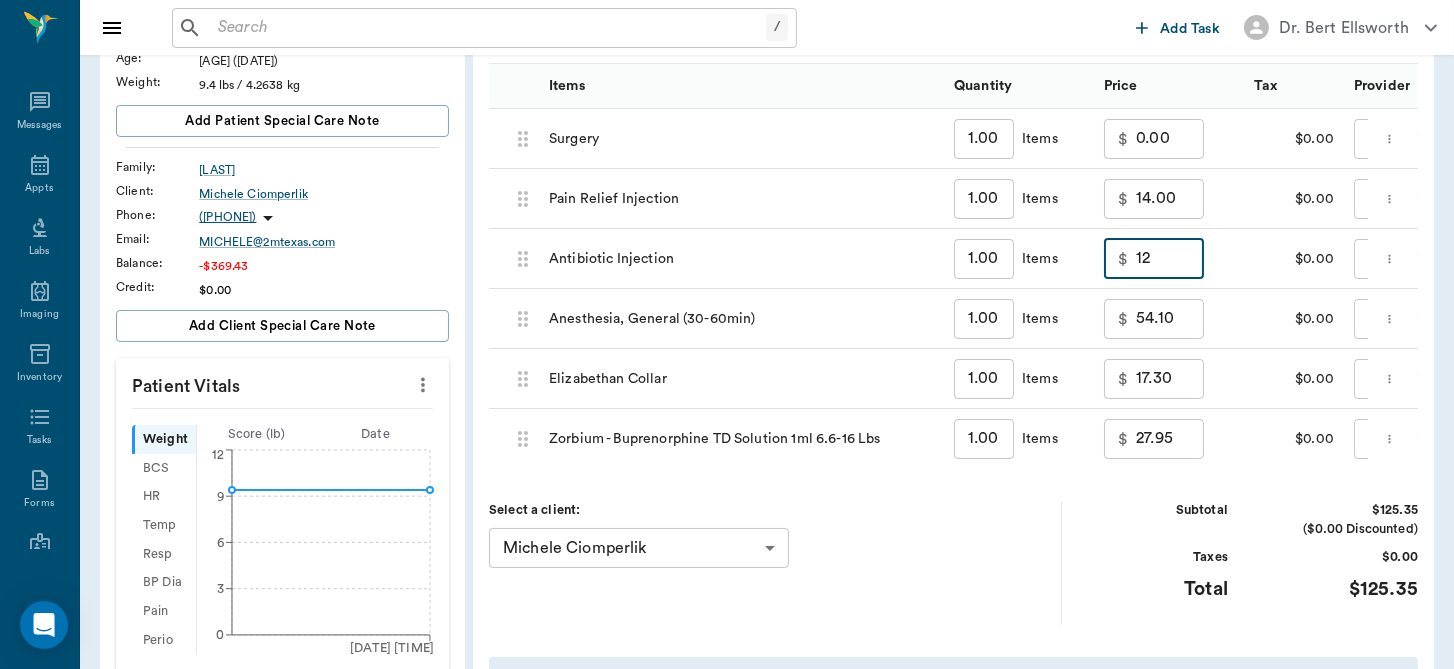 type on "12.00" 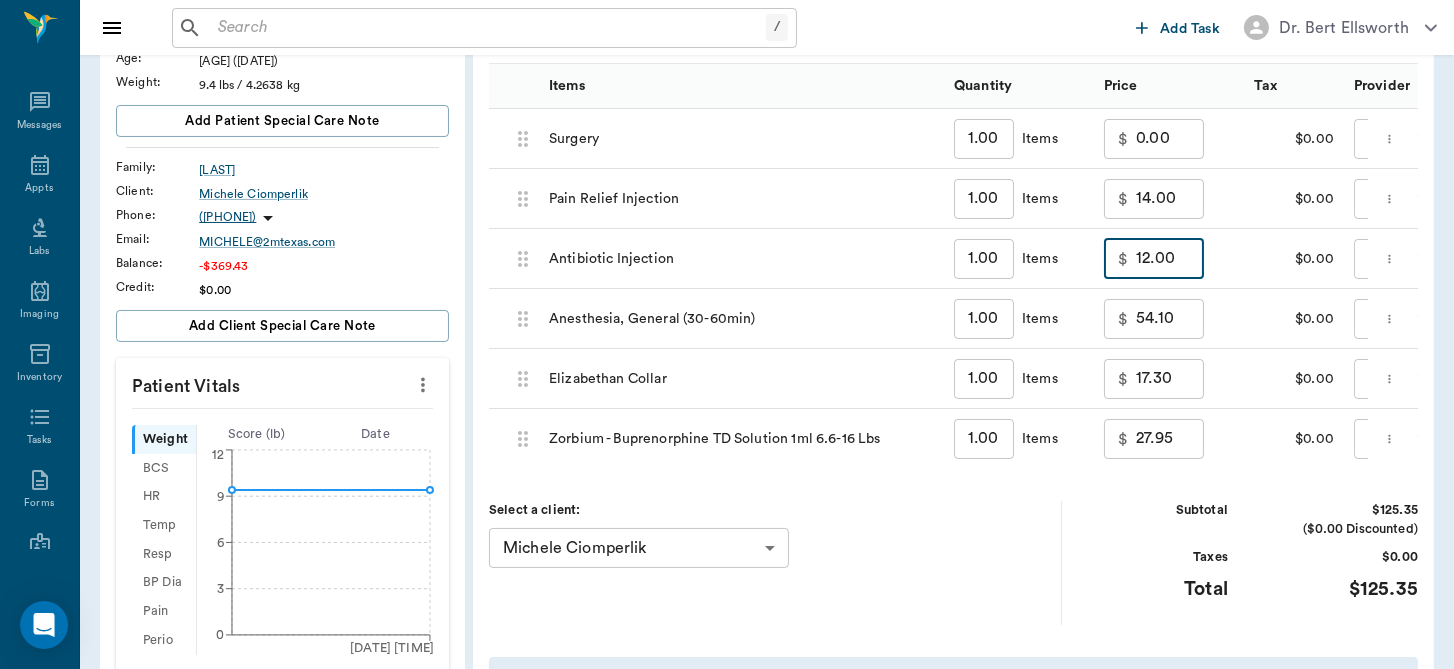 click on "0.00" at bounding box center (1170, 139) 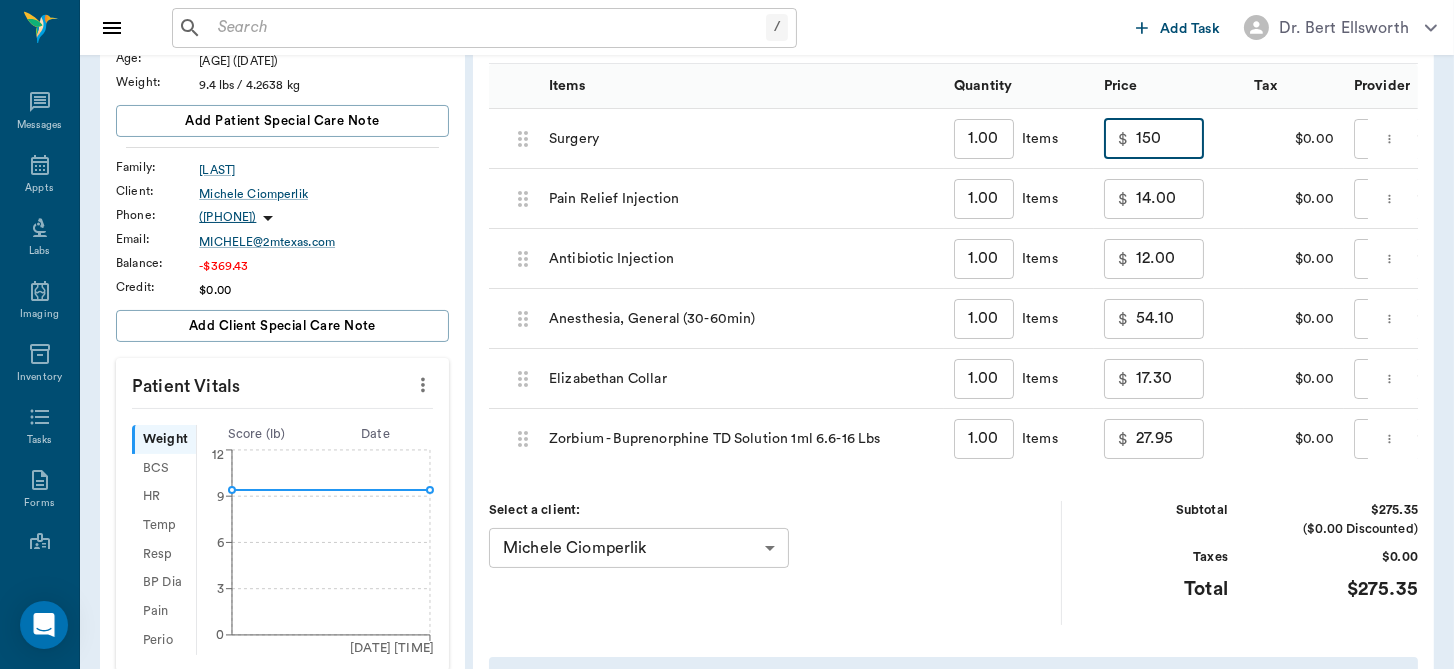 type on "150.00" 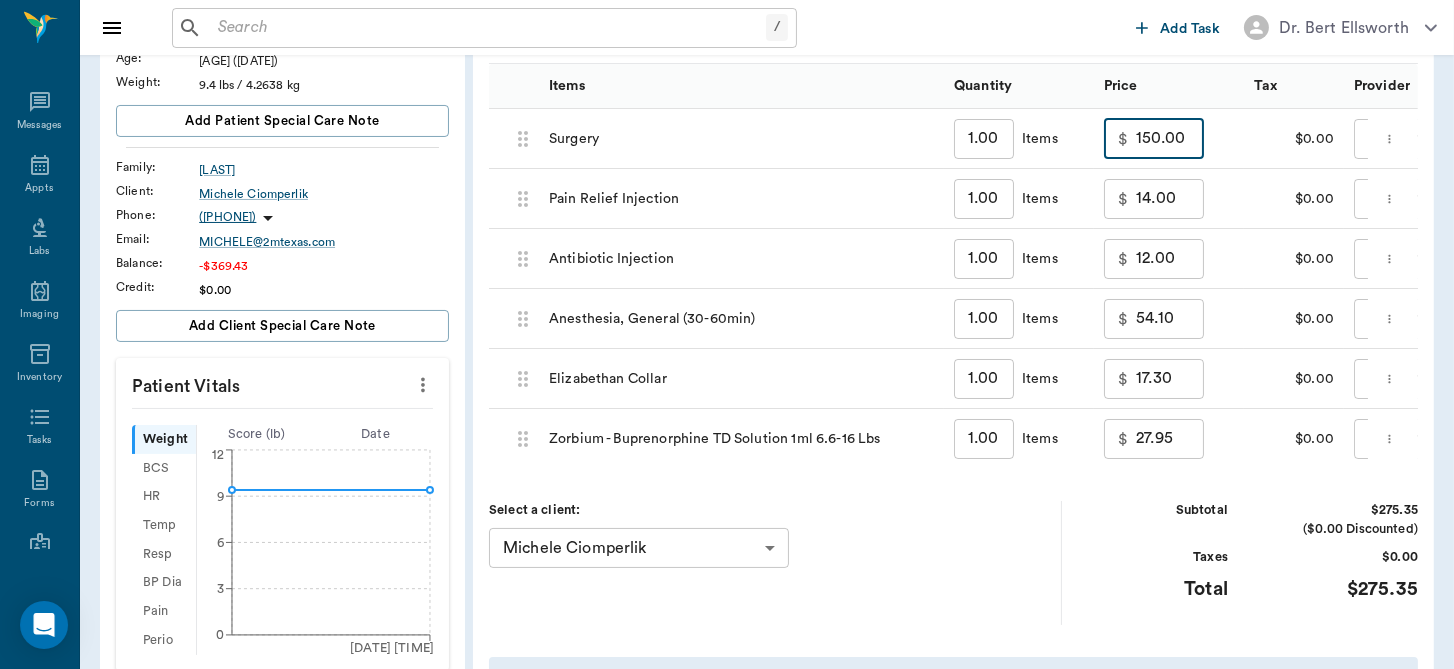 click on "$0.00" at bounding box center [1294, 139] 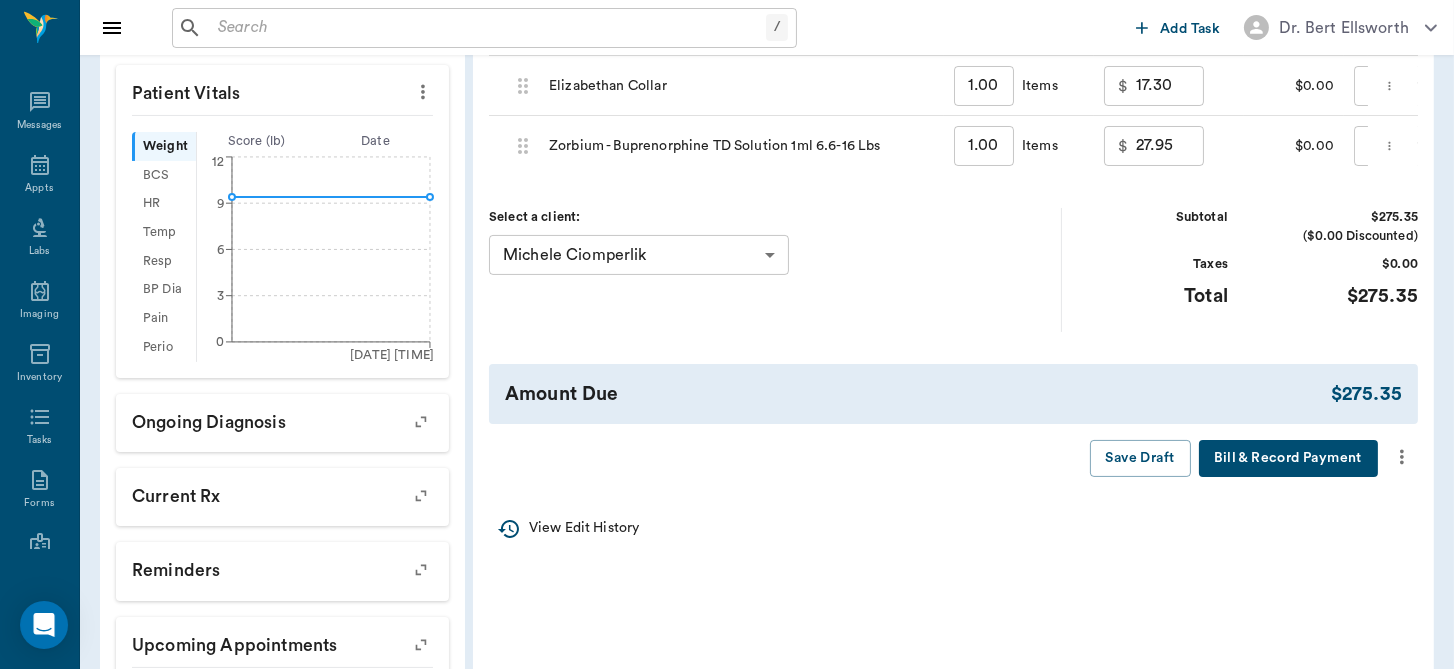 scroll, scrollTop: 577, scrollLeft: 0, axis: vertical 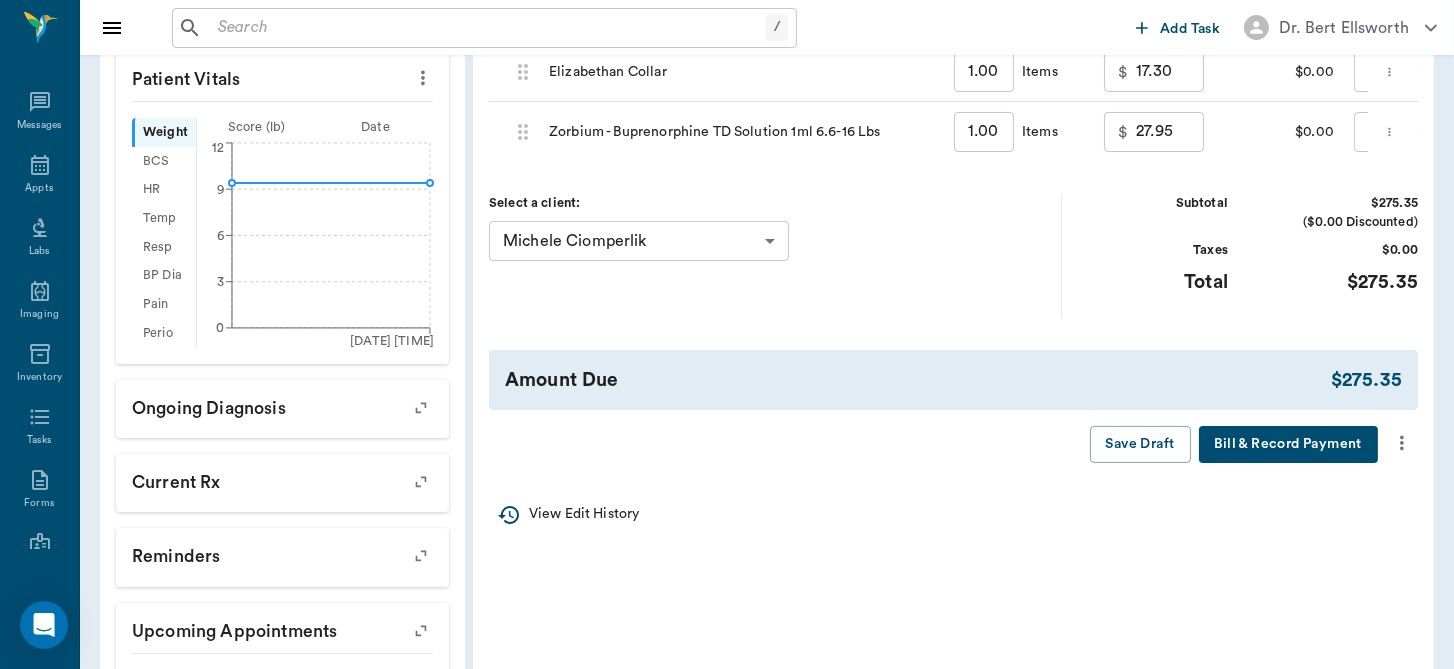 click 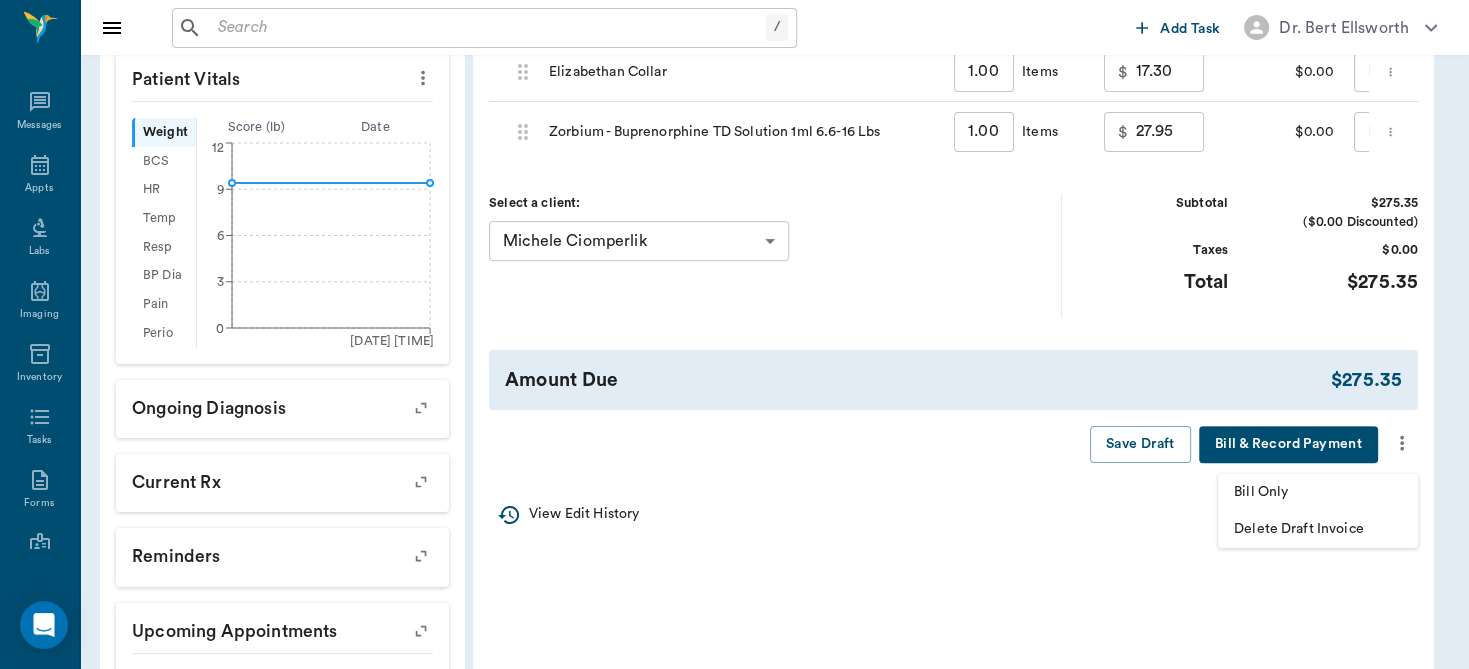 click on "Bill Only" at bounding box center (1318, 492) 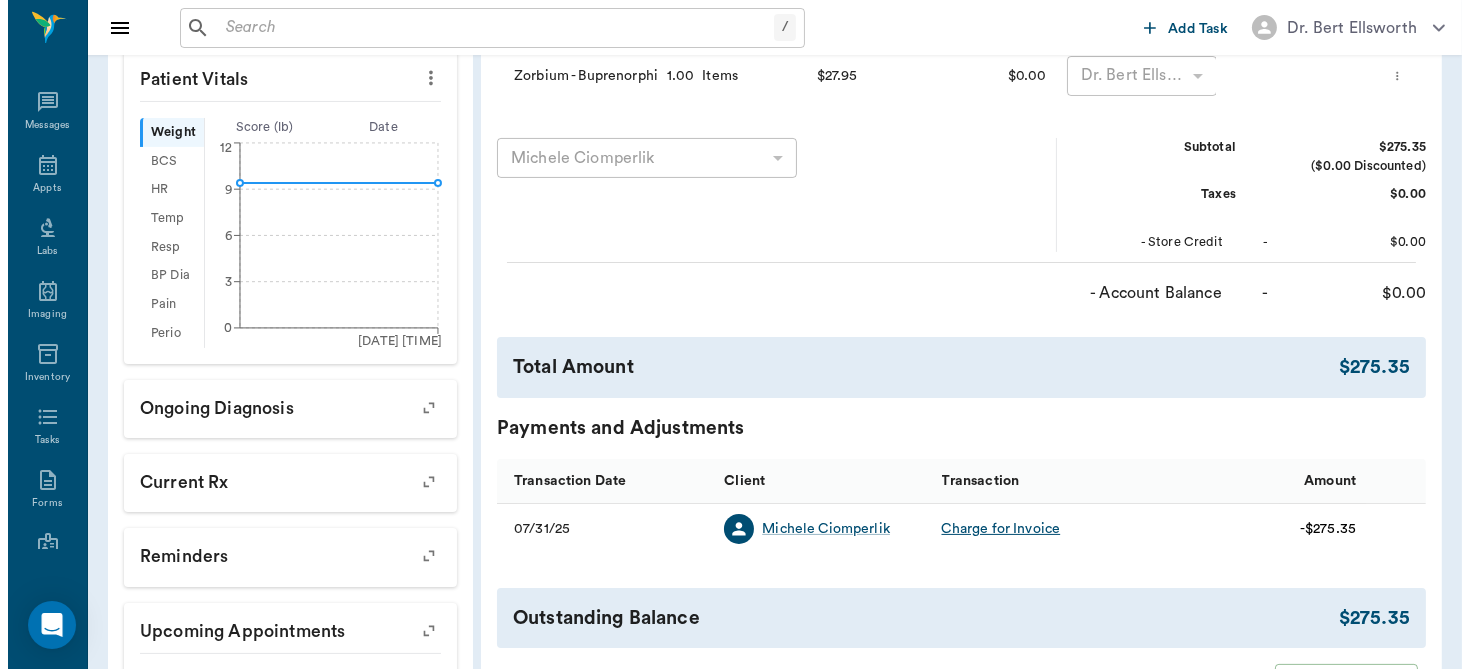 scroll, scrollTop: 0, scrollLeft: 0, axis: both 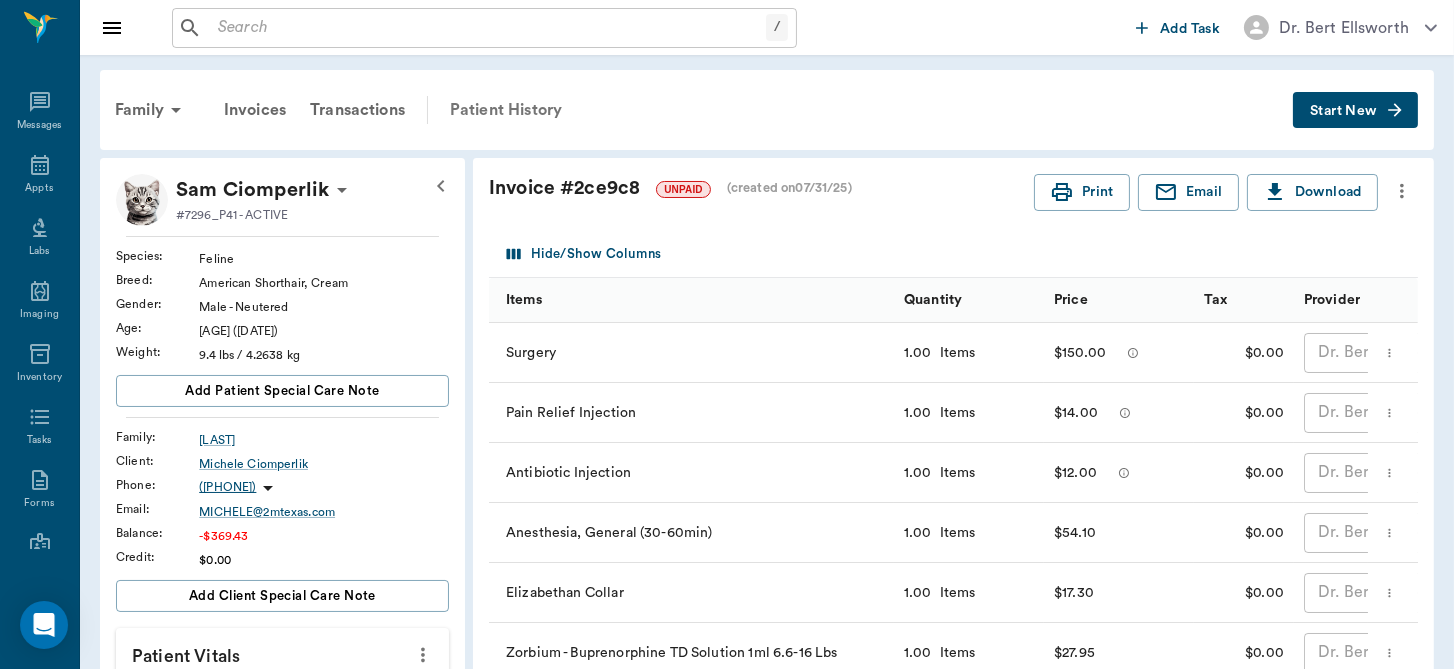 click on "Patient History" at bounding box center [506, 110] 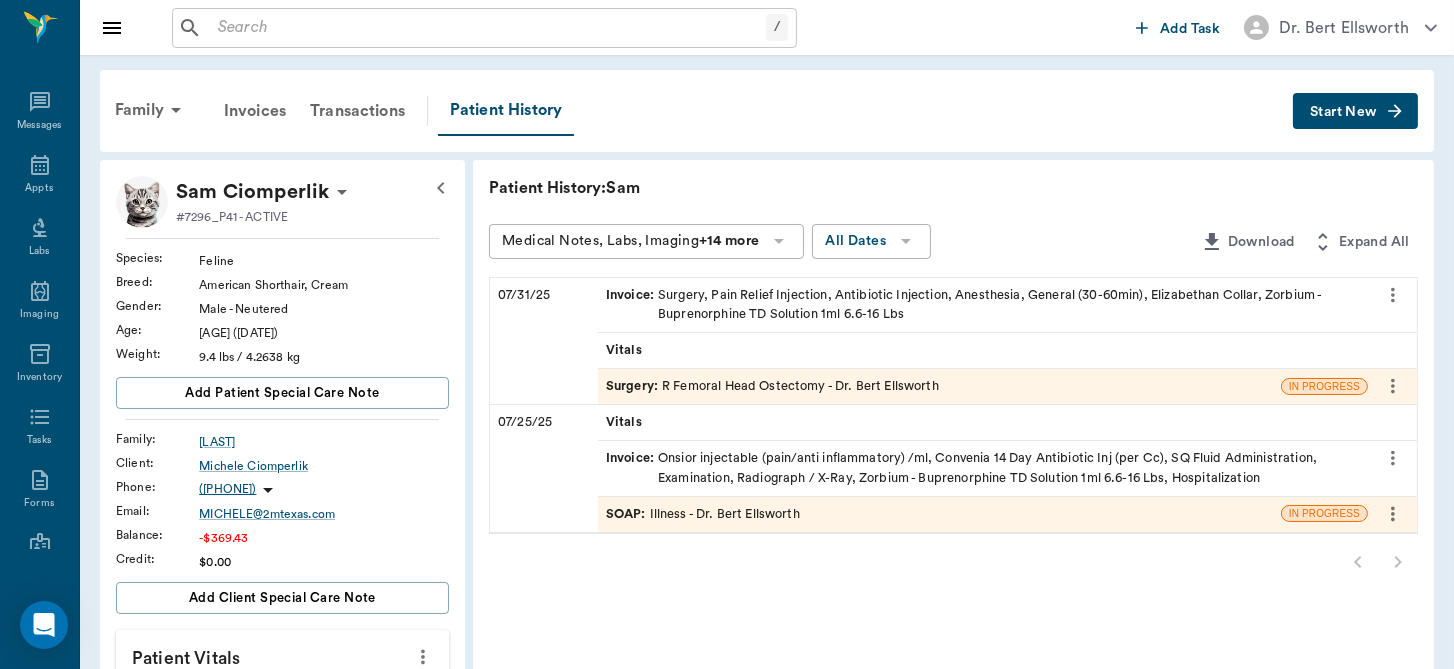 click on "SOAP : Illness - Dr. Bert Ellsworth" at bounding box center [703, 514] 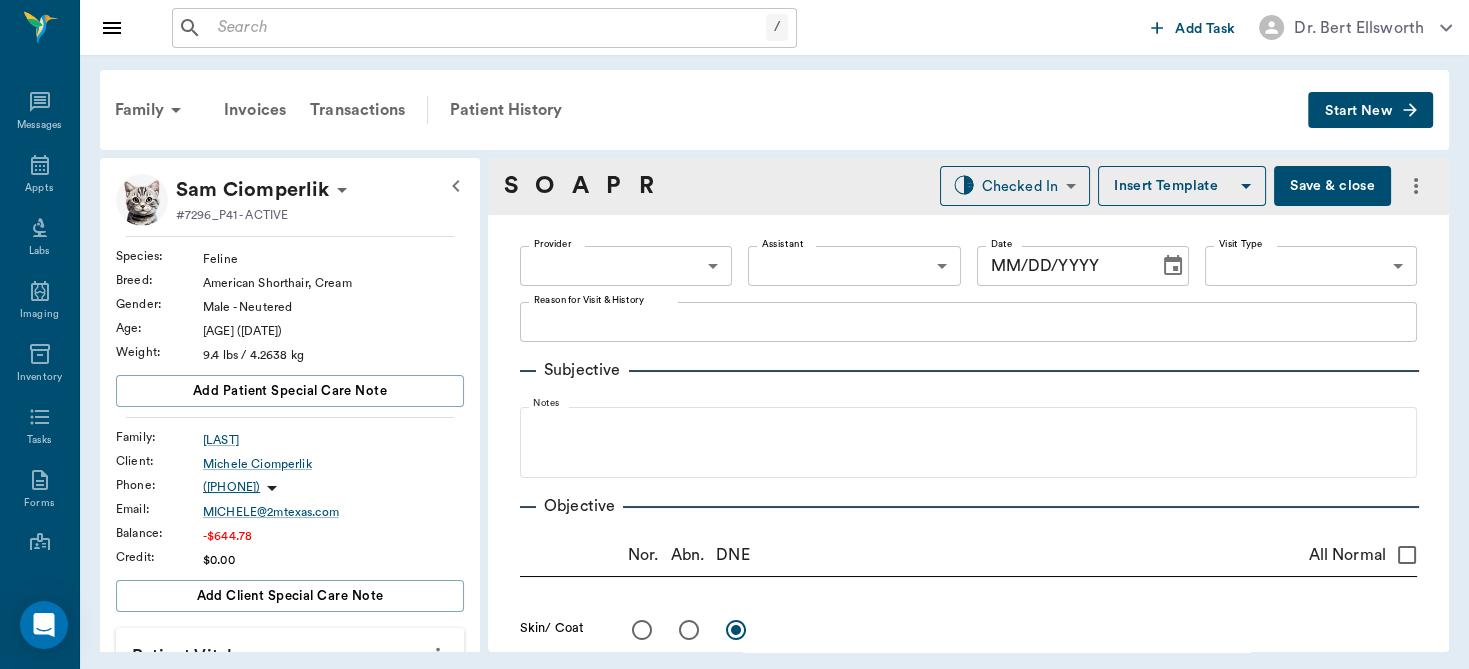 type on "63ec2f075fda476ae8351a4d" 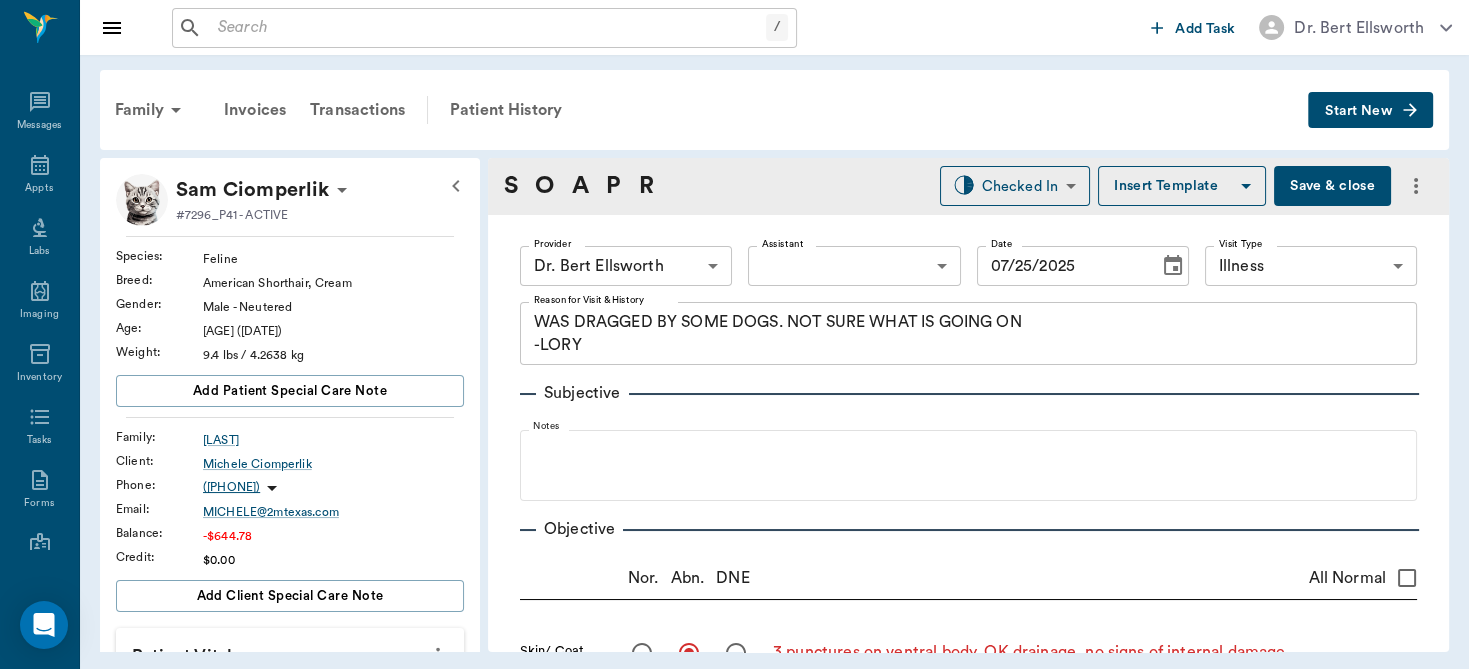 type on "07/25/2025" 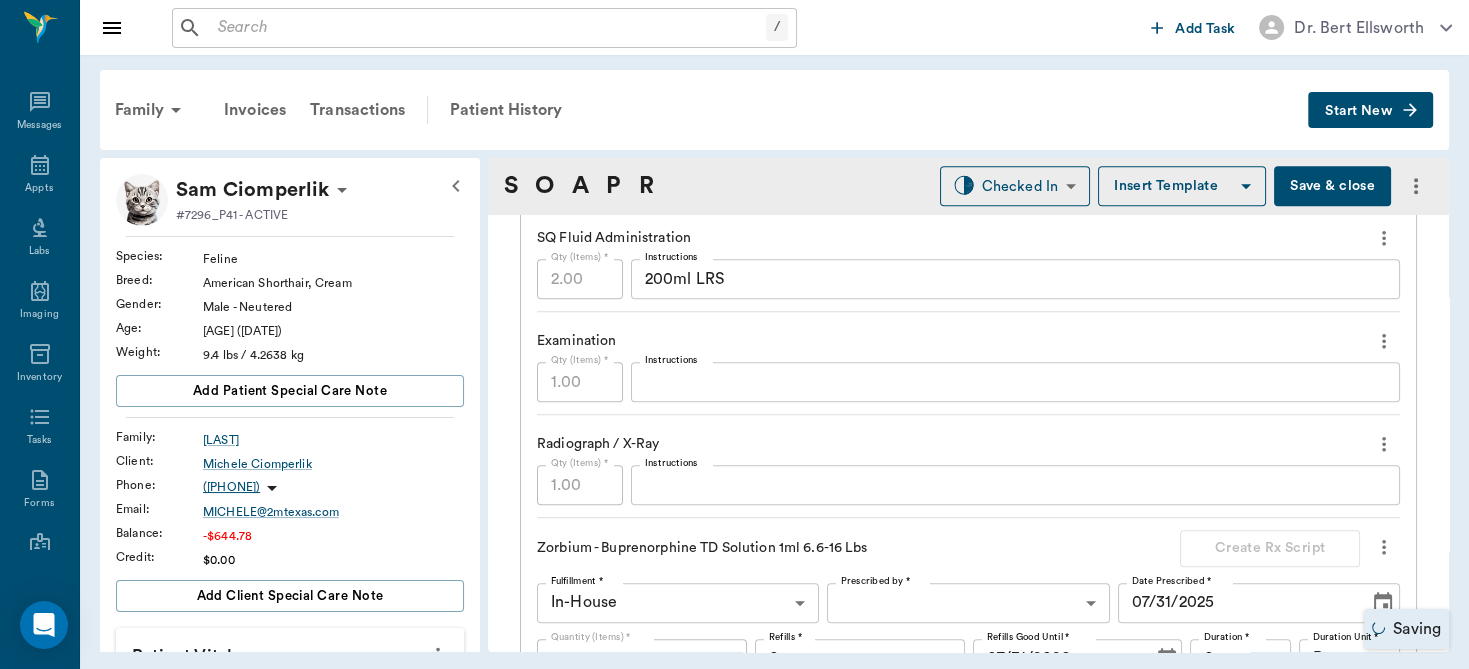 scroll, scrollTop: 1323, scrollLeft: 0, axis: vertical 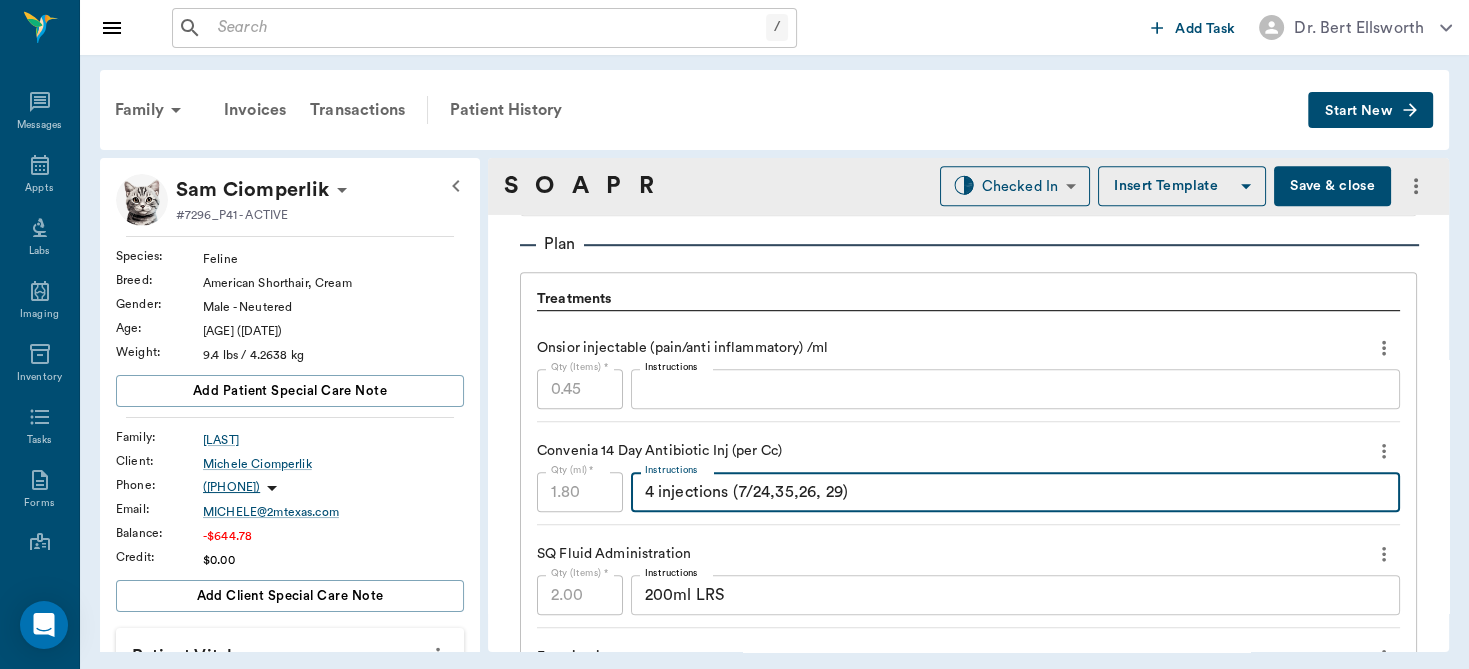 drag, startPoint x: 644, startPoint y: 490, endPoint x: 851, endPoint y: 505, distance: 207.54277 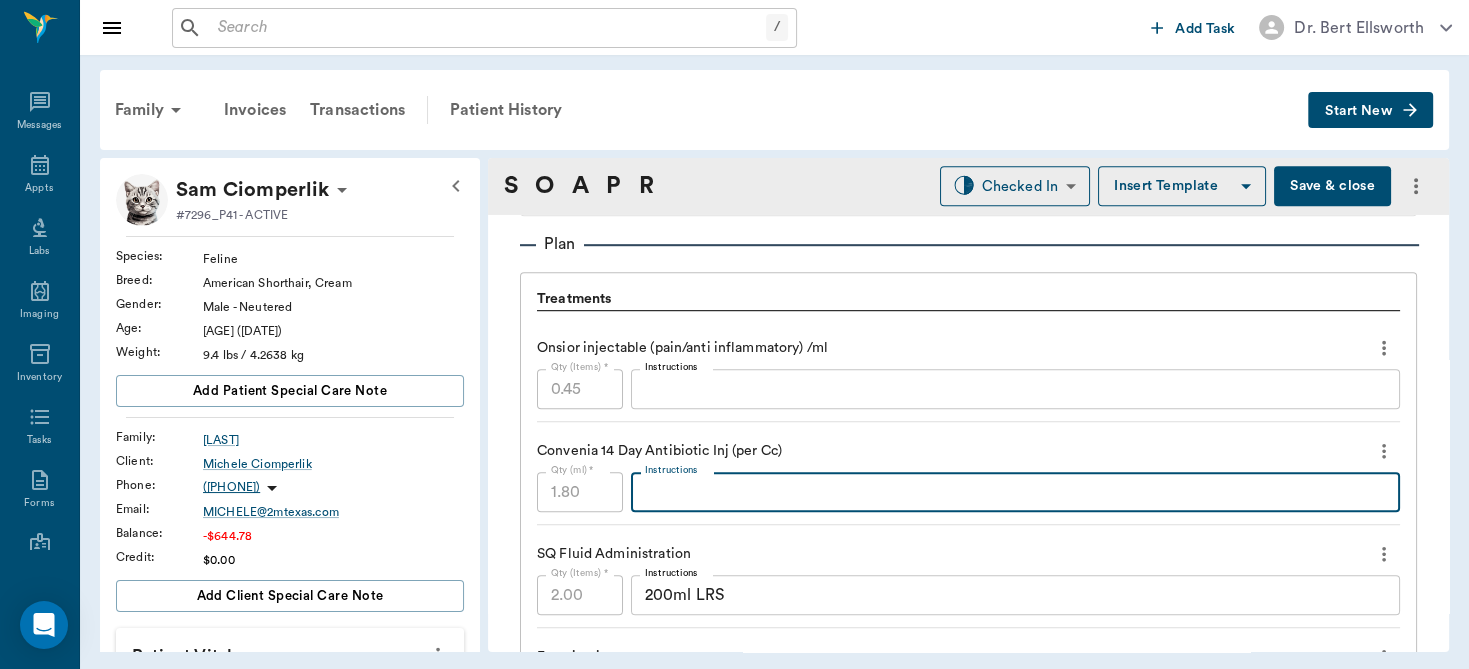 type 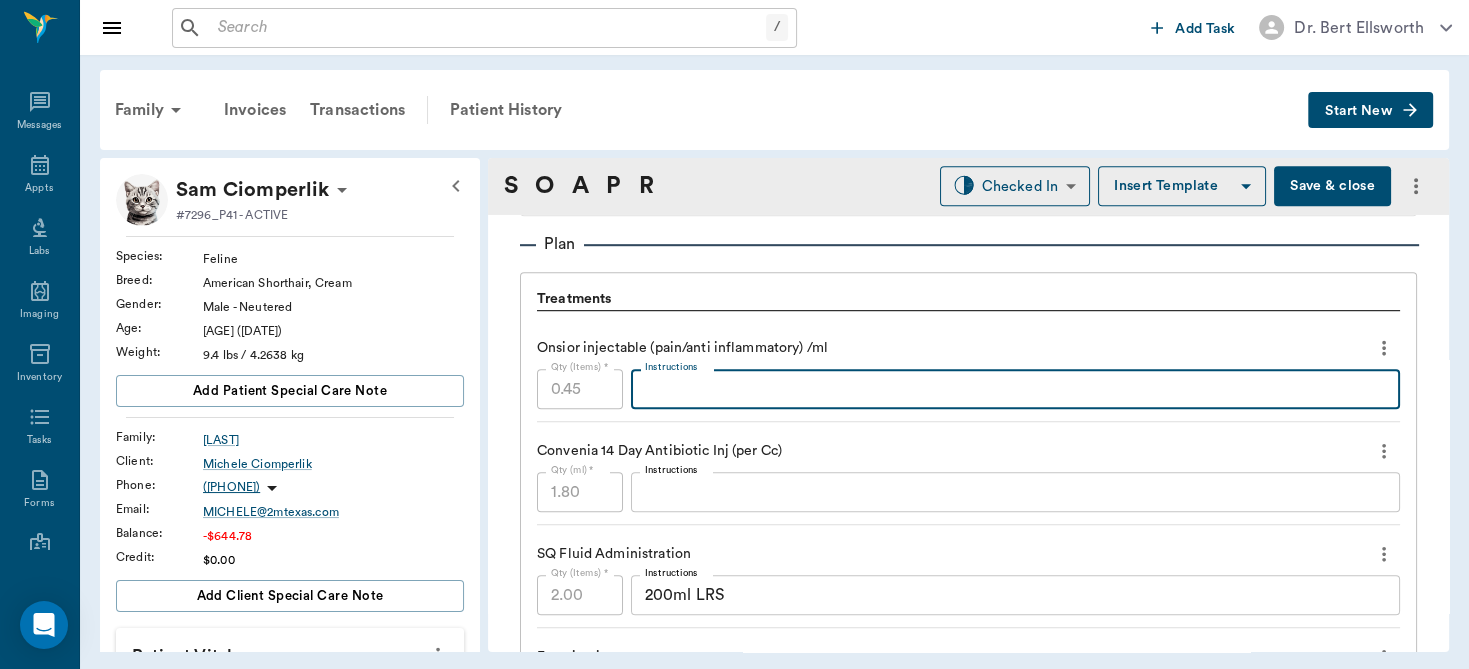 paste on "4 injections (7/24,35,26, 29)" 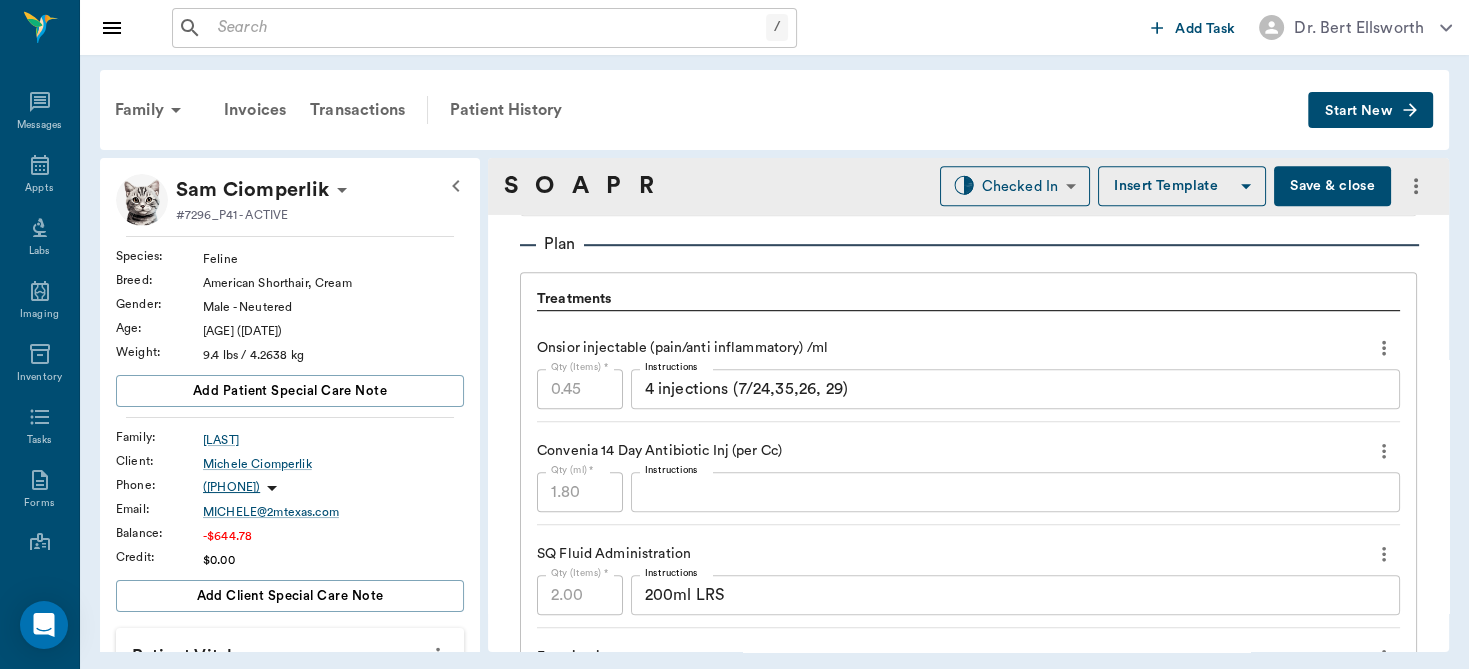 click on "4 injections (7/24,35,26, 29) x Instructions" at bounding box center (1015, 389) 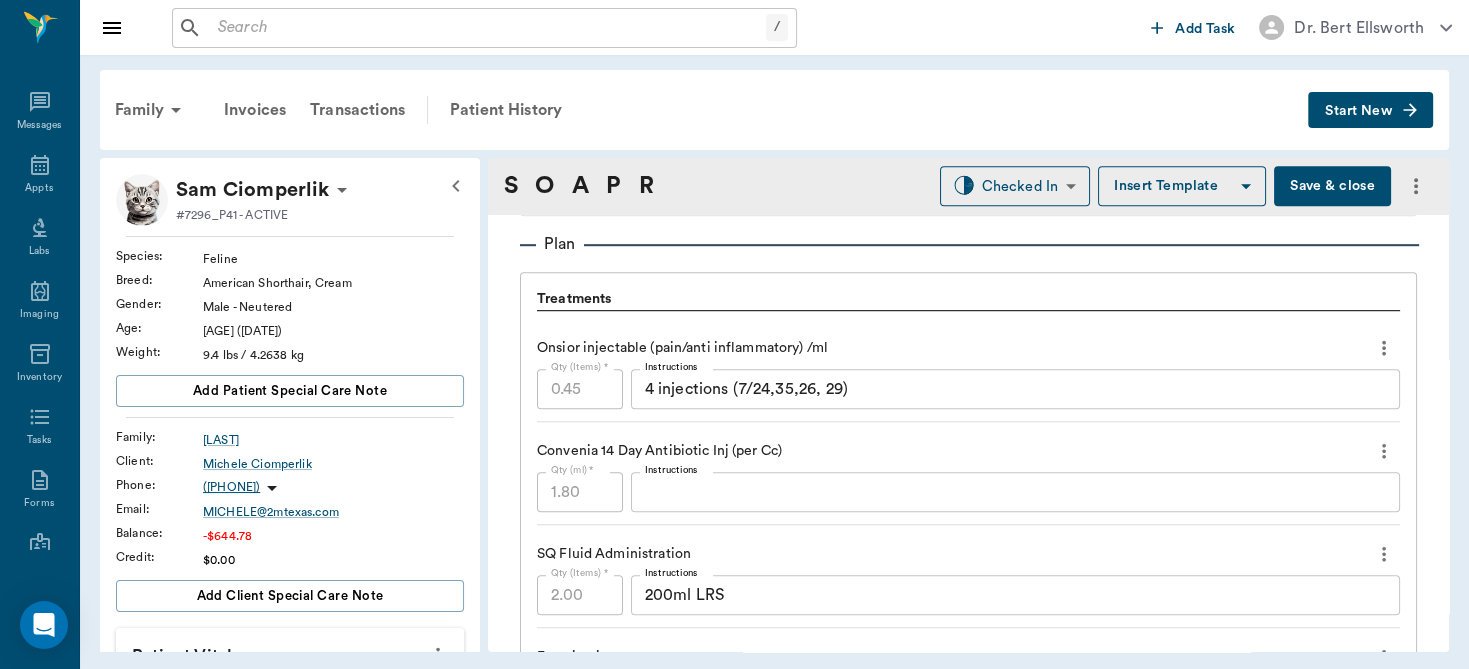 click on "4 injections (7/24,35,26, 29) x Instructions" at bounding box center (1015, 389) 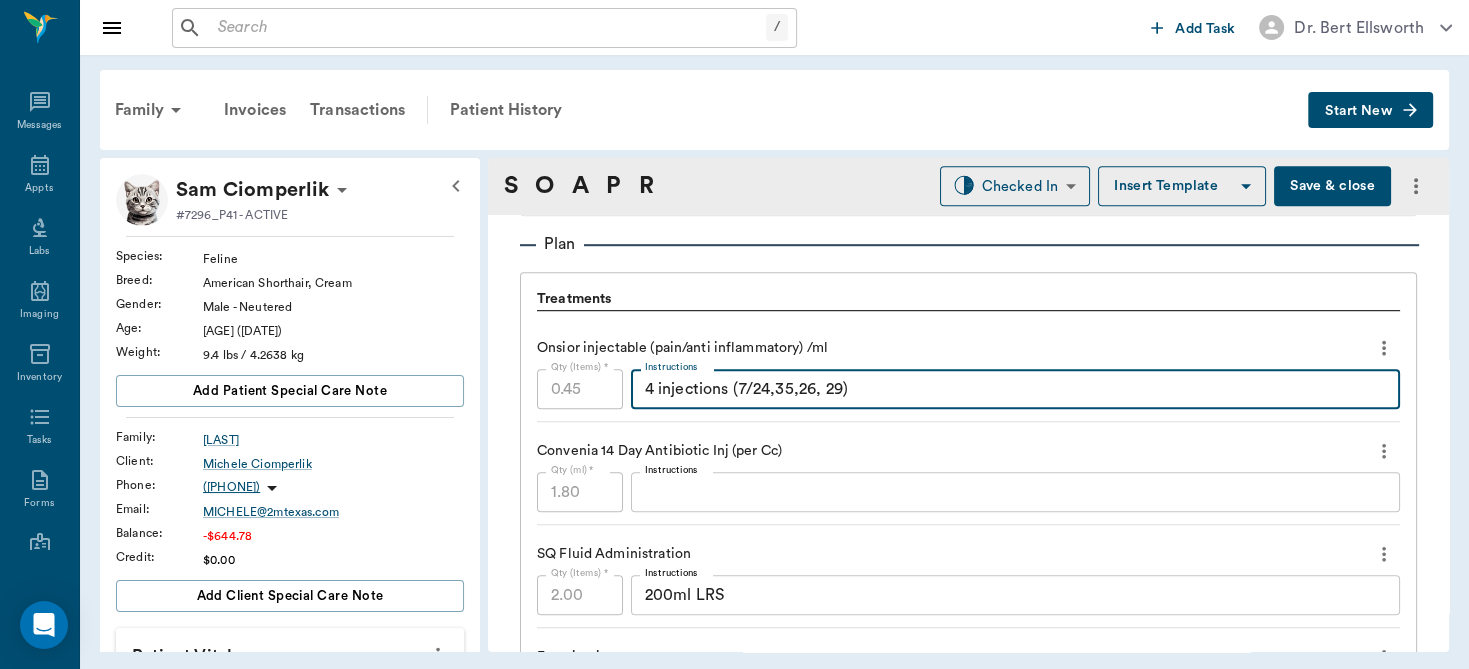 click on "4 injections (7/24,35,26, 29)" at bounding box center [1015, 389] 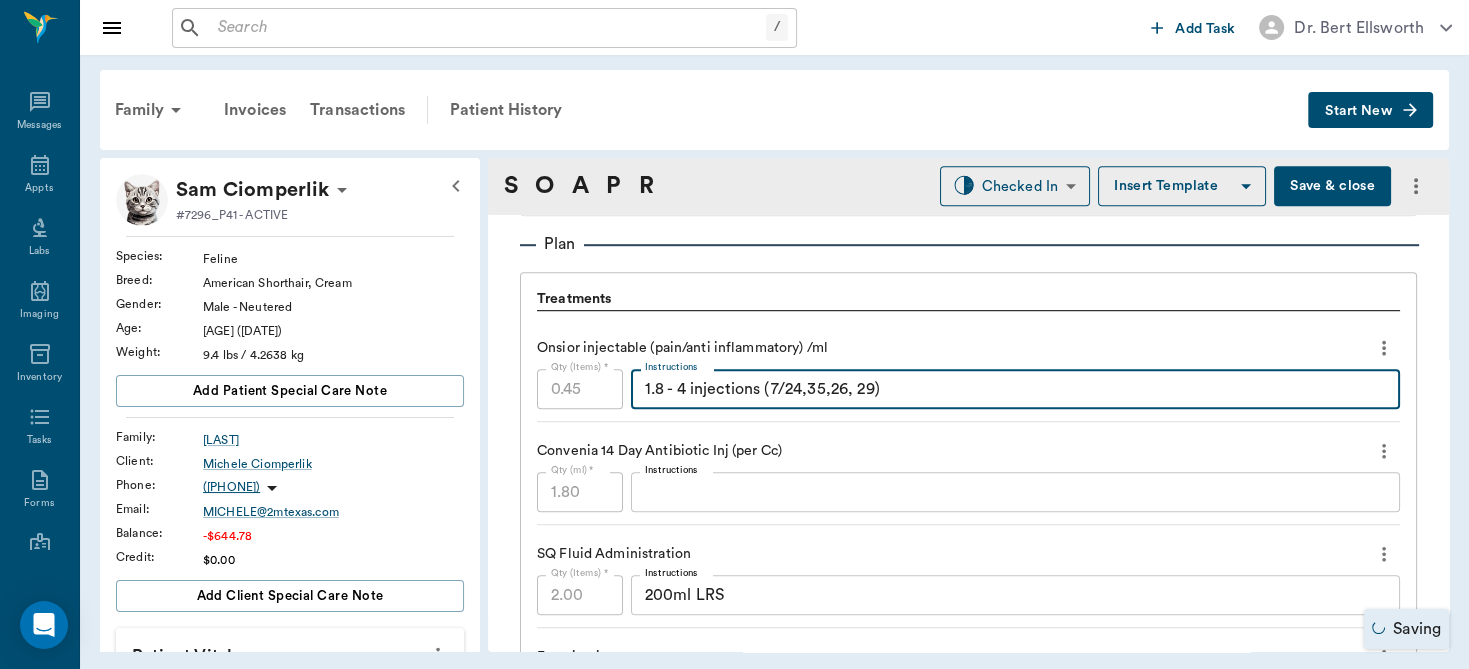 click on "1.8 - 4 injections (7/24,35,26, 29)" at bounding box center [1015, 389] 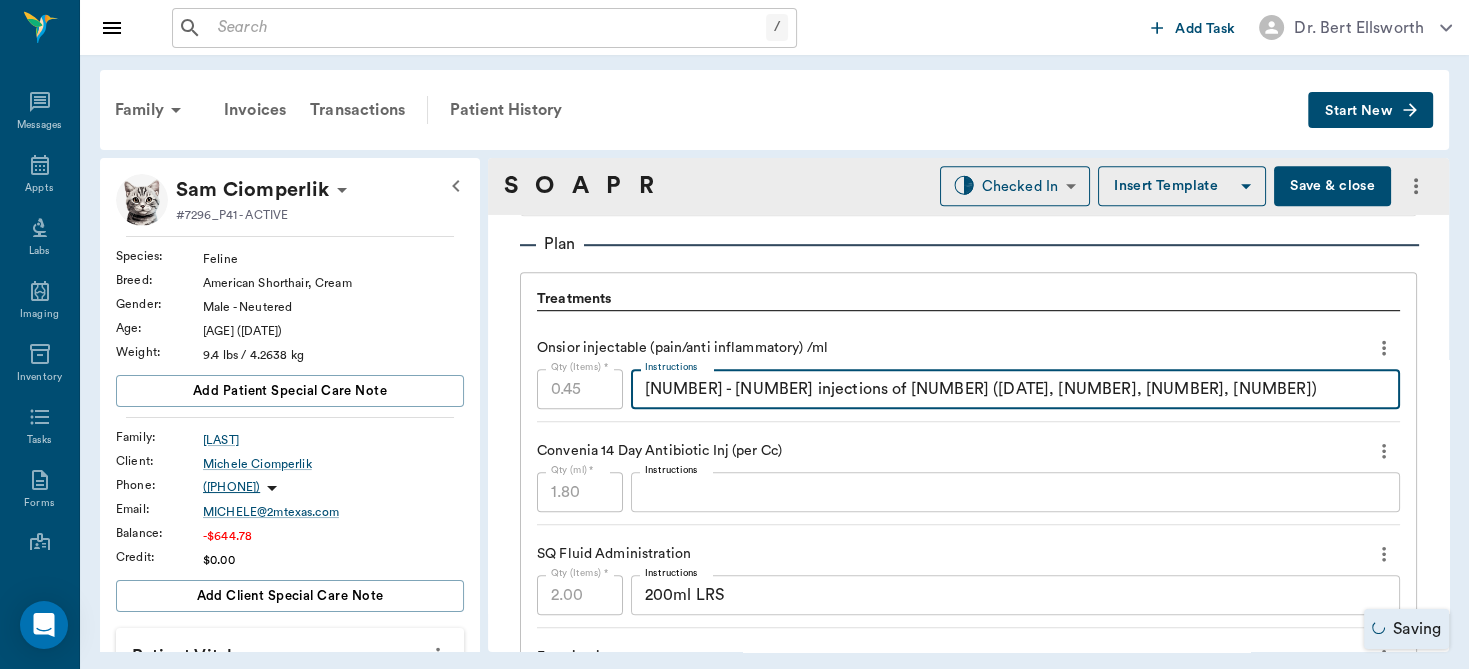 type on "1.8 - 4 injections of .45ml (7/24,35,26, 29)" 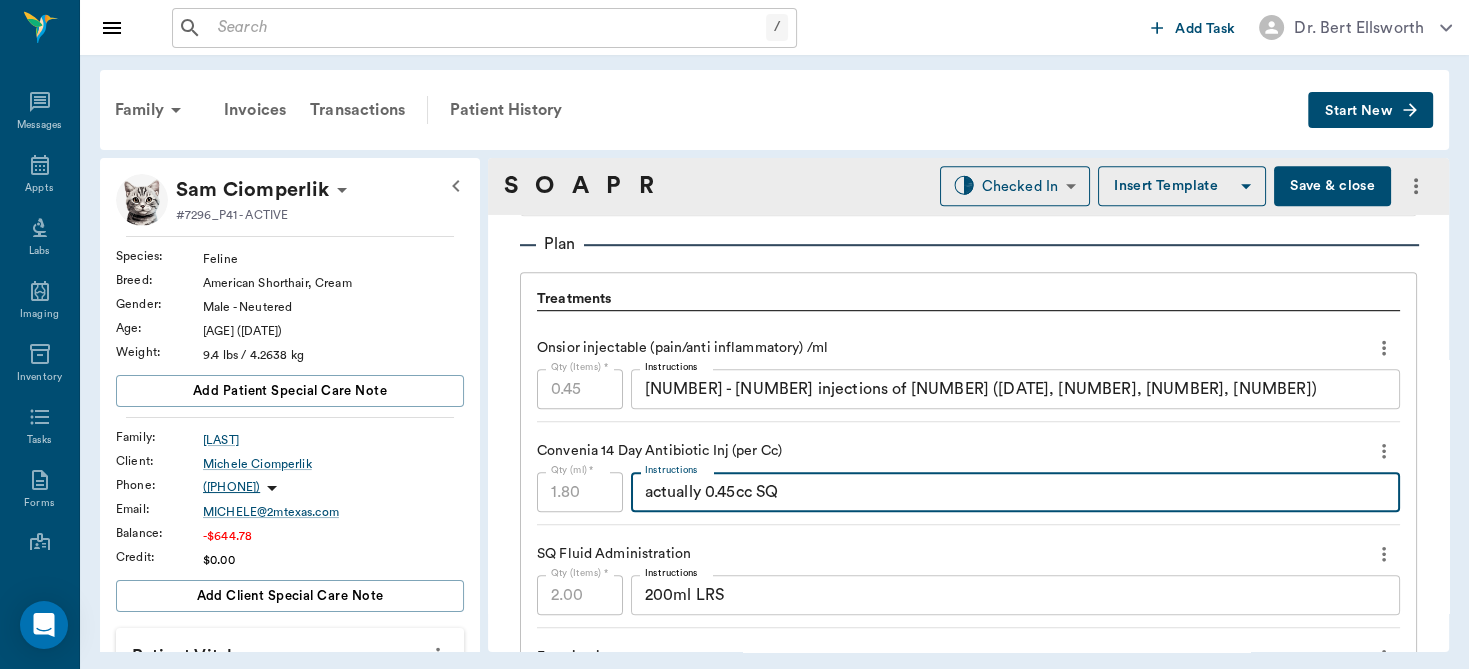 type on "actually 0.45cc SQ" 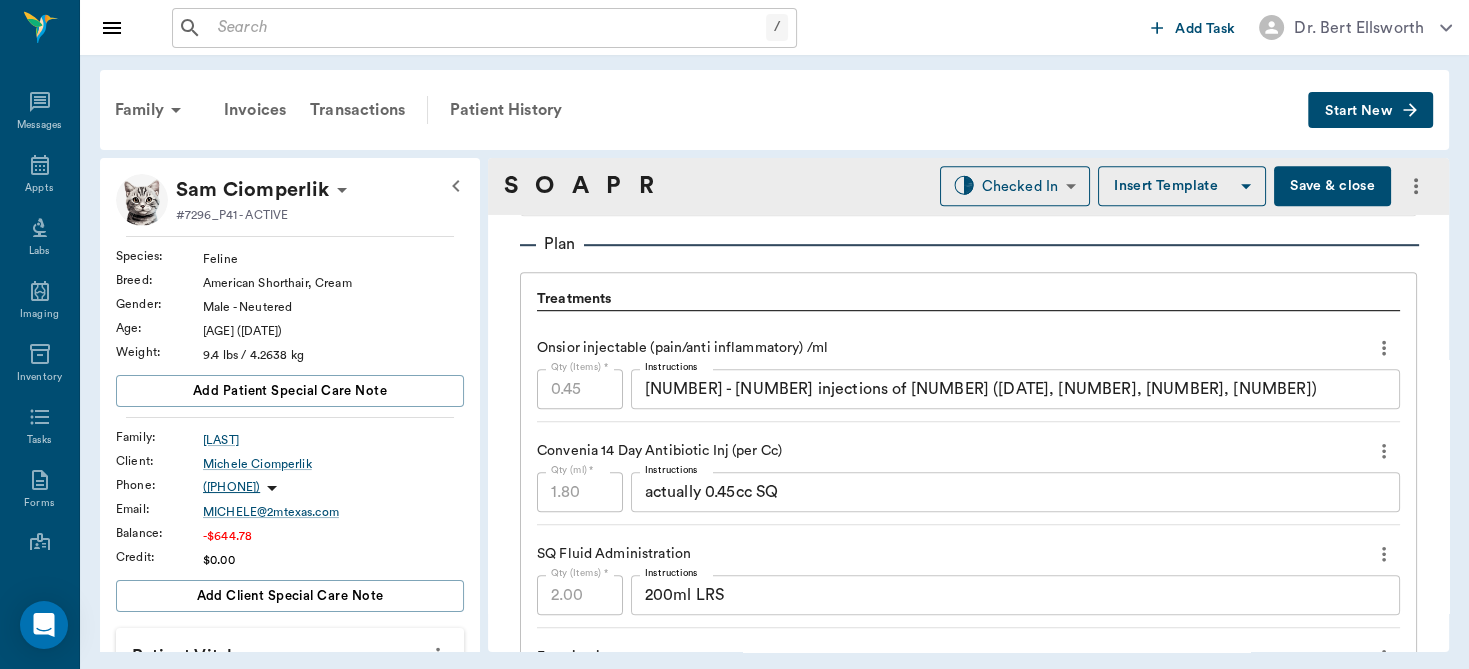 click on "Save & close" at bounding box center (1332, 186) 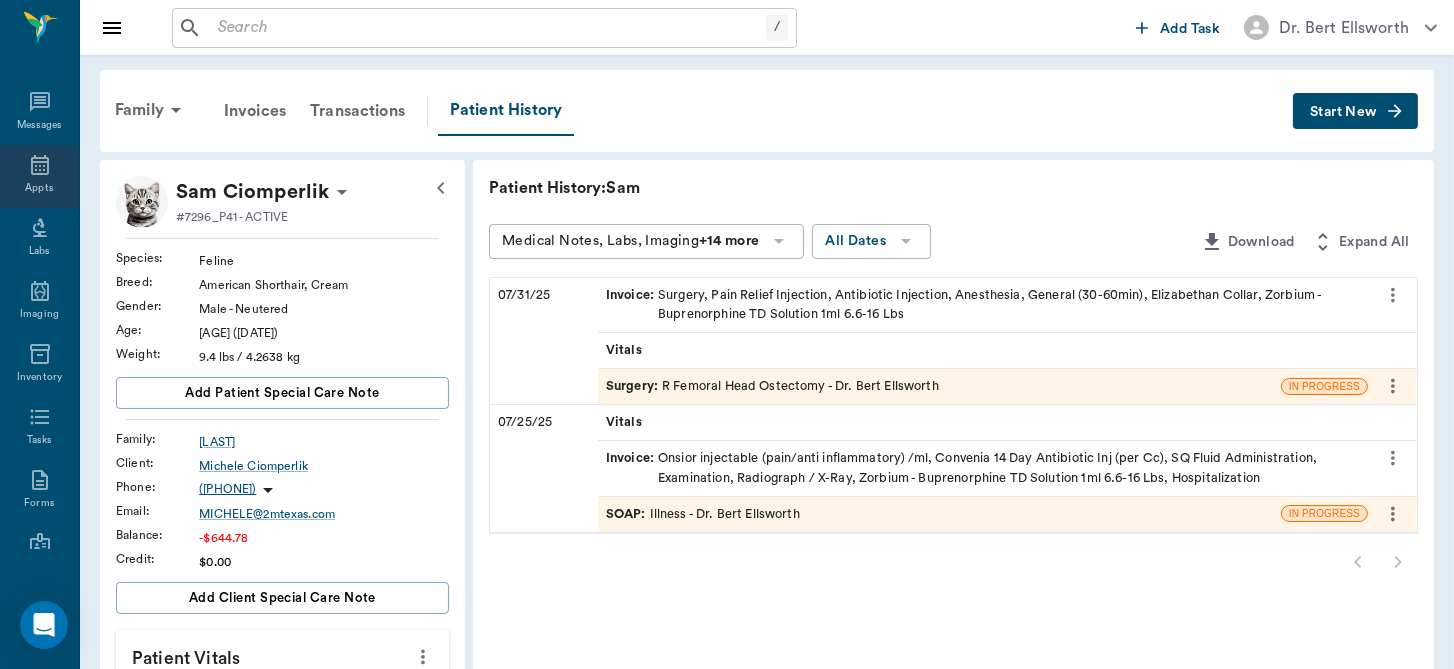 click 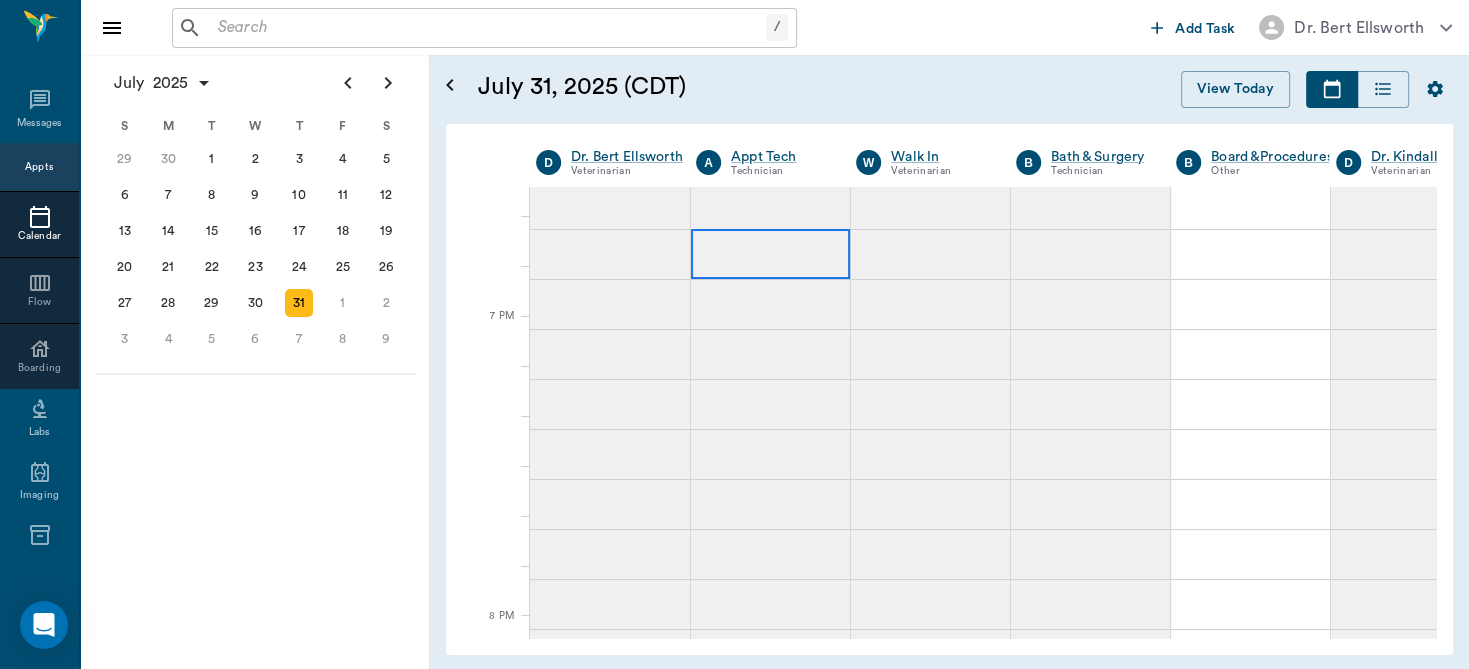 scroll, scrollTop: 3178, scrollLeft: 0, axis: vertical 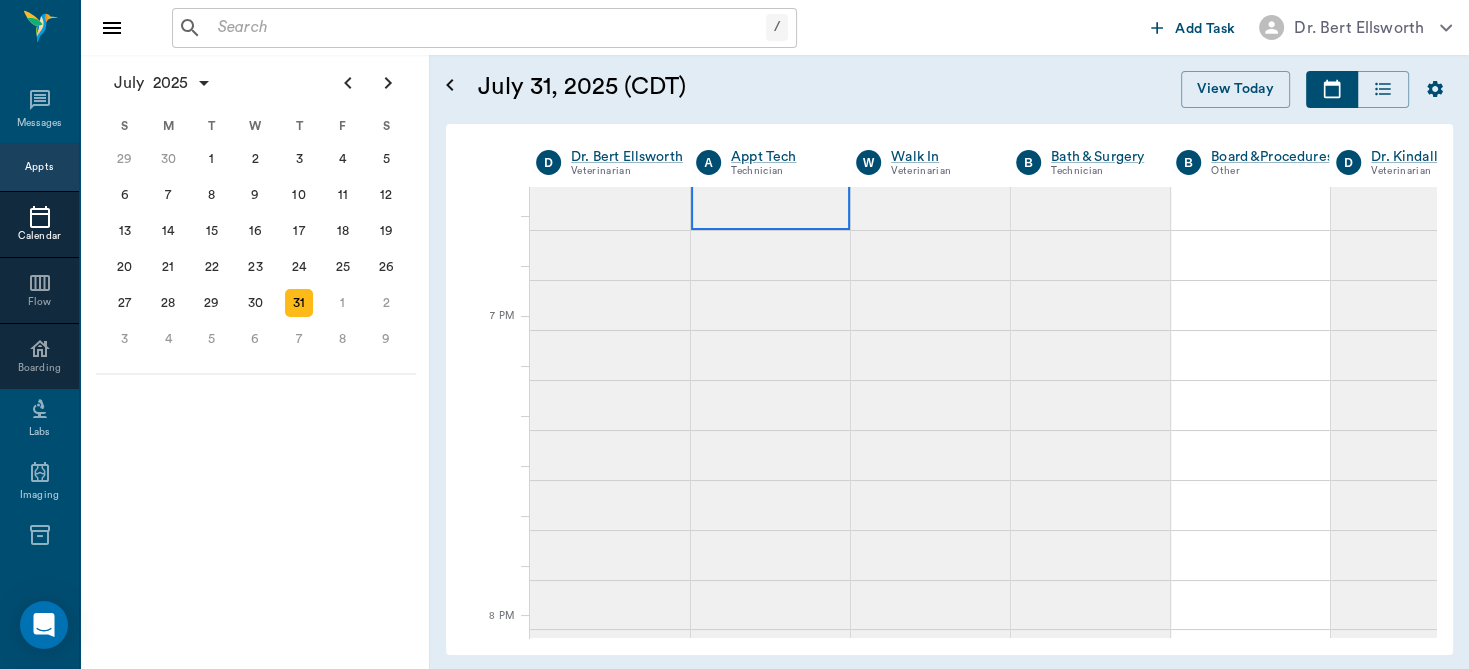 drag, startPoint x: 731, startPoint y: 207, endPoint x: 817, endPoint y: 212, distance: 86.145226 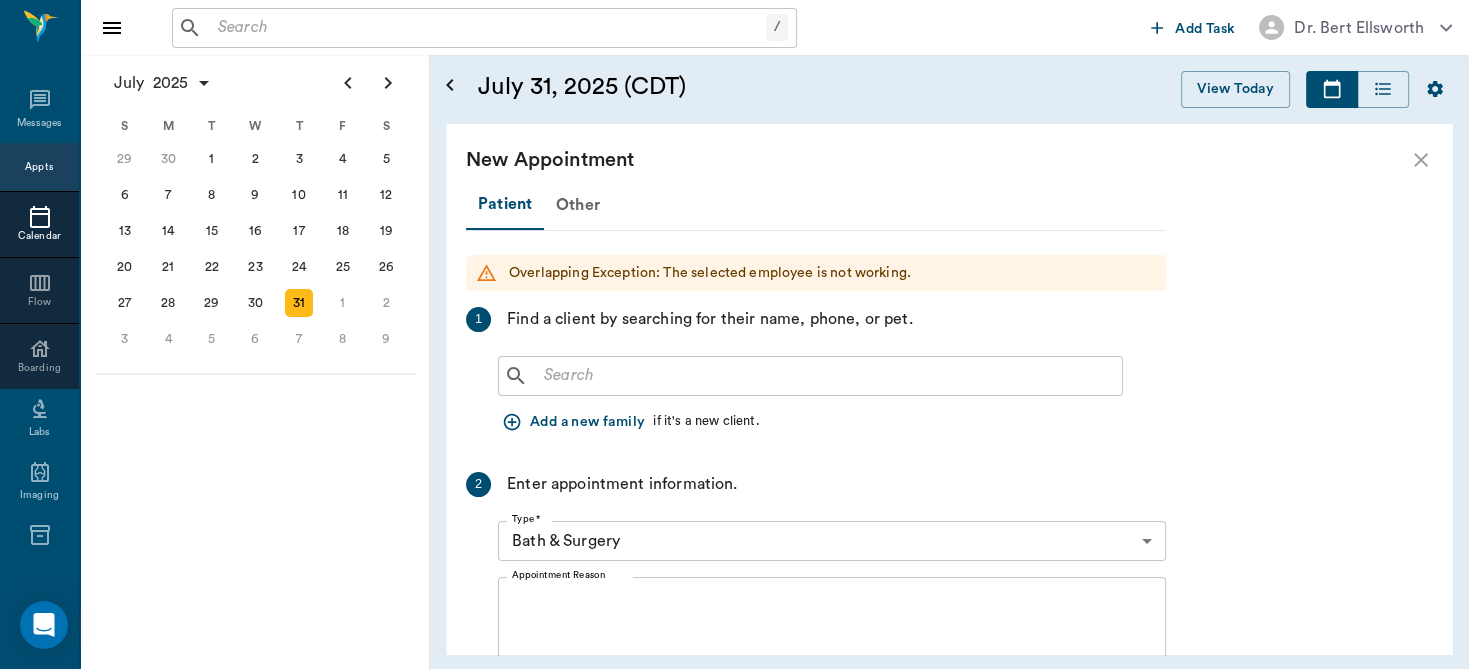 click 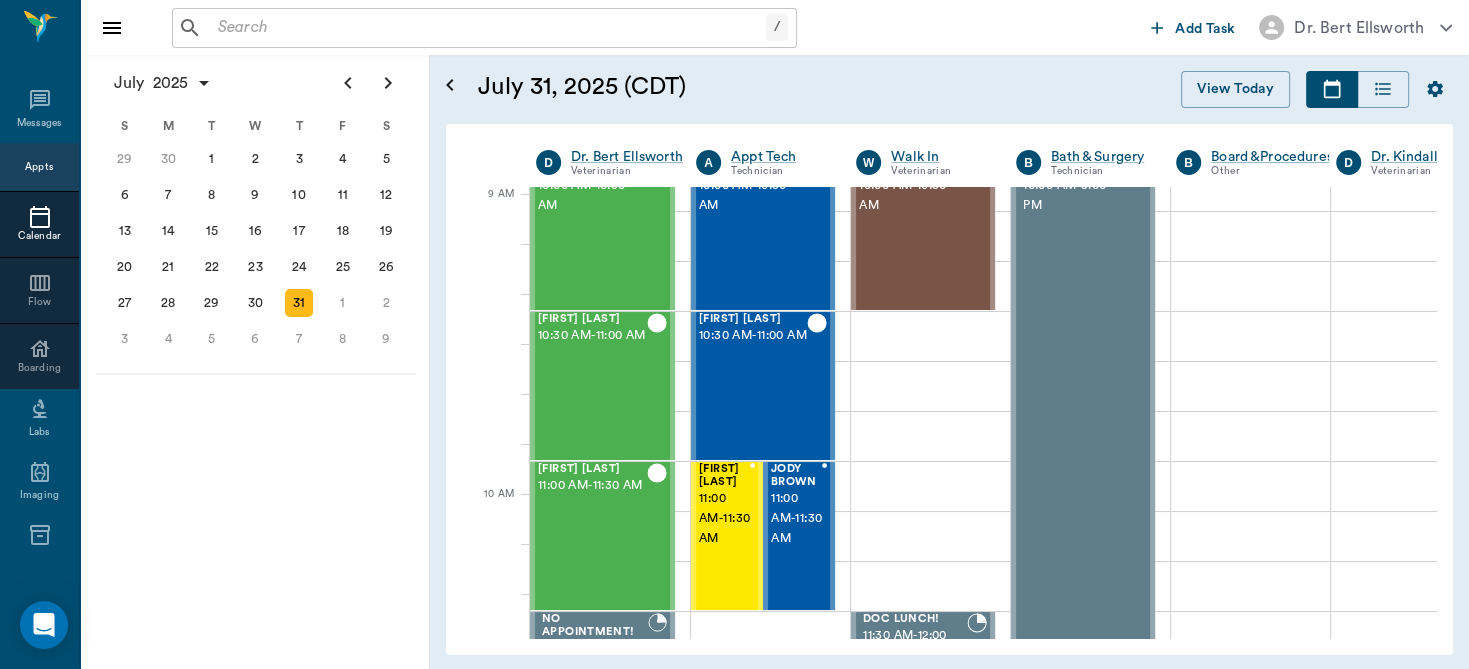 scroll, scrollTop: 253, scrollLeft: 0, axis: vertical 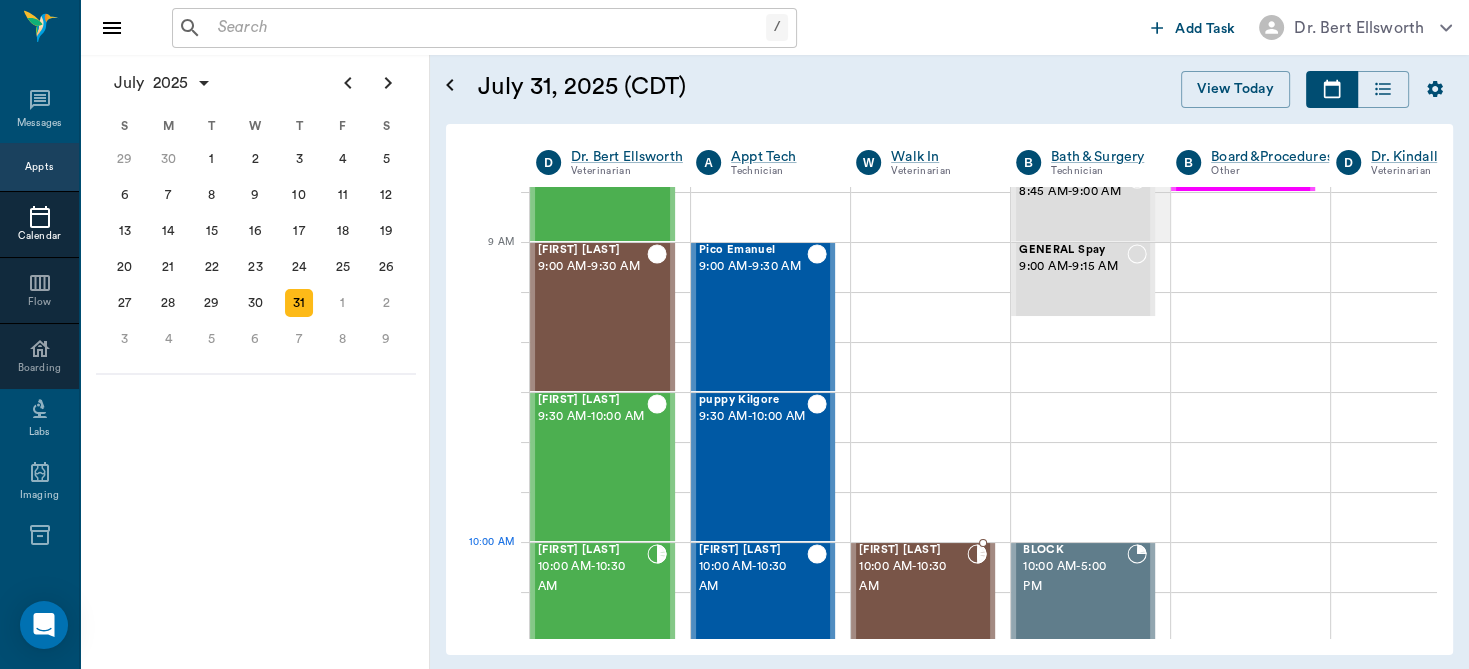 click on "10:00 AM  -  10:30 AM" at bounding box center (913, 577) 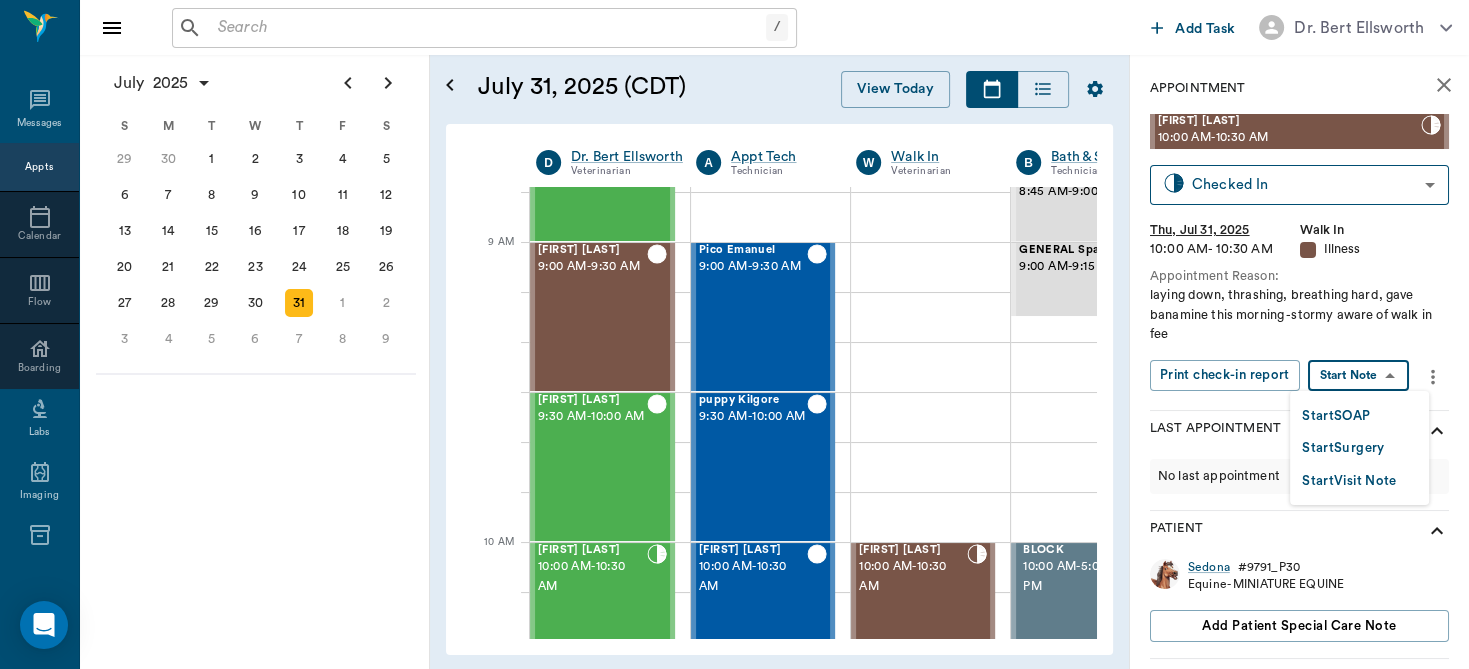 click on "/ ​ Add Task Dr. Bert Ellsworth Nectar Messages Appts Calendar Flow Boarding Labs Imaging Inventory Tasks Forms Staff Reports Lookup Settings July 2025 S M T W T F S Jun 1 2 3 4 5 6 7 8 9 10 11 12 13 14 15 16 17 18 19 20 21 22 23 24 25 26 27 28 29 30 Jul 1 2 3 4 5 6 7 8 9 10 11 12 S M T W T F S 29 30 Jul 1 2 3 4 5 6 7 8 9 10 11 12 13 14 15 16 17 18 19 20 21 22 23 24 25 26 27 28 29 30 31 Aug 1 2 3 4 5 6 7 8 9 S M T W T F S 27 28 29 30 31 Aug 1 2 3 4 5 6 7 8 9 10 11 12 13 14 15 16 17 18 19 20 21 22 23 24 25 26 27 28 29 30 31 Sep 1 2 3 4 5 6 July 31, 2025 (CDT) View Today July 2025 Today 31 Thu Jul 2025 D Dr. Bert Ellsworth Veterinarian A Appt Tech Technician W Walk In Veterinarian B Bath & Surgery Technician B Board &Procedures Other D Dr. Kindall Jones Veterinarian 8 AM 9 AM 10 AM 11 AM 12 PM 1 PM 2 PM 3 PM 4 PM 5 PM 6 PM 7 PM 8 PM 11:20 PM 10:00 AM Jack Smith 8:00 AM  -  8:30 AM Pearl Roberts 8:30 AM  -  9:00 AM Molly Wilson 9:00 AM  -  9:30 AM Hades Gulstrom 9:30 AM  -  10:00 AM Annie Potter 10:00 AM  -" at bounding box center (734, 334) 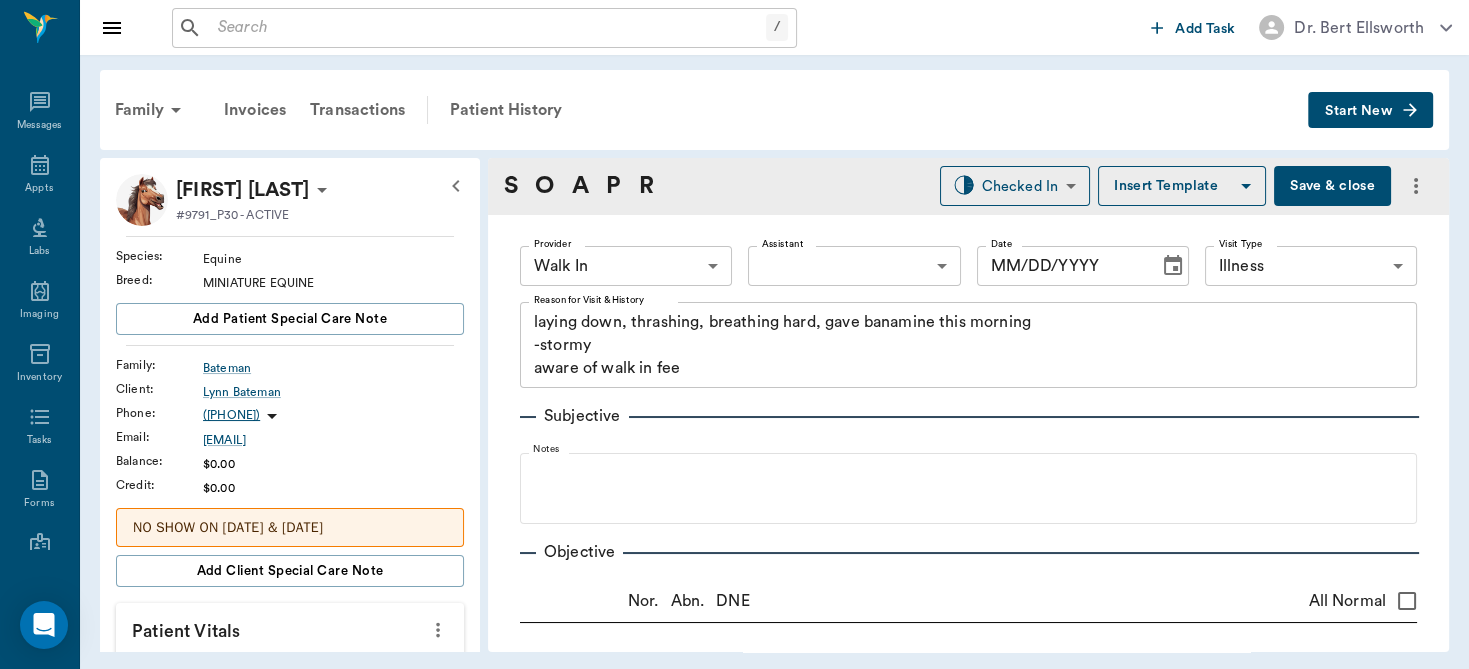 type on "63ee68728bdb516679580557" 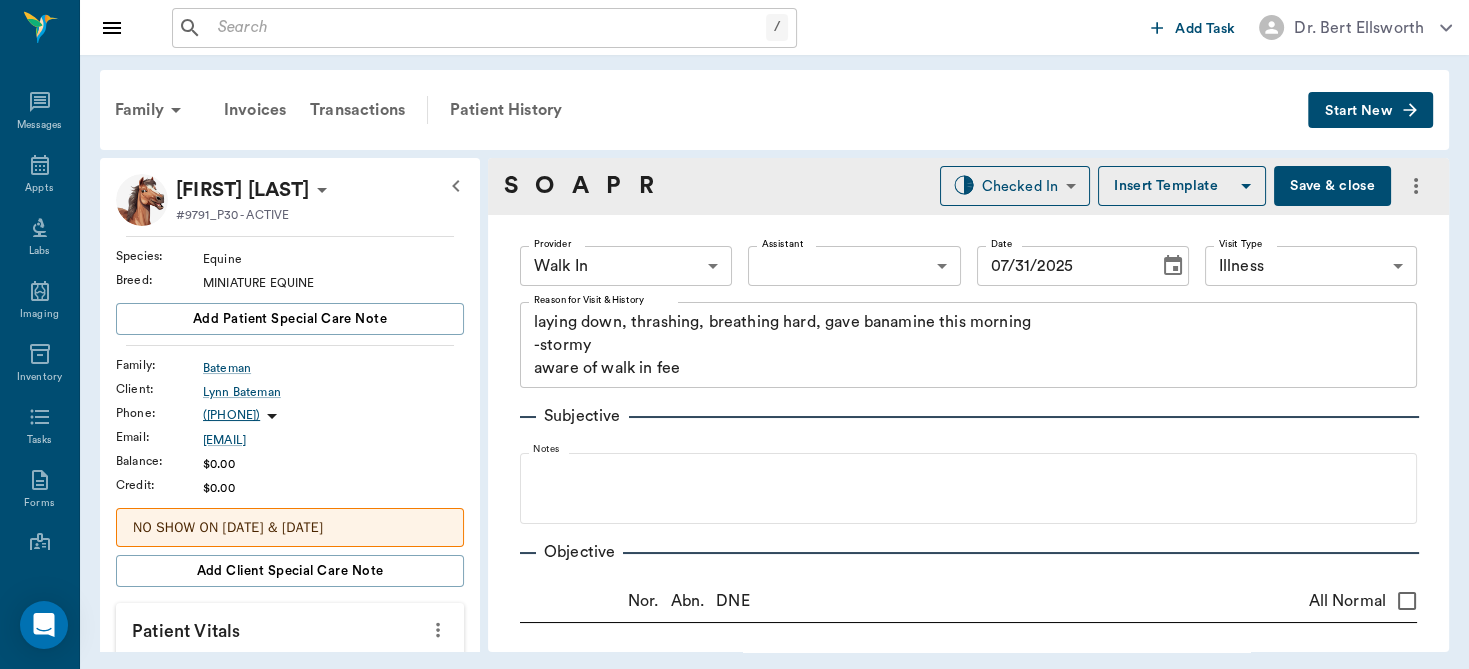 click on "/ ​ Add Task Dr. Bert Ellsworth Nectar Messages Appts Labs Imaging Inventory Tasks Forms Staff Reports Lookup Settings Family Invoices Transactions Patient History Start New Sedona Bateman #9791_P30    -    ACTIVE   Species : Equine Breed : MINIATURE EQUINE Add patient Special Care Note Family : Bateman Client : Lynn Bateman Phone : (480) 580-8827 Email : LYNNBATEMANUSA@gmail.com Balance : $0.00 Credit : $0.00 NO SHOW ON 5/23/24 & 3/7/25 Add client Special Care Note Patient Vitals Weight BCS HR Temp Resp BP Dia Pain Perio Score ( lb ) Date Ongoing diagnosis Current Rx Reminders Upcoming appointments Schedule Appointment S O A P R Checked In CHECKED_IN ​ Insert Template  Save & close Provider Walk In 63ee68728bdb516679580557 Provider Assistant ​ Assistant Date 07/31/2025 Date Visit Type Illness 65d2be4f46e3a538d89b8c15 Visit Type Reason for Visit & History laying down, thrashing, breathing hard, gave banamine this morning
-stormy
aware of walk in fee x Reason for Visit & History Subjective Notes Nor." at bounding box center (734, 334) 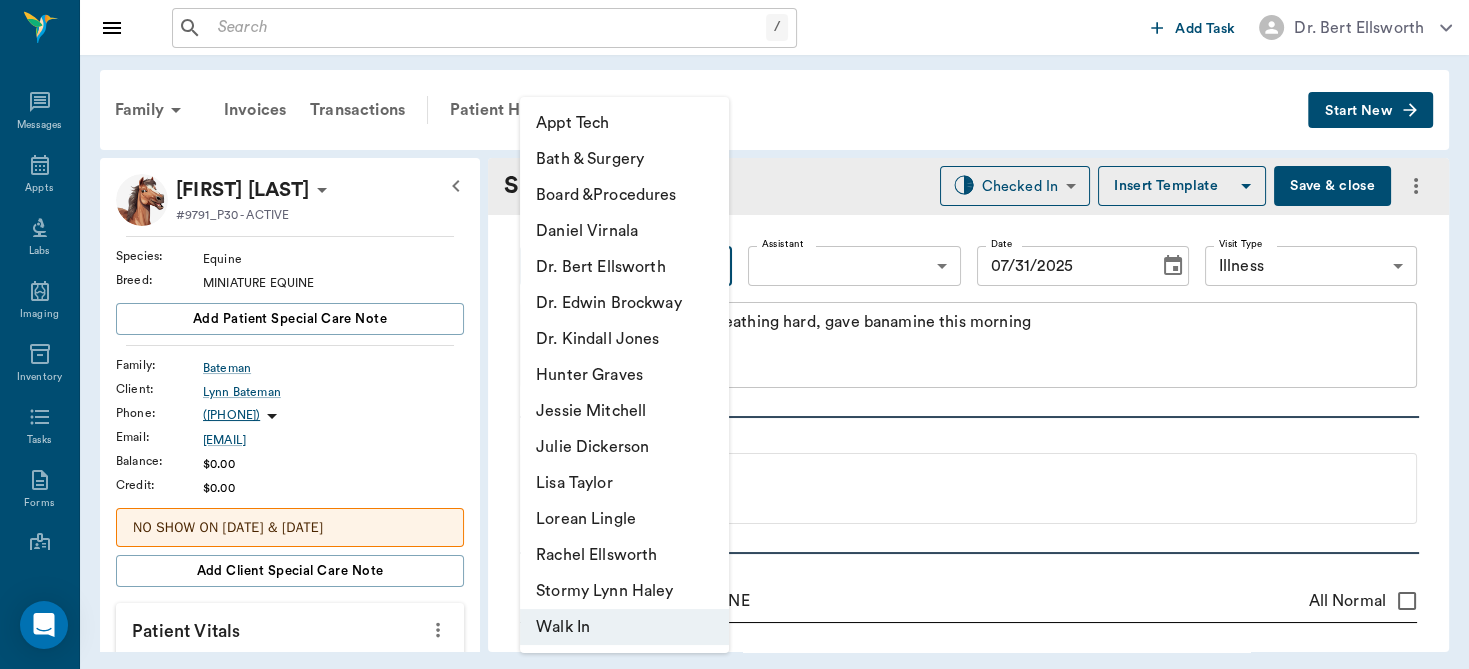 click on "Dr. Bert Ellsworth" at bounding box center (624, 267) 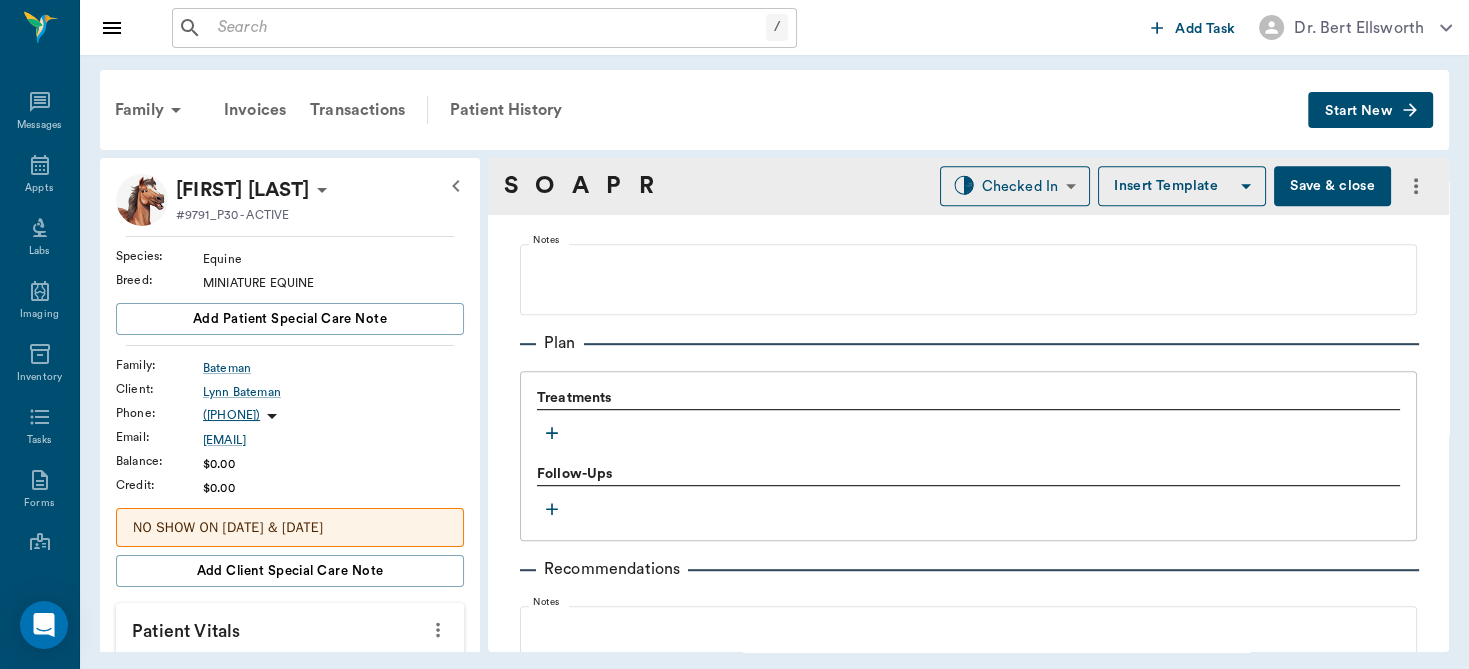 scroll, scrollTop: 1294, scrollLeft: 0, axis: vertical 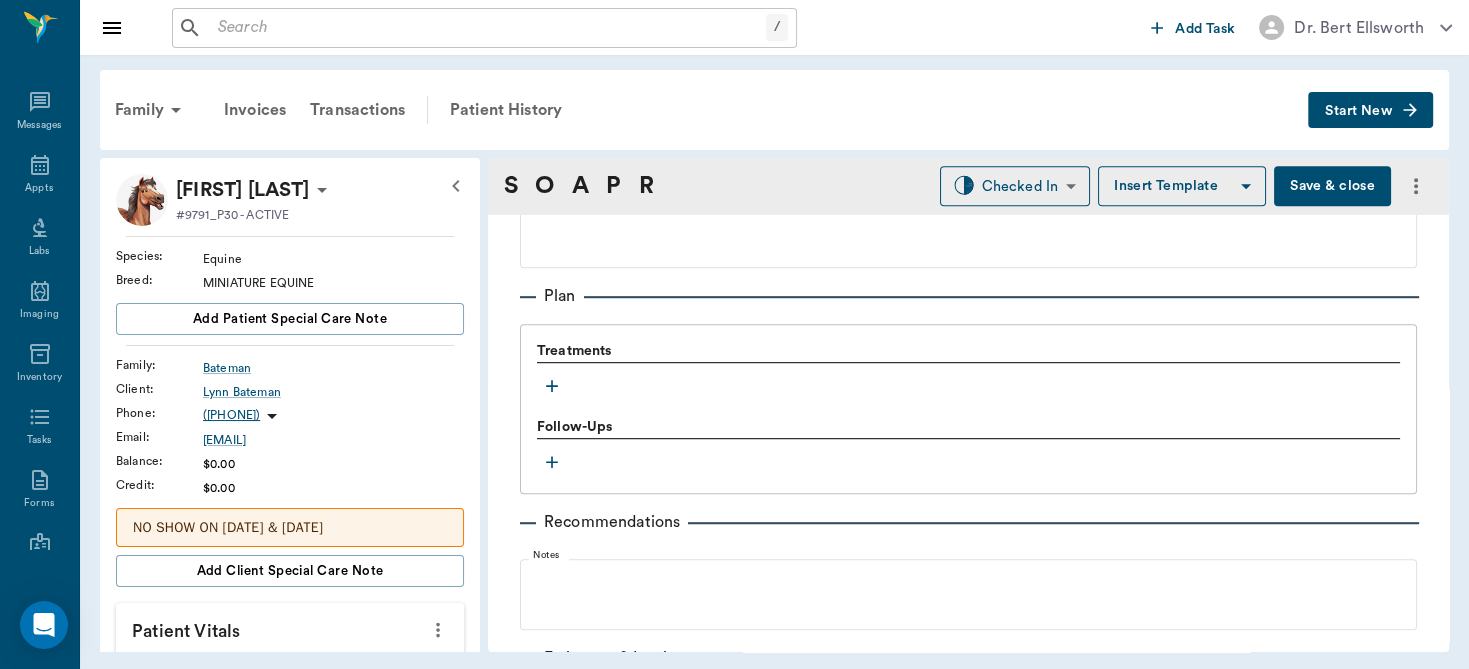 click 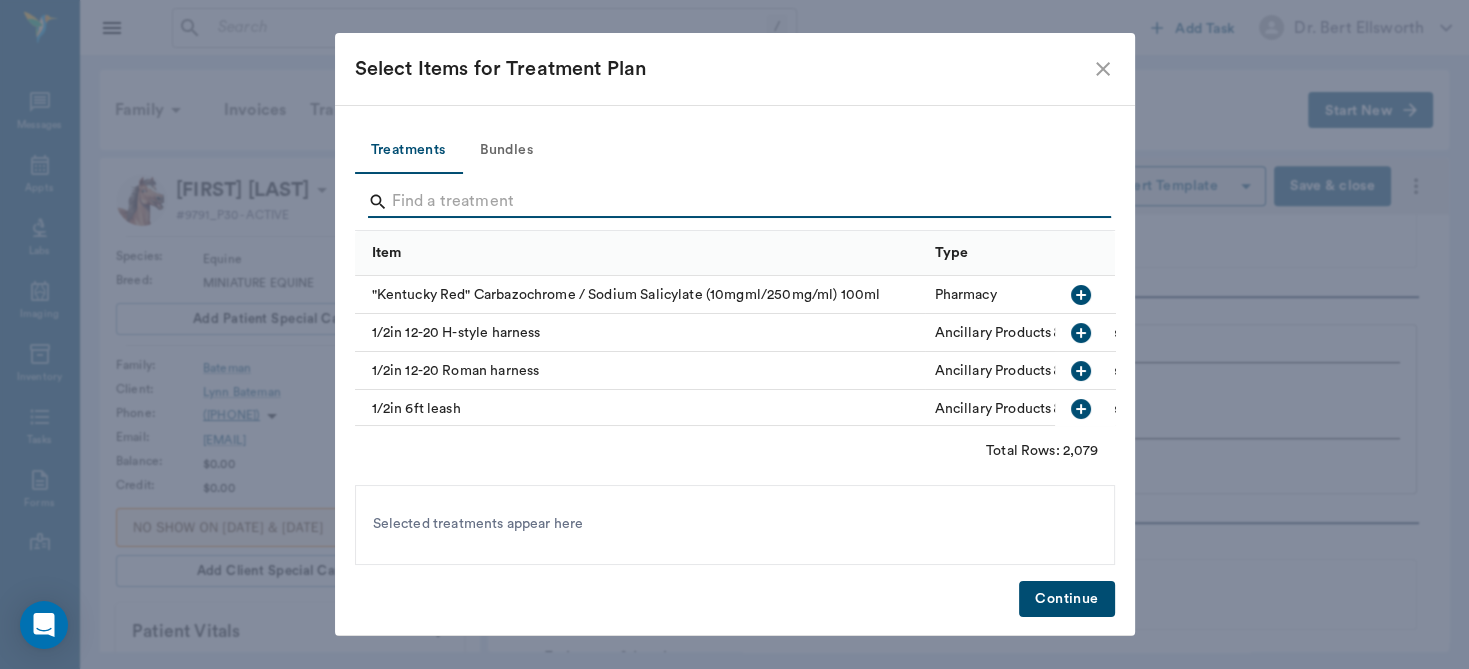 click at bounding box center (736, 202) 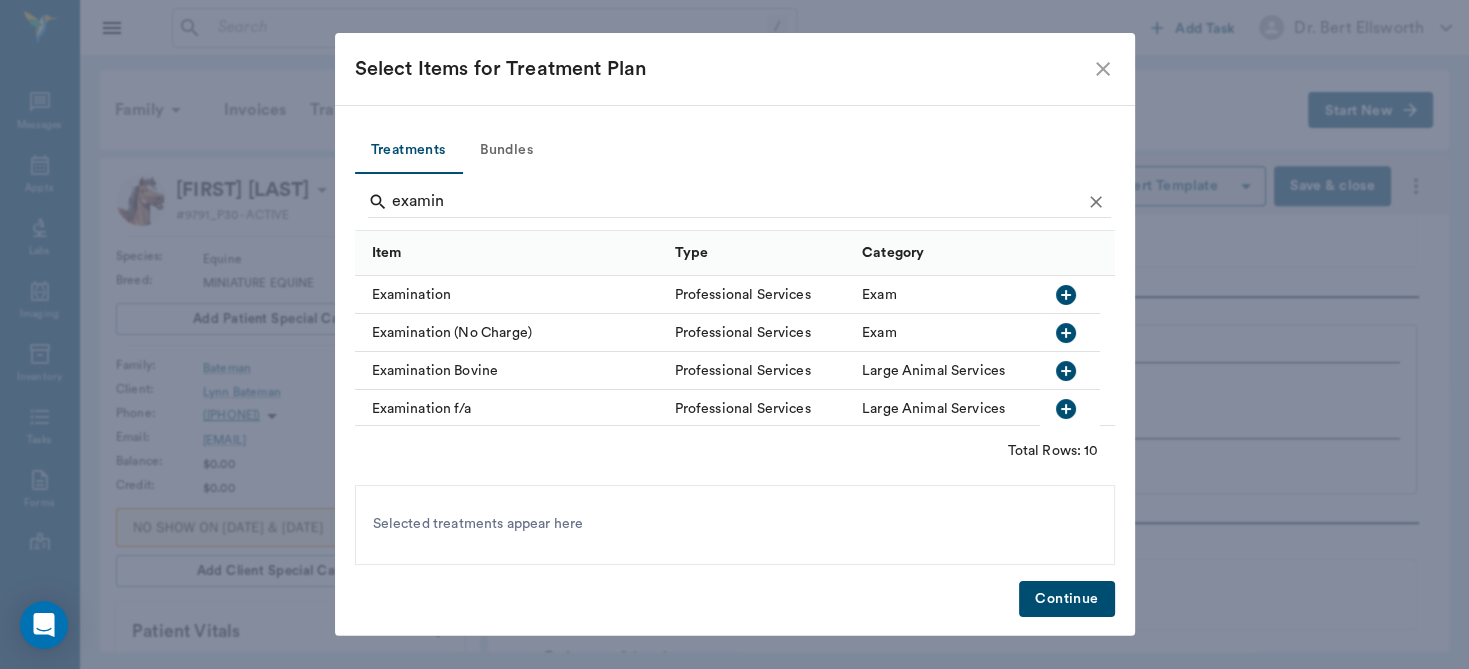 click 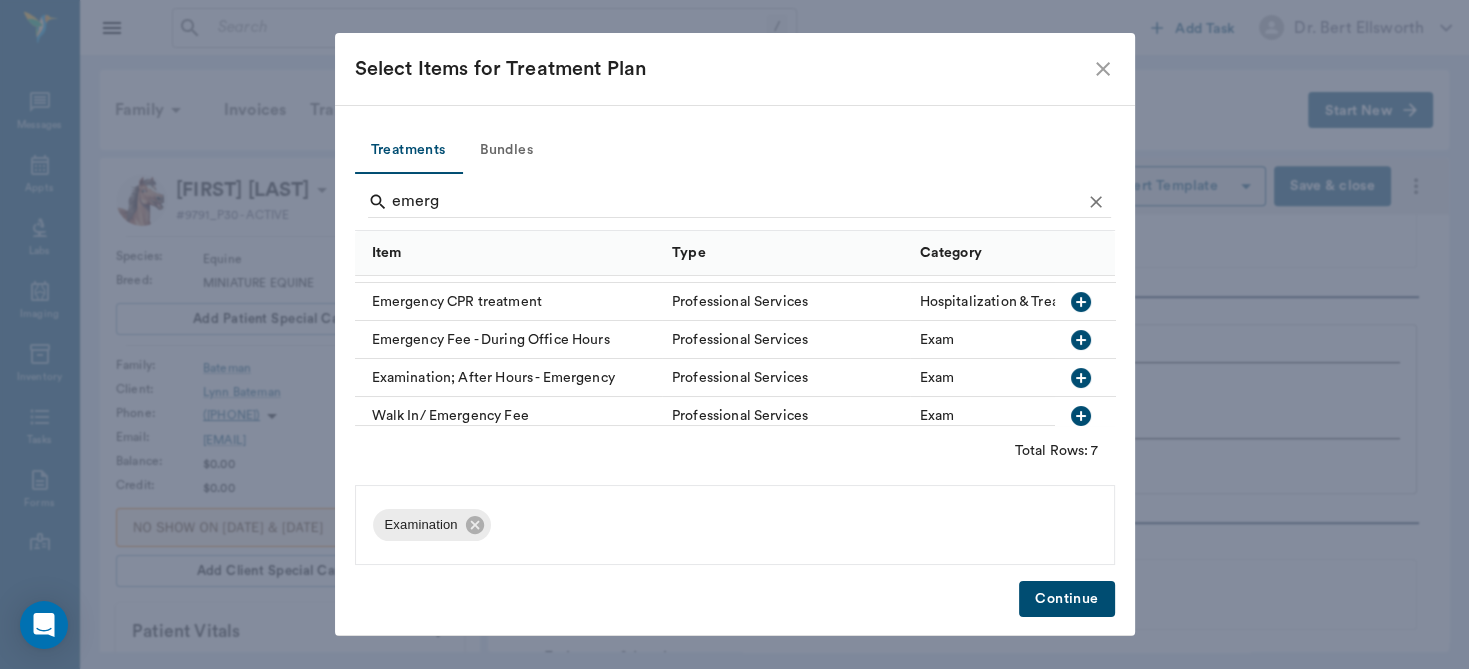 scroll, scrollTop: 132, scrollLeft: 0, axis: vertical 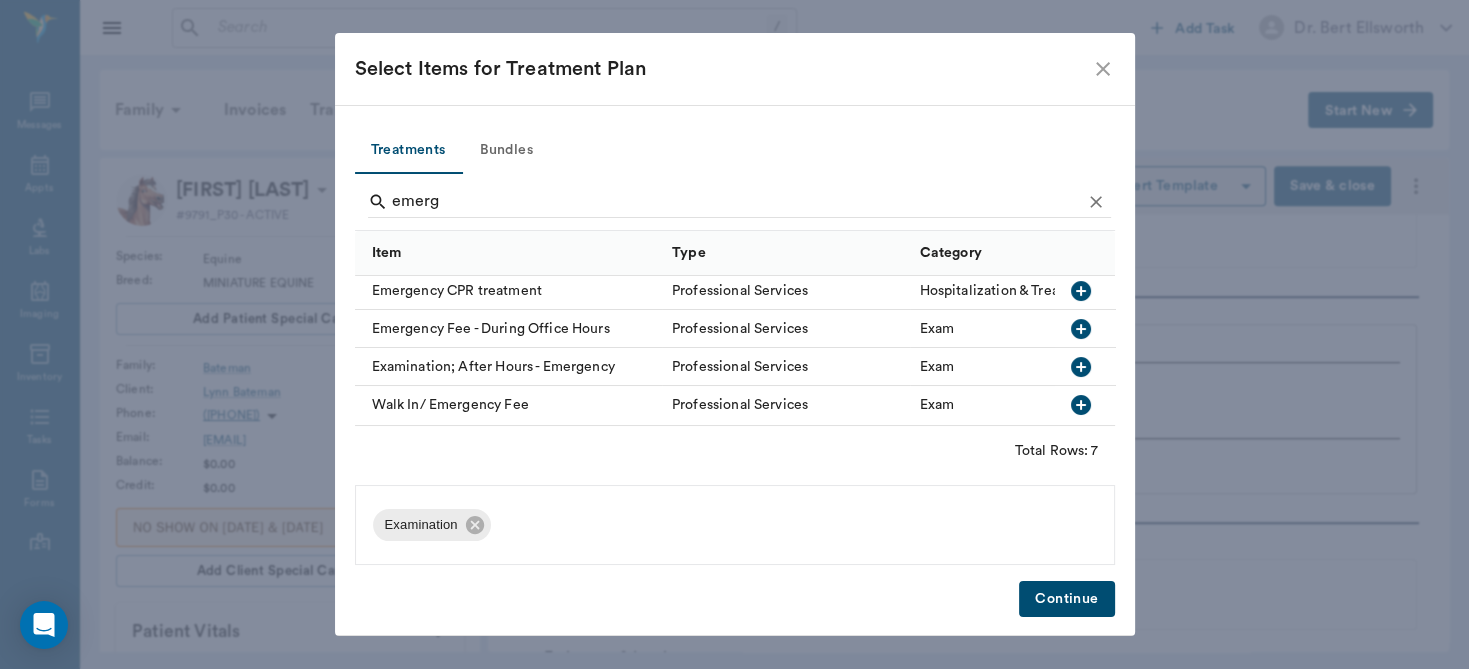 click 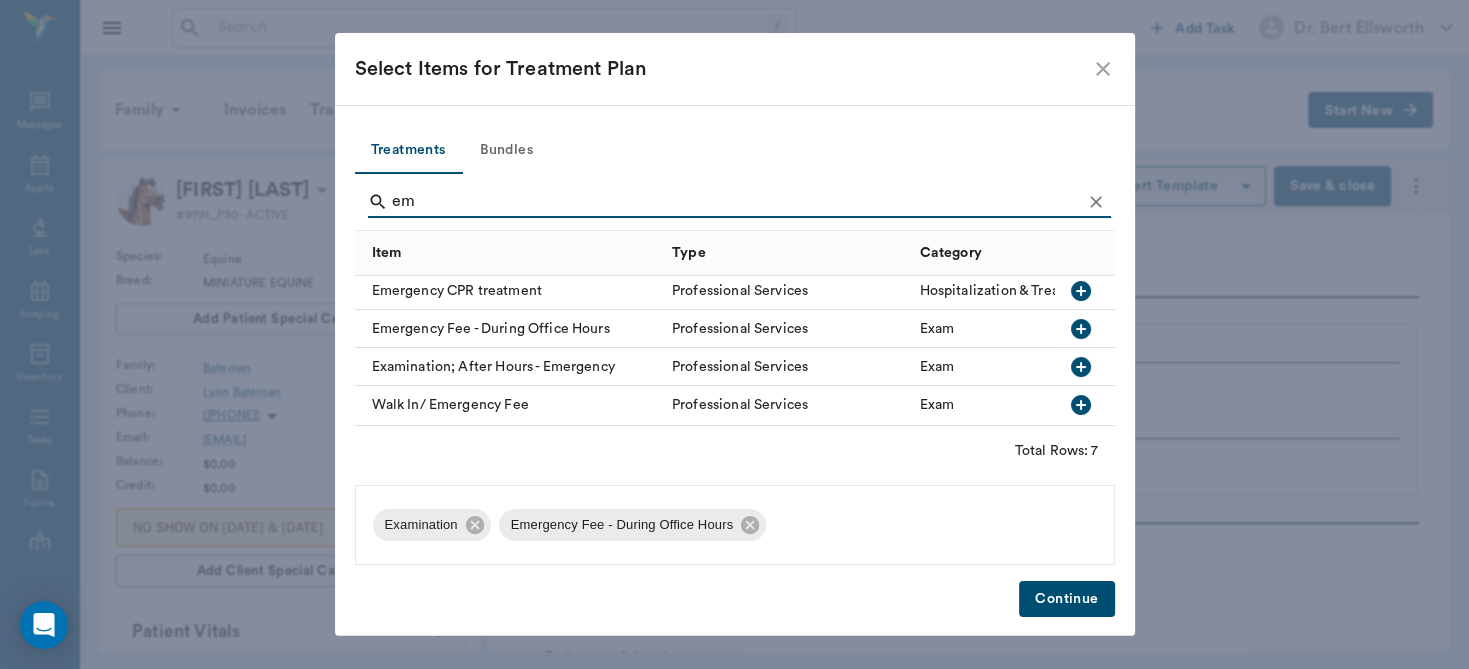 type on "e" 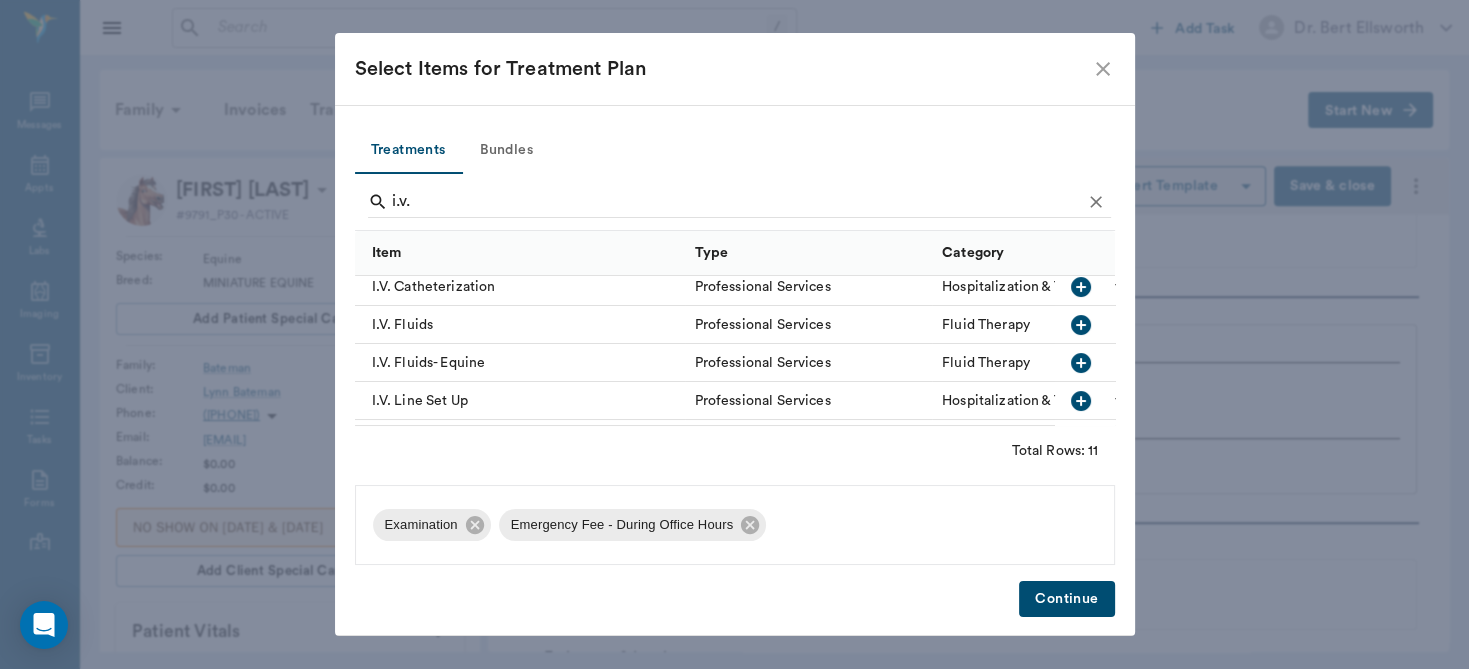 scroll, scrollTop: 80, scrollLeft: 0, axis: vertical 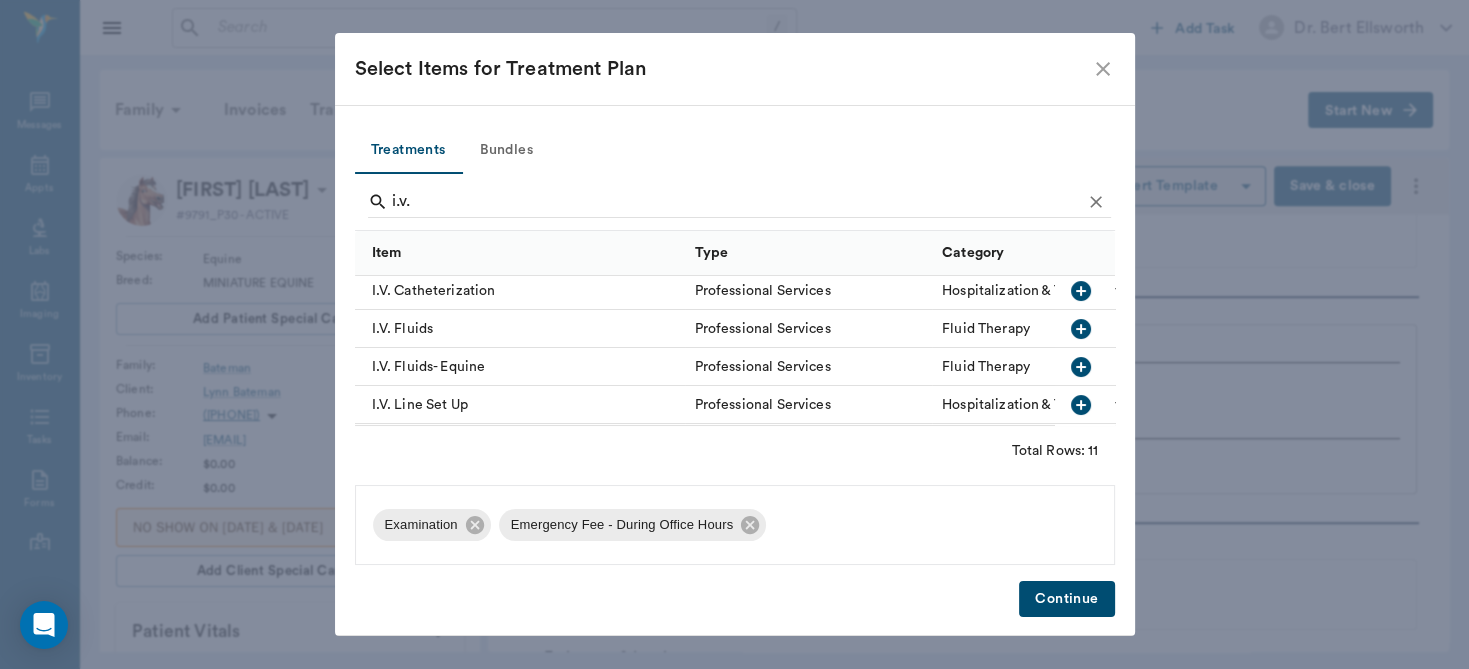 click 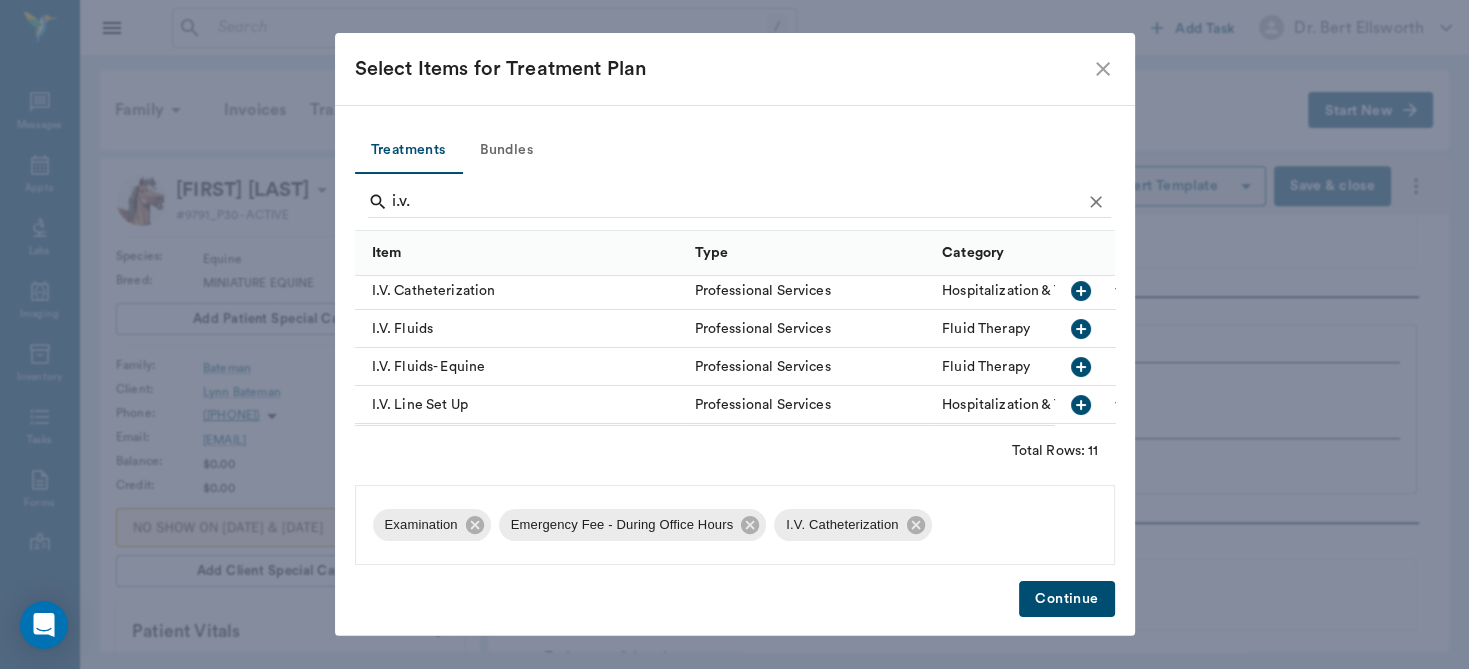 click 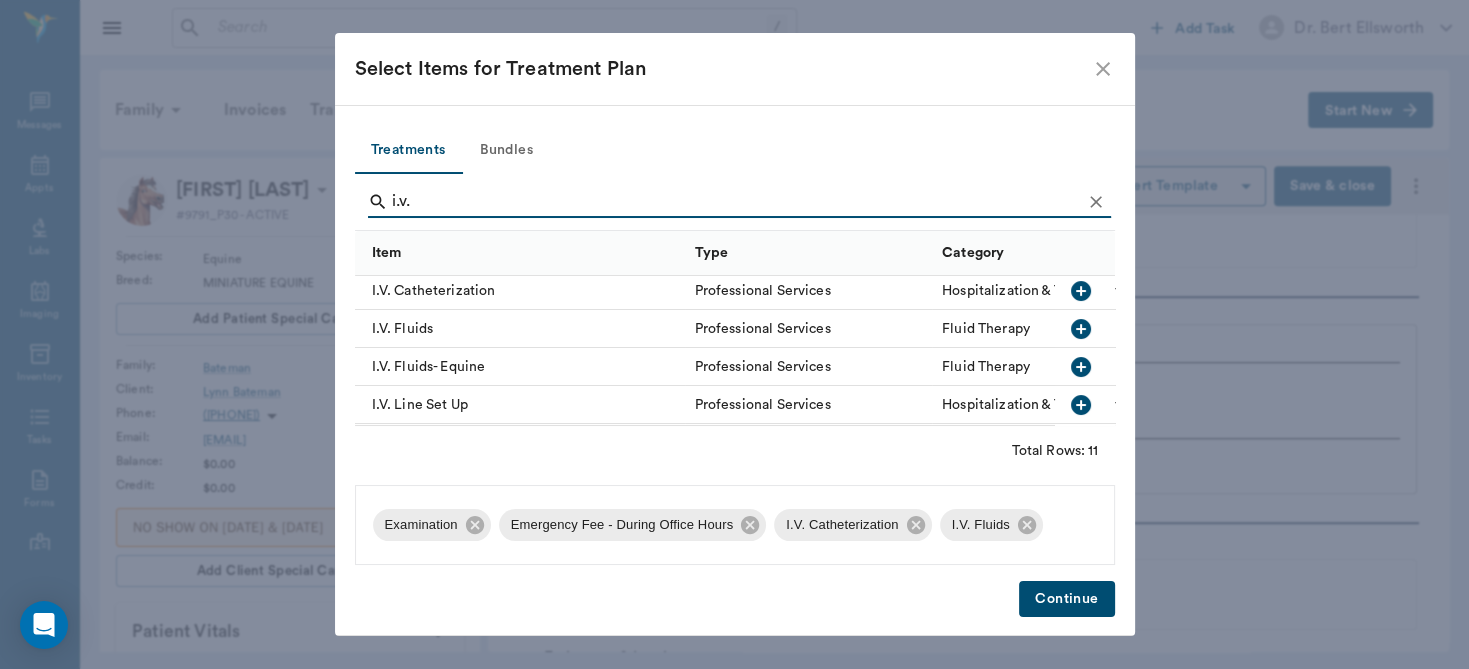 click on "i.v." at bounding box center (736, 202) 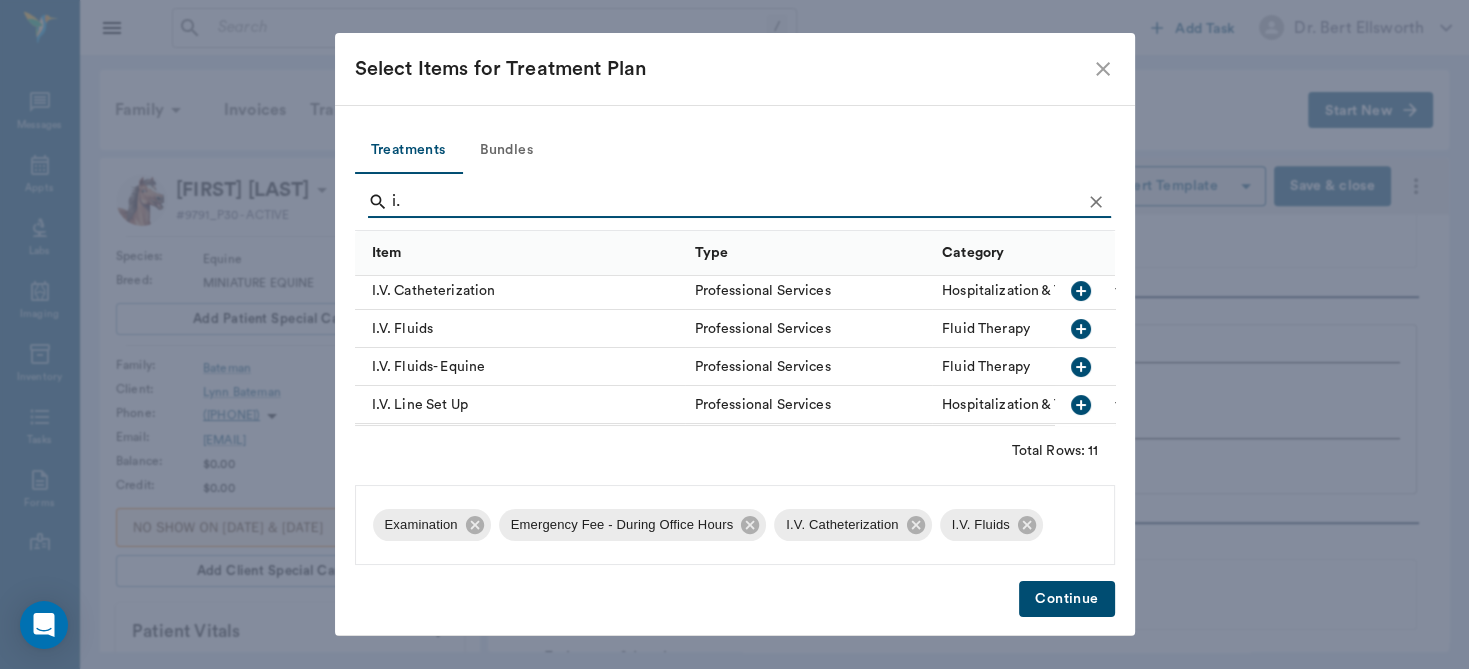 type on "i" 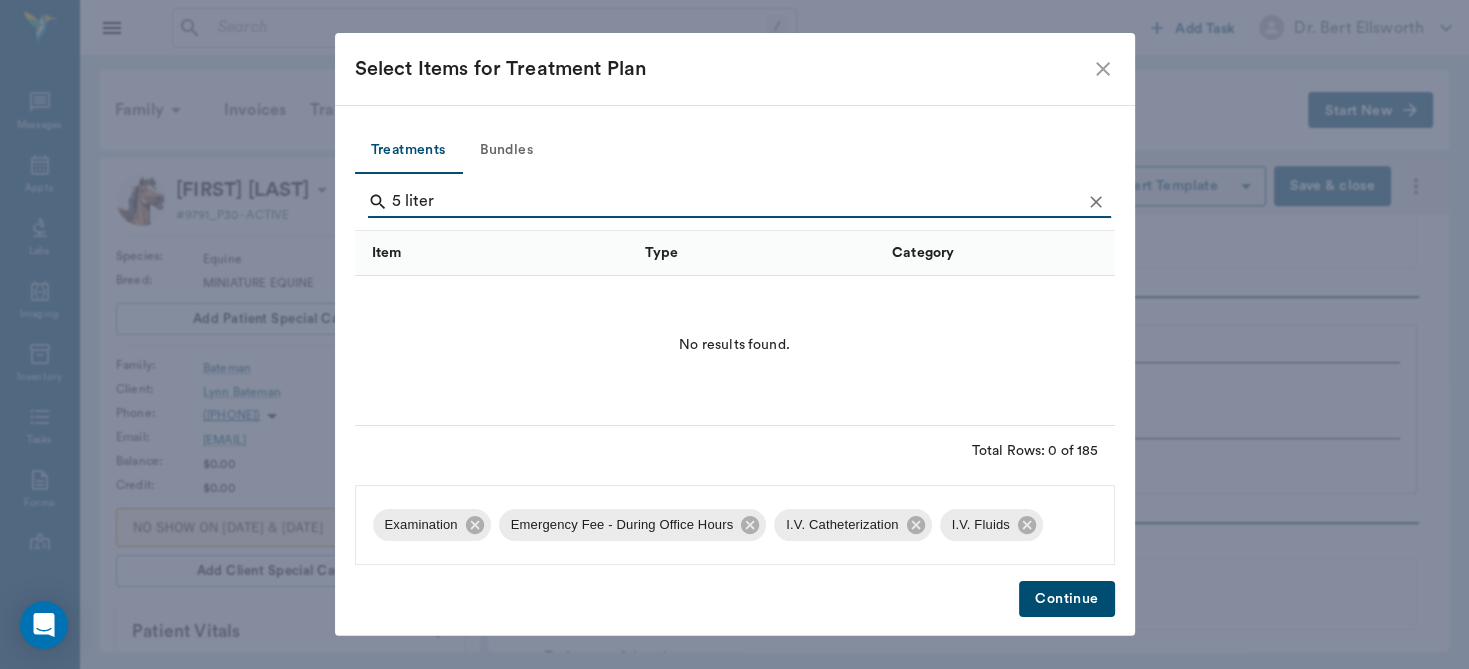 scroll, scrollTop: 0, scrollLeft: 0, axis: both 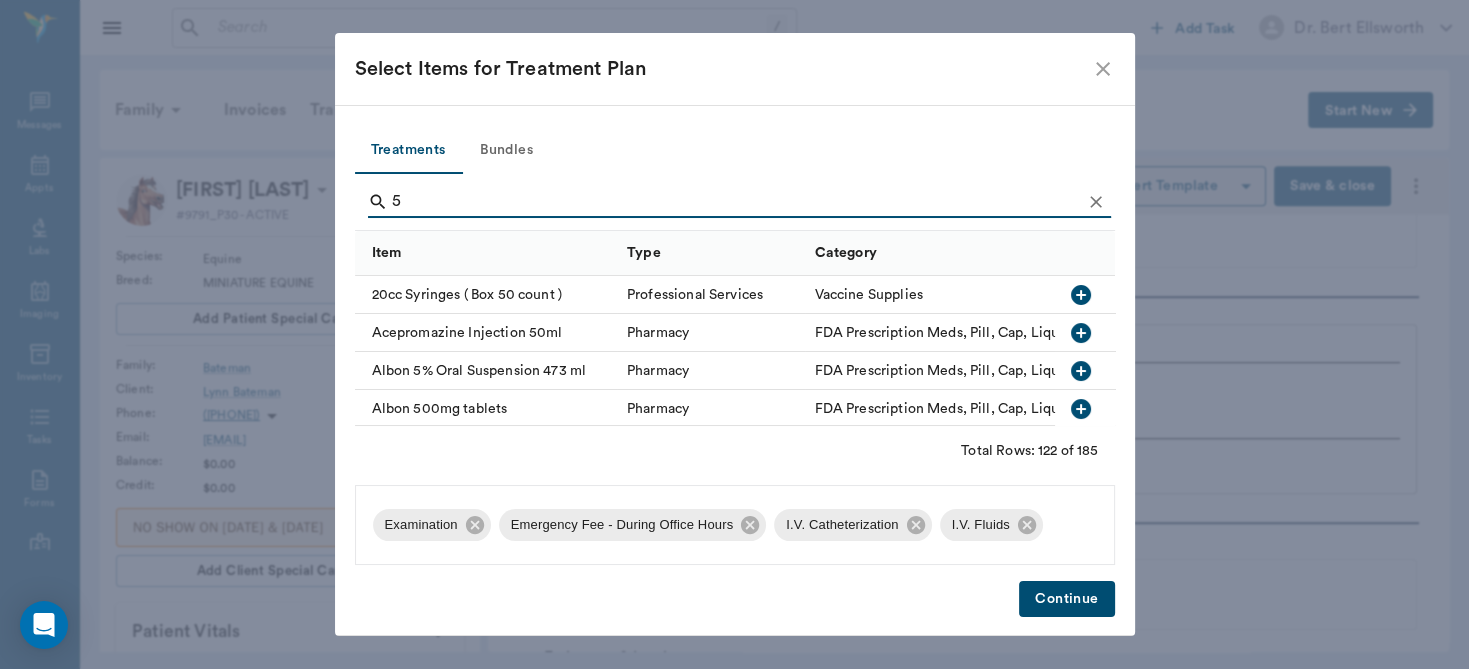 type on "5" 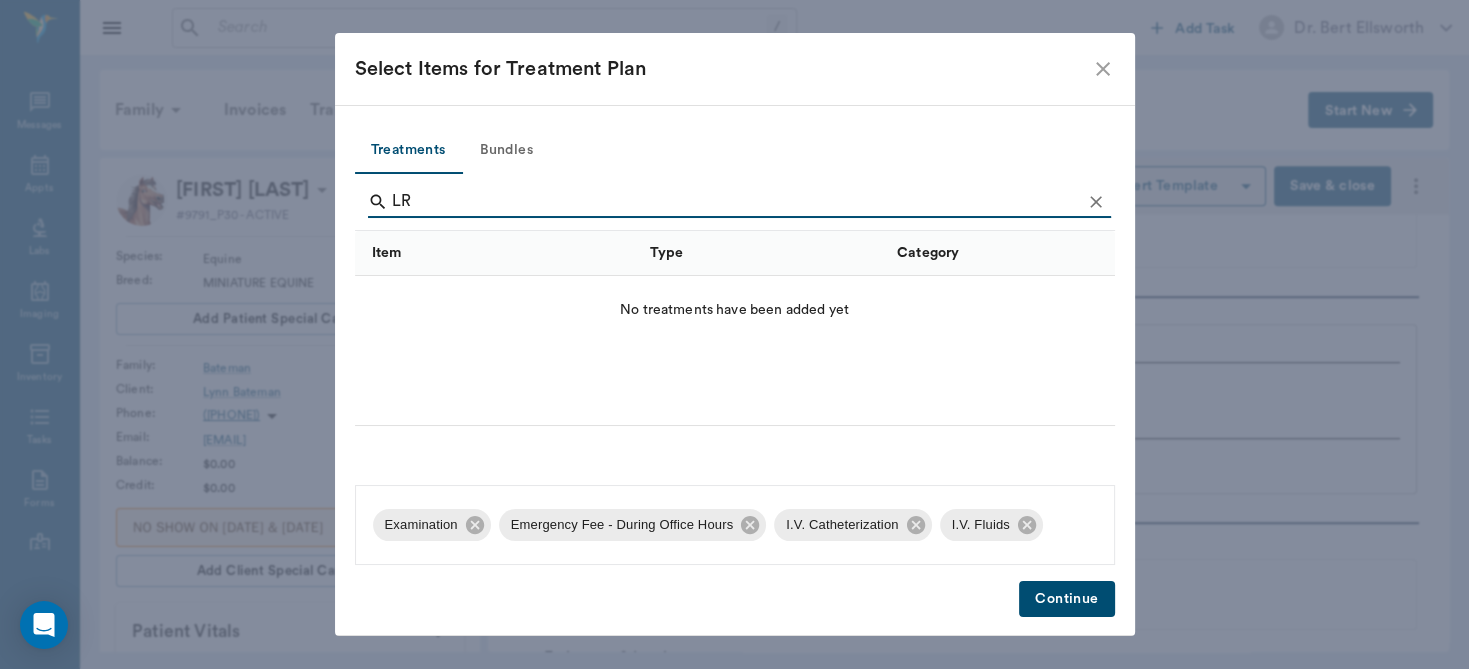 type on "L" 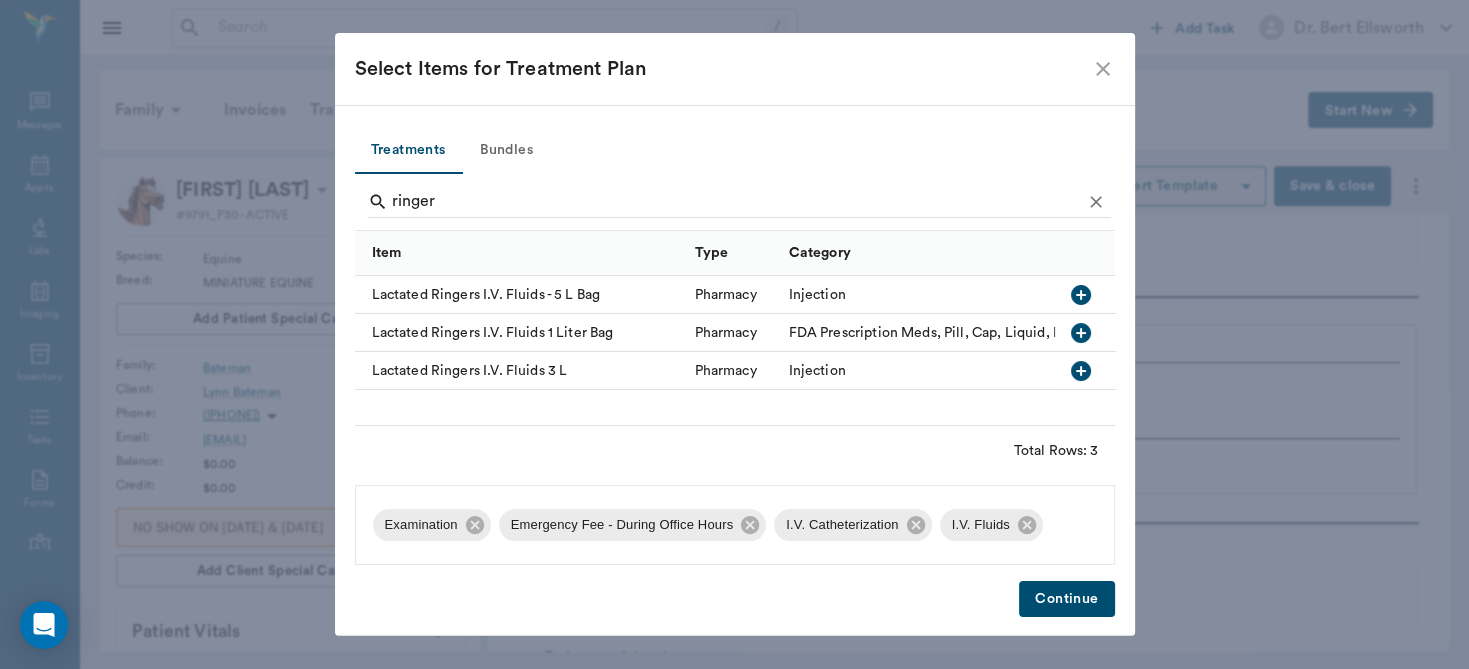 click 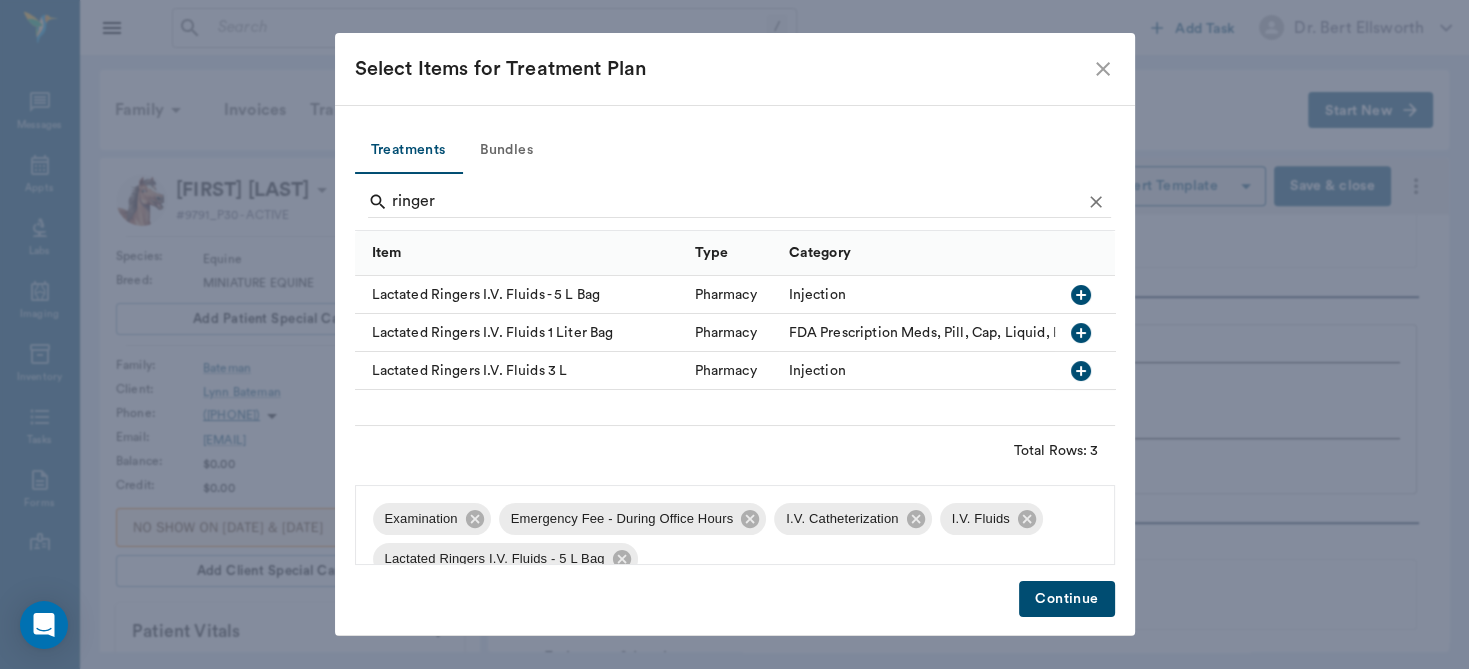 click 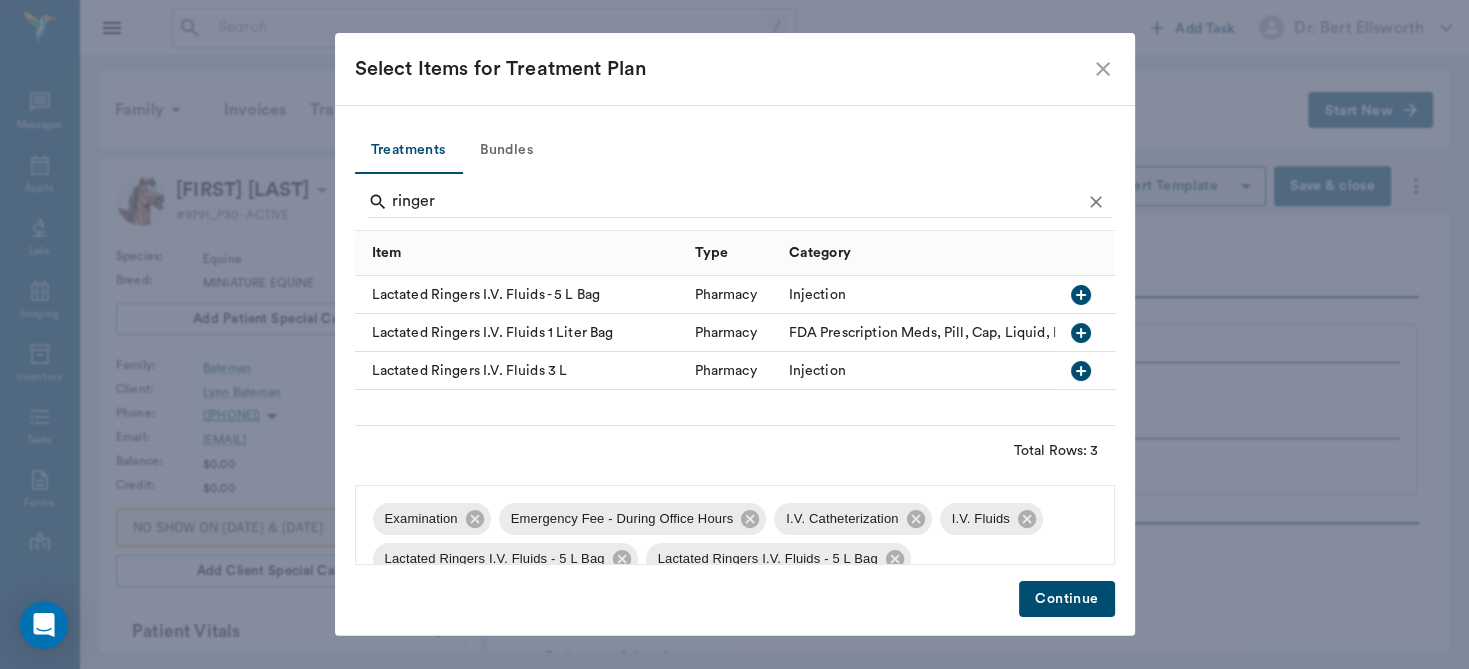 scroll, scrollTop: 28, scrollLeft: 0, axis: vertical 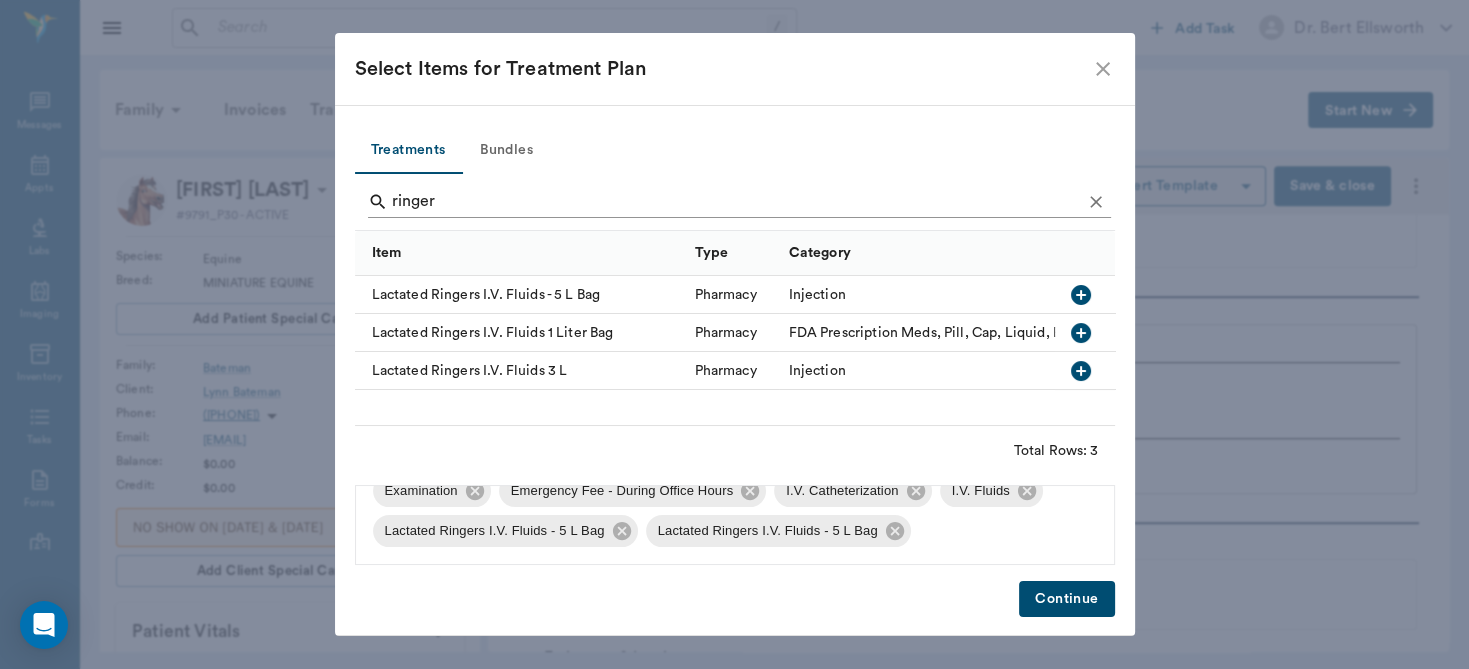 click on "ringer" at bounding box center [736, 202] 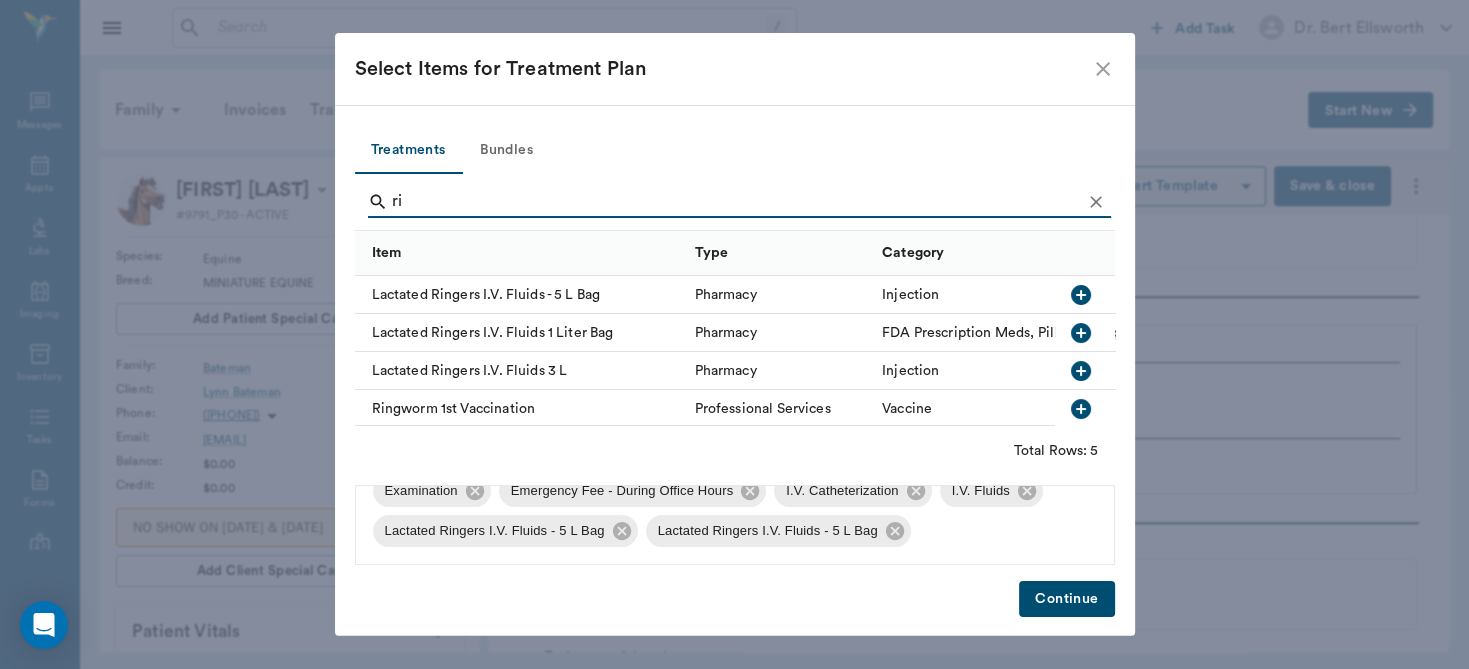 type on "r" 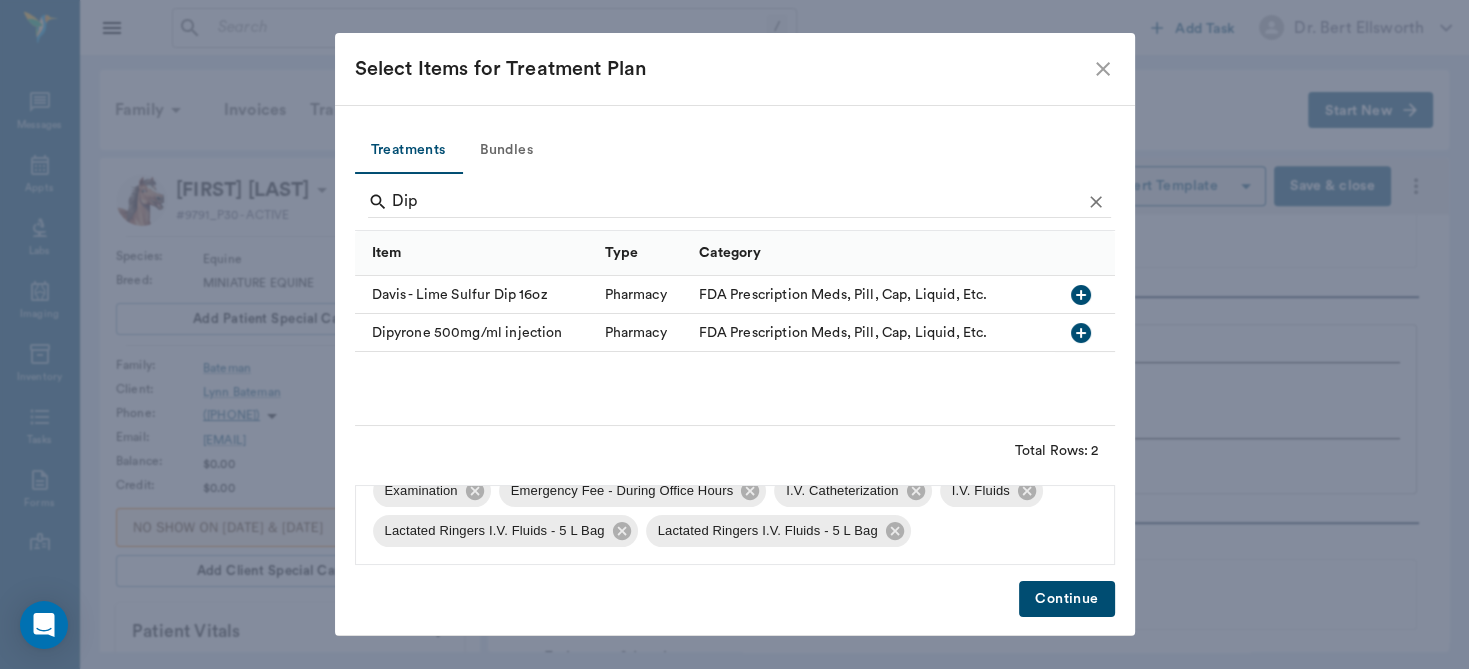 click 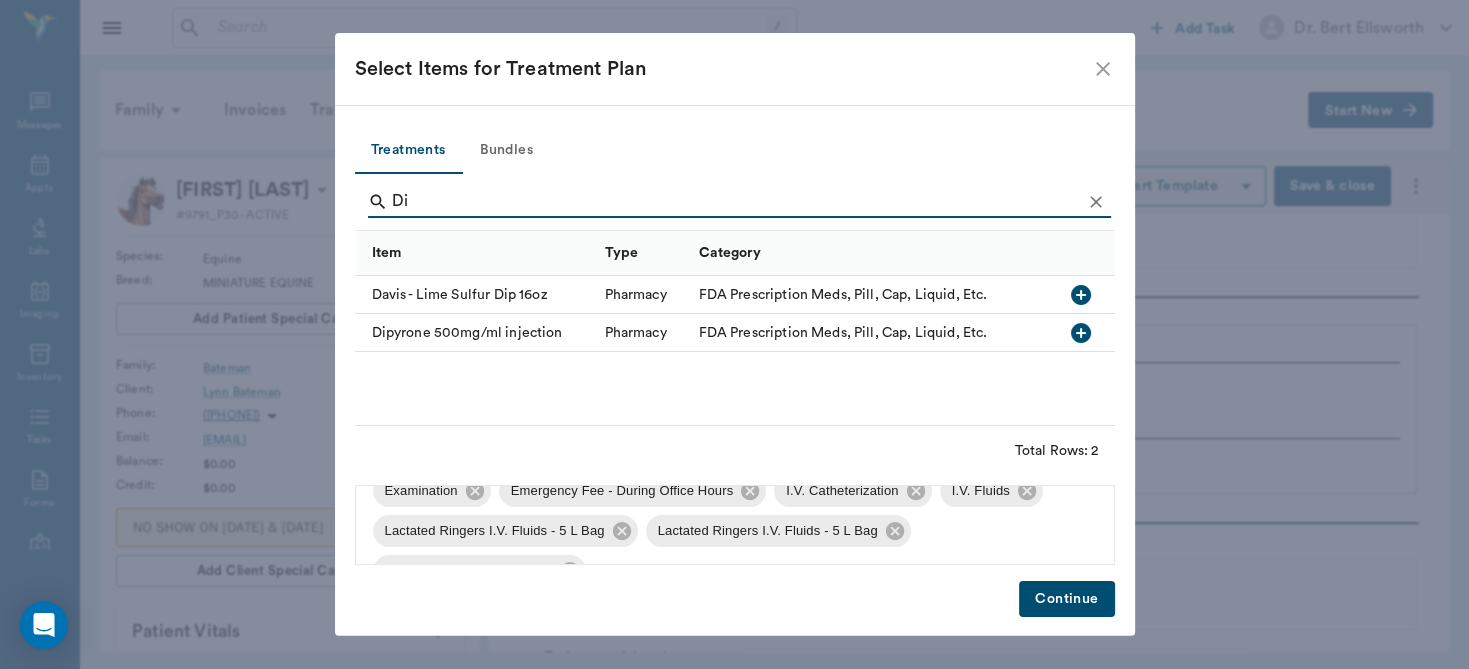 type on "D" 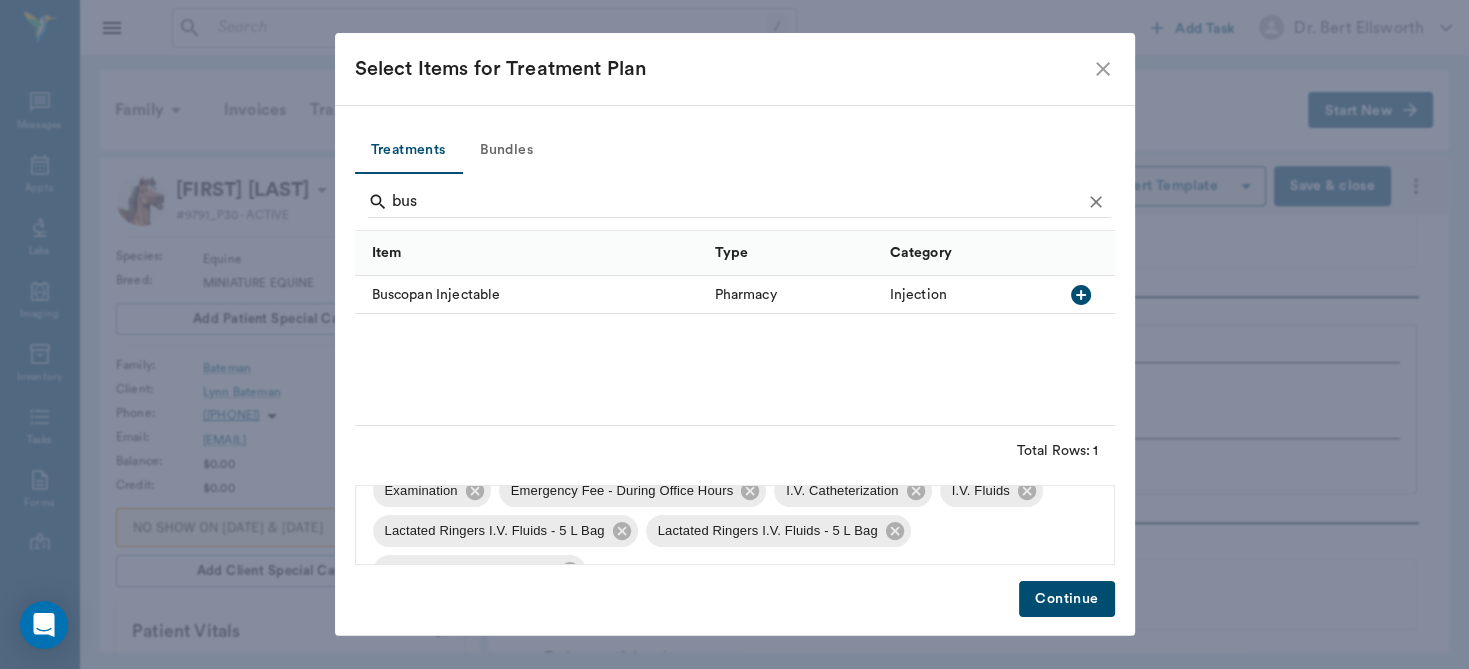 click 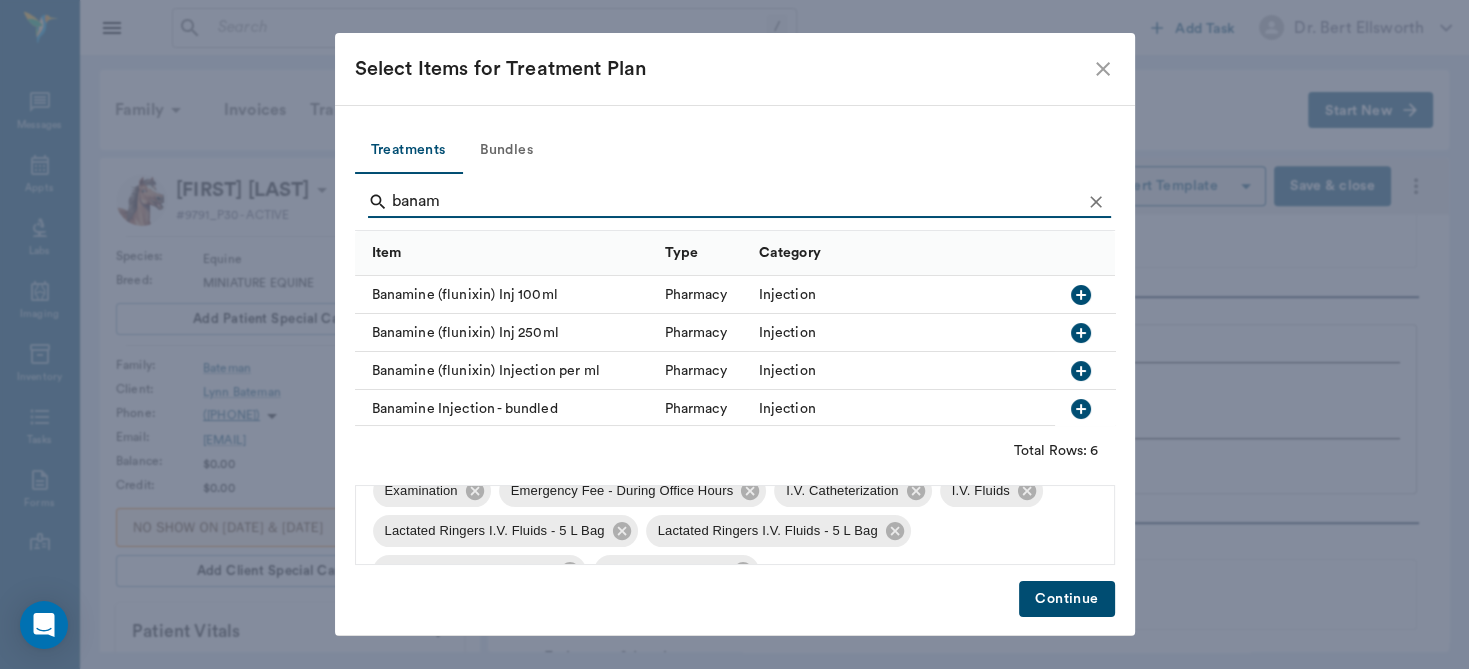 click 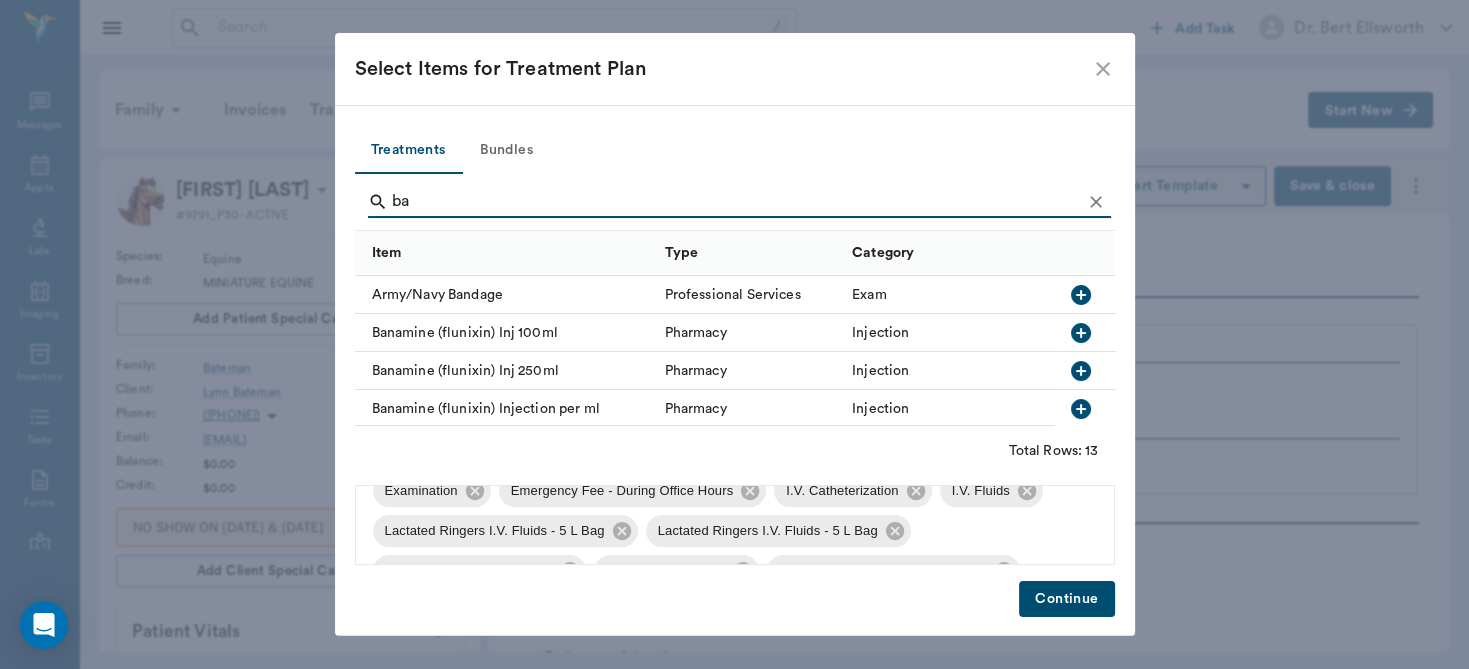 type on "b" 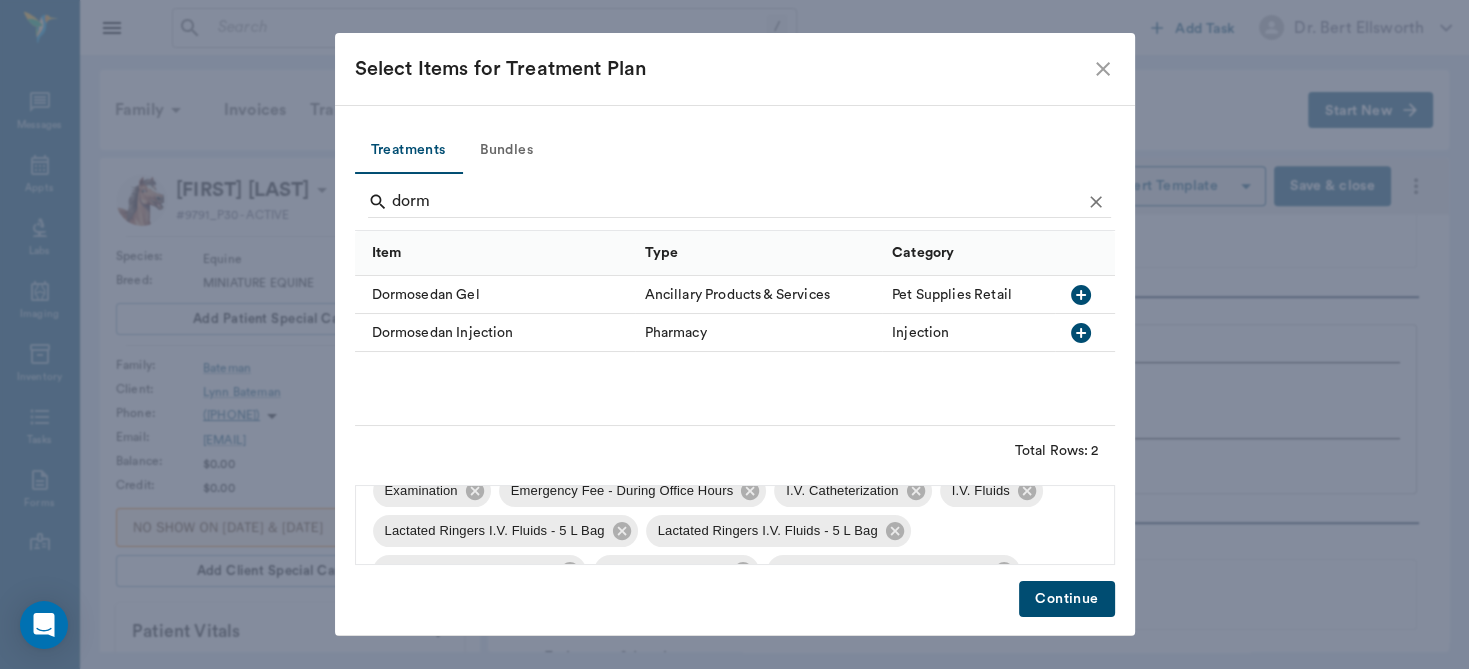 click 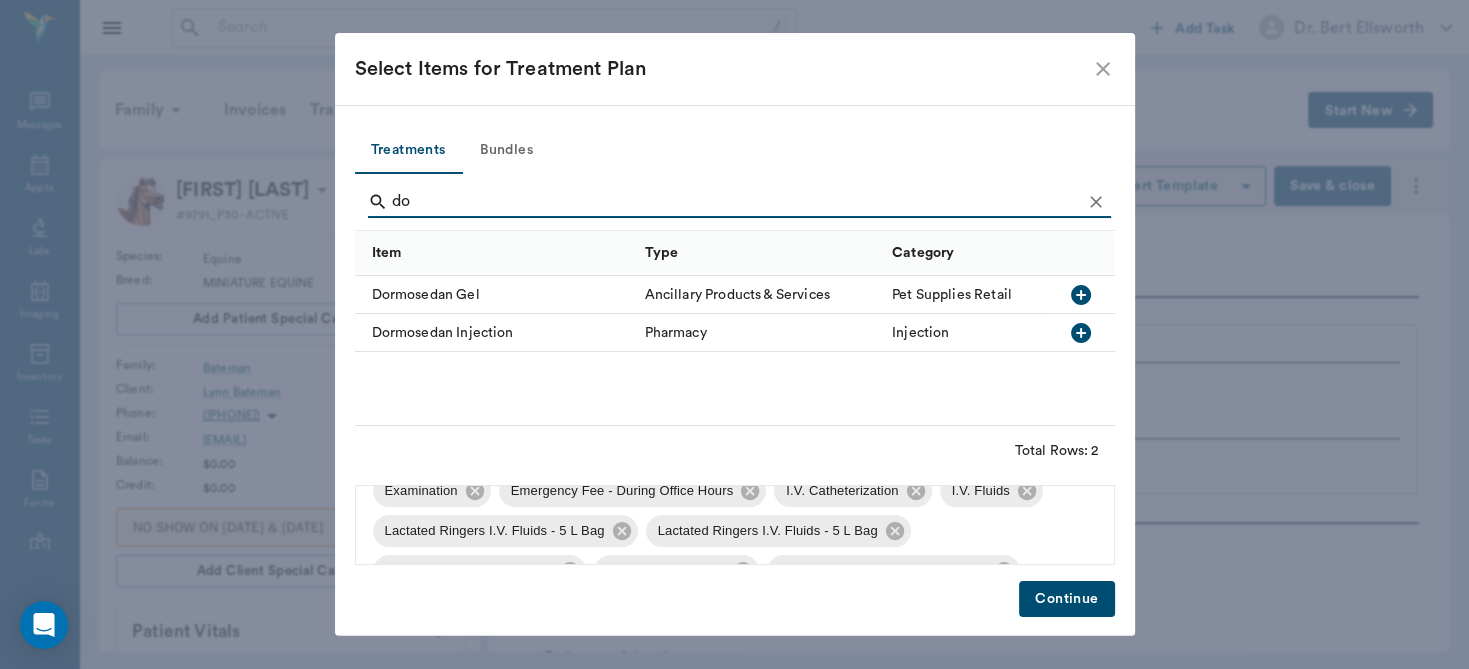 type on "d" 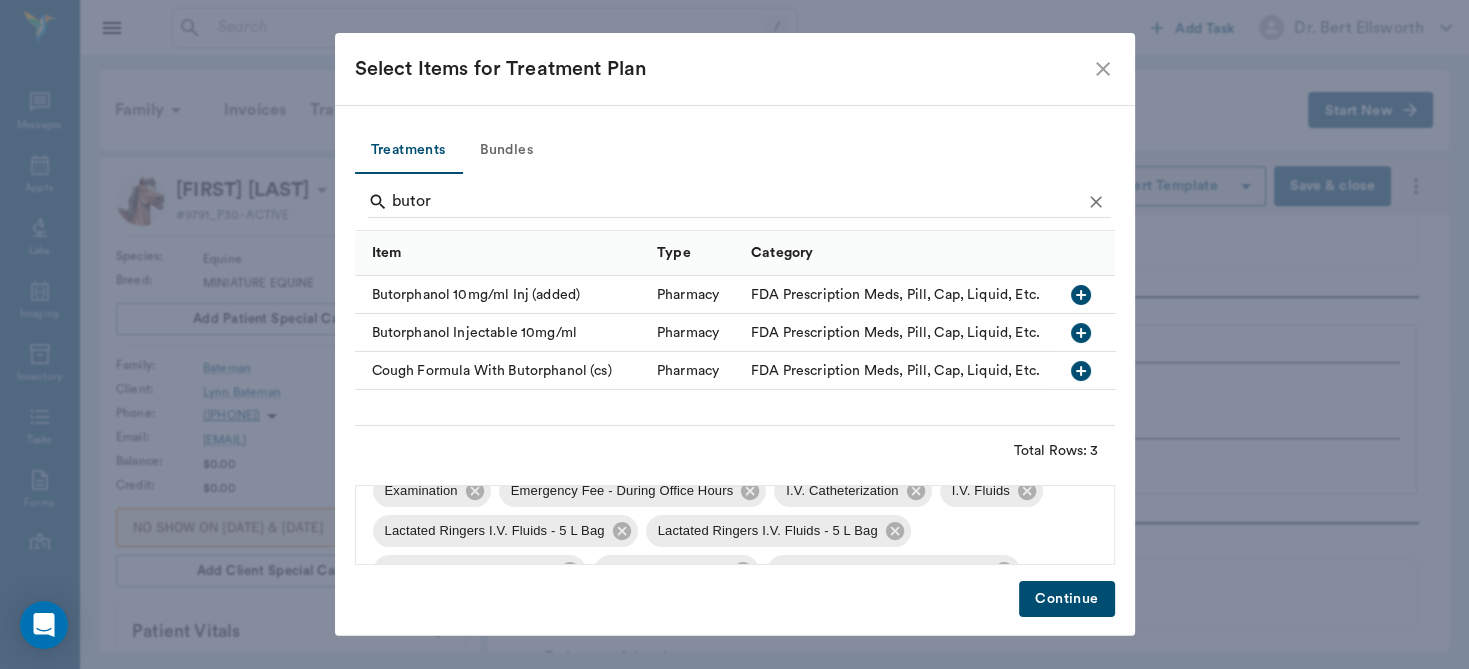 click 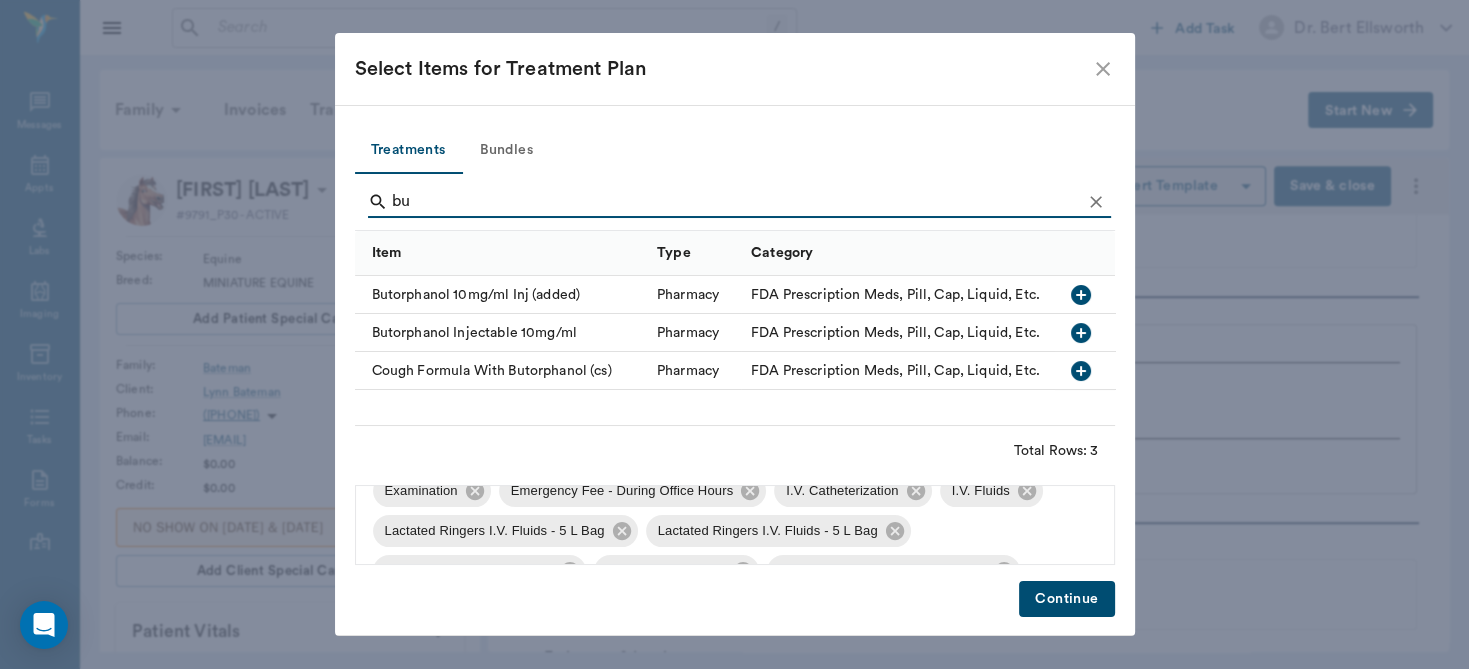 type on "b" 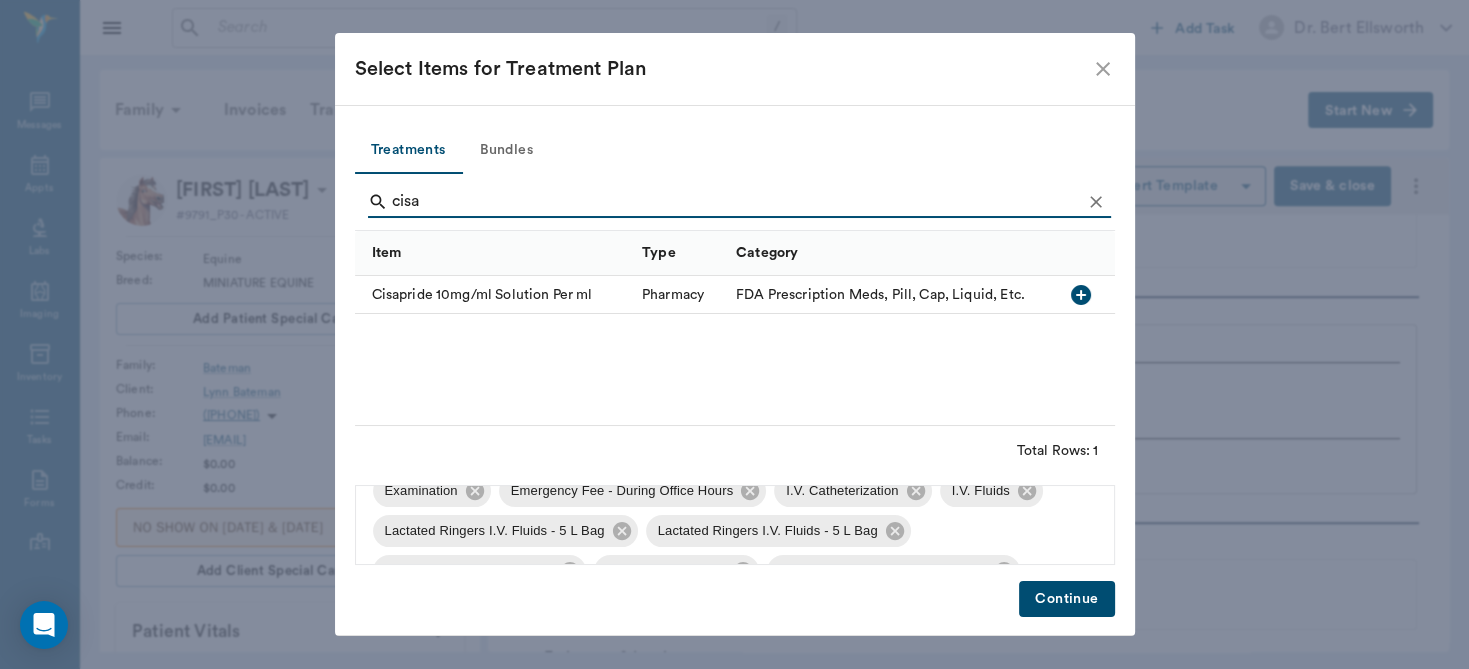 click 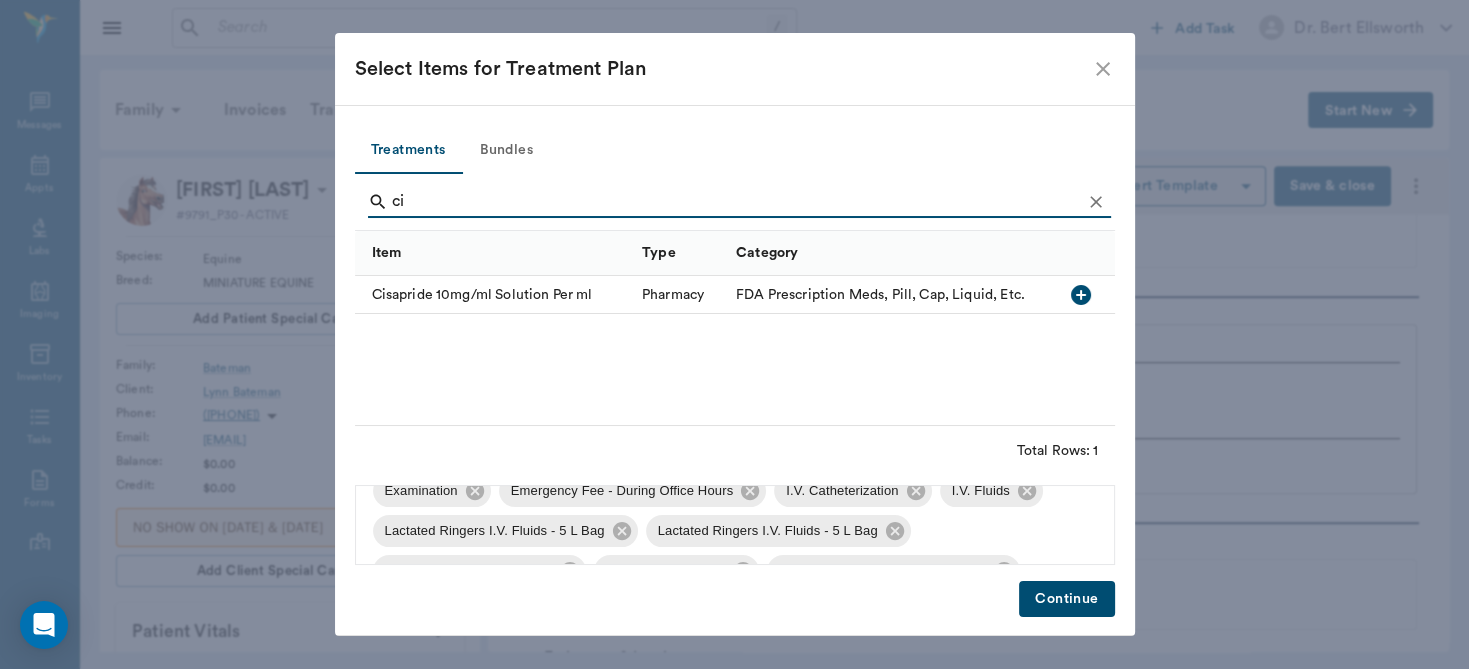 type on "c" 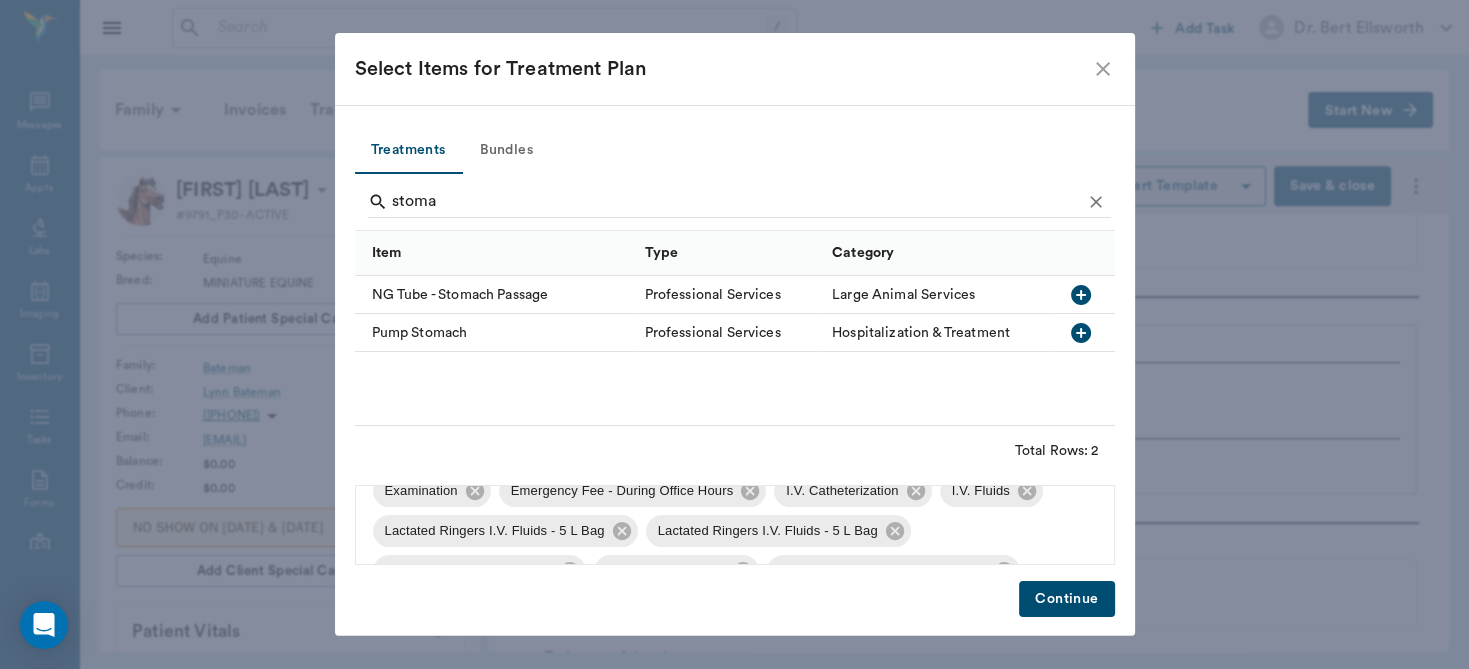 click 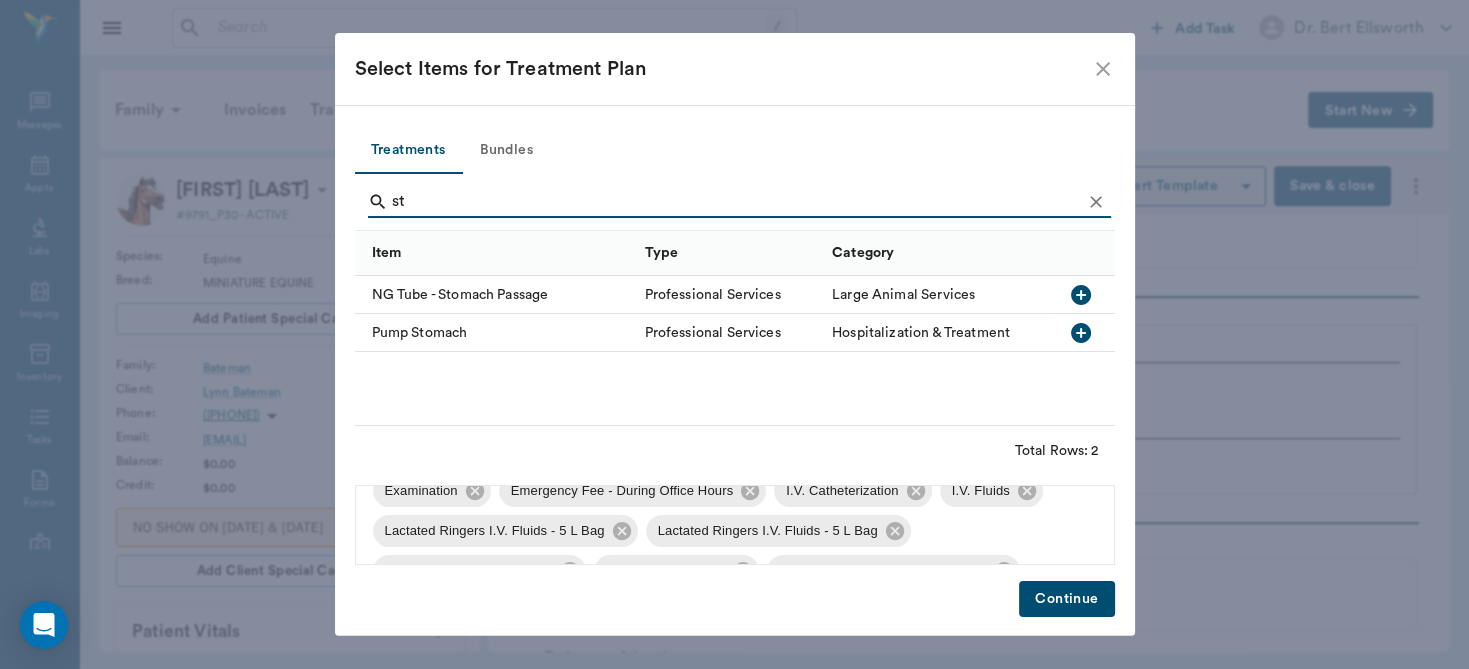 type on "s" 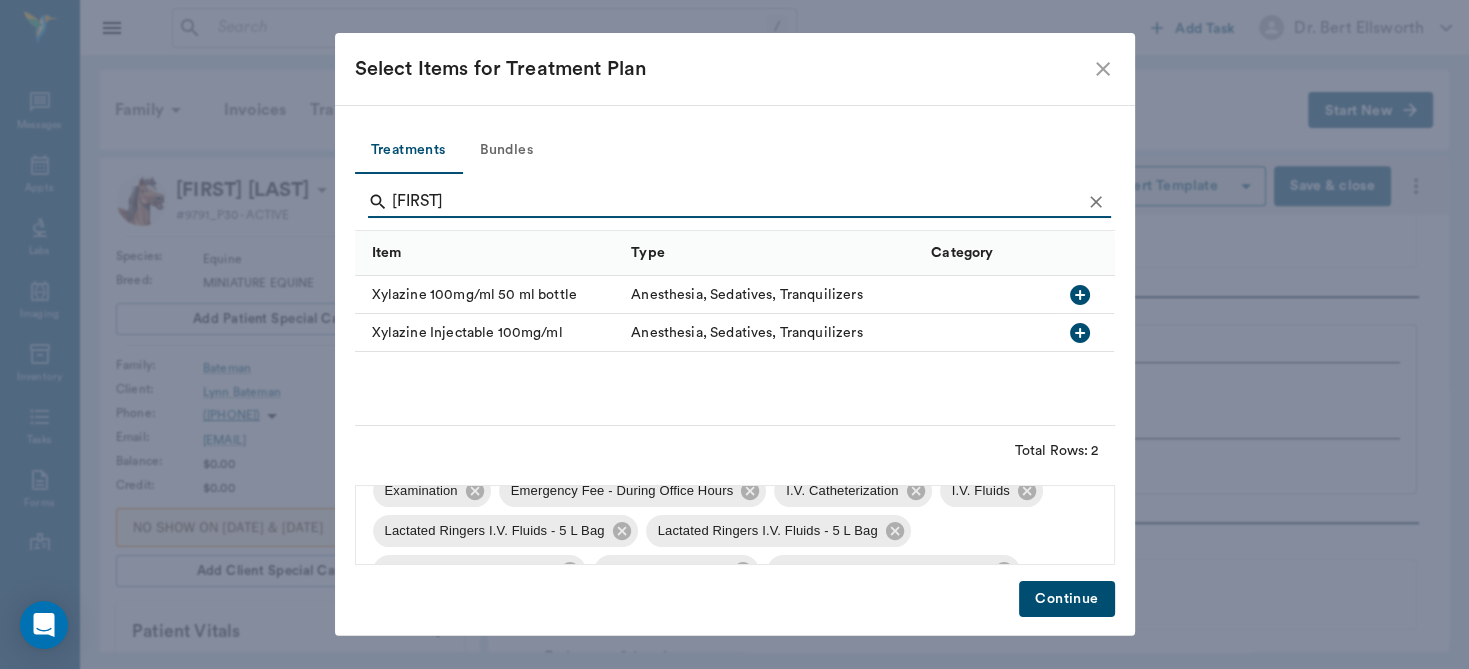 type on "xyla" 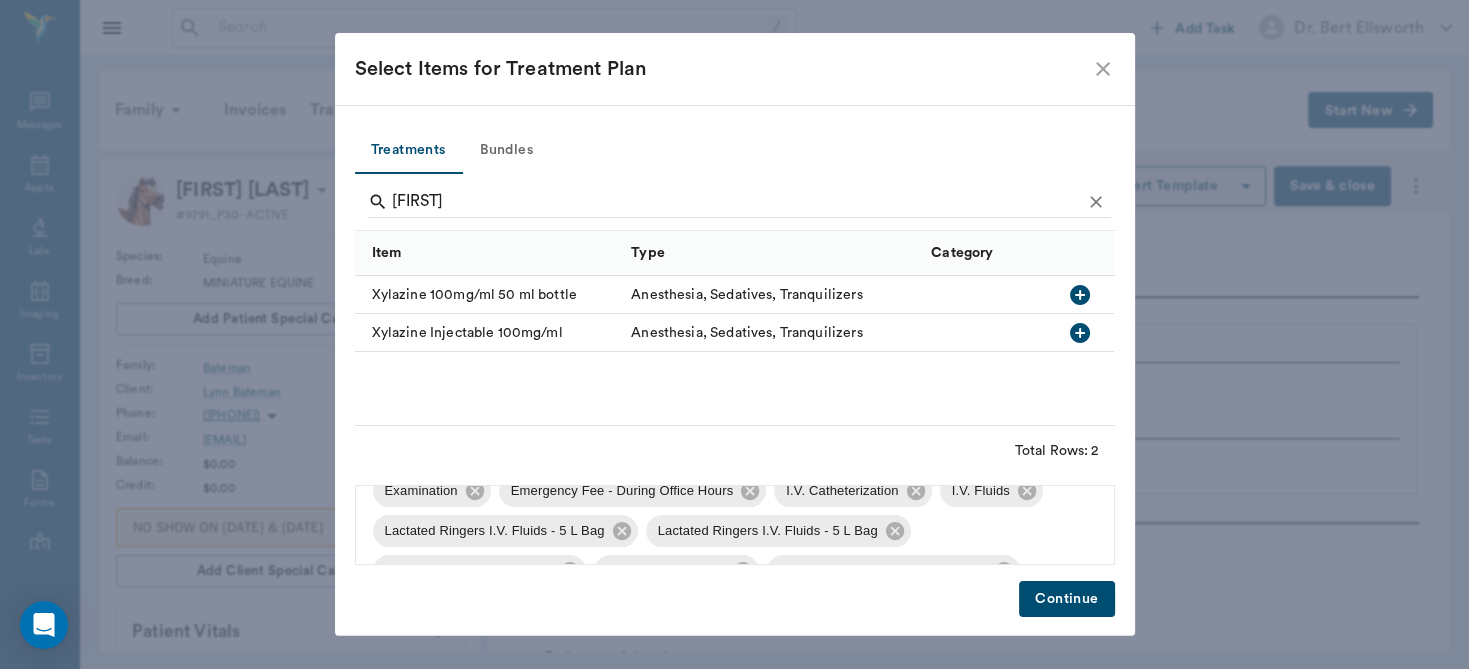 click on "Continue" at bounding box center [1066, 599] 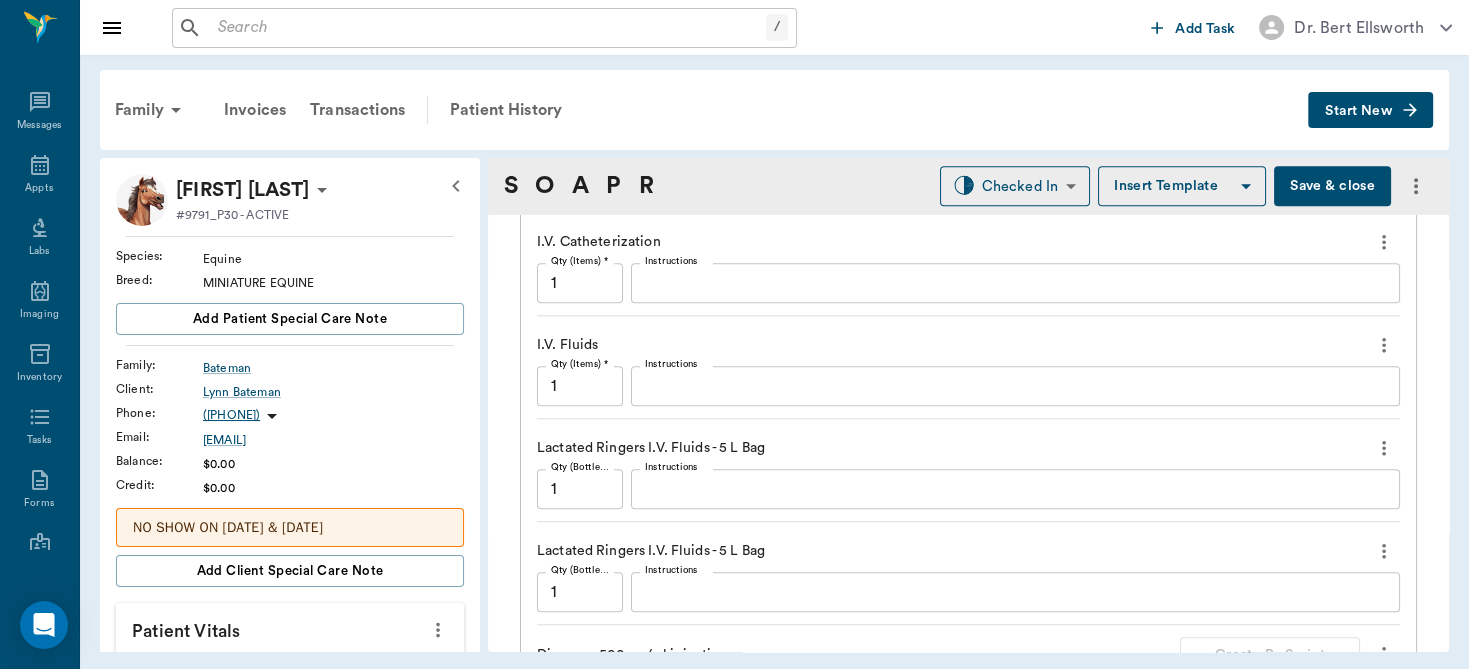 scroll, scrollTop: 1743, scrollLeft: 0, axis: vertical 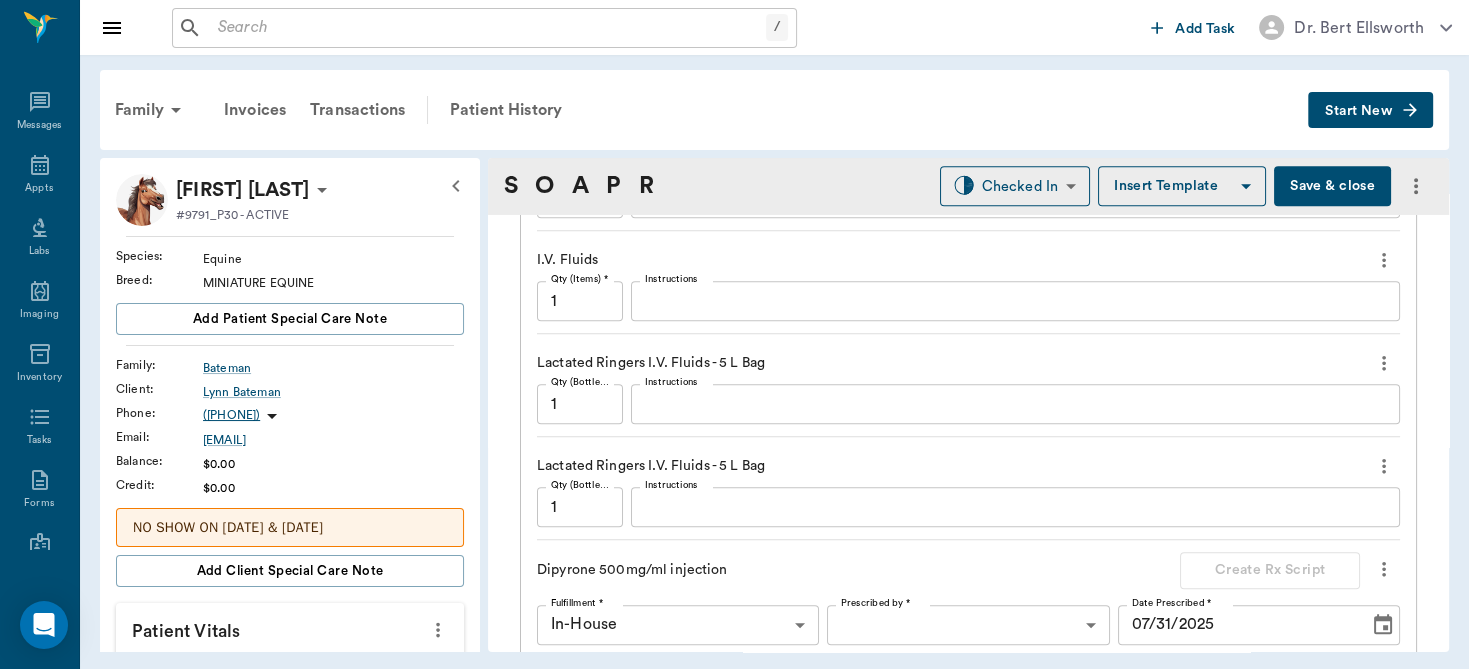 click on "1" at bounding box center [580, 404] 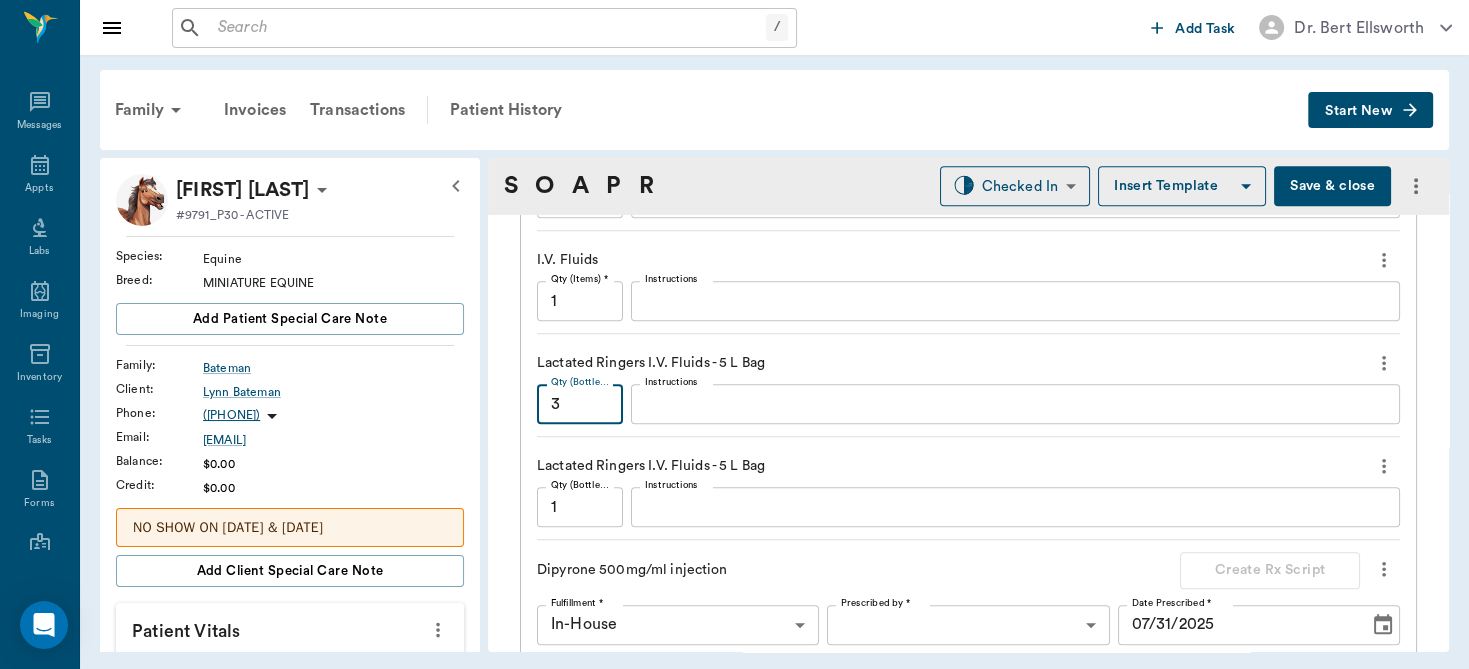 type on "3" 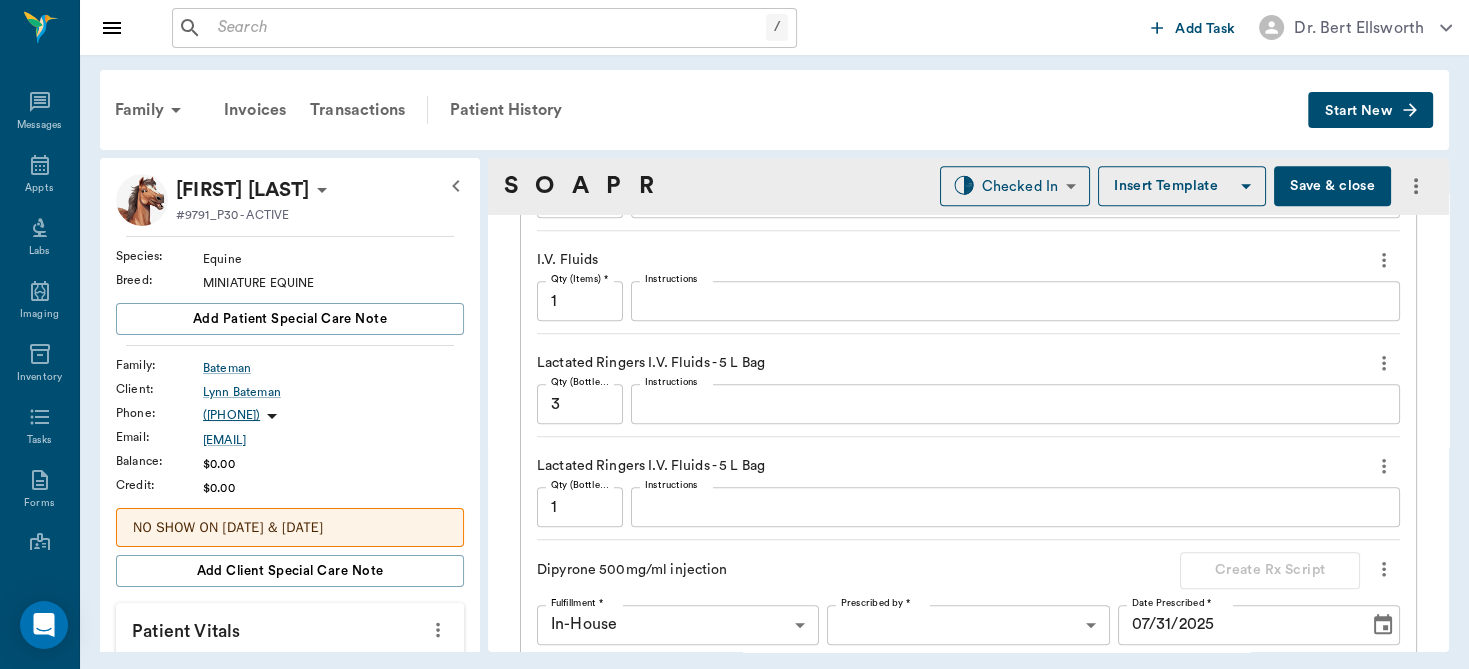 click 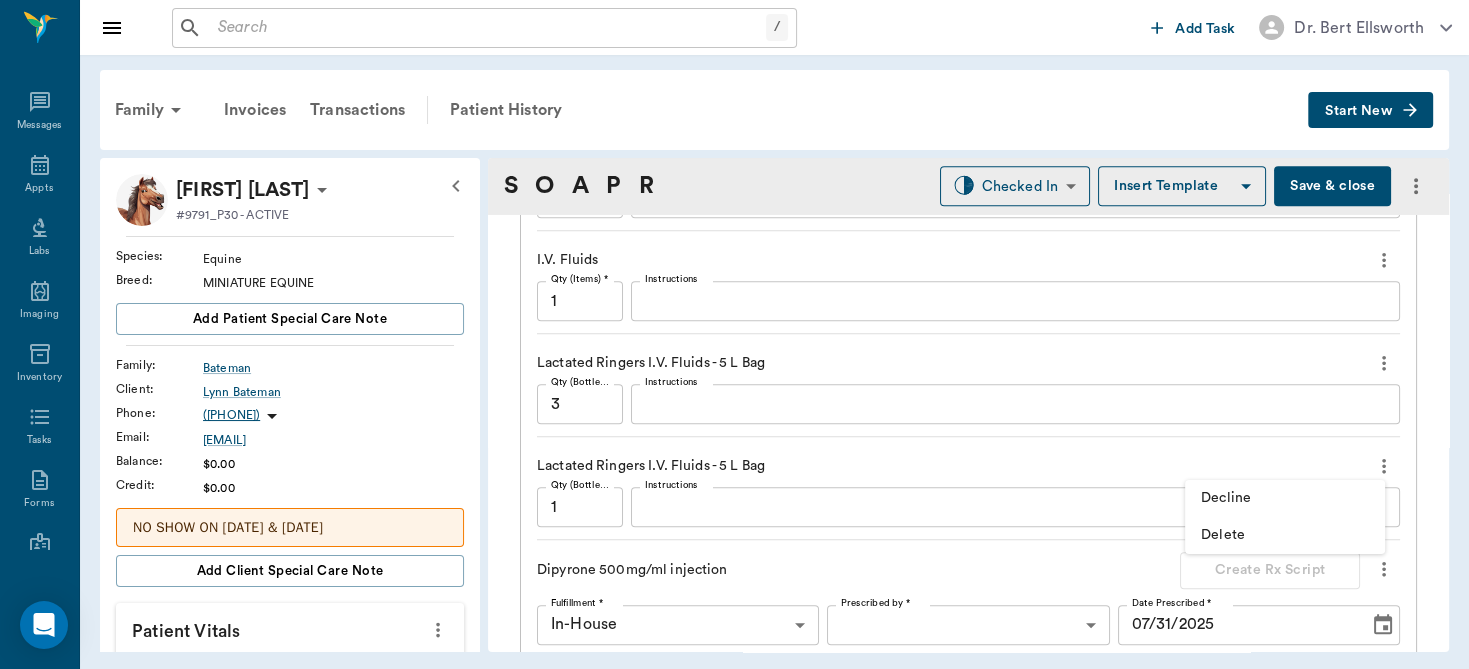 click on "Delete" at bounding box center (1285, 535) 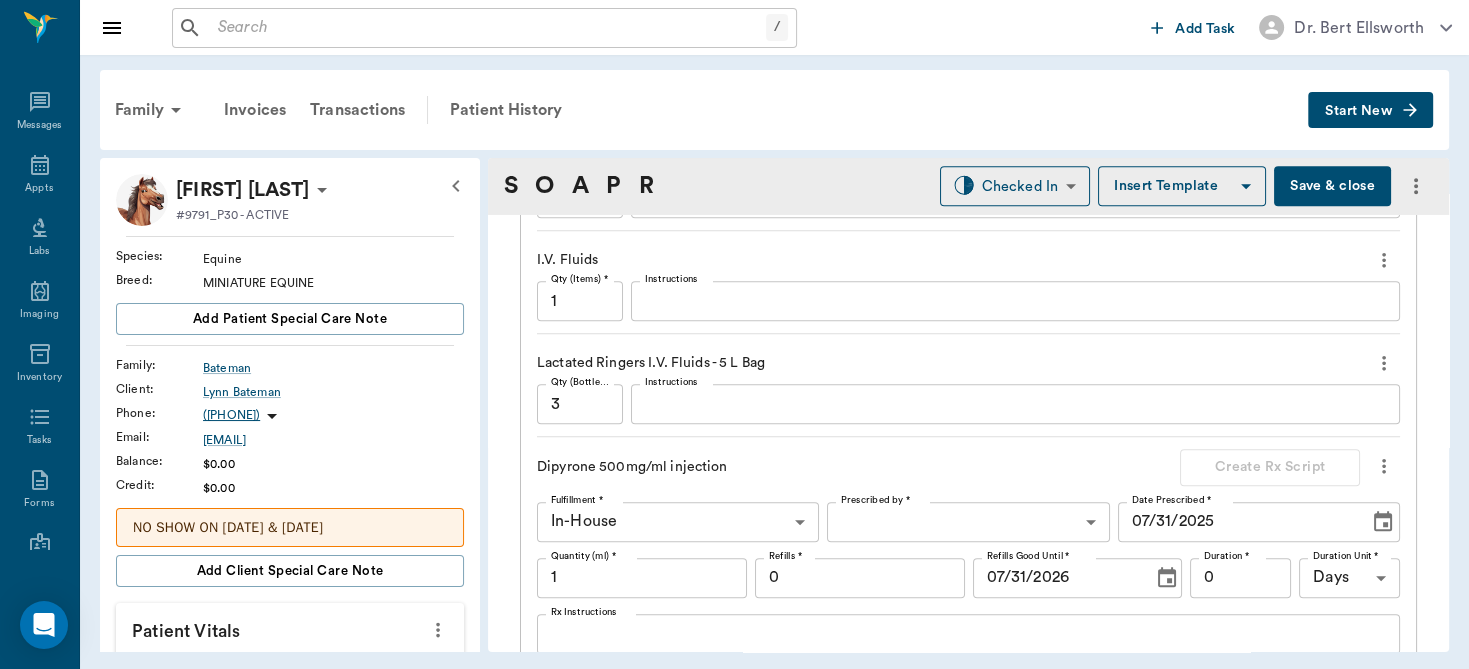 click on "0" at bounding box center [860, 578] 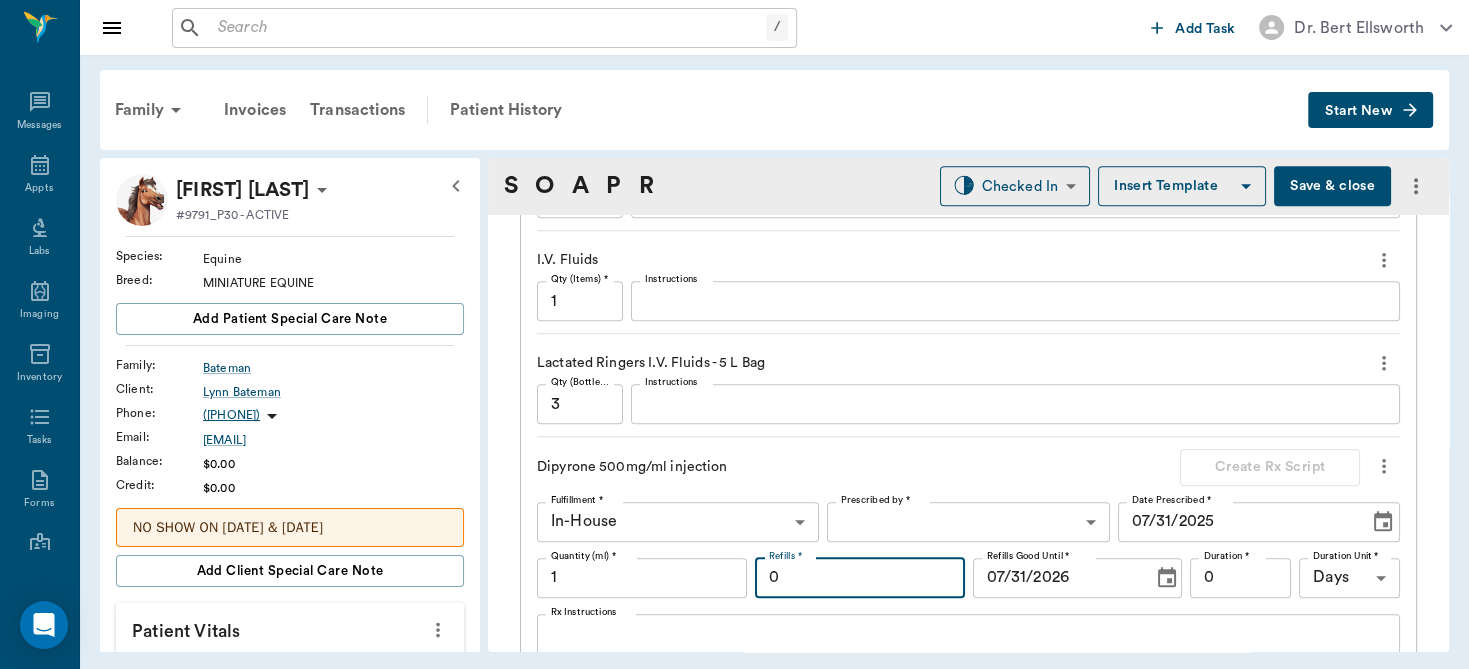 click on "1" at bounding box center (642, 578) 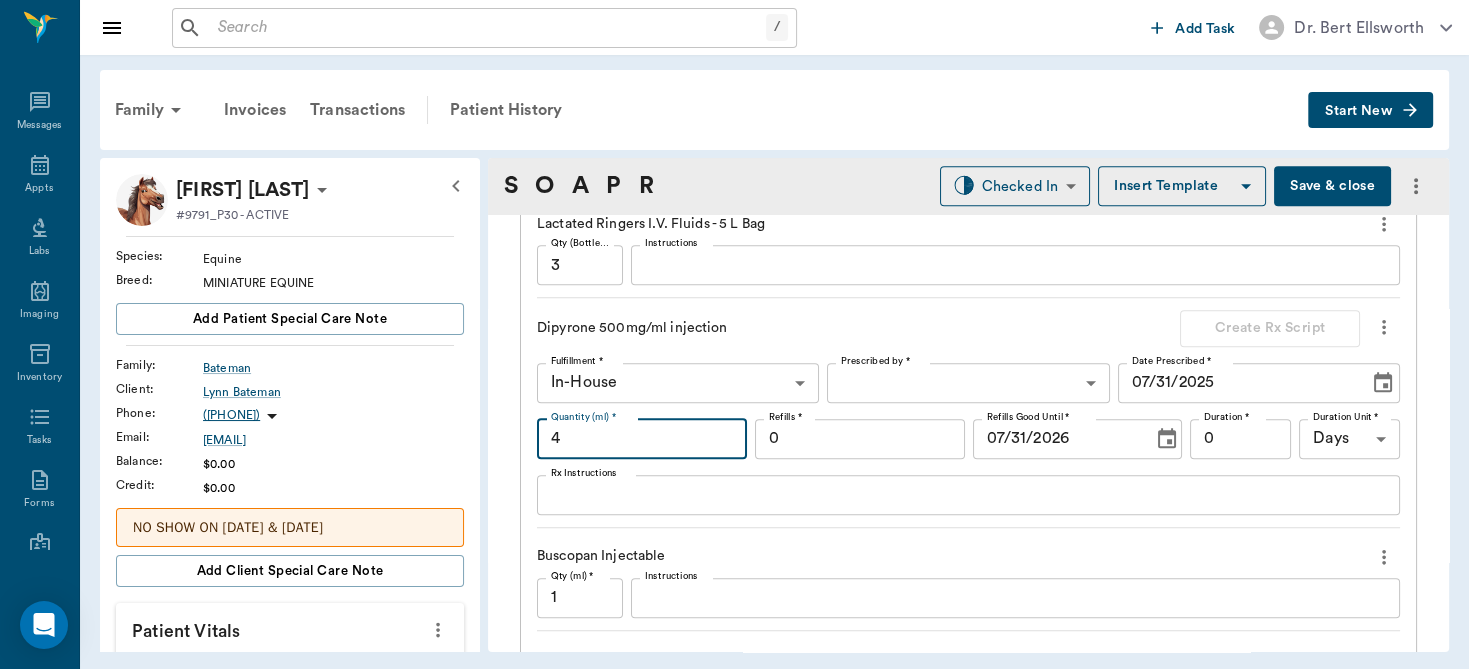 scroll, scrollTop: 1949, scrollLeft: 0, axis: vertical 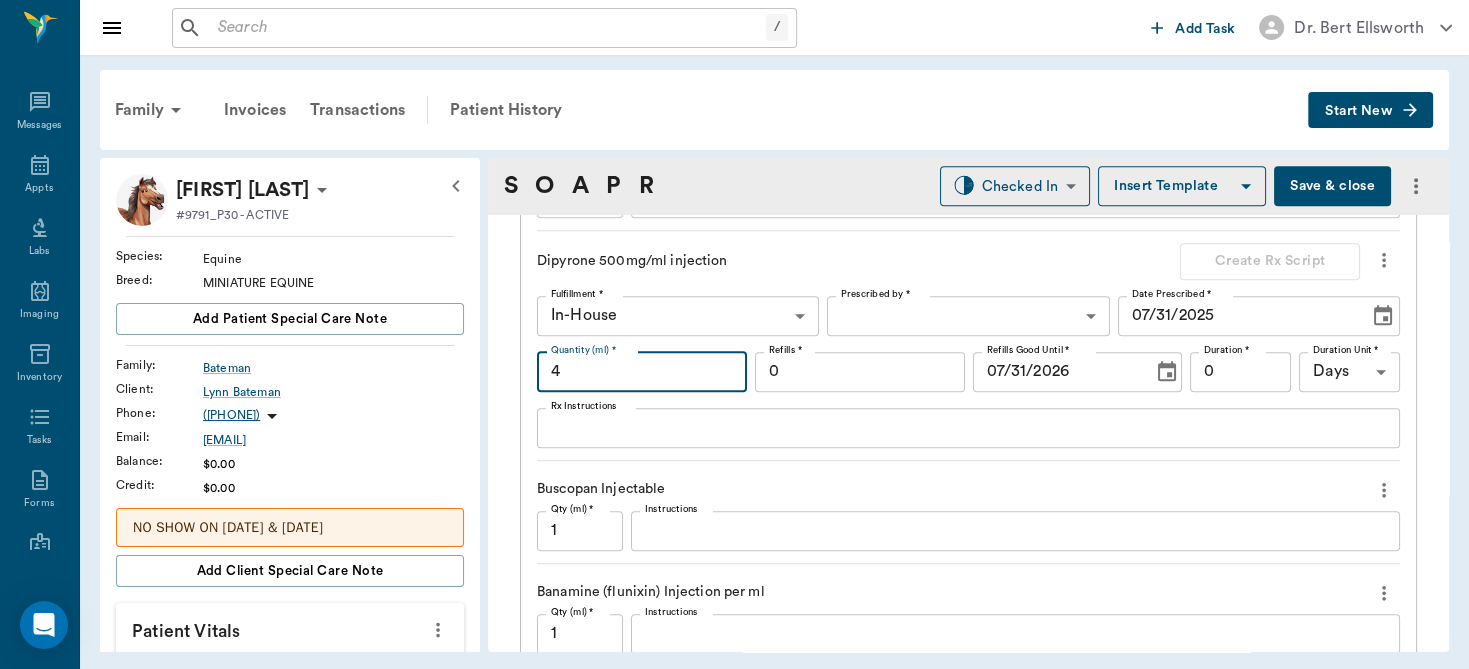 type on "4" 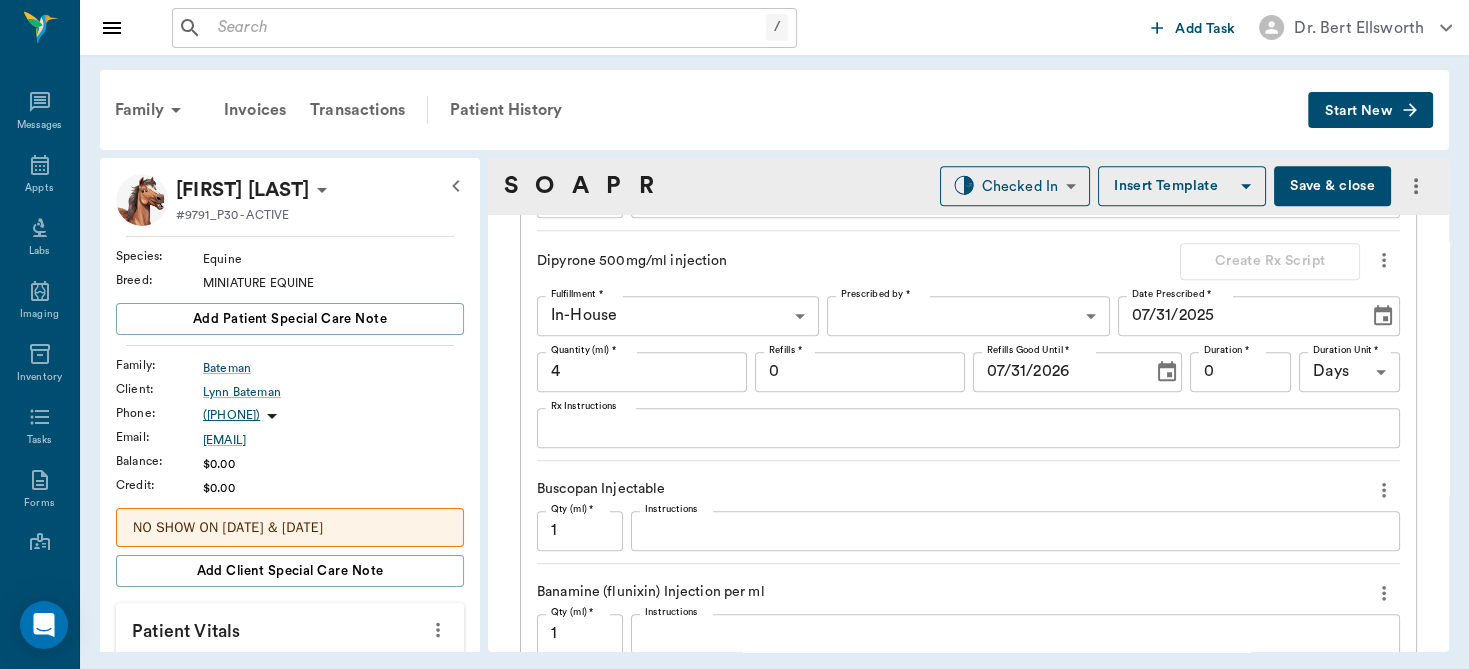 click on "x Rx Instructions" at bounding box center [968, 428] 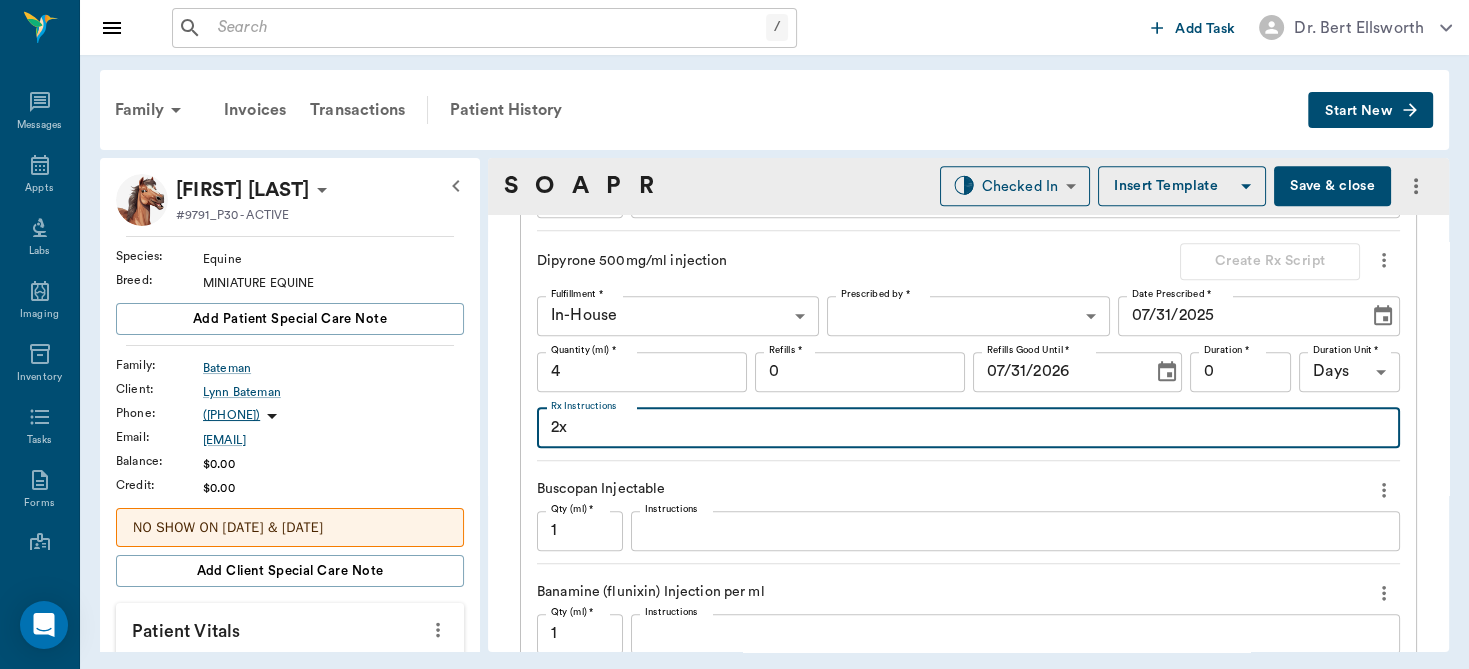 type on "2x" 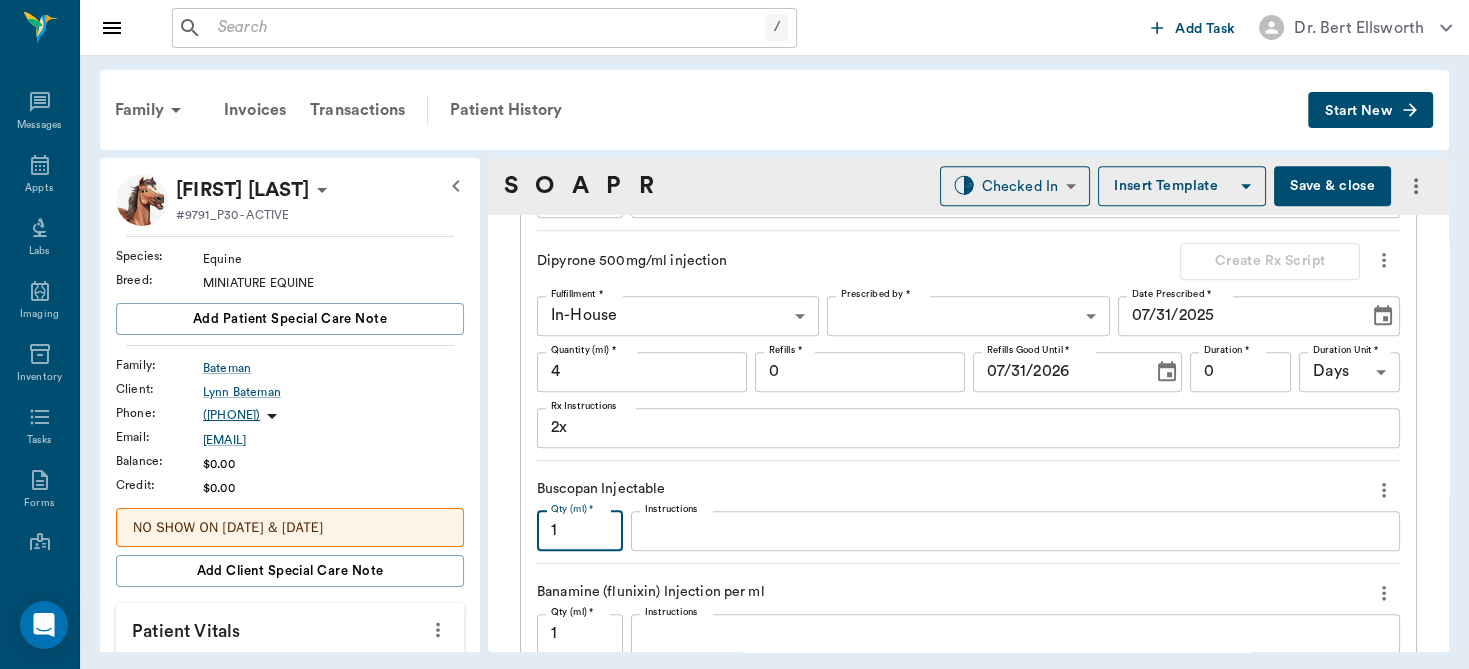 click on "1" at bounding box center [580, 531] 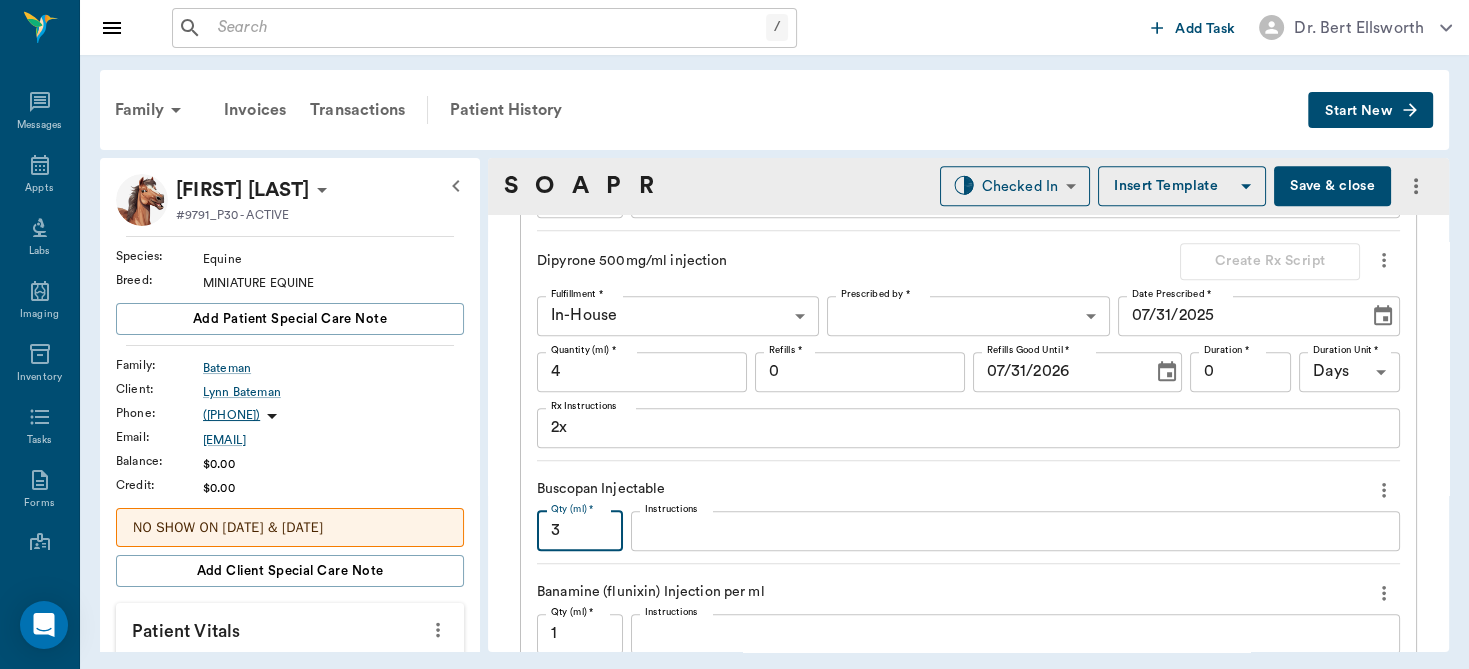 type on "3" 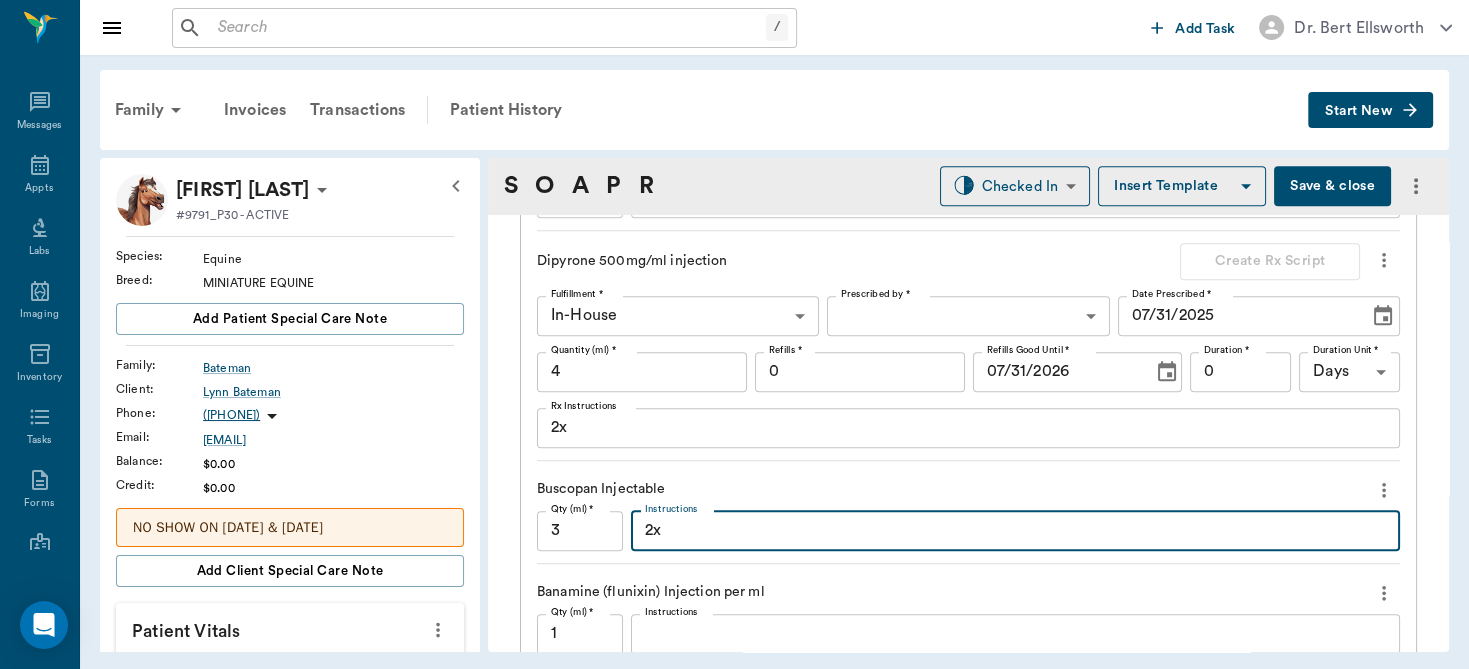 type on "2x" 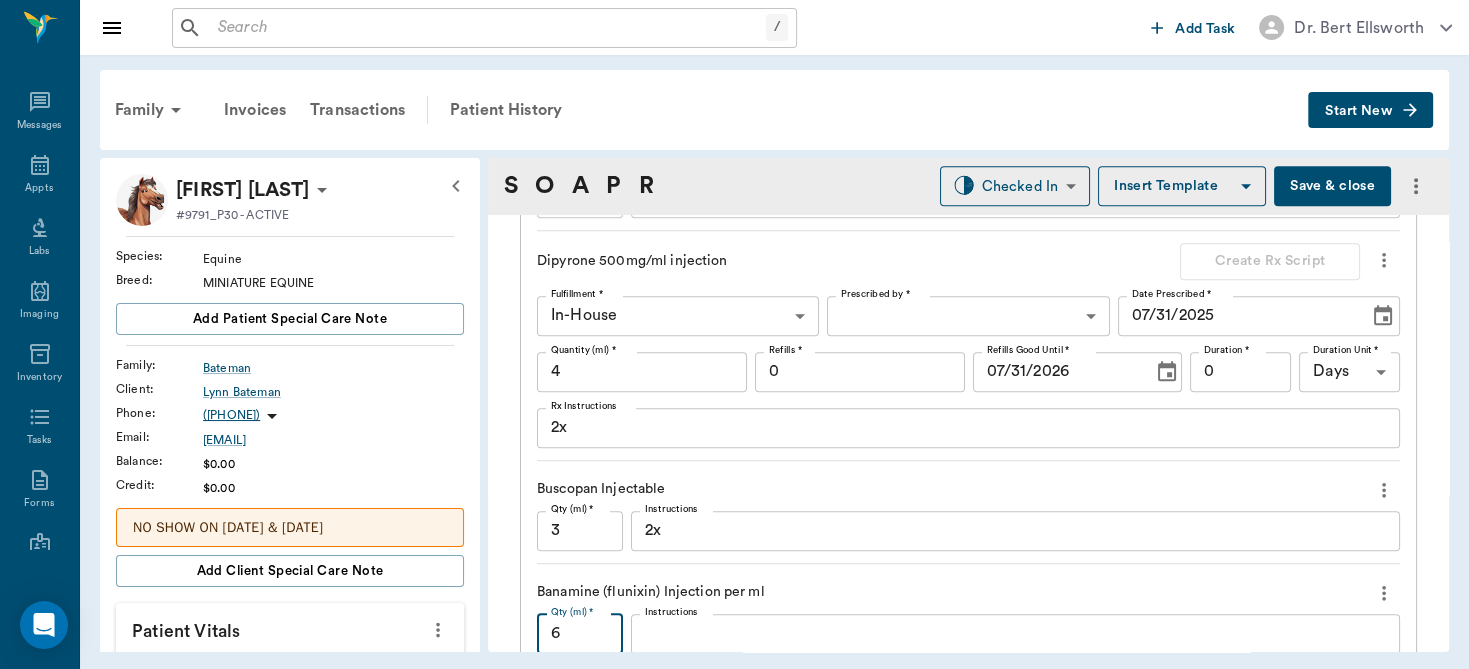 type on "6" 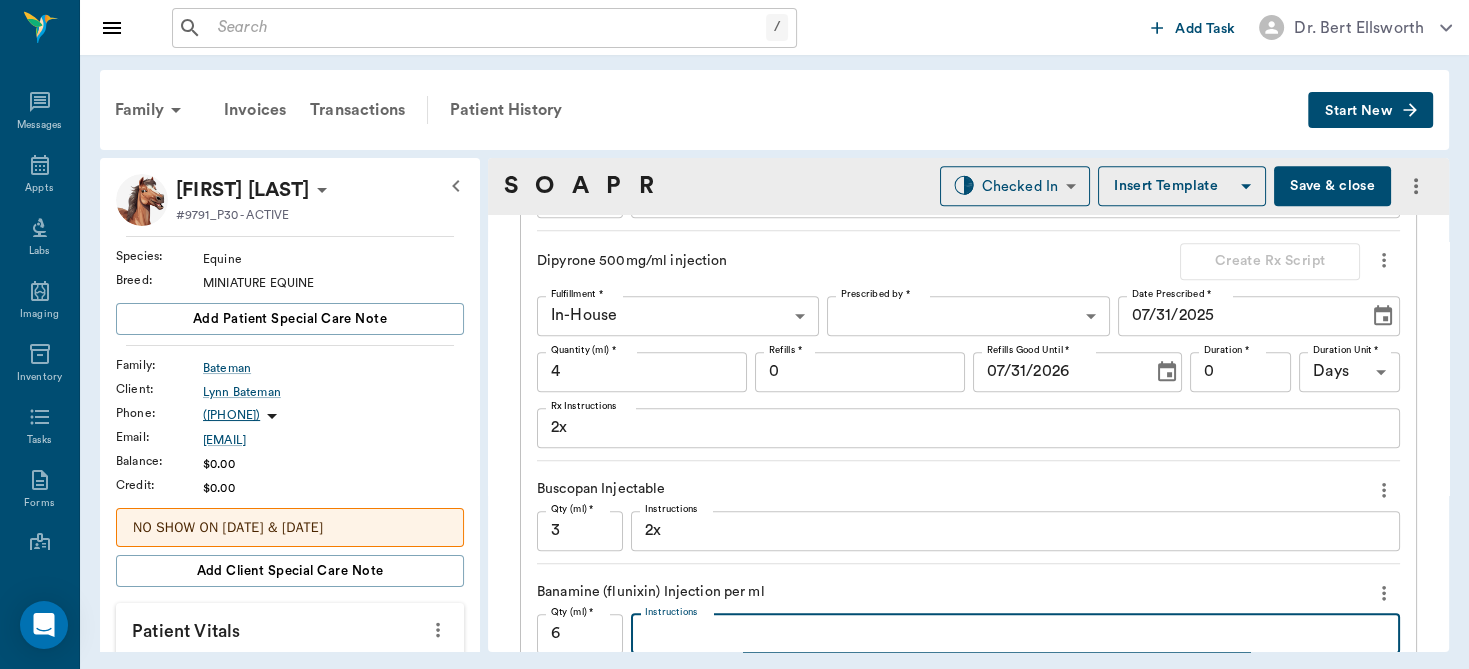click on "Instructions" at bounding box center (1015, 633) 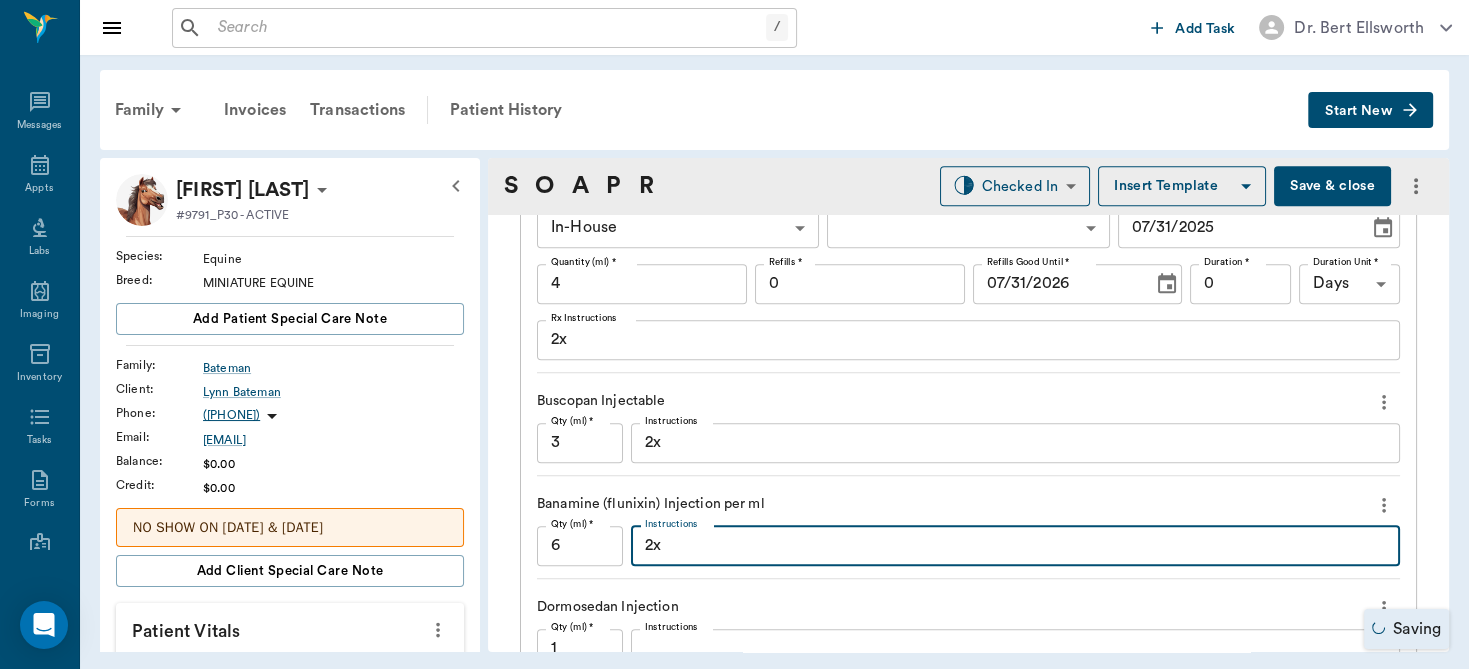 scroll, scrollTop: 2289, scrollLeft: 0, axis: vertical 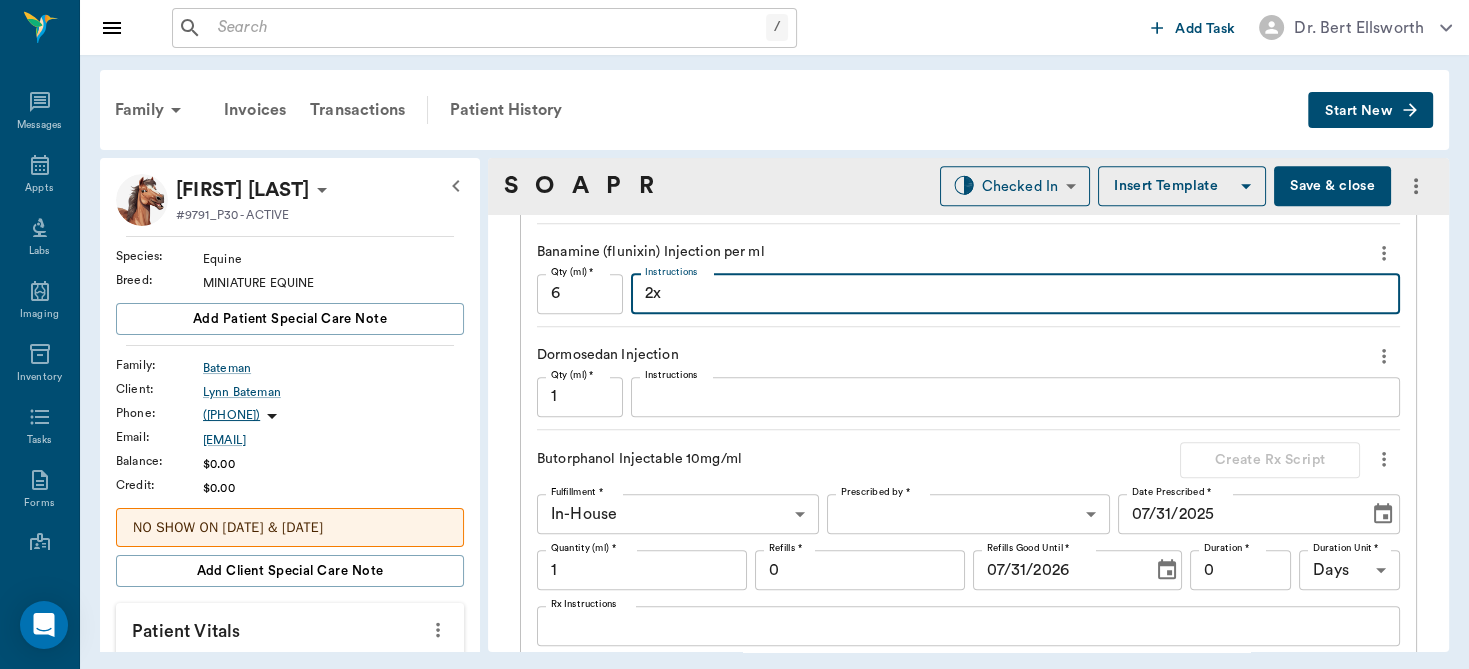 type on "2x" 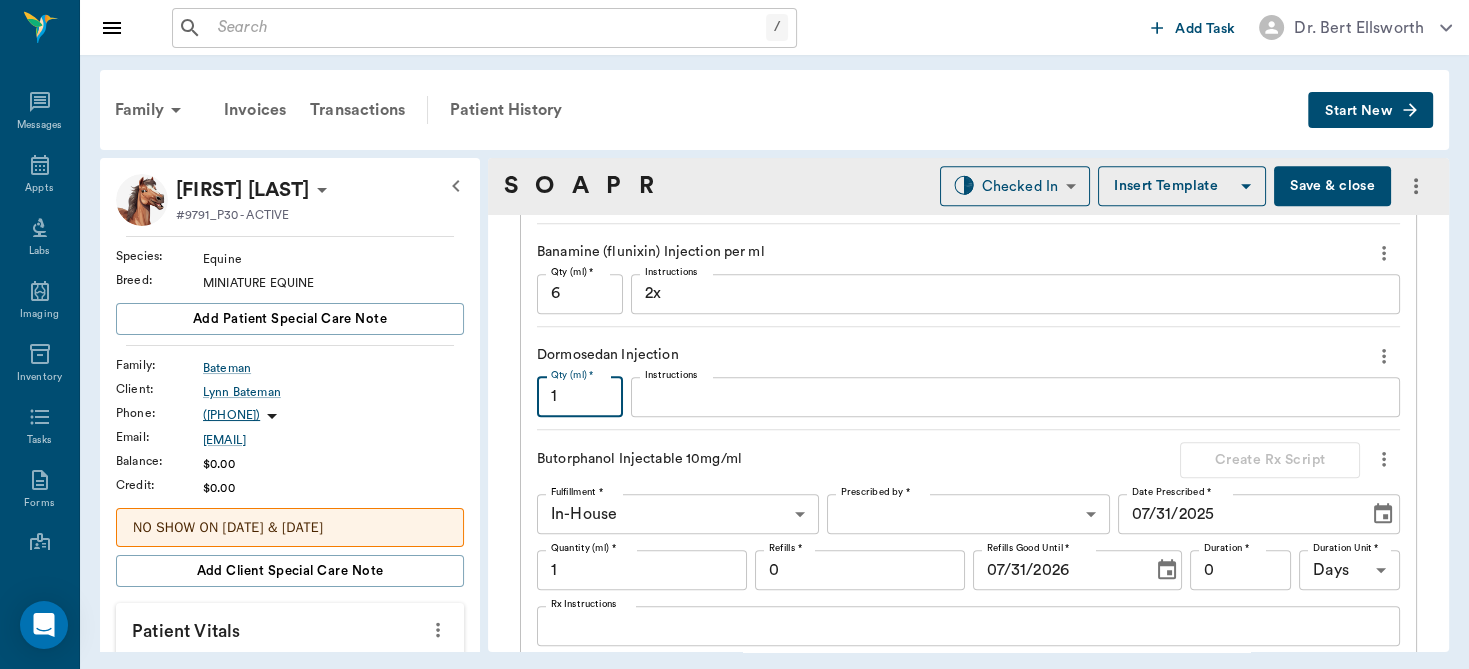 click on "1" at bounding box center (580, 397) 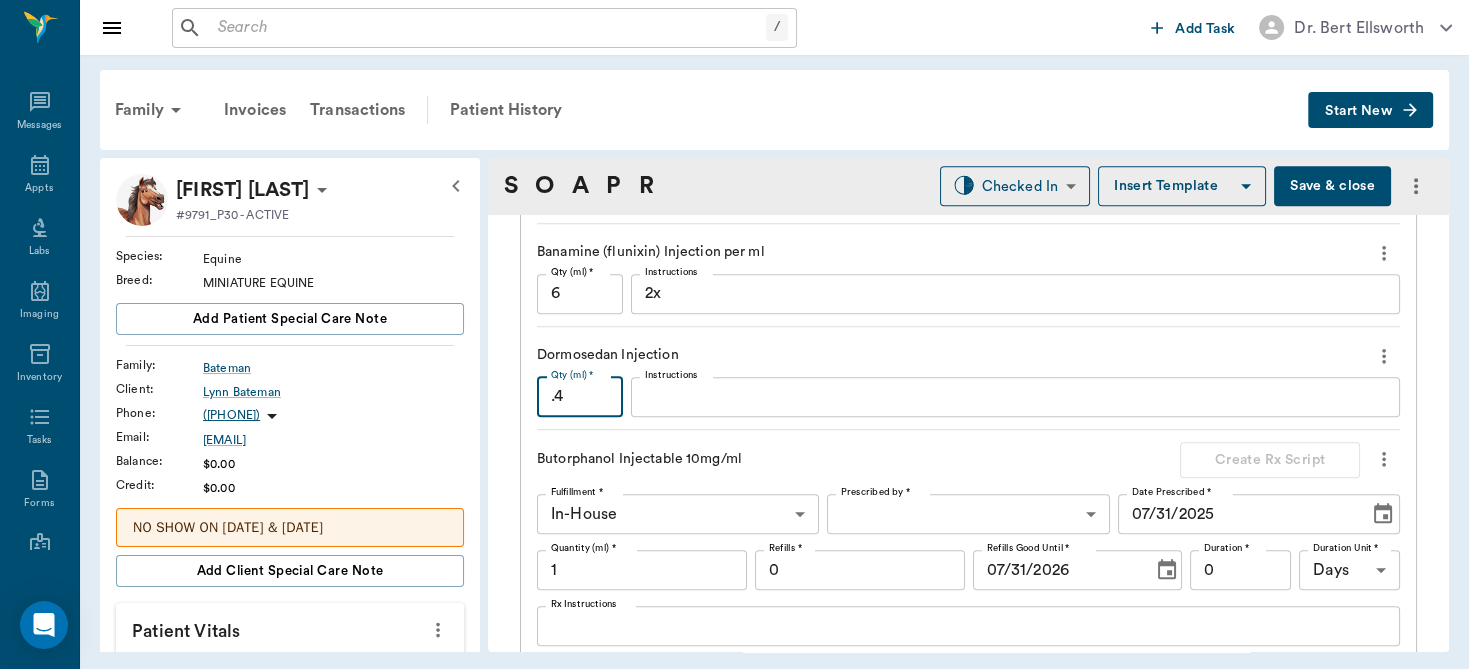 type on ".4" 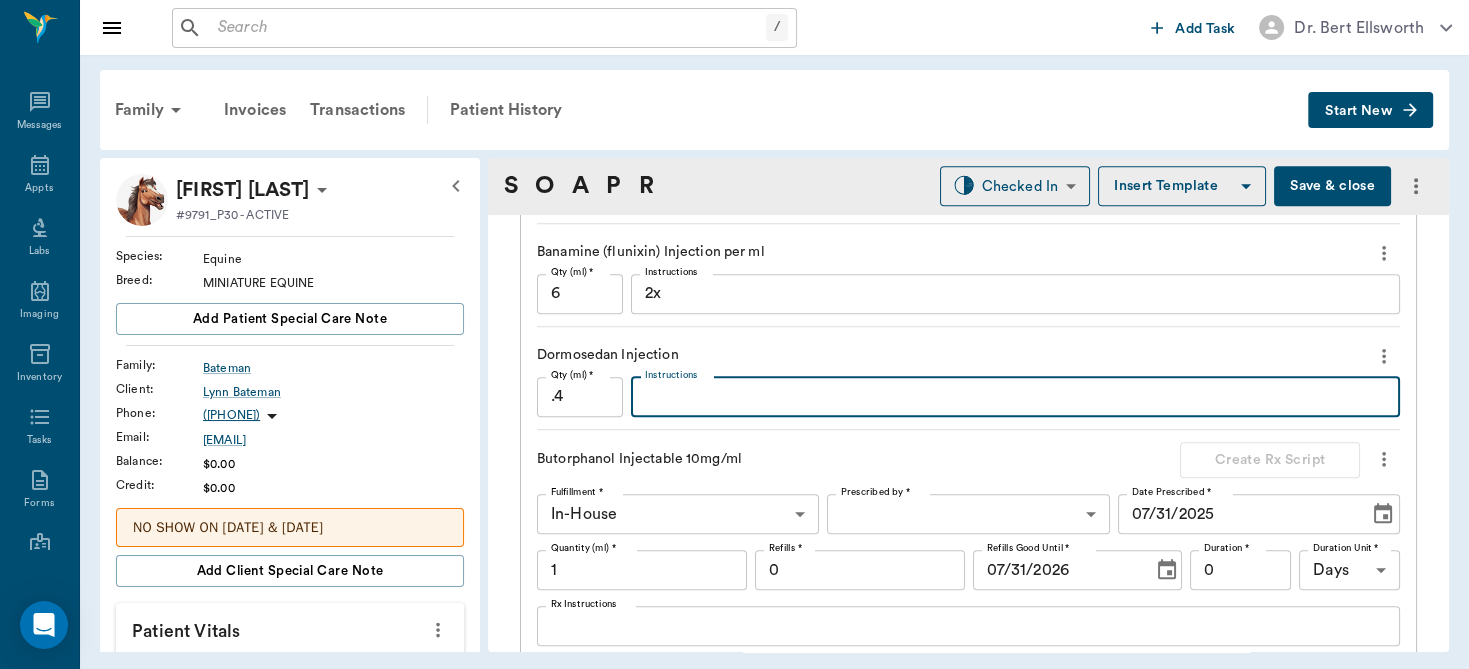 click on "Instructions" at bounding box center (1015, 396) 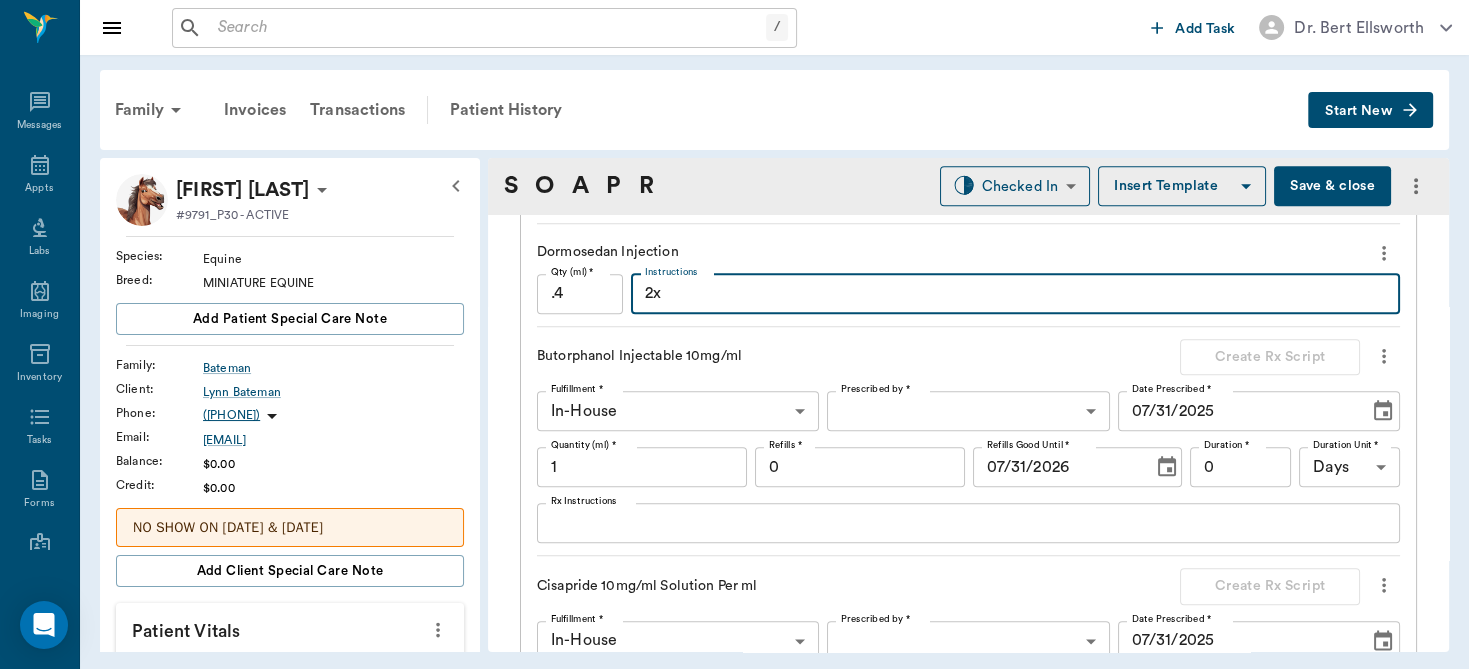 scroll, scrollTop: 2415, scrollLeft: 0, axis: vertical 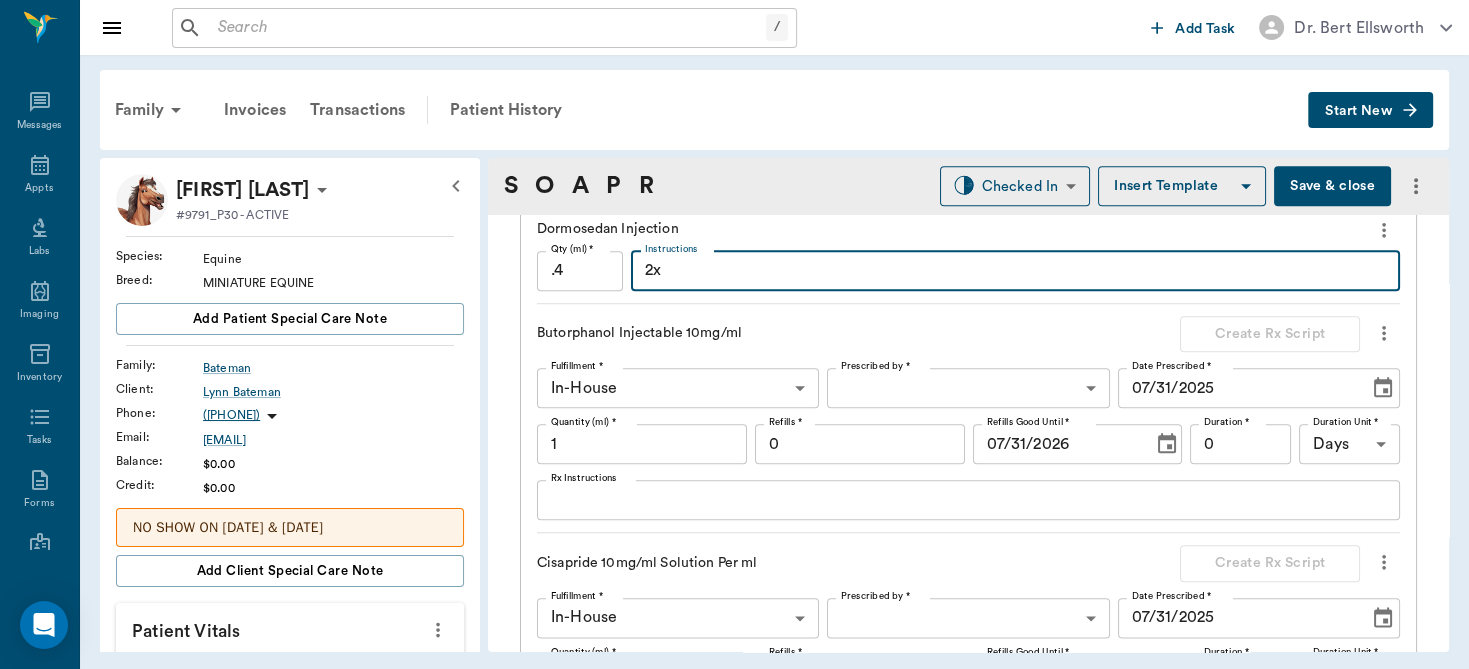 type on "2x" 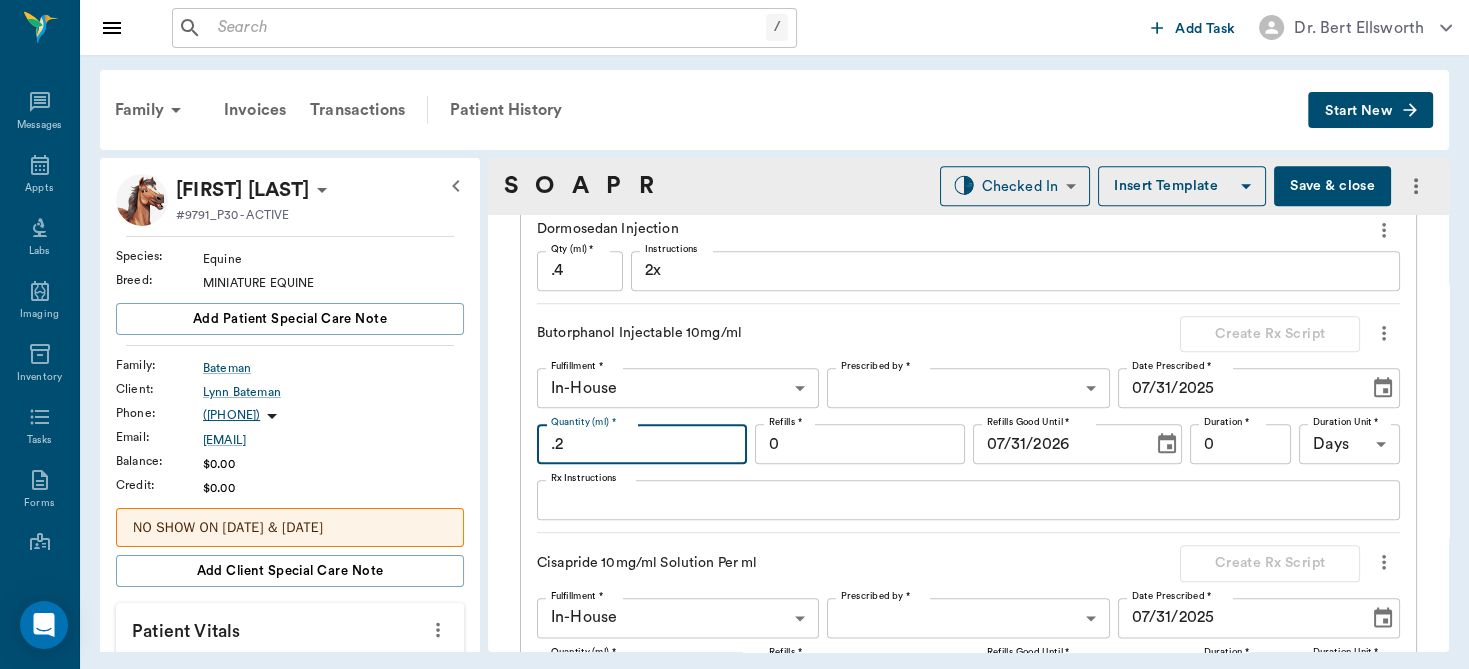 type on ".2" 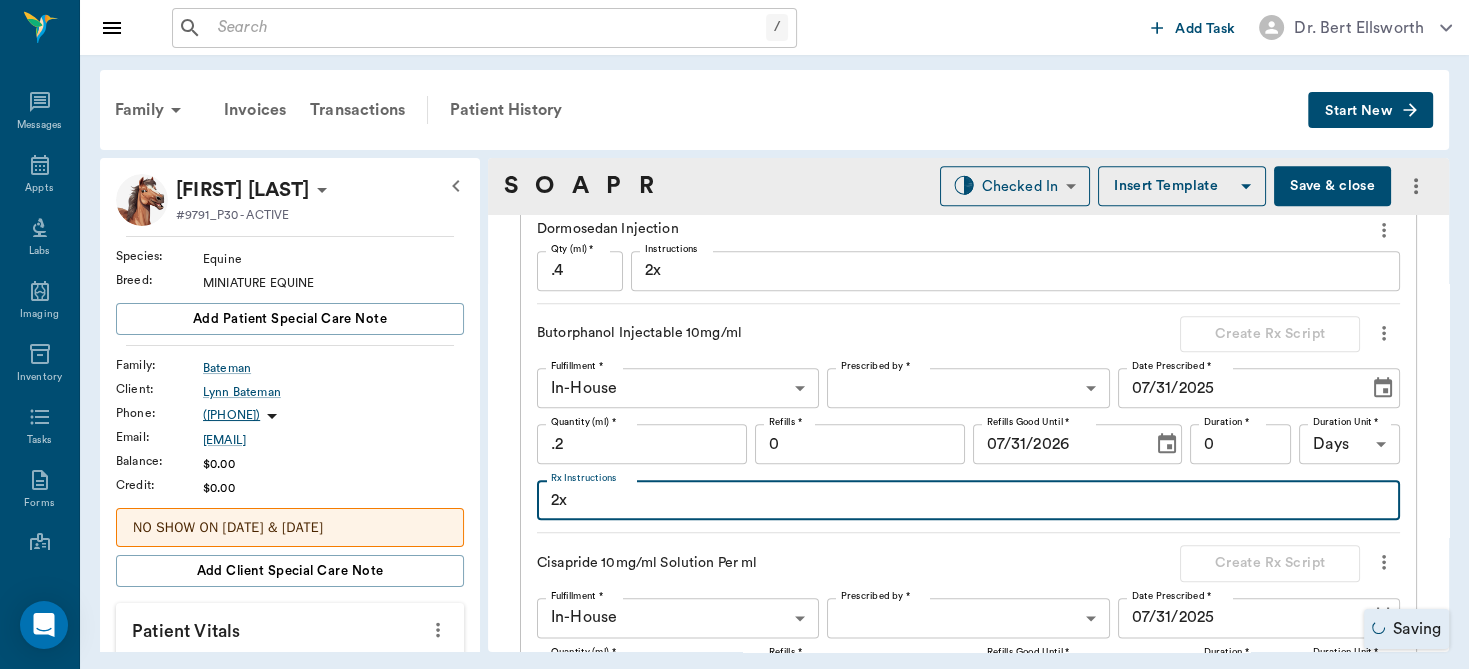 scroll, scrollTop: 2740, scrollLeft: 0, axis: vertical 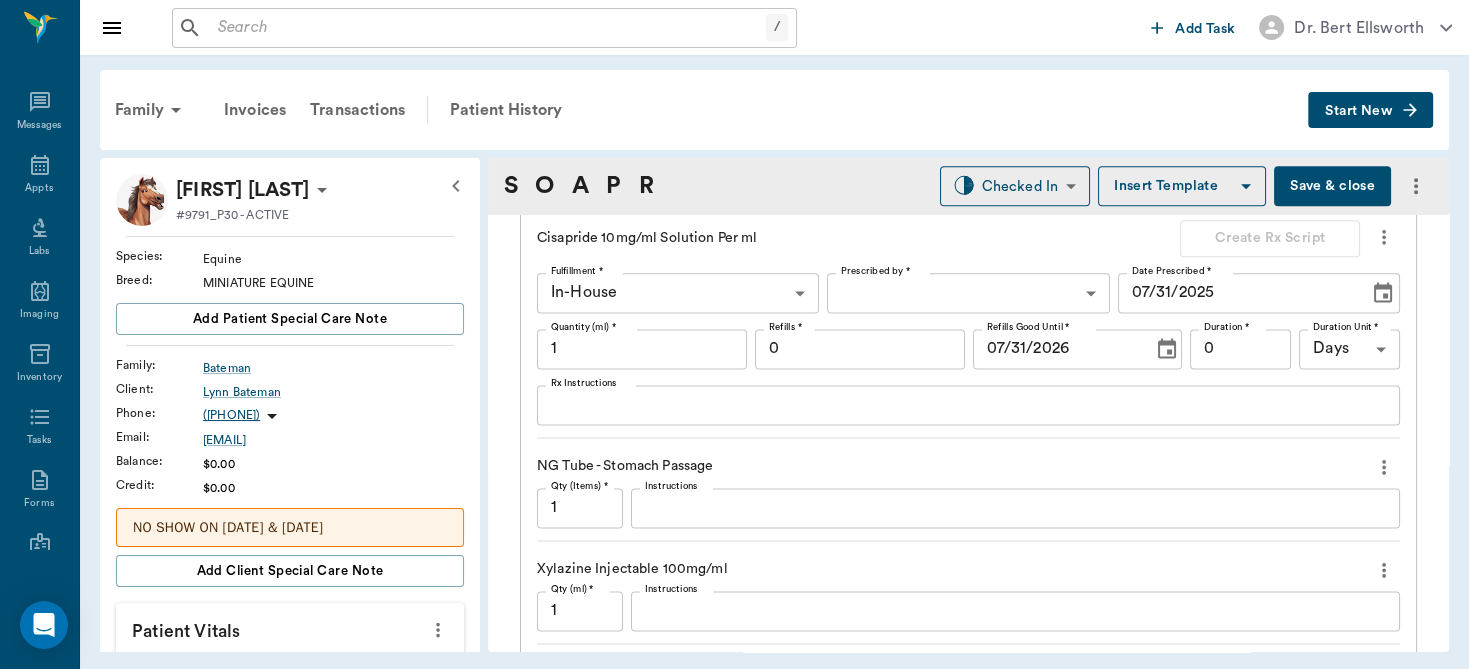 type on "2x" 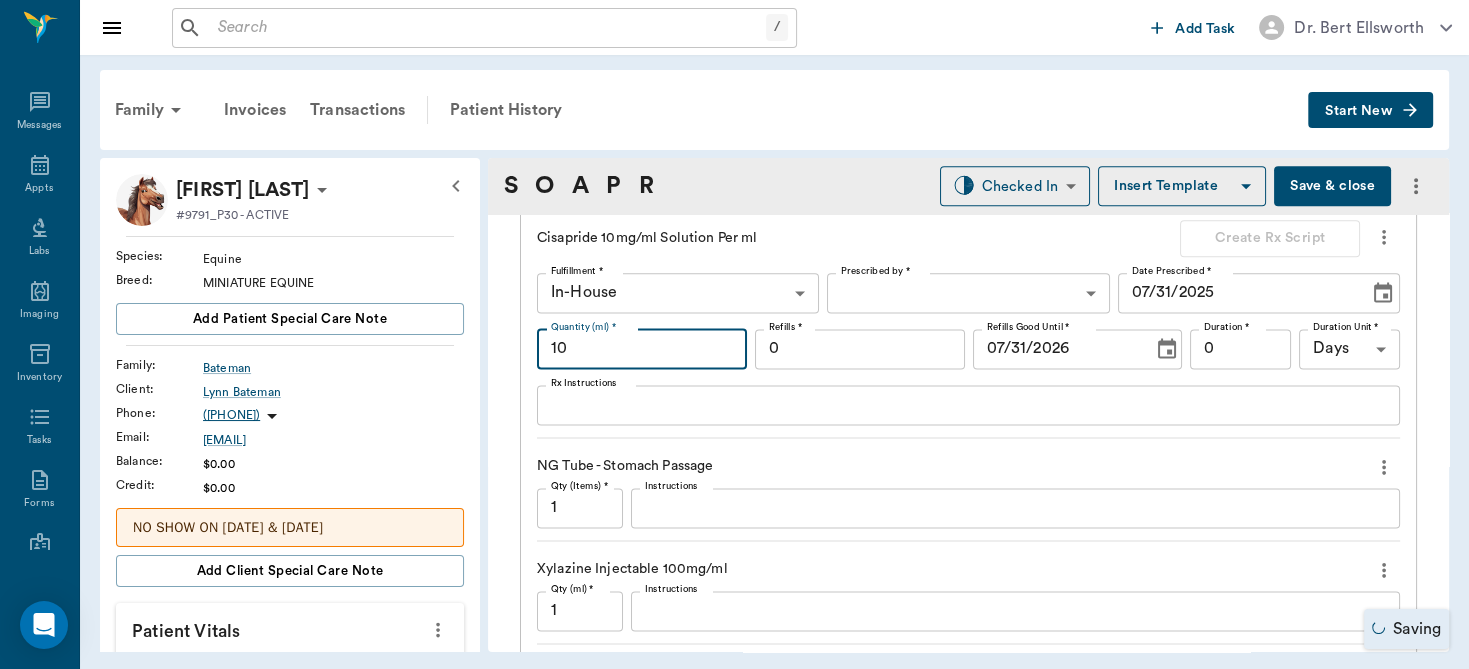 type on "10" 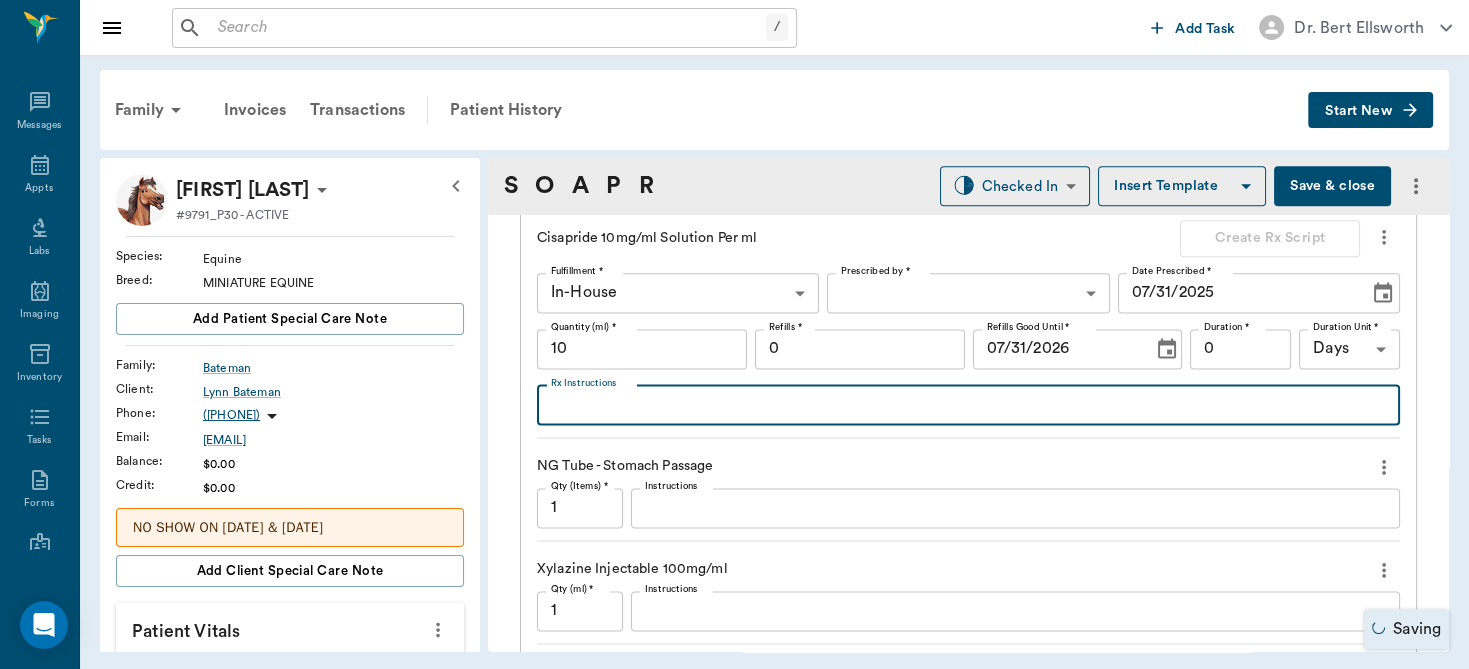 click on "Rx Instructions" at bounding box center (968, 404) 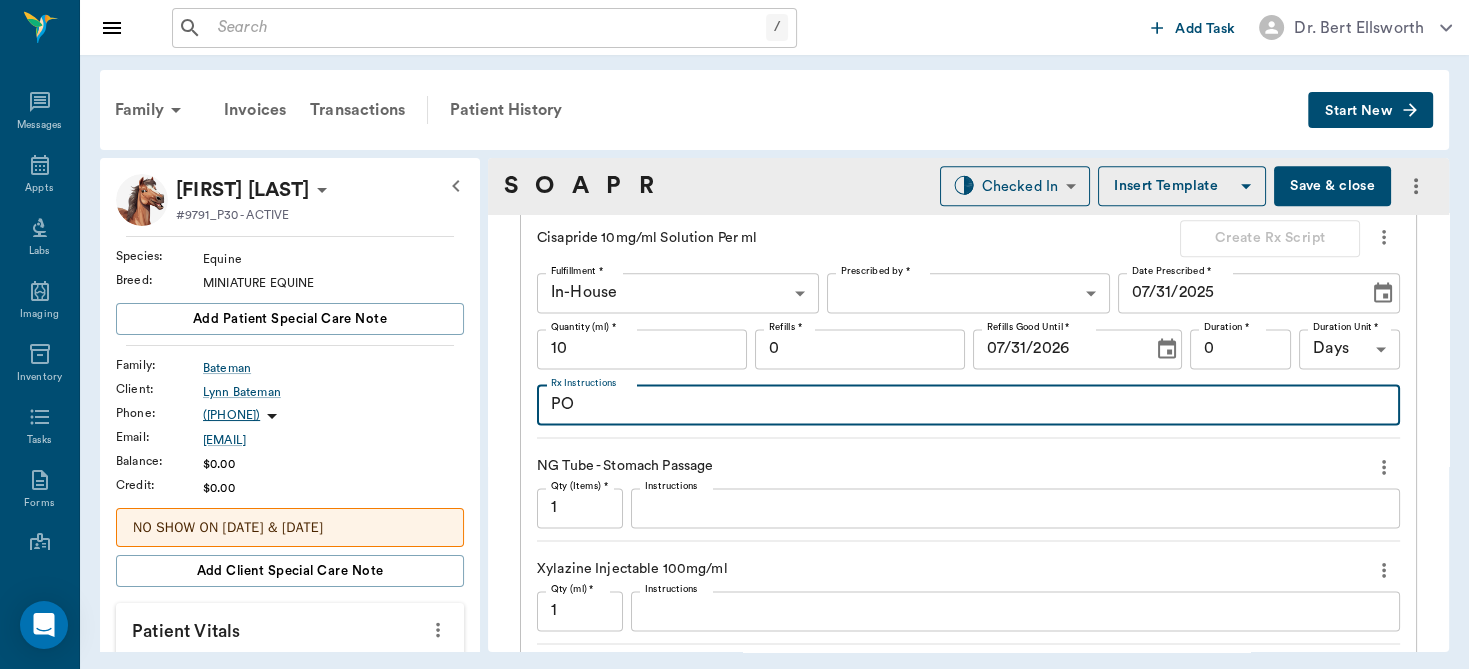 type on "PO" 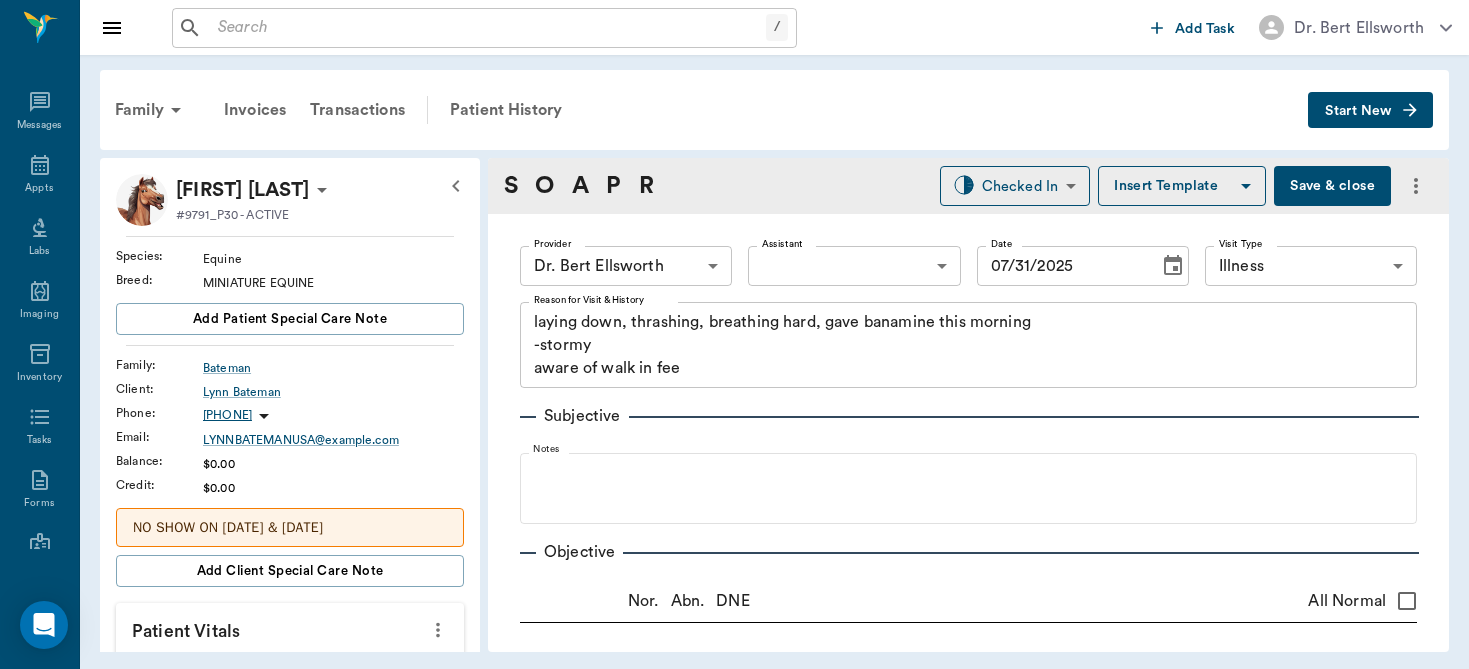 scroll, scrollTop: 0, scrollLeft: 0, axis: both 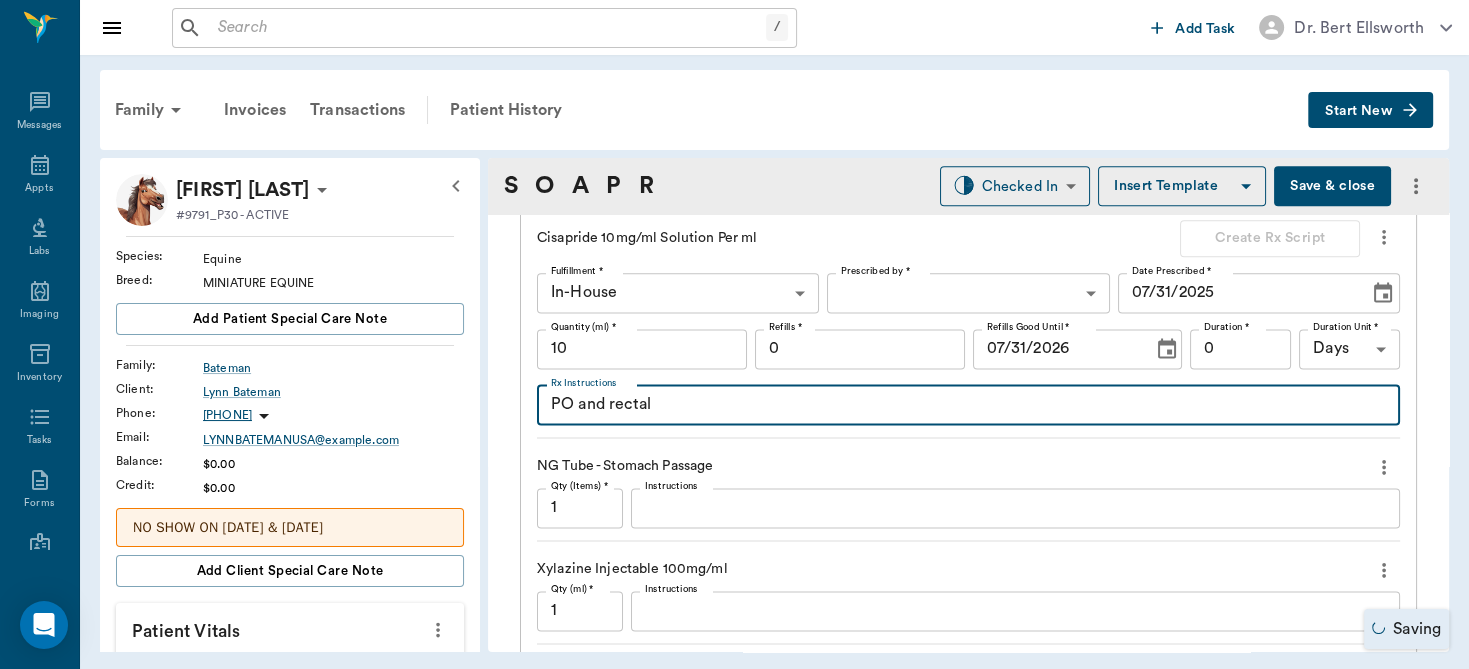 type on "PO and rectal" 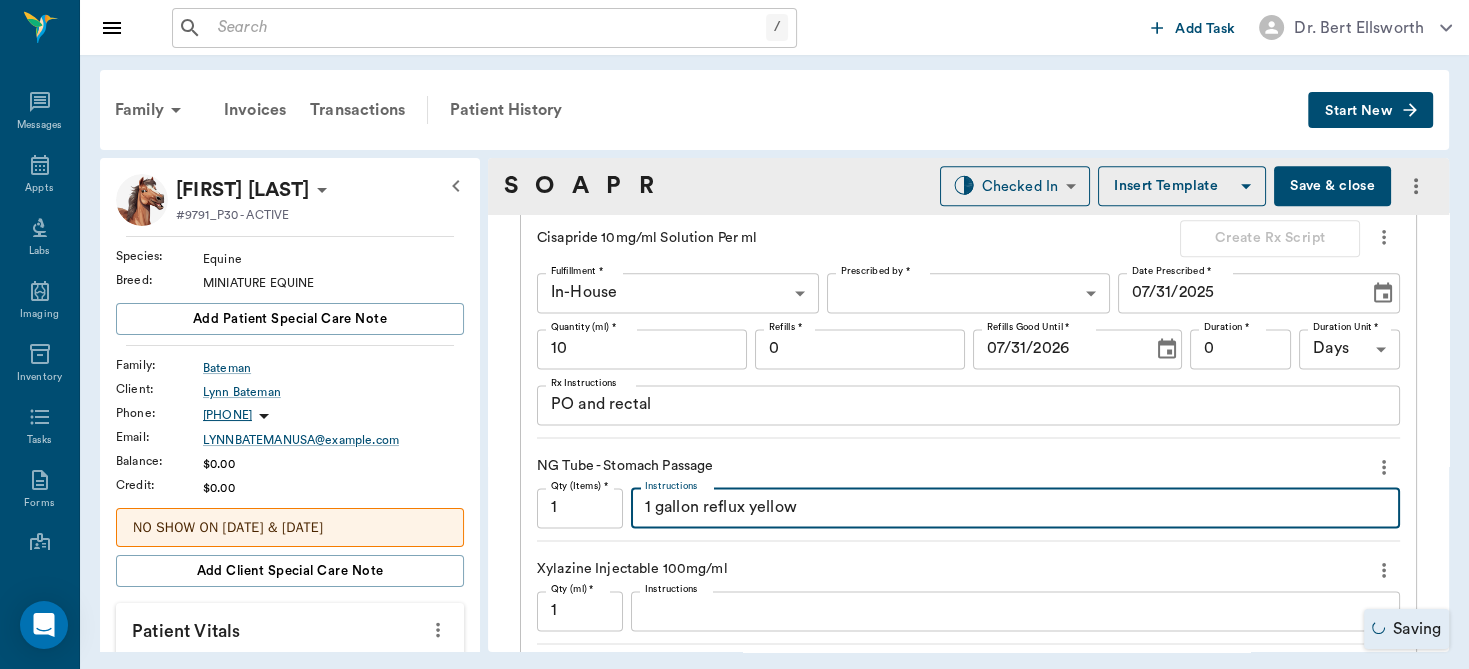type on "1 gallon reflux yellow" 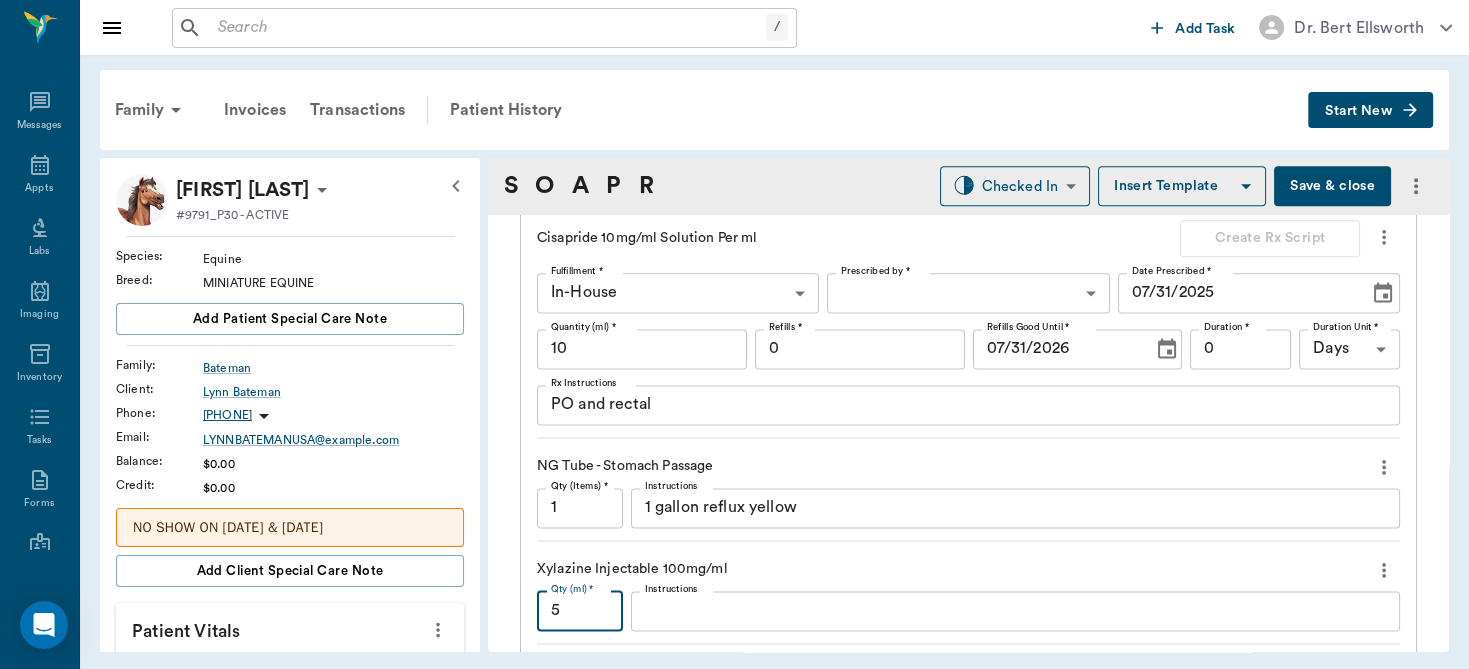 type on "5" 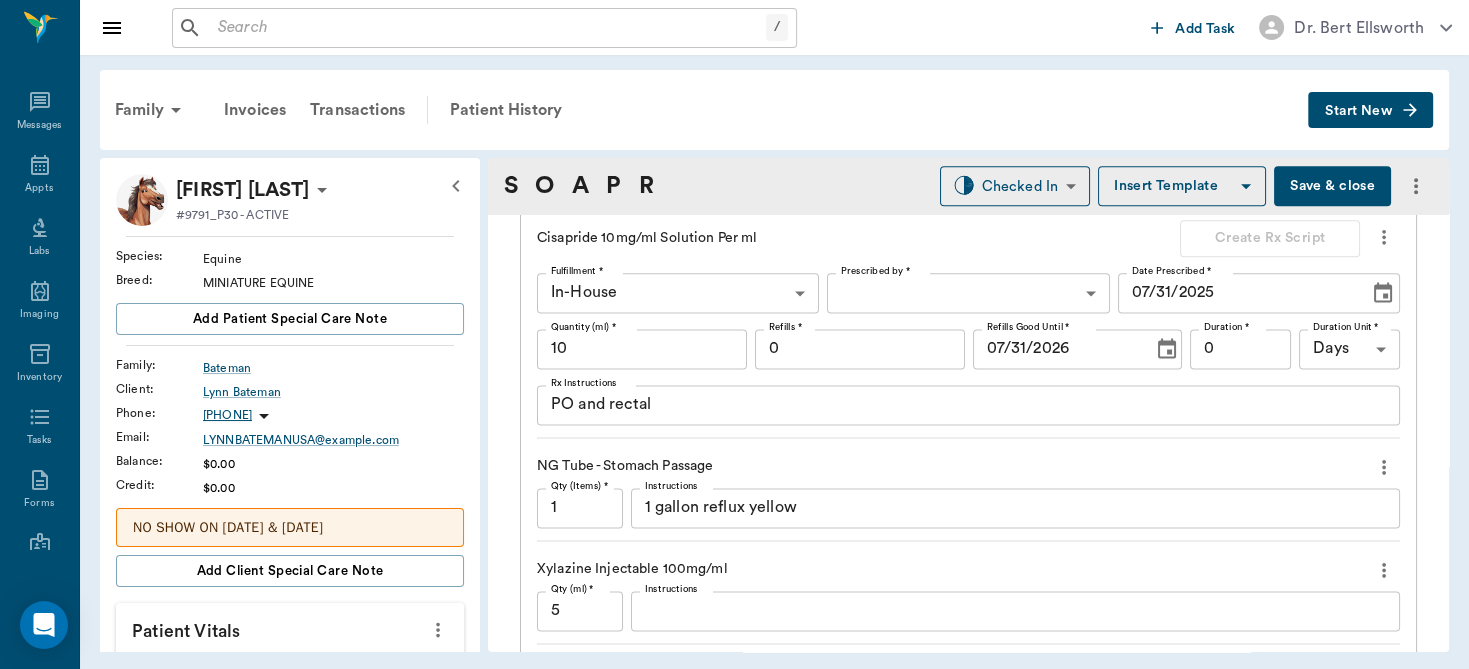 click on "x Instructions" at bounding box center (1015, 611) 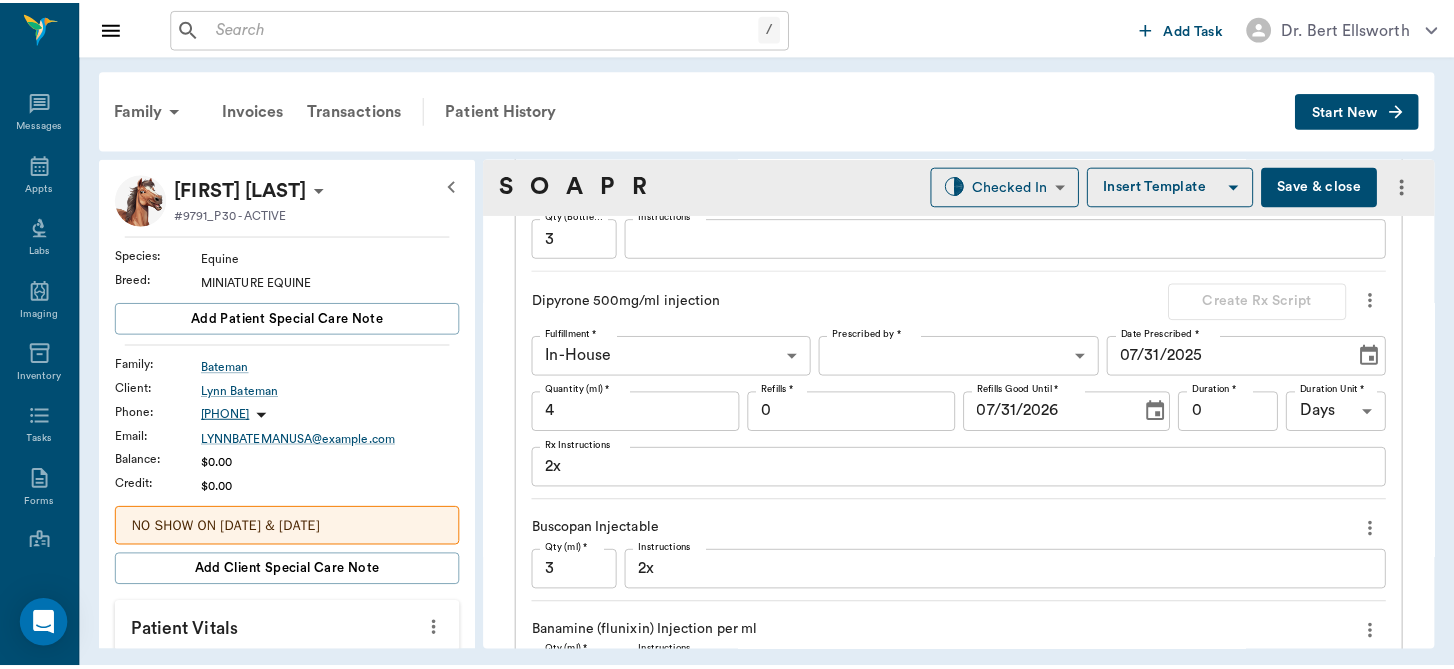 scroll, scrollTop: 3202, scrollLeft: 0, axis: vertical 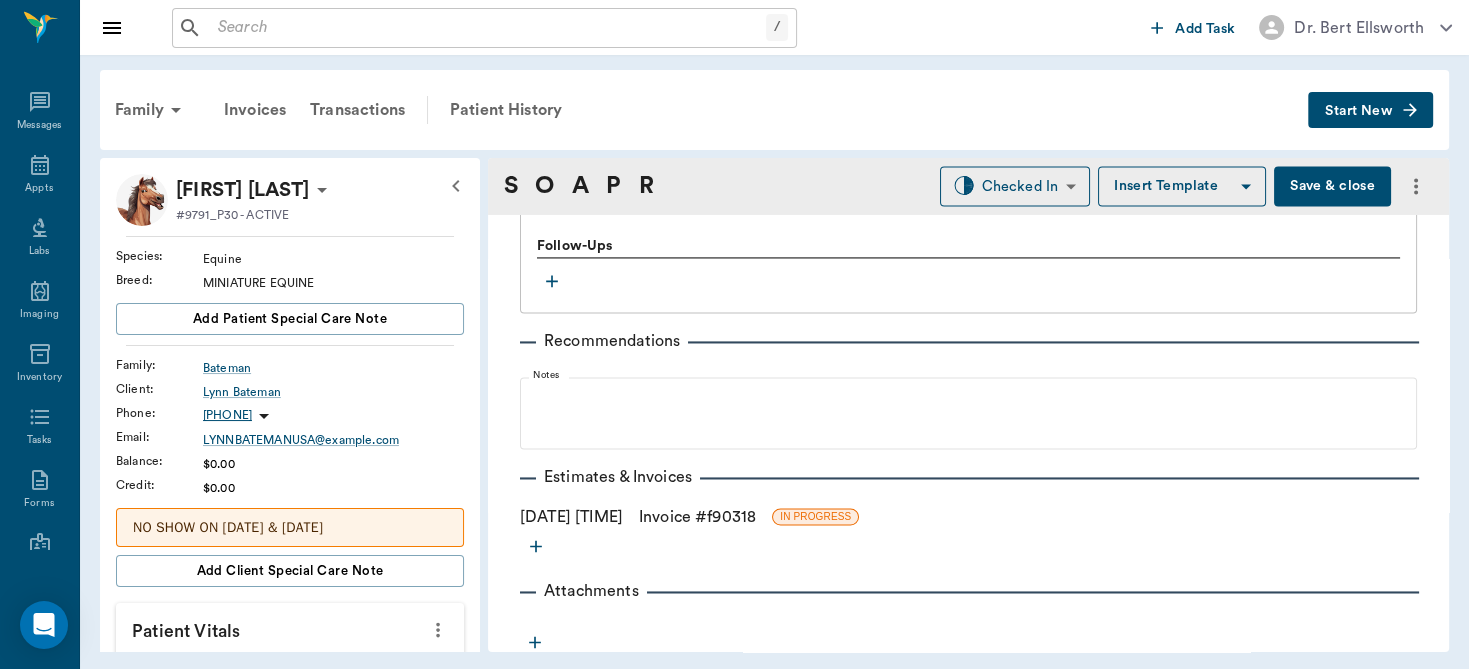 type on "3x" 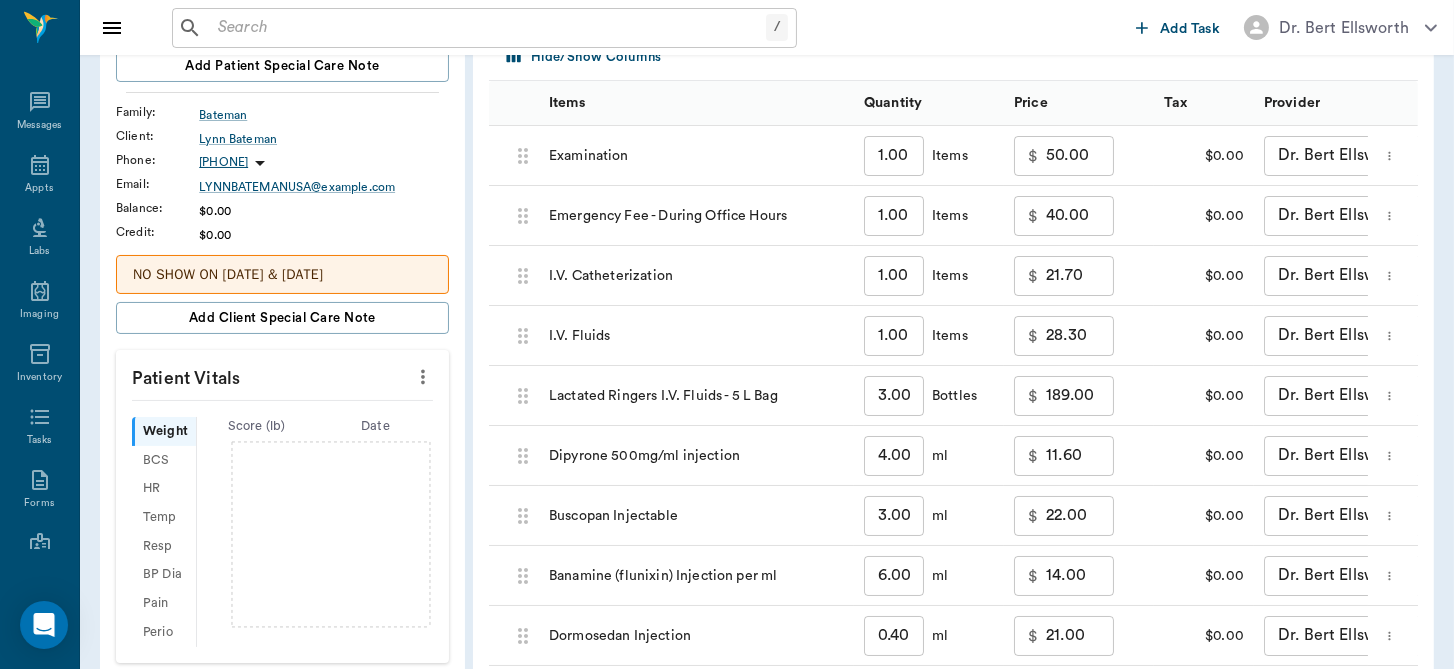 scroll, scrollTop: 0, scrollLeft: 0, axis: both 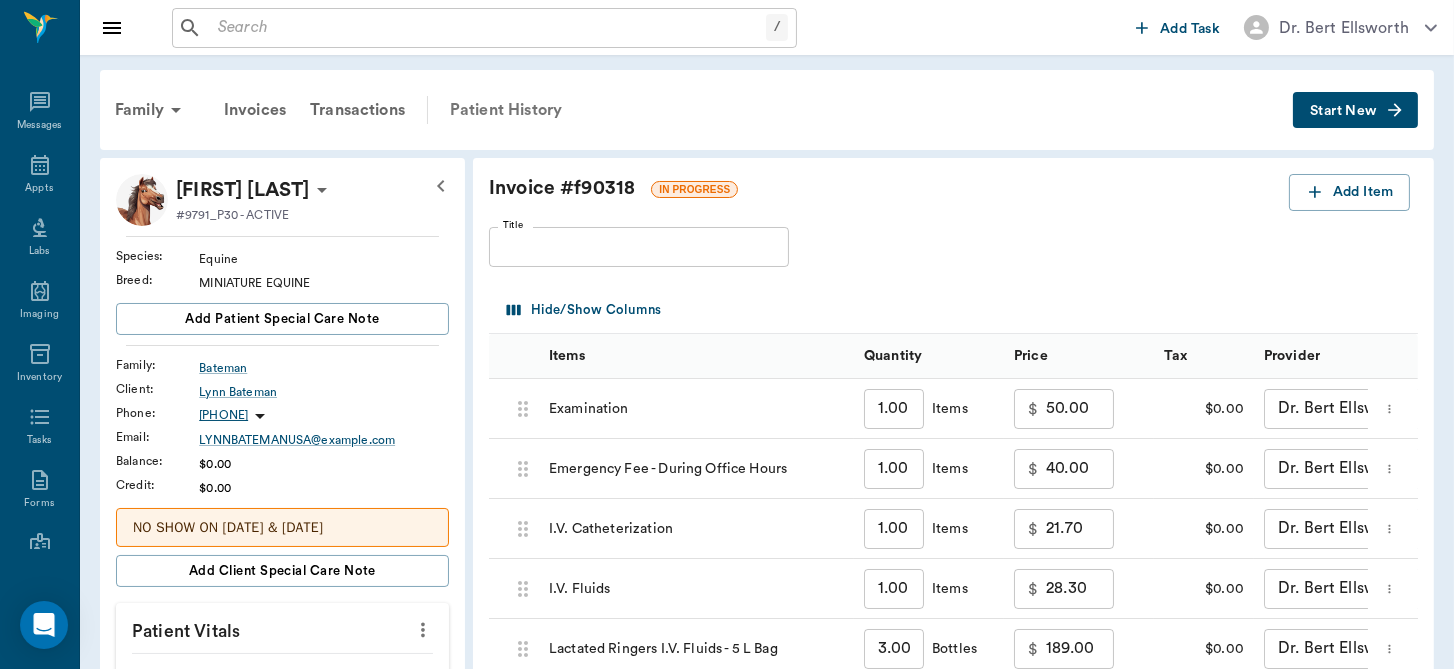 click on "Patient History" at bounding box center [506, 110] 